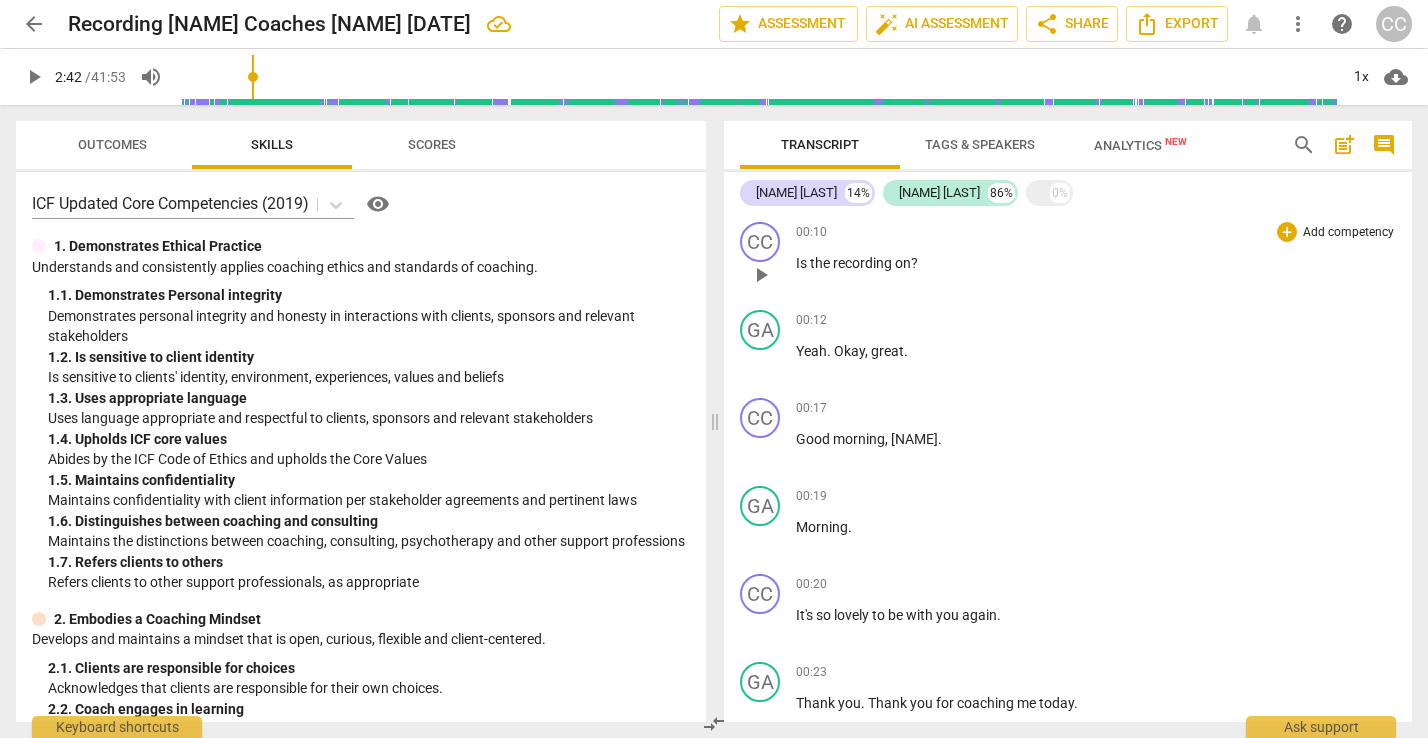 scroll, scrollTop: 0, scrollLeft: 0, axis: both 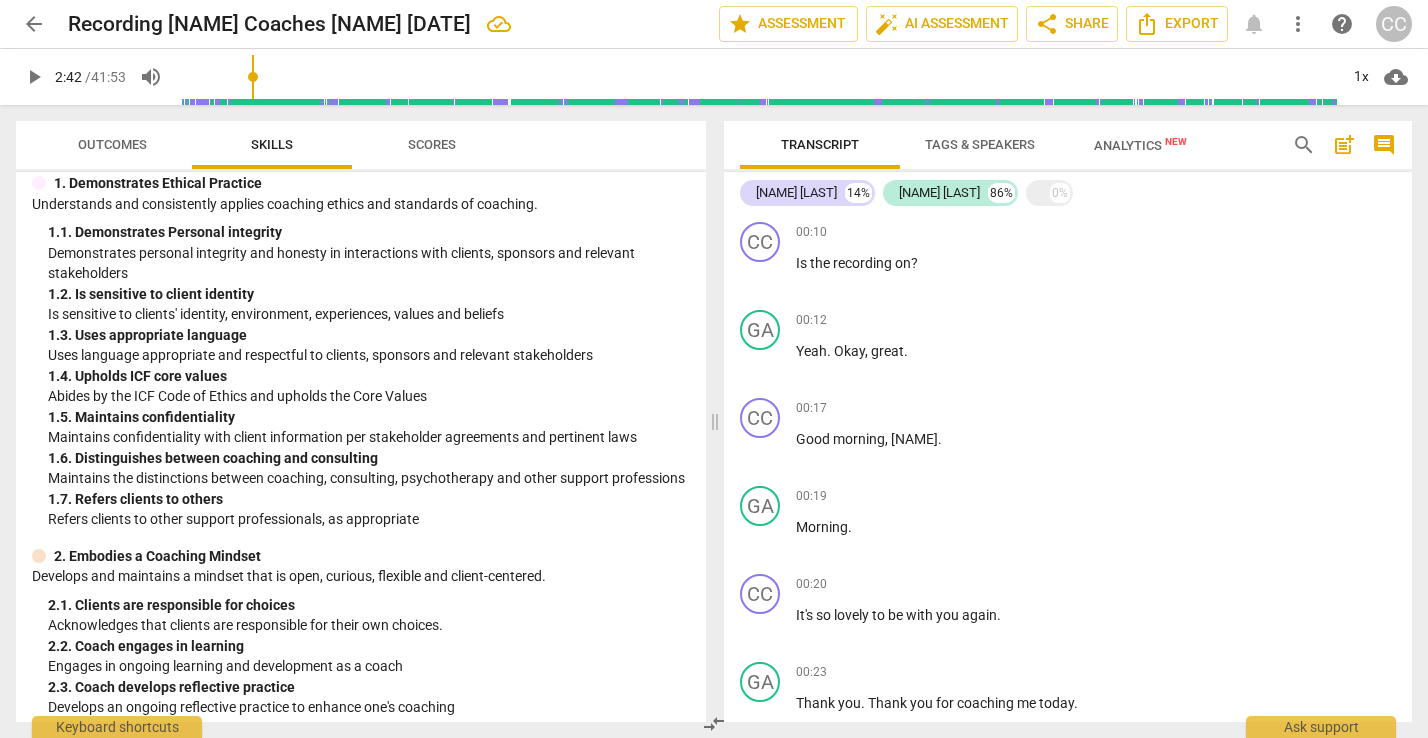 click on "comment" at bounding box center (1384, 145) 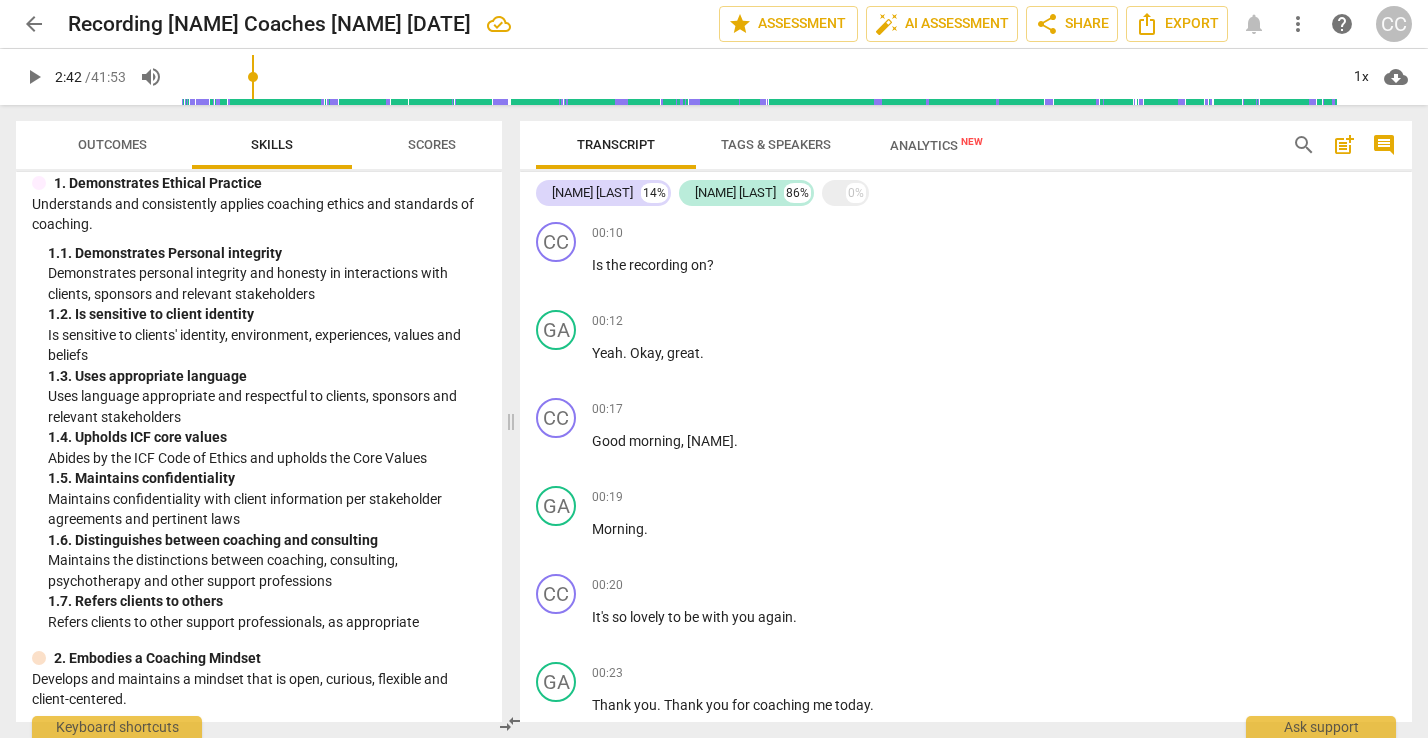 scroll, scrollTop: 2037, scrollLeft: 0, axis: vertical 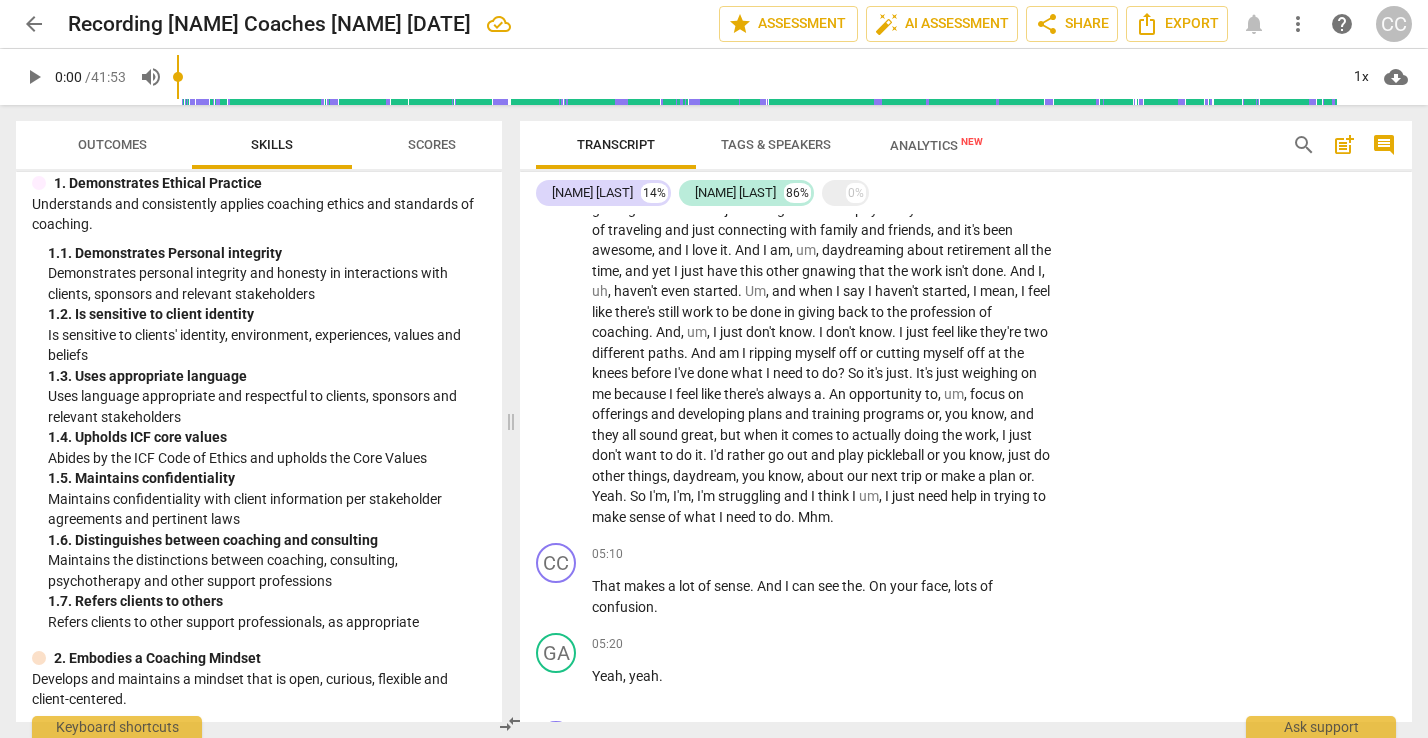 drag, startPoint x: 260, startPoint y: 91, endPoint x: 158, endPoint y: 72, distance: 103.75452 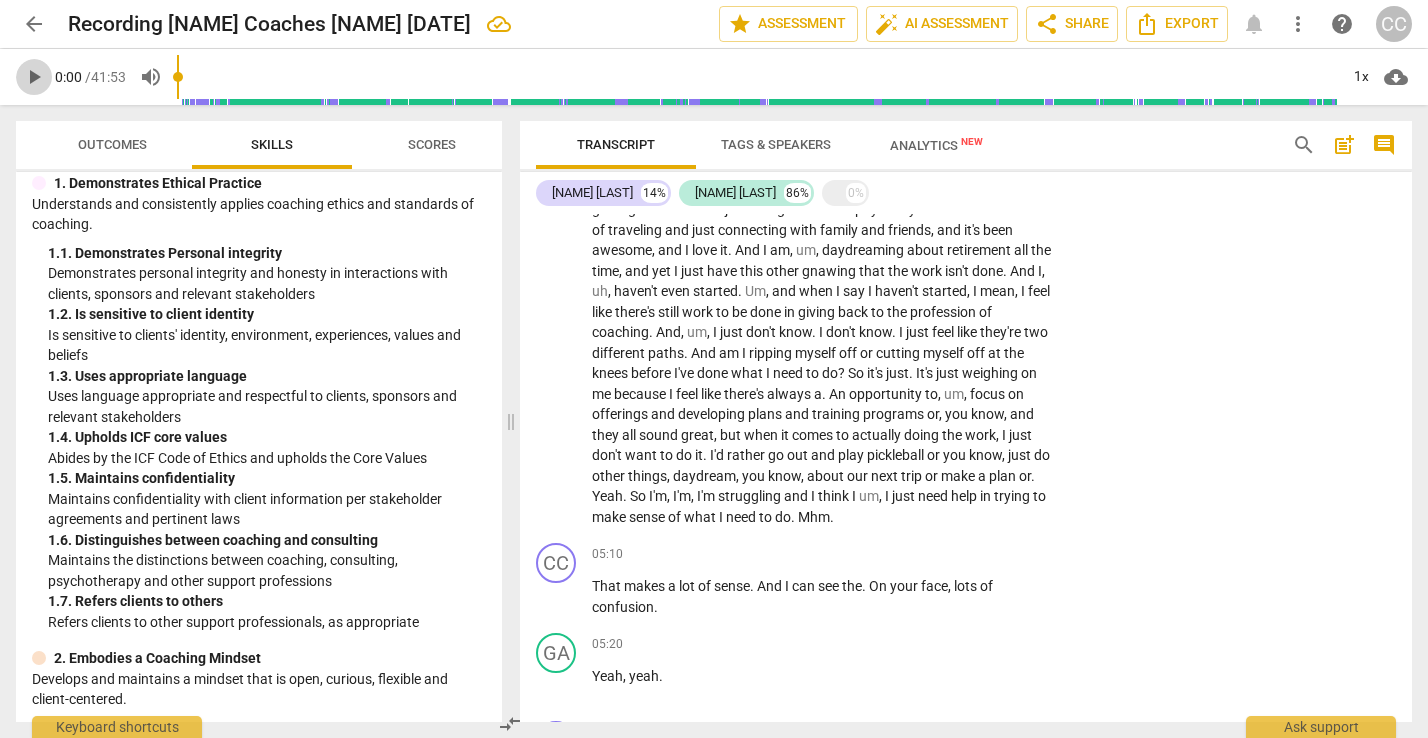 click on "play_arrow" at bounding box center [34, 77] 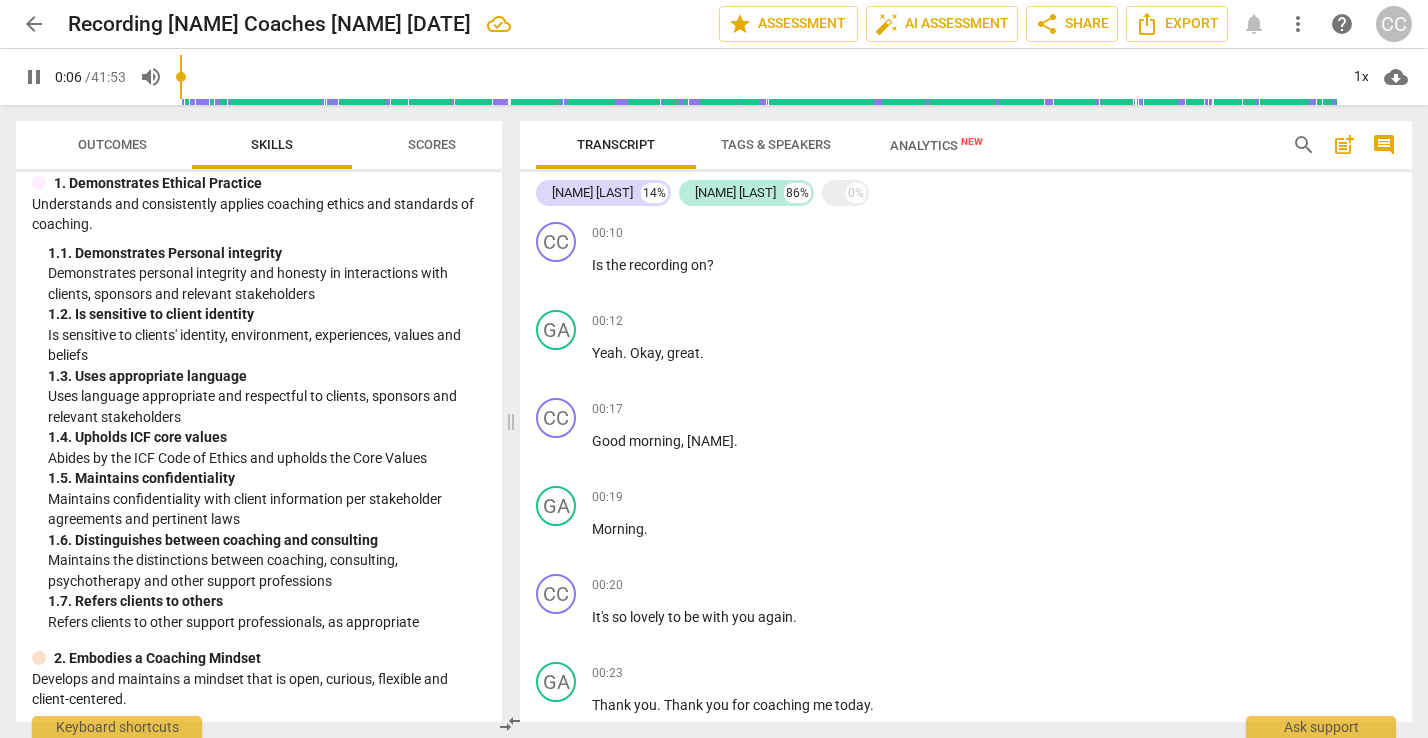 scroll, scrollTop: 0, scrollLeft: 0, axis: both 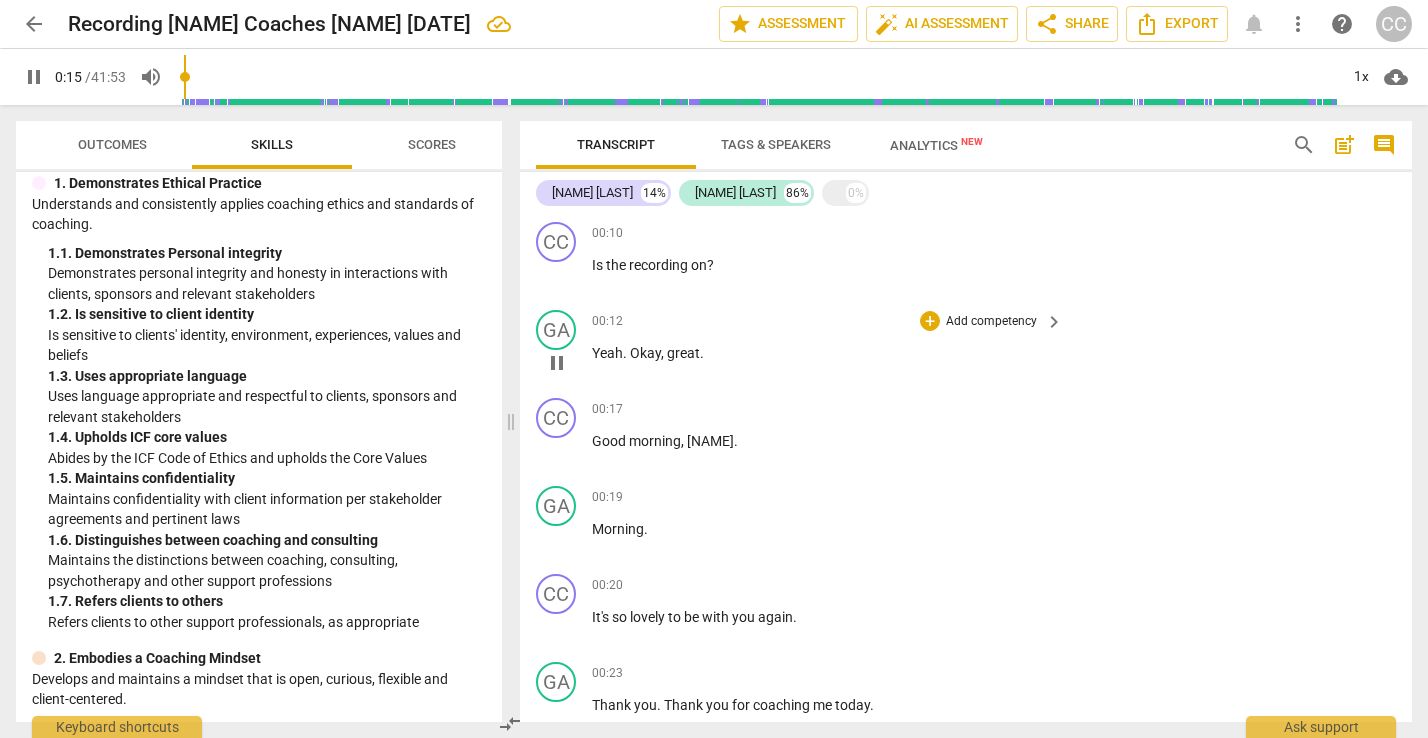 click on "Okay" at bounding box center [645, 353] 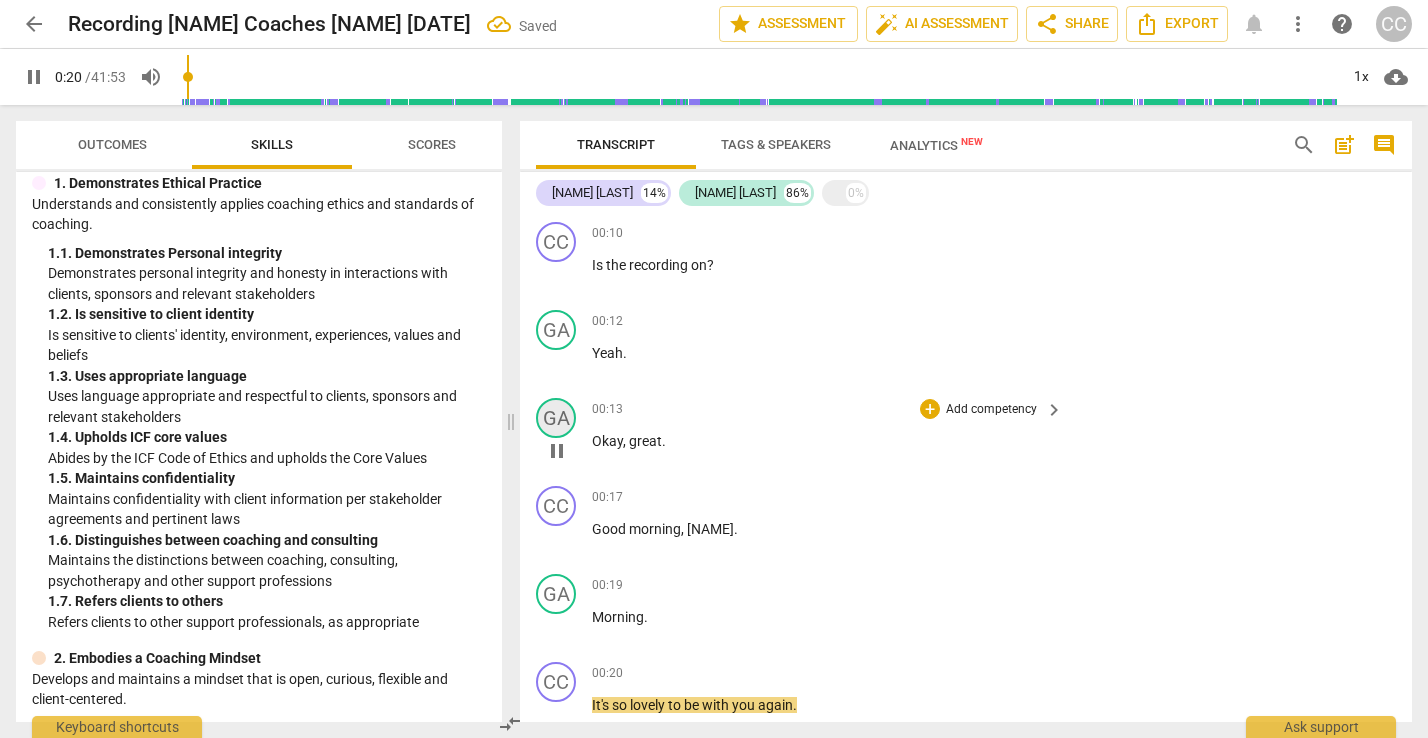 click on "GA" at bounding box center [556, 418] 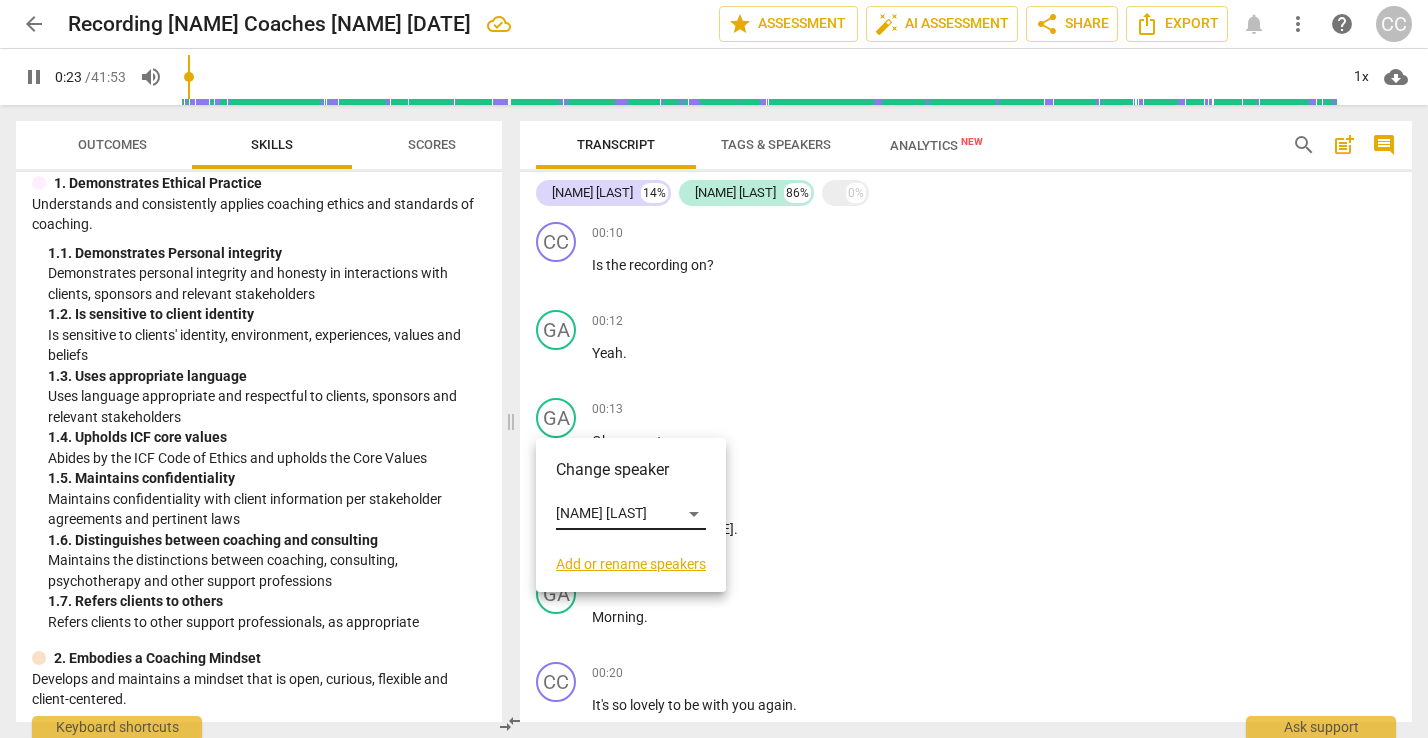 scroll, scrollTop: 571, scrollLeft: 0, axis: vertical 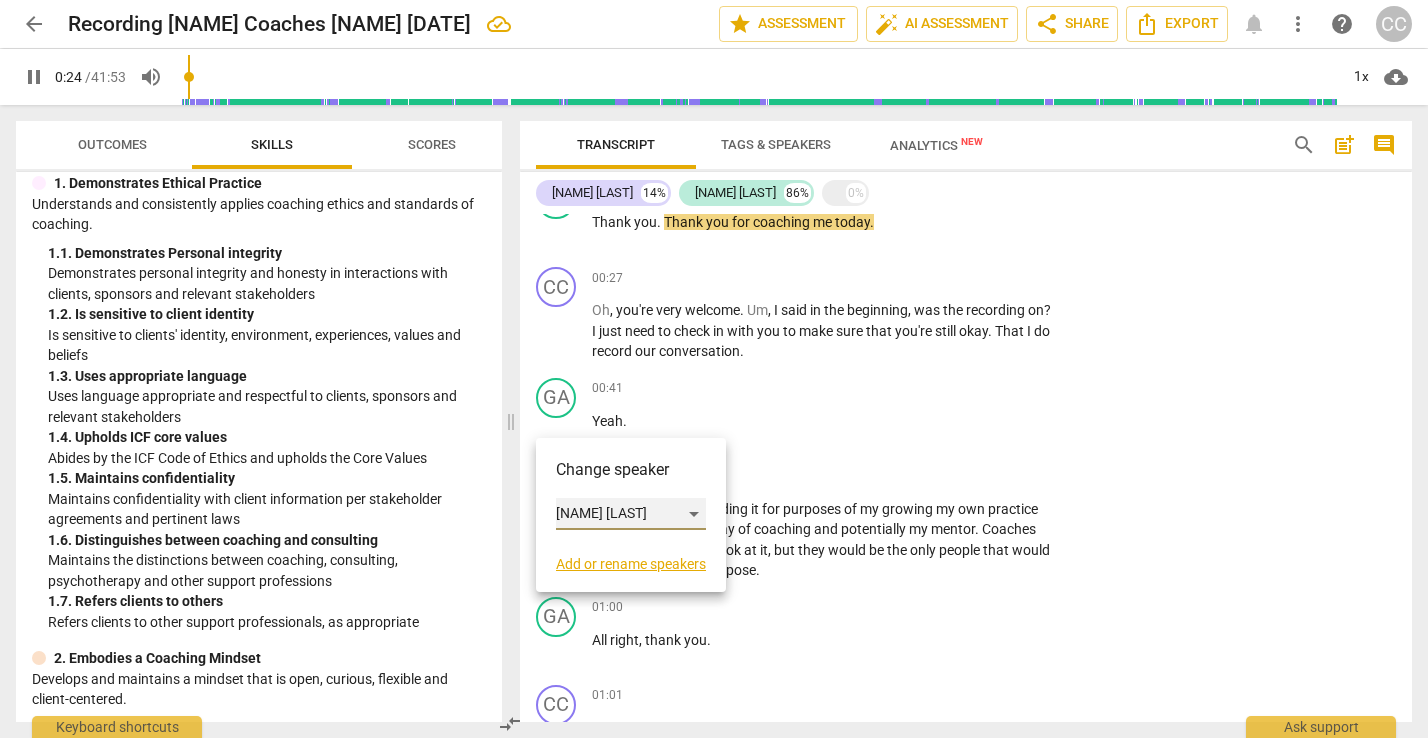 click on "[NAME] [LAST]" at bounding box center [631, 514] 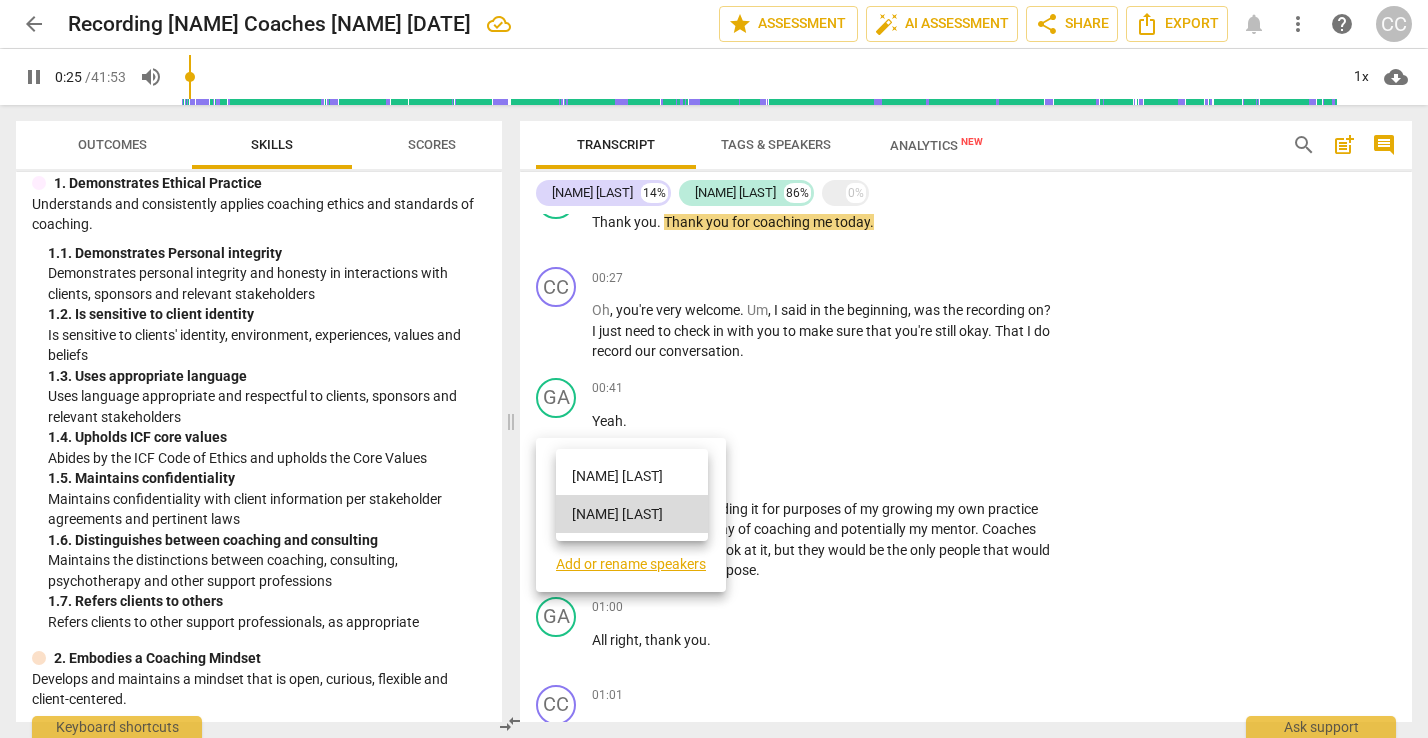 click on "[NAME] [LAST]" at bounding box center (632, 476) 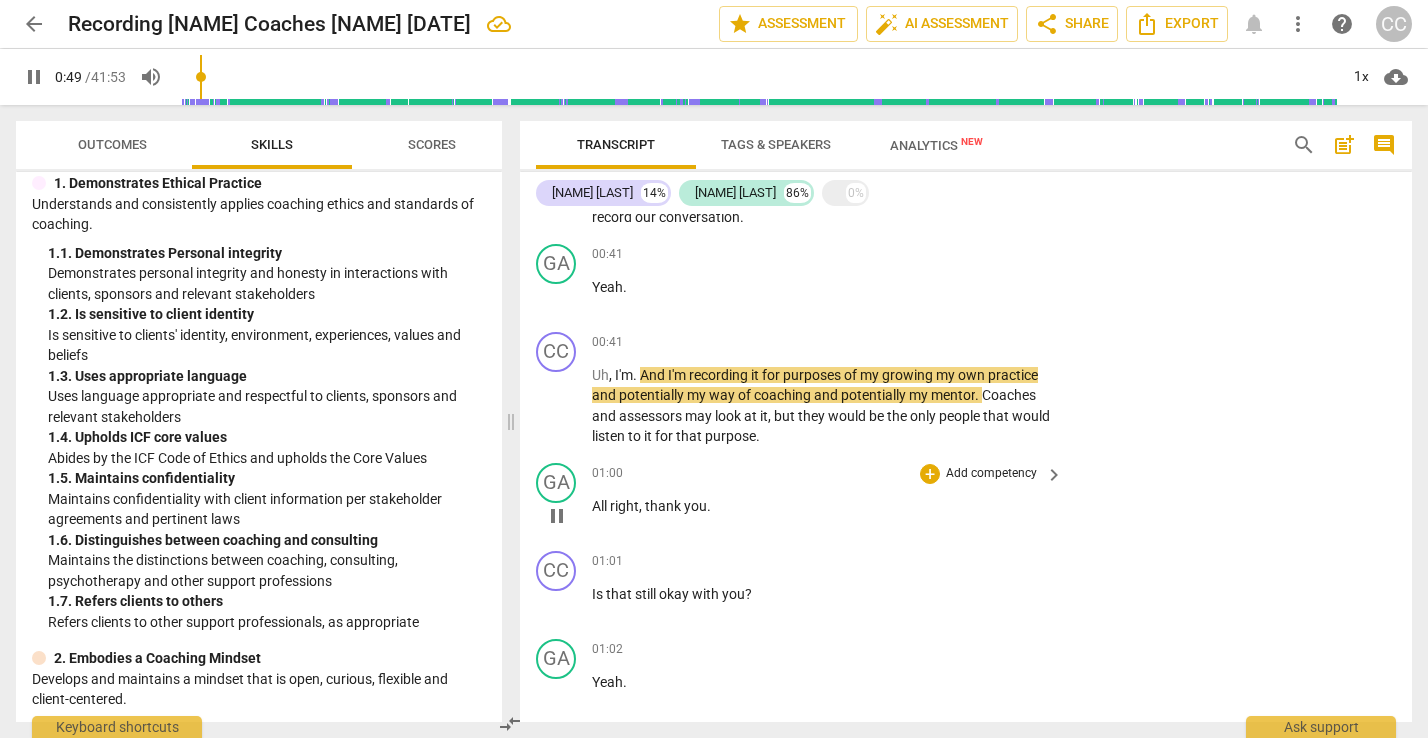 scroll, scrollTop: 708, scrollLeft: 0, axis: vertical 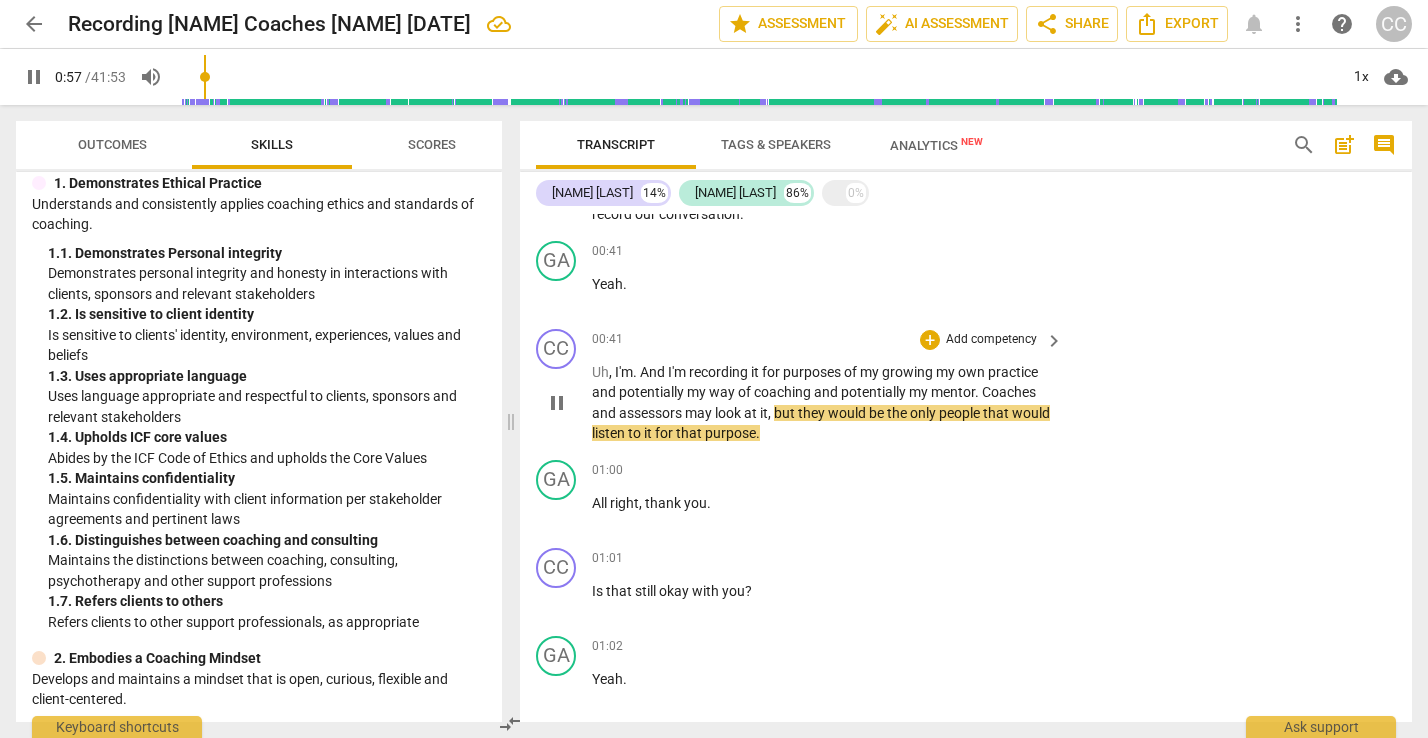 click on "Coaches" at bounding box center (1009, 392) 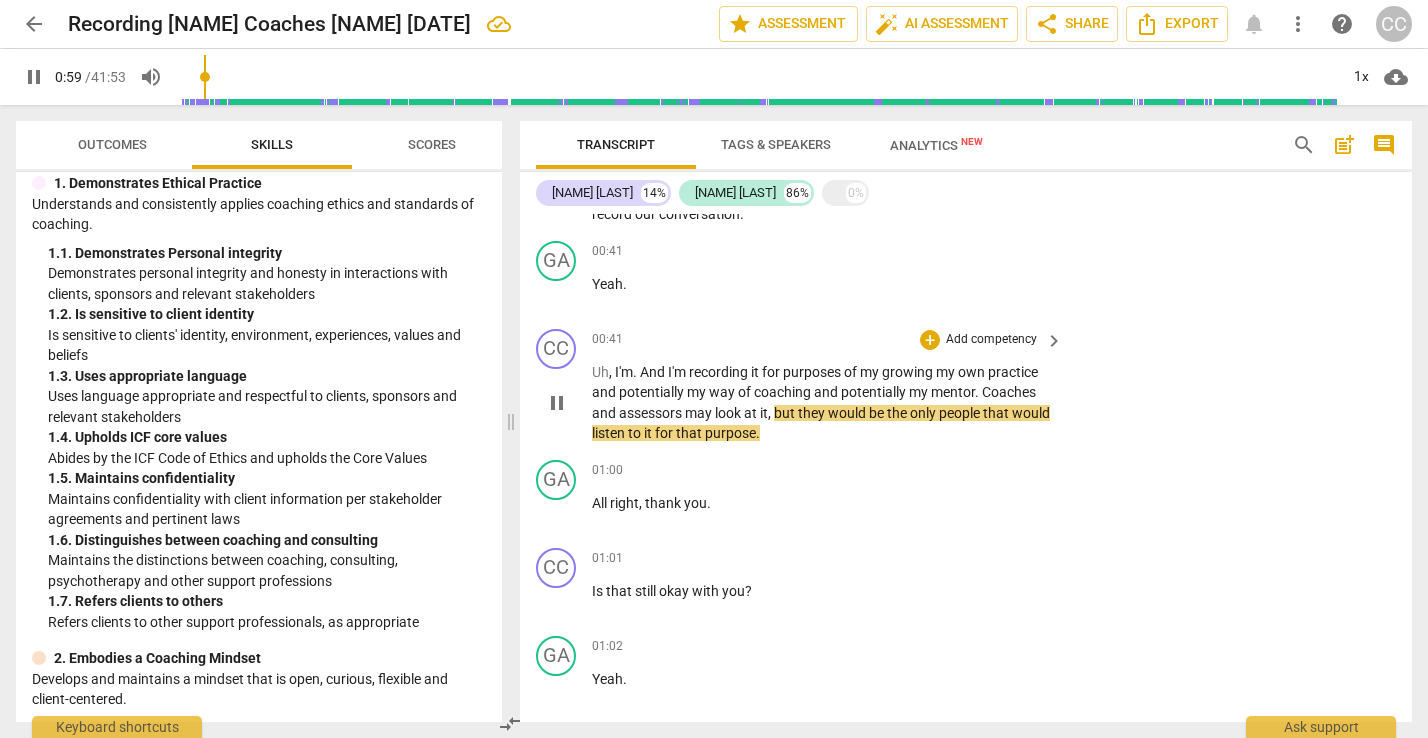 type on "60" 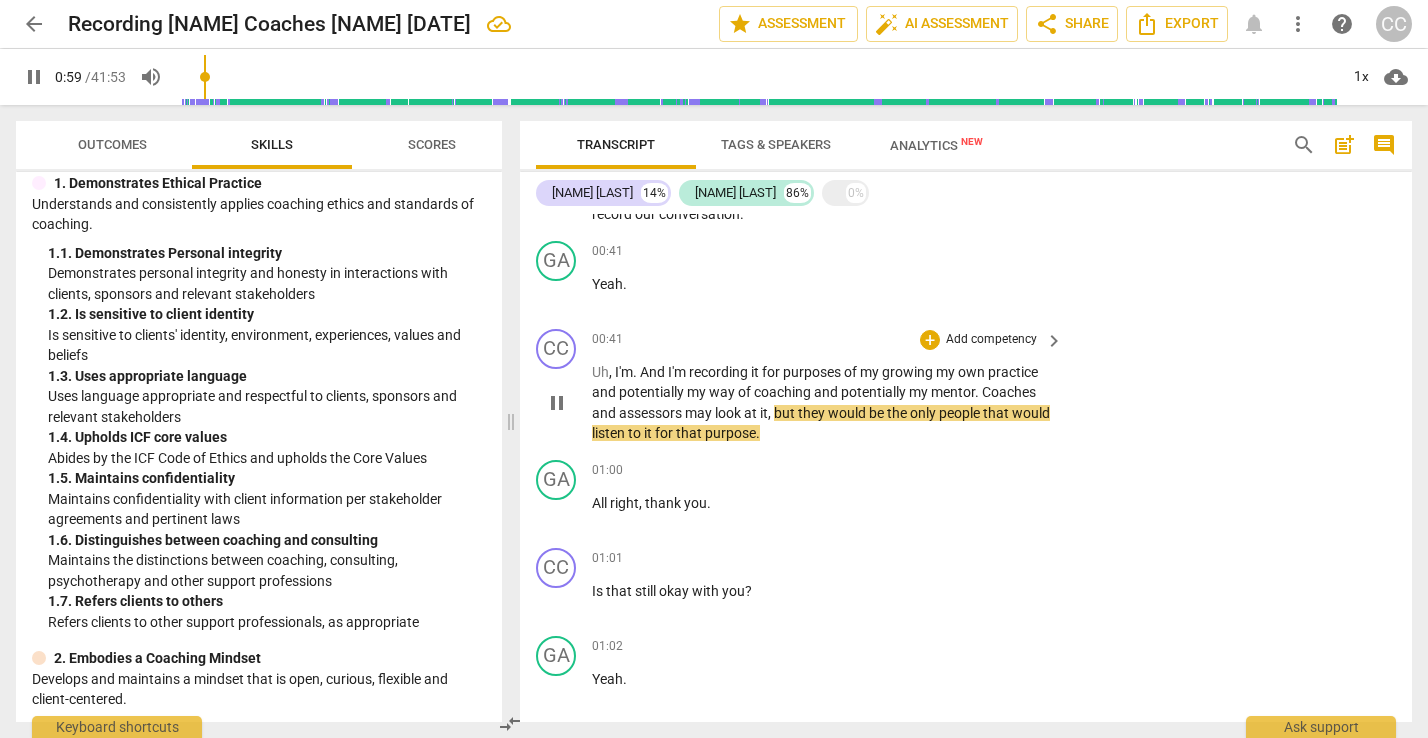 type 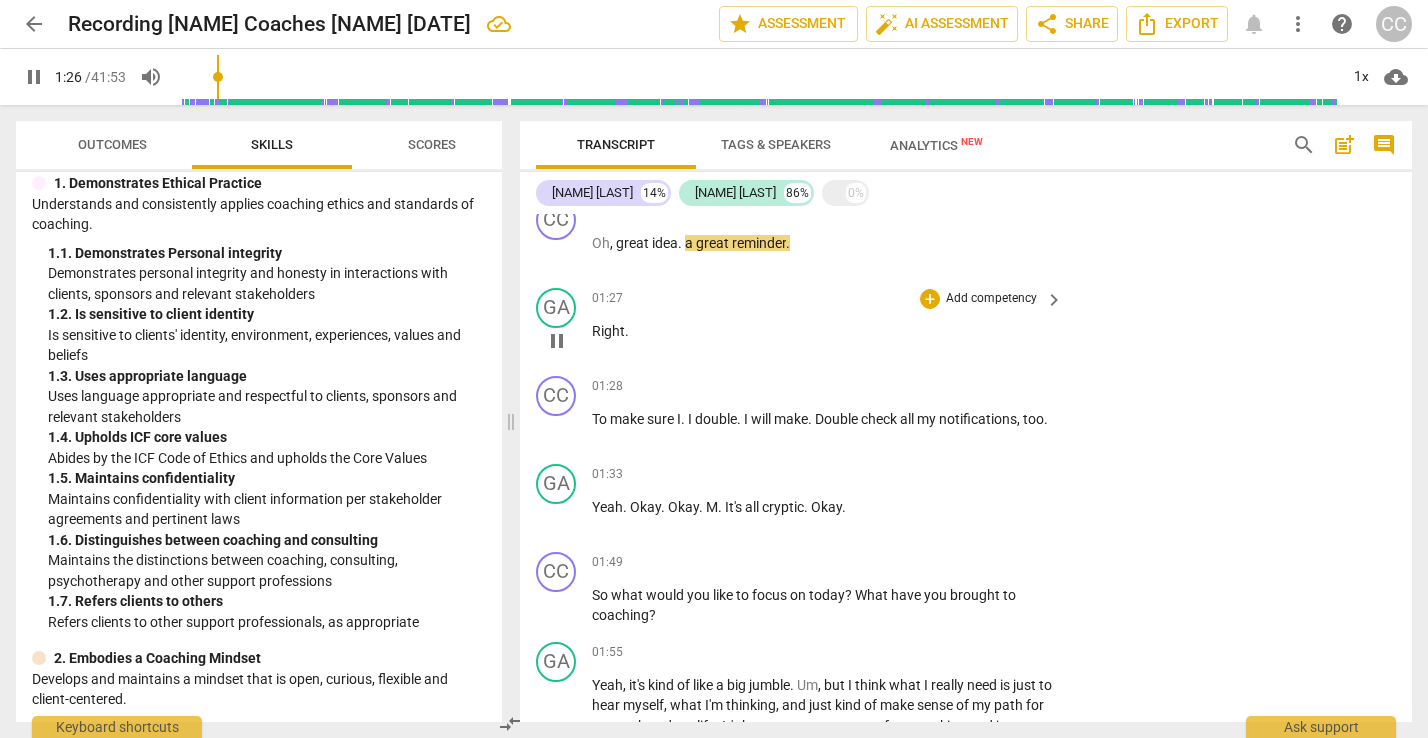 scroll, scrollTop: 1589, scrollLeft: 0, axis: vertical 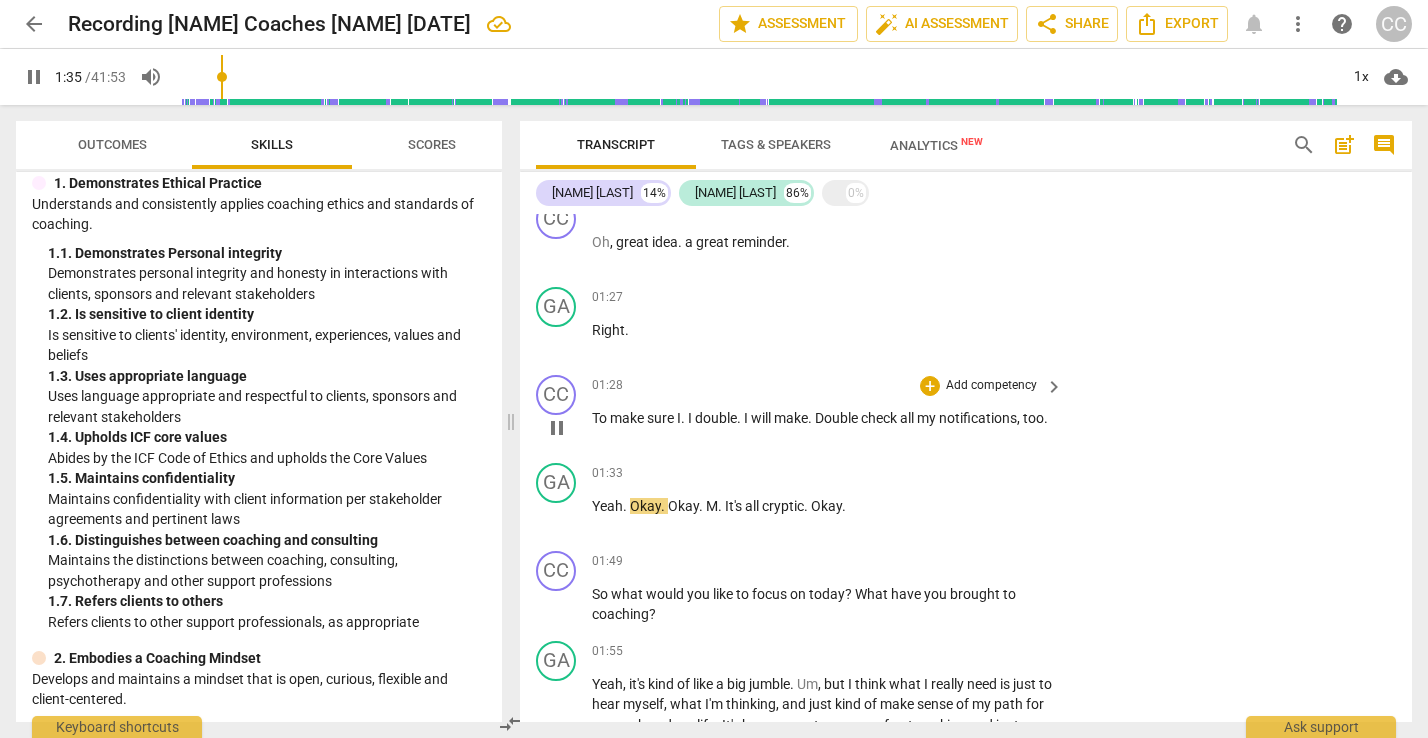click on "Double" at bounding box center (838, 418) 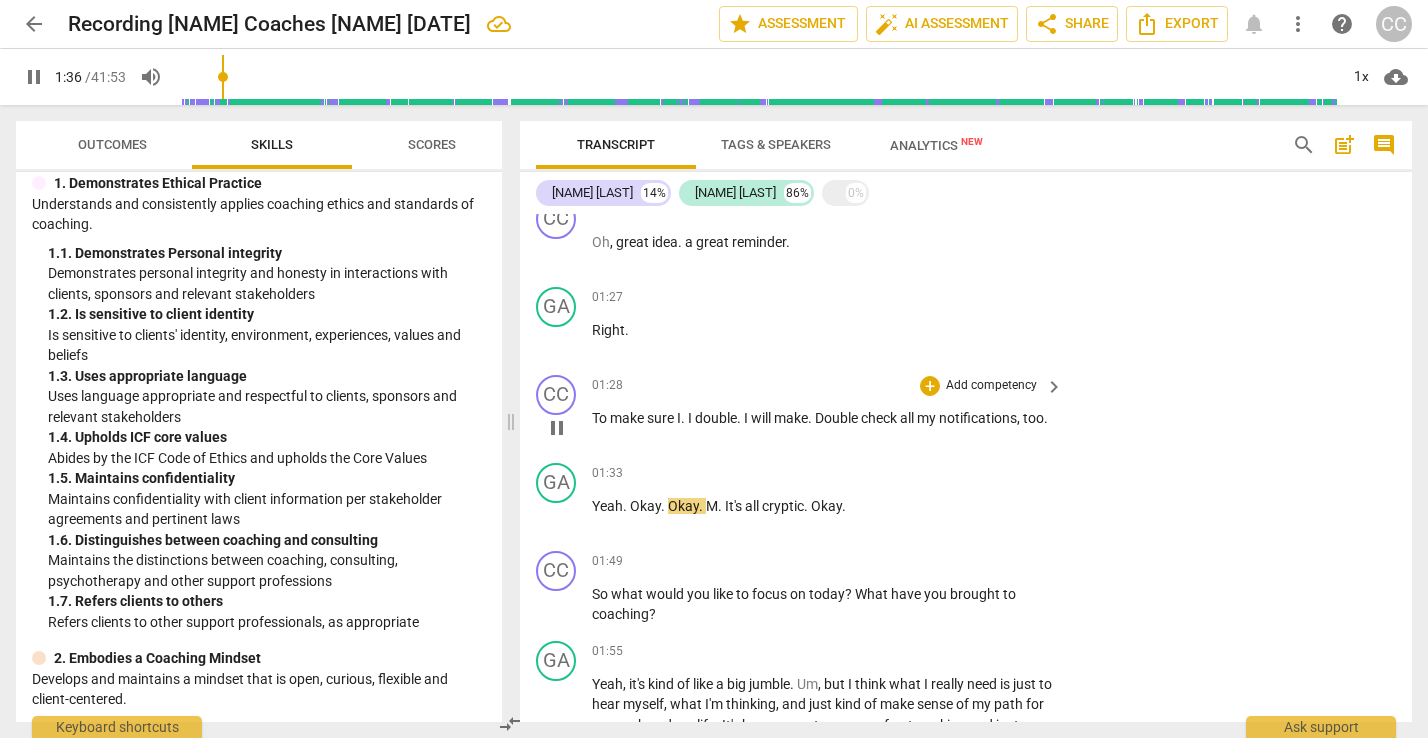 type on "97" 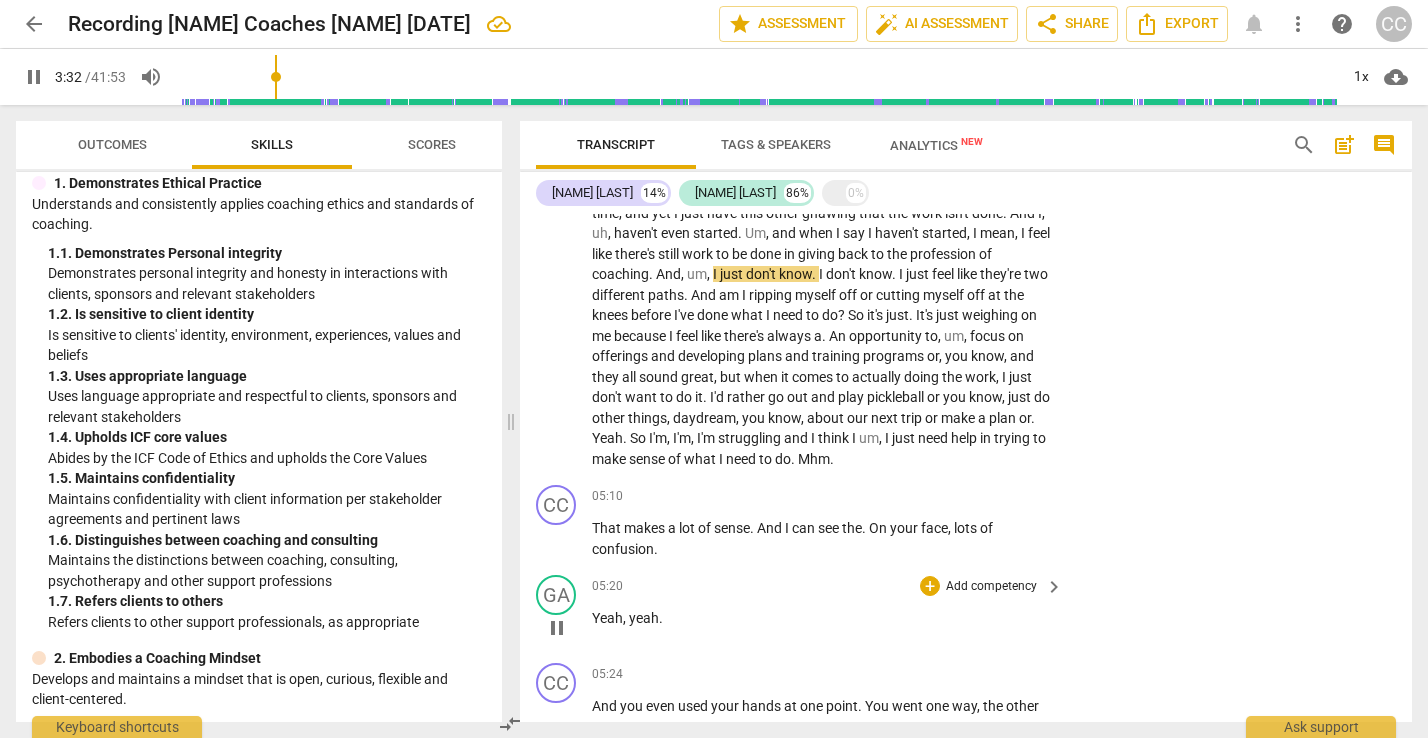 scroll, scrollTop: 2186, scrollLeft: 0, axis: vertical 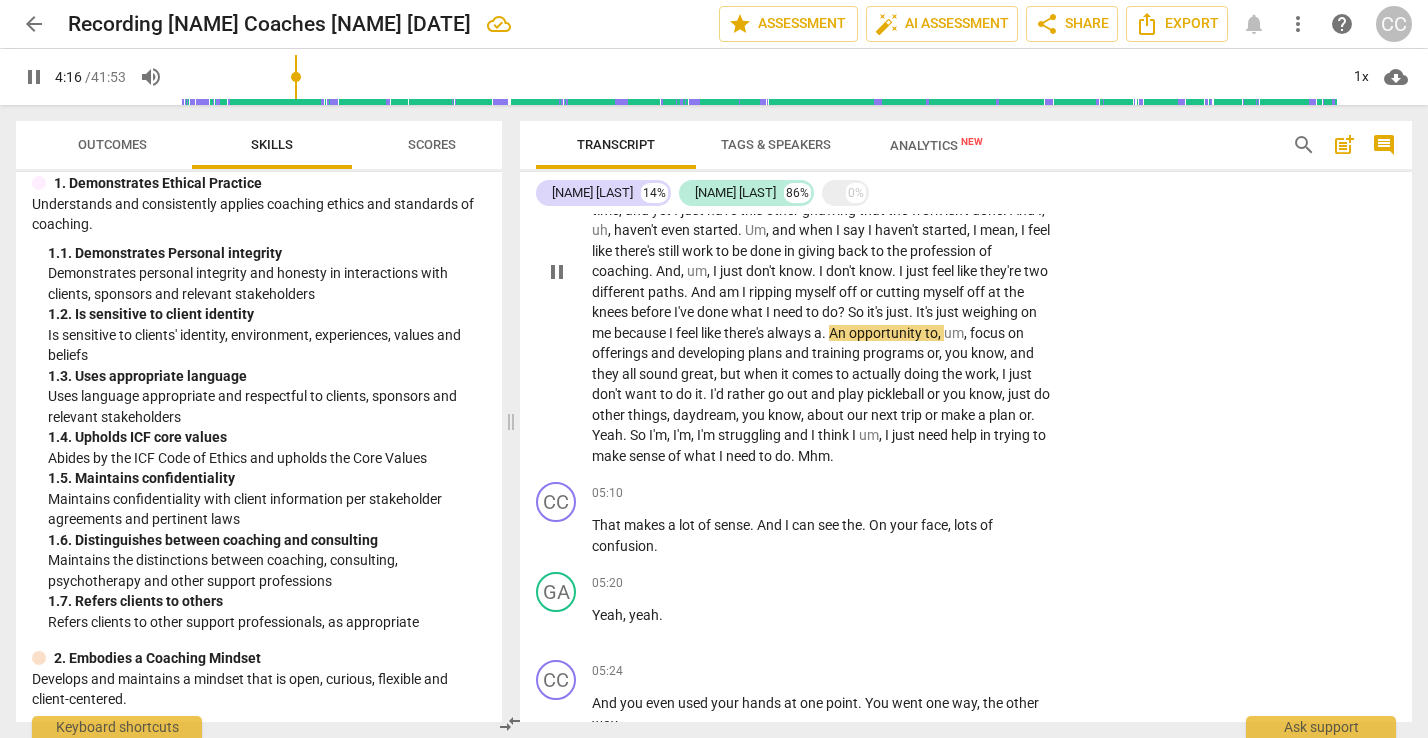 click on "An" at bounding box center [839, 333] 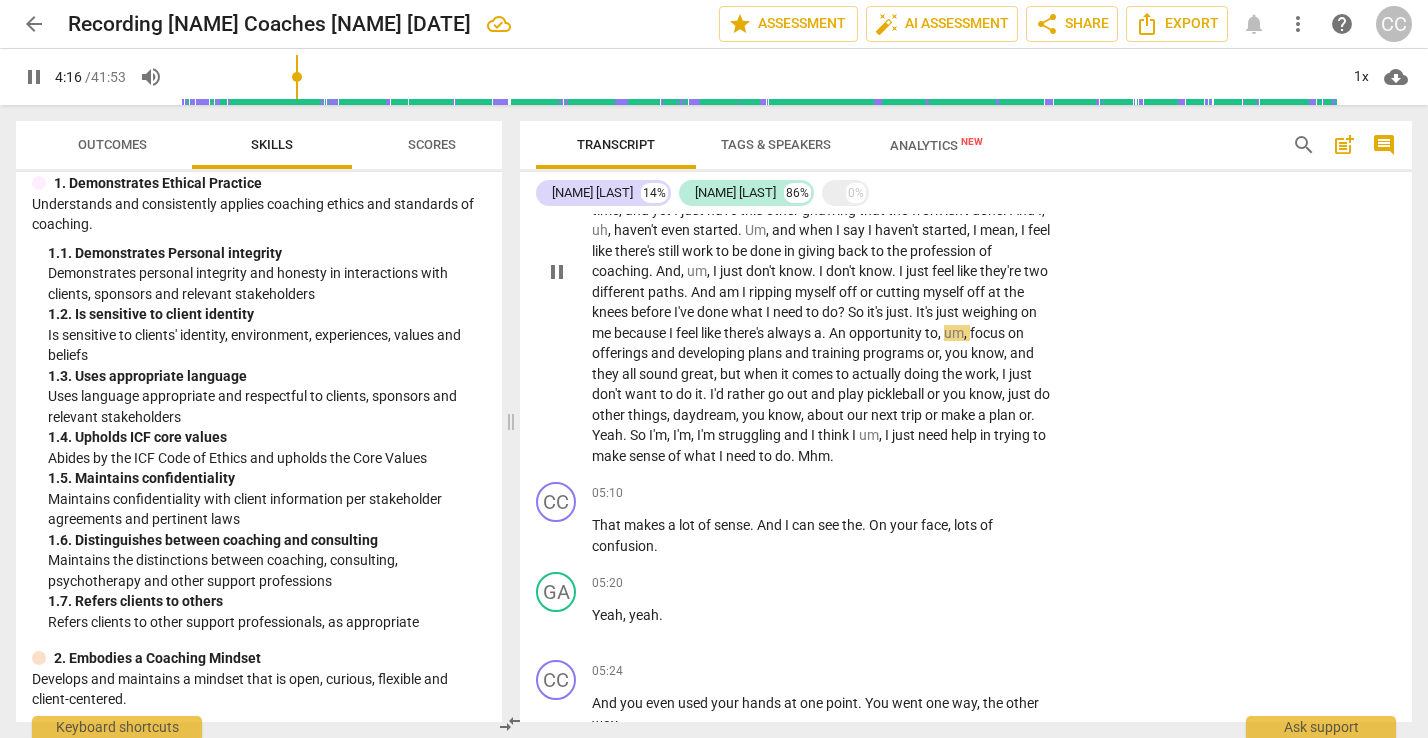type on "257" 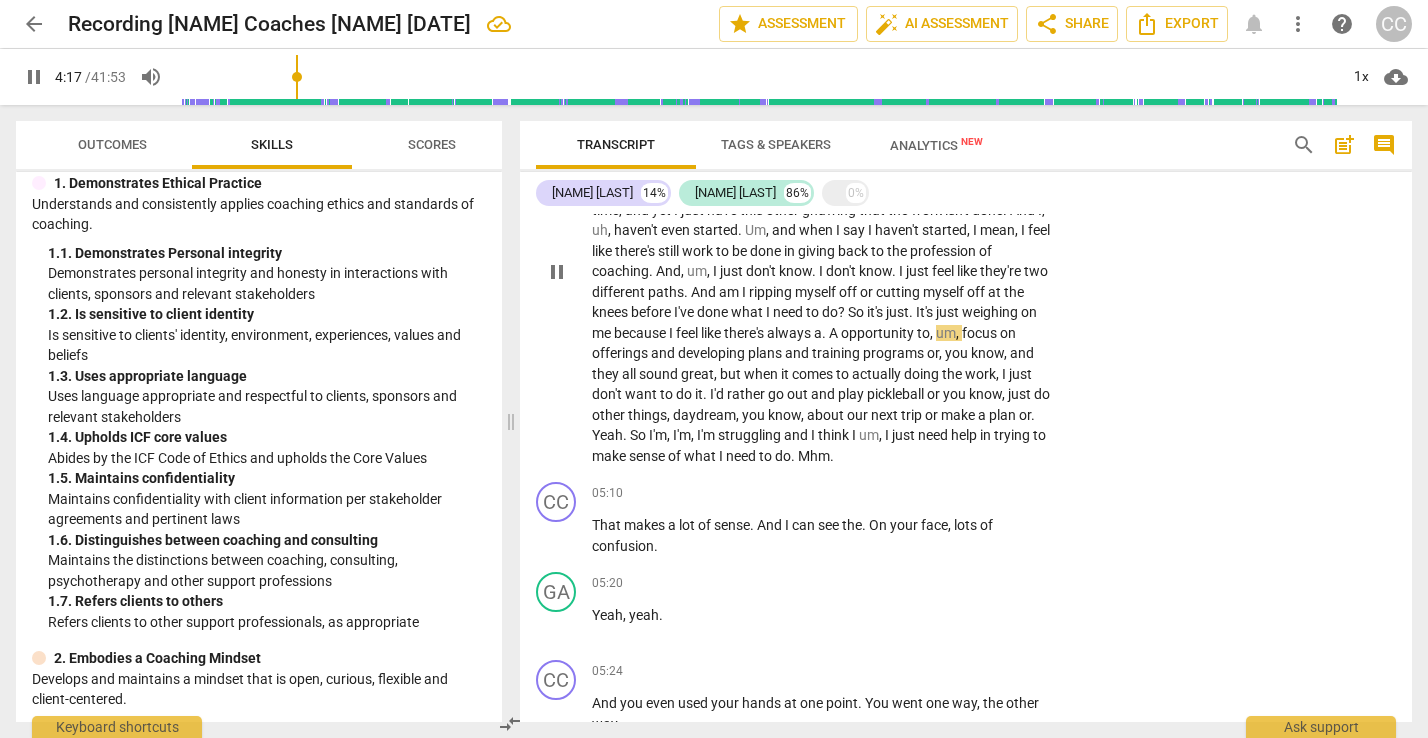 type 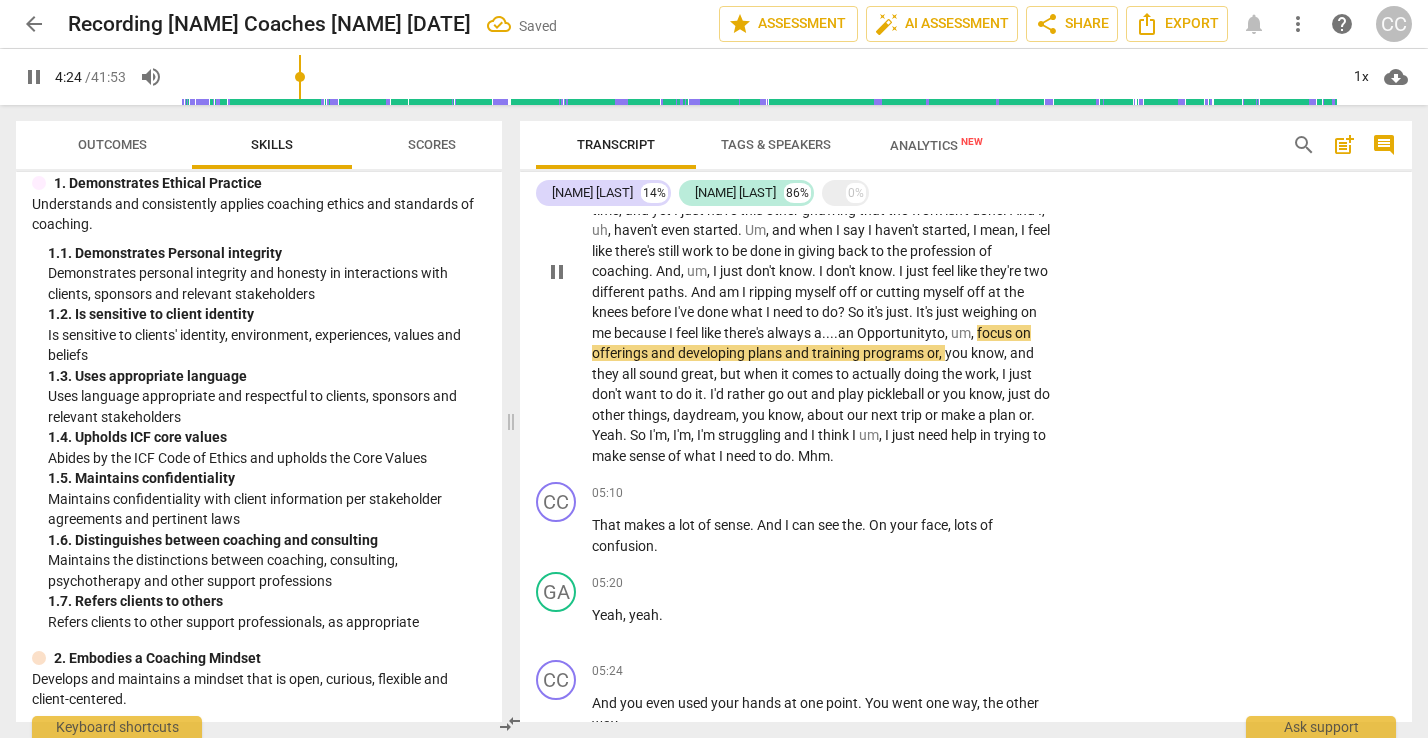 click on "Opportunity" at bounding box center [894, 333] 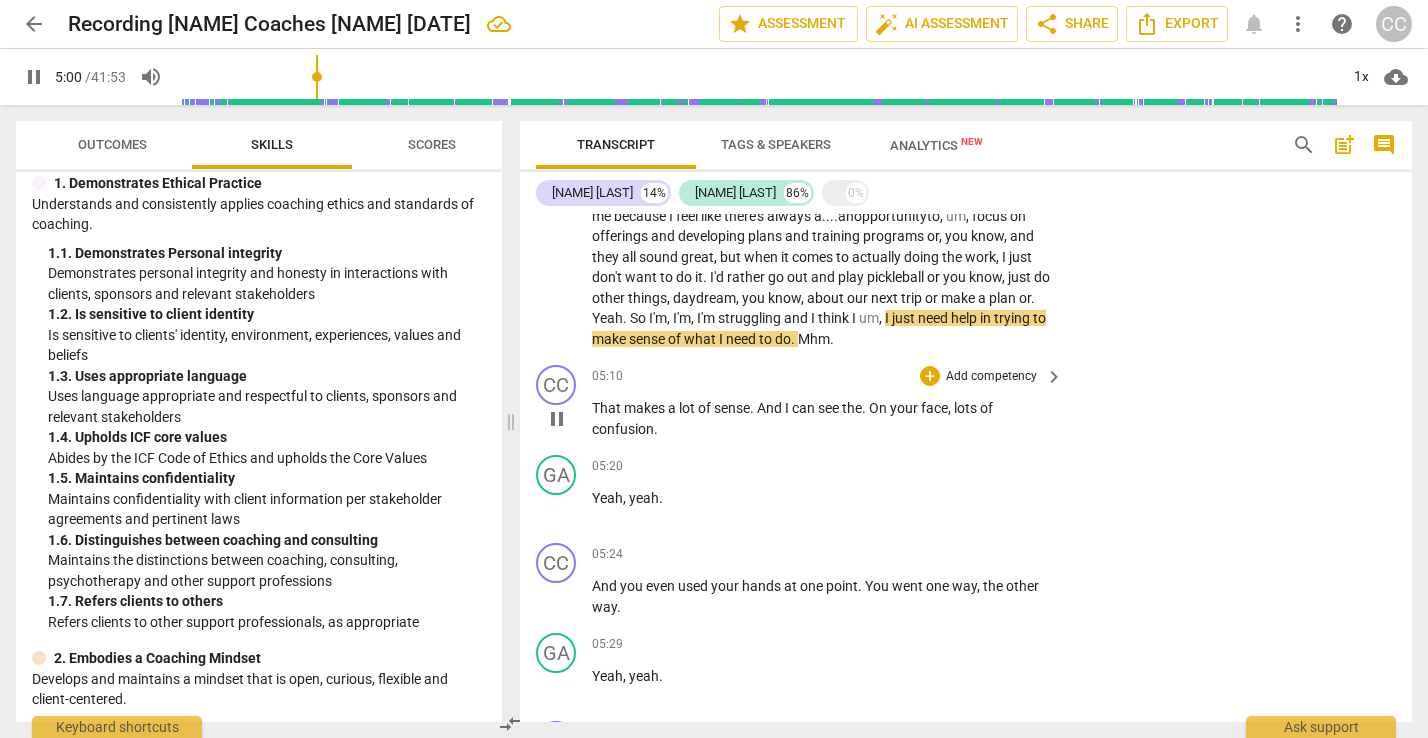 scroll, scrollTop: 2307, scrollLeft: 0, axis: vertical 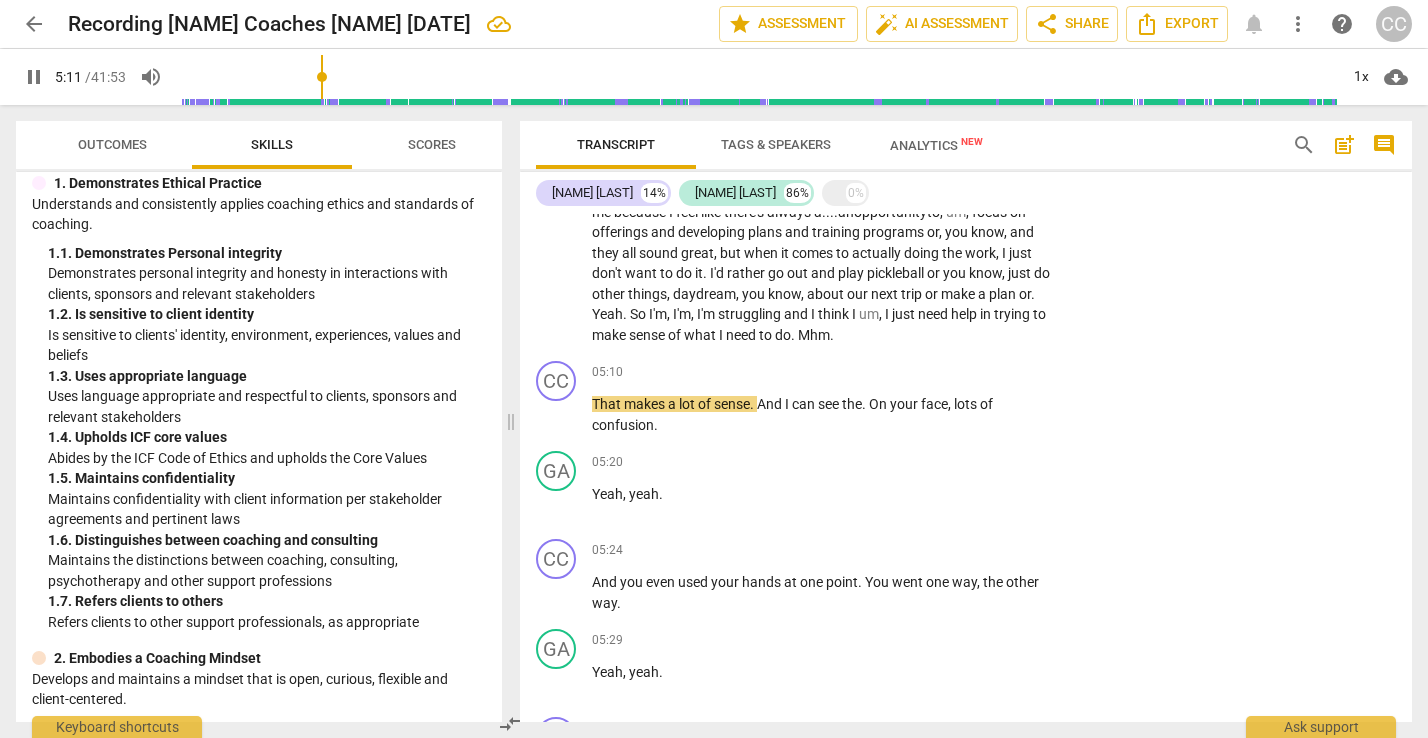 click on "." at bounding box center (794, 335) 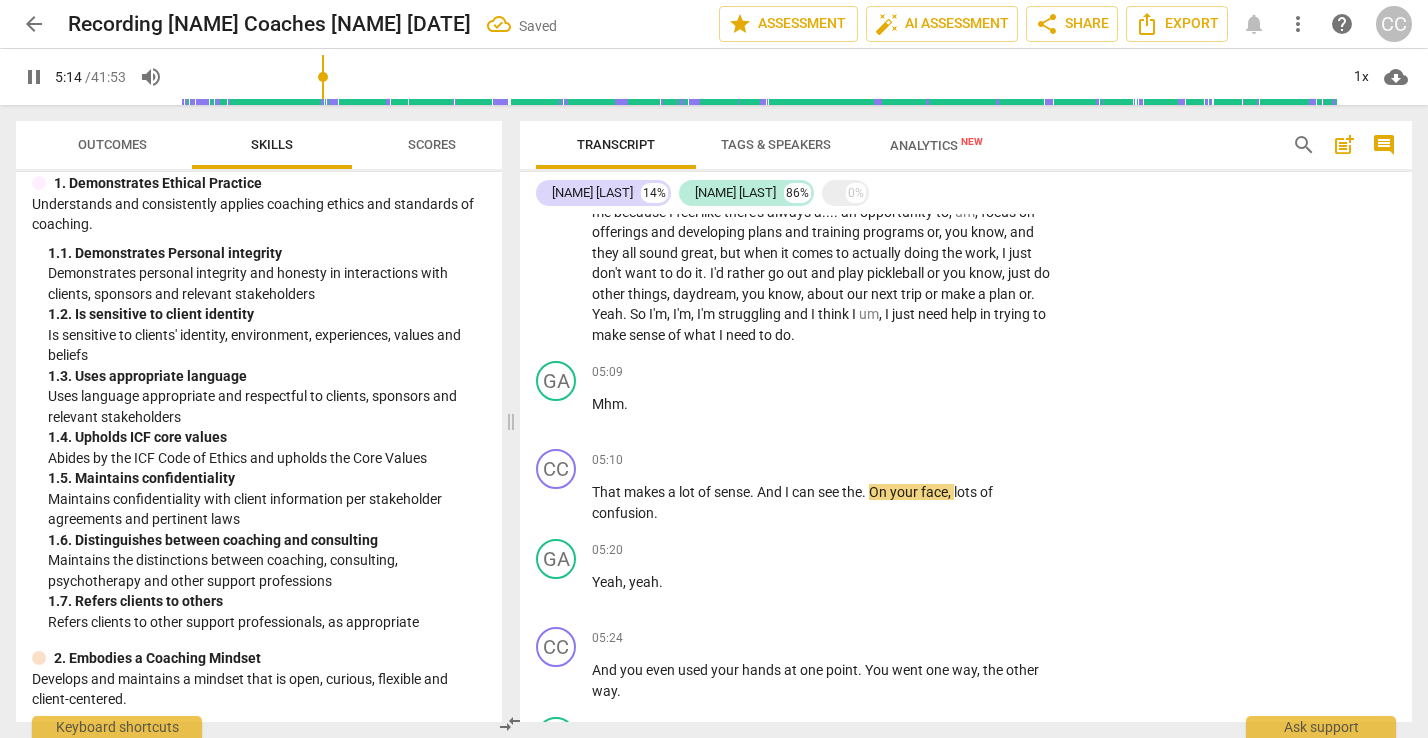 click on "do" at bounding box center (783, 335) 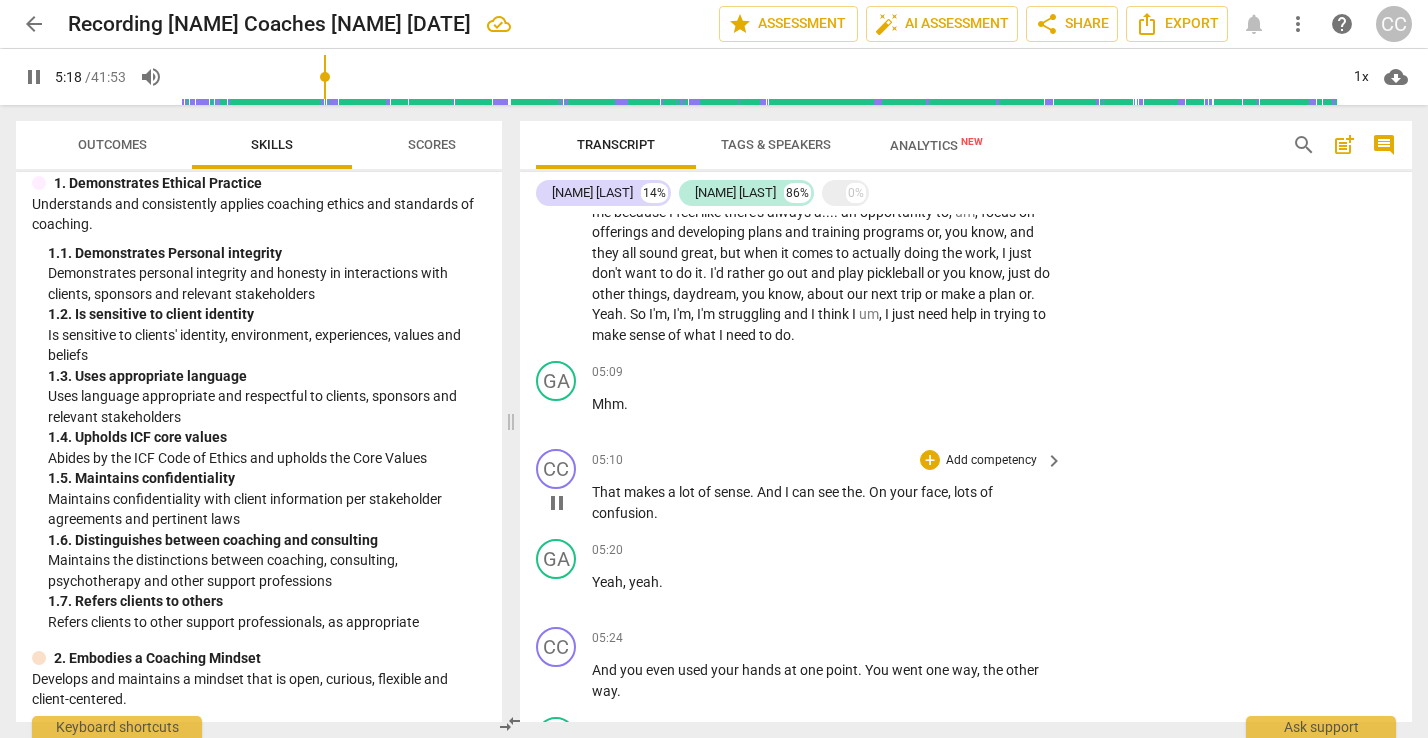 click on "On" at bounding box center (879, 492) 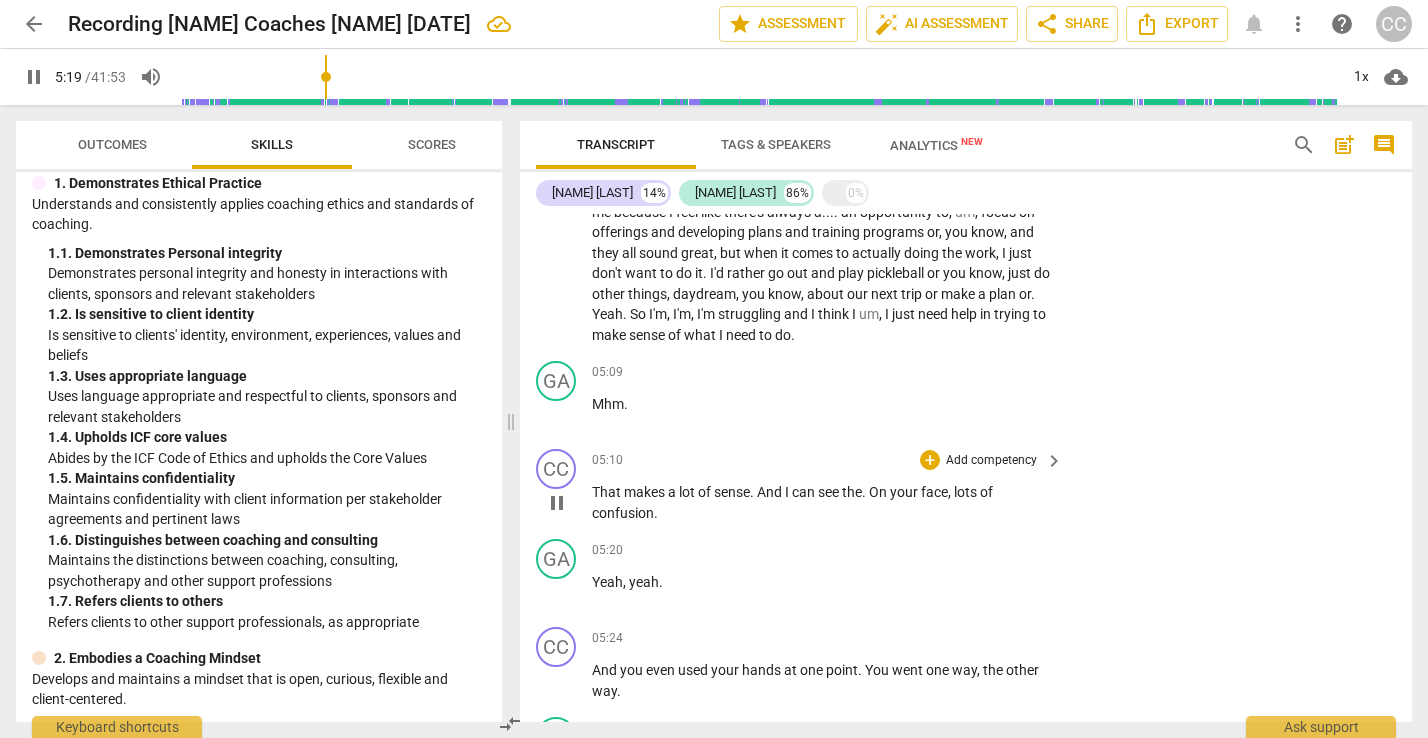 type on "320" 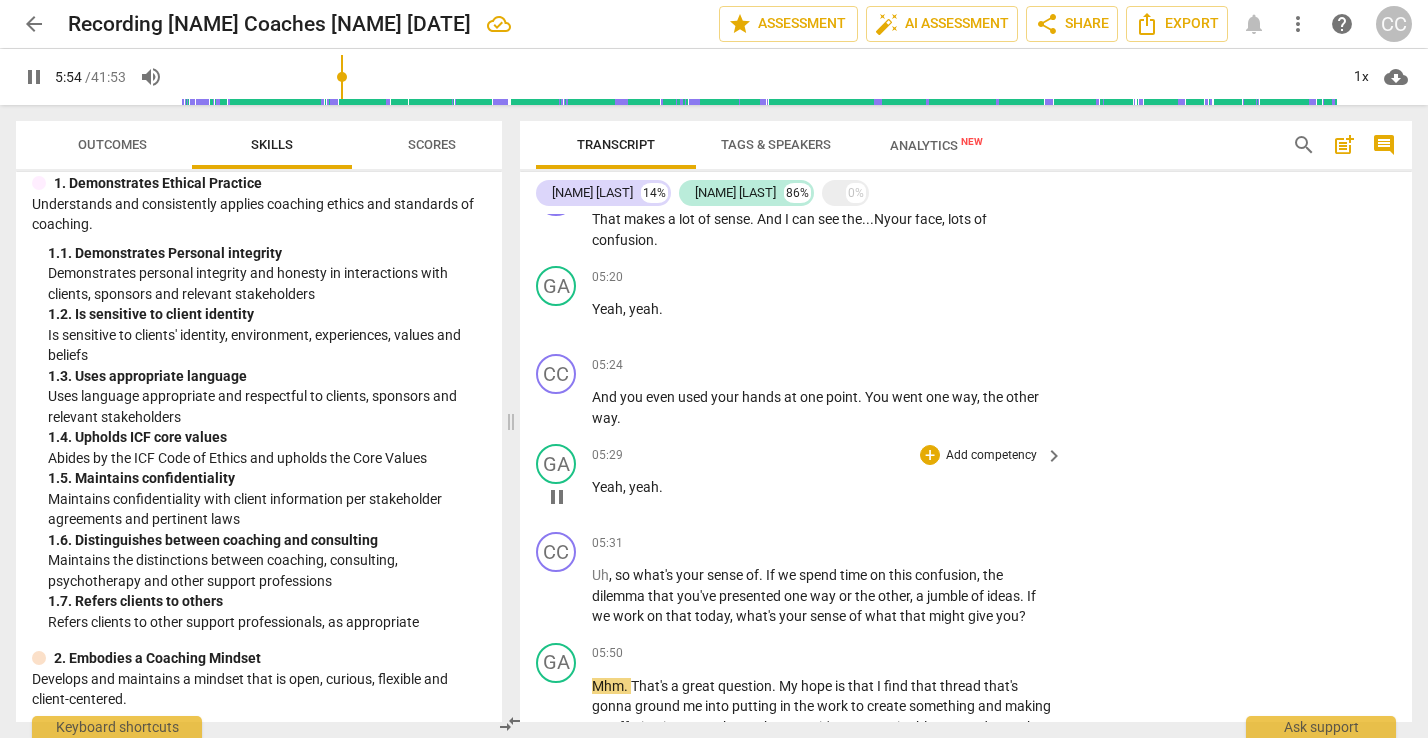 scroll, scrollTop: 2578, scrollLeft: 0, axis: vertical 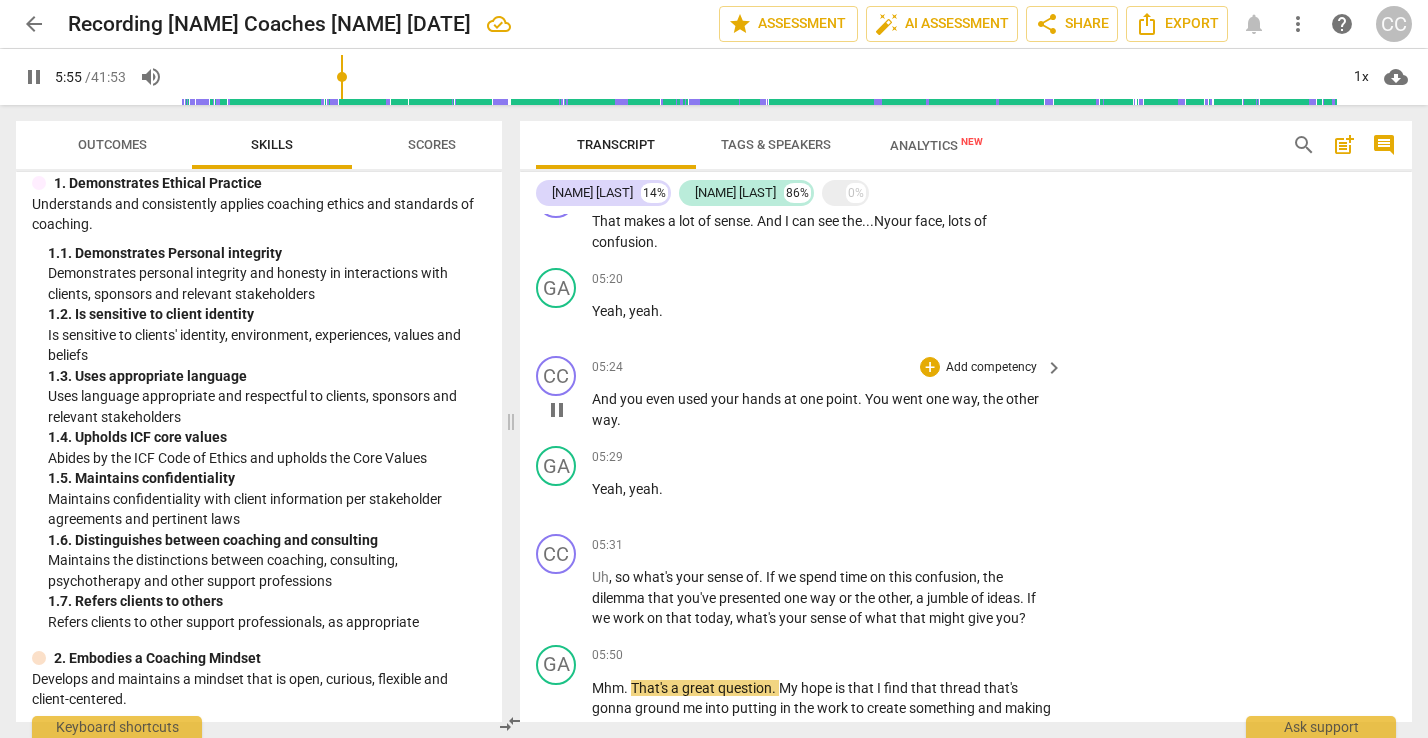 click on "one" at bounding box center (813, 399) 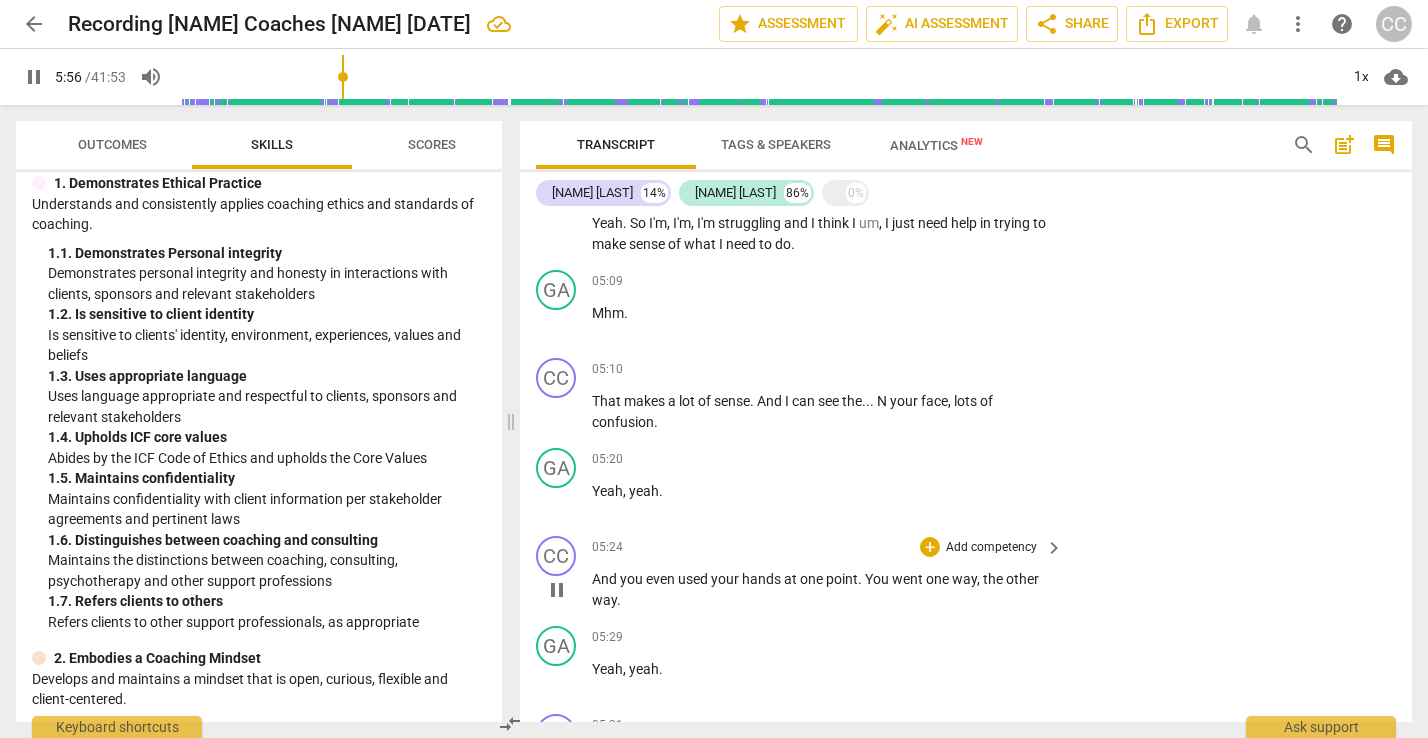 scroll, scrollTop: 2393, scrollLeft: 0, axis: vertical 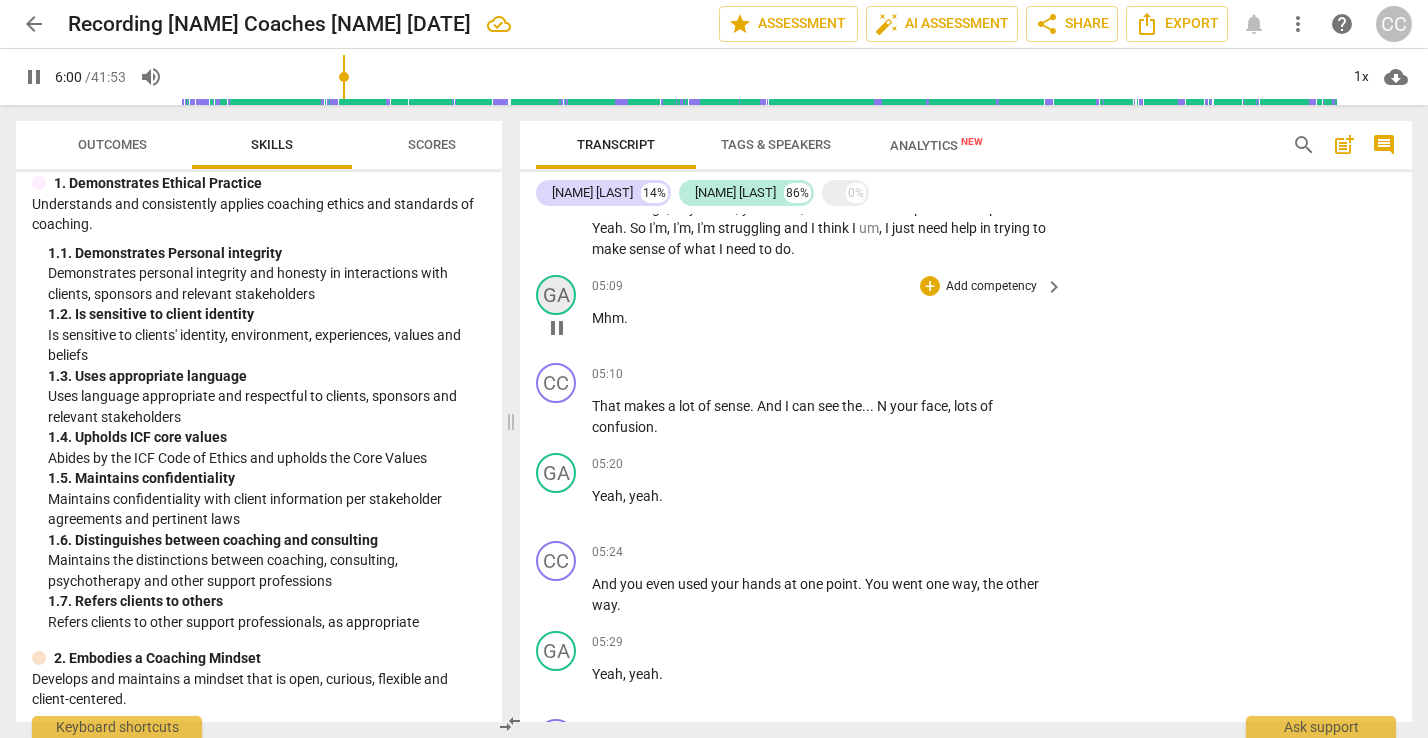 click on "GA" at bounding box center (556, 295) 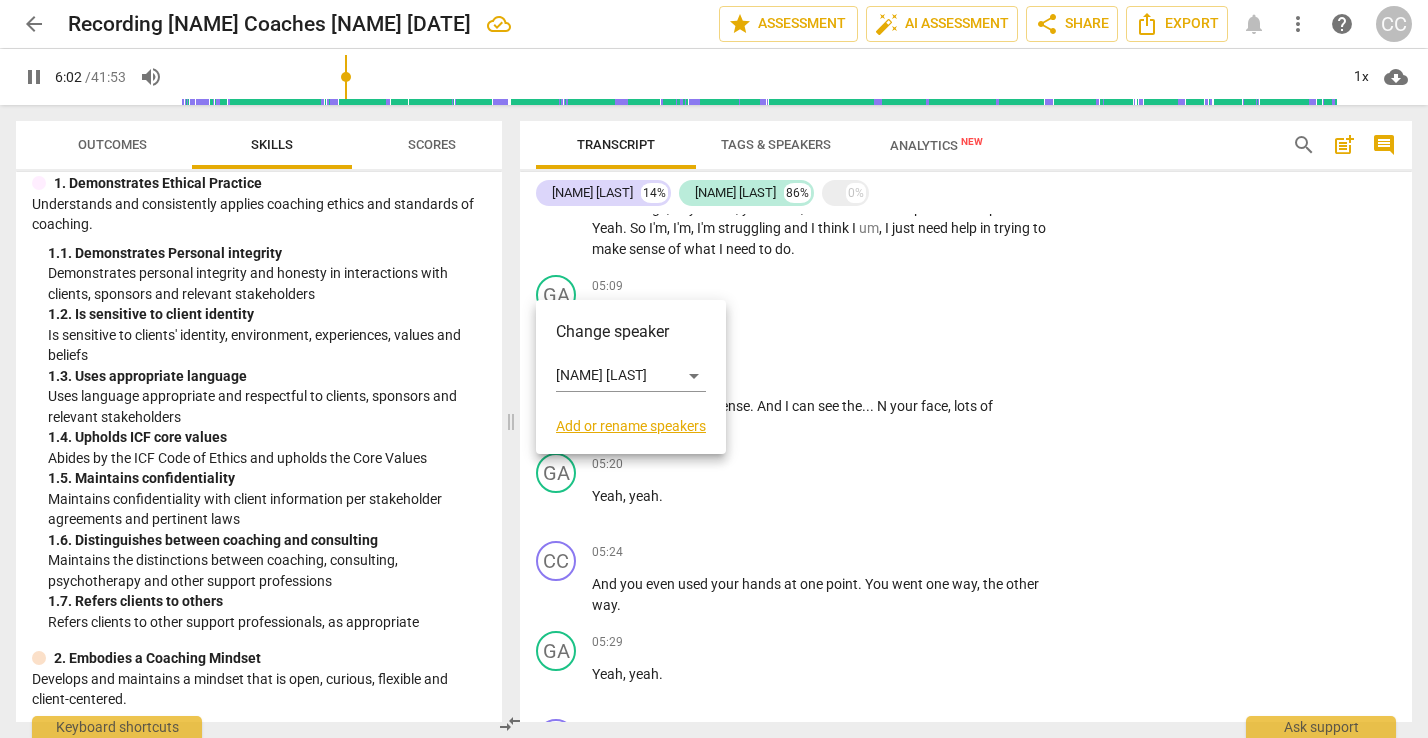 click on "Change speaker" at bounding box center (631, 332) 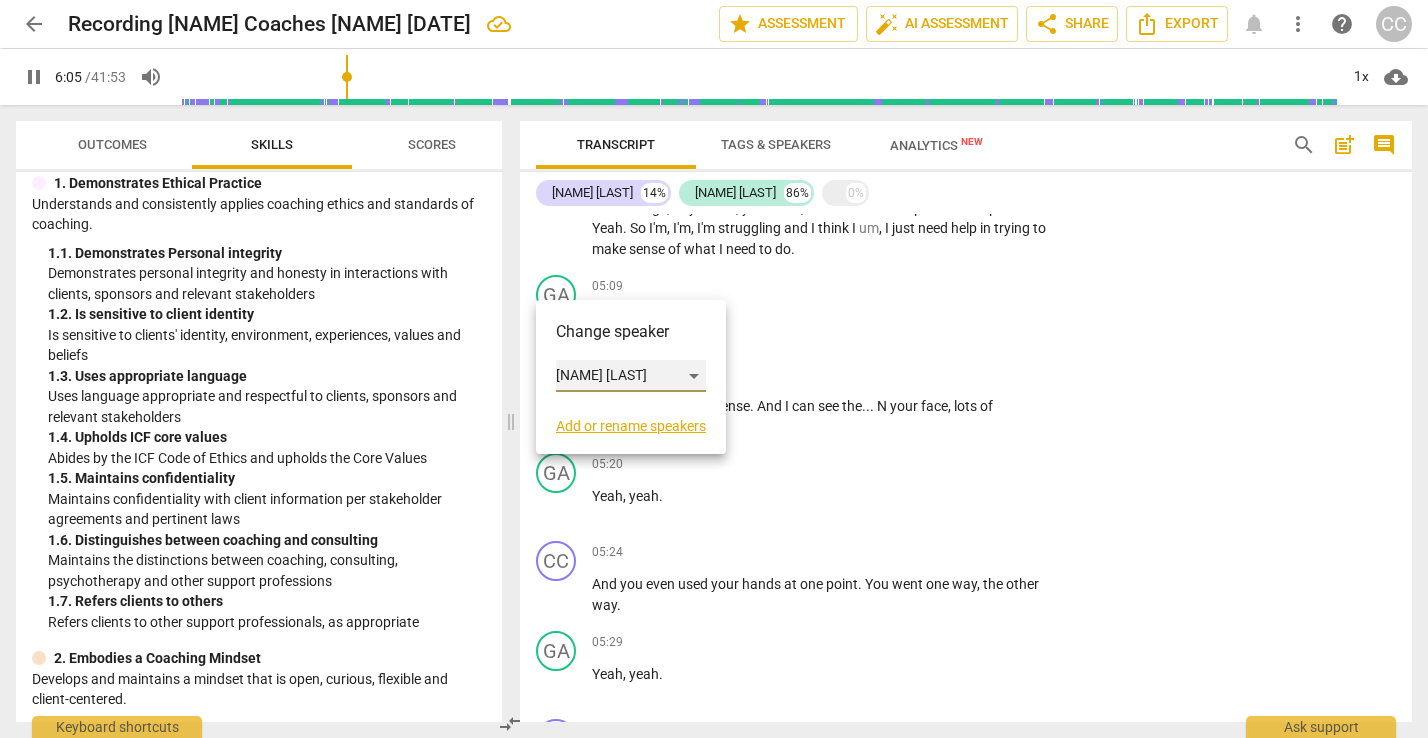 click on "[NAME] [LAST]" at bounding box center [631, 376] 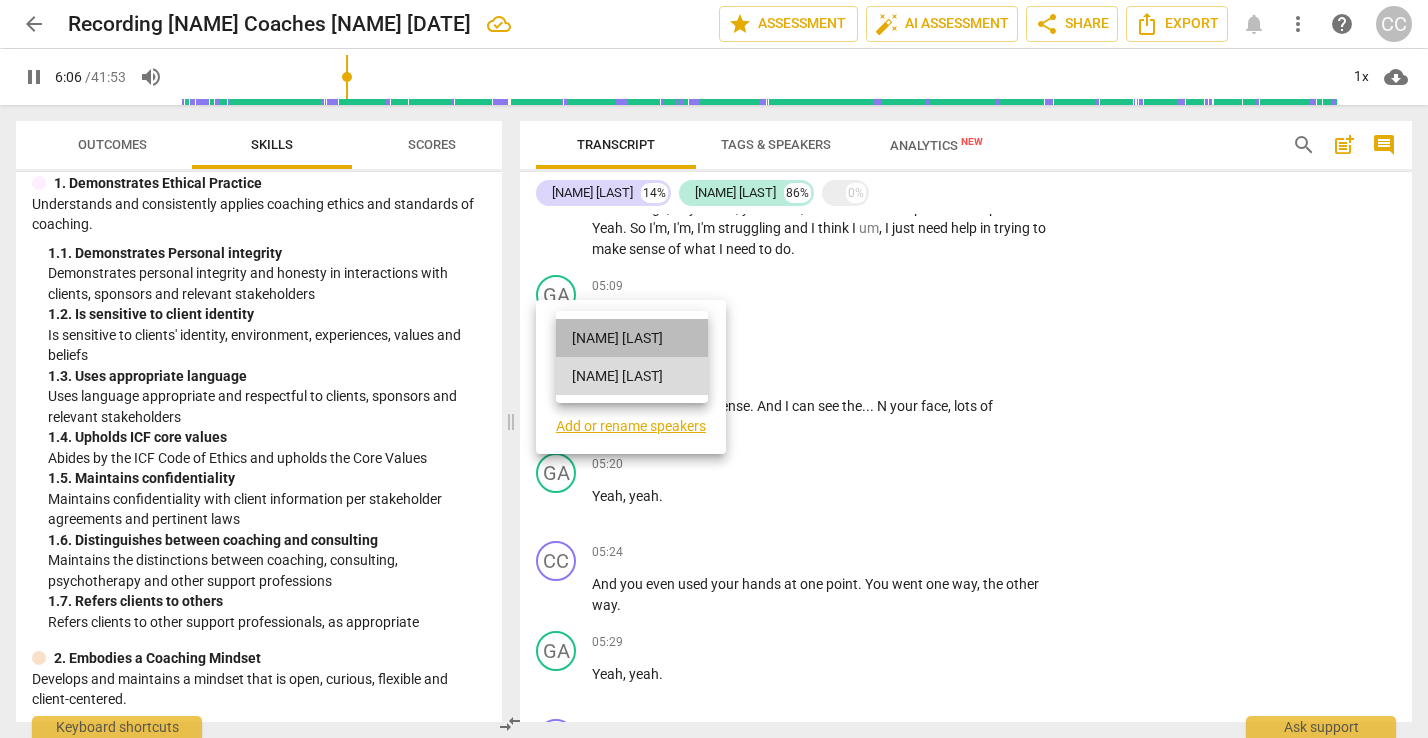 click on "[NAME] [LAST]" at bounding box center [632, 338] 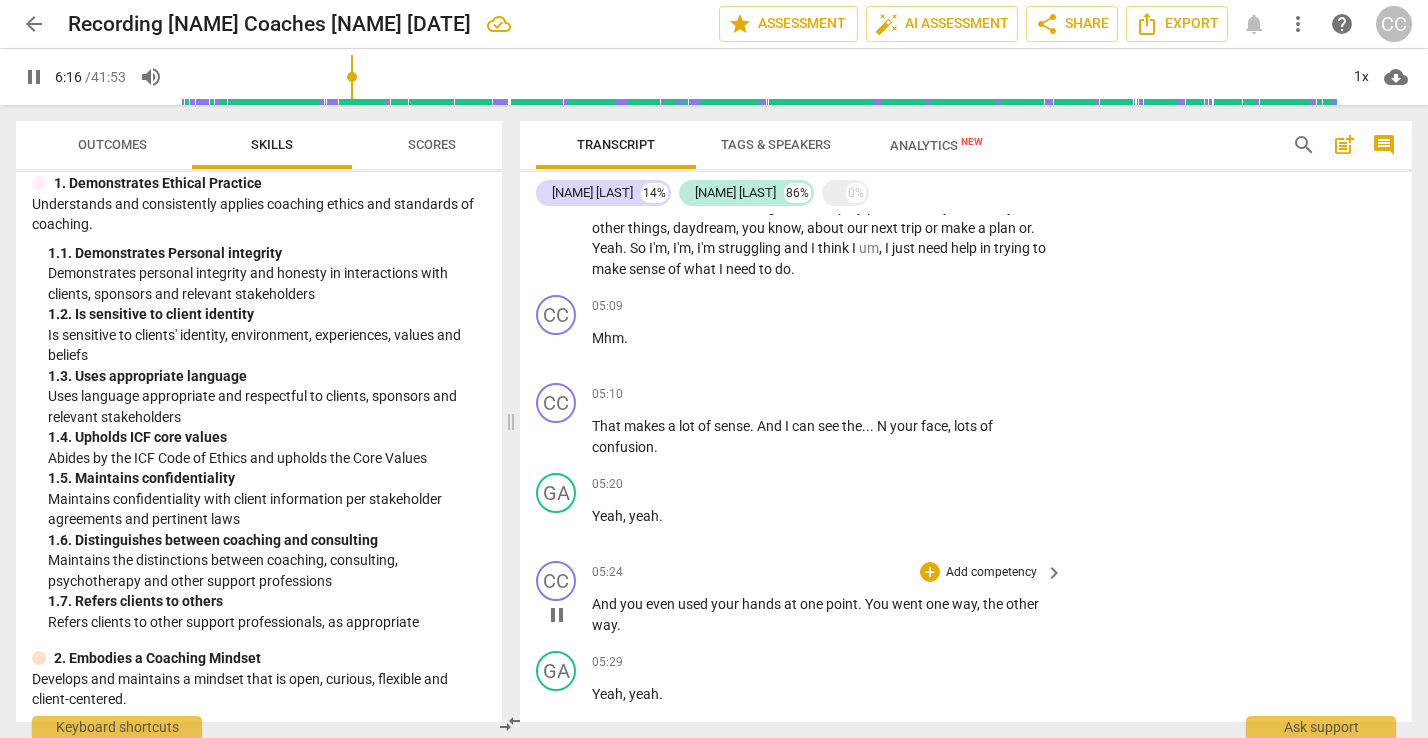 scroll, scrollTop: 2372, scrollLeft: 0, axis: vertical 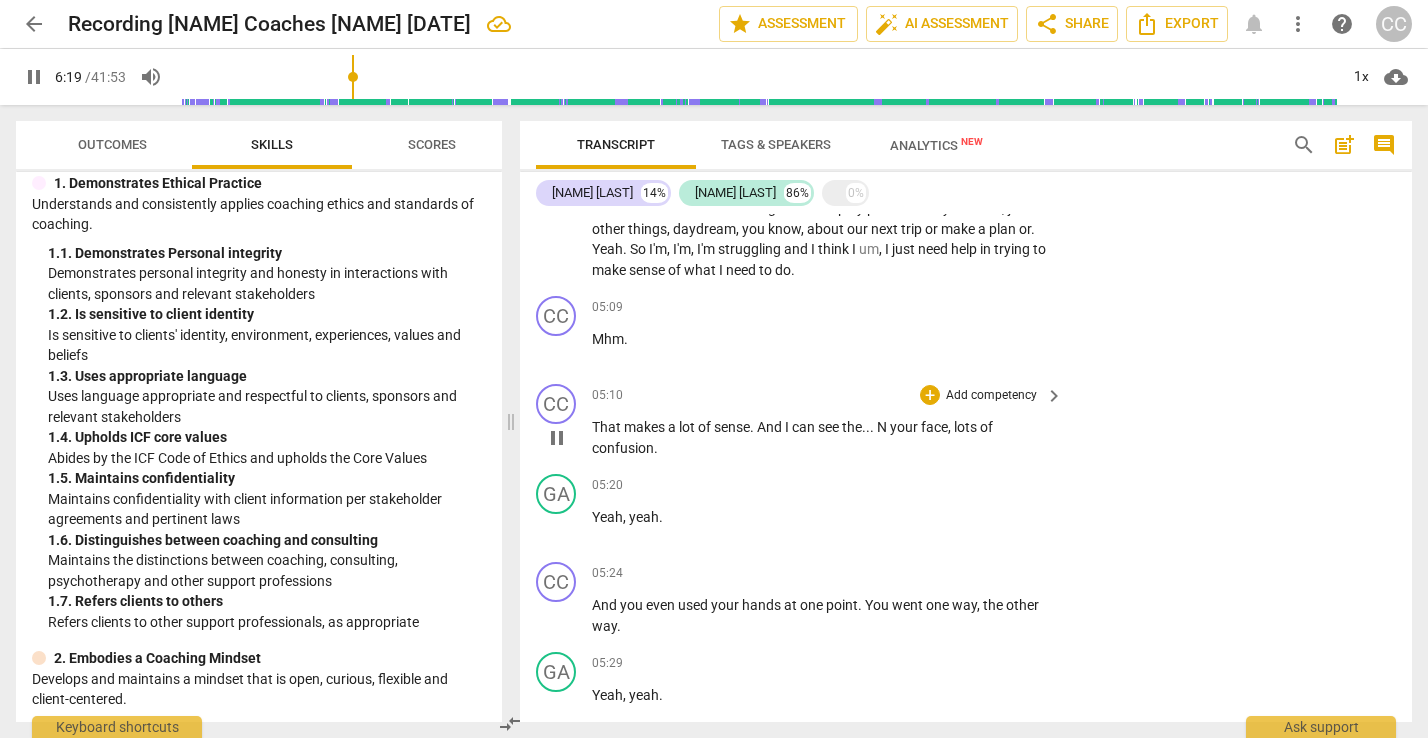 click on "N" at bounding box center (883, 427) 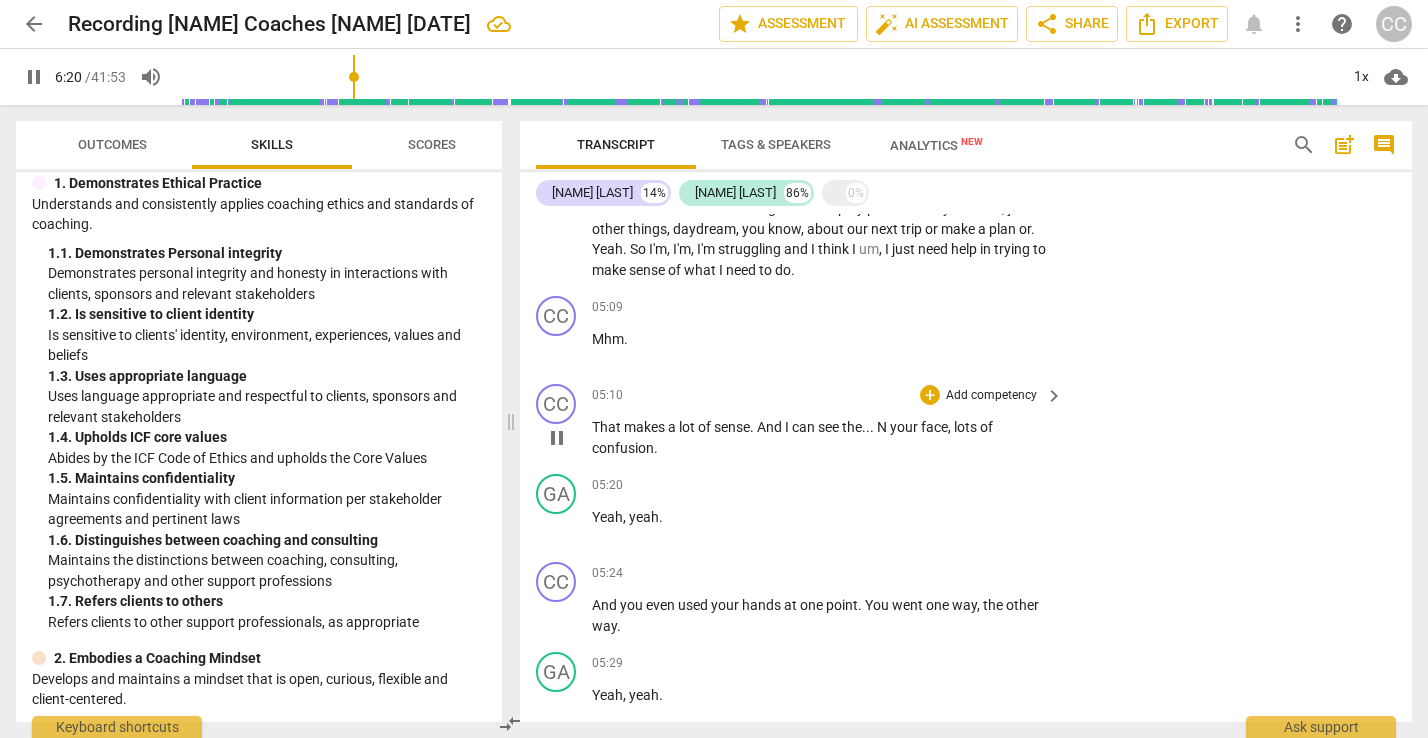 type on "381" 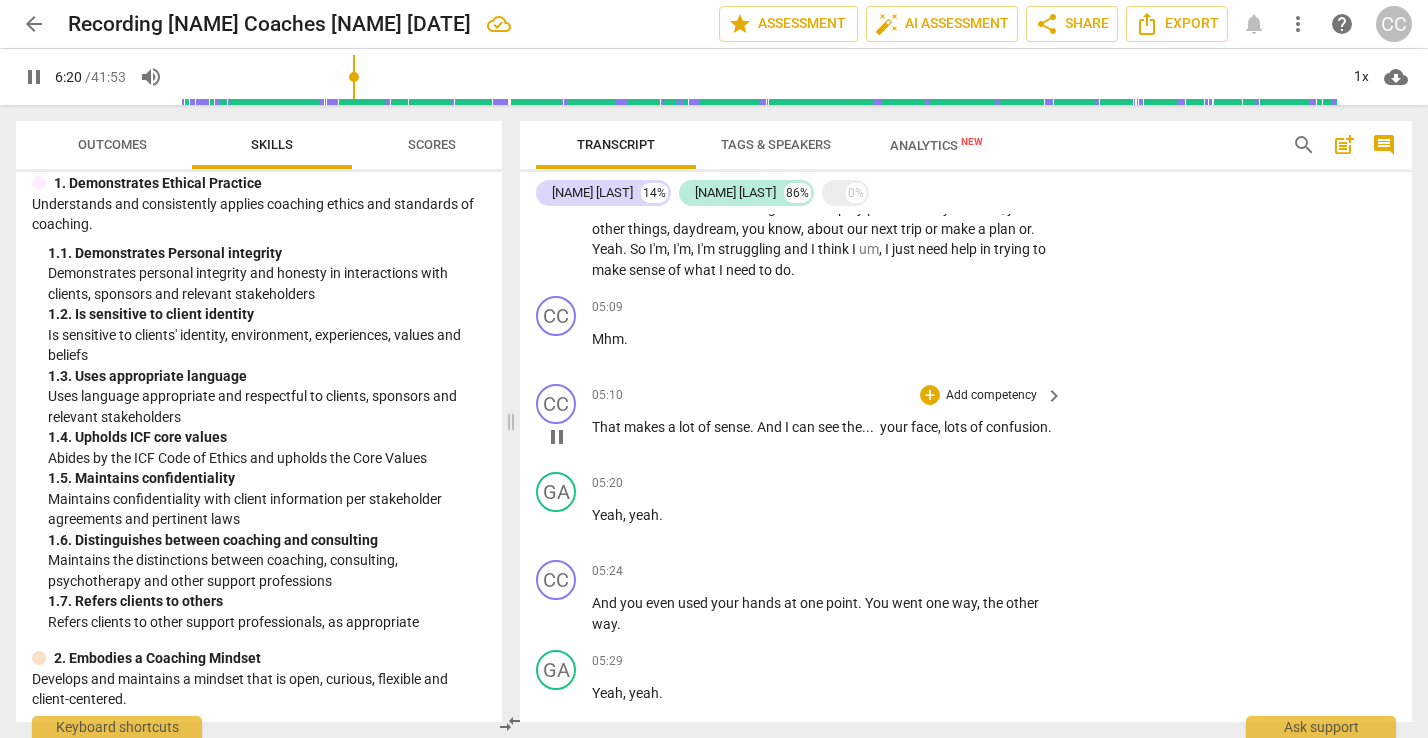 type 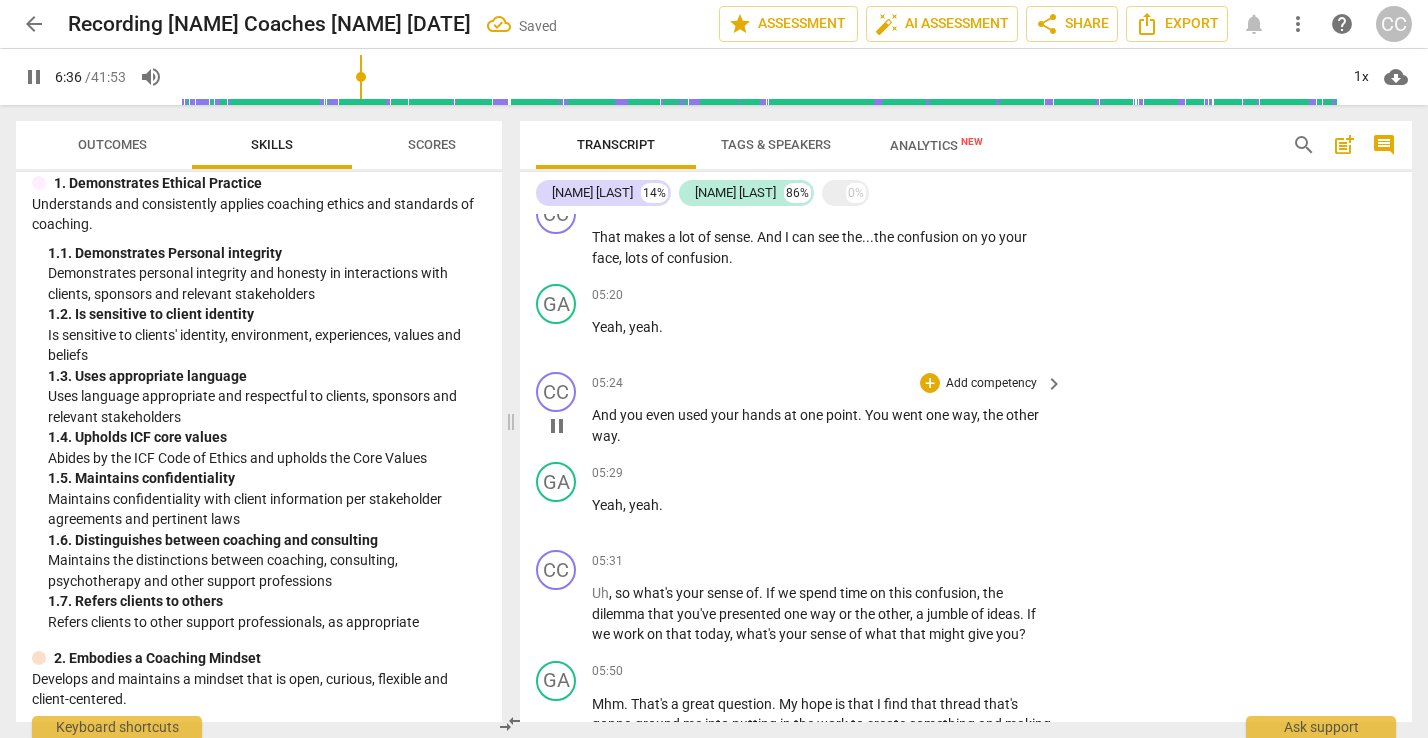 scroll, scrollTop: 2316, scrollLeft: 0, axis: vertical 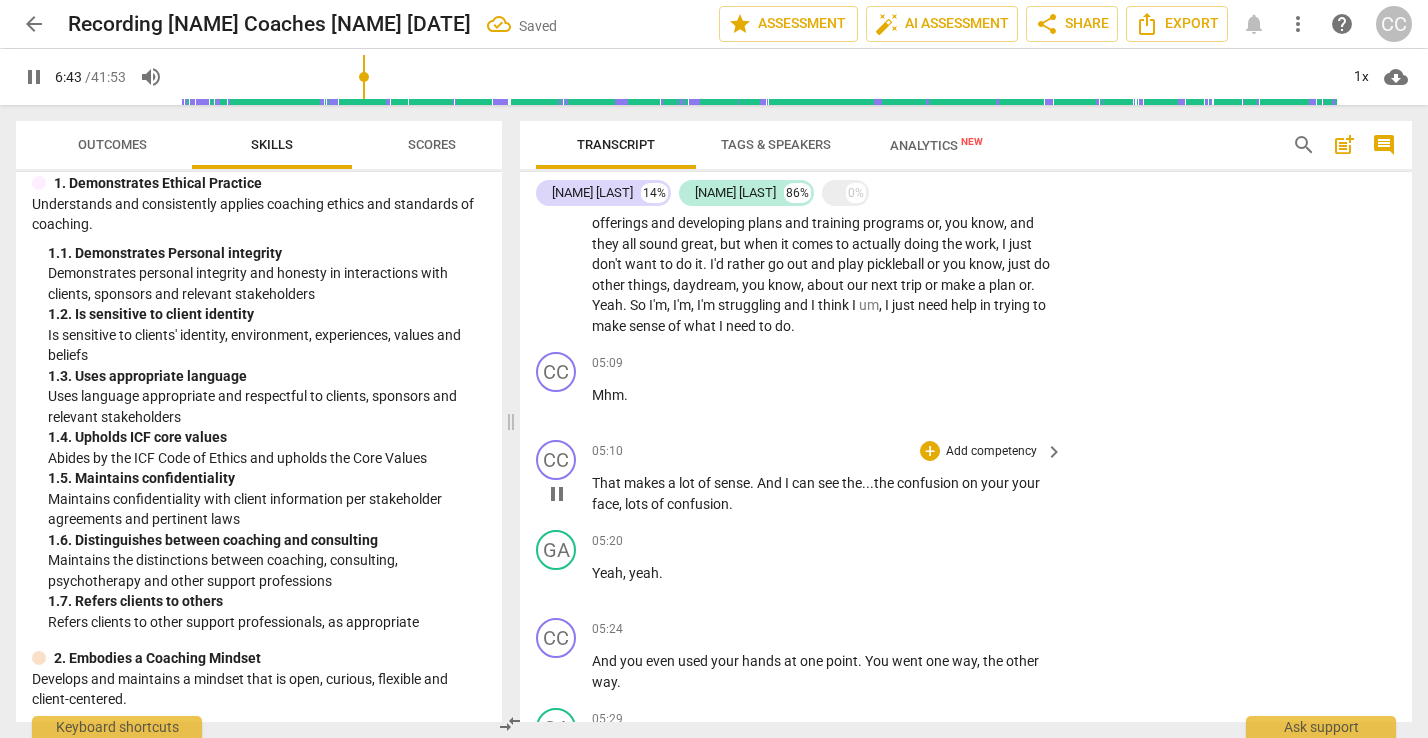 click on ".   the confusion on your" at bounding box center (939, 483) 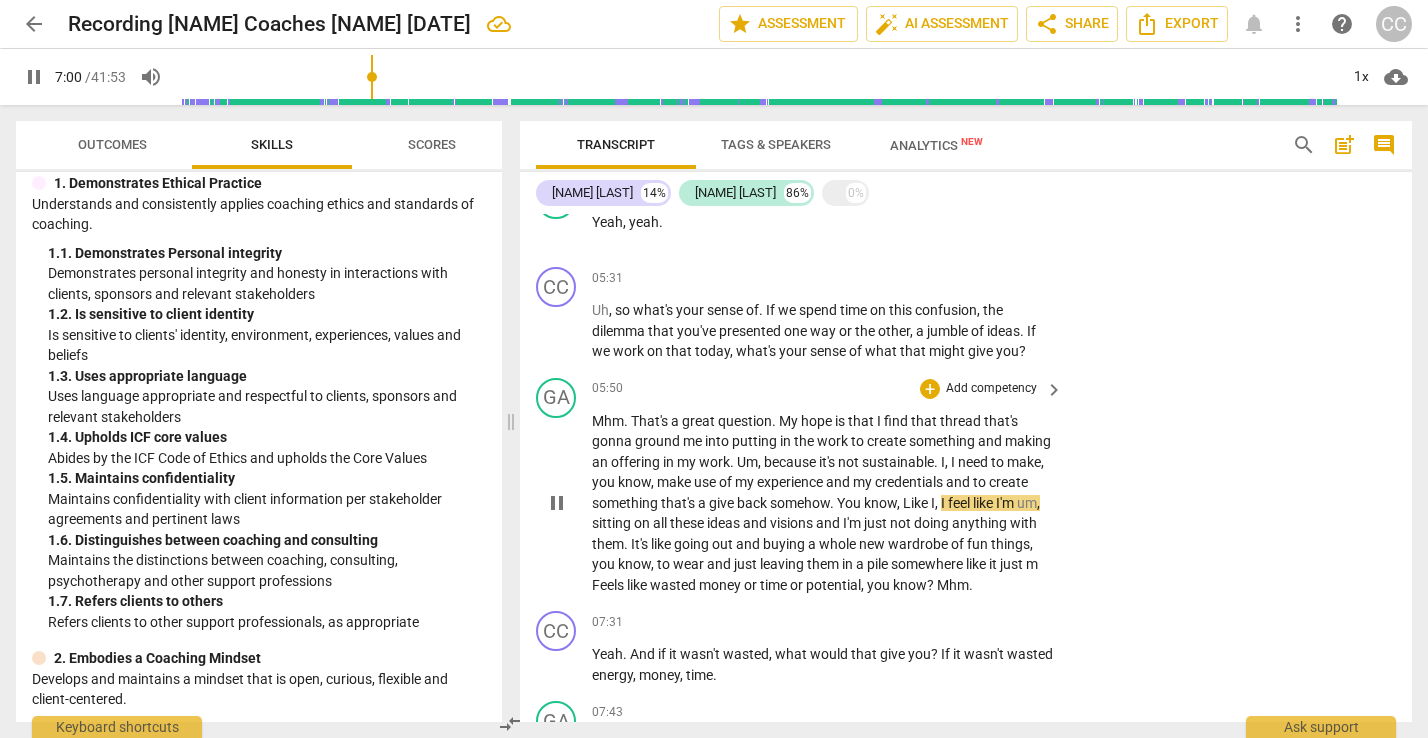 scroll, scrollTop: 2842, scrollLeft: 0, axis: vertical 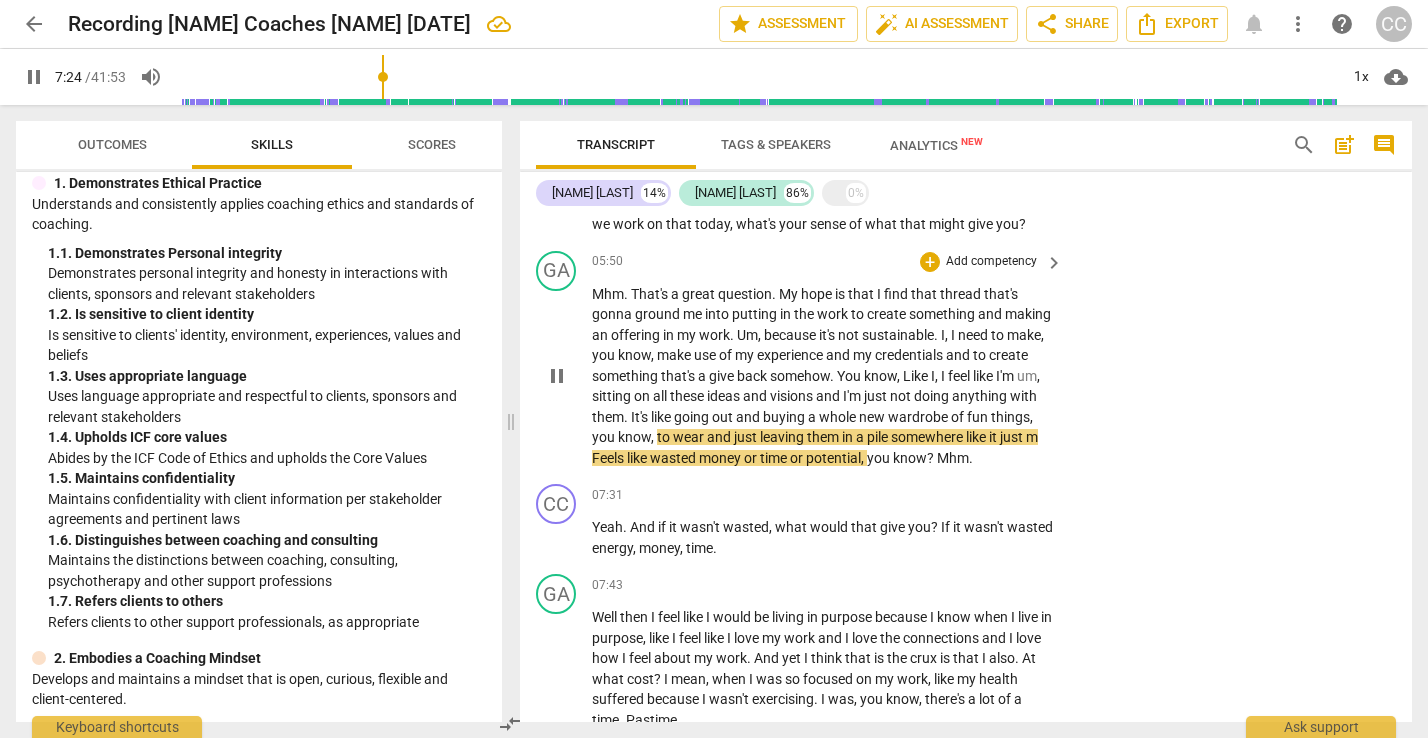 click on "Feels" at bounding box center [609, 458] 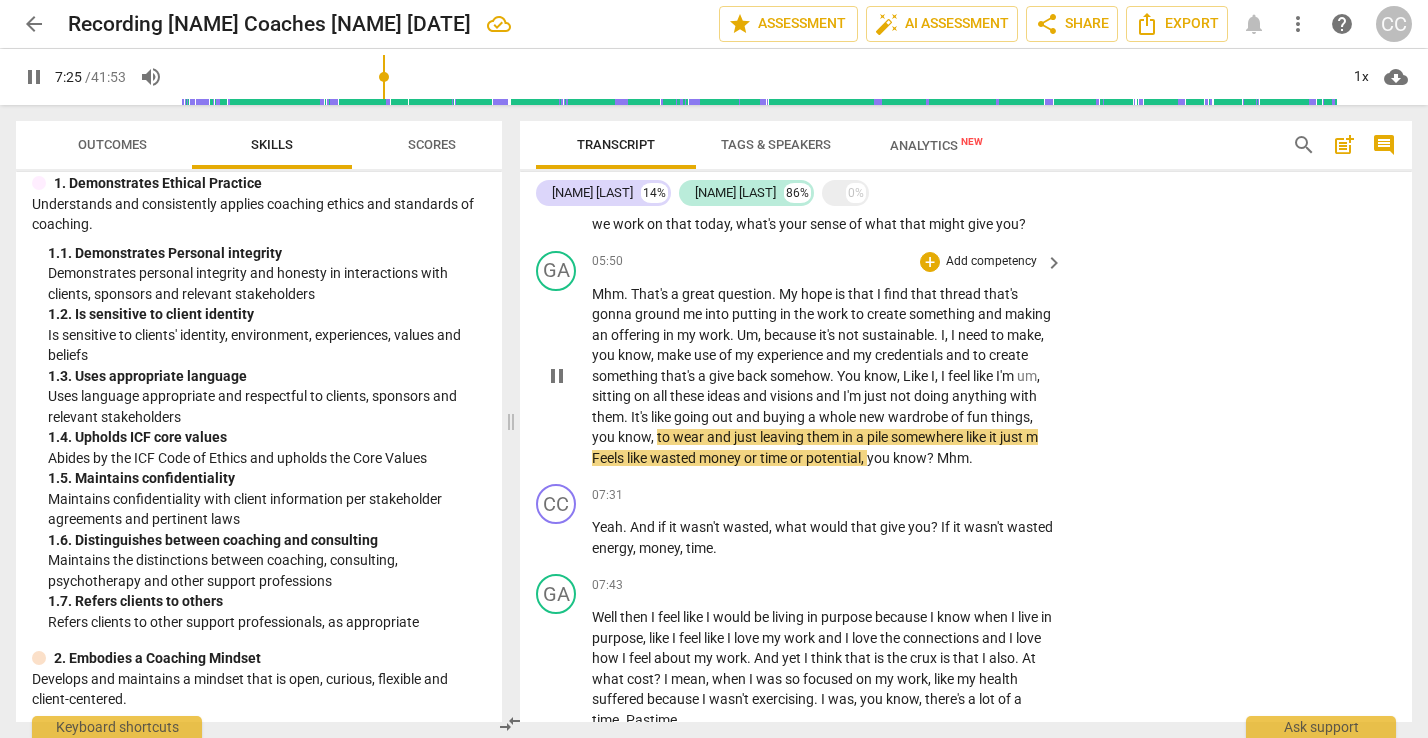 type on "446" 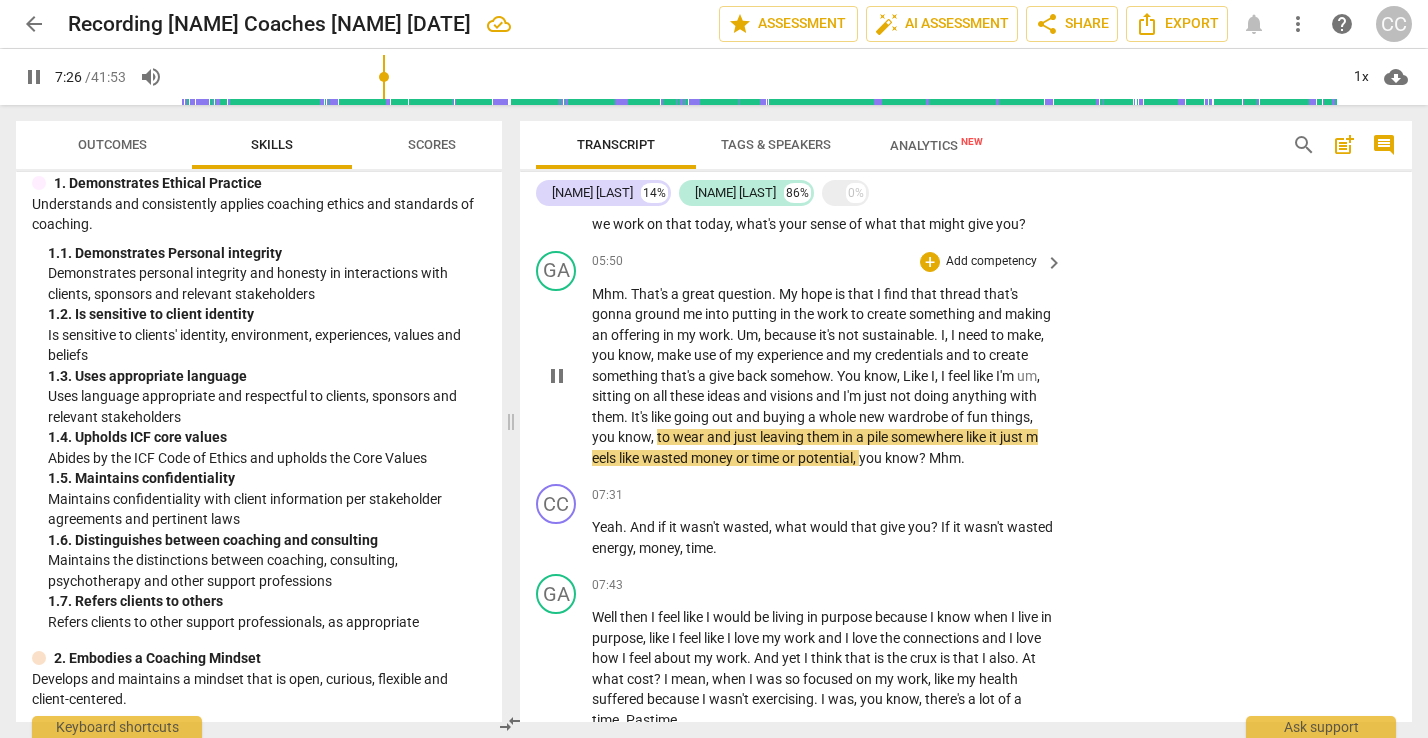 type 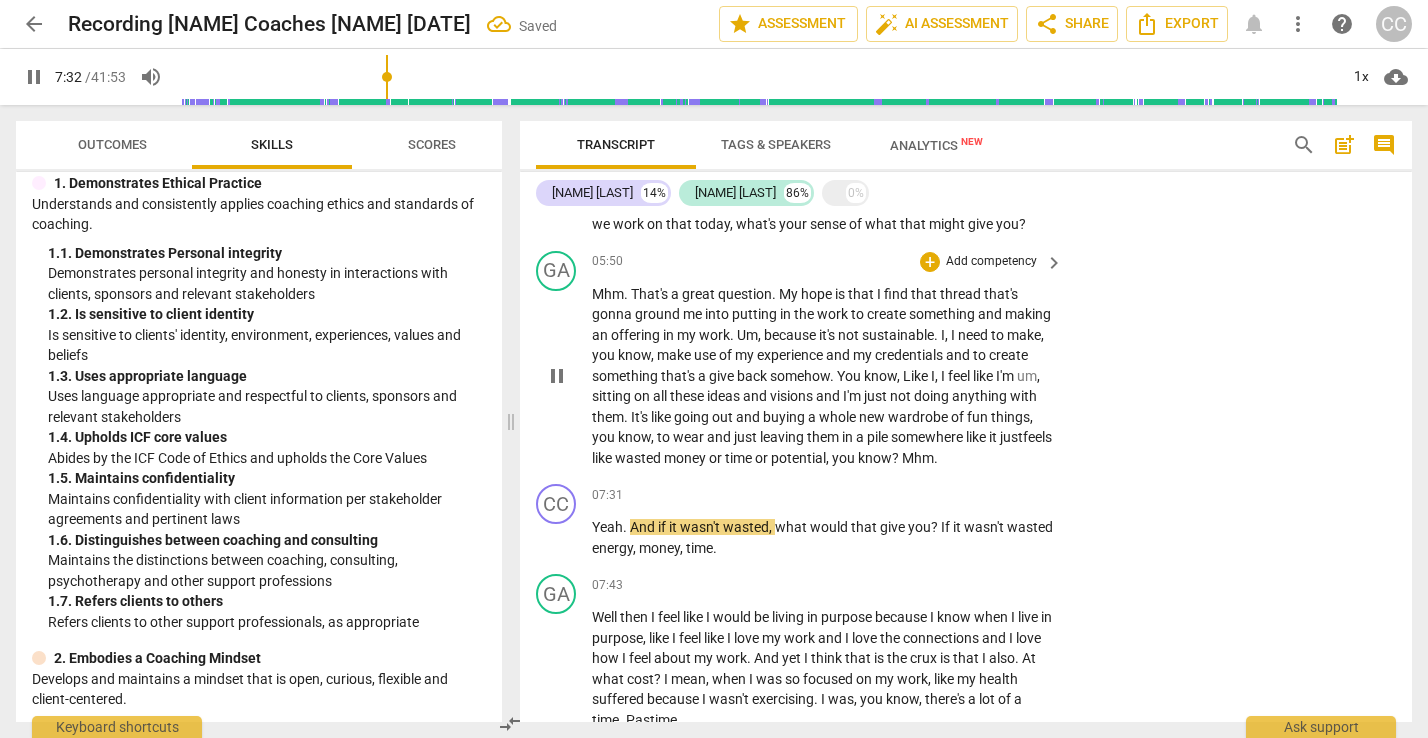 click on "Mhm" at bounding box center [918, 458] 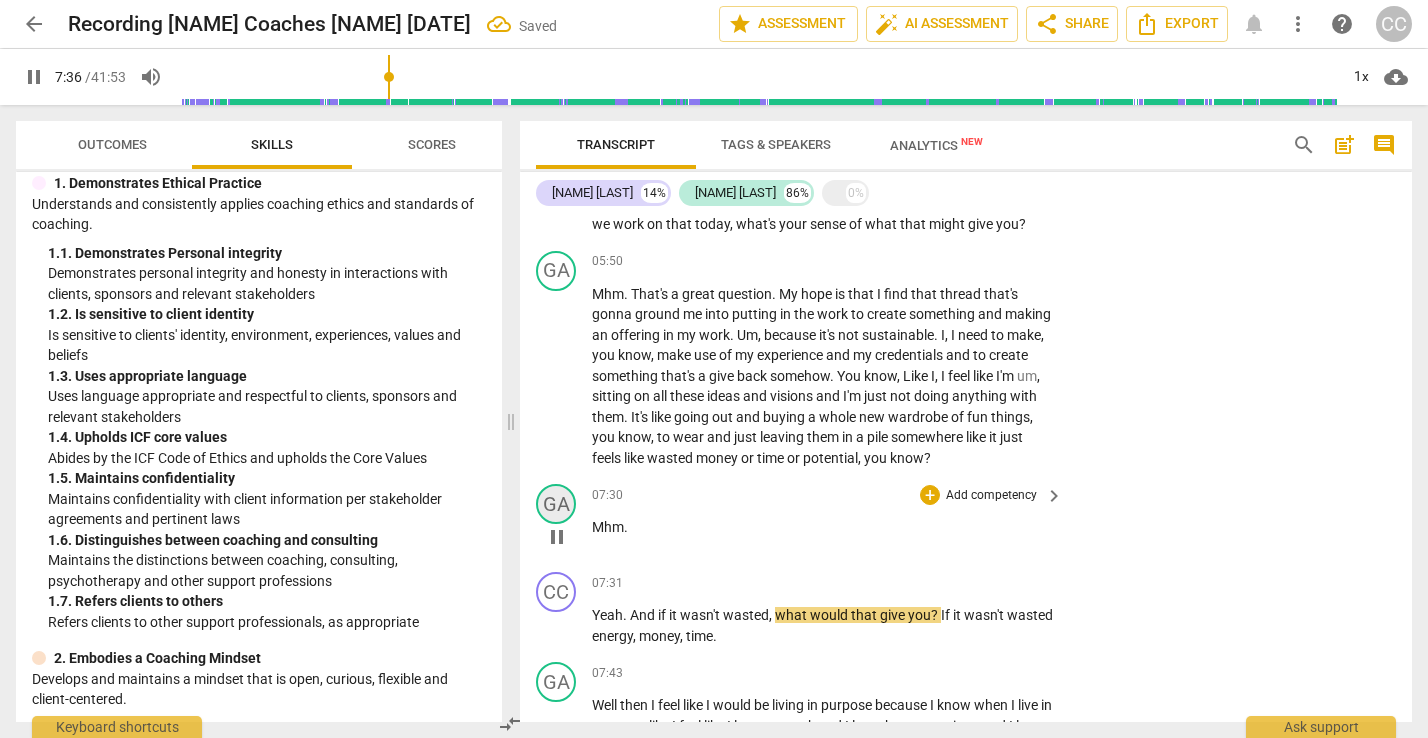 click on "GA" at bounding box center (556, 504) 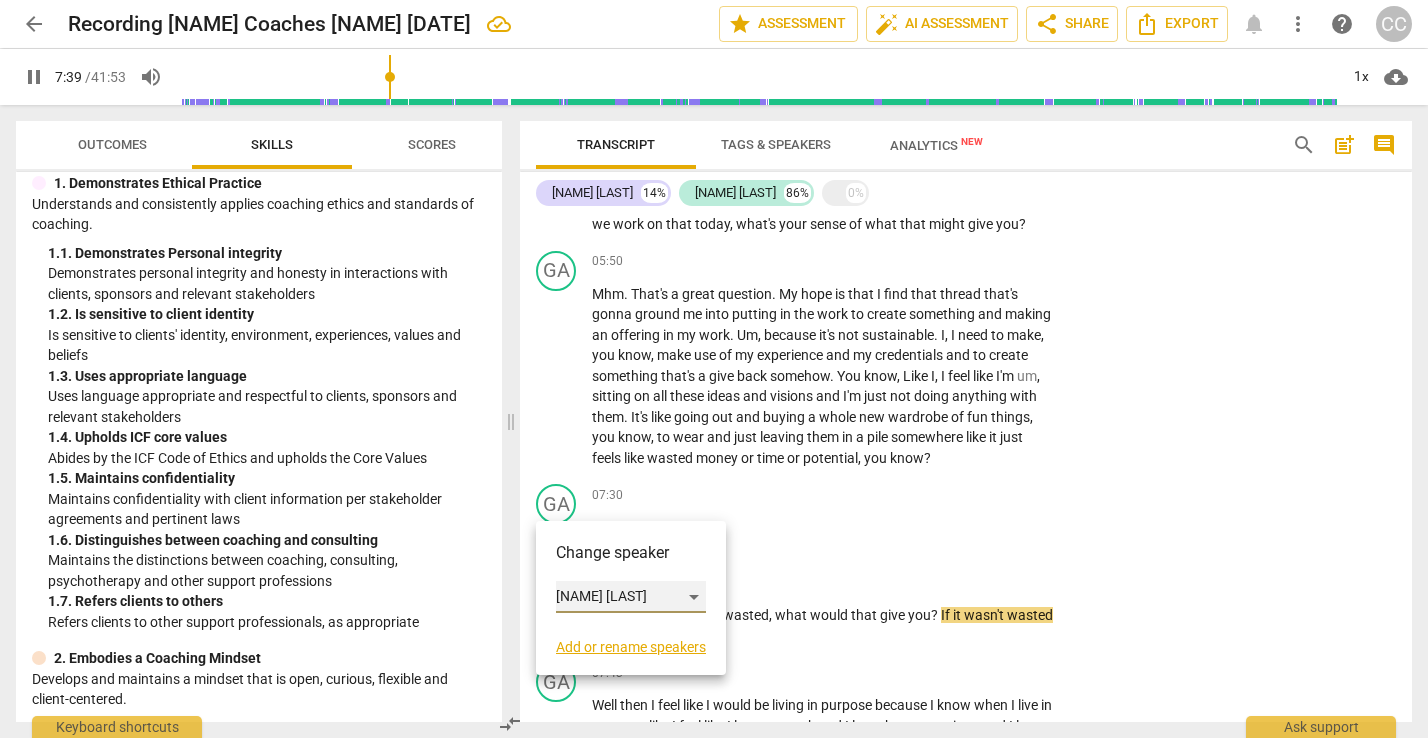 click on "[NAME] [LAST]" at bounding box center (631, 597) 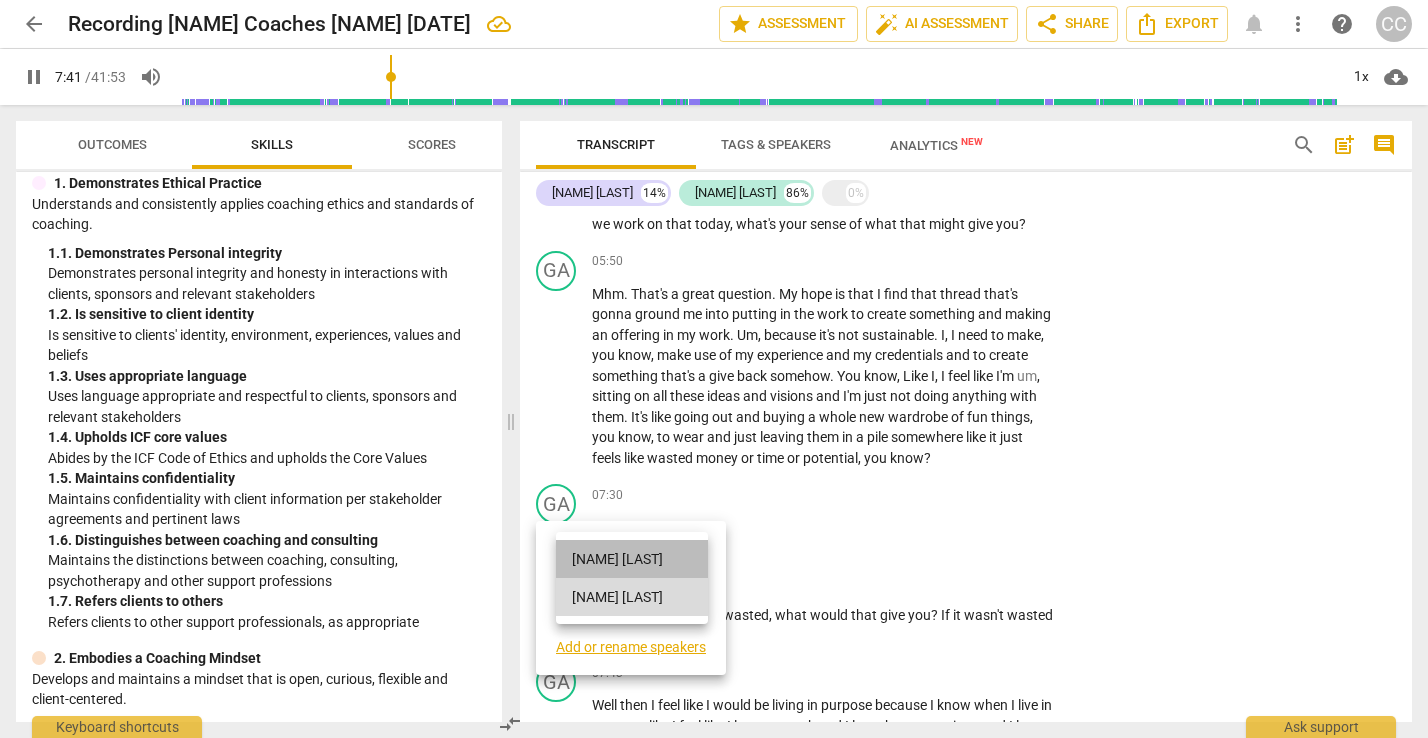 click on "[NAME] [LAST]" at bounding box center [632, 559] 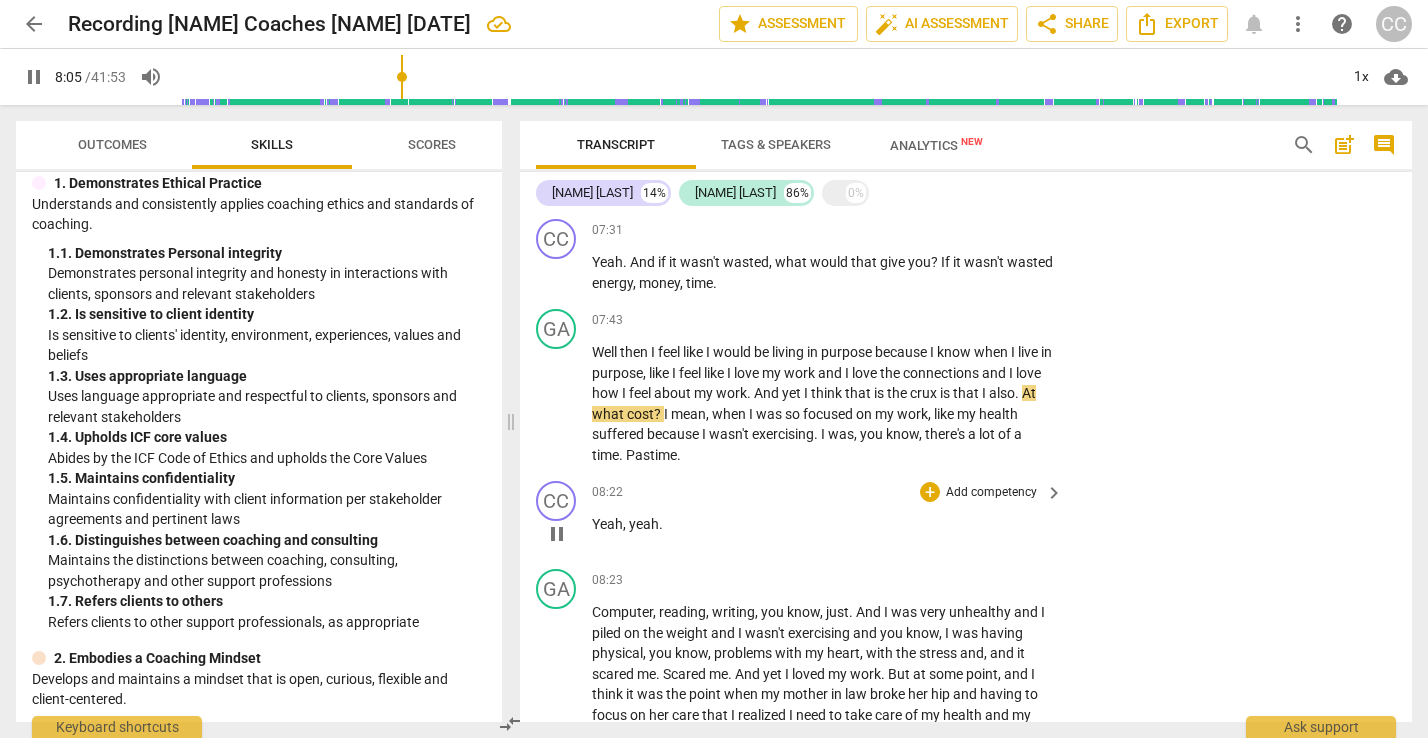 scroll, scrollTop: 3334, scrollLeft: 0, axis: vertical 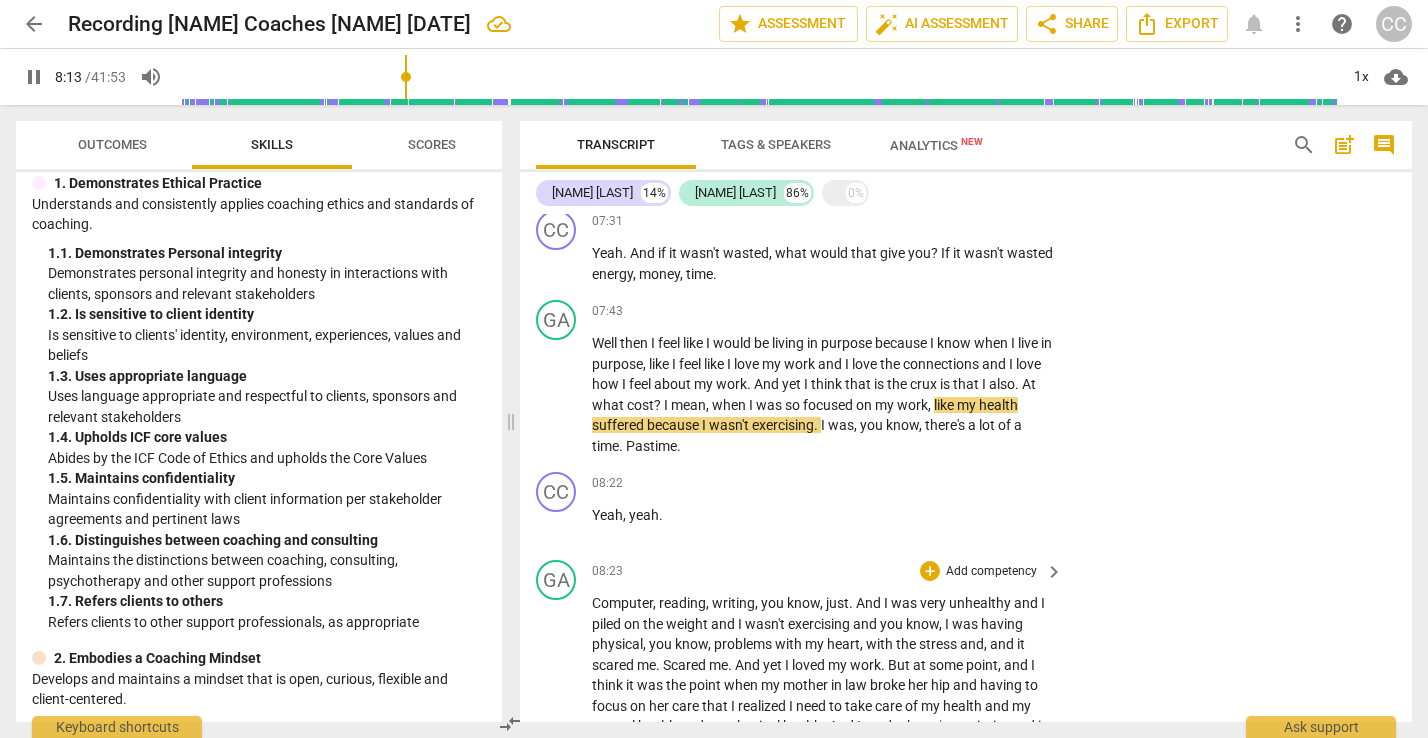 click on "Computer , reading , writing , you know , just . And I was very unhealthy and I piled on the weight and I wasn't exercising and you know , I was having physical , you know , problems with my heart , with the stress and , and it scared me . Scared me . And yet I loved my work . But at some point , and I think it was the point when my mother in law broke her hip and having to focus on her care that I realized I need to take care of my health and my mental health and my physical health . And I made that uh , a priority and it was almost like the universe was supporting that in a way because my contracts were ending , they were being whittled down to nothing . And this summer I've had very little work and I haven't done anything to go" at bounding box center (822, 736) 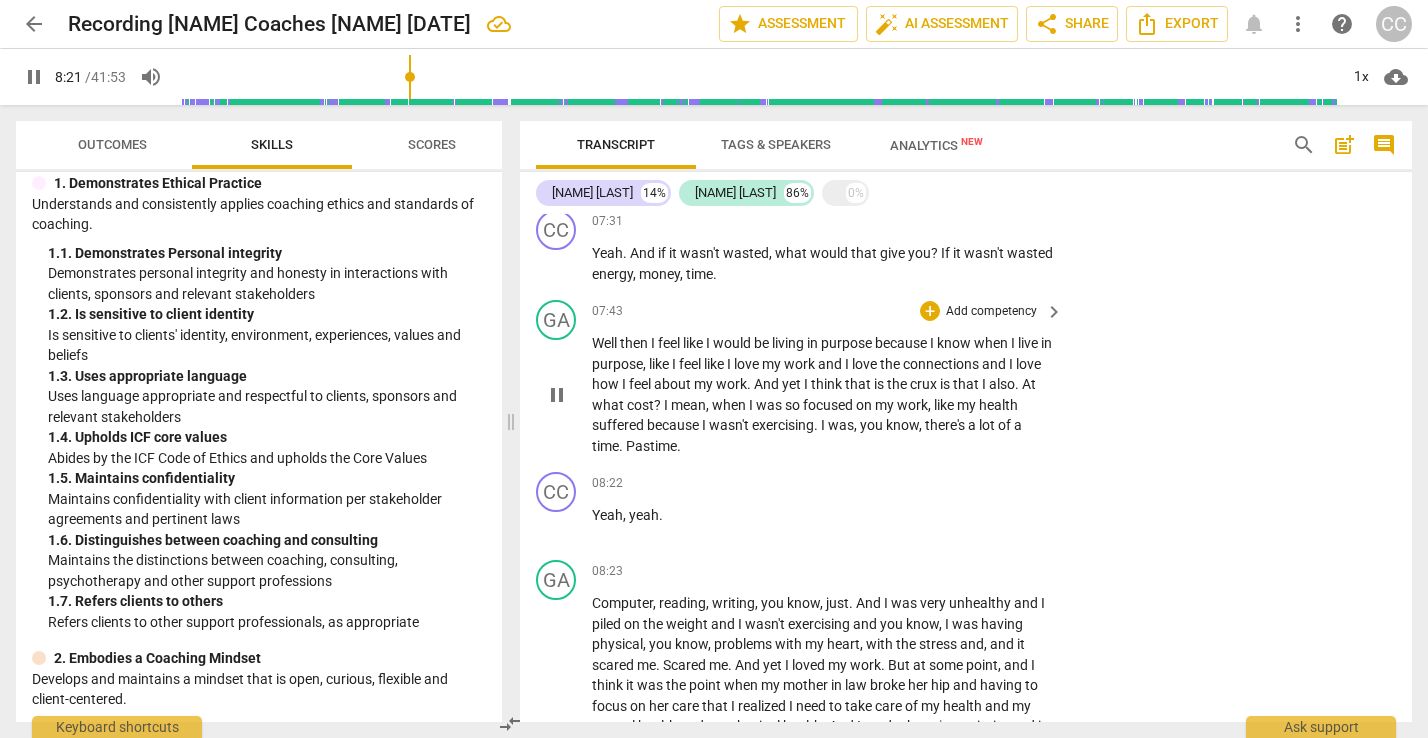 click on "a" at bounding box center (1018, 425) 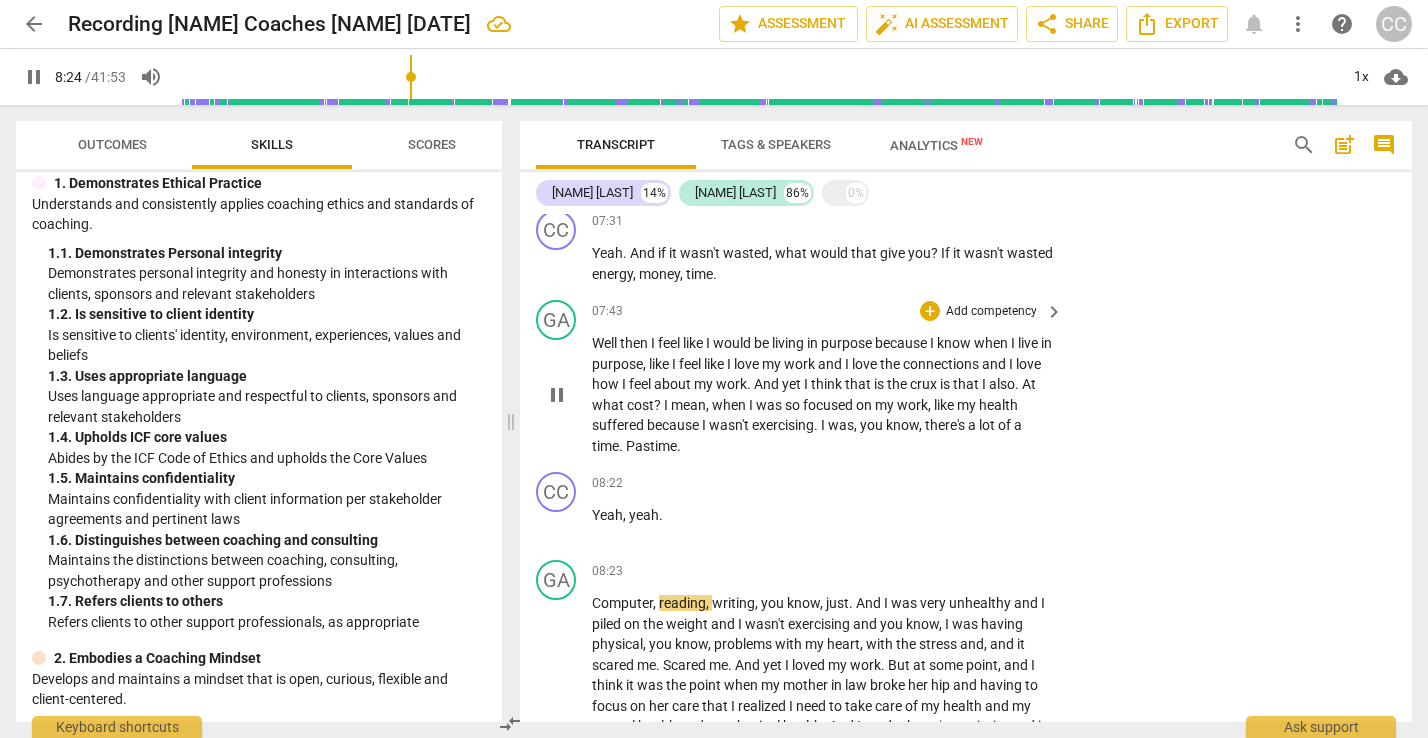 click on "a" at bounding box center (1018, 425) 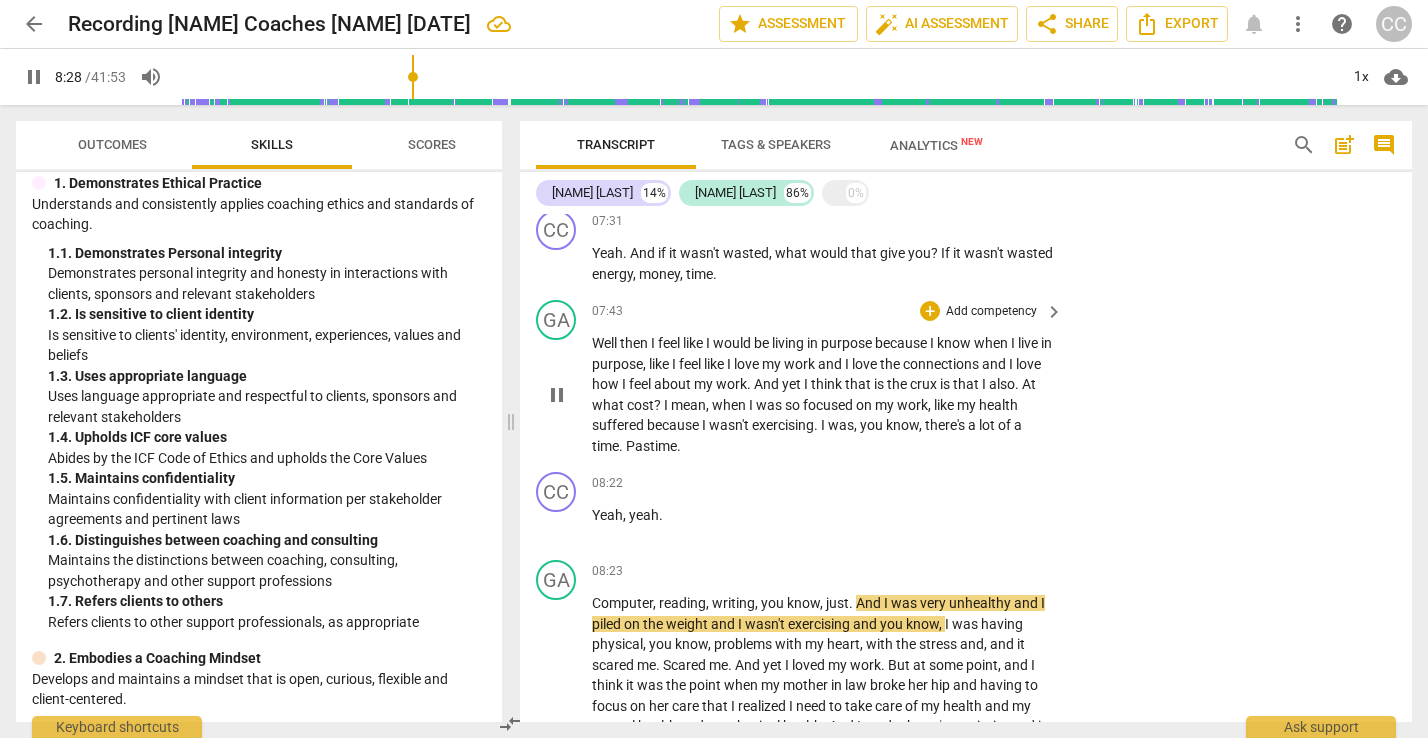 type on "509" 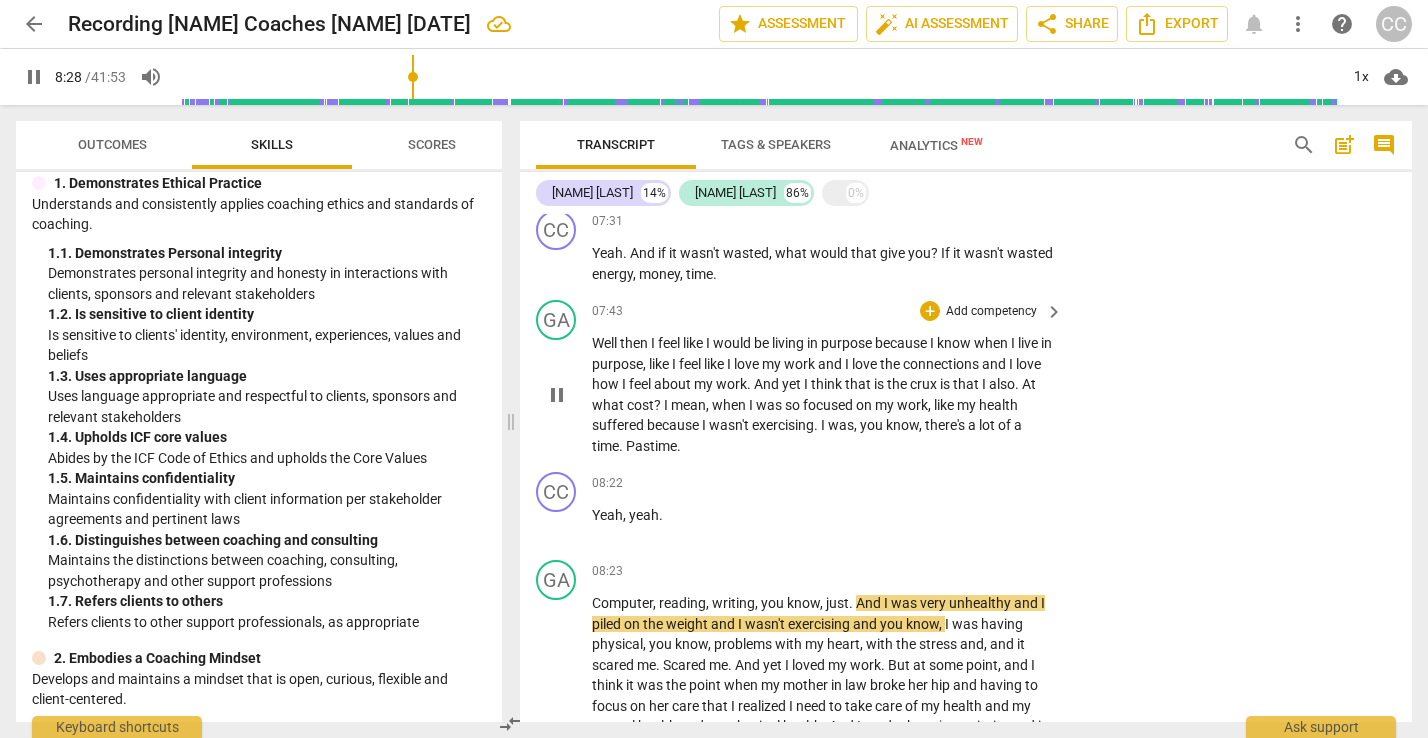 type 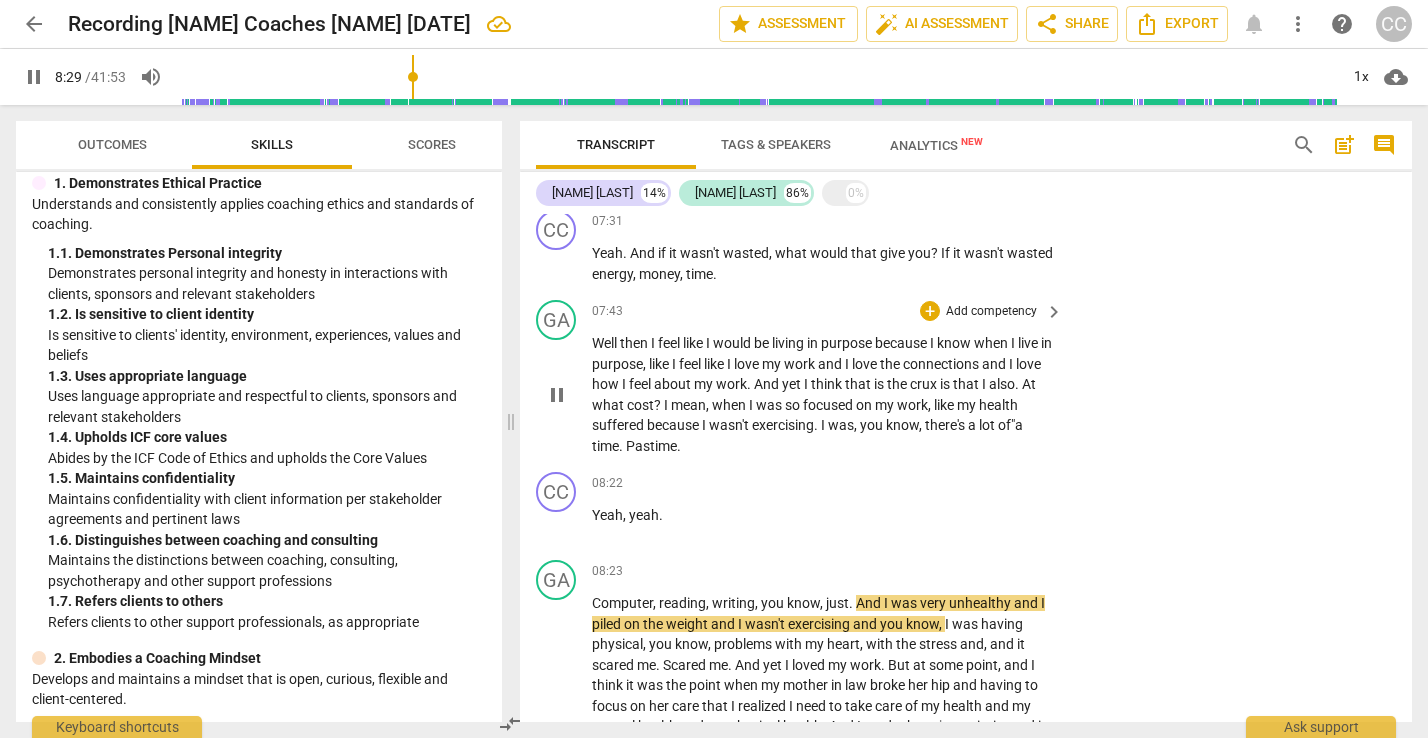 click on "a" at bounding box center (1019, 425) 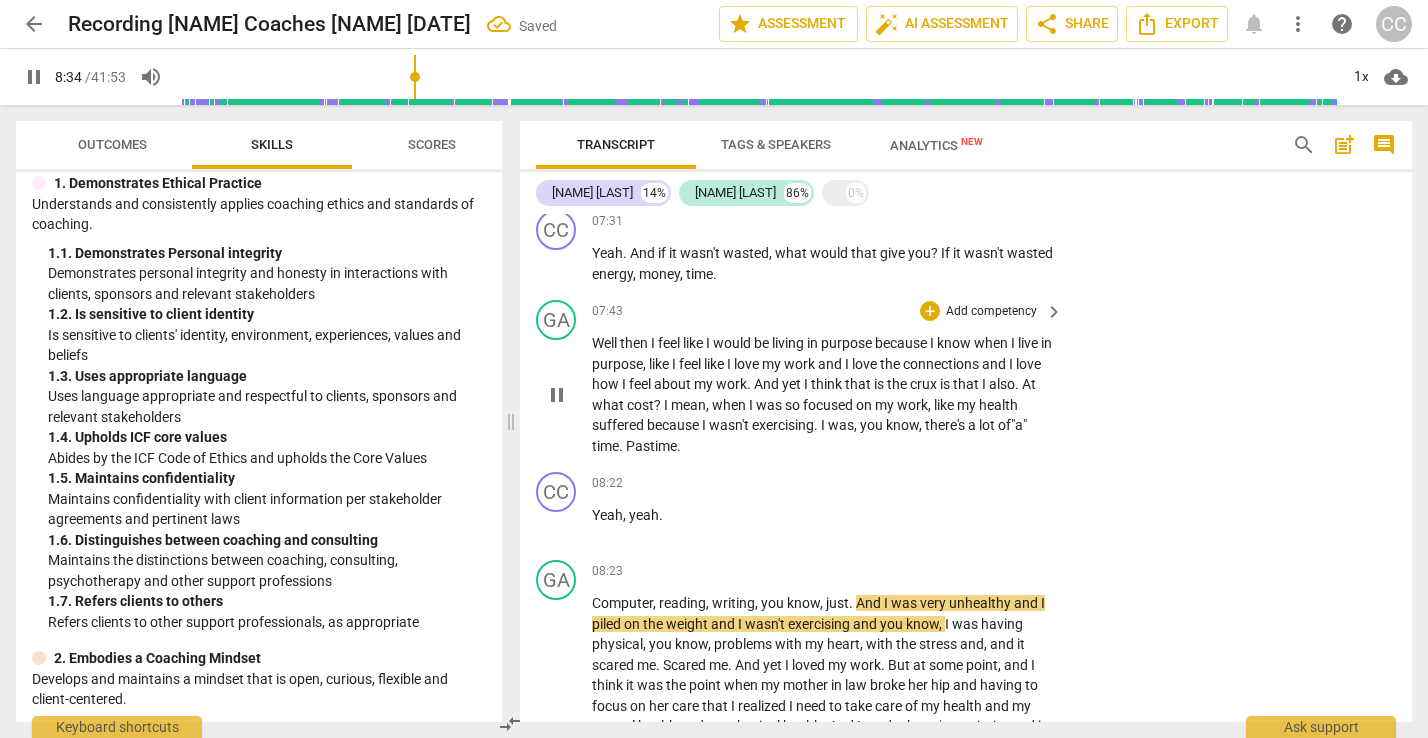 click on "Well   then   I   feel   like   I   would   be   living   in   purpose   because   I   know   when   I   live   in   purpose ,   like   I   feel   like   I   love   my   work   and   I   love   the   connections   and   I   love   how   I   feel   about   my   work .   And   yet   I   think   that   is   the   crux   is   that   I   also .   At   what   cost ?   I   mean ,   when   I   was   so   focused   on   my   work ,   like   my   health   suffered   because   I   wasn't   exercising .   I   was ,   you   know ,   there's   a   lot   of  " a"   time .   Pastime ." at bounding box center [822, 394] 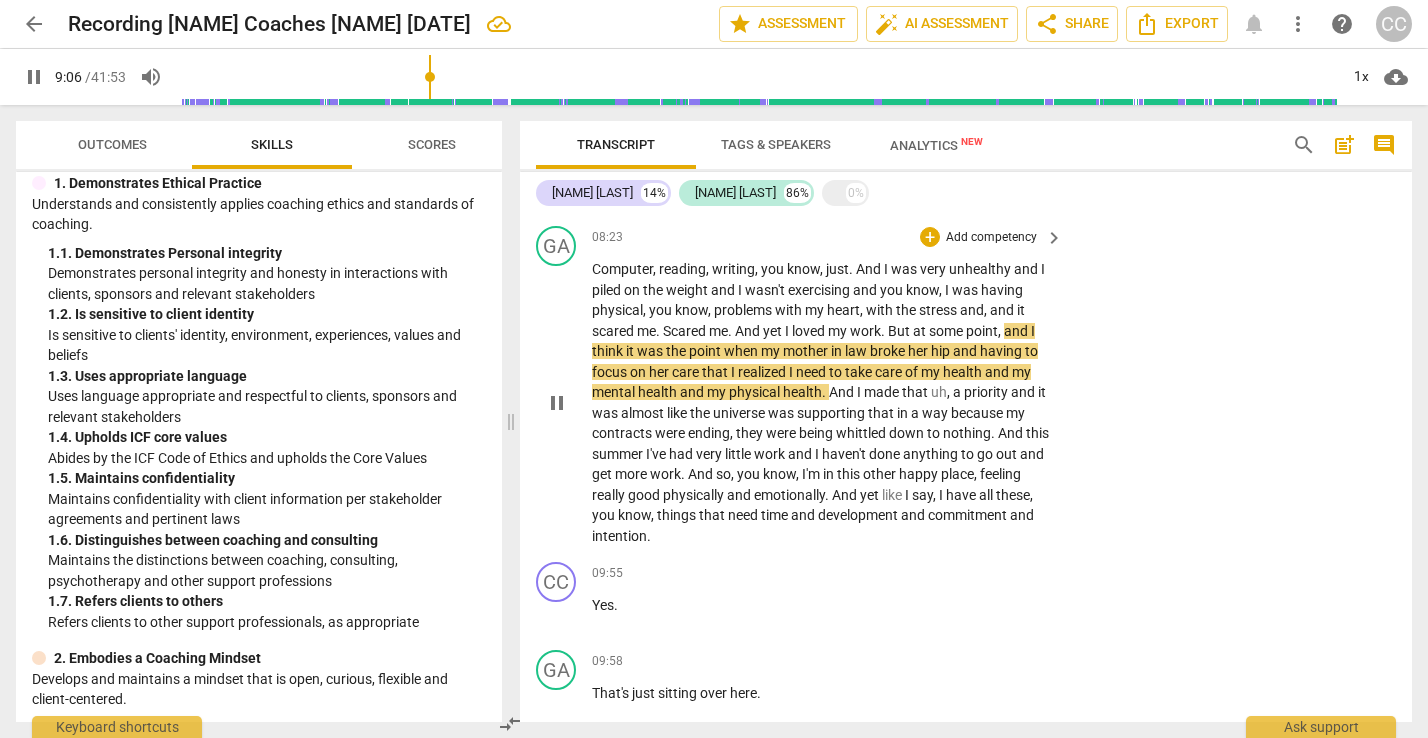 scroll, scrollTop: 3674, scrollLeft: 0, axis: vertical 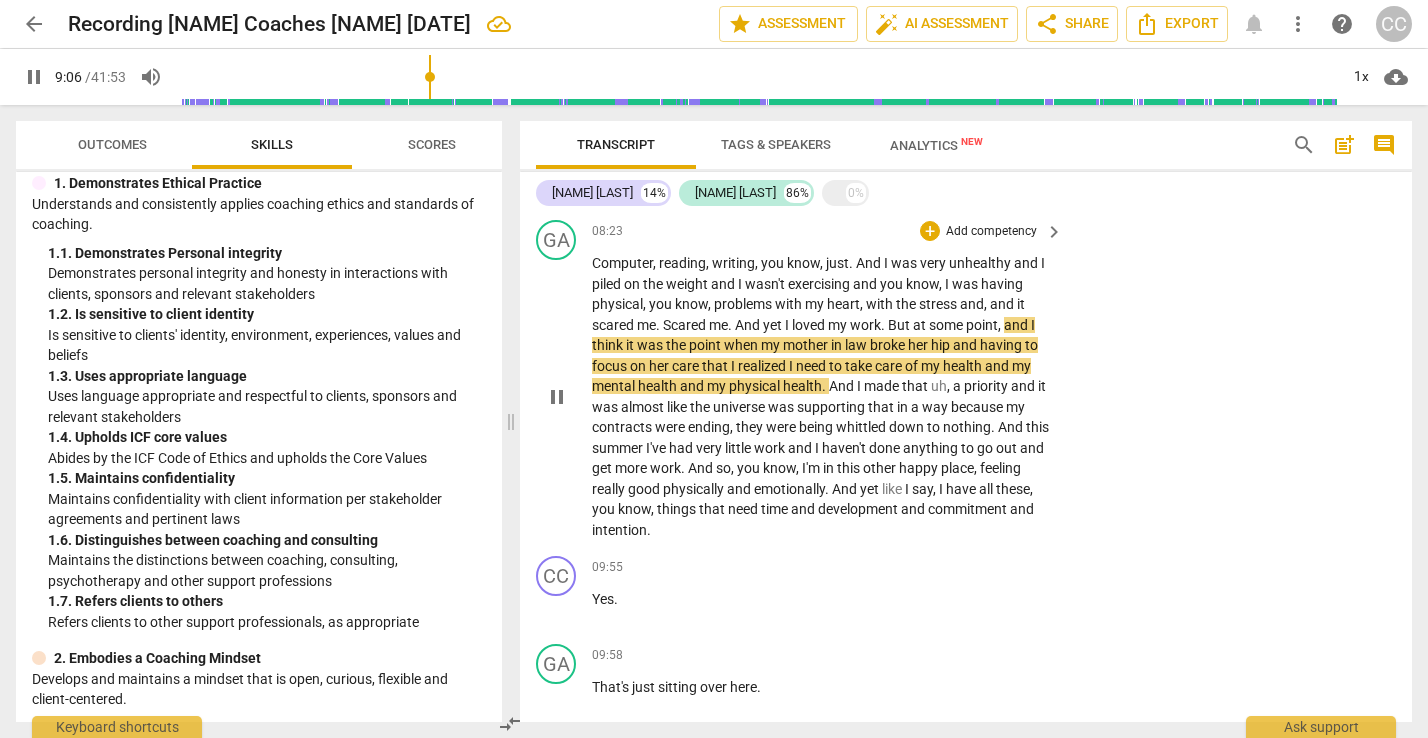click on "Computer , reading , writing , you know , just . And I was very unhealthy and I piled on the weight and I wasn't exercising and you know , I was having physical , you know , problems with my heart , with the stress and , and it scared me . Scared me . And yet I loved my work . But at some point , and I think it was the point when my mother in law broke her hip and having to focus on her care that I realized I need to take care of my health and my mental health and my physical health . And I made that uh , a priority and it was almost like the universe was supporting that in a way because my contracts were ending , they were being whittled down to nothing . And this summer I've had very little work and I haven't done anything to go" at bounding box center (822, 396) 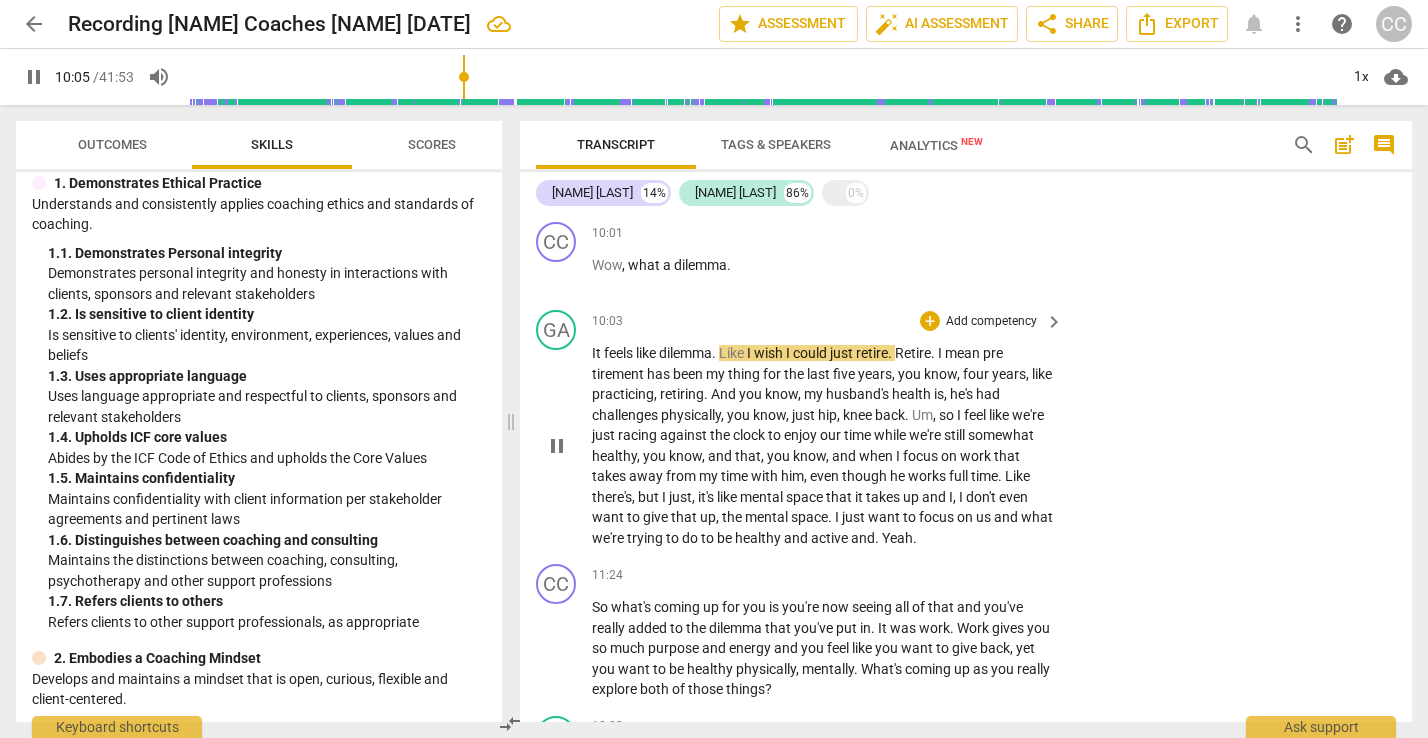 scroll, scrollTop: 4182, scrollLeft: 0, axis: vertical 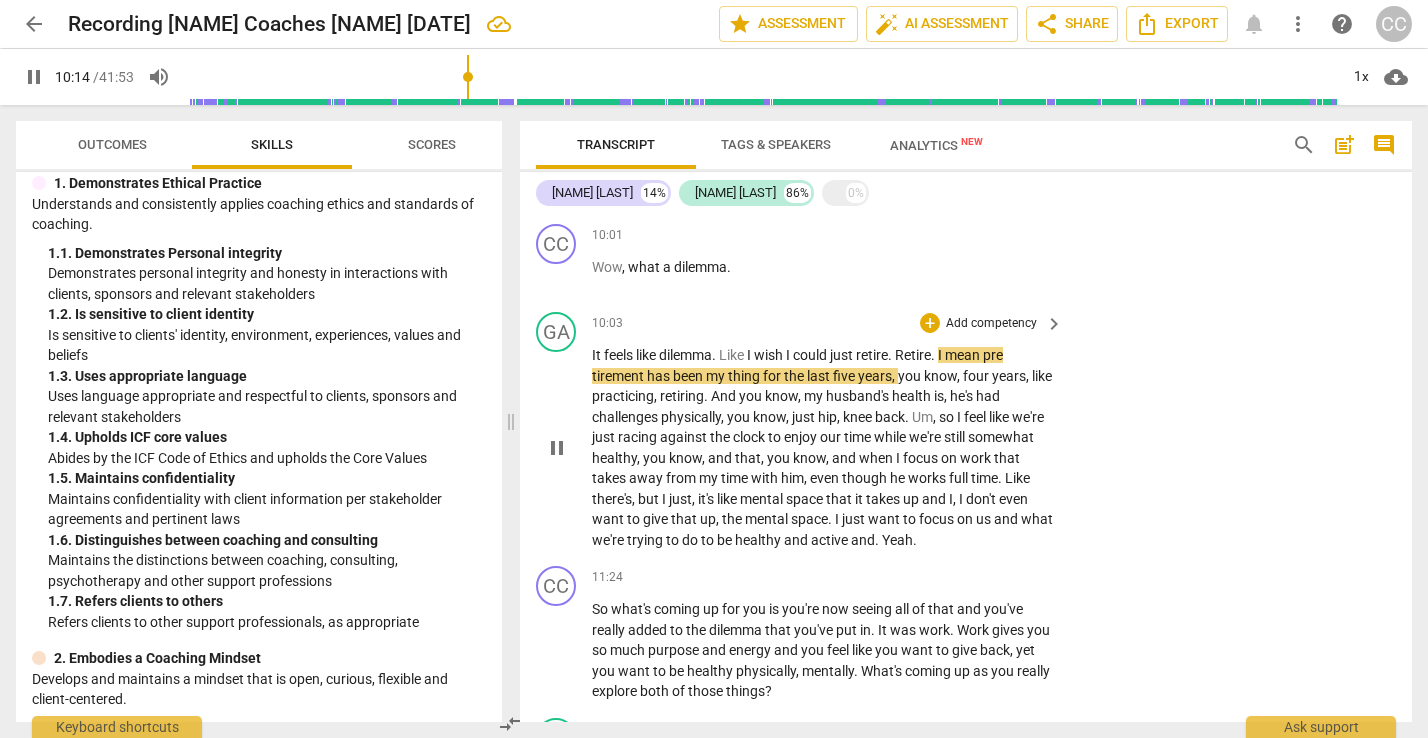 click on "know" at bounding box center (685, 458) 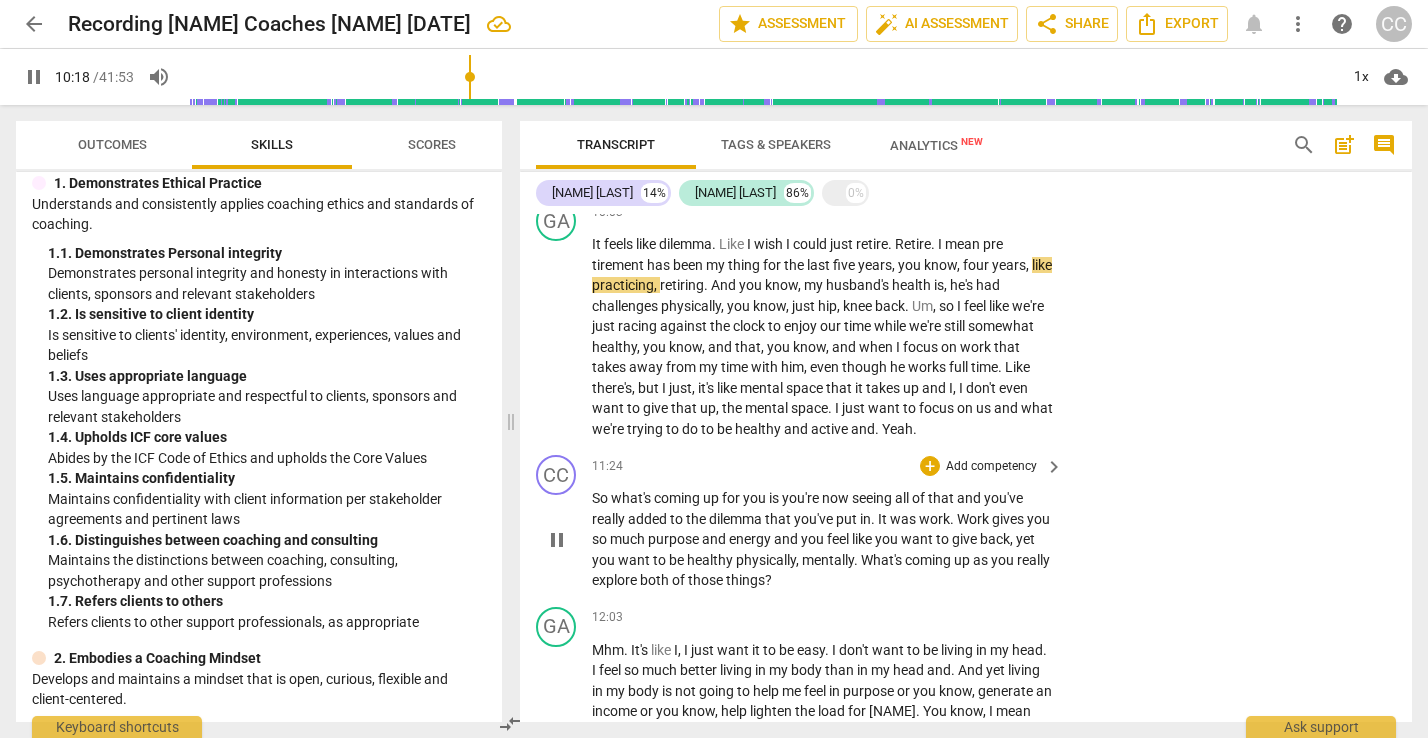 scroll, scrollTop: 4283, scrollLeft: 0, axis: vertical 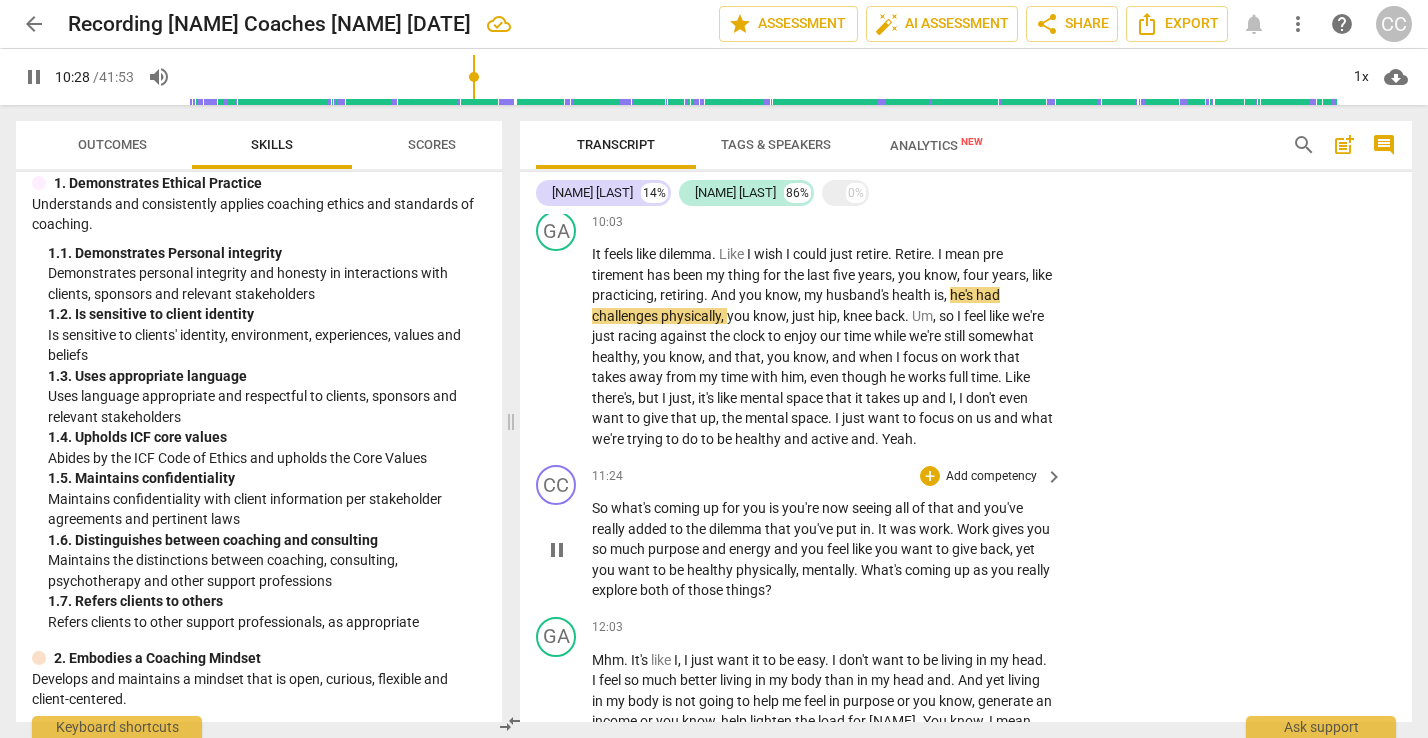 click on "11:24 + Add competency keyboard_arrow_right" at bounding box center [828, 476] 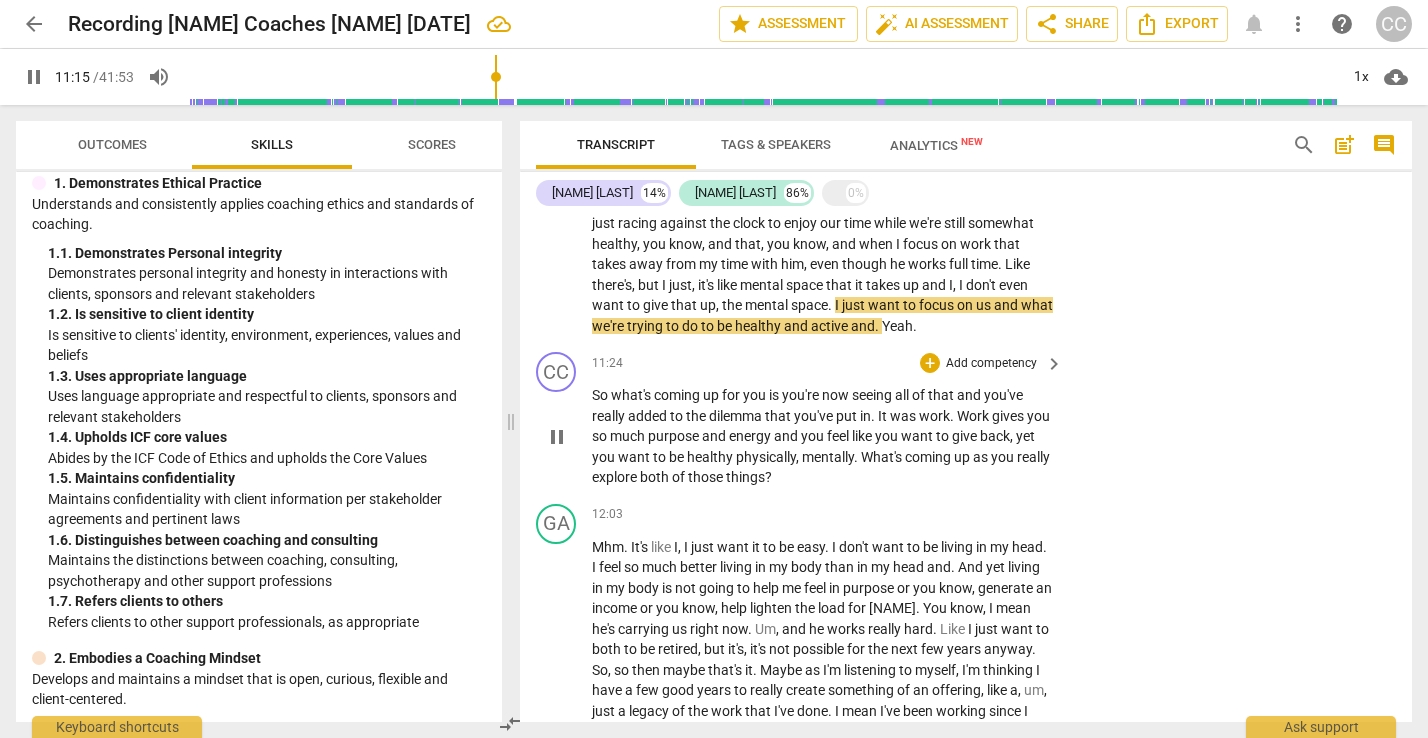 scroll, scrollTop: 4401, scrollLeft: 0, axis: vertical 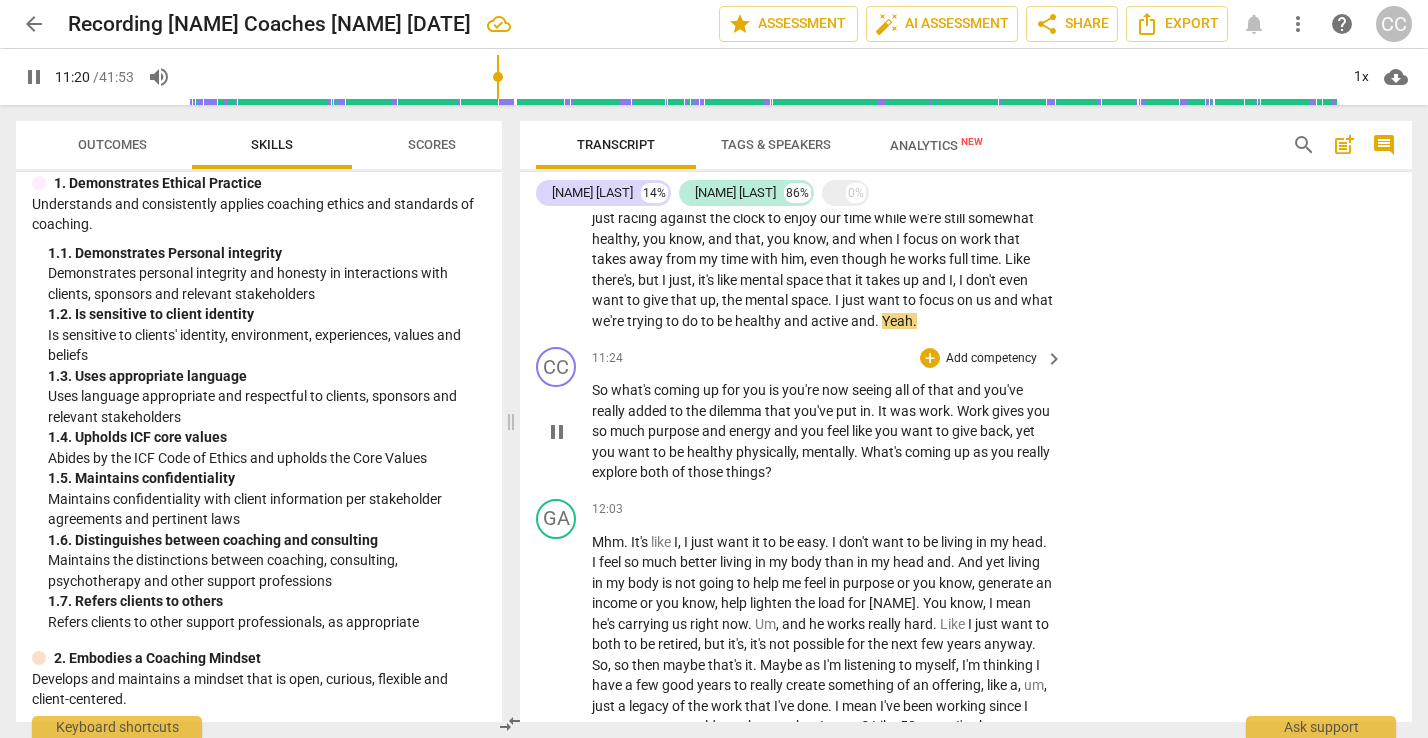click on "So   what's   coming   up   for   you   is   you're   now   seeing   all   of   that   and   you've   really   added   to   the   dilemma   that   you've   put   in .   It   was   work .   Work   gives   you   so   much   purpose   and   energy   and   you   feel   like   you   want   to   give   back ,   yet   you   want   to   be   healthy   physically ,   mentally .   What's   coming   up   as   you   really   explore   both   of   those   things ?" at bounding box center [822, 431] 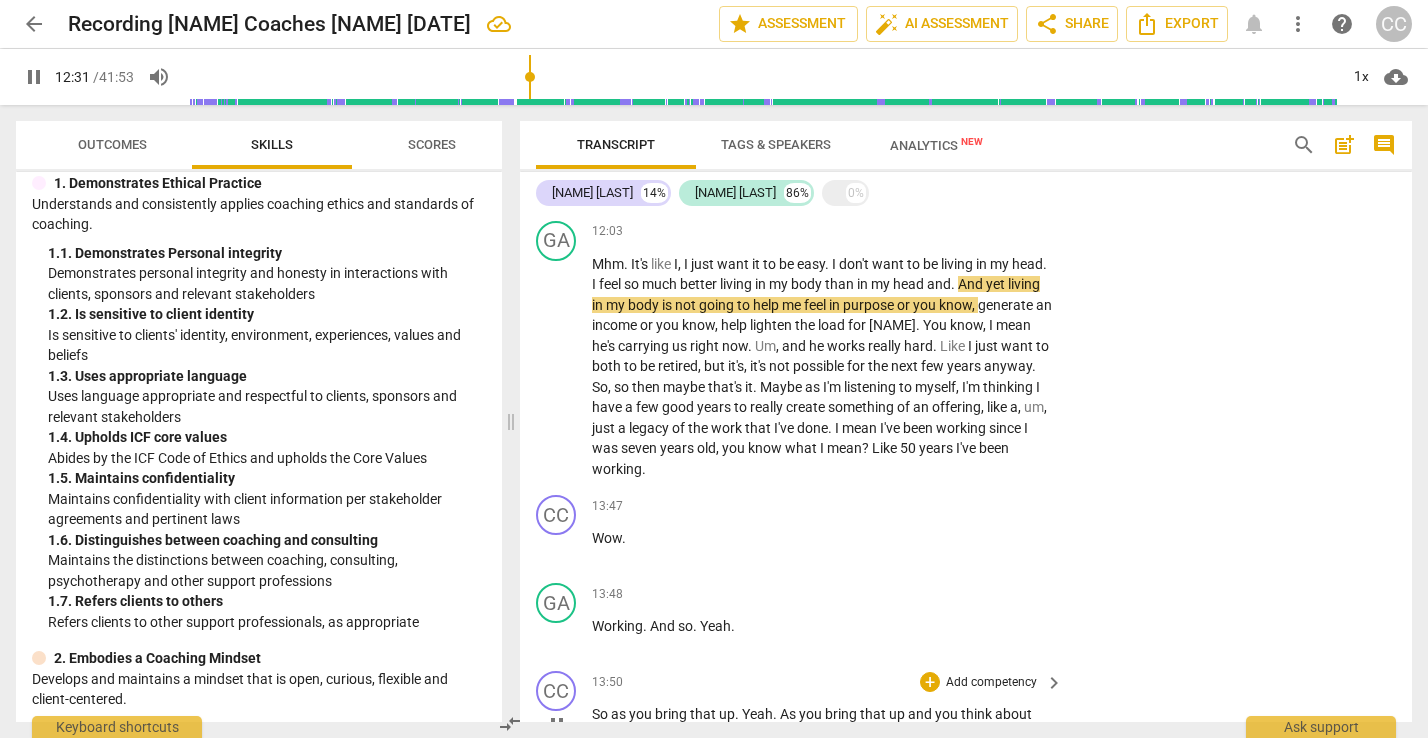 scroll, scrollTop: 4685, scrollLeft: 0, axis: vertical 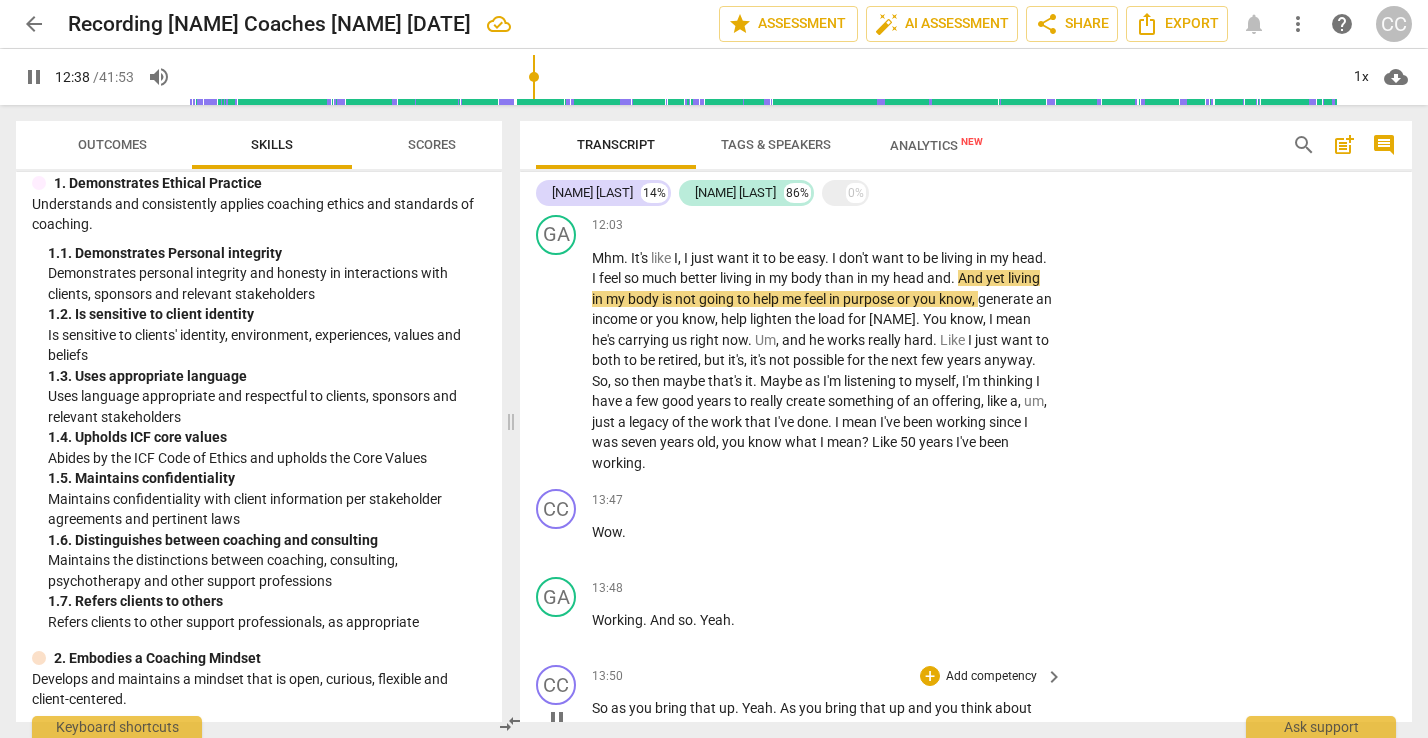 click on "So   as   you   bring   that   up .   Yeah .   As   you   bring   that   up   and   you   think   about   creating   a   legacy ." at bounding box center [822, 718] 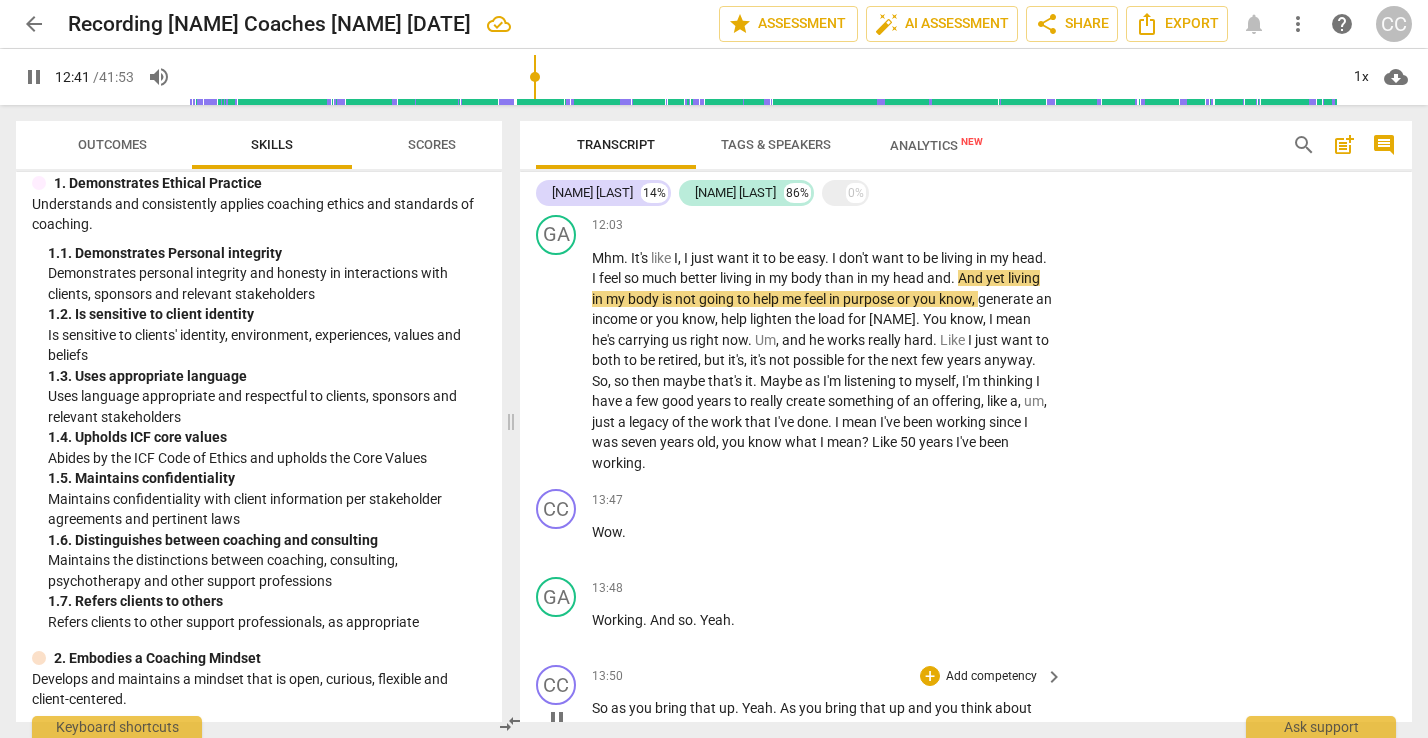 scroll, scrollTop: 4698, scrollLeft: 0, axis: vertical 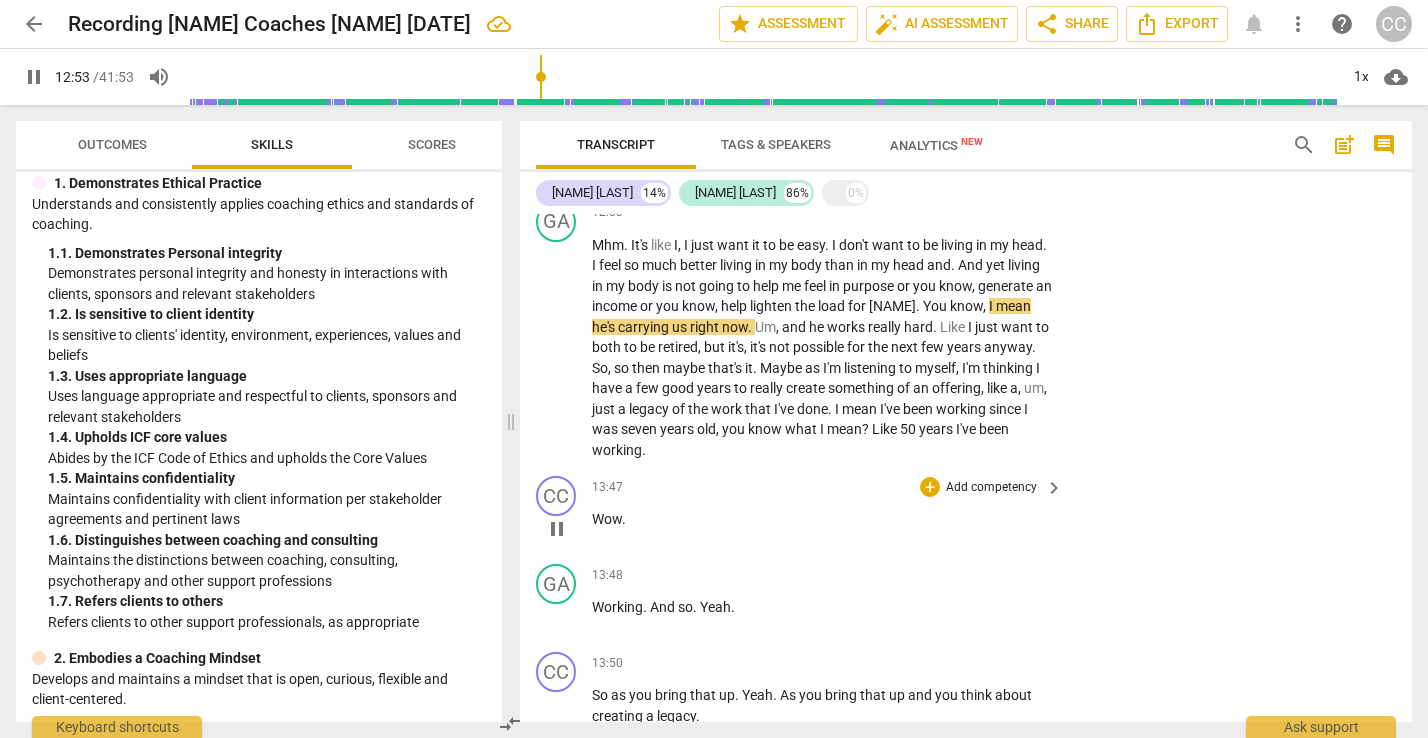 click on "13:47 + Add competency keyboard_arrow_right" at bounding box center (828, 487) 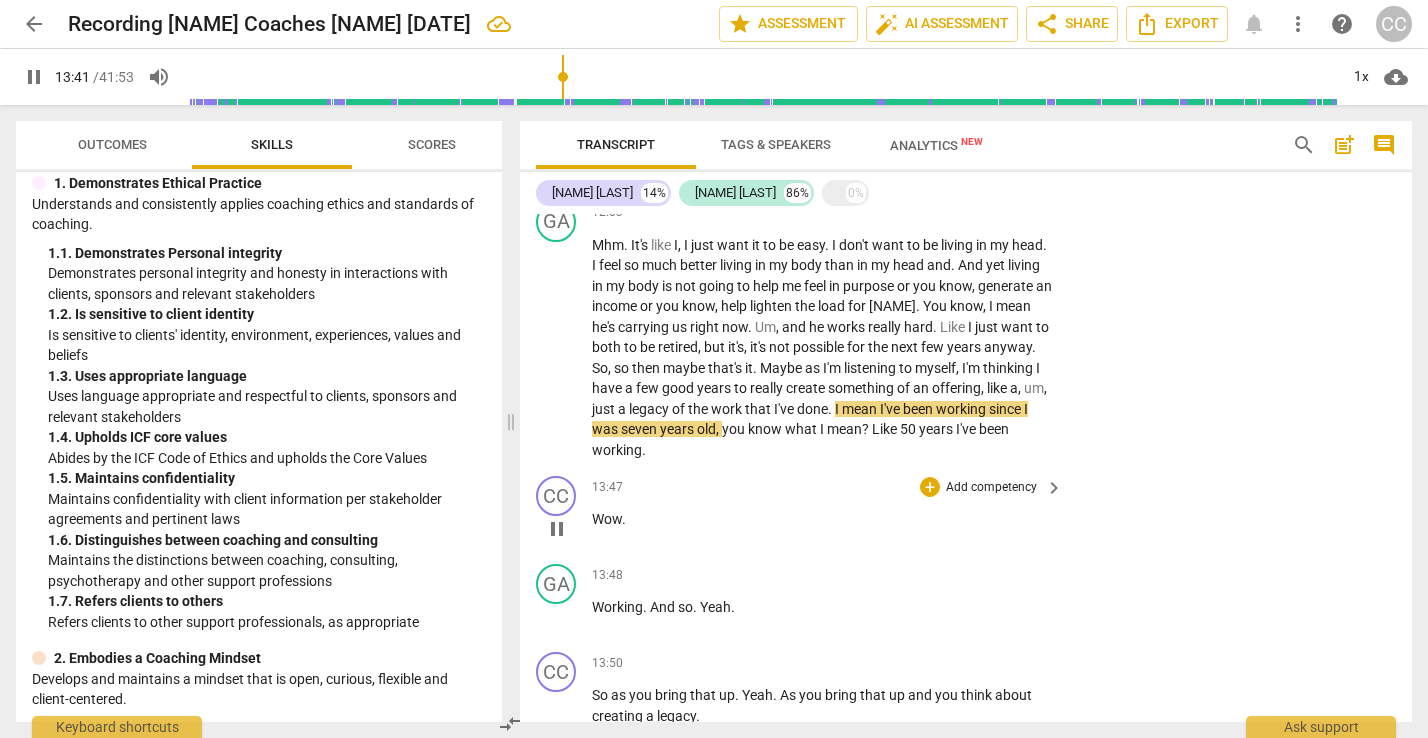 click on "13:47 + Add competency keyboard_arrow_right" at bounding box center (828, 487) 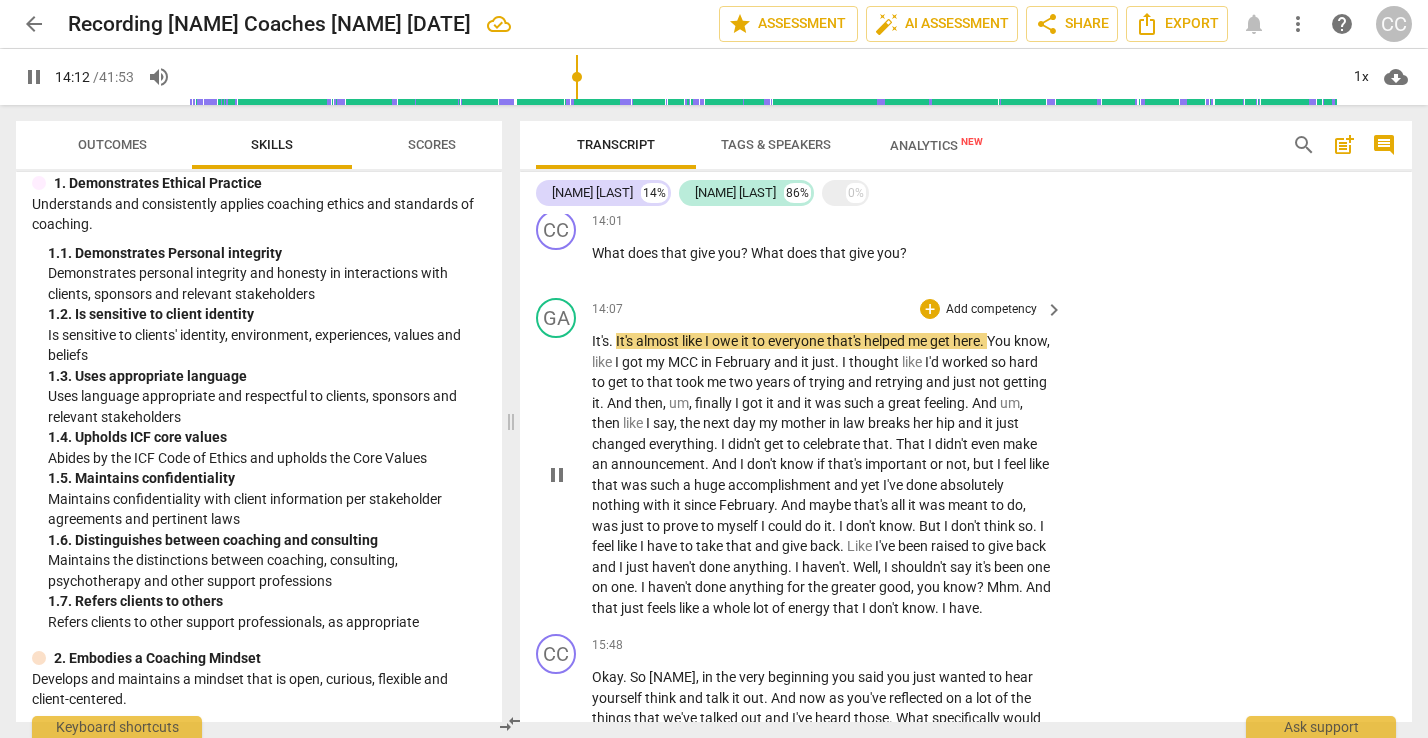 scroll, scrollTop: 5500, scrollLeft: 0, axis: vertical 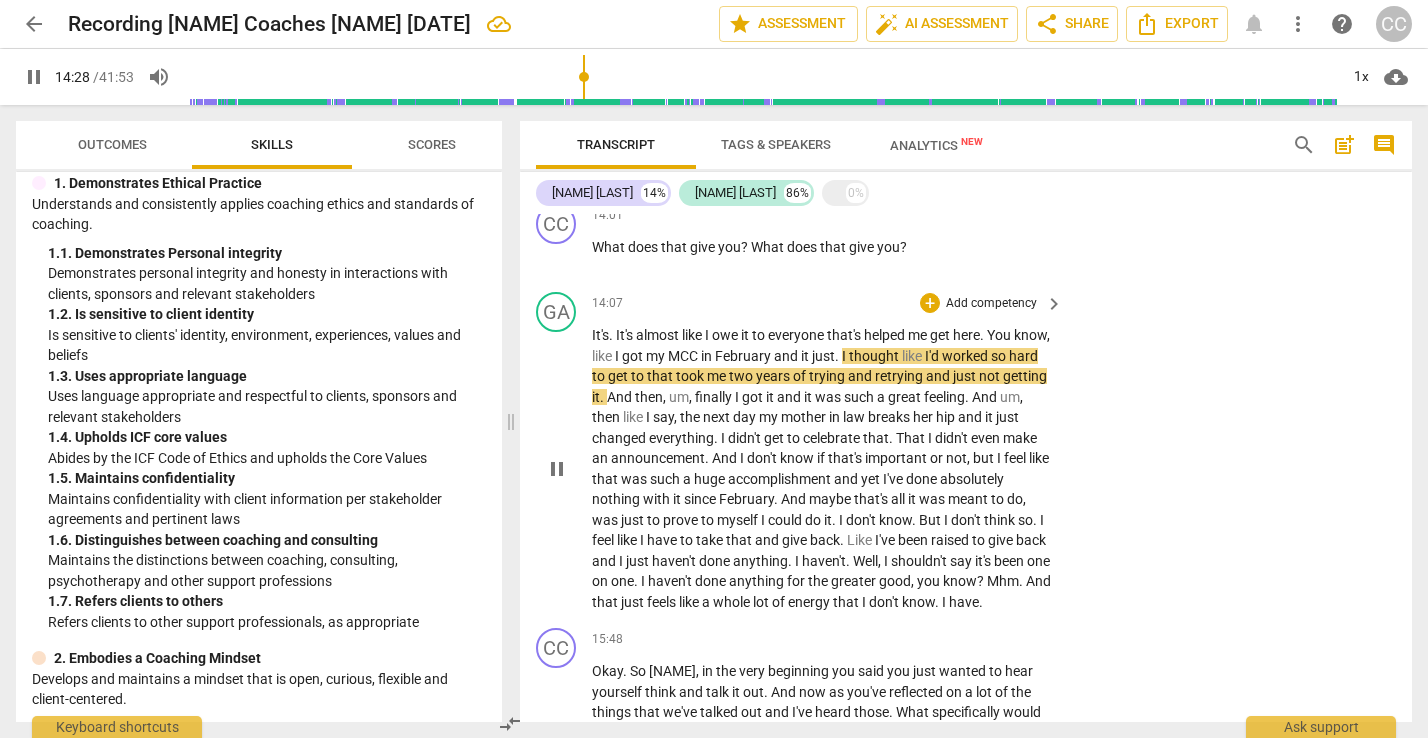 click on "important" at bounding box center [897, 458] 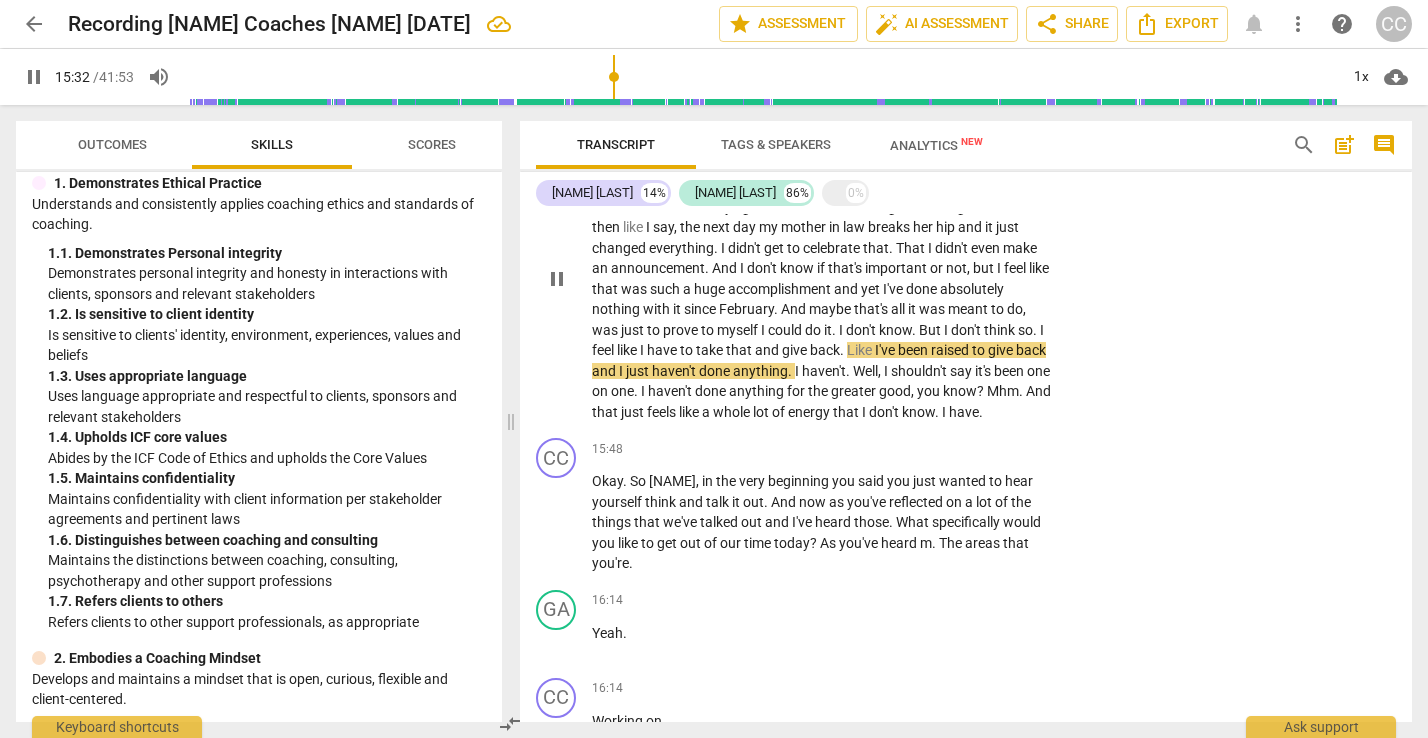 scroll, scrollTop: 5706, scrollLeft: 0, axis: vertical 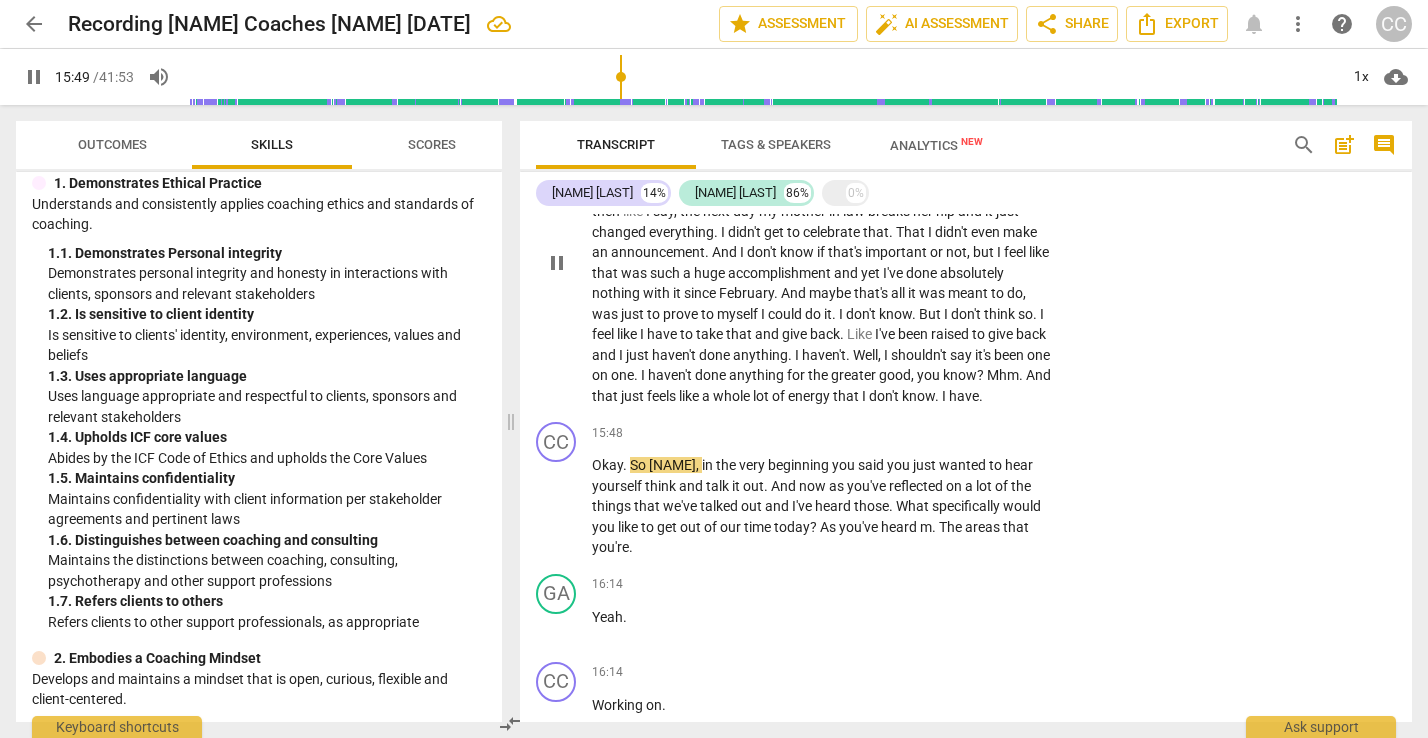 click on "." at bounding box center (938, 396) 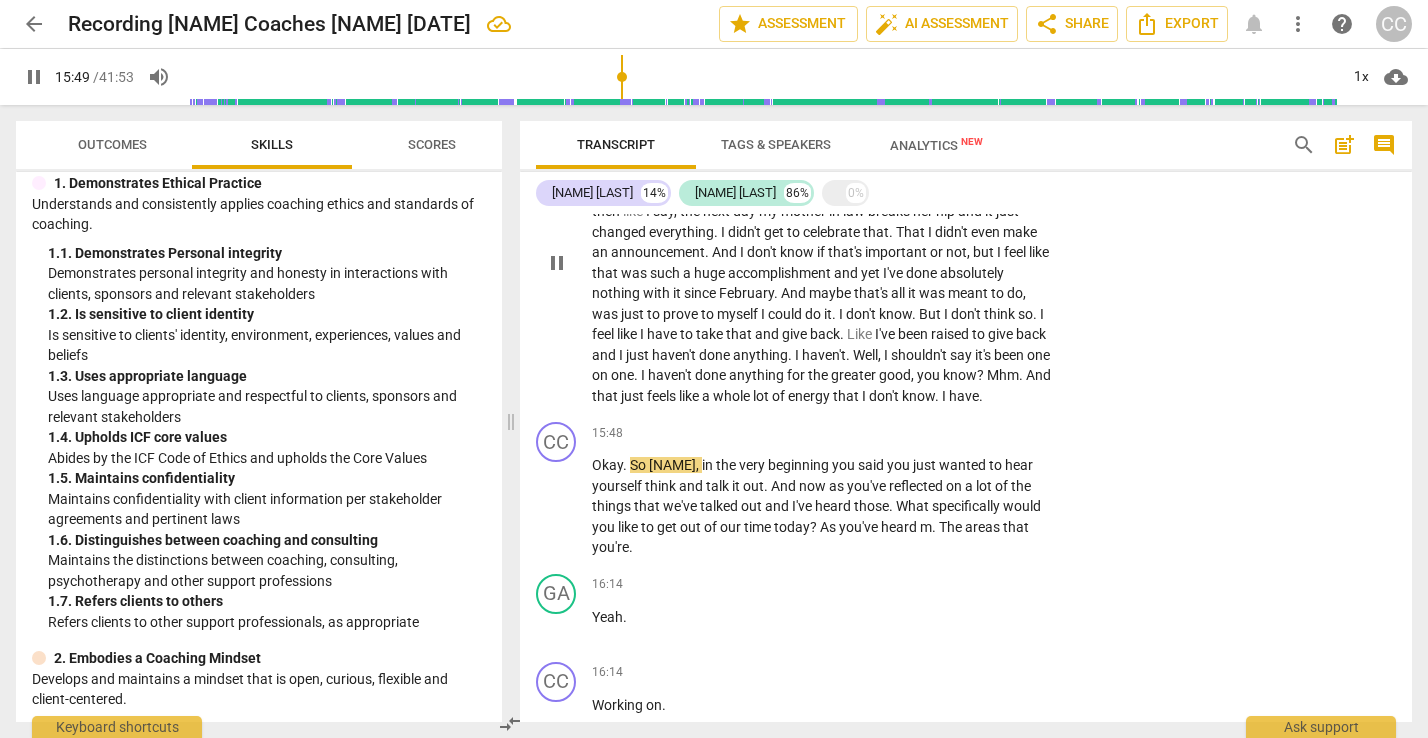 type on "950" 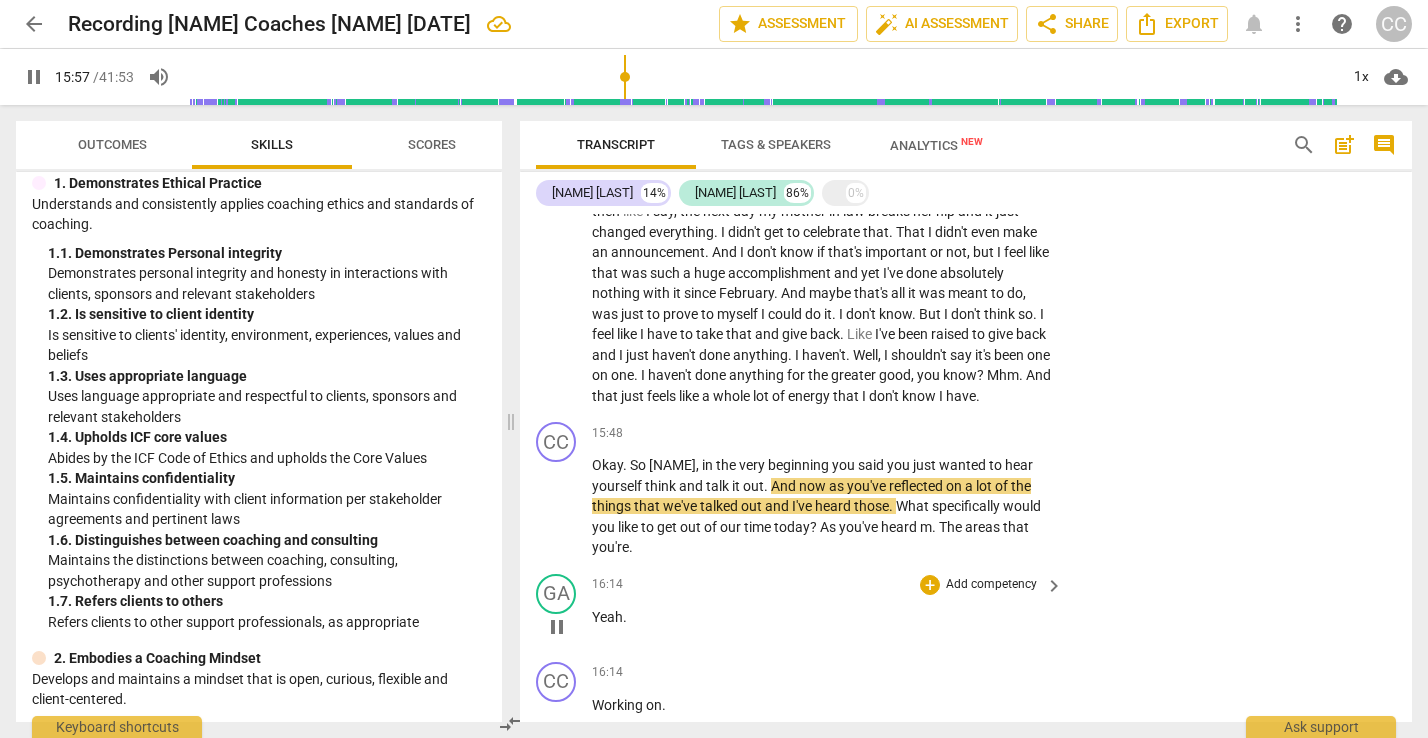 scroll, scrollTop: 0, scrollLeft: 0, axis: both 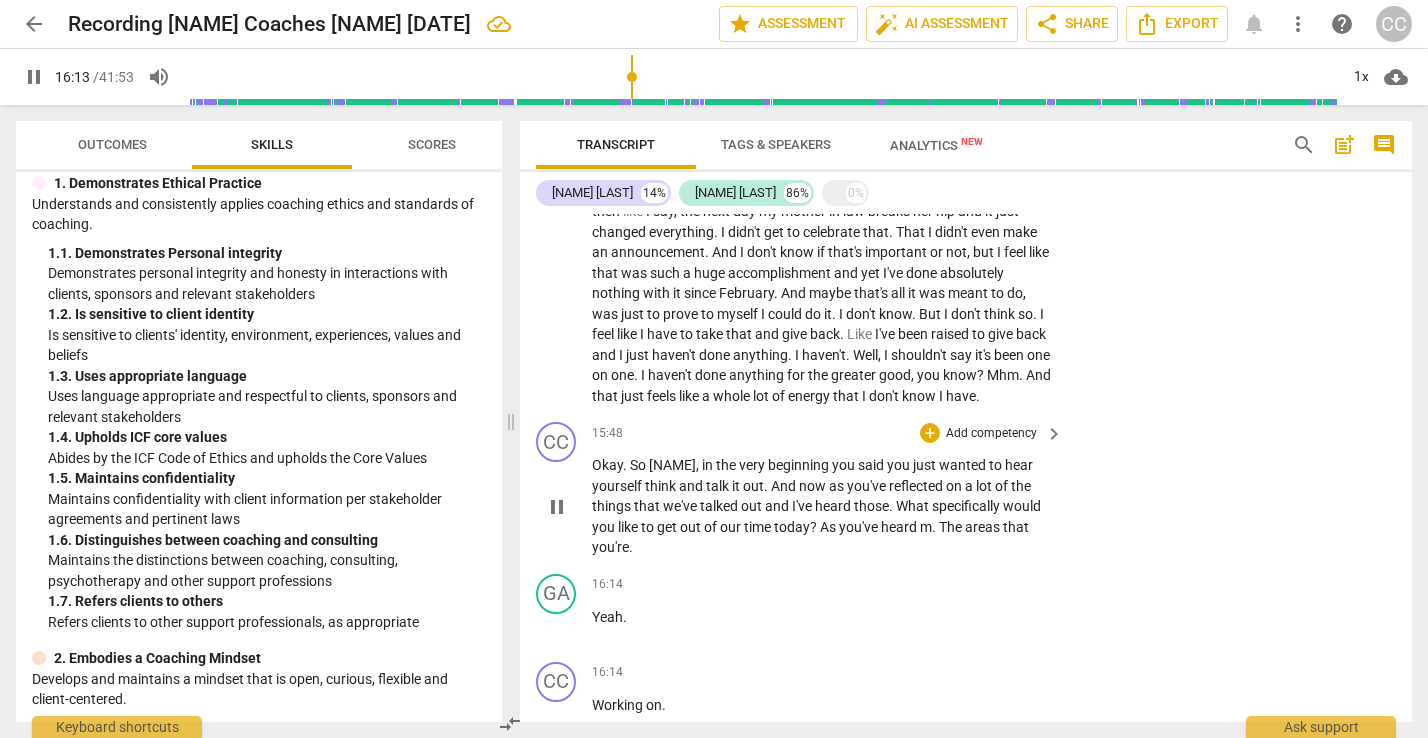 click on "The" at bounding box center (952, 527) 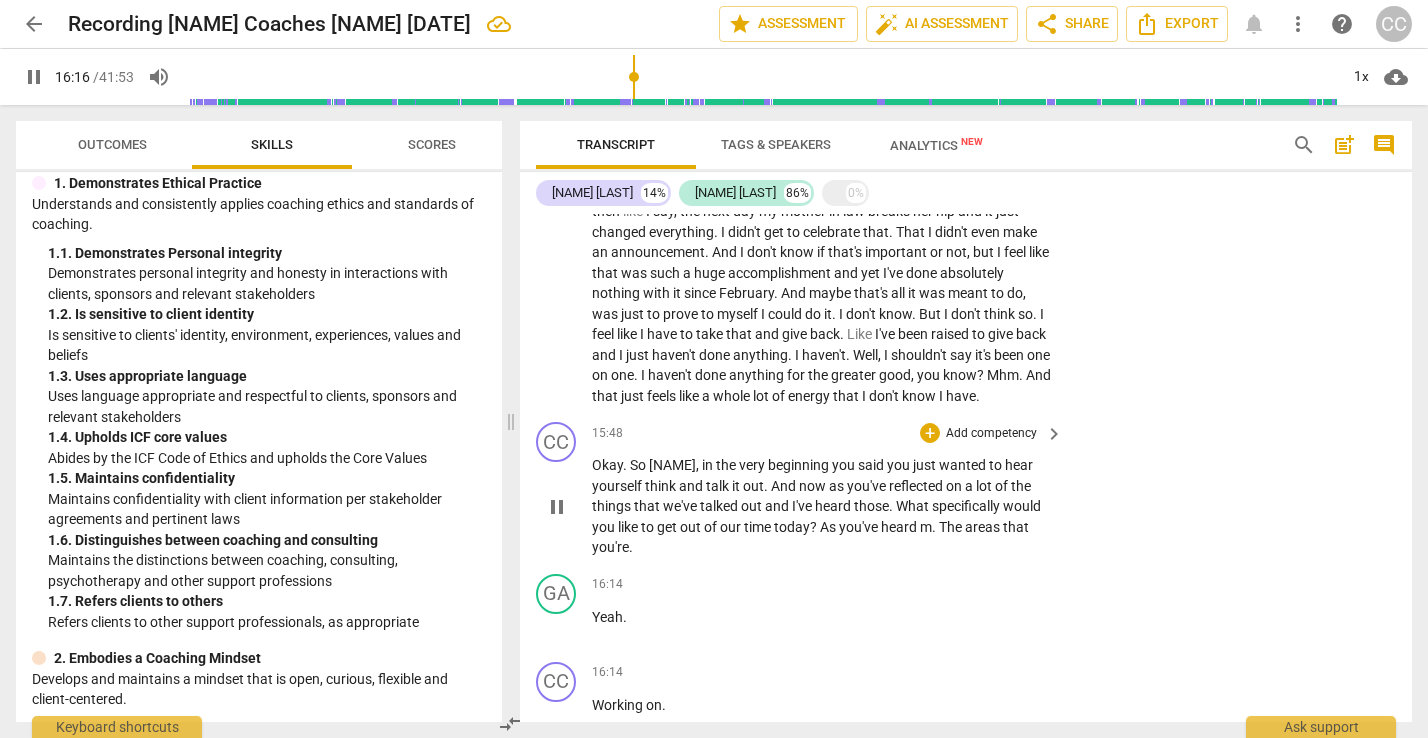 type on "977" 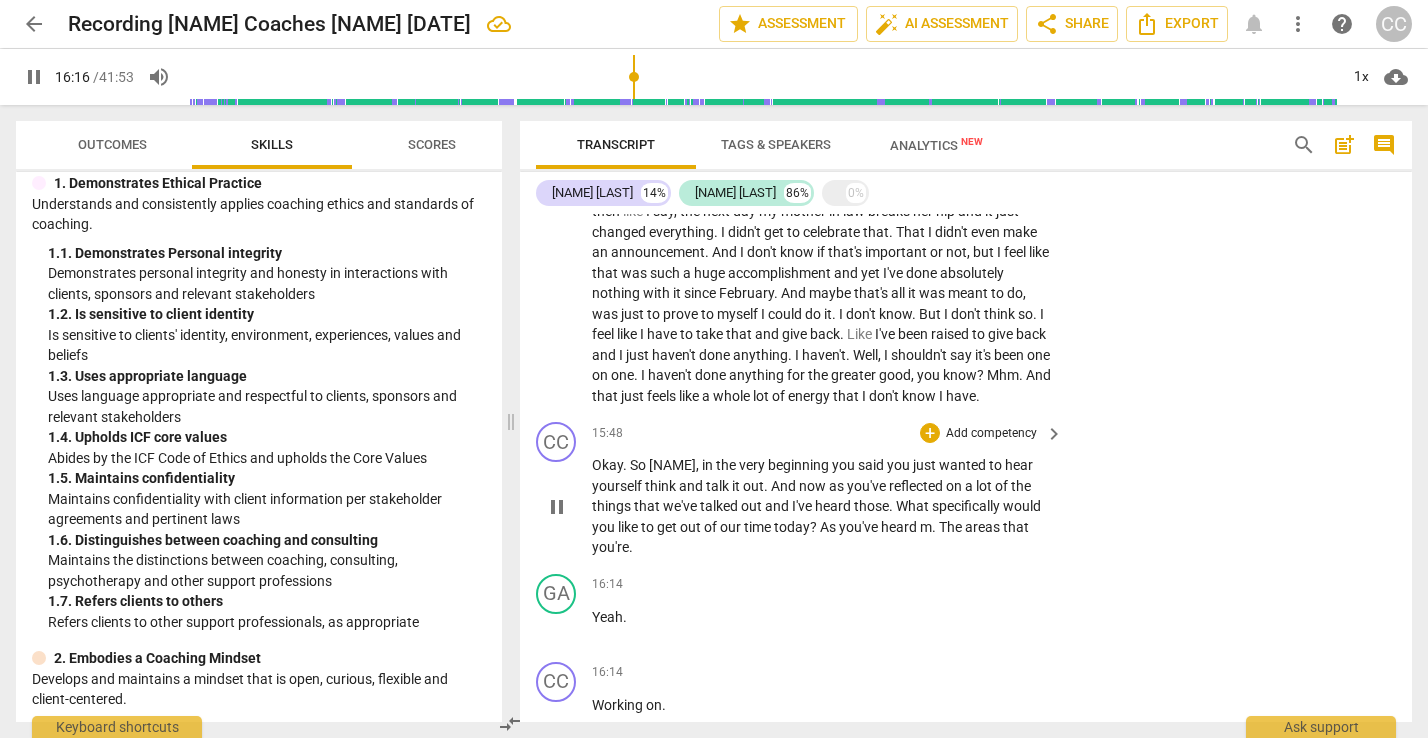 type 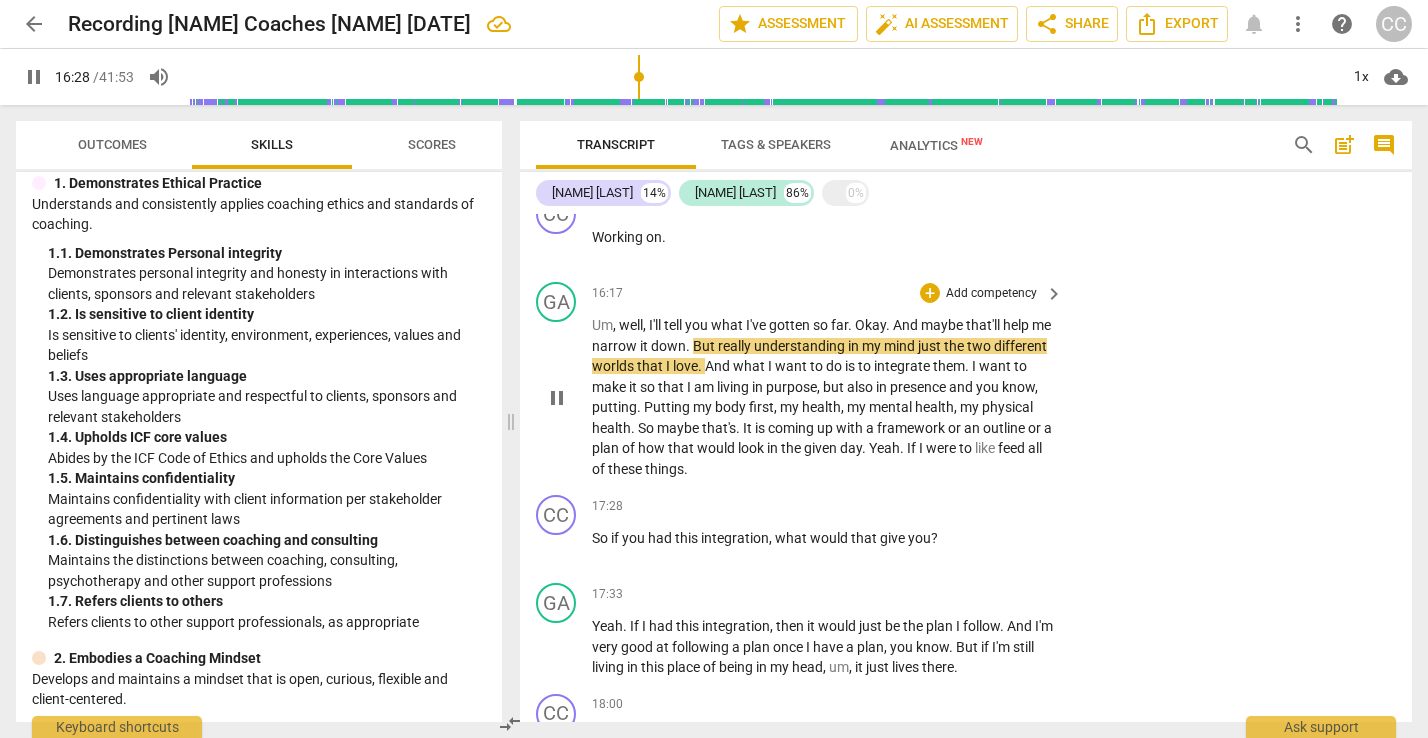 scroll, scrollTop: 6162, scrollLeft: 0, axis: vertical 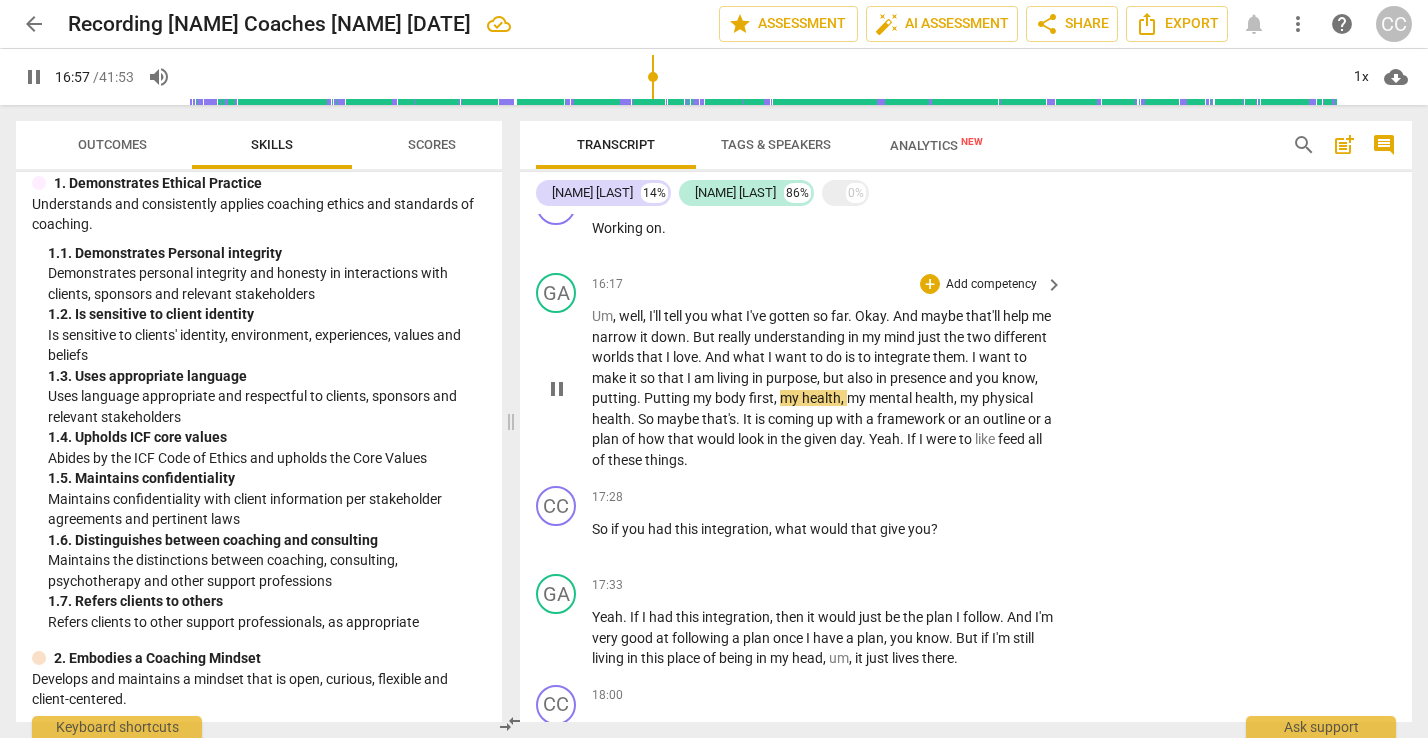 click on "Putting" at bounding box center [668, 398] 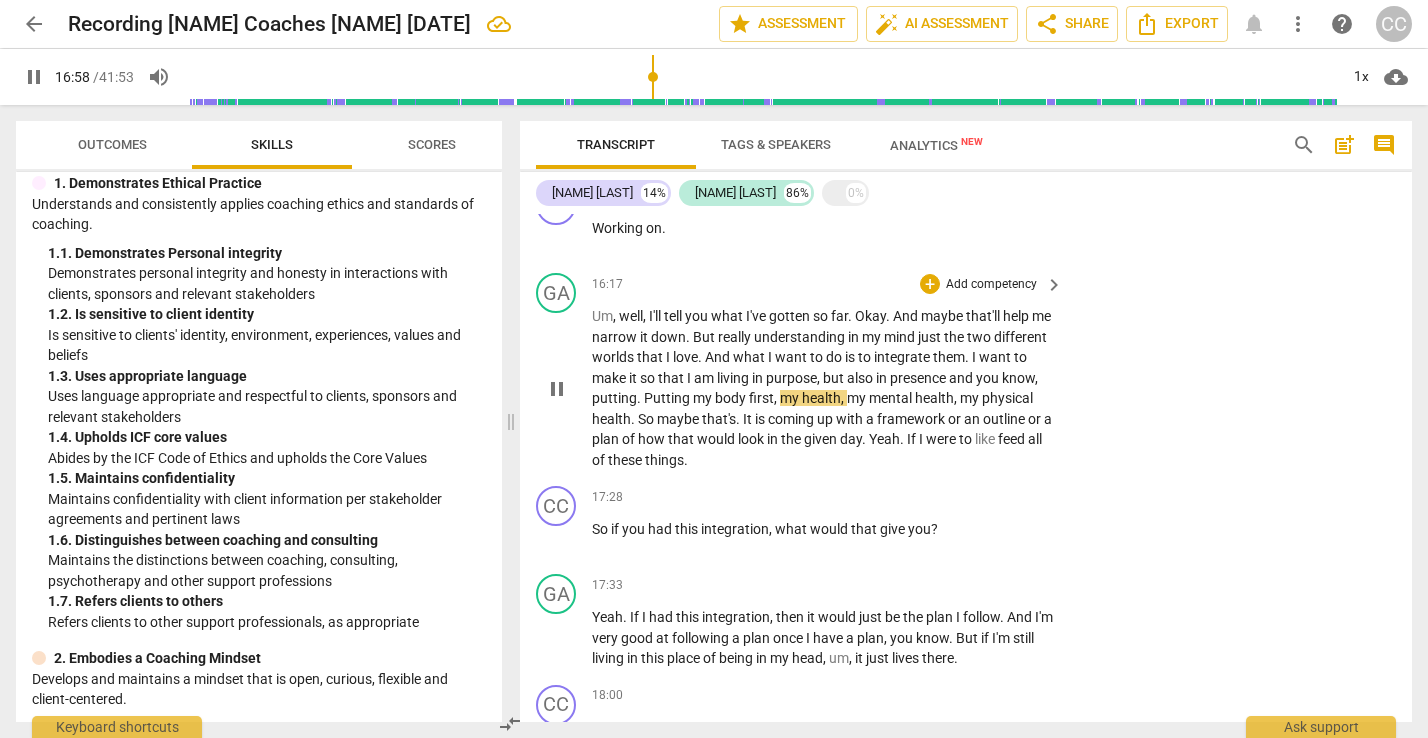 type on "1019" 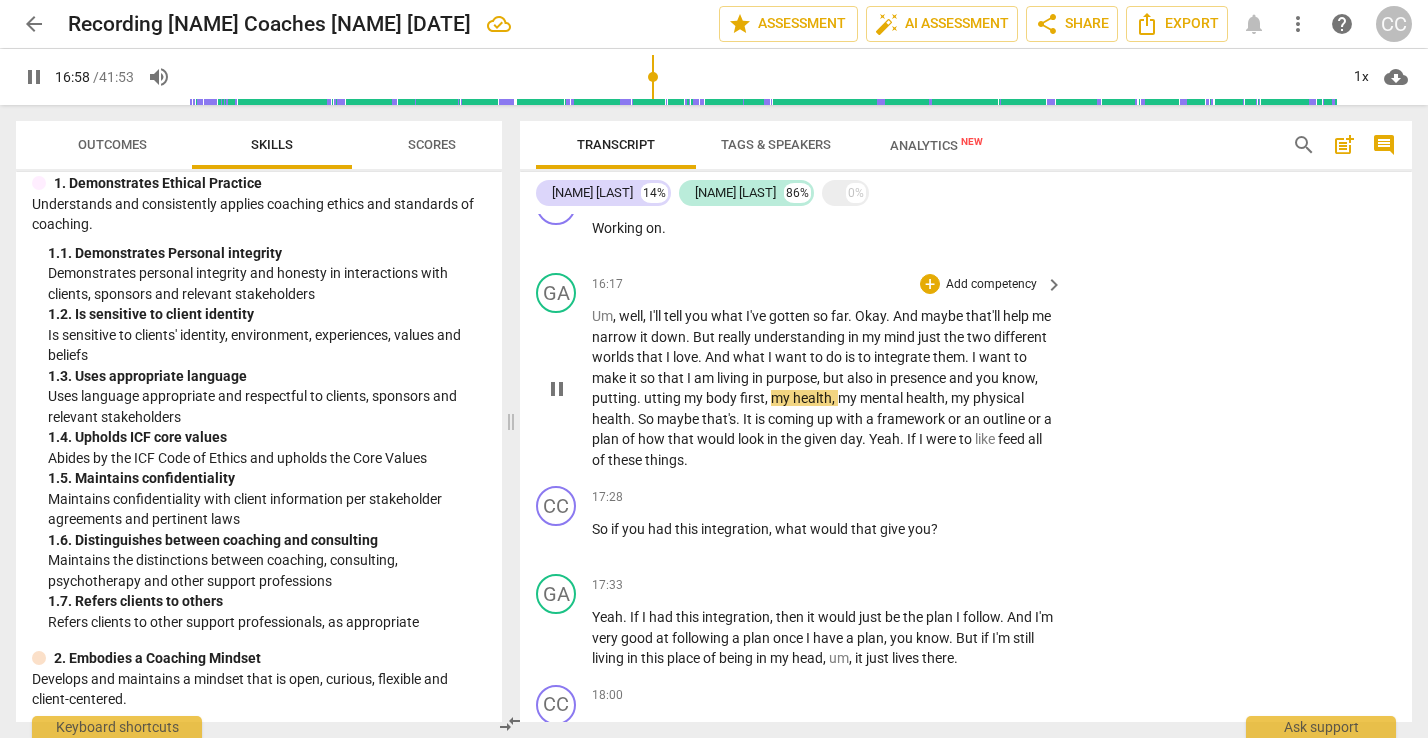 type 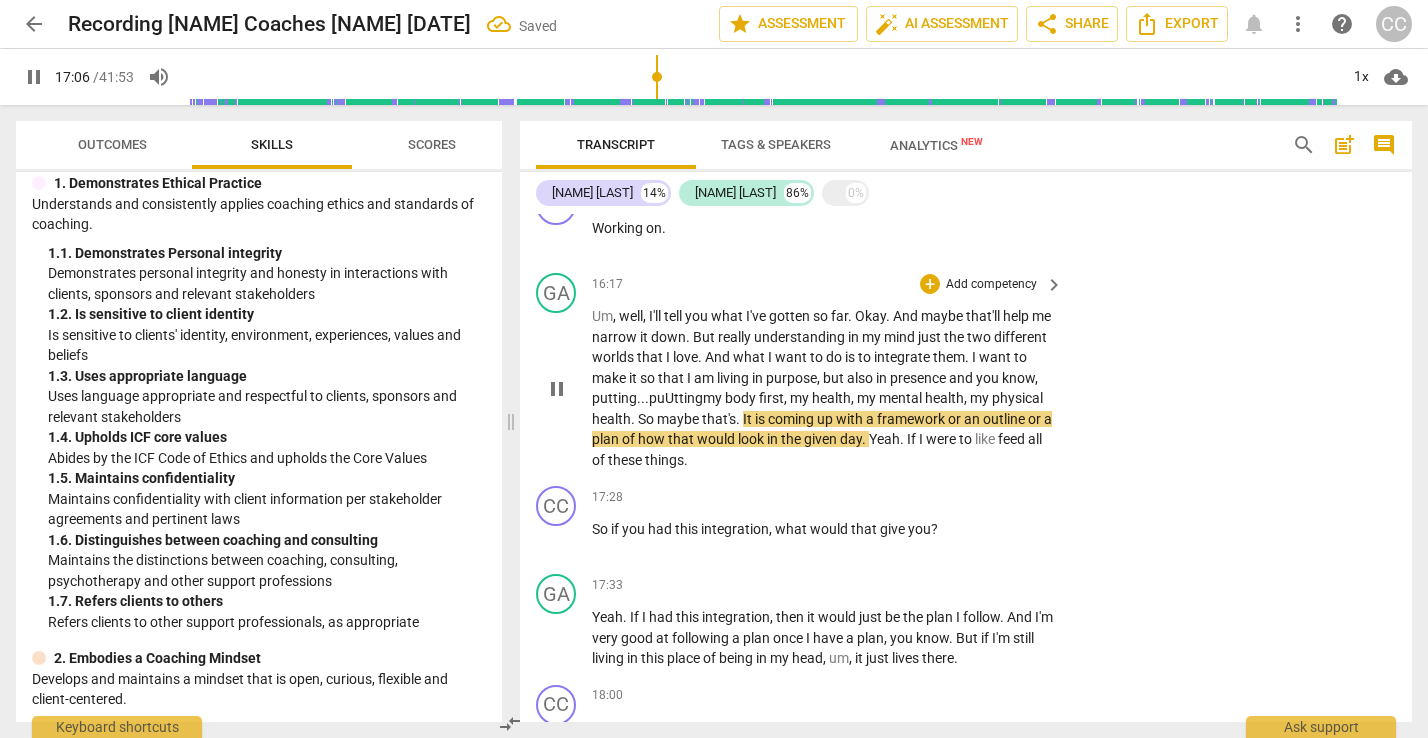 click on "Utting" at bounding box center (684, 398) 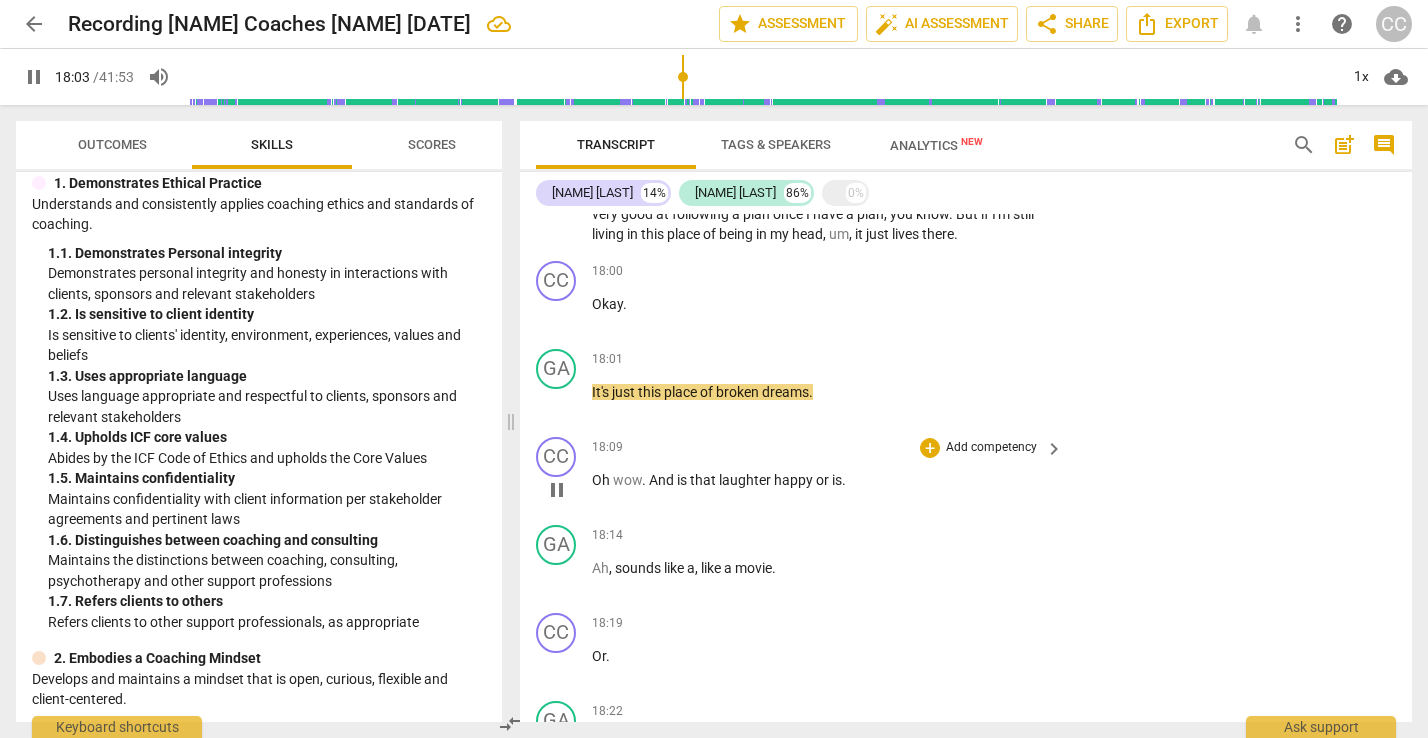 scroll, scrollTop: 6600, scrollLeft: 0, axis: vertical 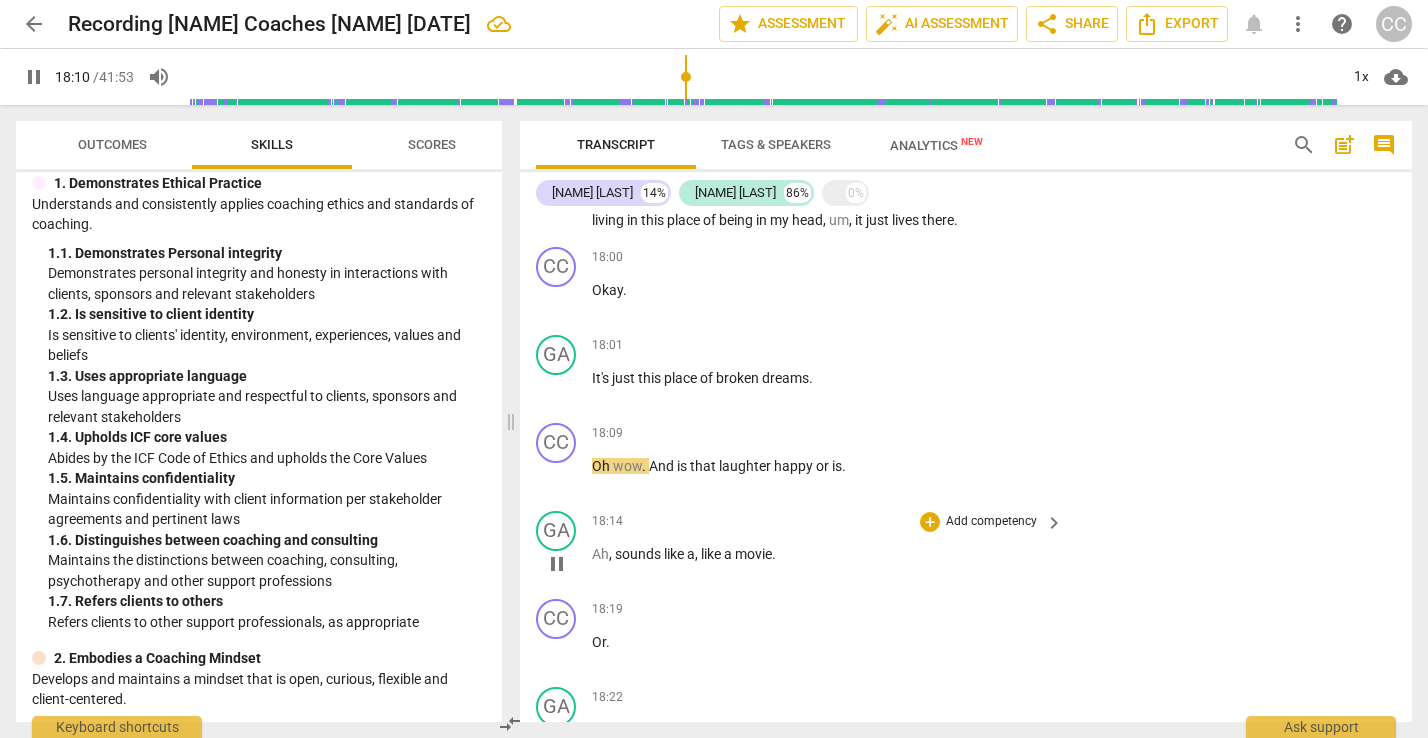 click on "[TIME] + Add competency keyboard_arrow_right Ah ,   sounds   like   a ,   like   a   movie ." at bounding box center [828, 547] 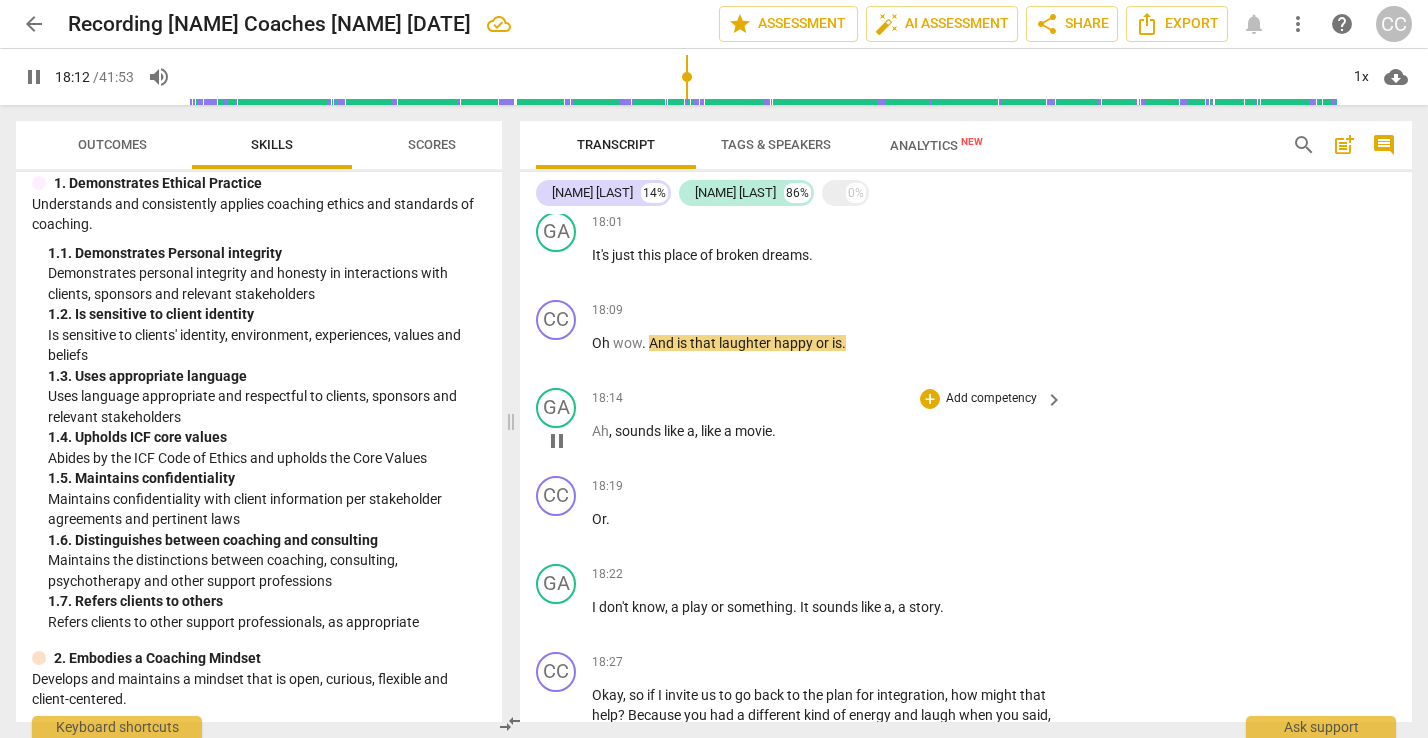 scroll, scrollTop: 6725, scrollLeft: 0, axis: vertical 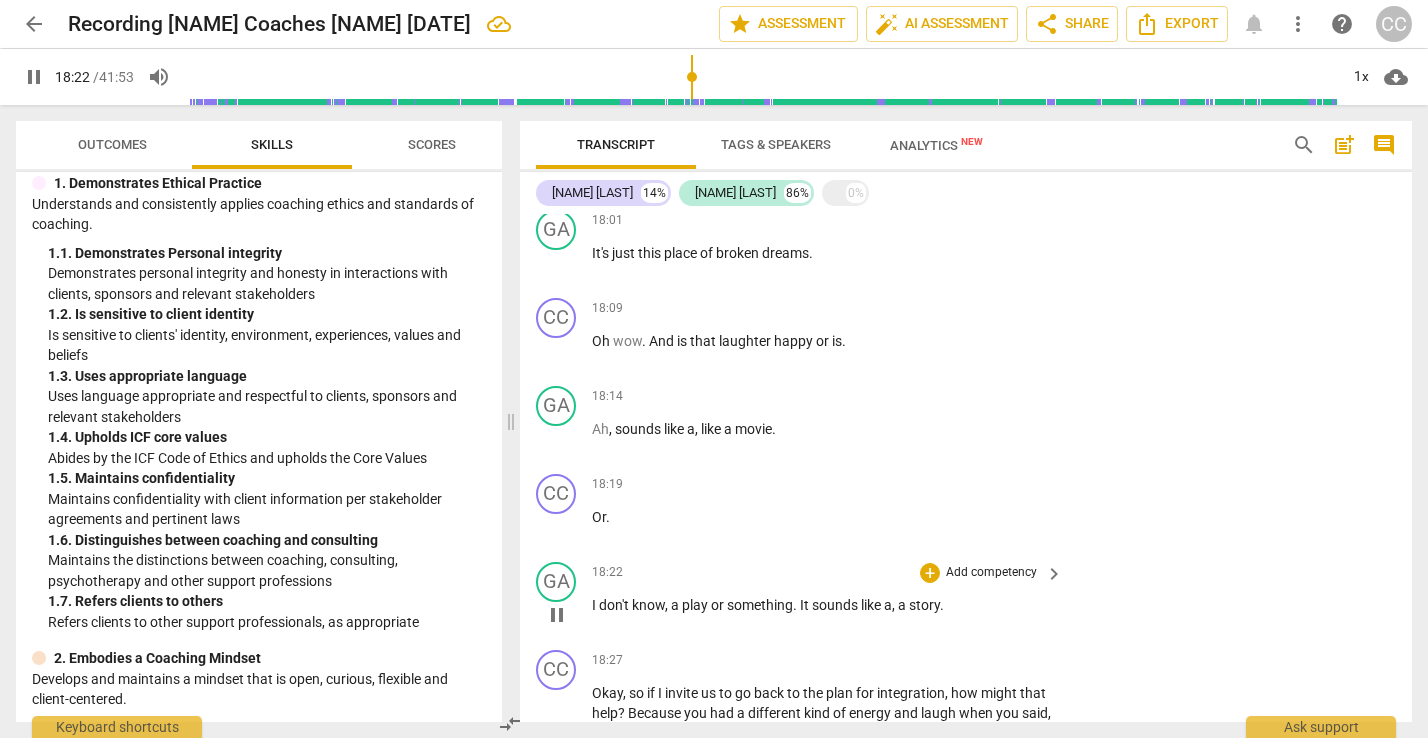 click on "I   don't   know ,   a   play   or   something .   It   sounds   like   a ,   a   story ." at bounding box center (822, 605) 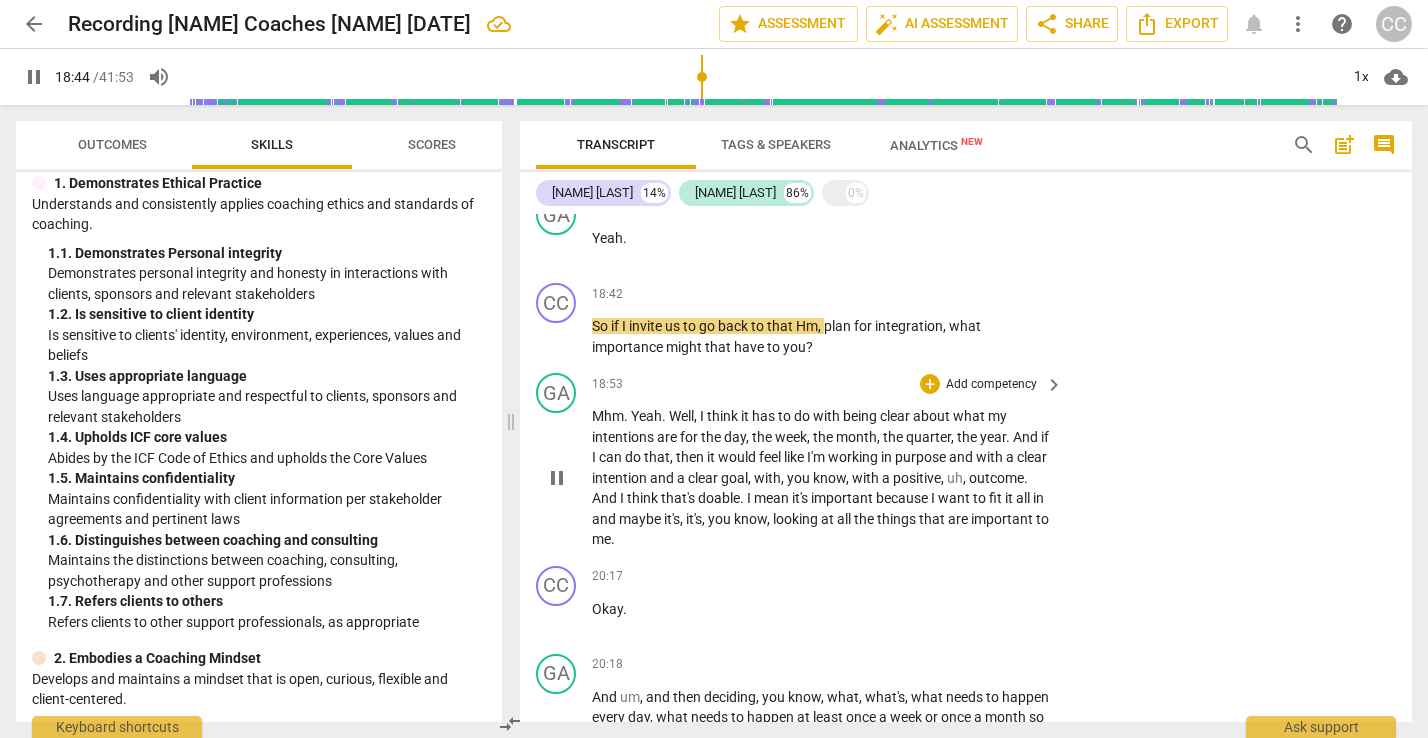scroll, scrollTop: 7292, scrollLeft: 0, axis: vertical 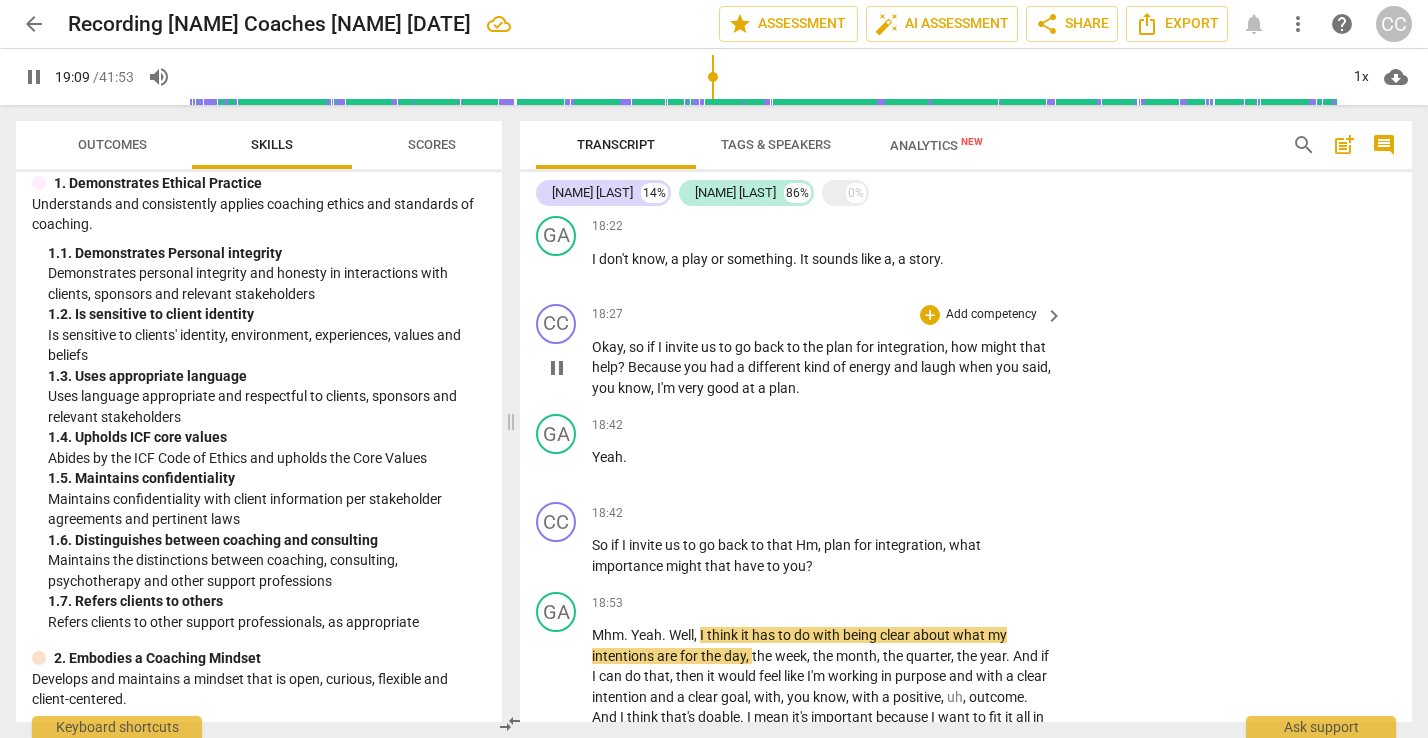 click on "Add competency" at bounding box center (991, 315) 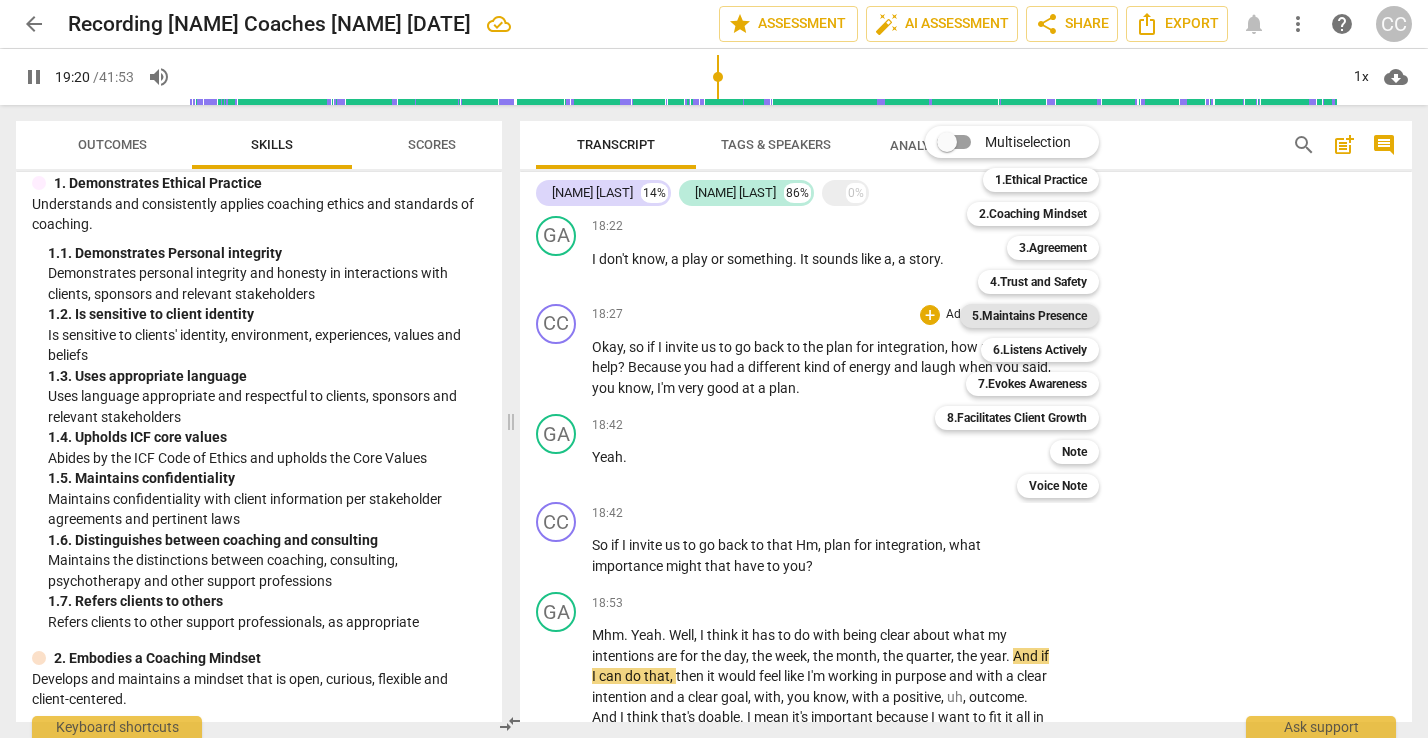 click on "5.Maintains Presence" at bounding box center (1029, 316) 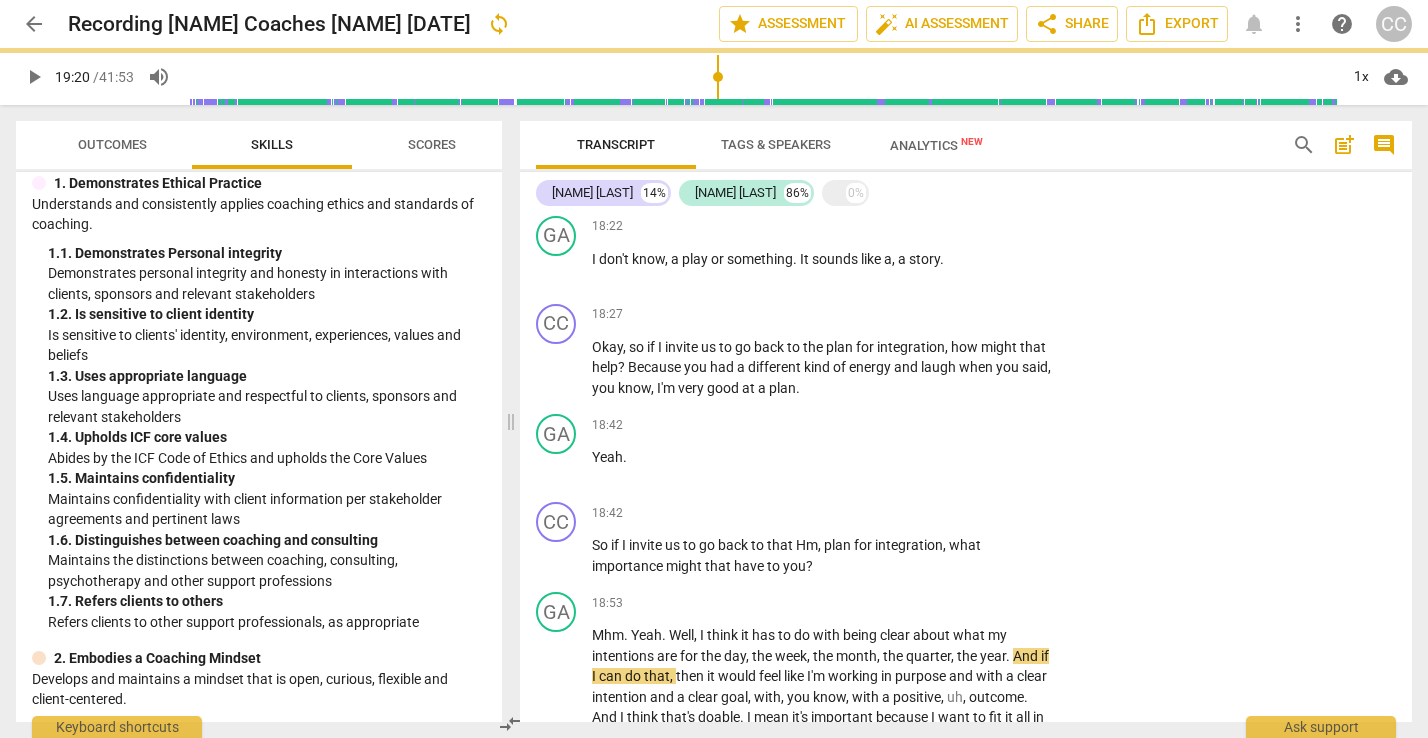 type on "1161" 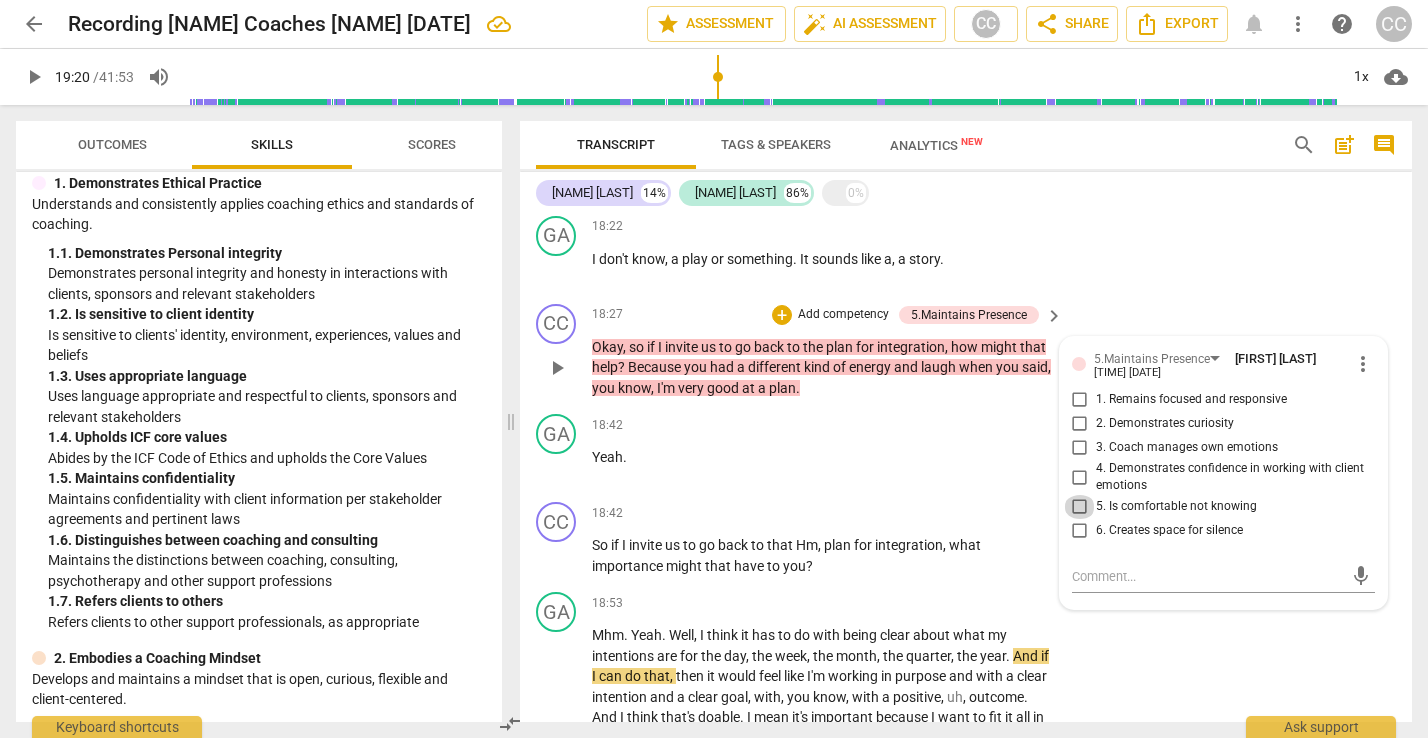 click on "5. Is comfortable not knowing" at bounding box center [1080, 507] 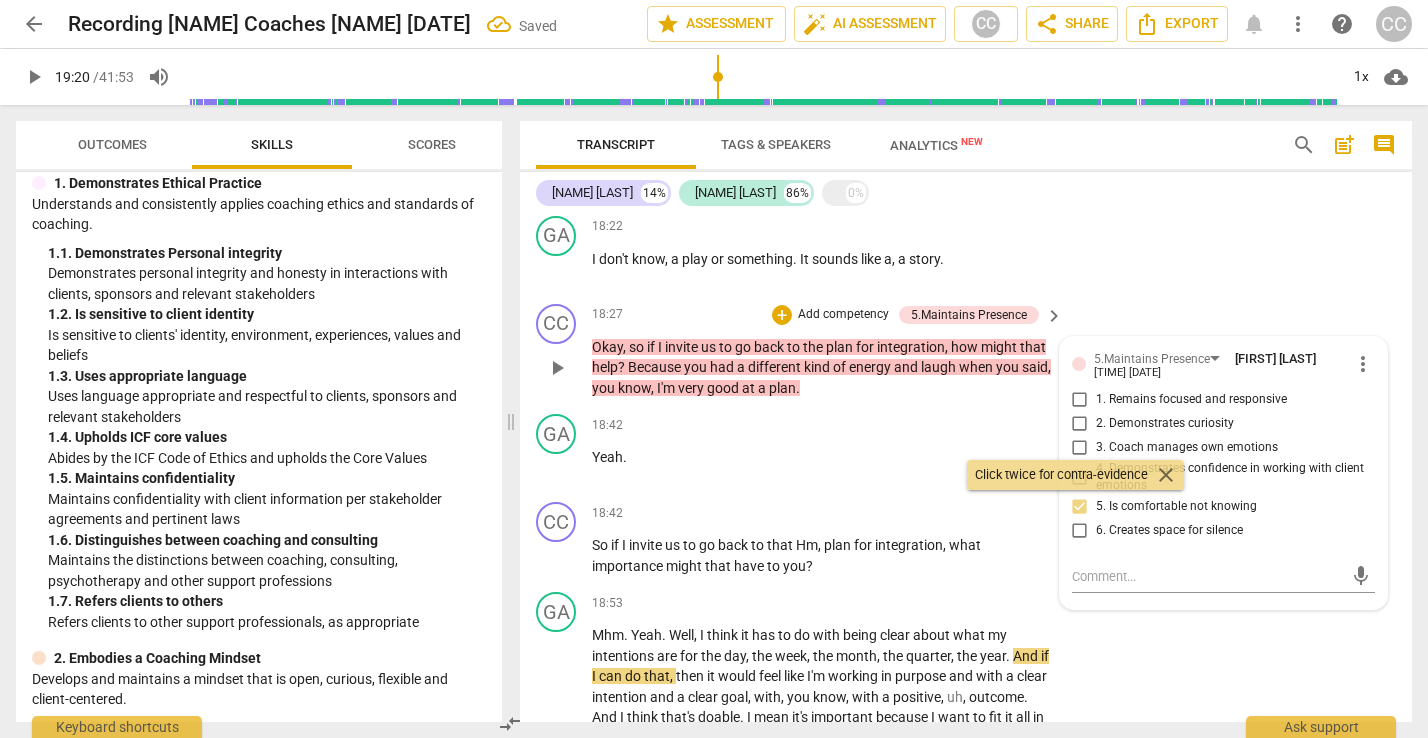click on "5. Is comfortable not knowing" at bounding box center [1080, 507] 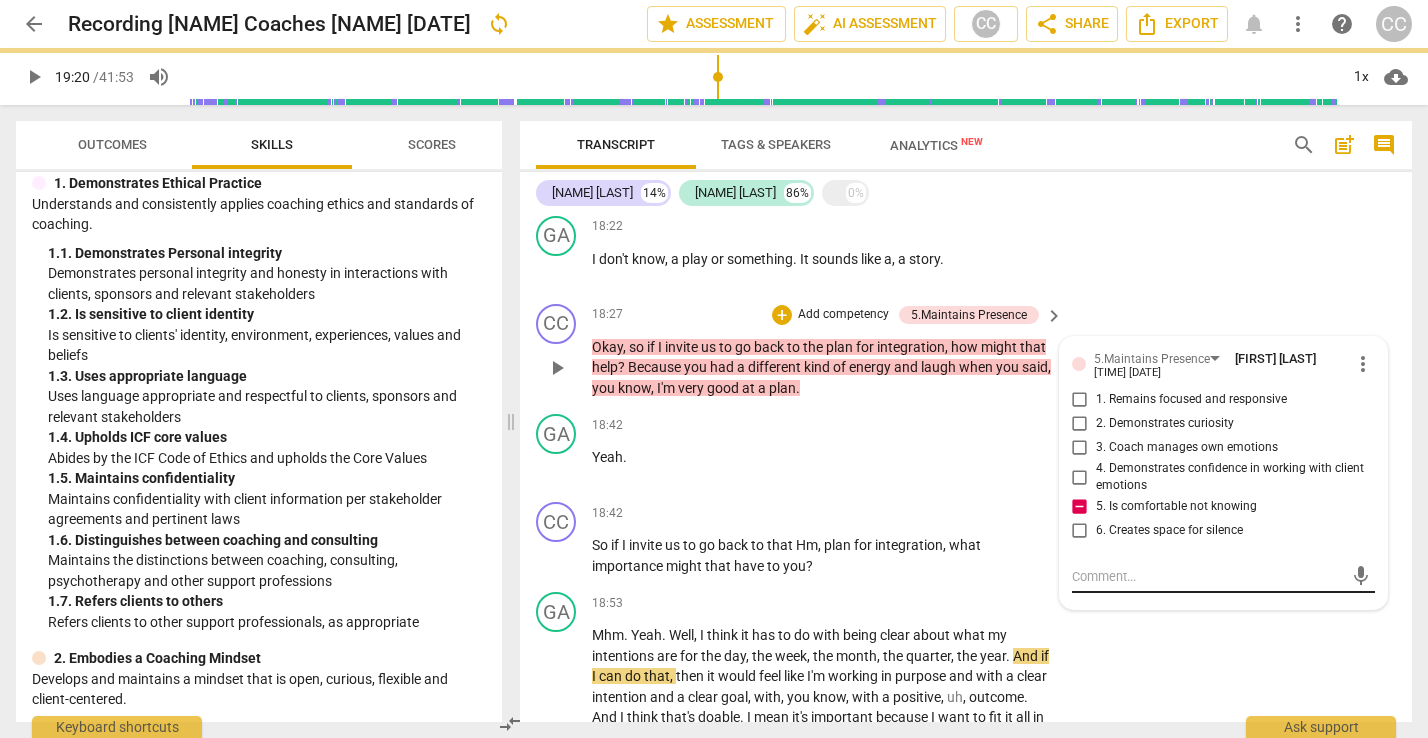 click at bounding box center (1207, 576) 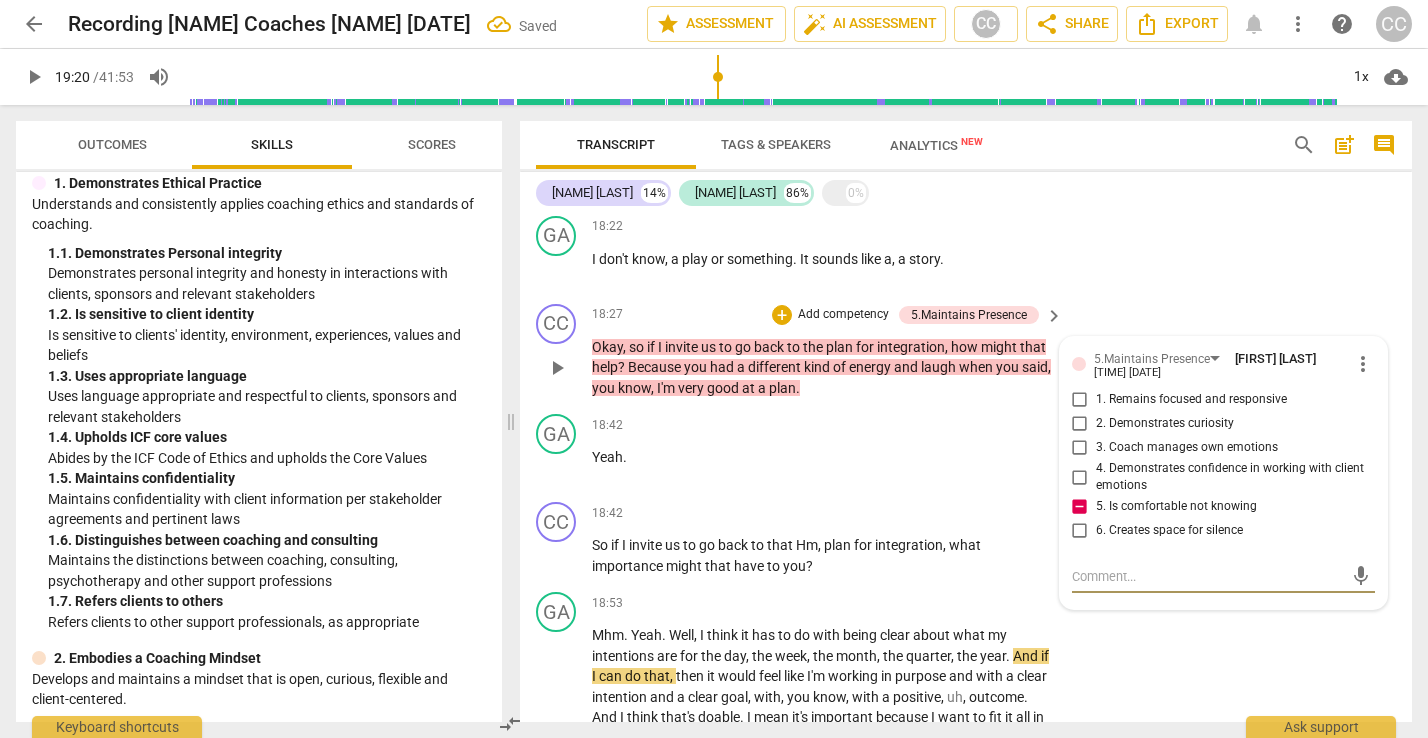 type on "L" 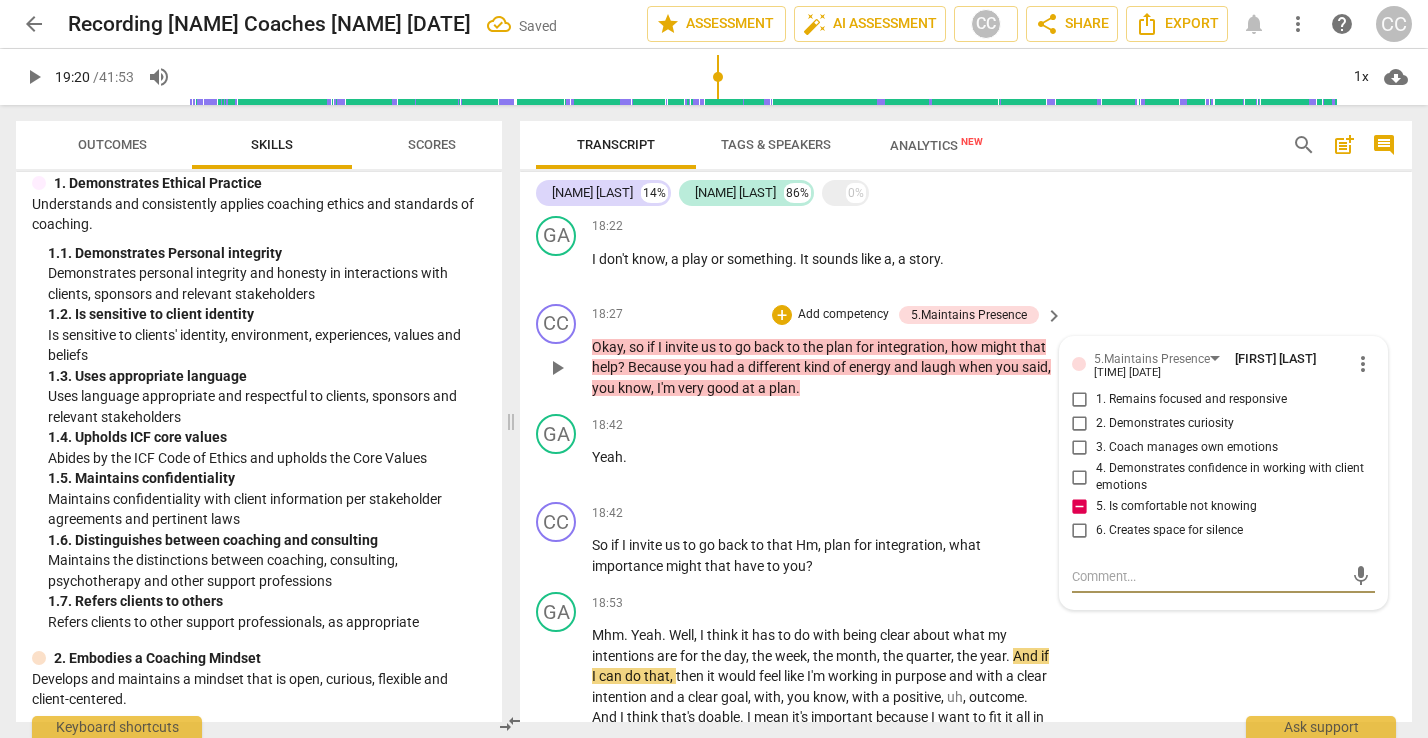 type on "L" 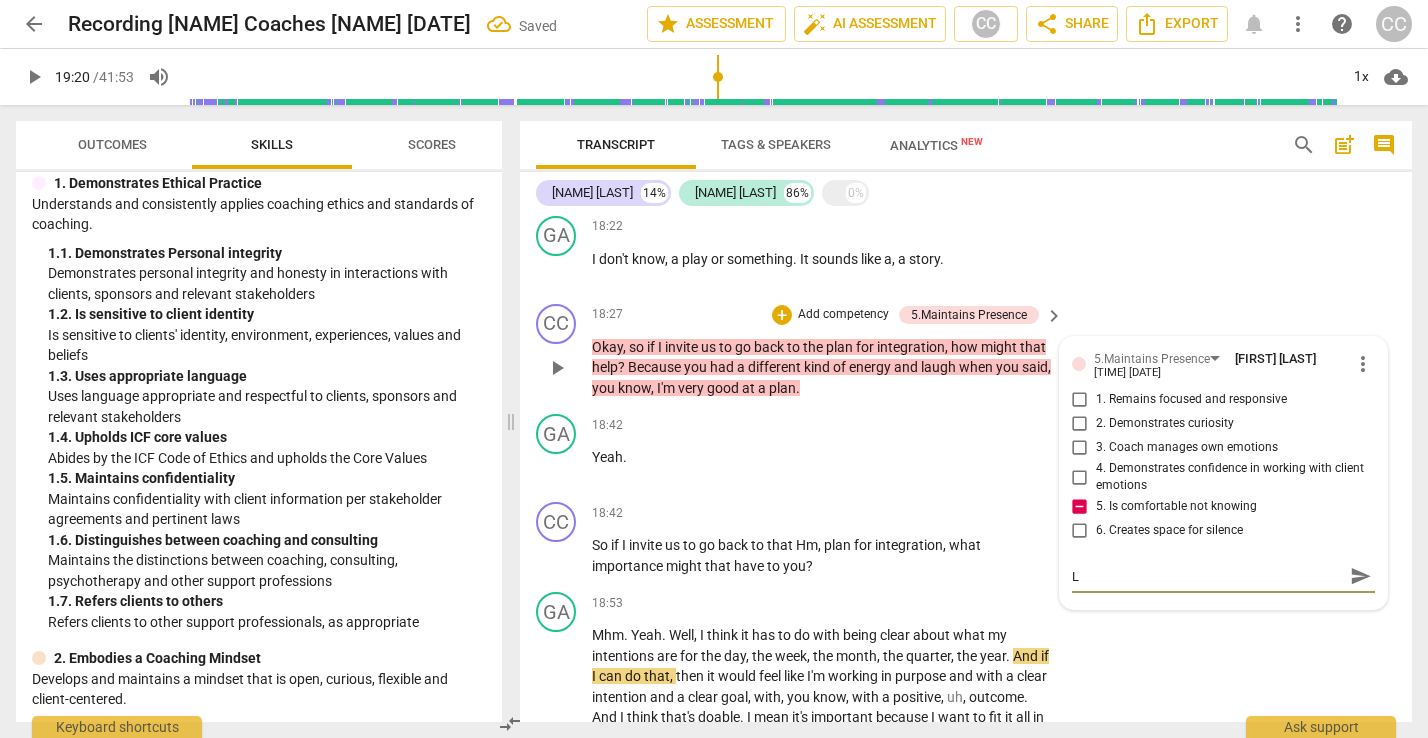 type on "Le" 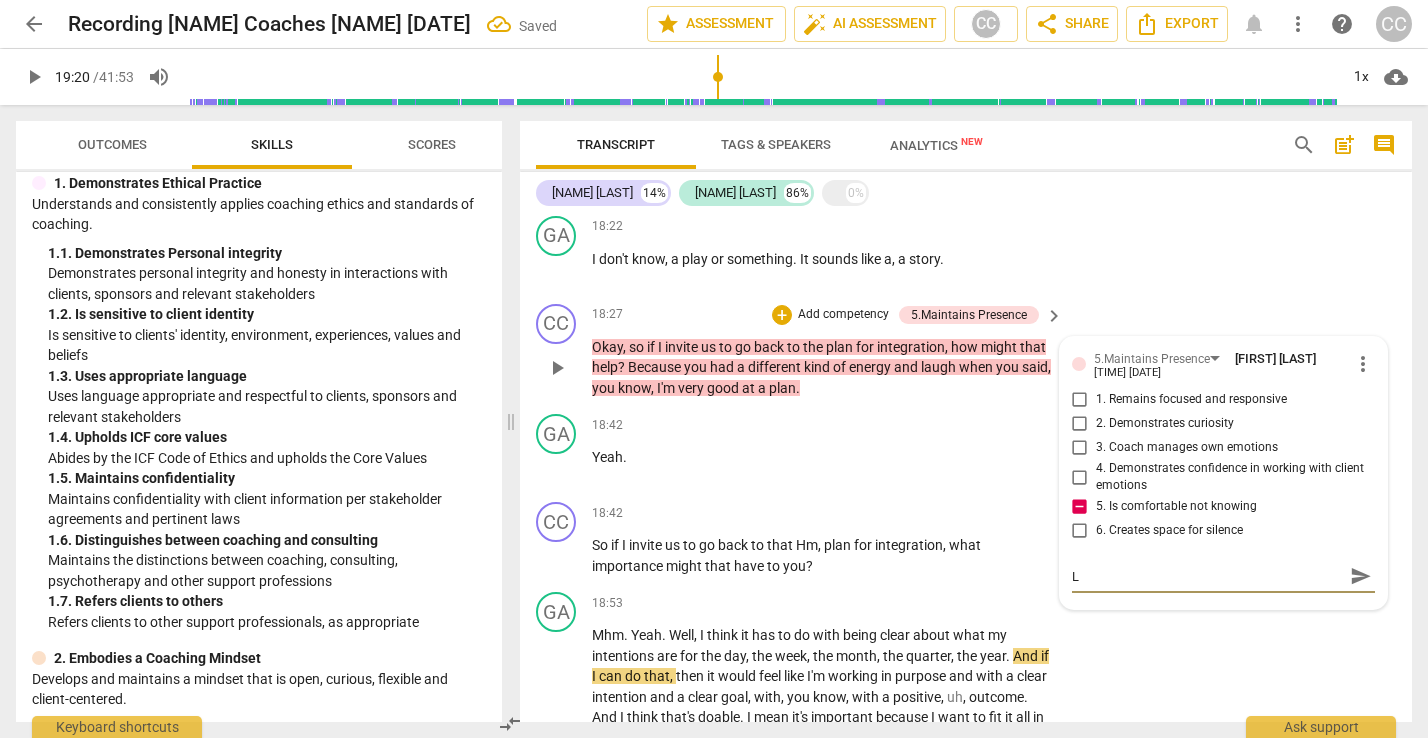 type on "Le" 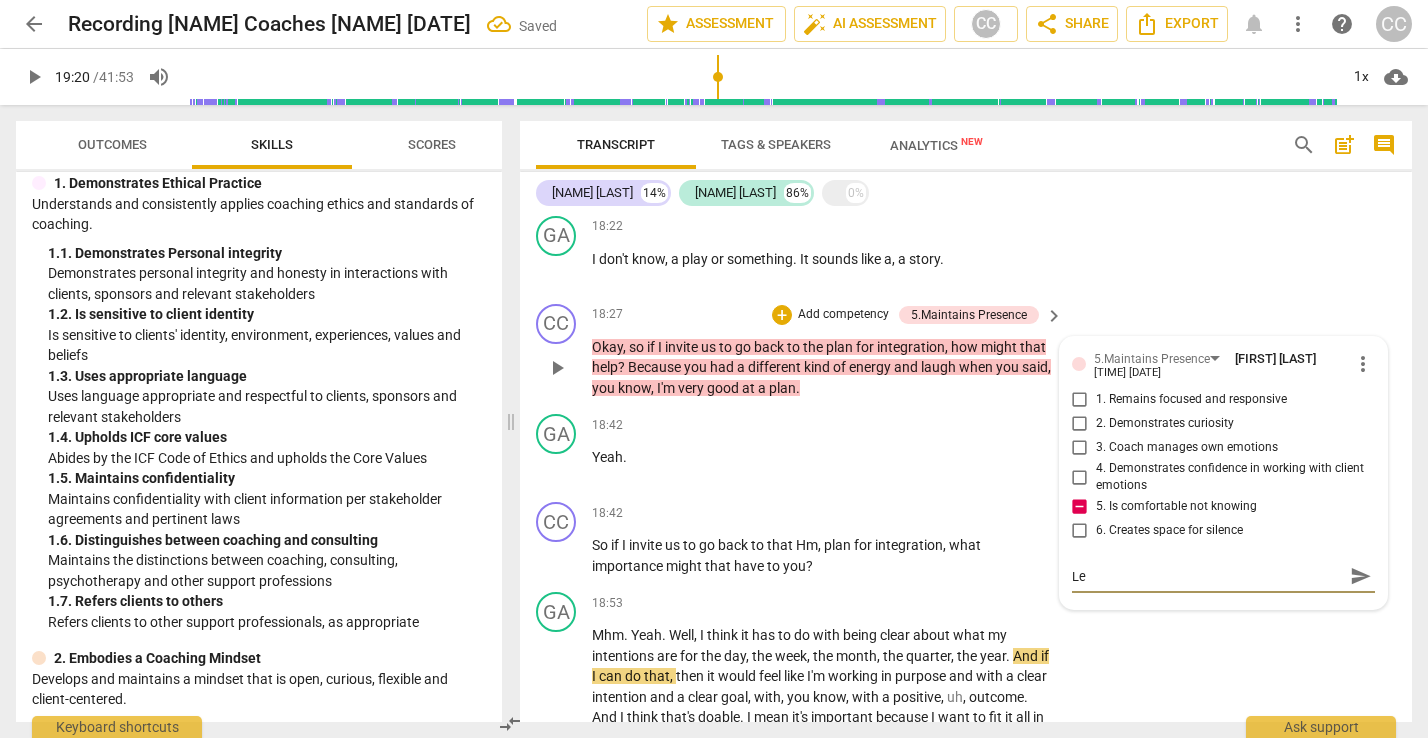 type on "Lea" 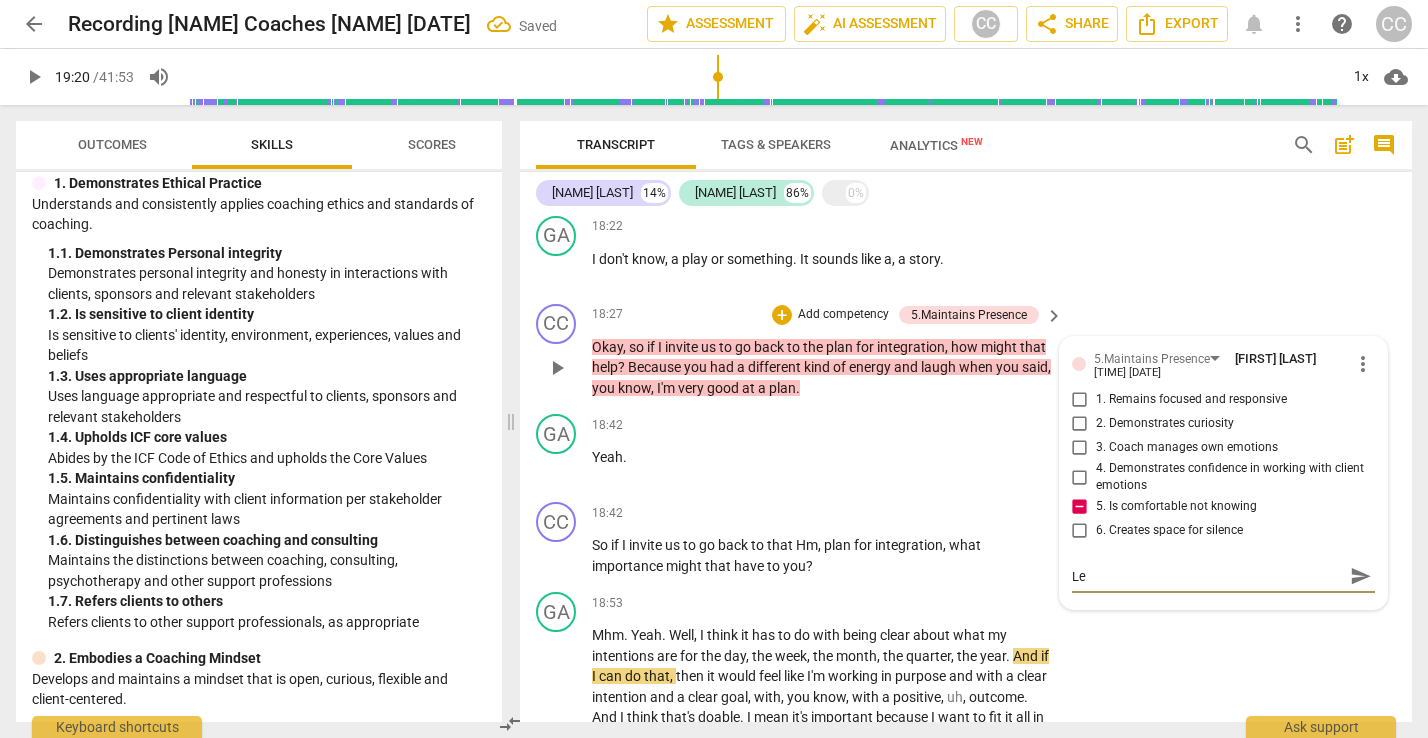 type on "Lea" 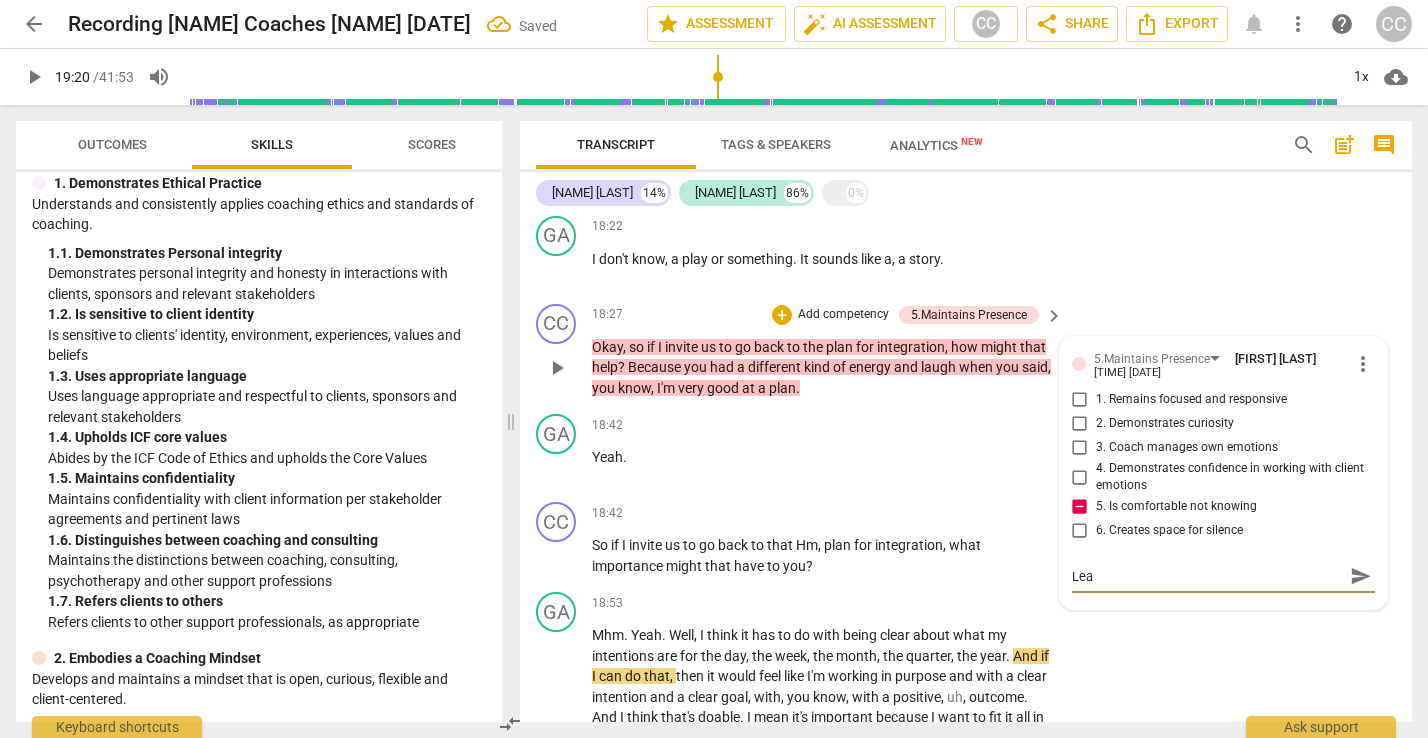 type on "Lead" 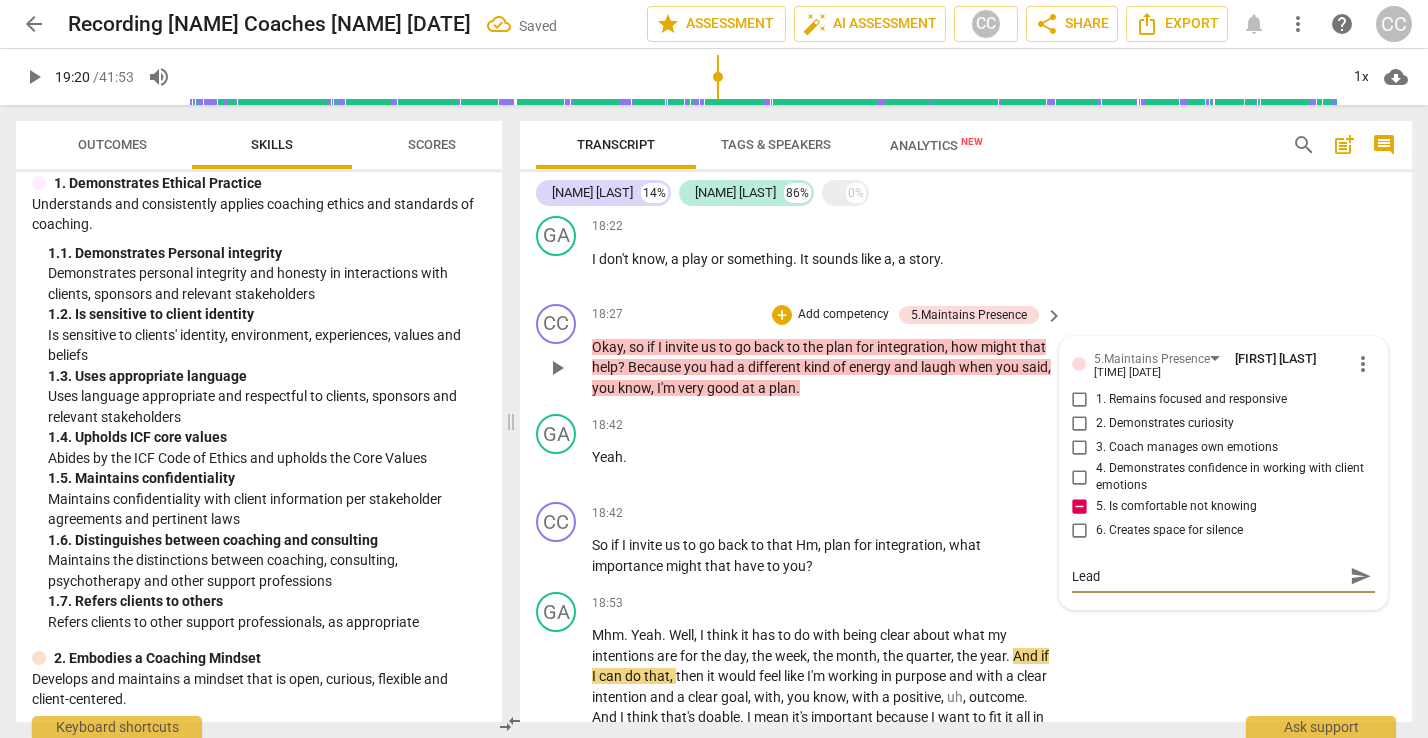type on "Leadi" 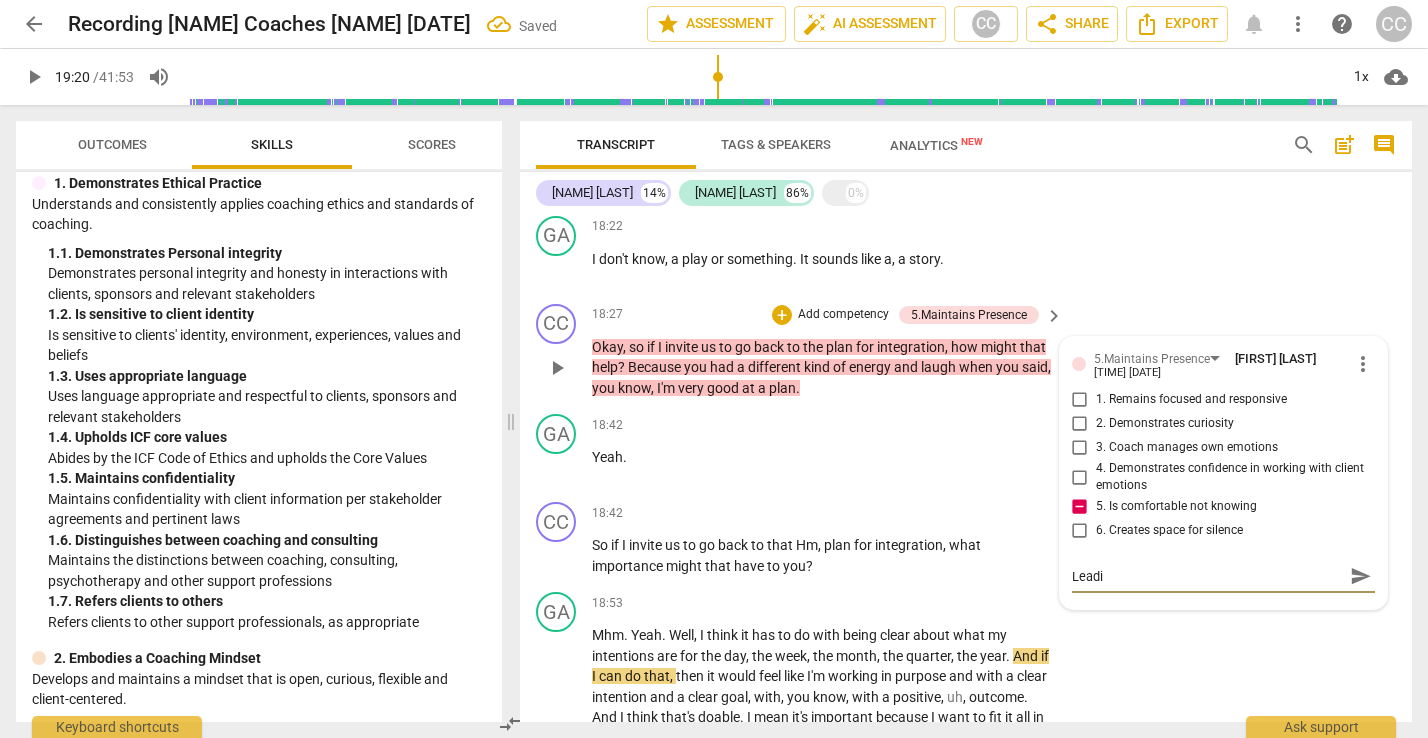 type on "Leadin" 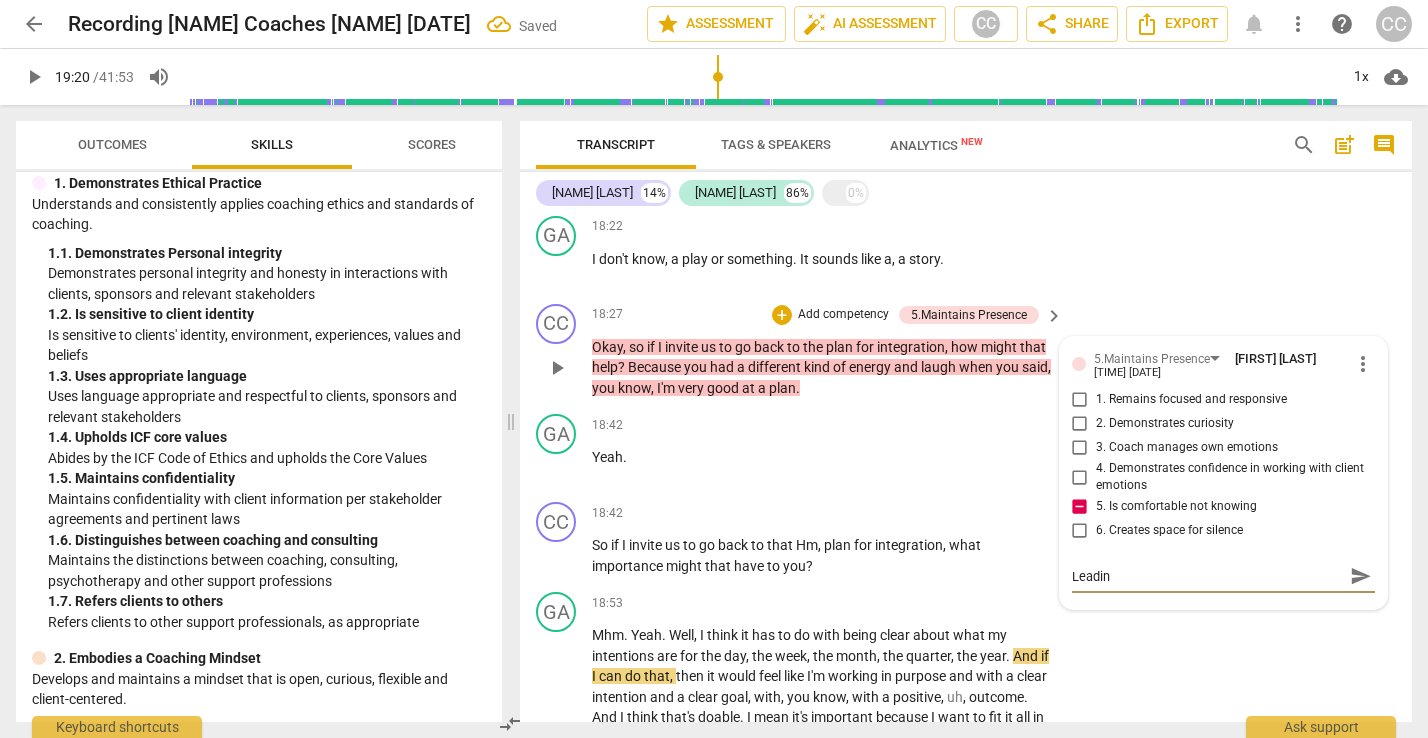 type on "Leading" 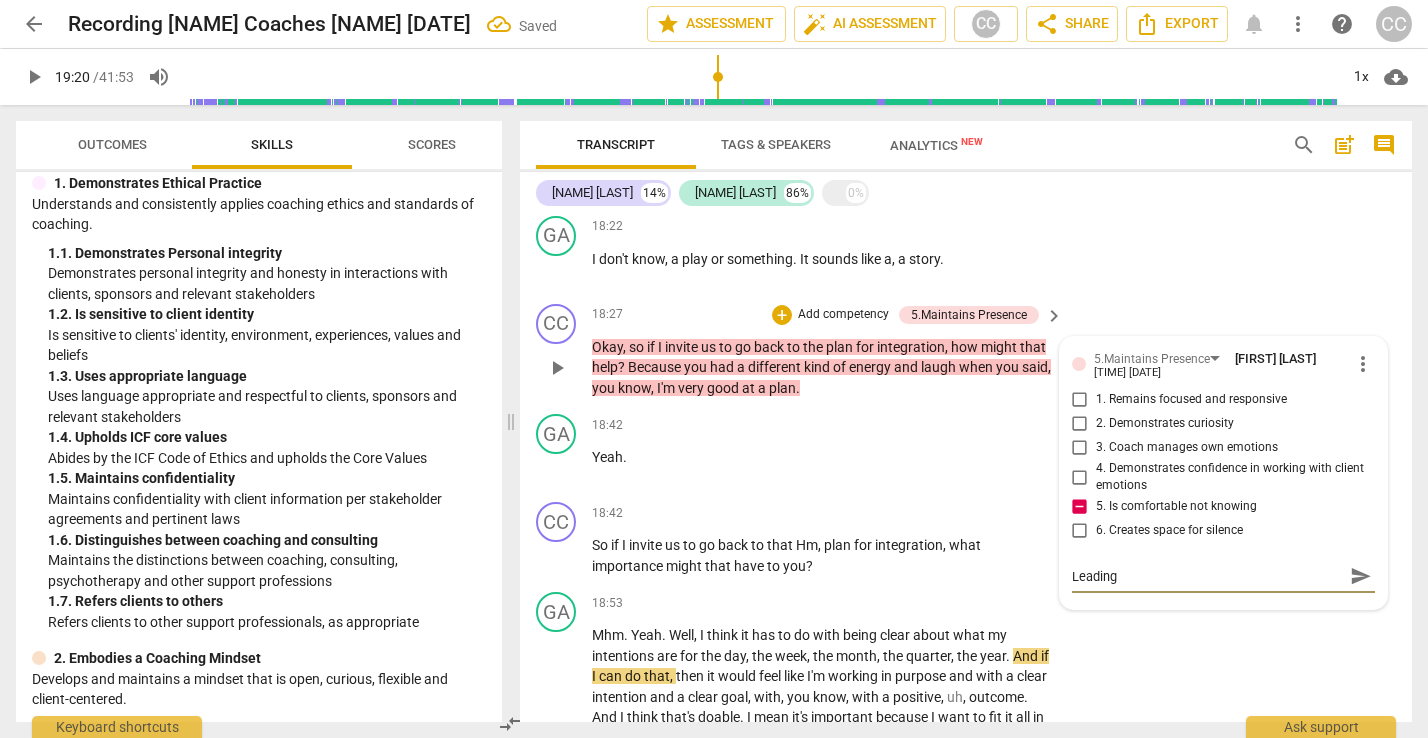 type on "Leading?" 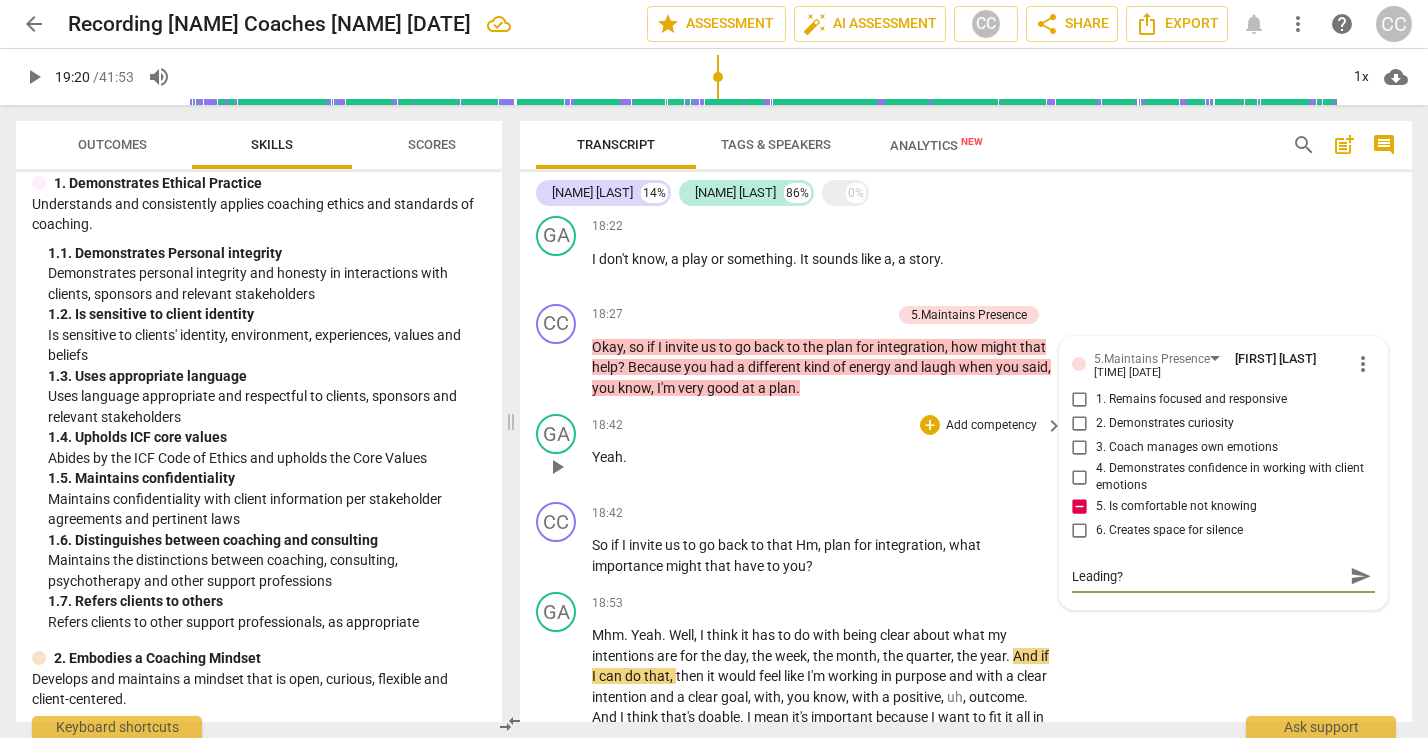 type on "Leading?" 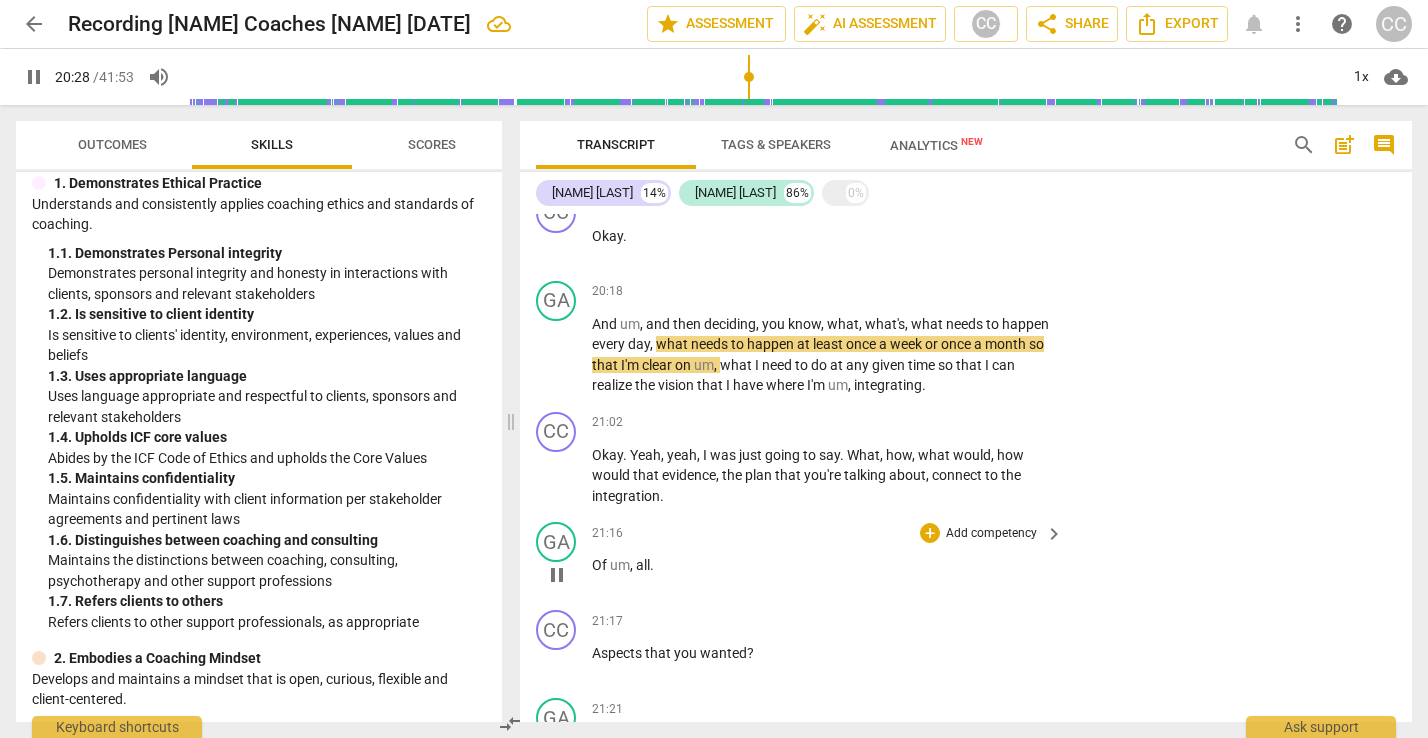 scroll, scrollTop: 7667, scrollLeft: 0, axis: vertical 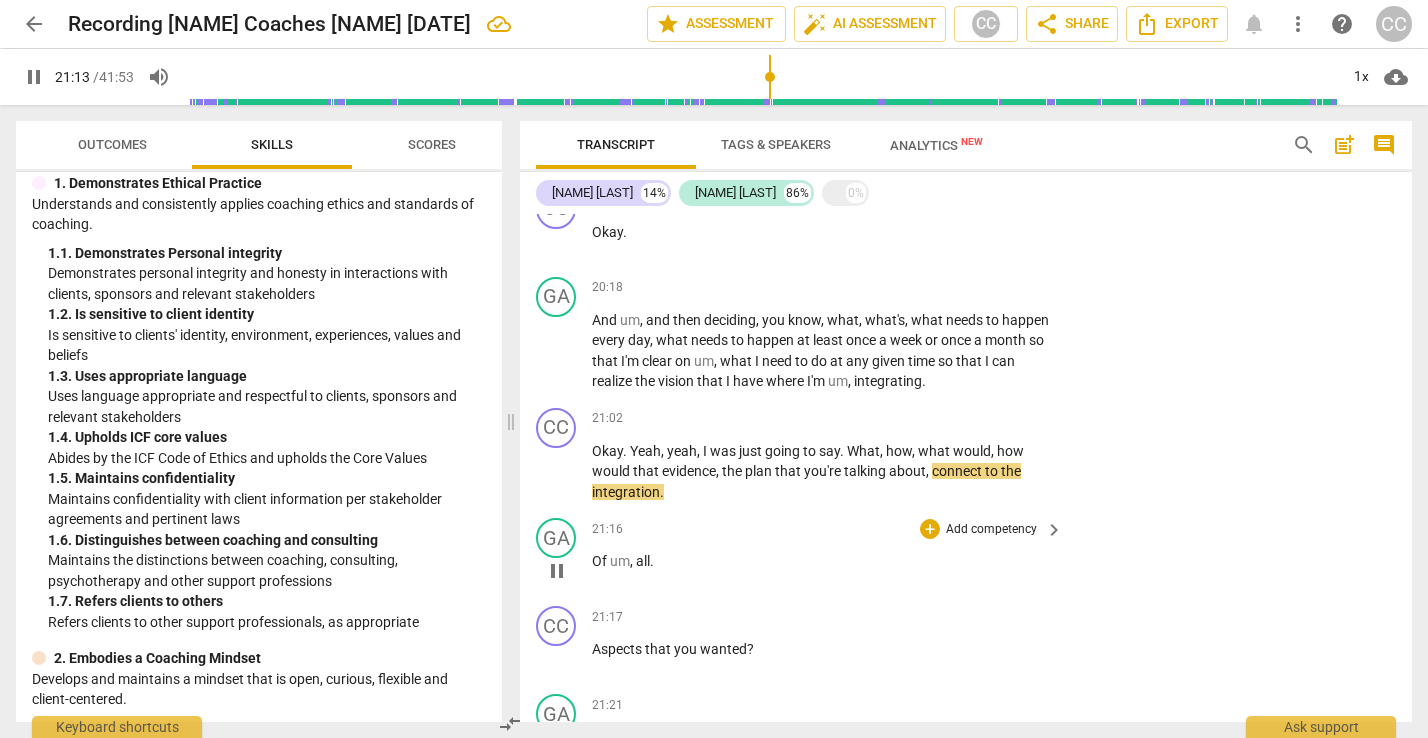click on "[TIME] + Add competency keyboard_arrow_right Of   um ,   all ." at bounding box center (828, 554) 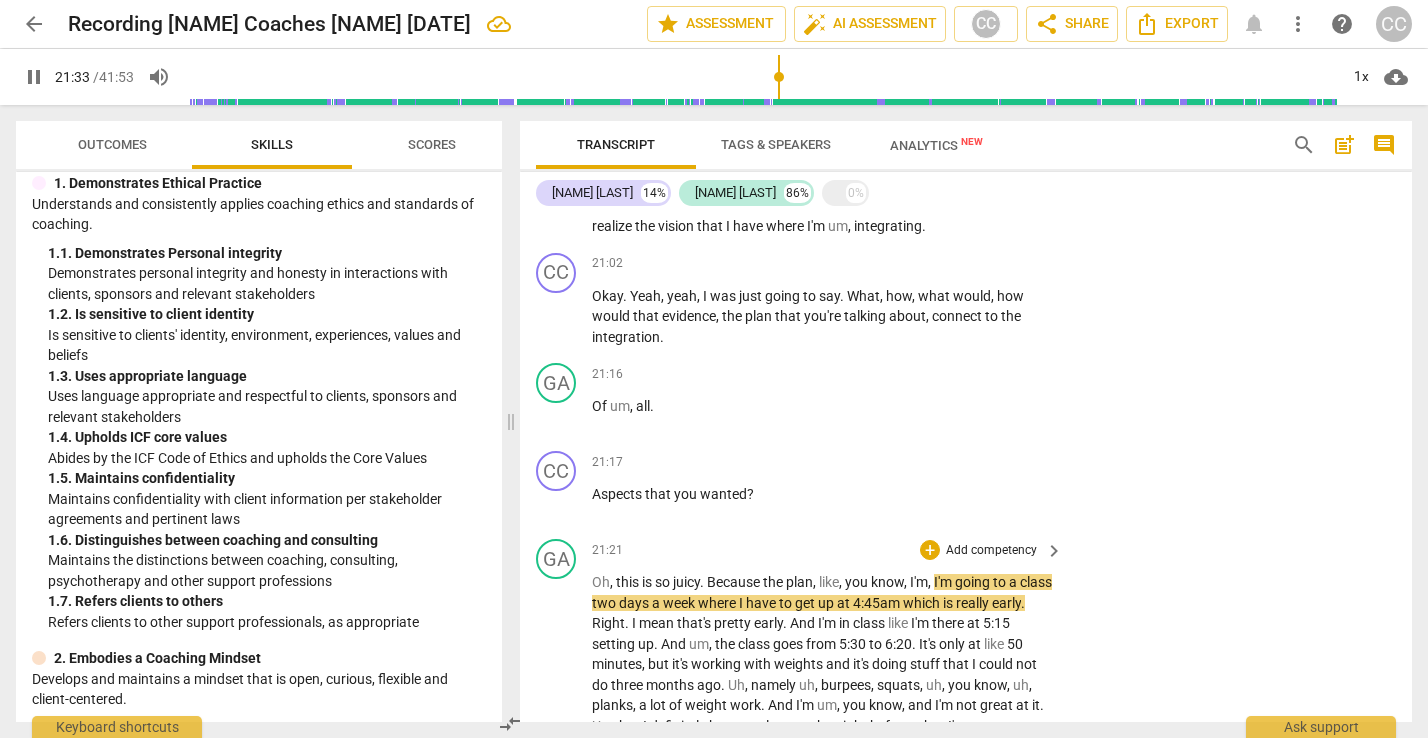 scroll, scrollTop: 7826, scrollLeft: 0, axis: vertical 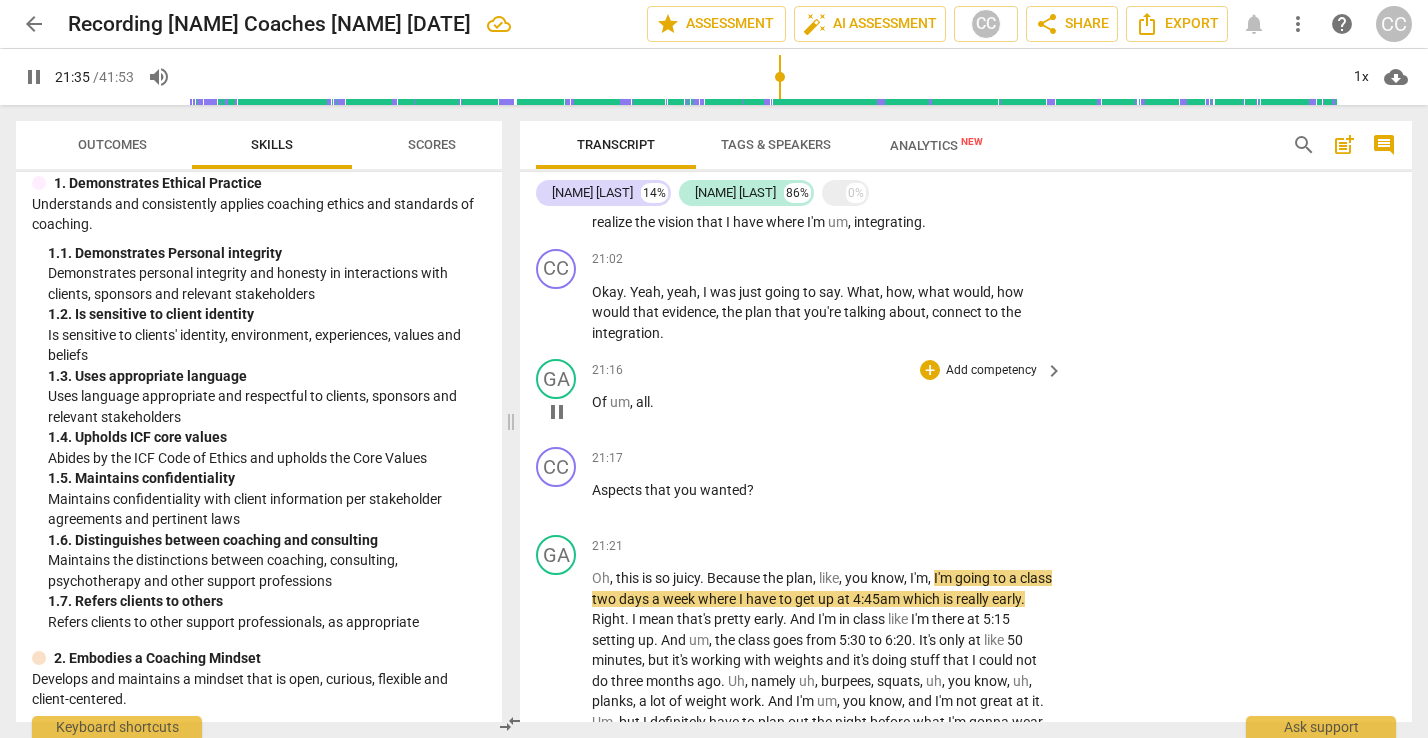 click on "Of" at bounding box center (601, 402) 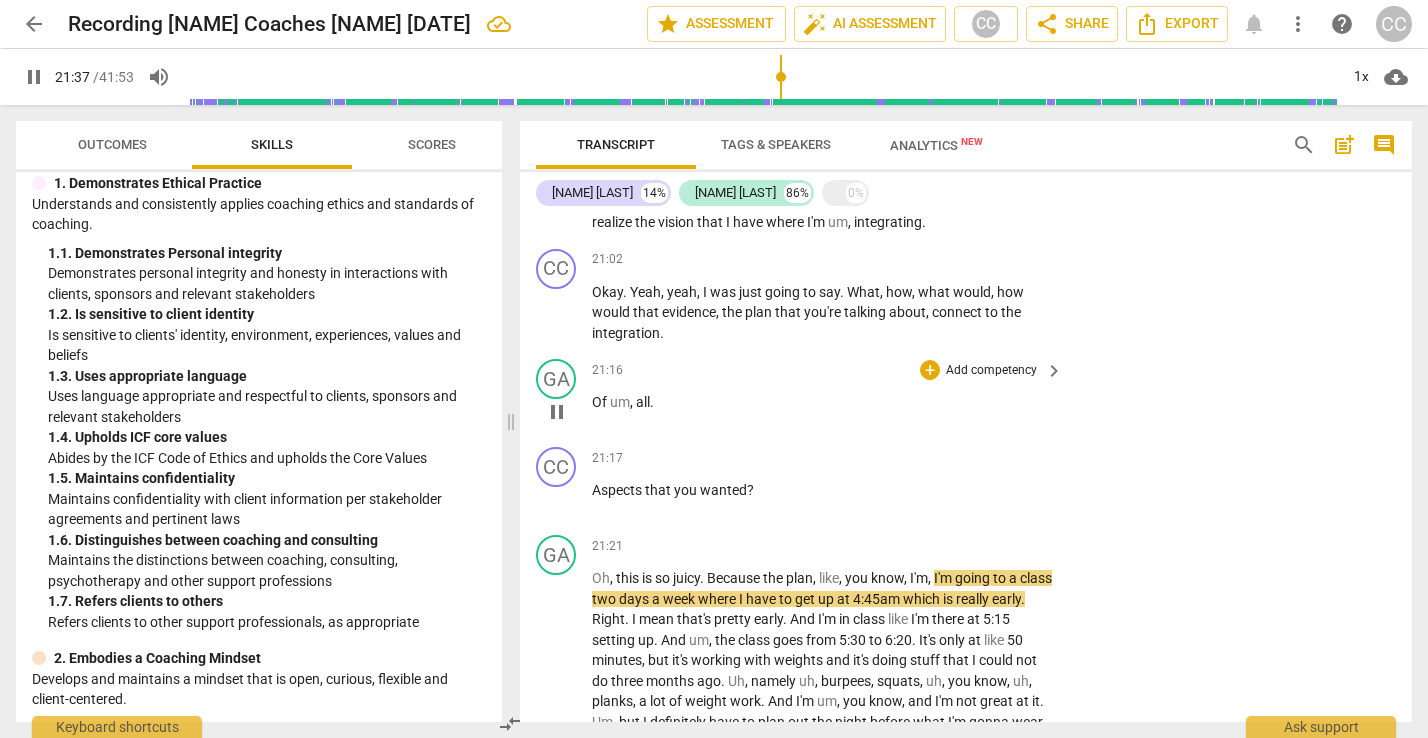 type on "1298" 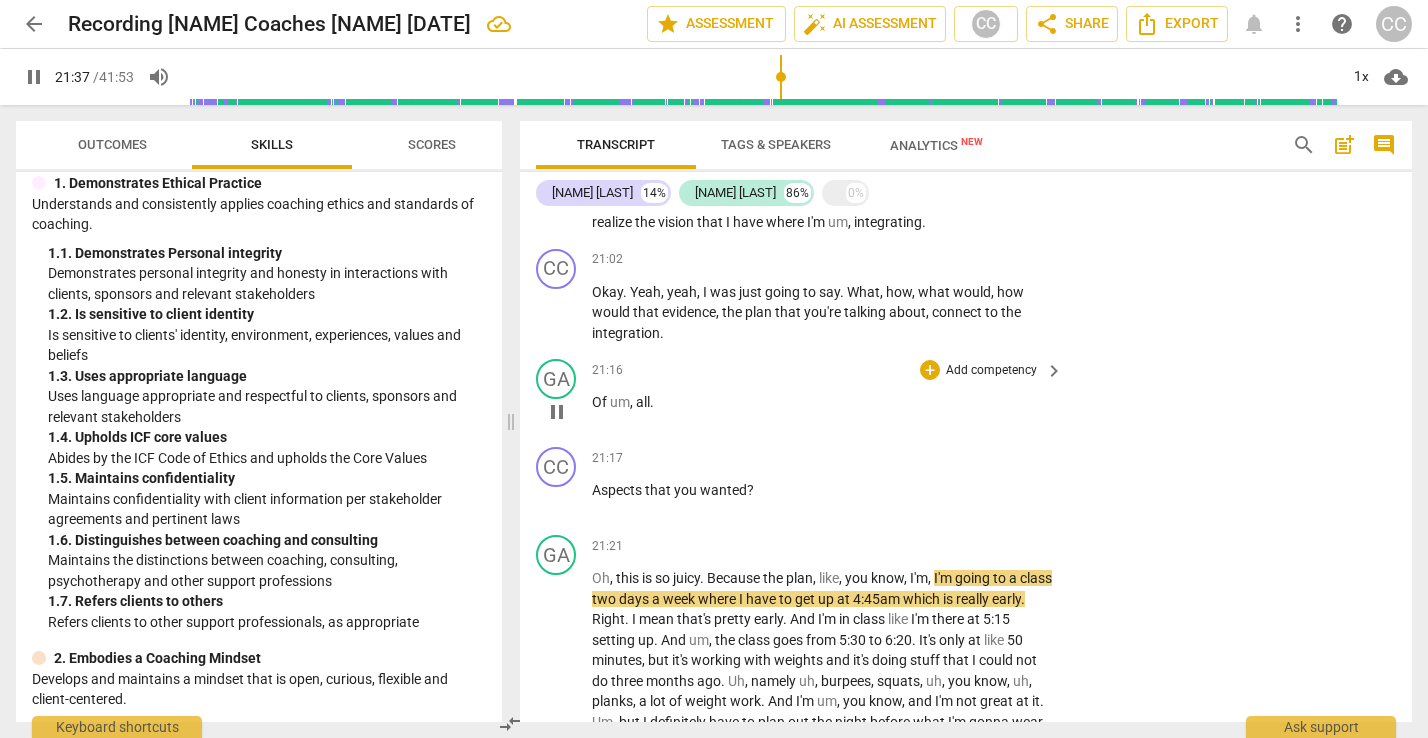 type 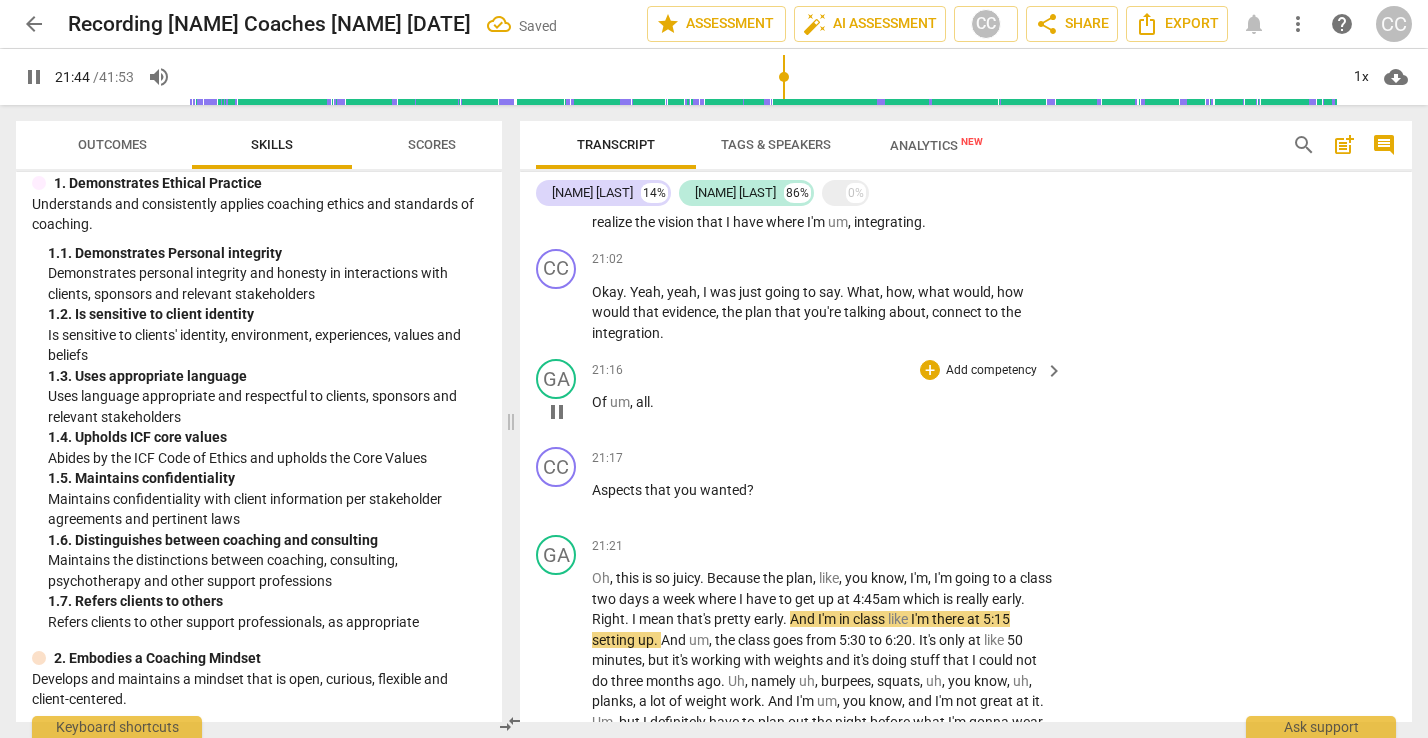 click on "um" at bounding box center [620, 402] 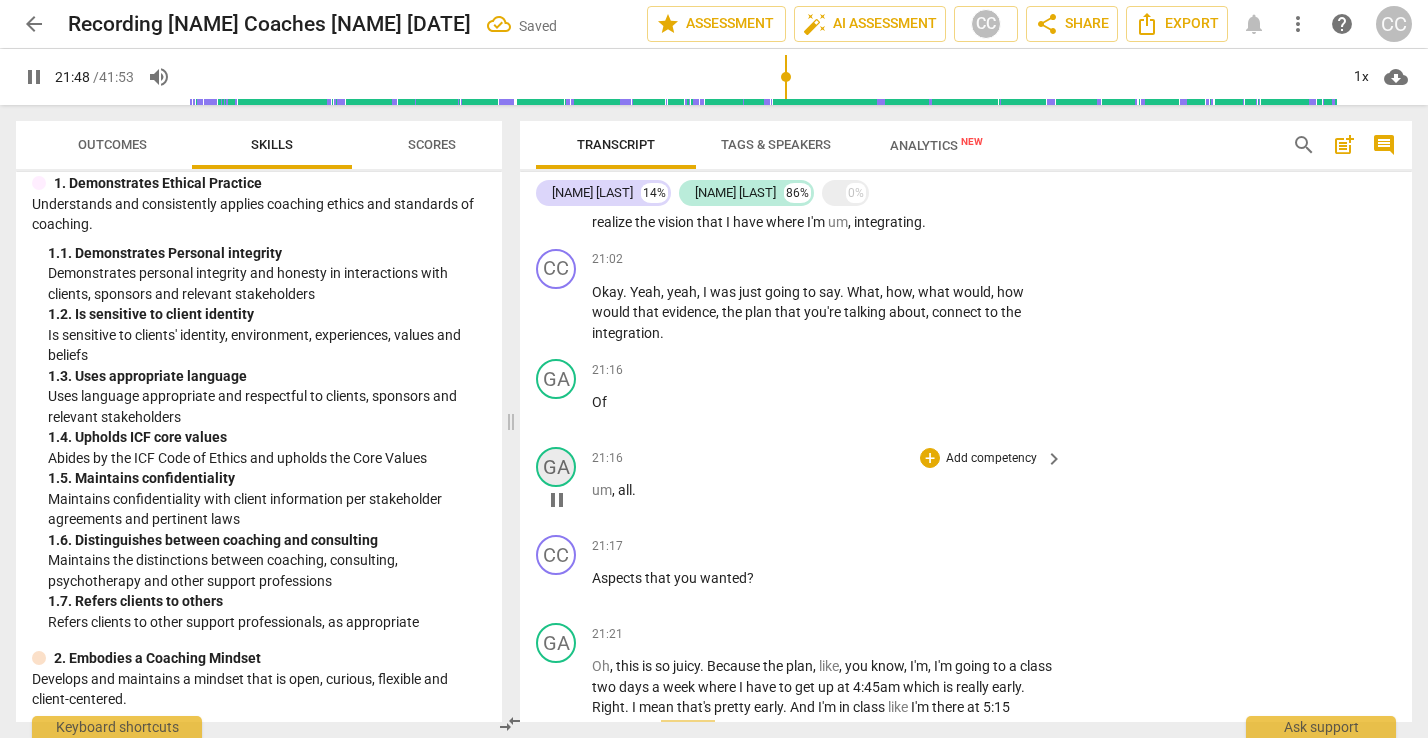 click on "GA" at bounding box center (556, 467) 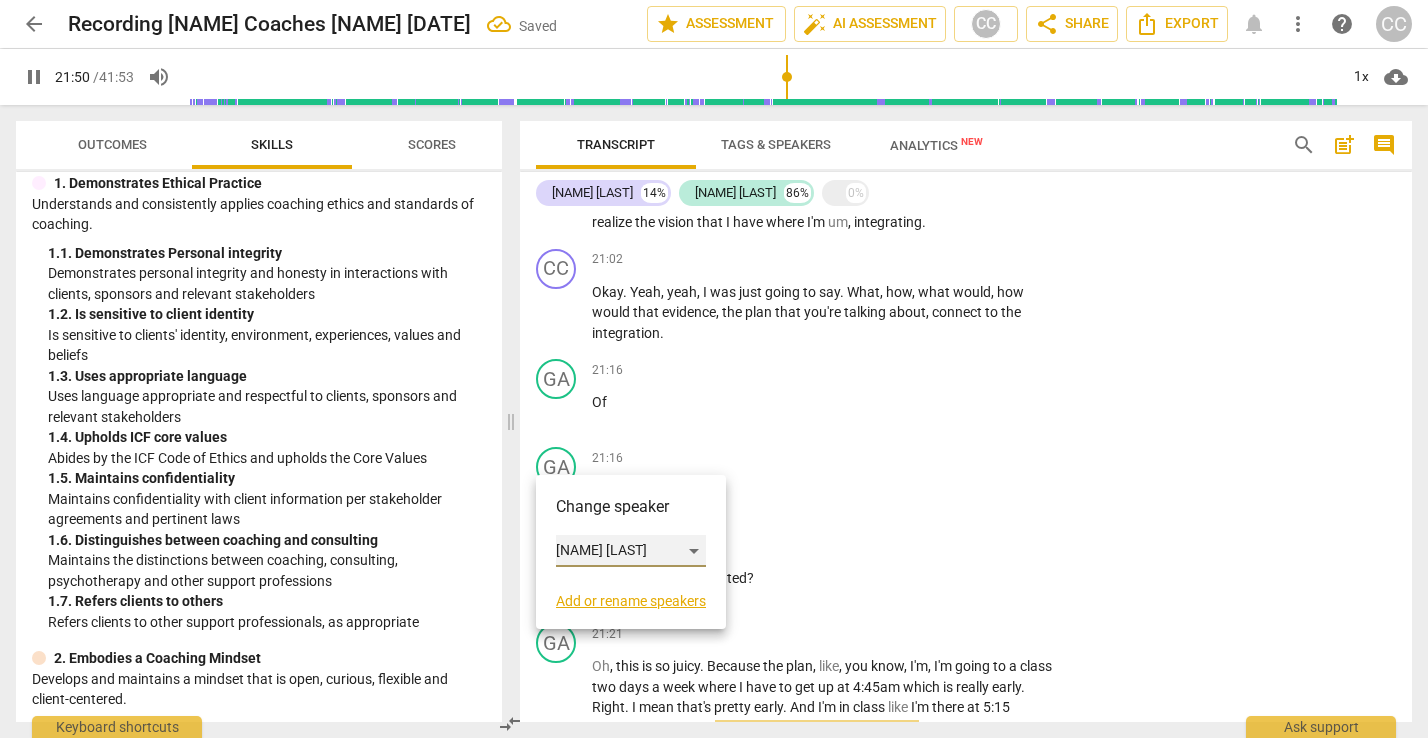 click on "[NAME] [LAST]" at bounding box center [631, 551] 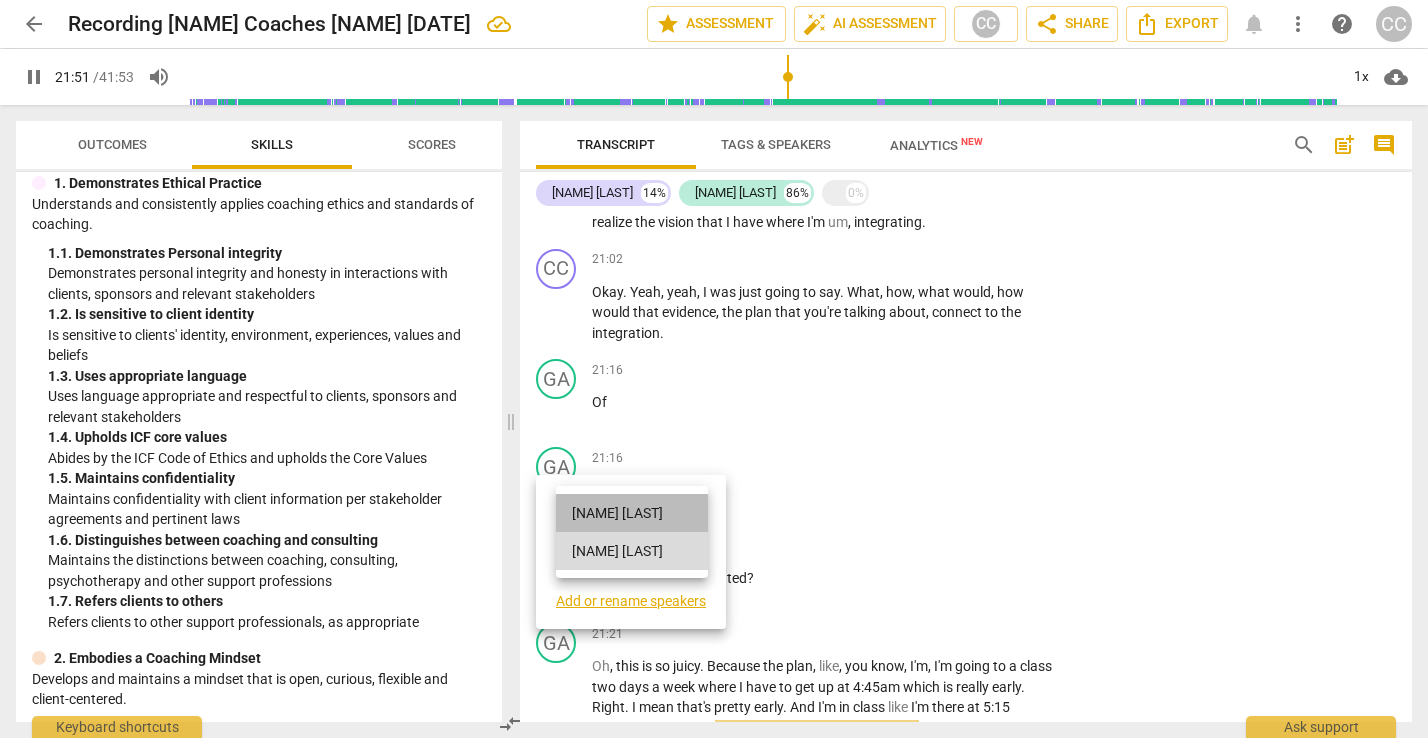 click on "[NAME] [LAST]" at bounding box center (632, 513) 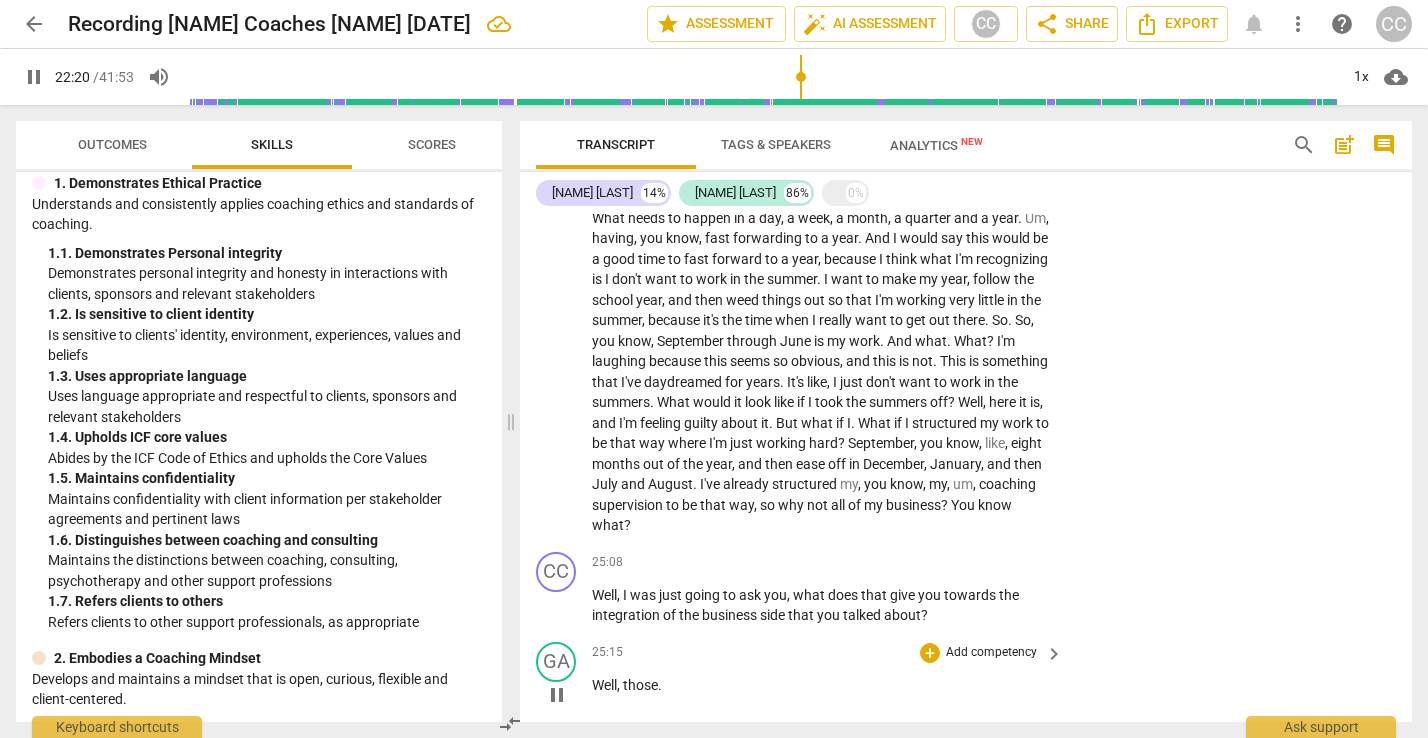 scroll, scrollTop: 8662, scrollLeft: 0, axis: vertical 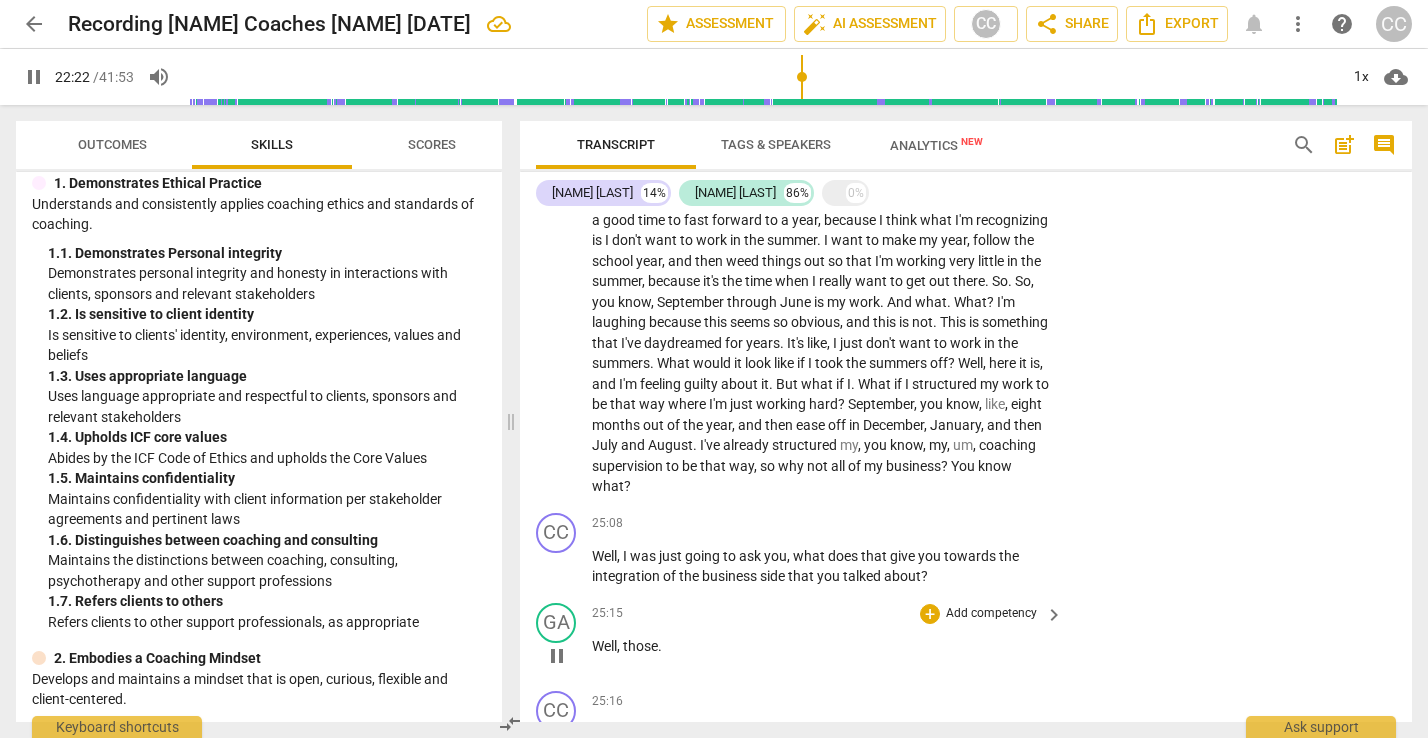 click on "Well ,   those ." at bounding box center [822, 646] 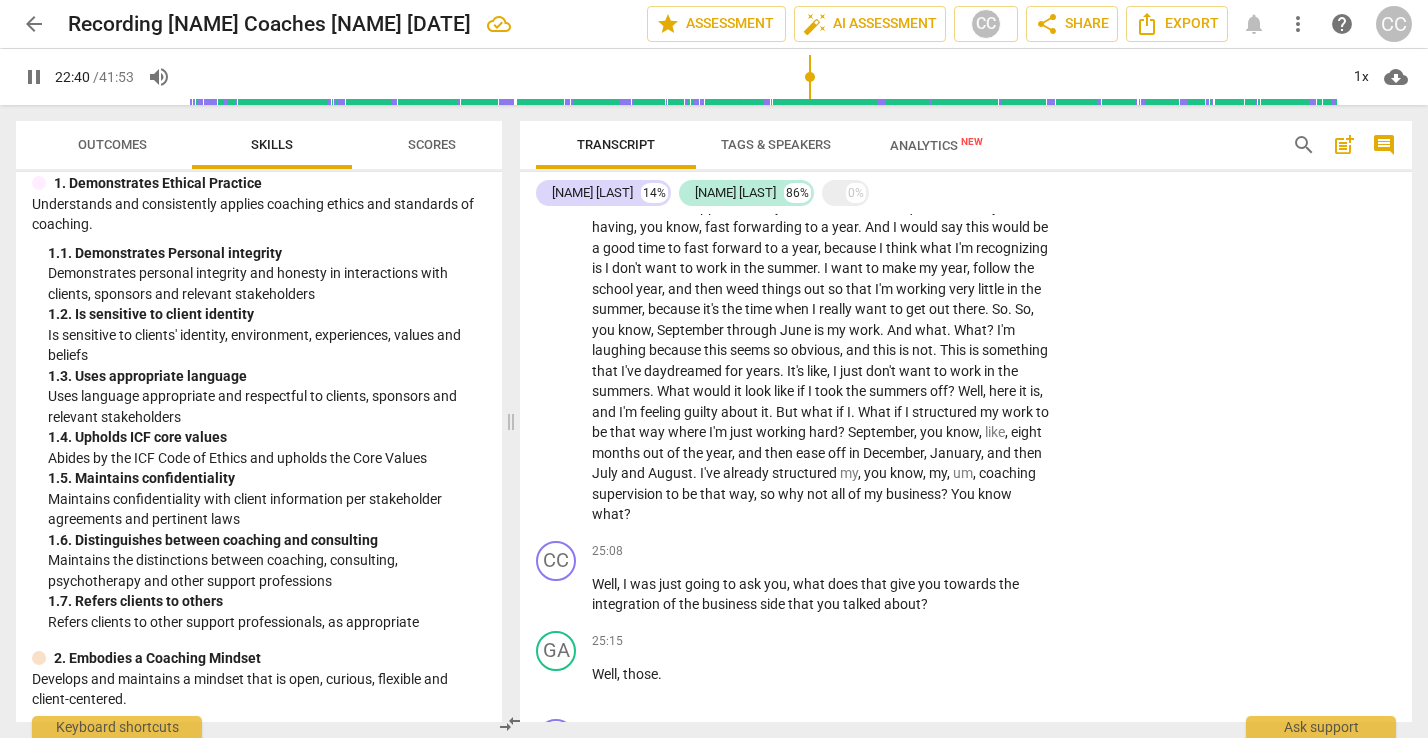 scroll, scrollTop: 8636, scrollLeft: 0, axis: vertical 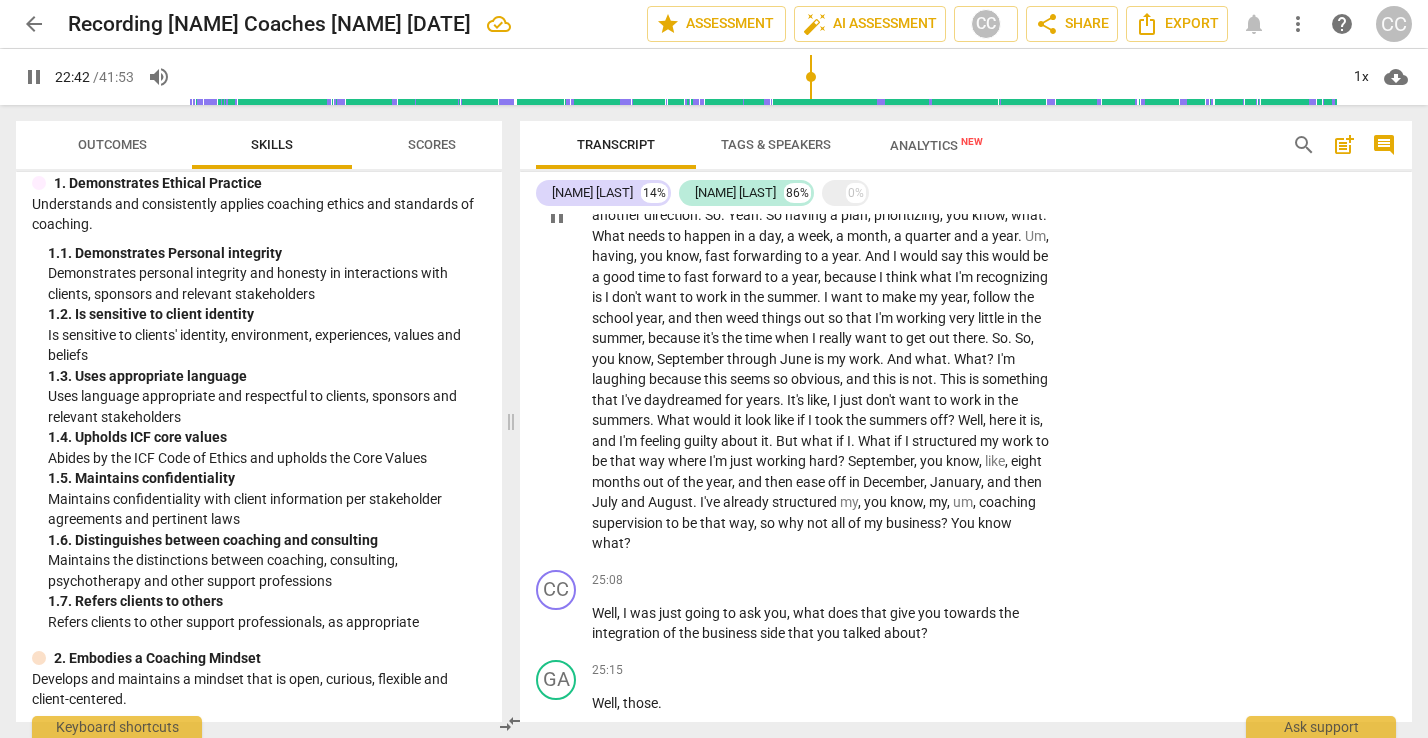 click on "structured" at bounding box center [946, 441] 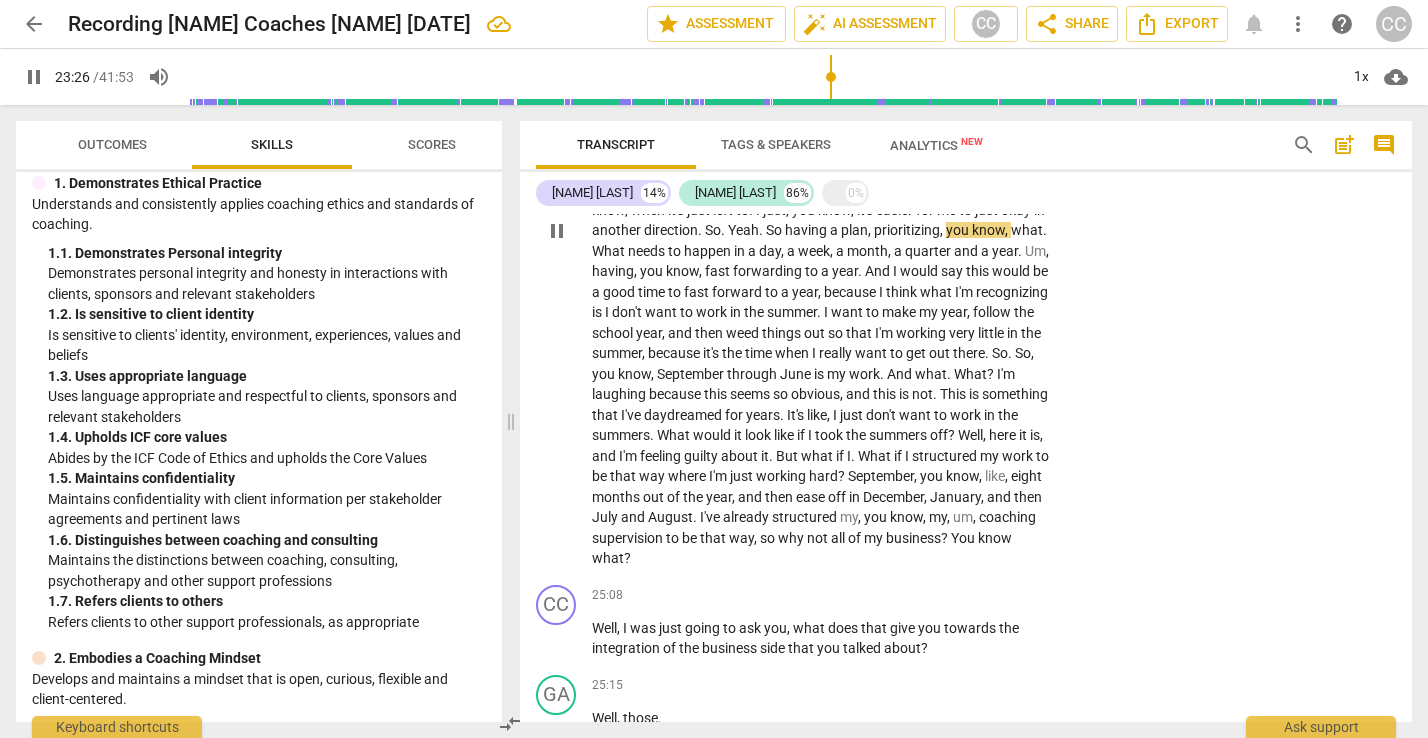 scroll, scrollTop: 8596, scrollLeft: 0, axis: vertical 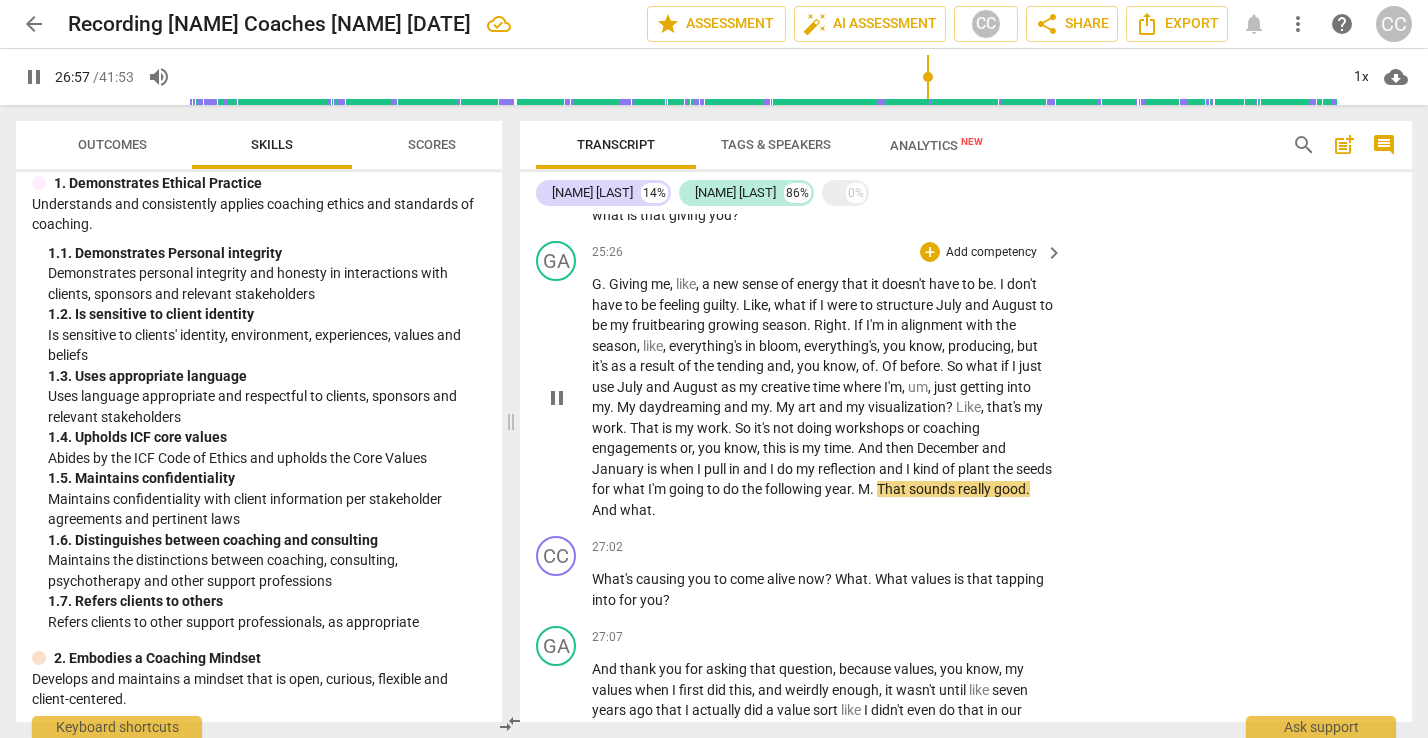 click on "That" at bounding box center (893, 489) 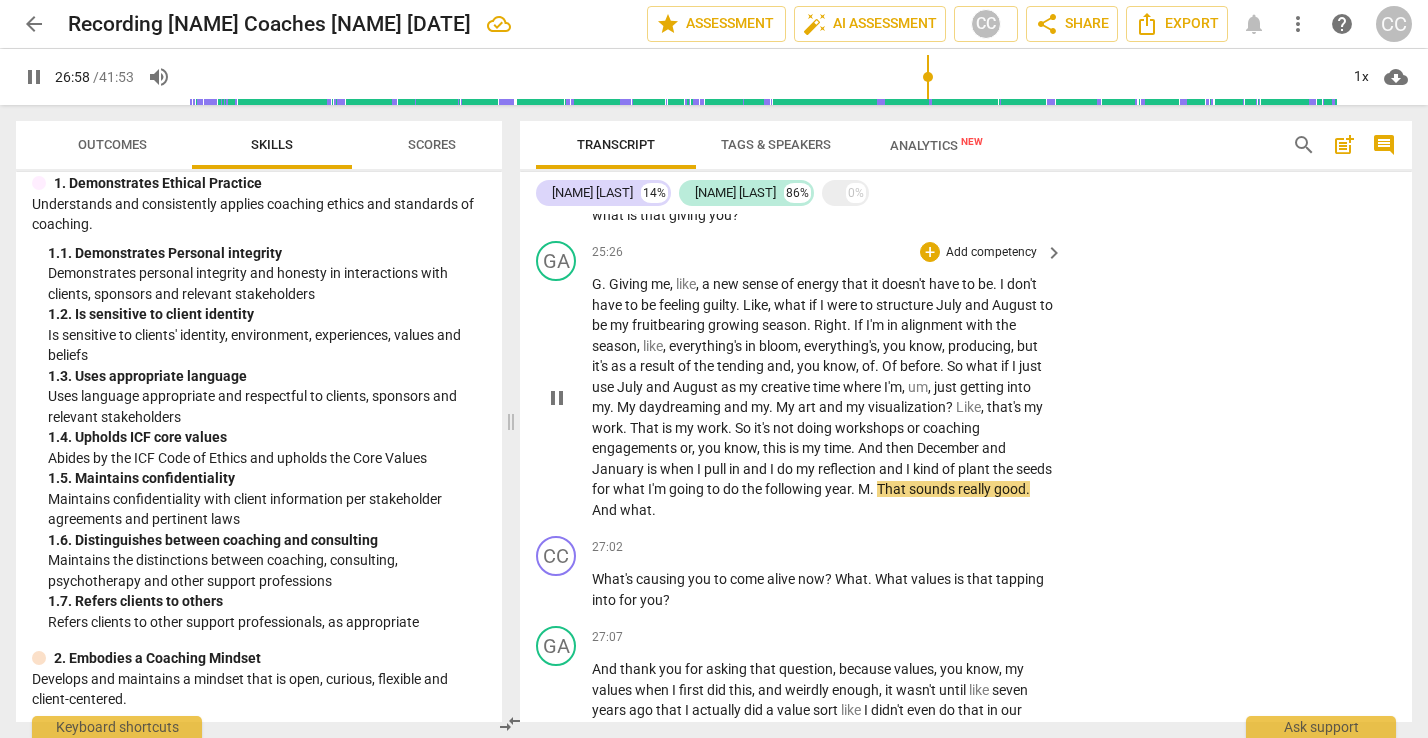 type on "1618" 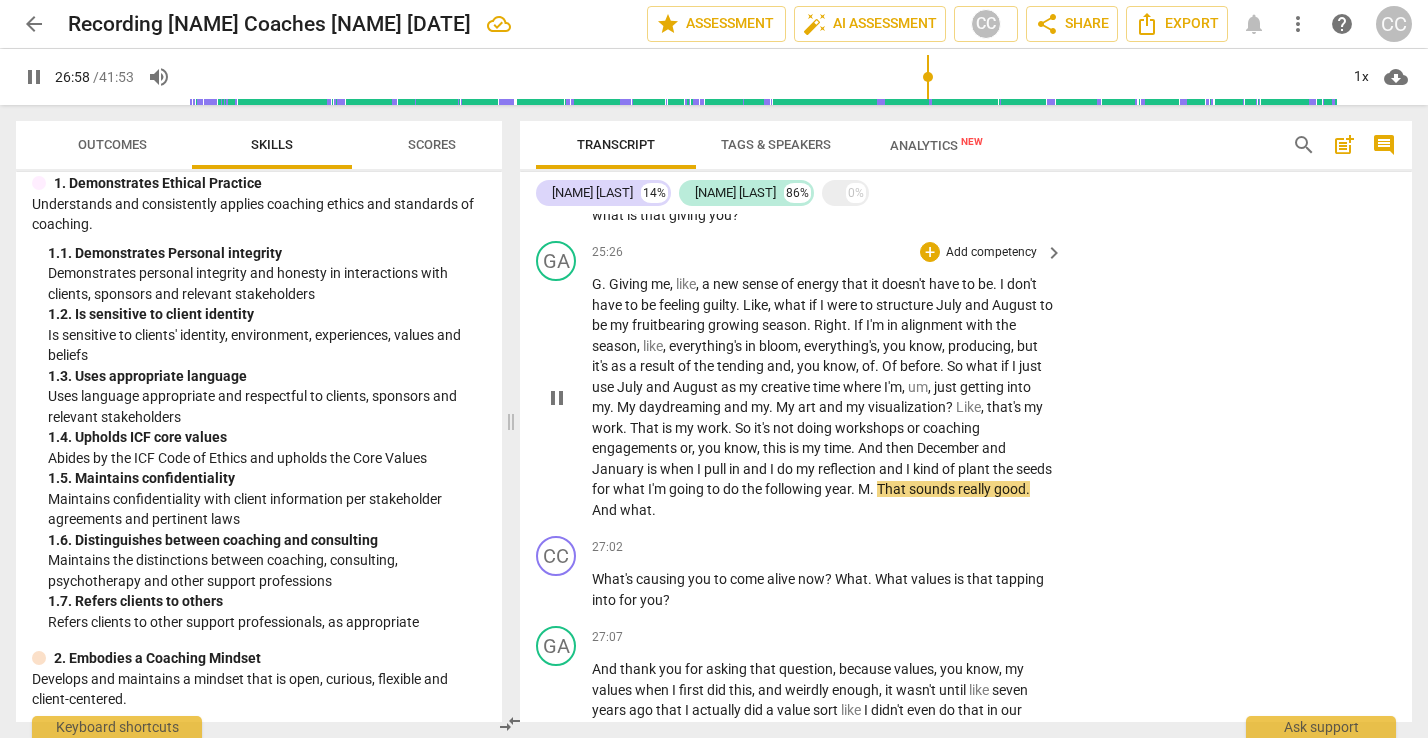 type 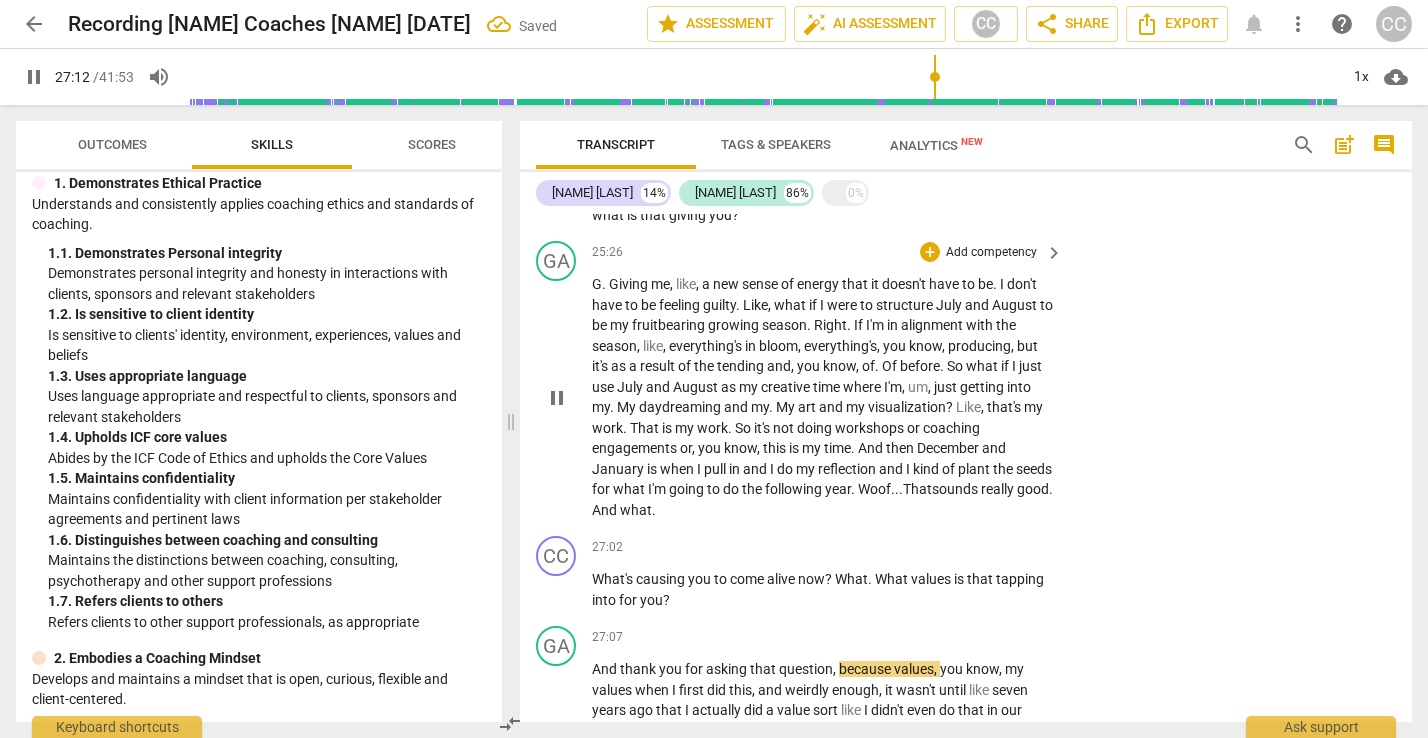 click on "." at bounding box center [654, 510] 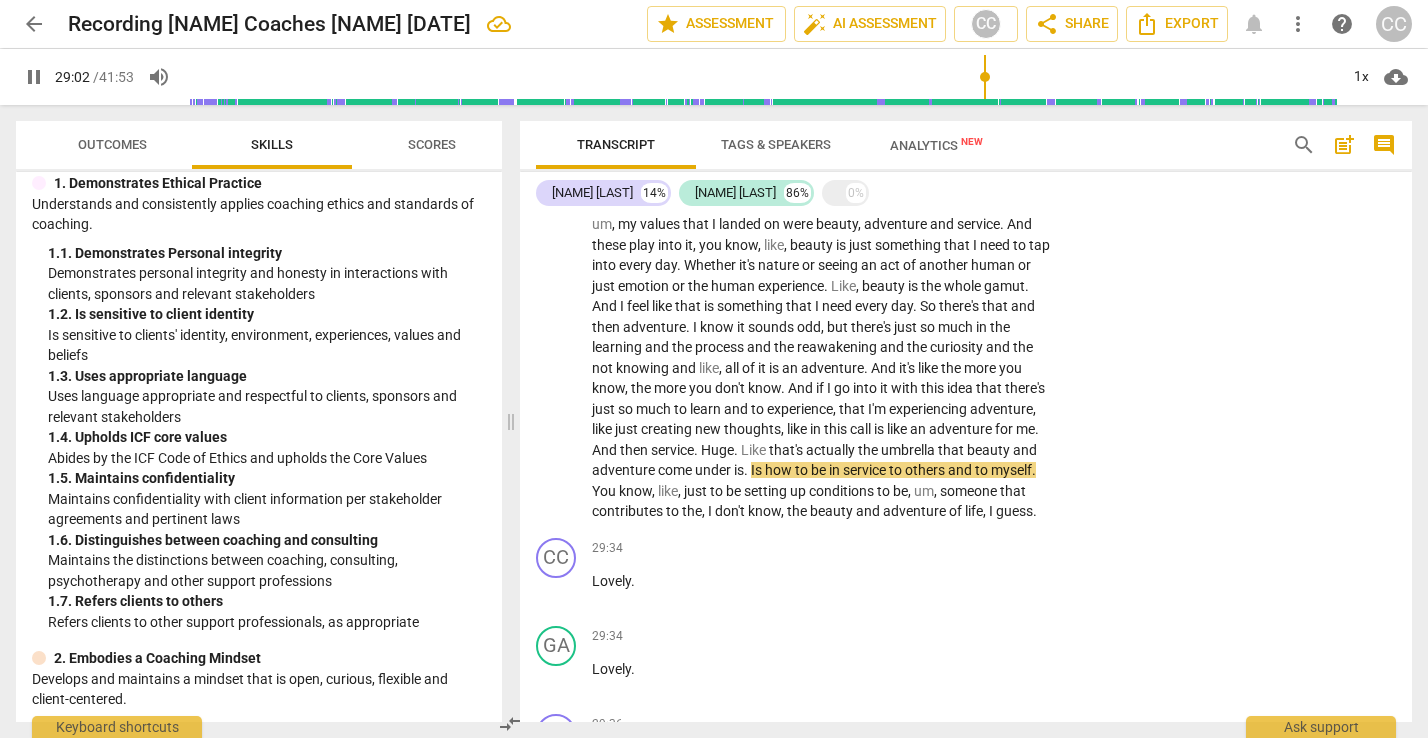 scroll, scrollTop: 9757, scrollLeft: 0, axis: vertical 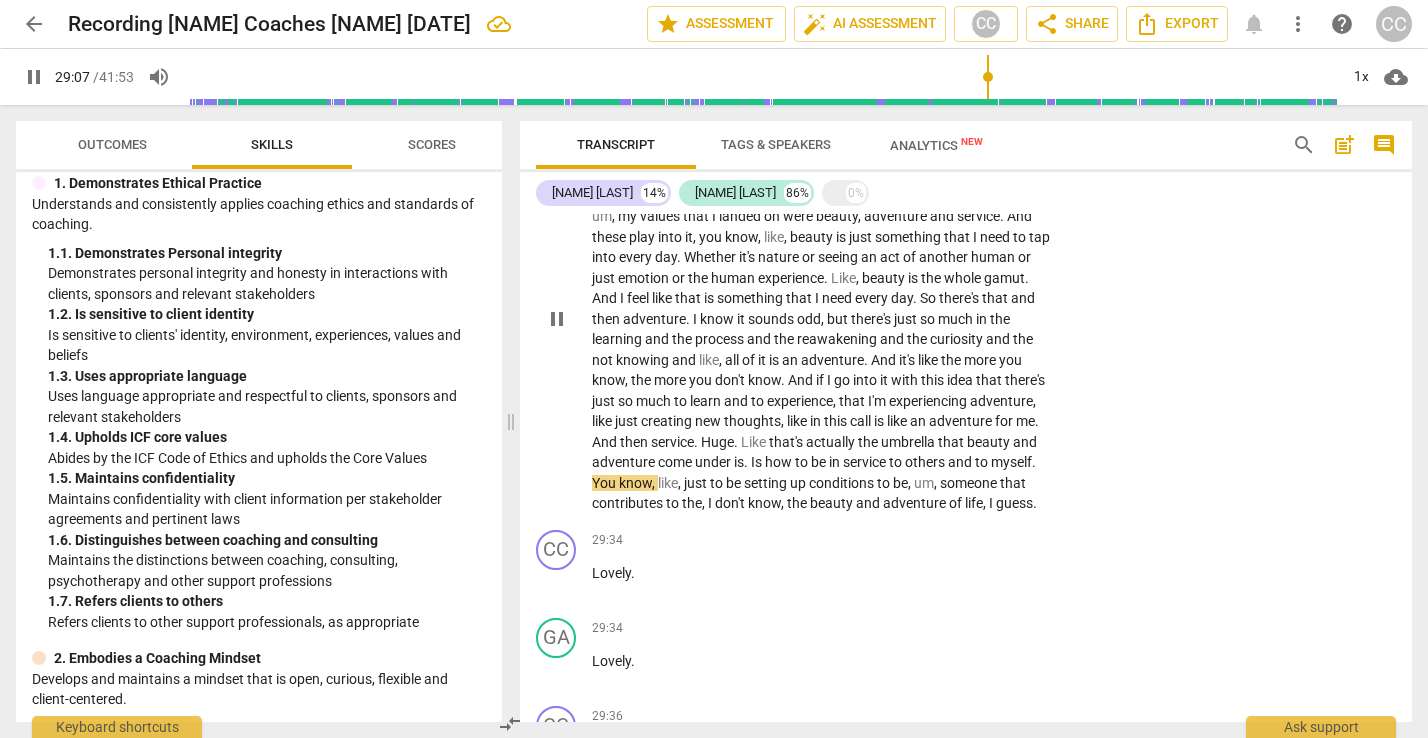 click on "Is" at bounding box center [758, 462] 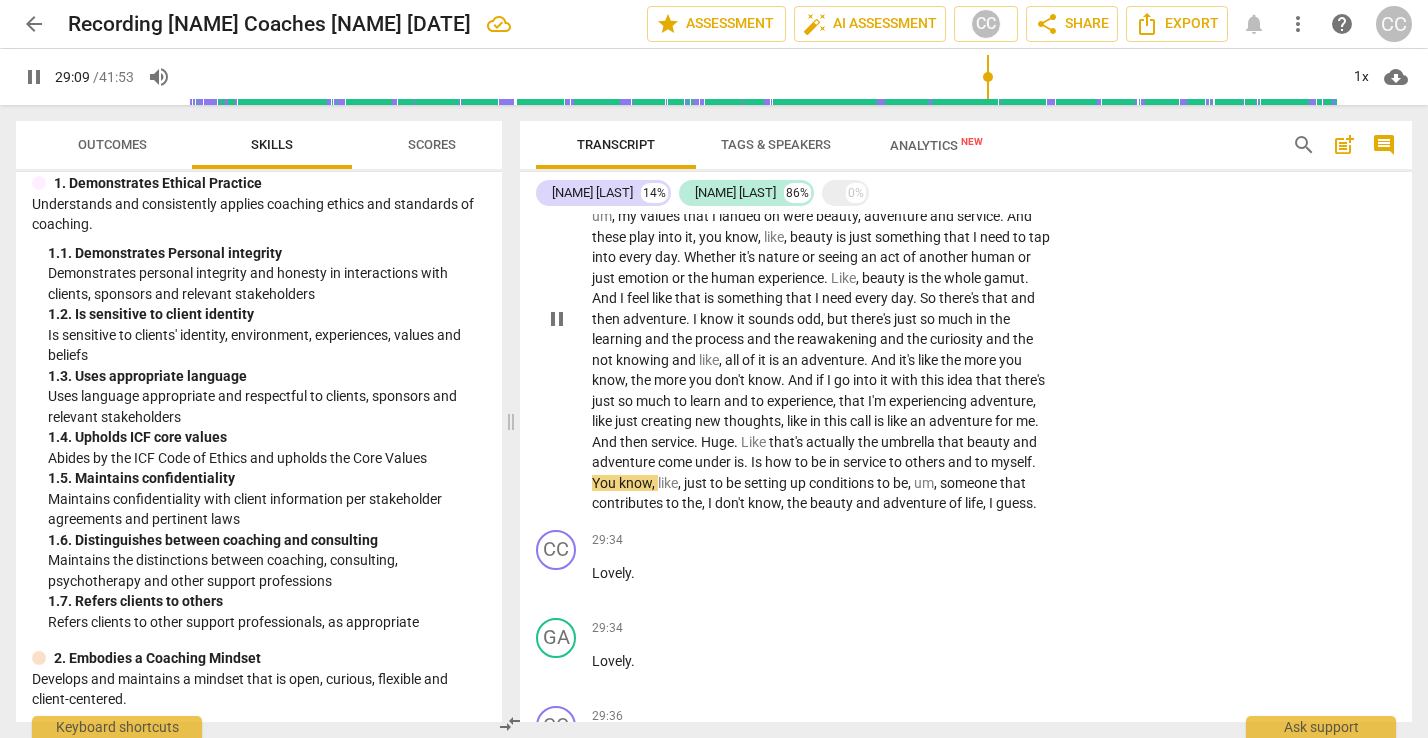 click on "Is" at bounding box center (758, 462) 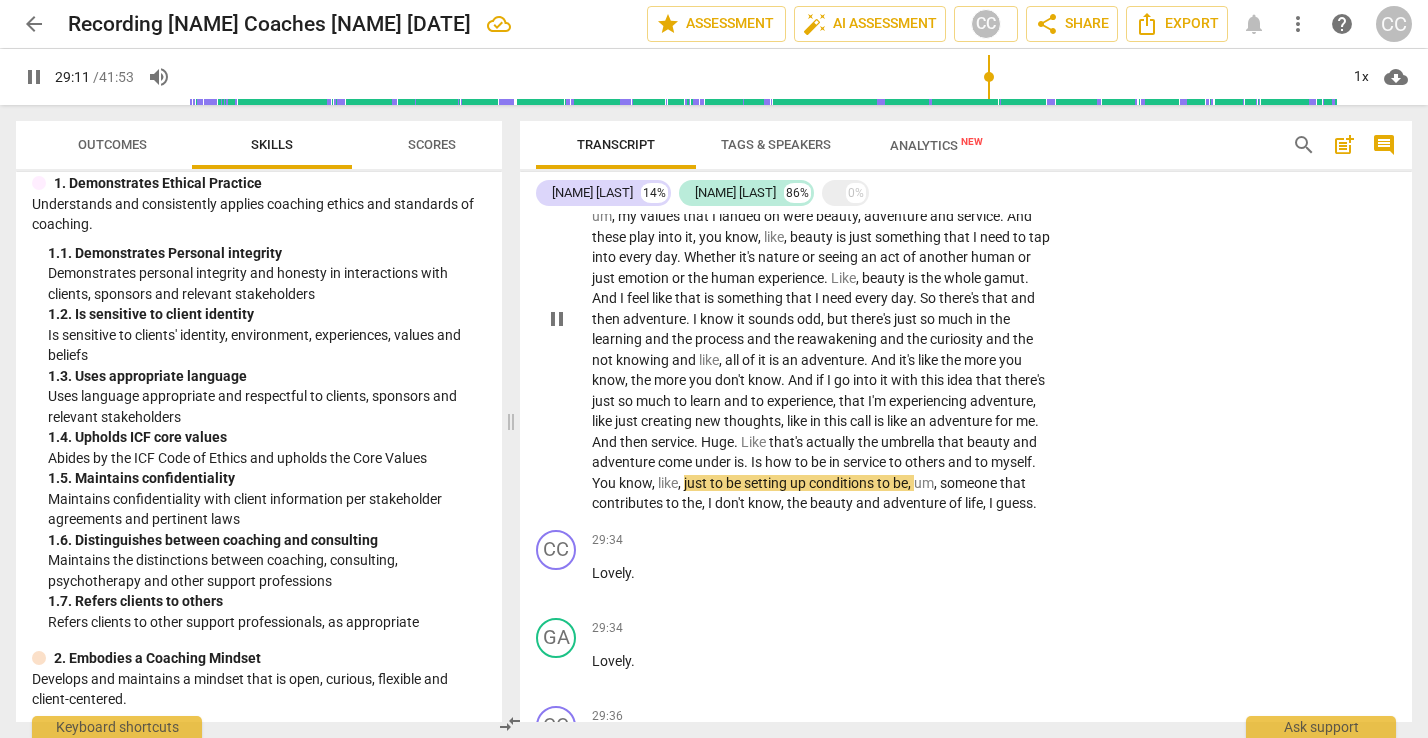 type on "1752" 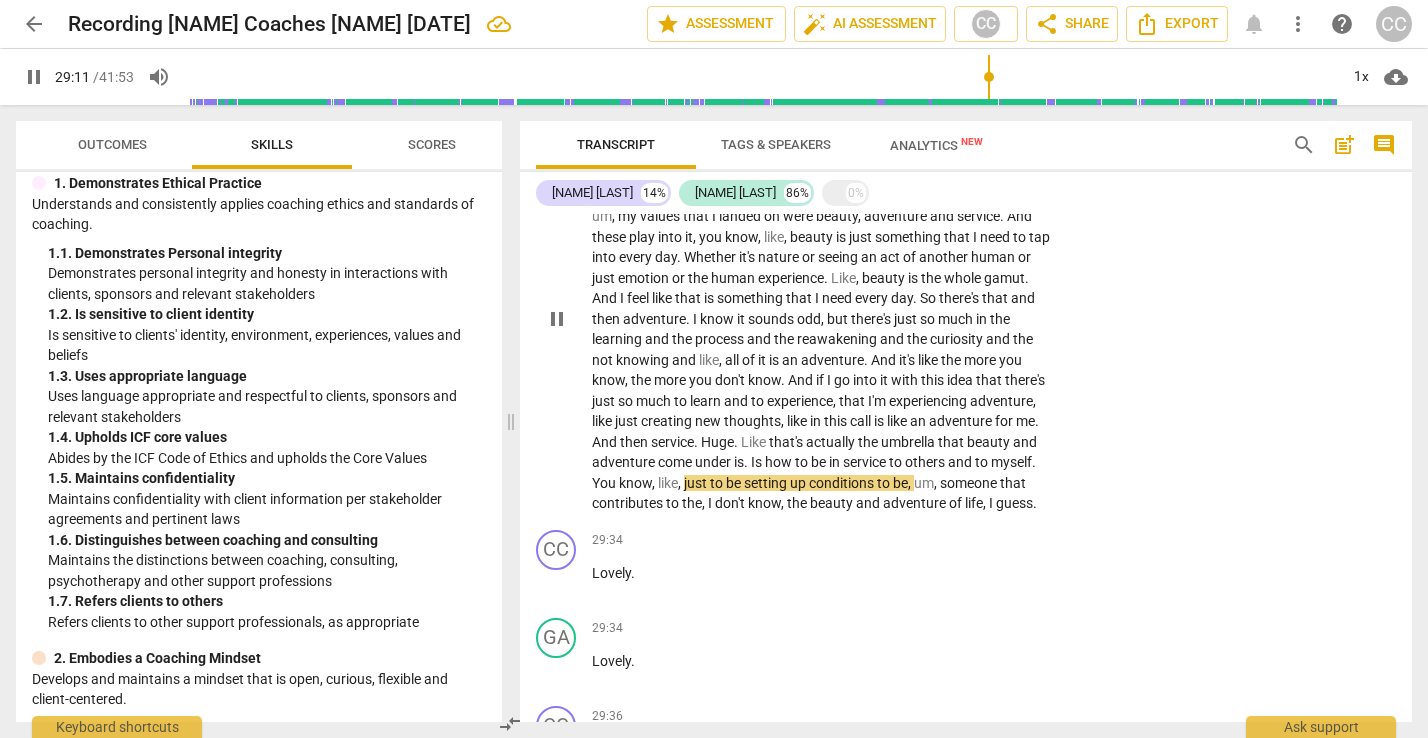 type 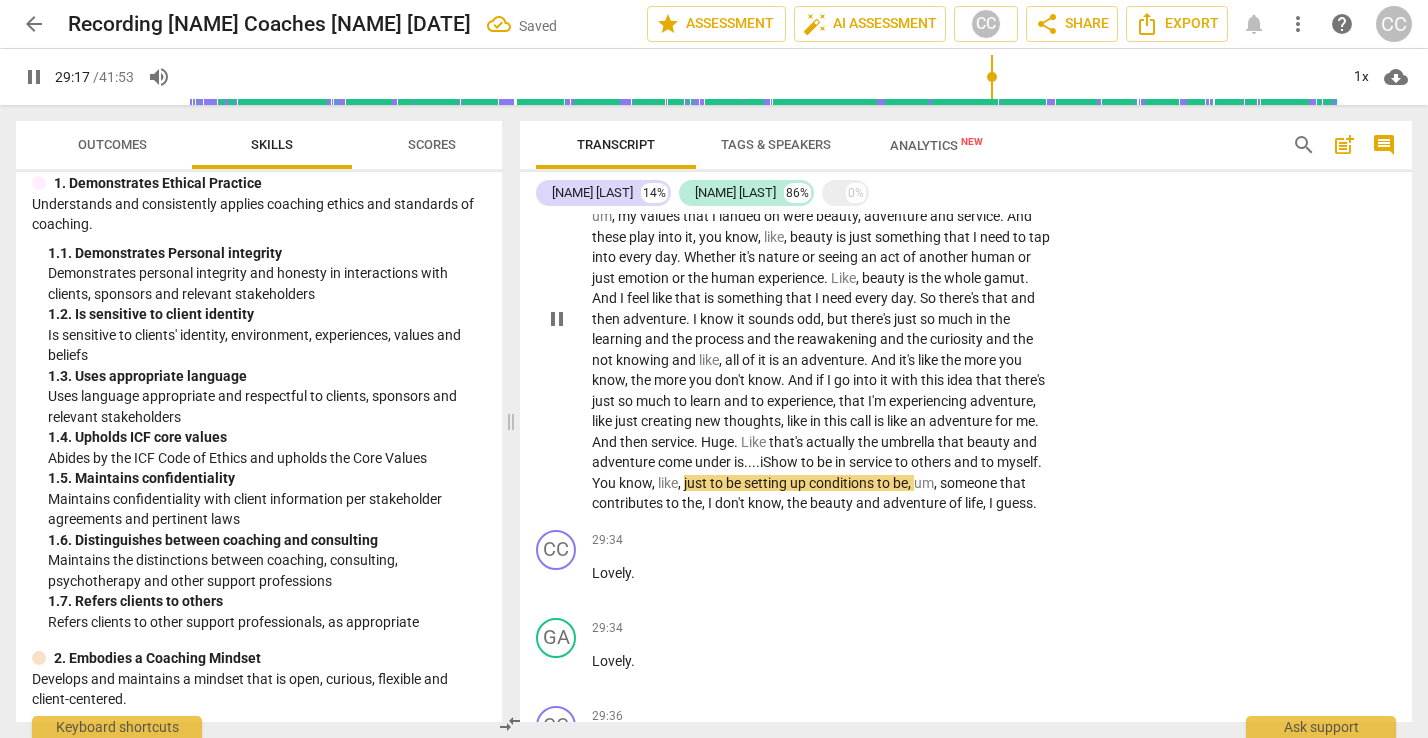 click on "S" at bounding box center (767, 462) 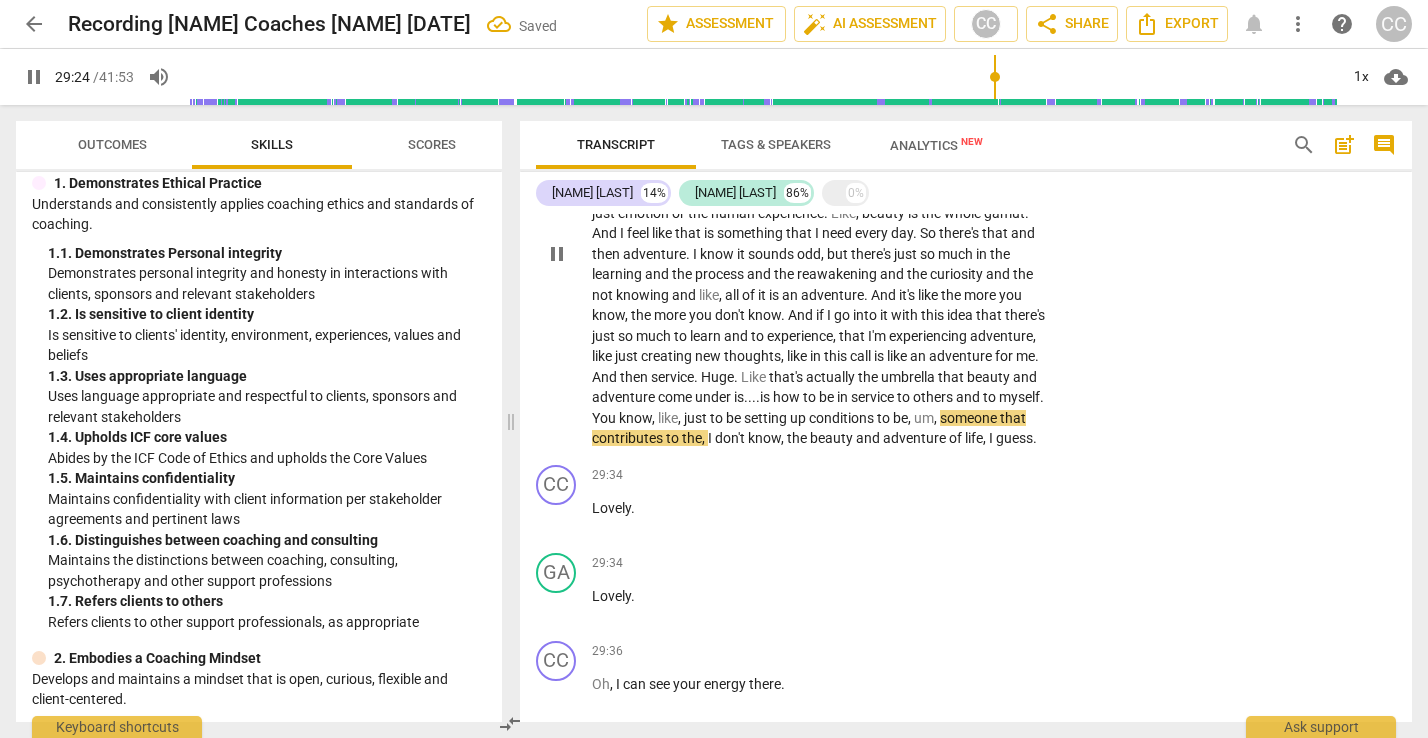 scroll, scrollTop: 9825, scrollLeft: 0, axis: vertical 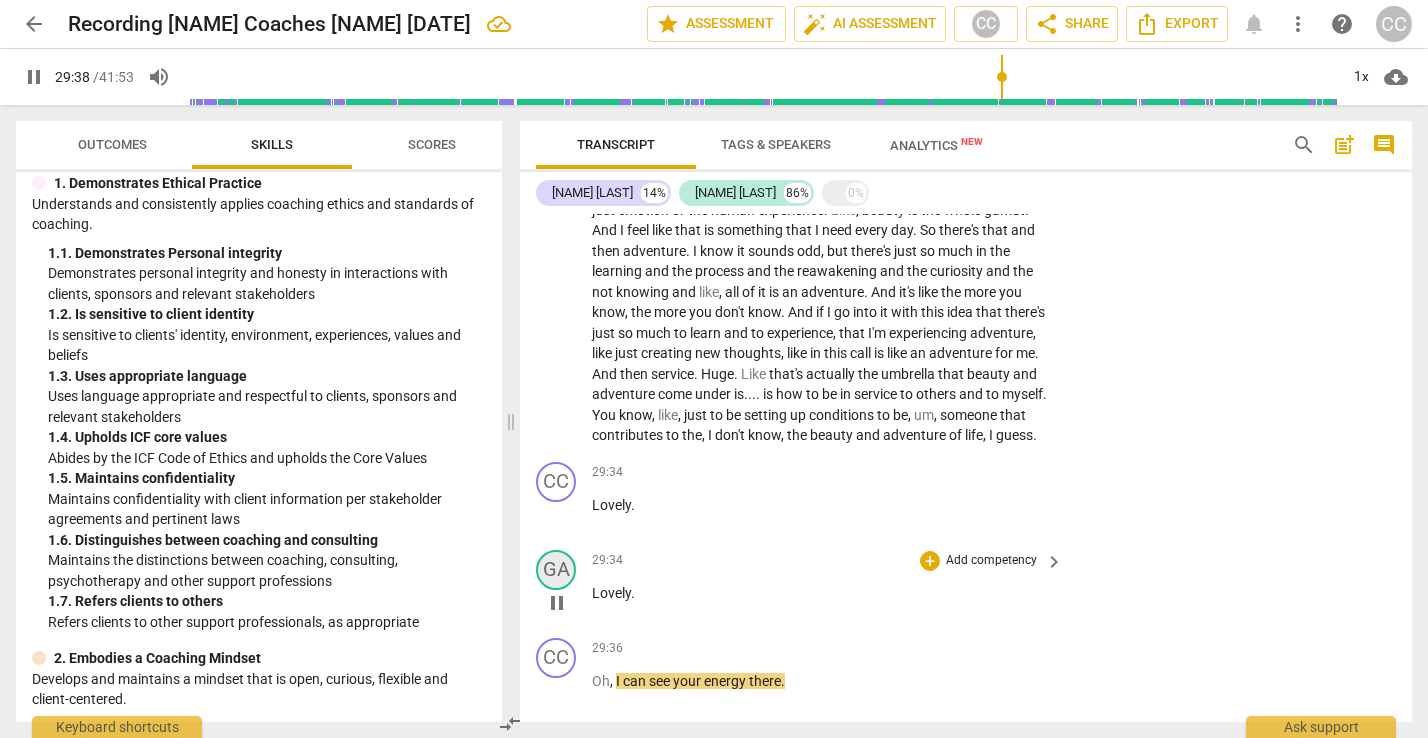 click on "GA" at bounding box center [556, 570] 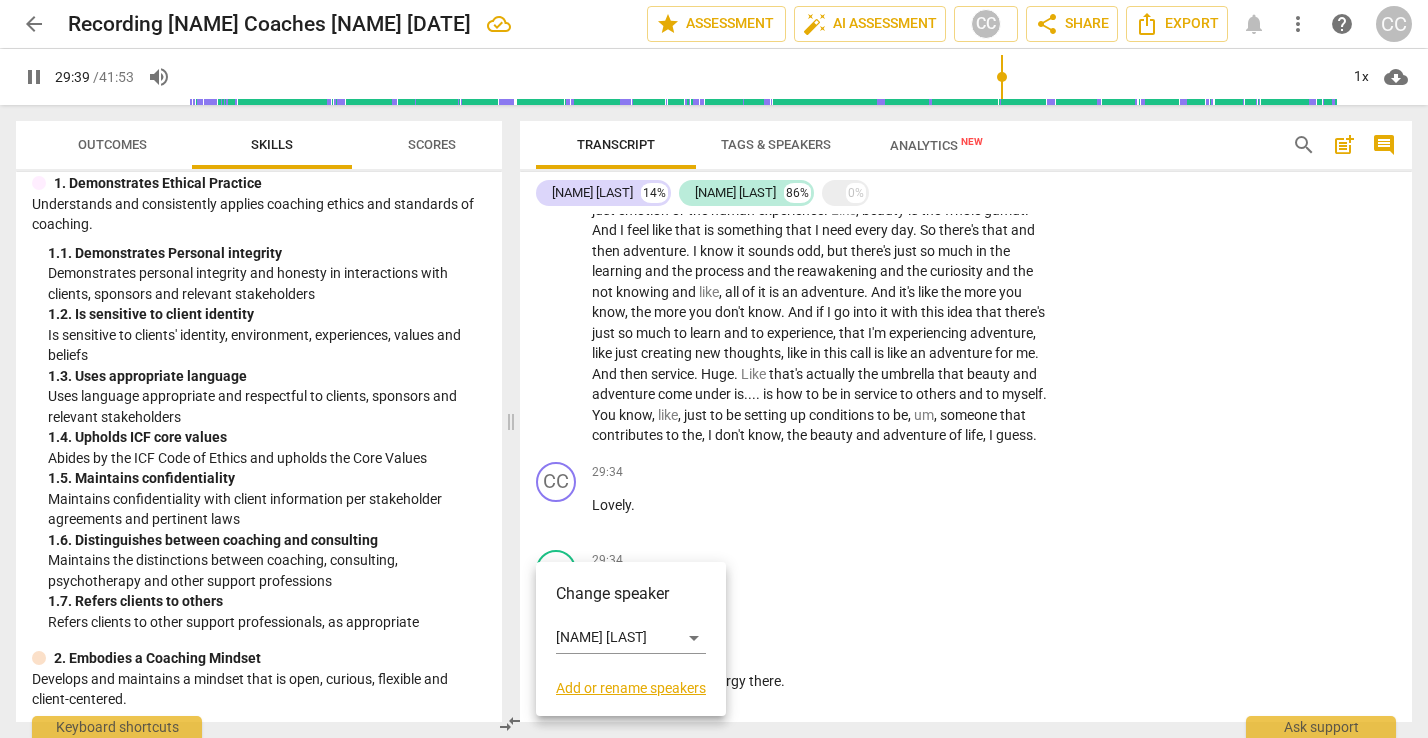 scroll, scrollTop: 10344, scrollLeft: 0, axis: vertical 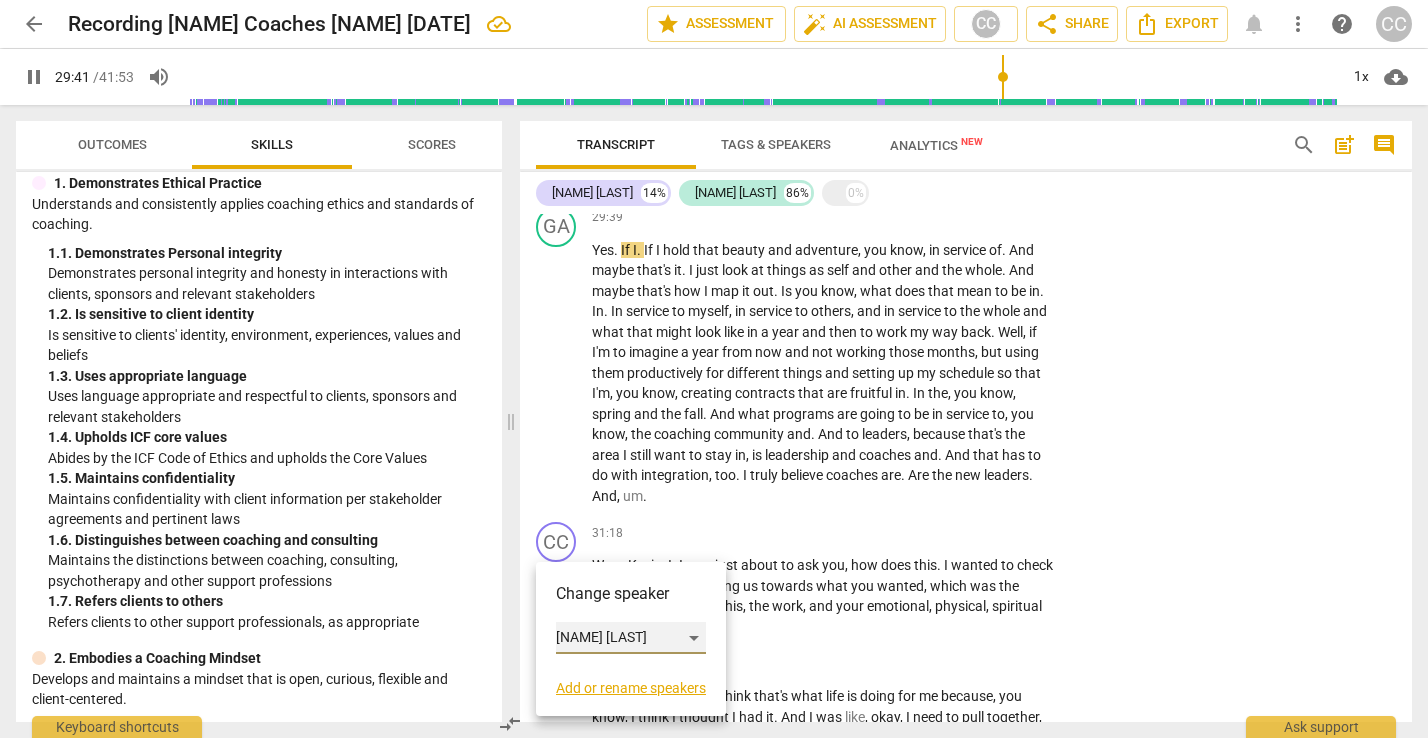 click on "[NAME] [LAST]" at bounding box center [631, 638] 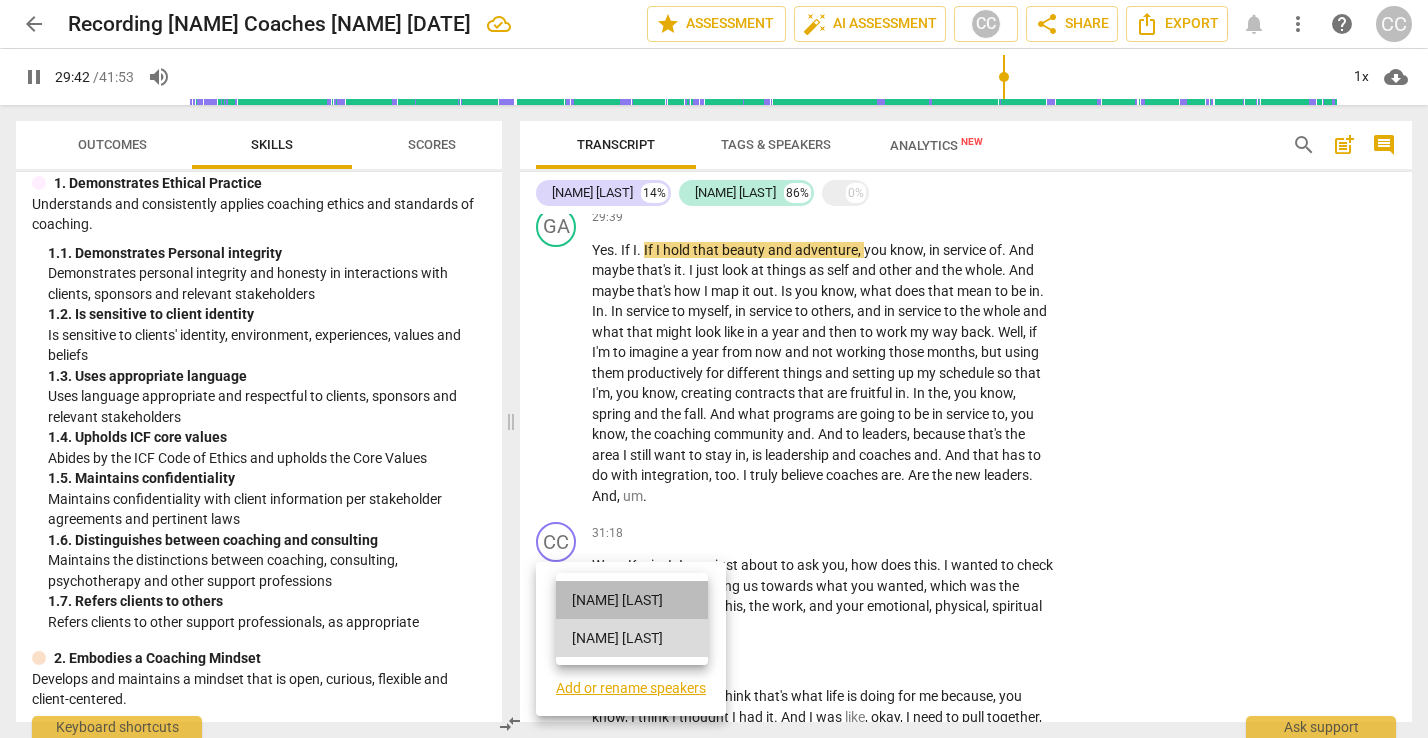 click on "[NAME] [LAST]" at bounding box center [632, 600] 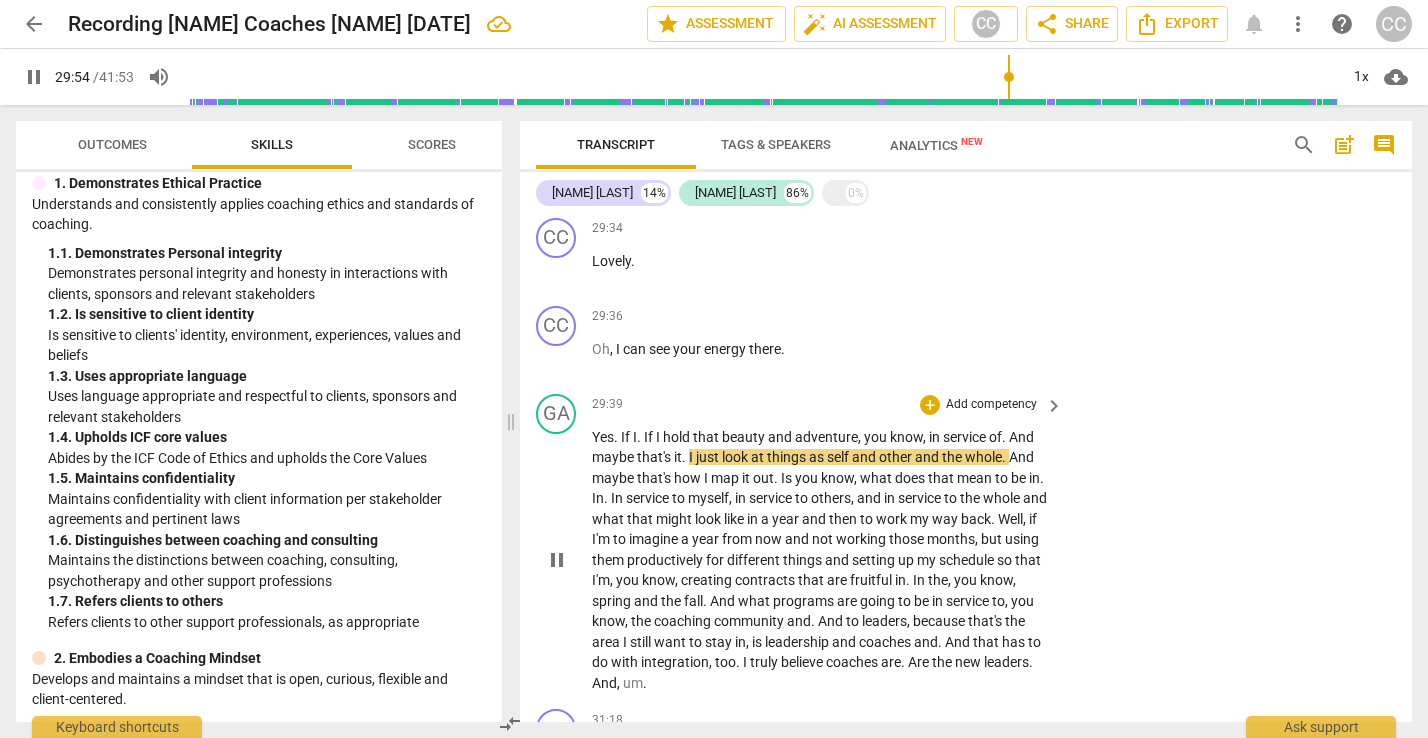 scroll, scrollTop: 10175, scrollLeft: 0, axis: vertical 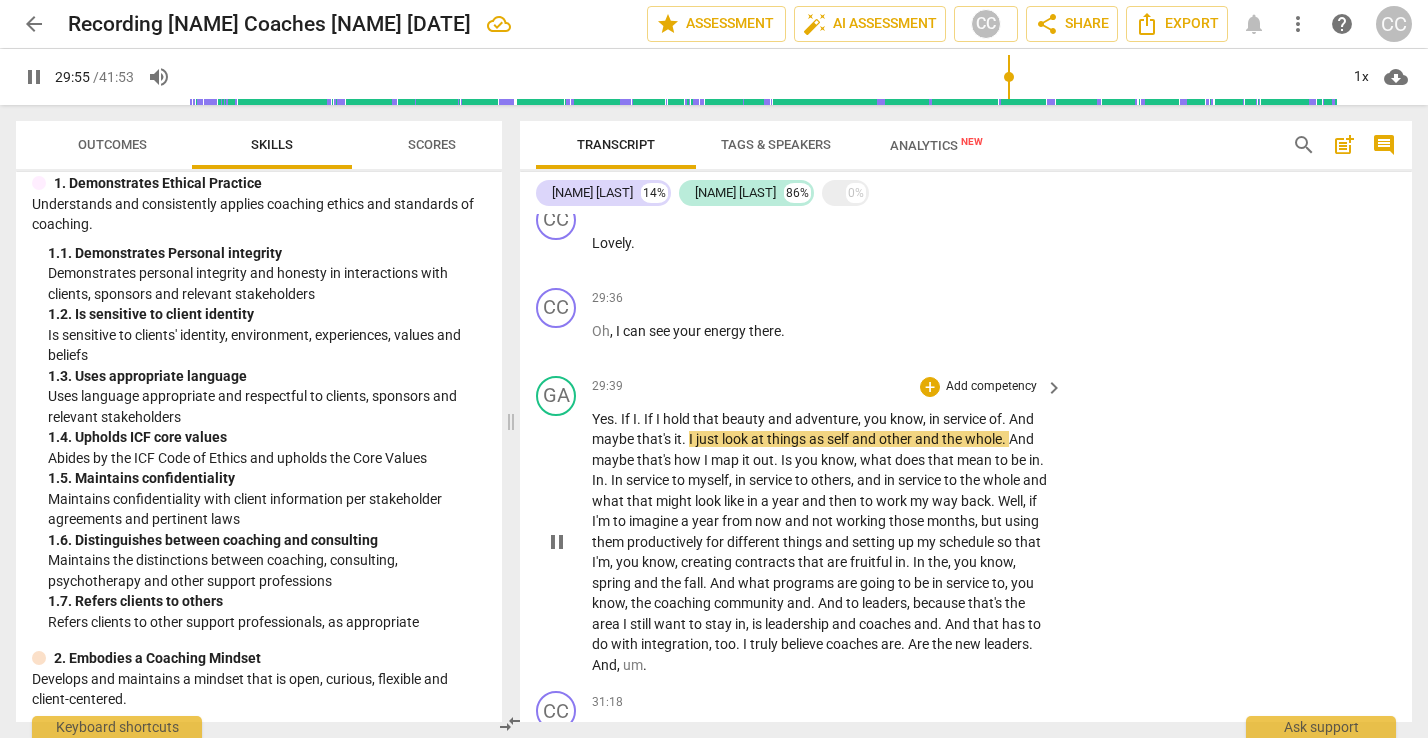 click on "the" at bounding box center (1015, 603) 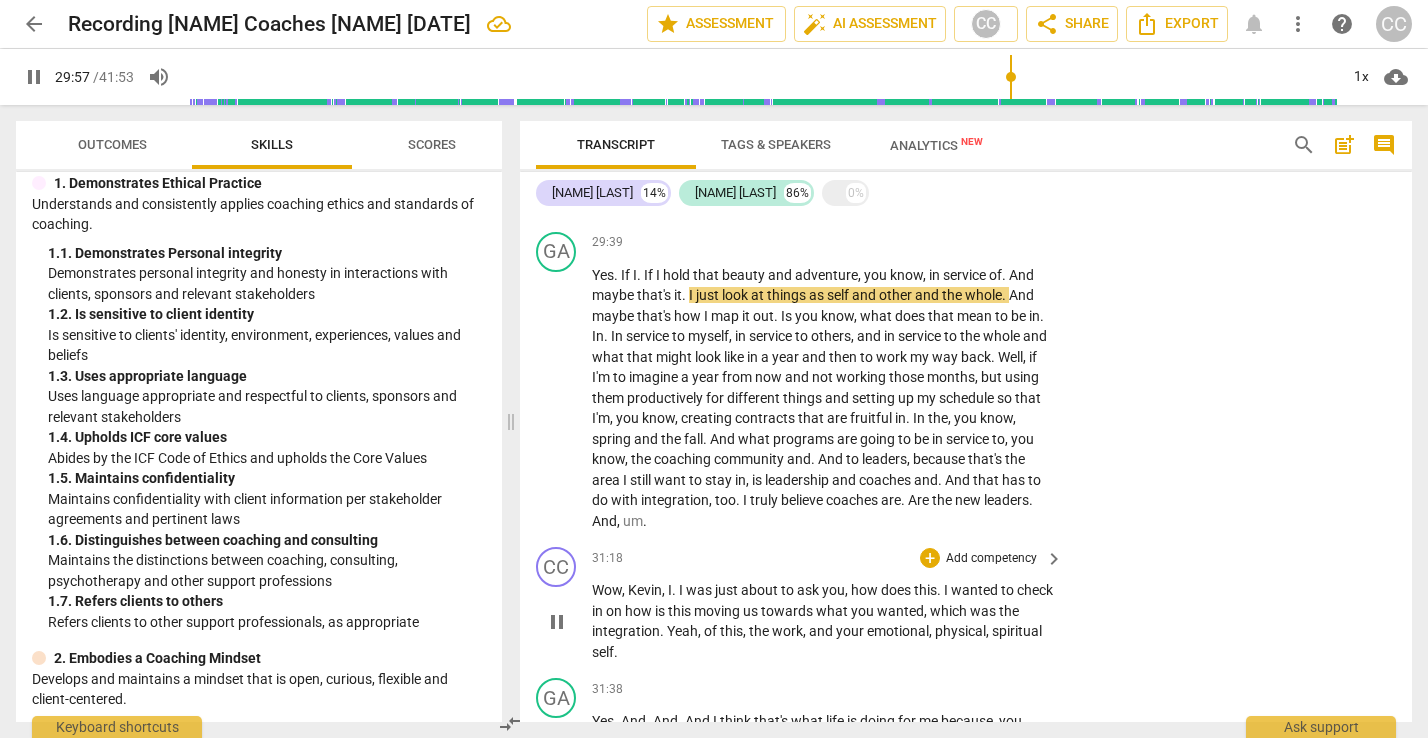 scroll, scrollTop: 10320, scrollLeft: 0, axis: vertical 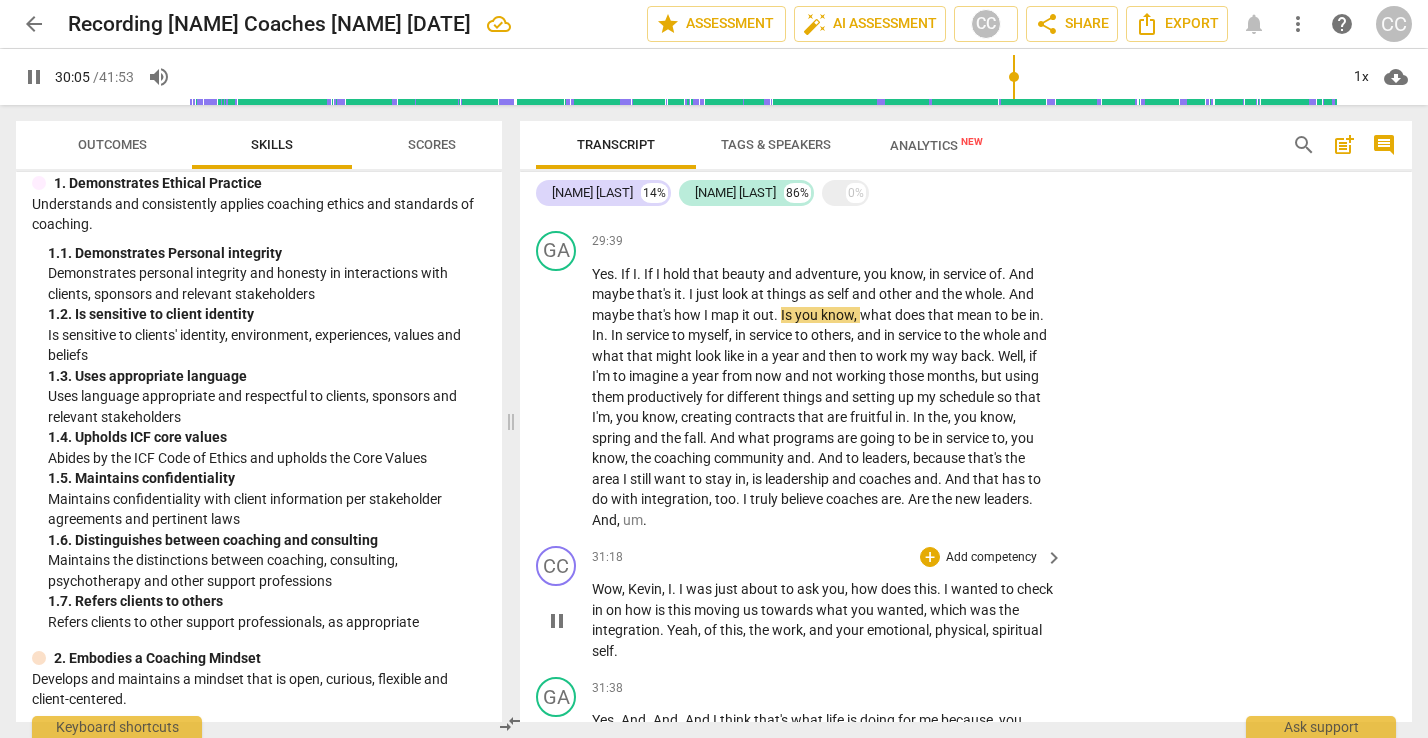 click on "," at bounding box center [665, 589] 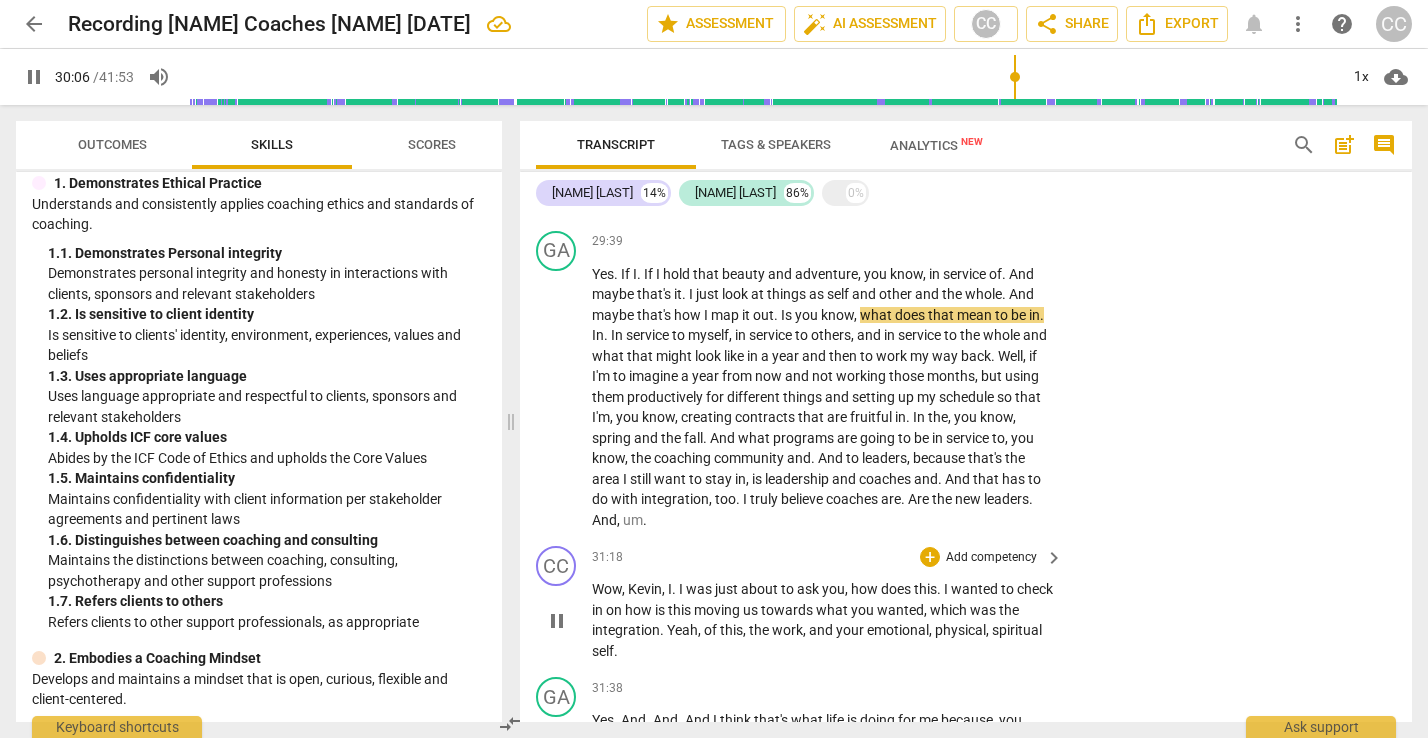 type on "1807" 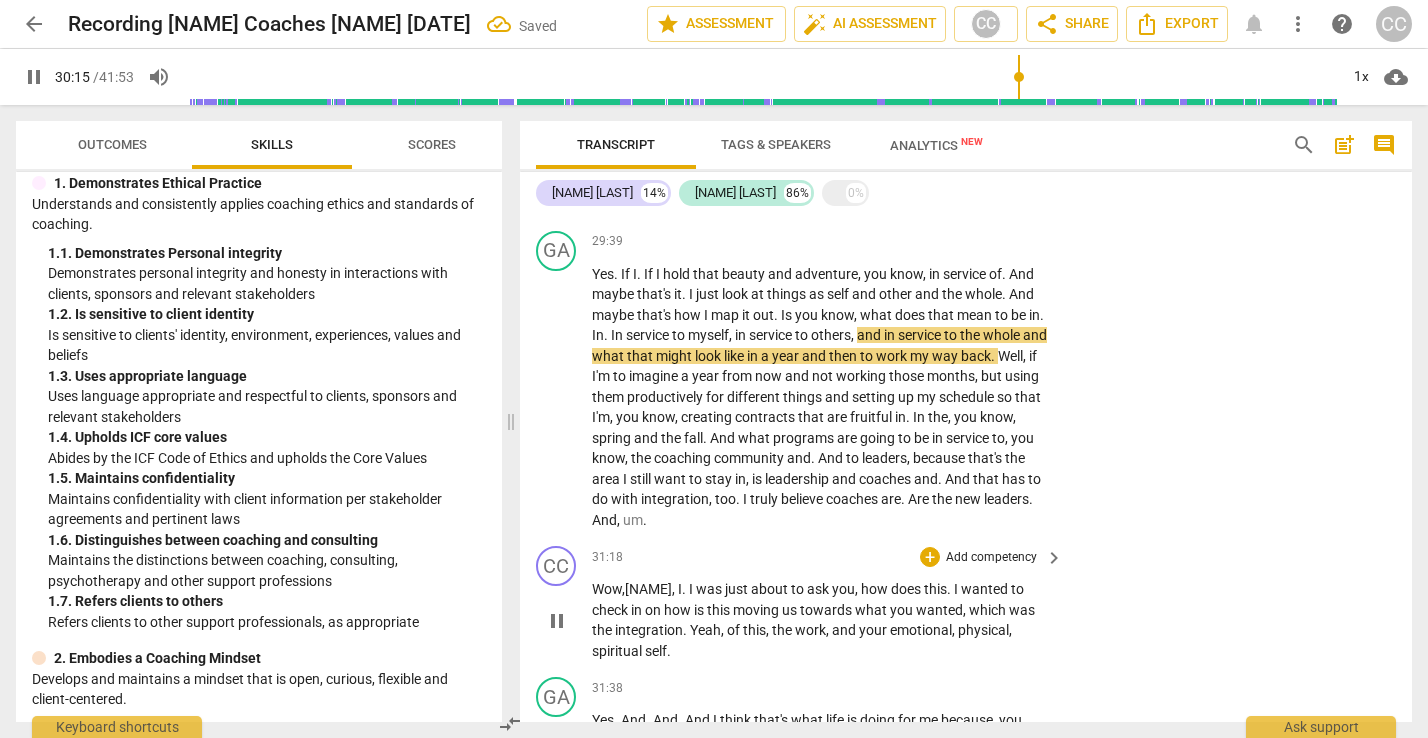 click on "," at bounding box center (675, 589) 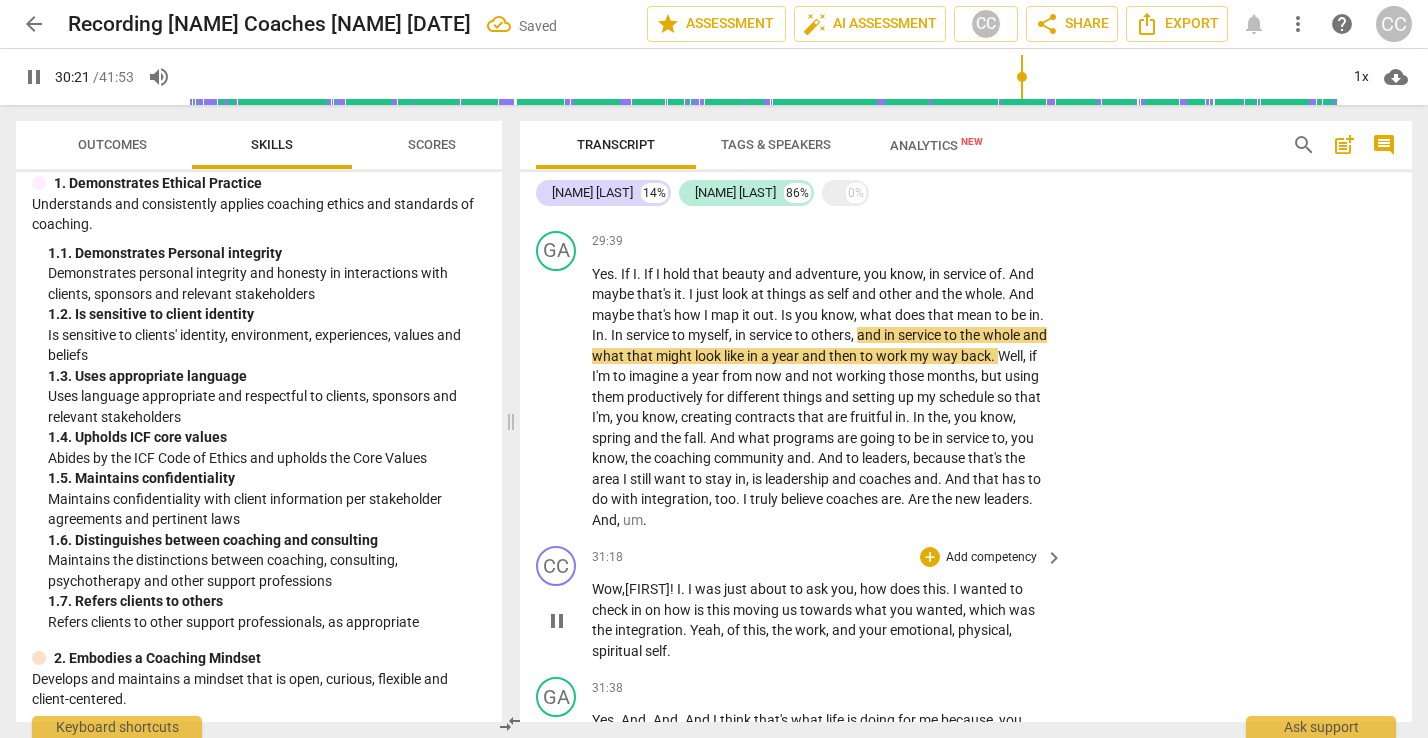 click on "Wow , [NAME]! I . I was just about to ask you , how does this . I wanted to check in on how is this moving us towards what you wanted , which was the integration . Yeah , of this , the work , and your emotional , physical , spiritual self ." at bounding box center (822, 620) 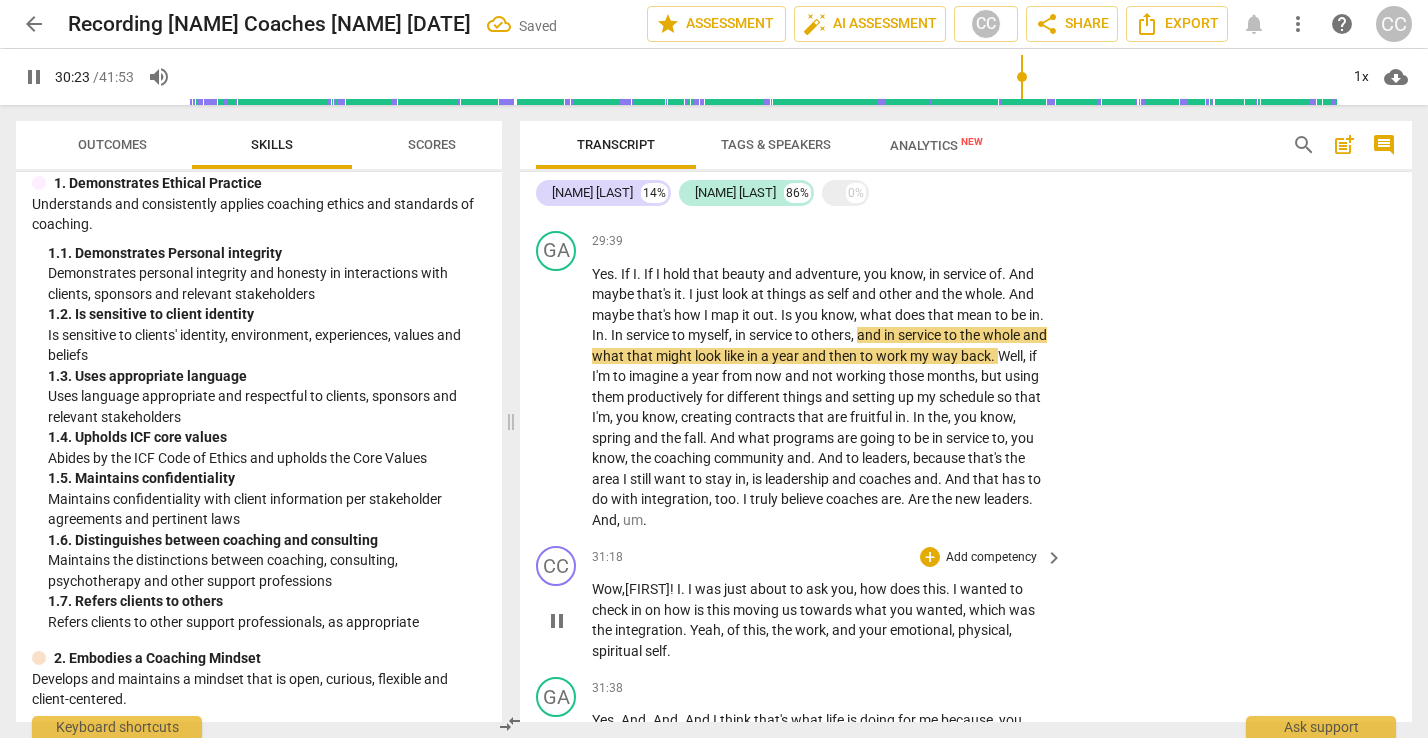 click on "was" at bounding box center (709, 589) 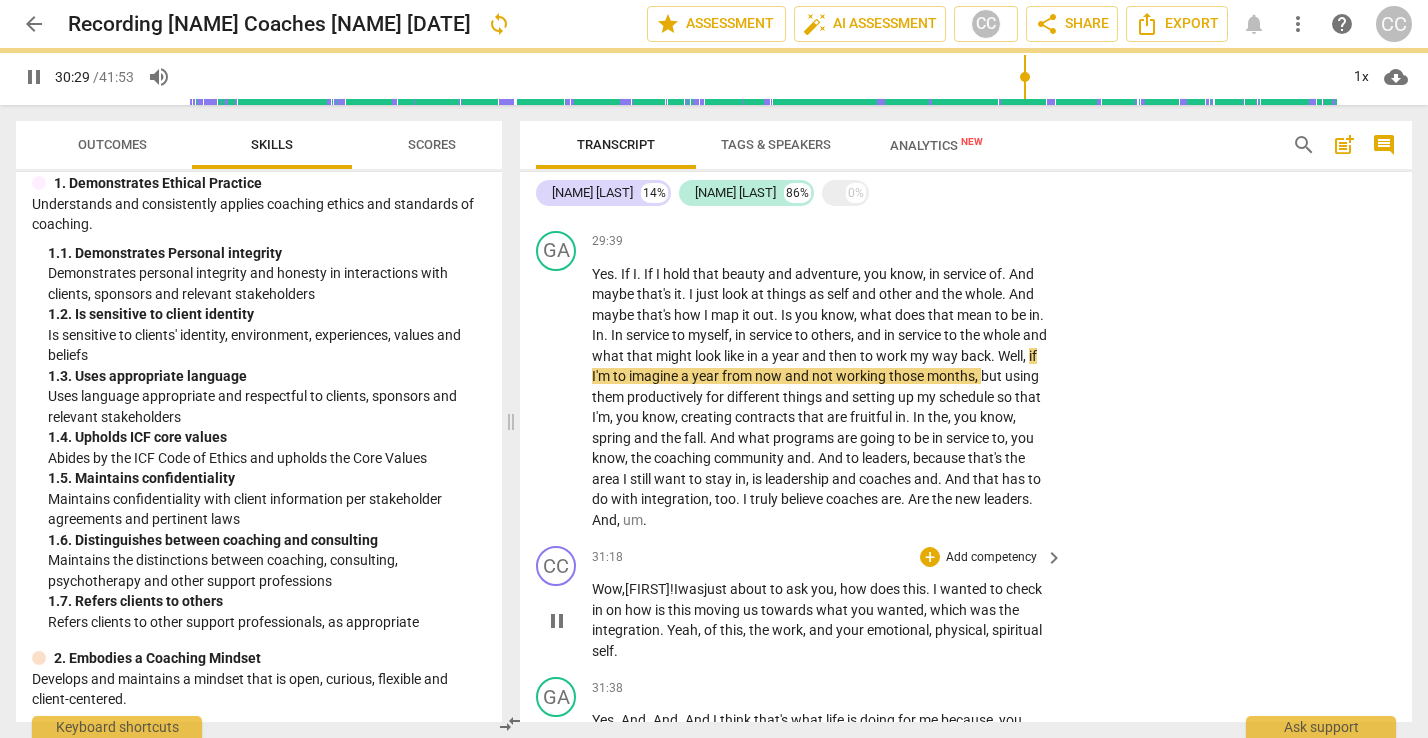 click on "was" at bounding box center (691, 589) 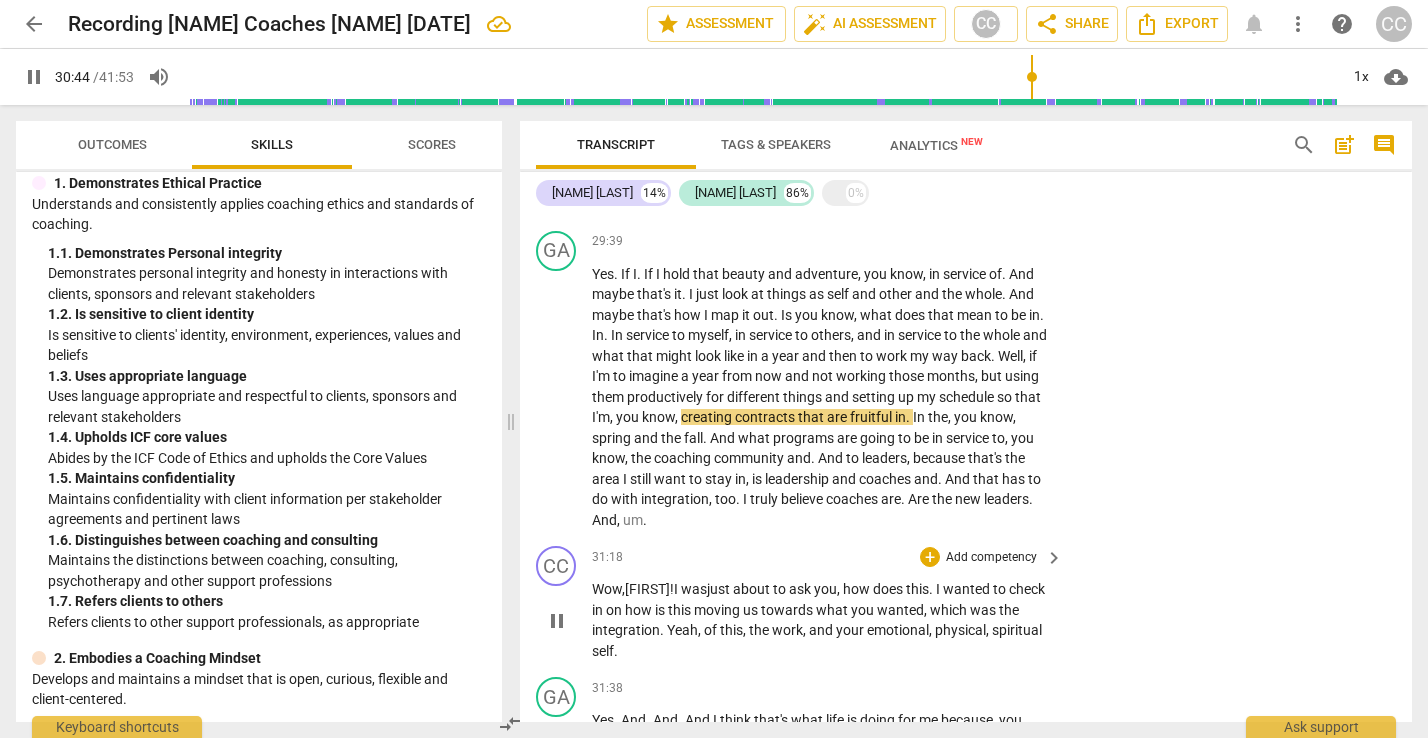 click on "." at bounding box center (932, 589) 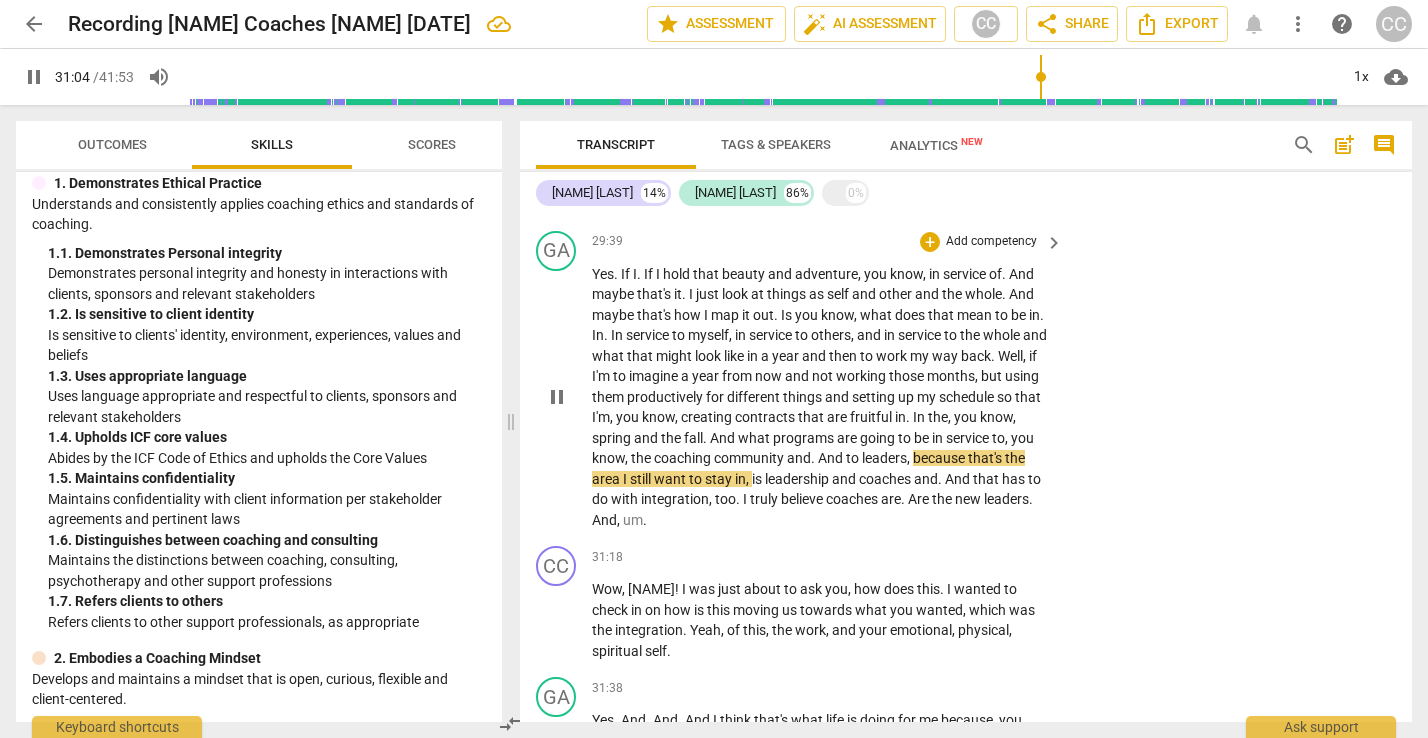 click on "And" at bounding box center [832, 458] 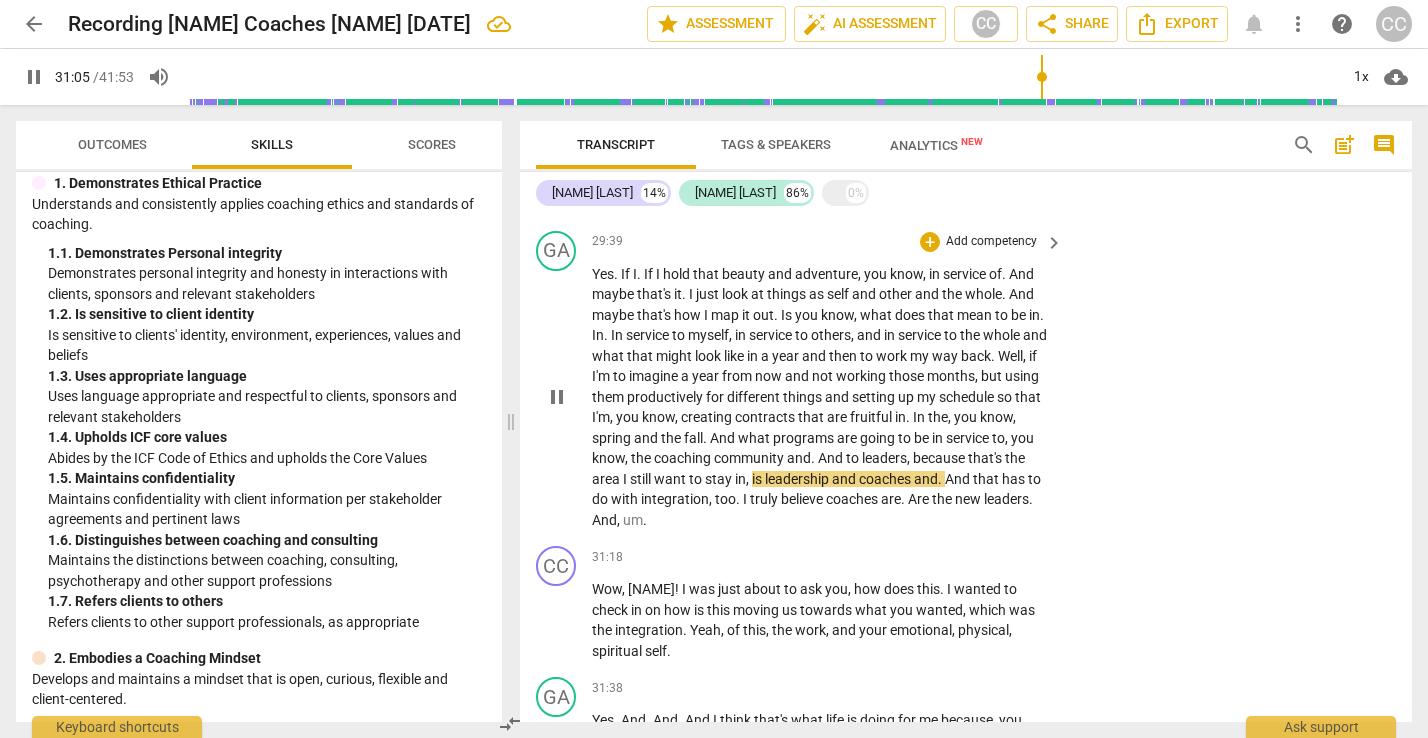 type on "1866" 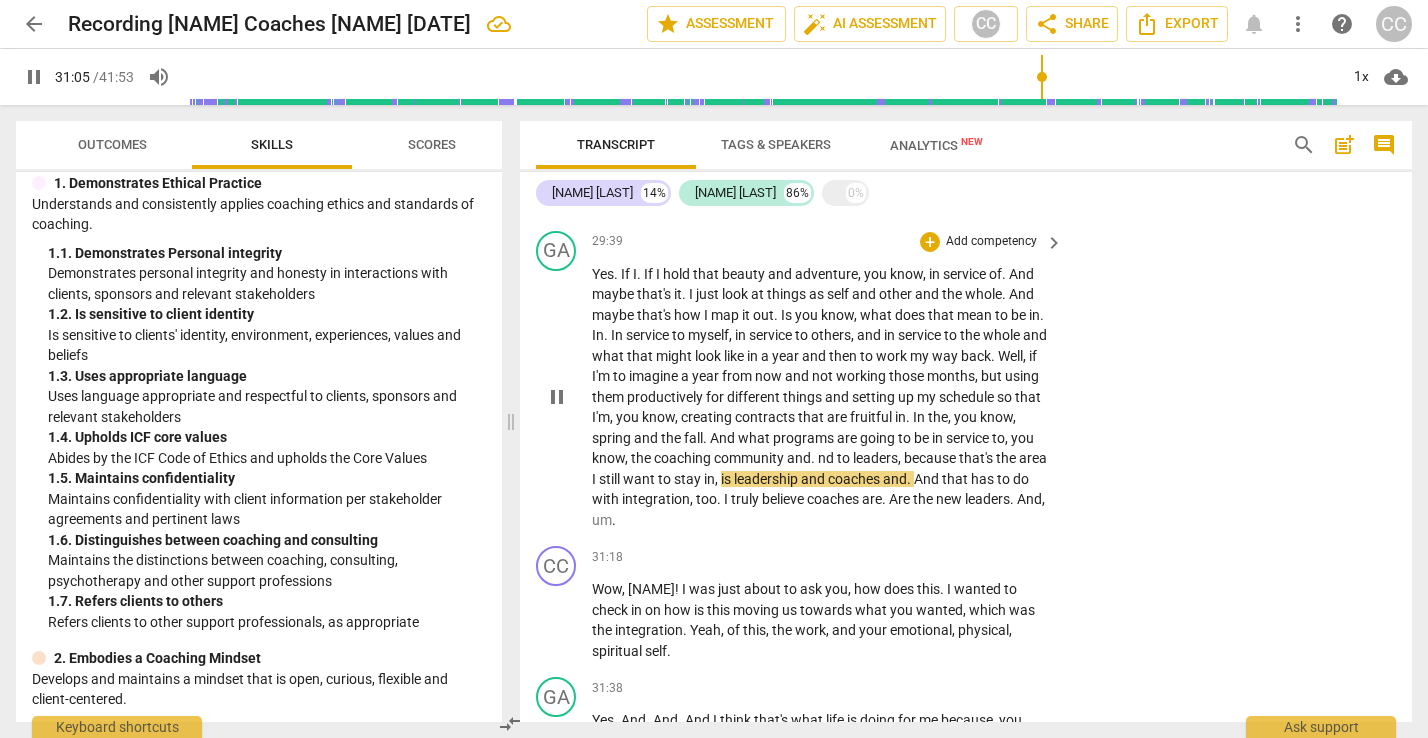 type 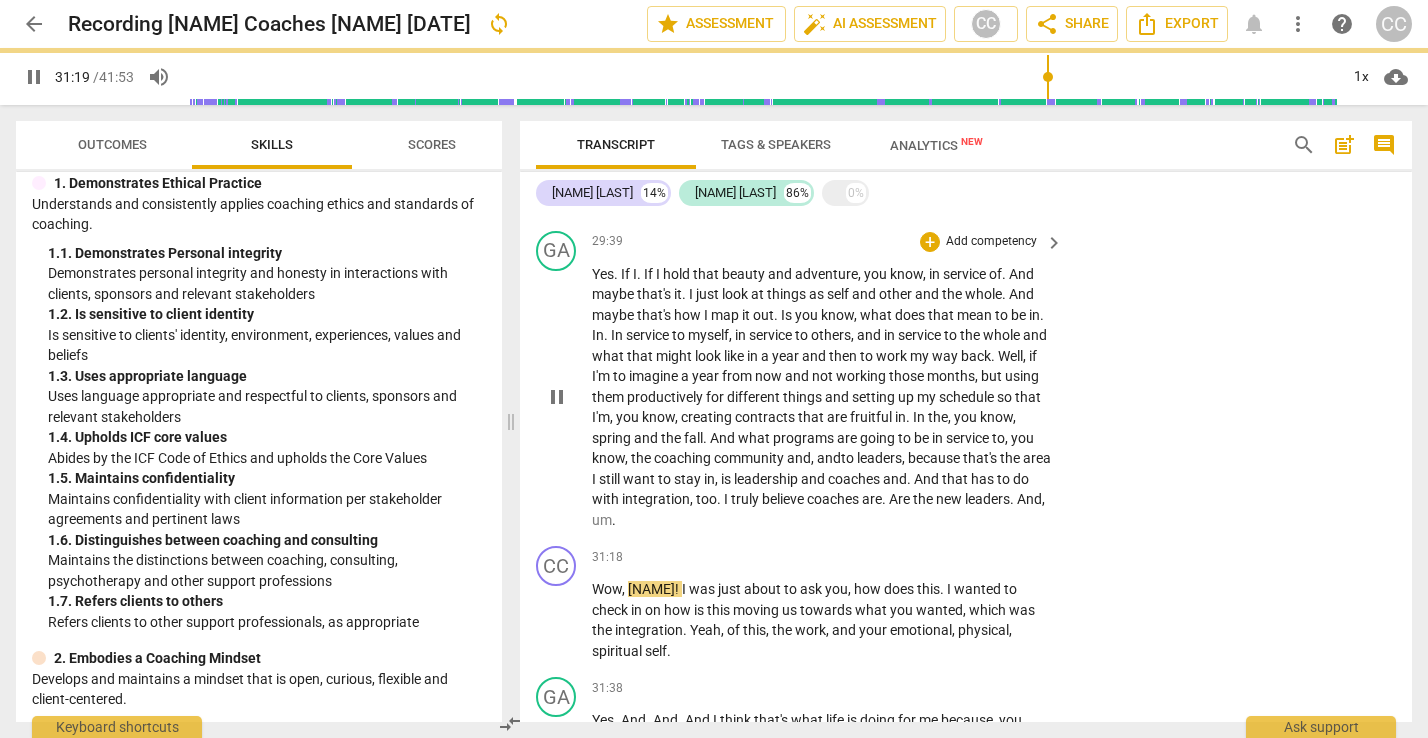 click on "Are" at bounding box center (901, 499) 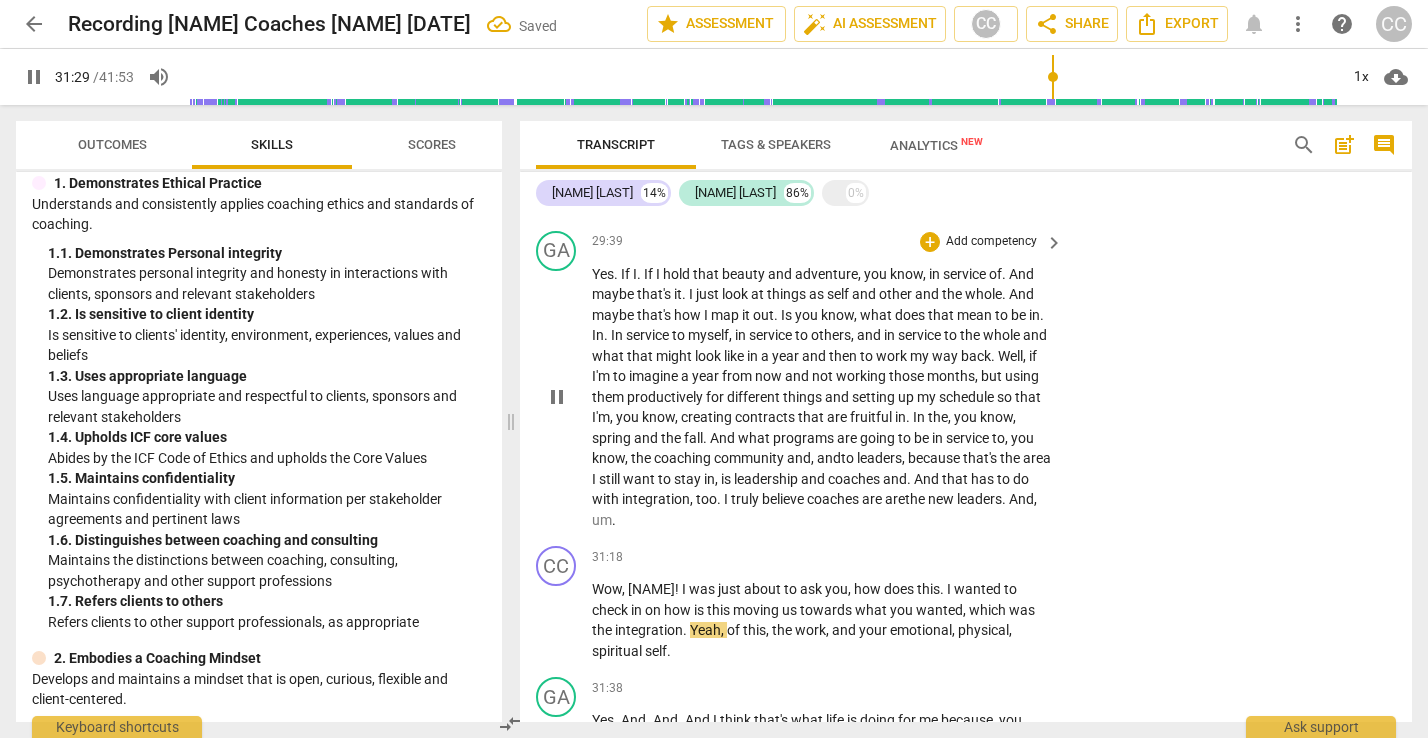 click on "are a" at bounding box center [877, 499] 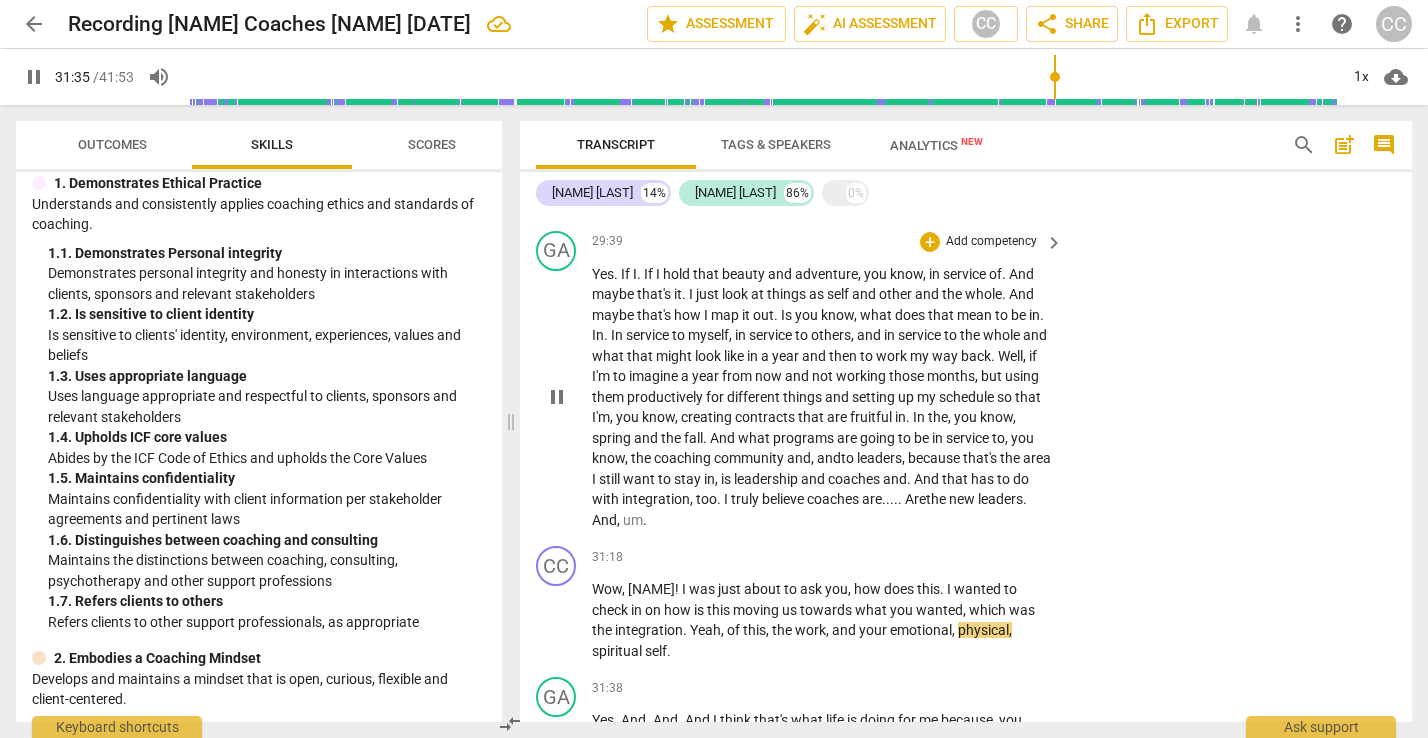 click on "are.....  A" at bounding box center [888, 499] 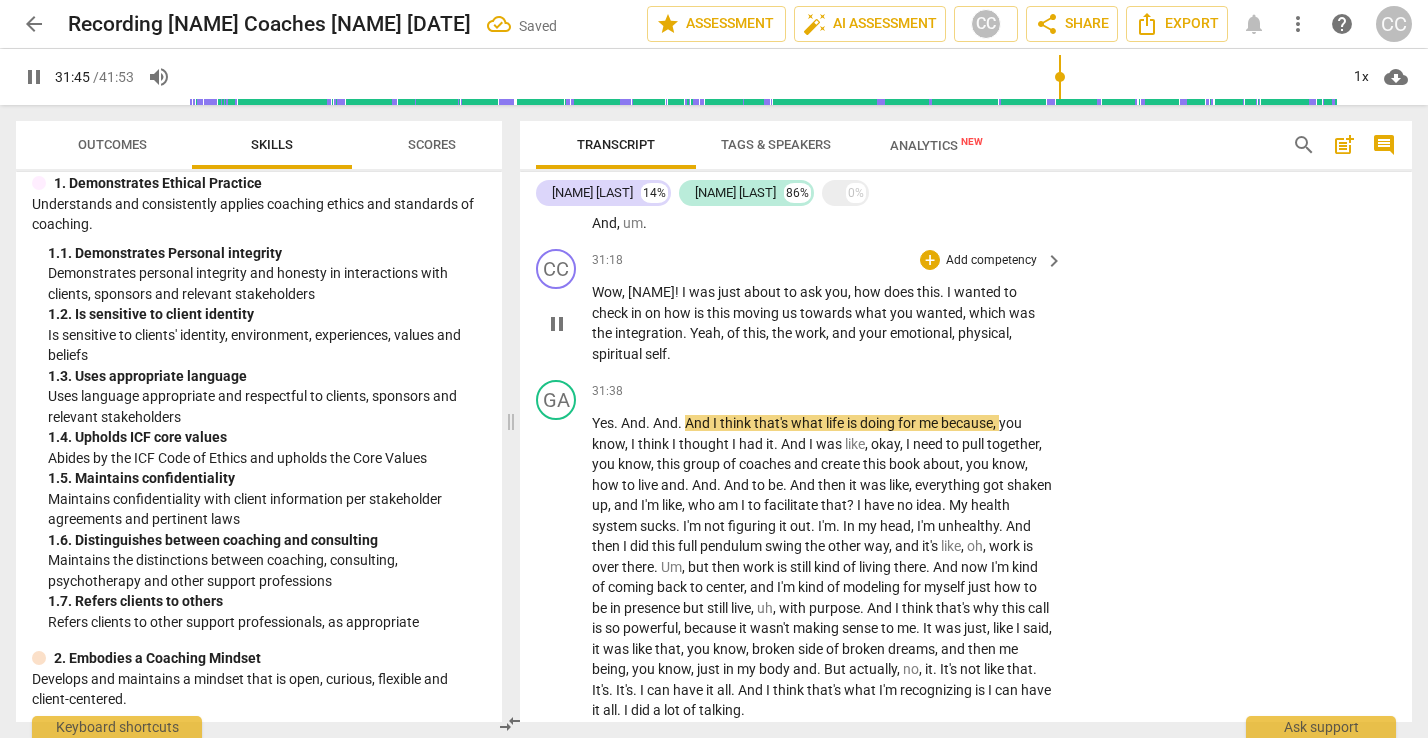 scroll, scrollTop: 10620, scrollLeft: 0, axis: vertical 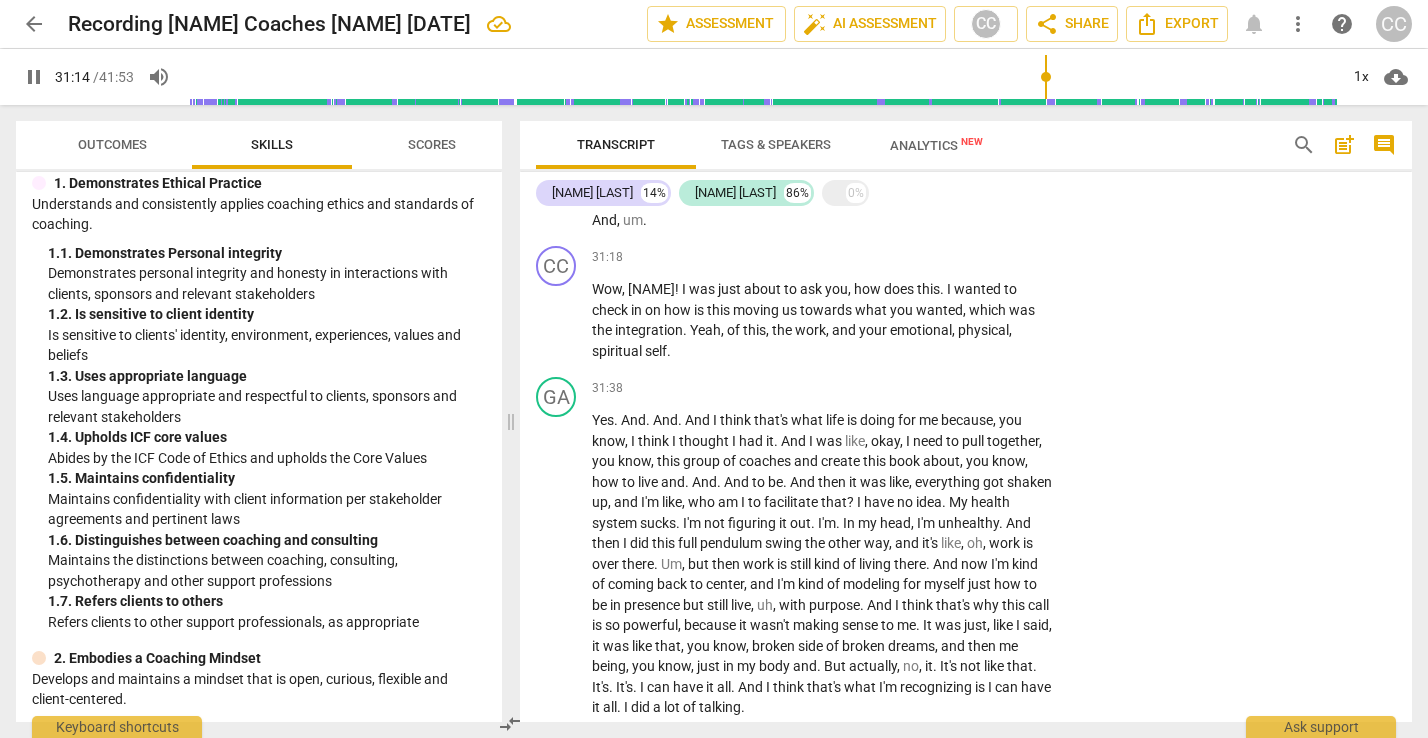 drag, startPoint x: 1059, startPoint y: 75, endPoint x: 1045, endPoint y: 75, distance: 14 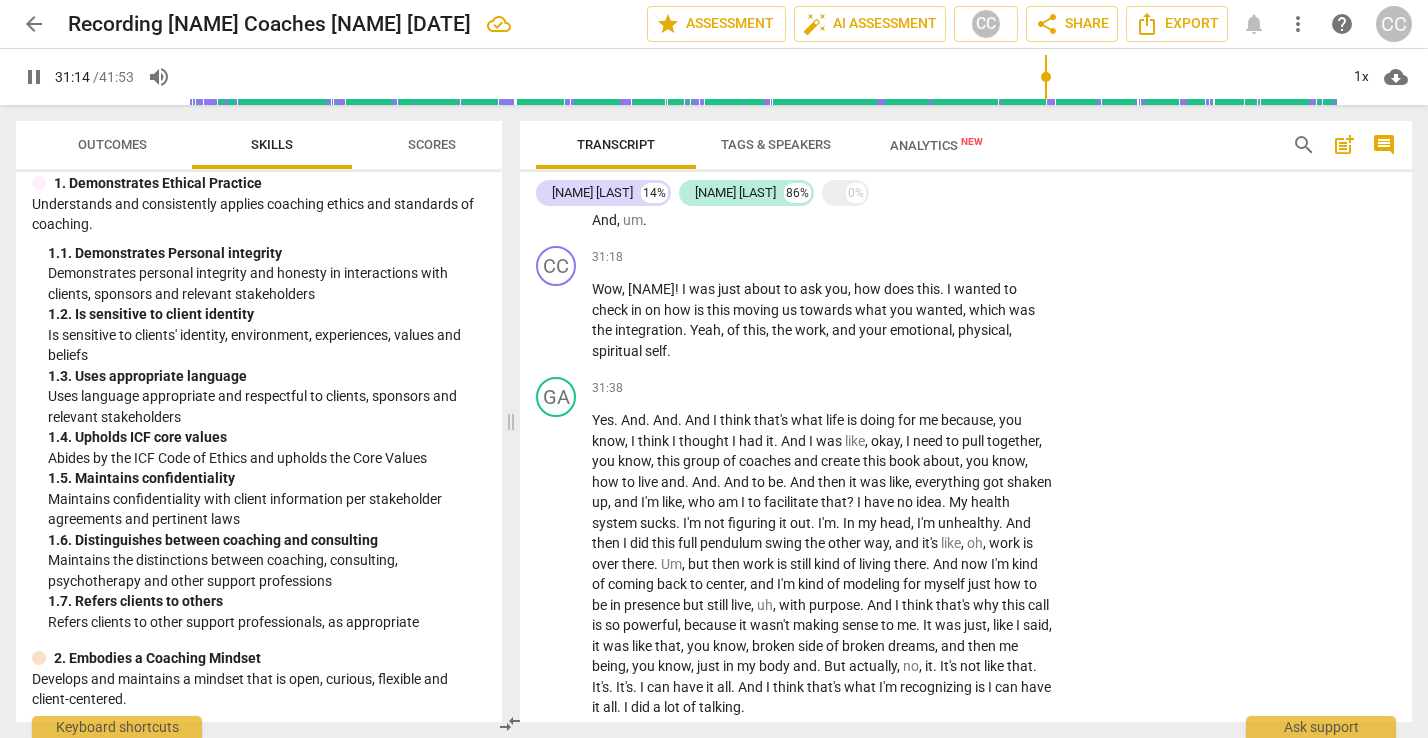 click at bounding box center [761, 77] 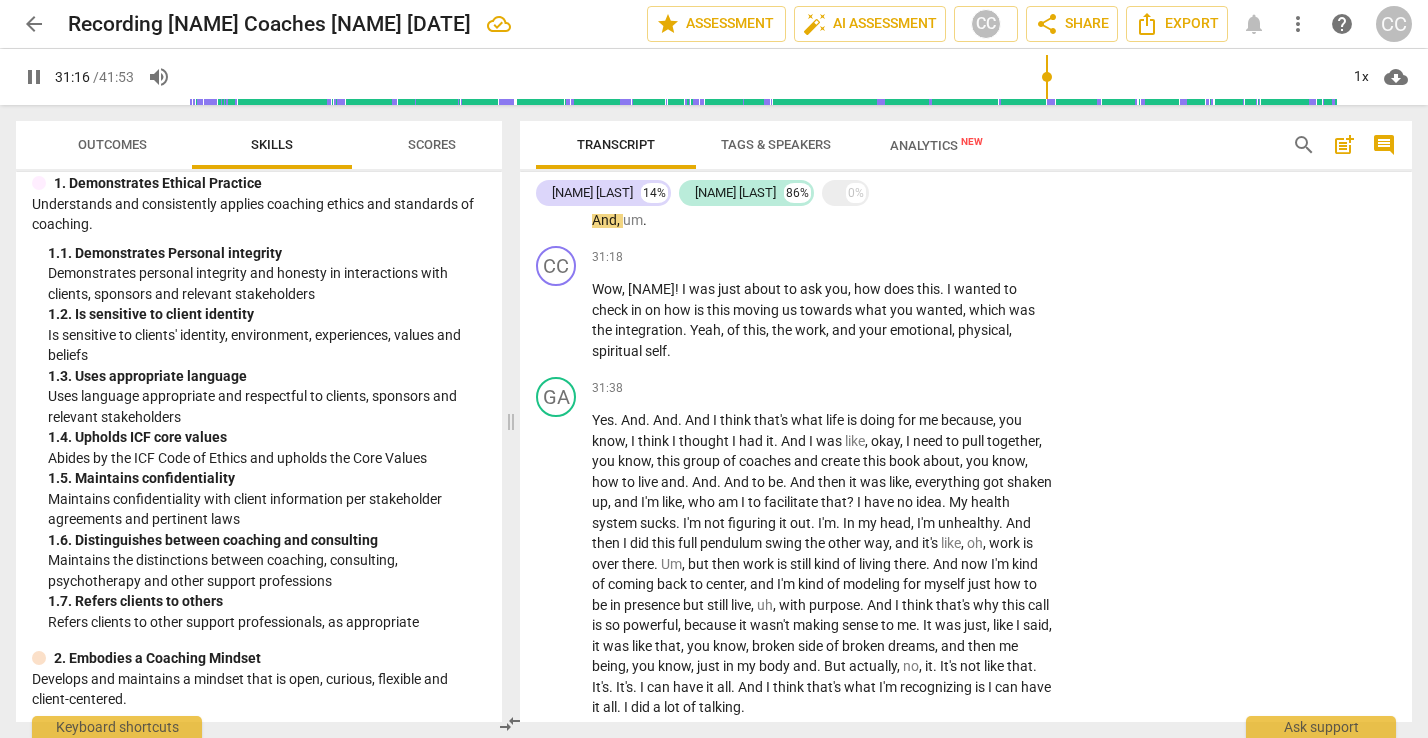 scroll, scrollTop: 0, scrollLeft: 0, axis: both 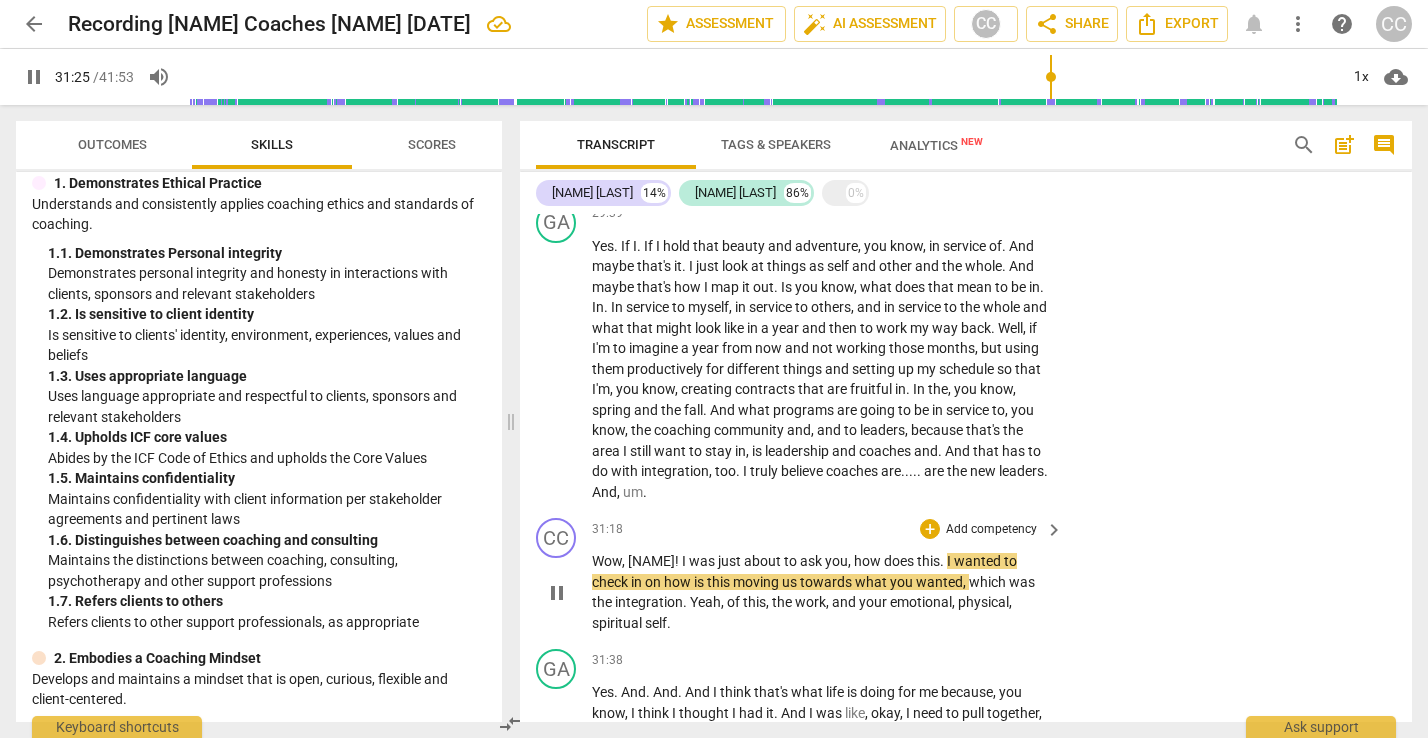 click on "I" at bounding box center (950, 561) 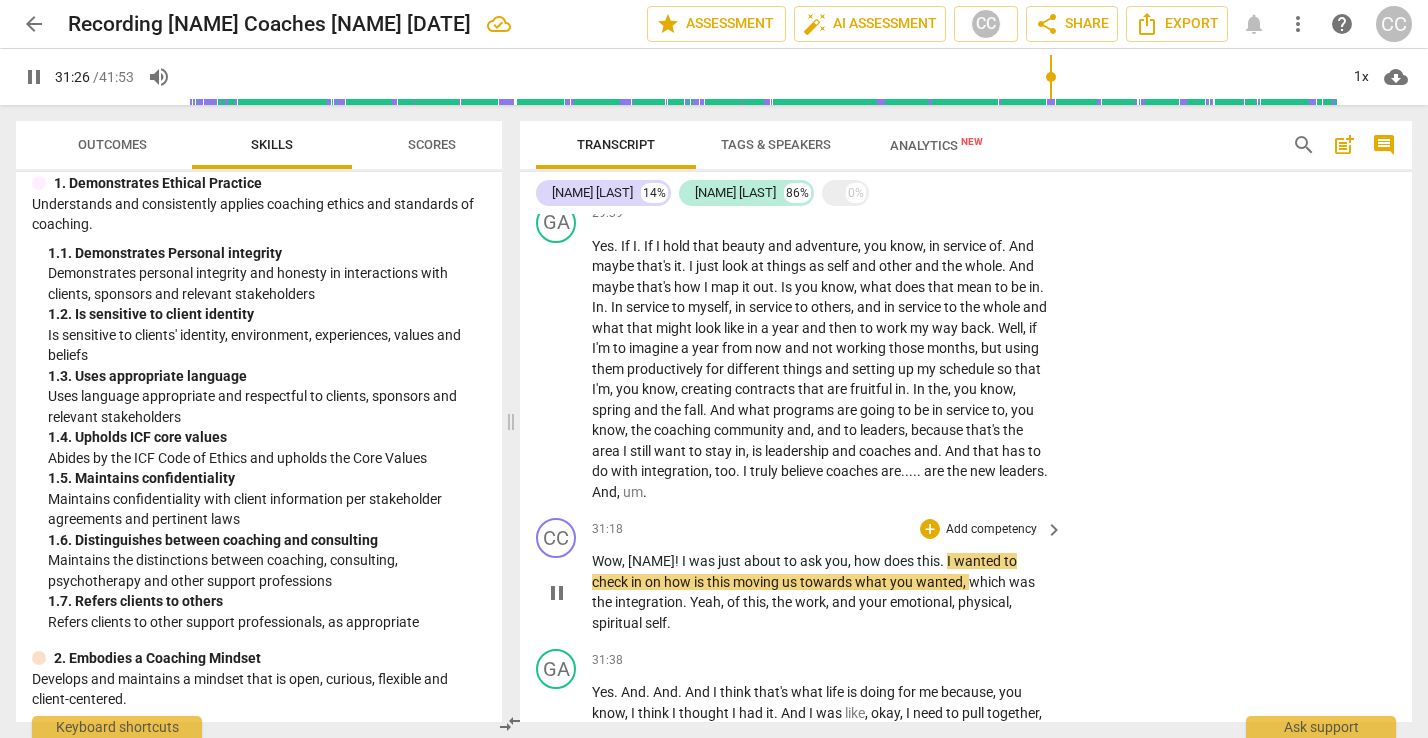 type 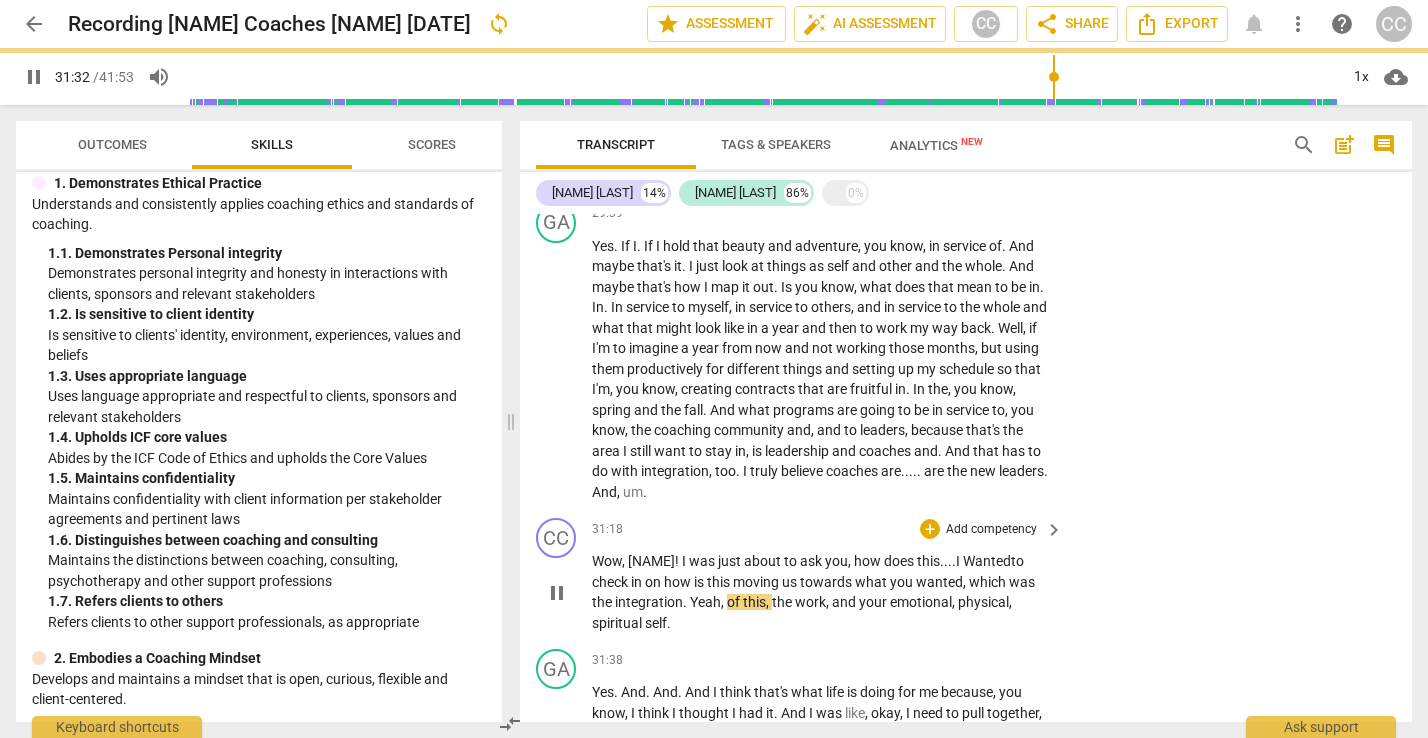 click on "Wanted" at bounding box center (987, 561) 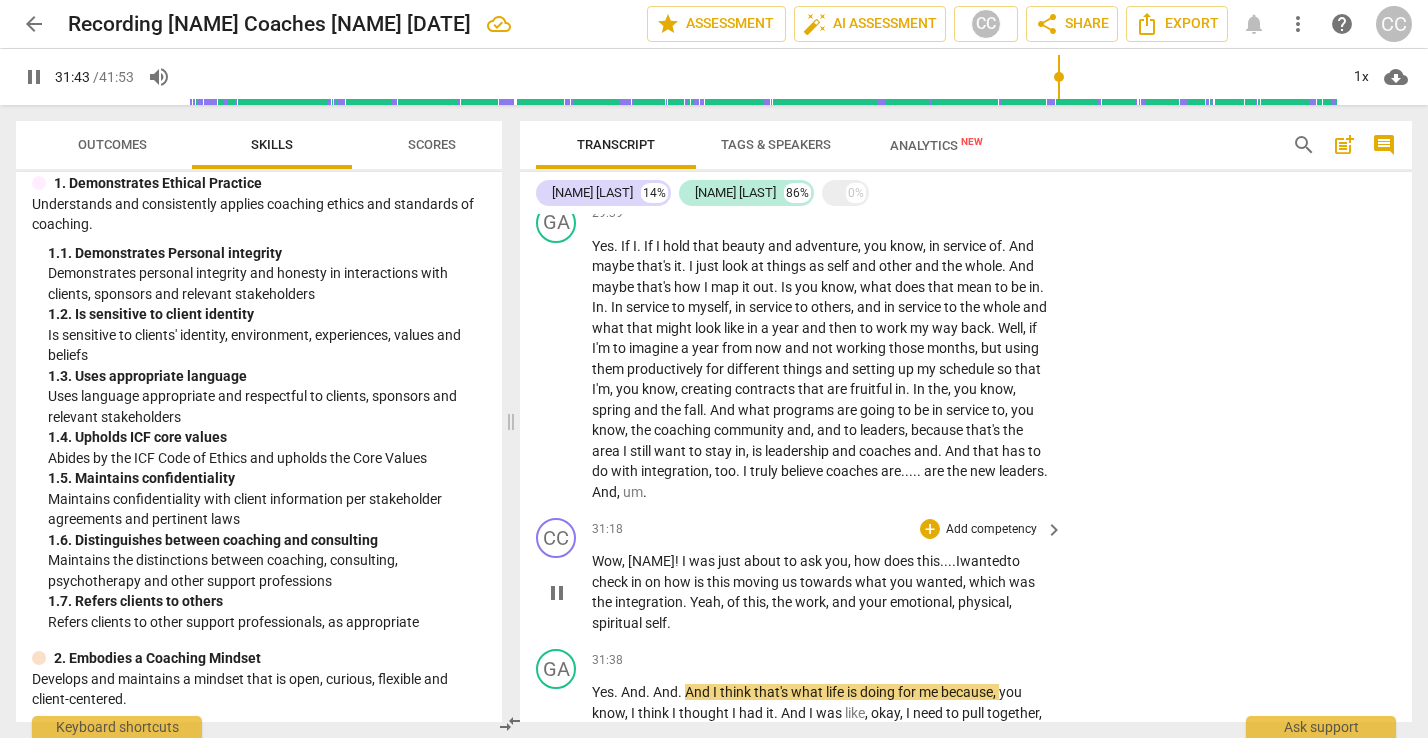 click on "Yeah" at bounding box center [705, 602] 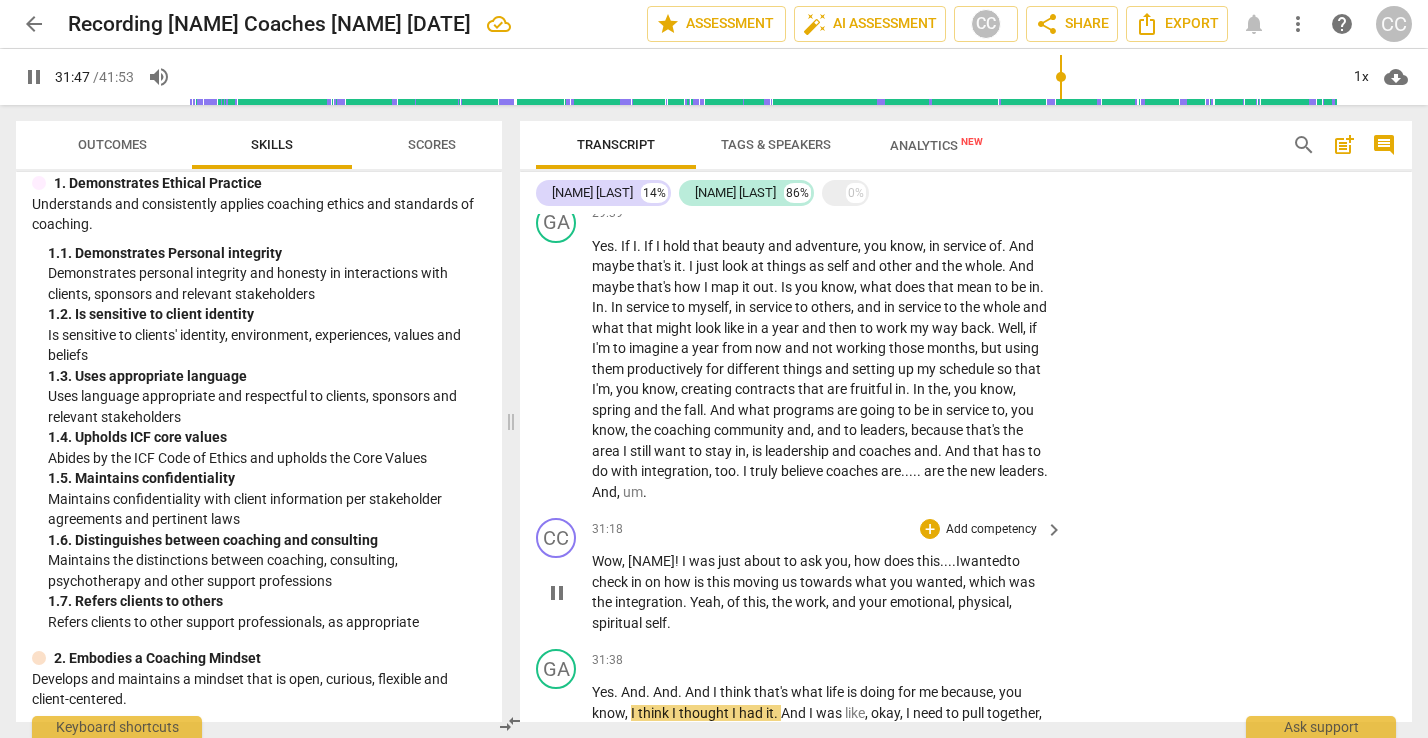 click on "," at bounding box center (724, 602) 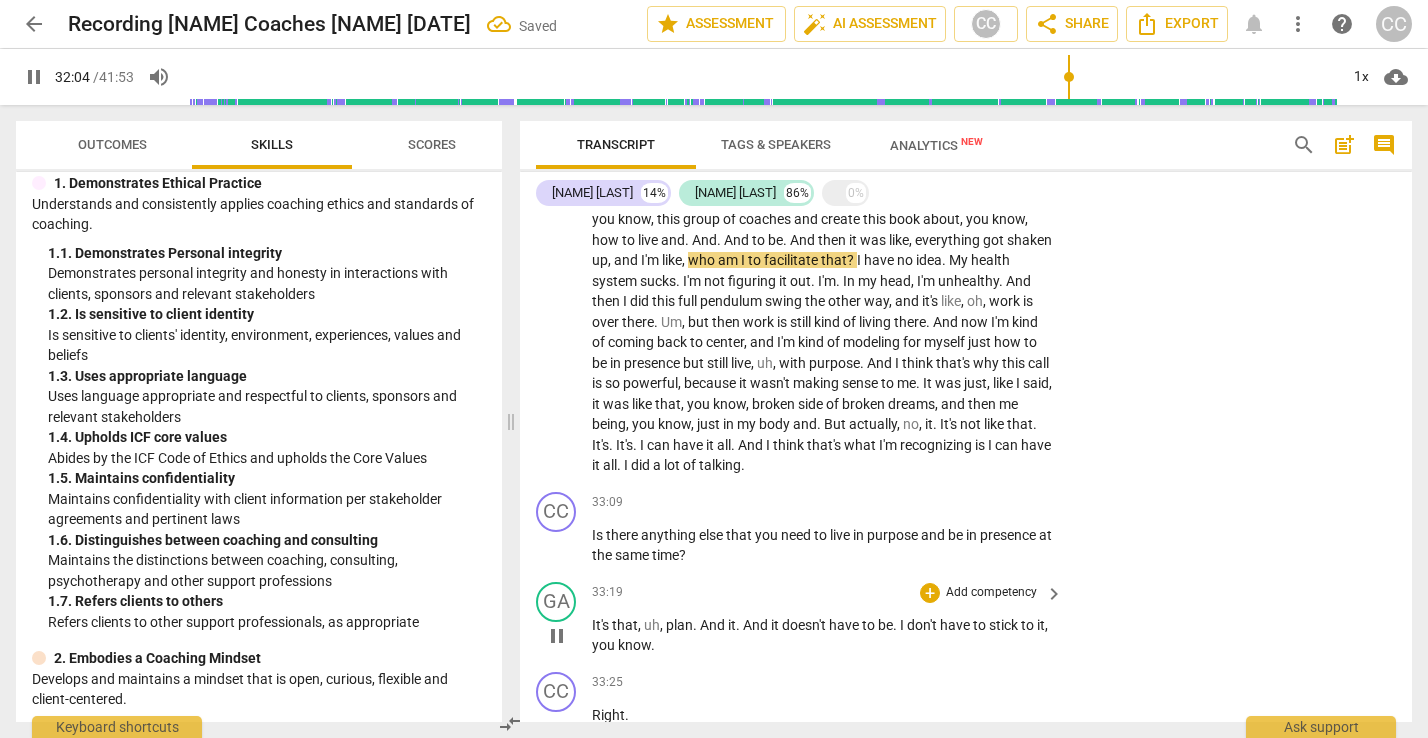 scroll, scrollTop: 10445, scrollLeft: 0, axis: vertical 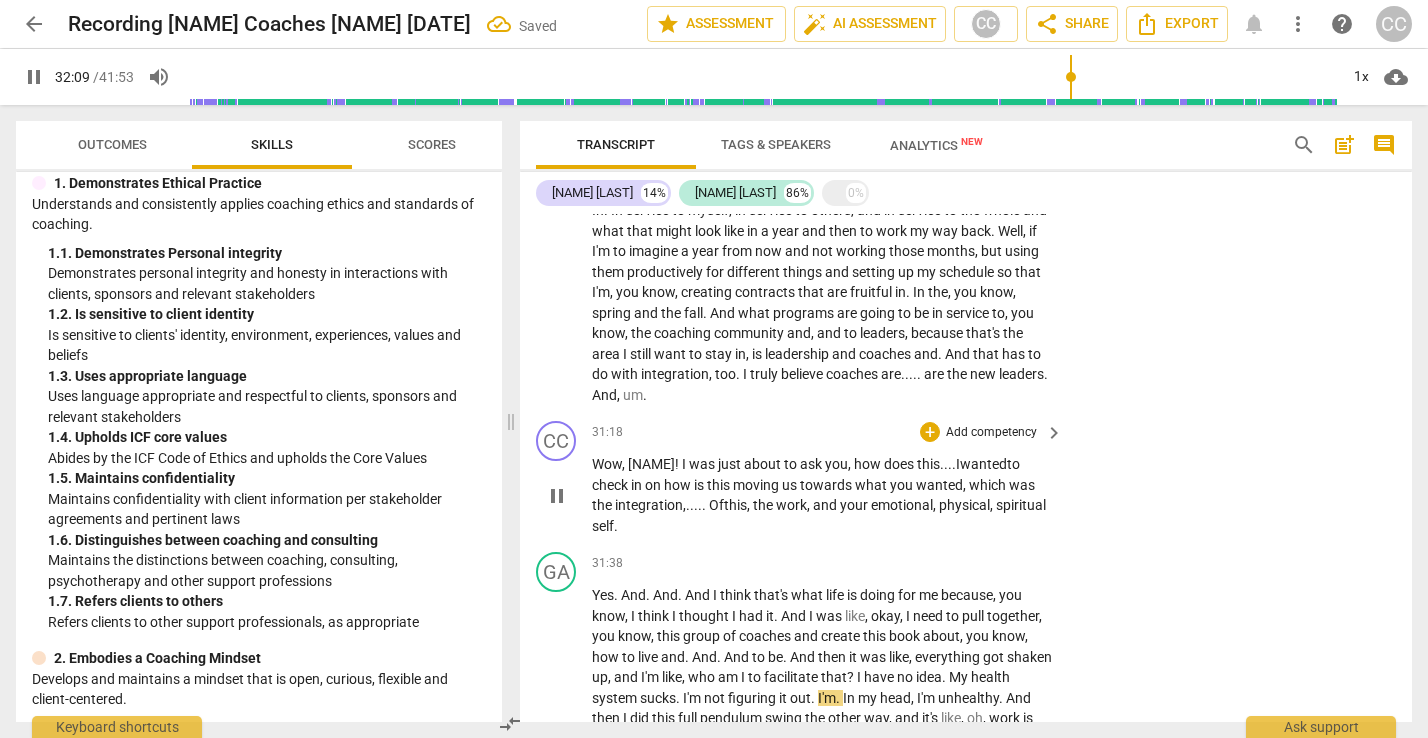 click on "Of" at bounding box center [716, 505] 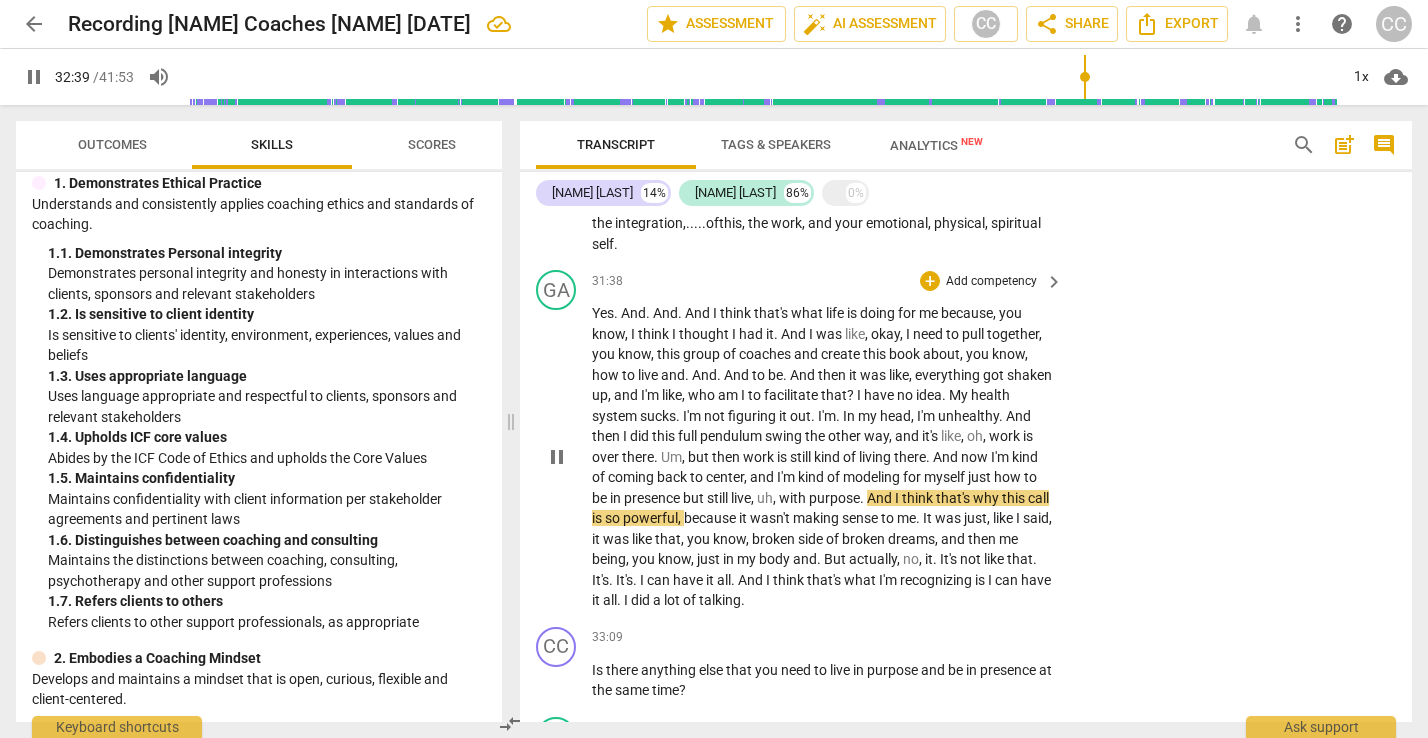 scroll, scrollTop: 10732, scrollLeft: 0, axis: vertical 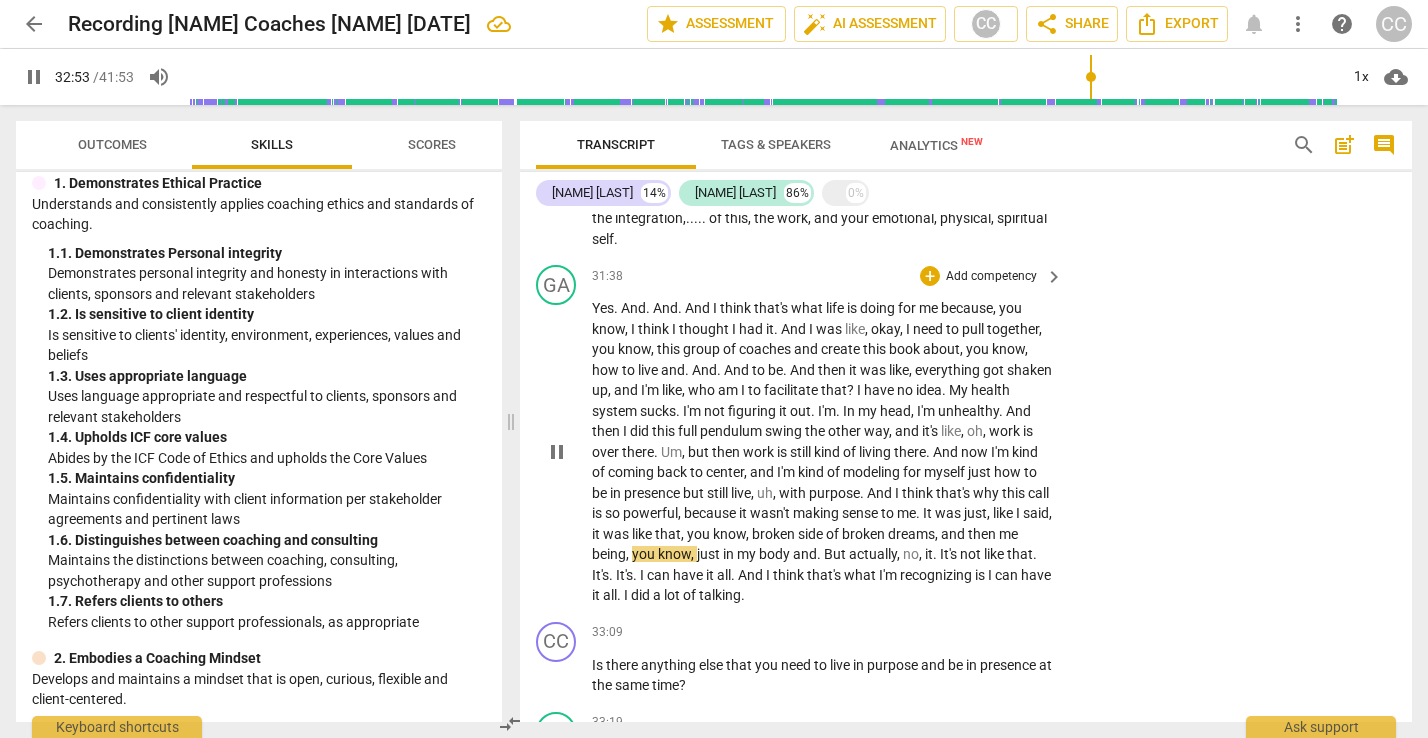 click on "broken" at bounding box center [775, 534] 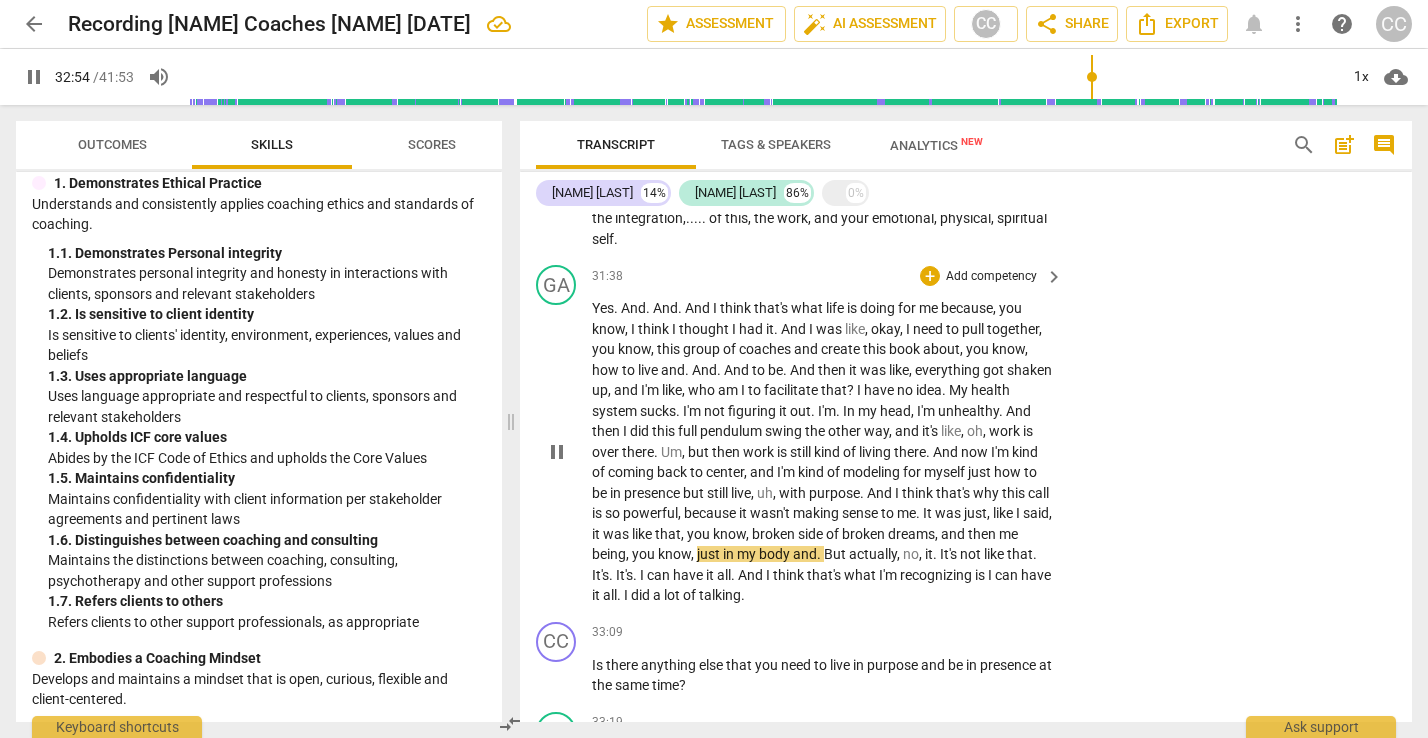 type on "1975" 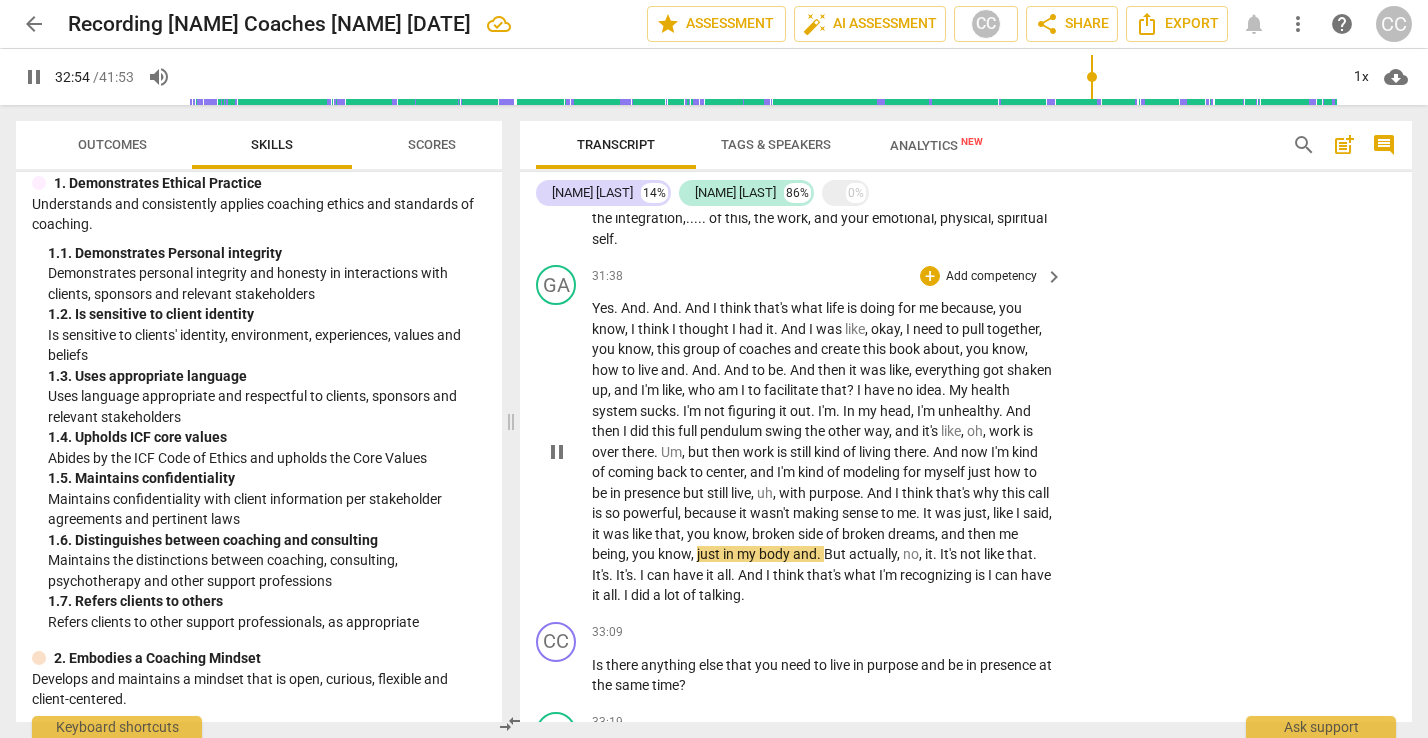 type 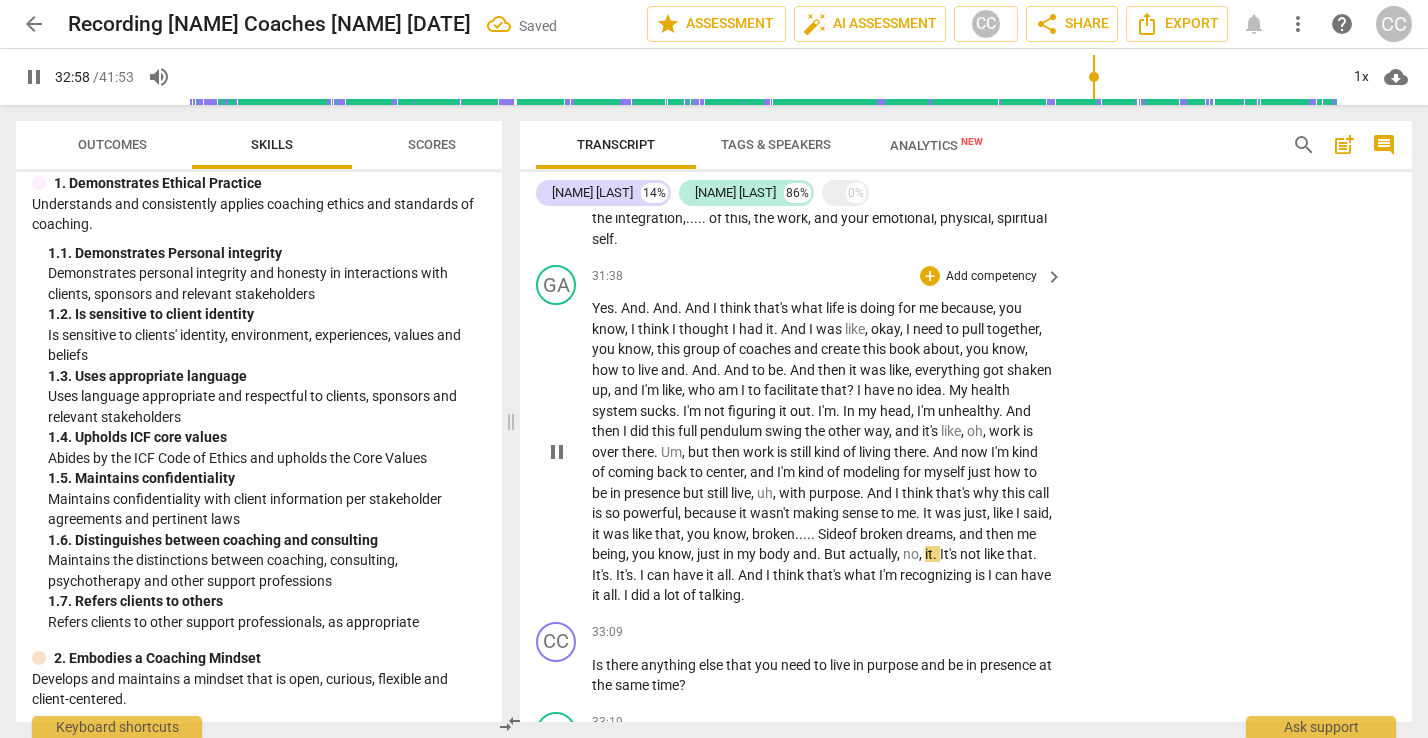 click on "Side" at bounding box center [831, 534] 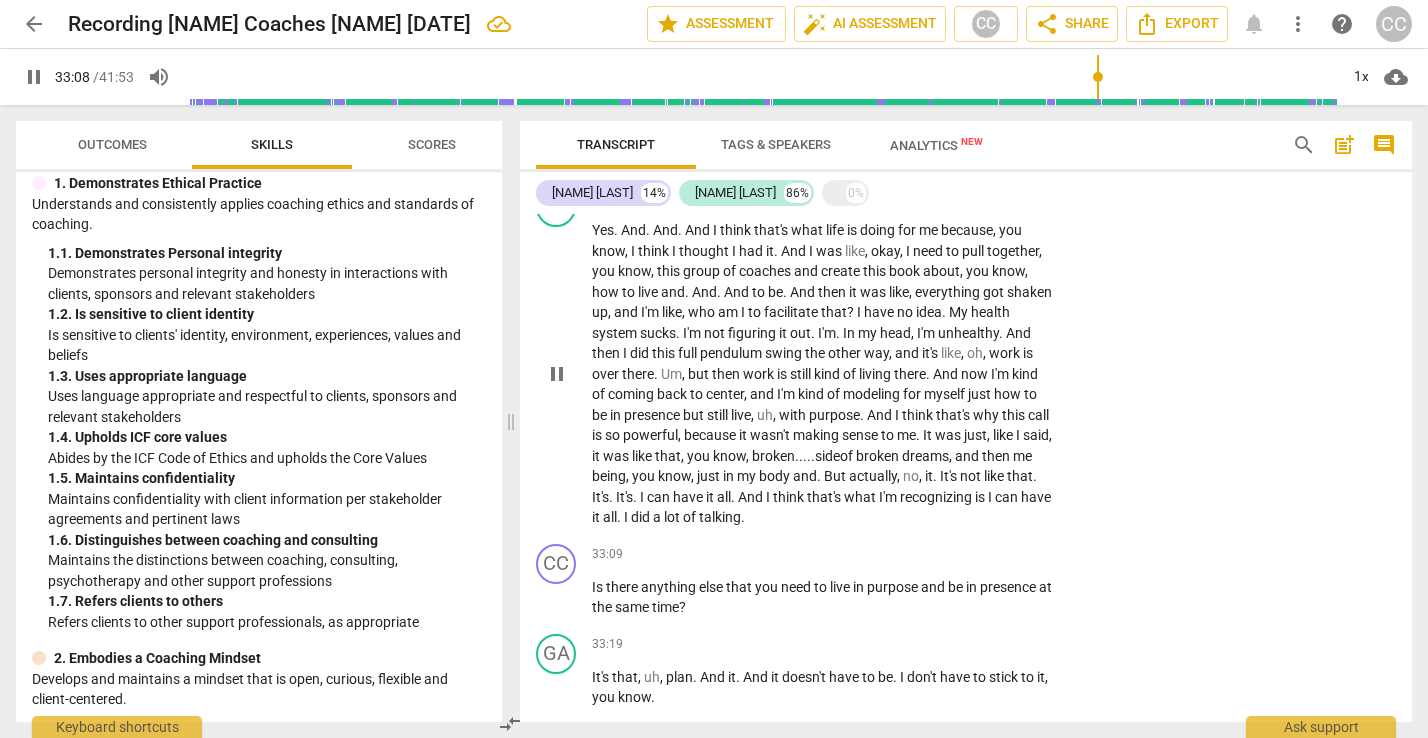 scroll, scrollTop: 10811, scrollLeft: 0, axis: vertical 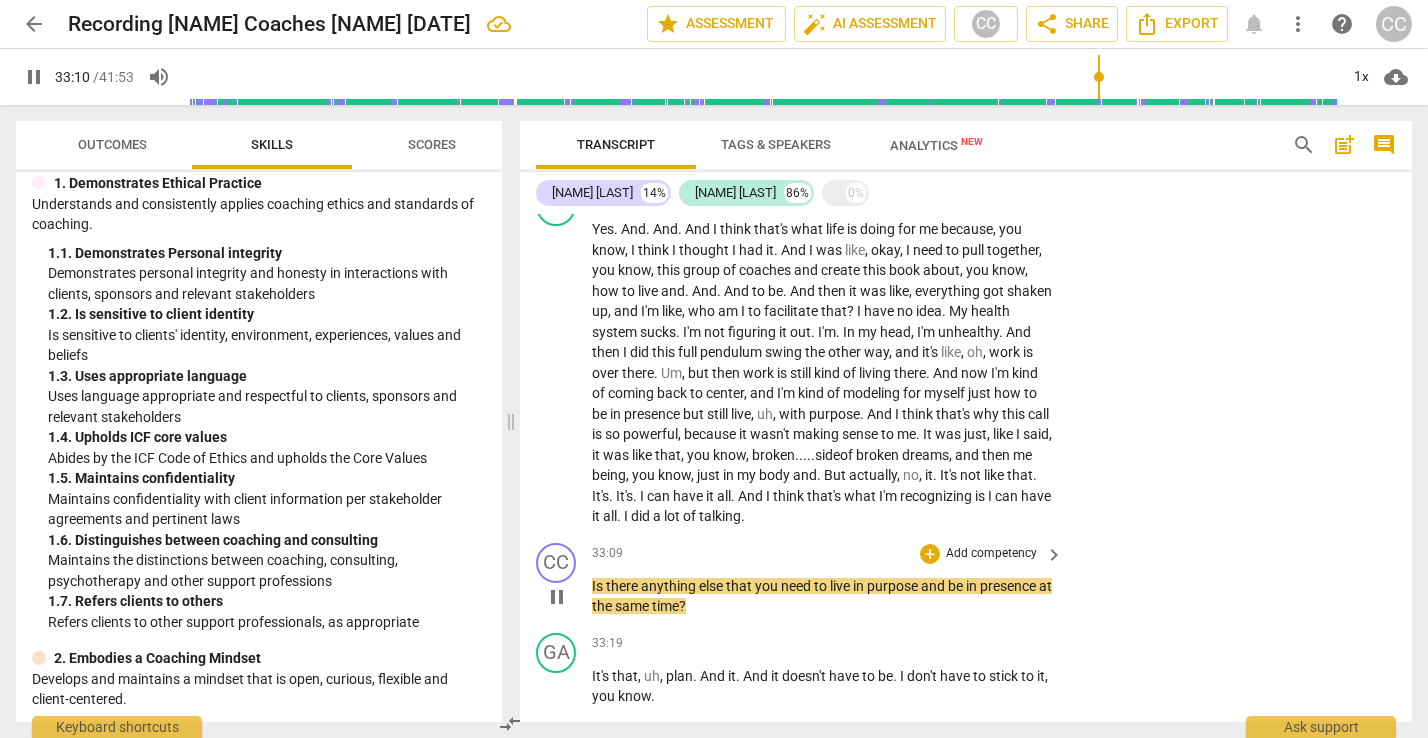 click on "Is   there   anything   else   that   you   need   to   live   in   purpose   and   be   in   presence   at   the   same   time ?" at bounding box center [822, 596] 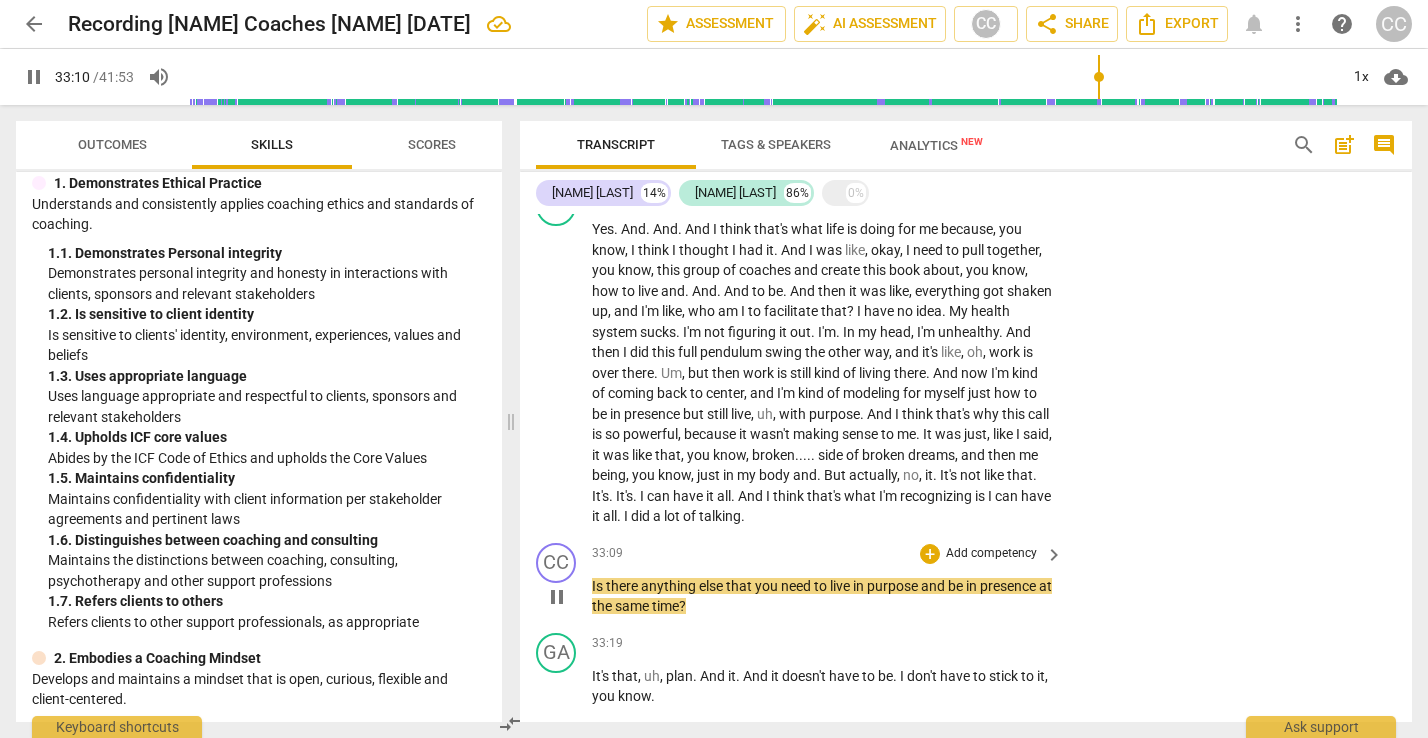 click on "Is   there   anything   else   that   you   need   to   live   in   purpose   and   be   in   presence   at   the   same   time ?" at bounding box center (822, 596) 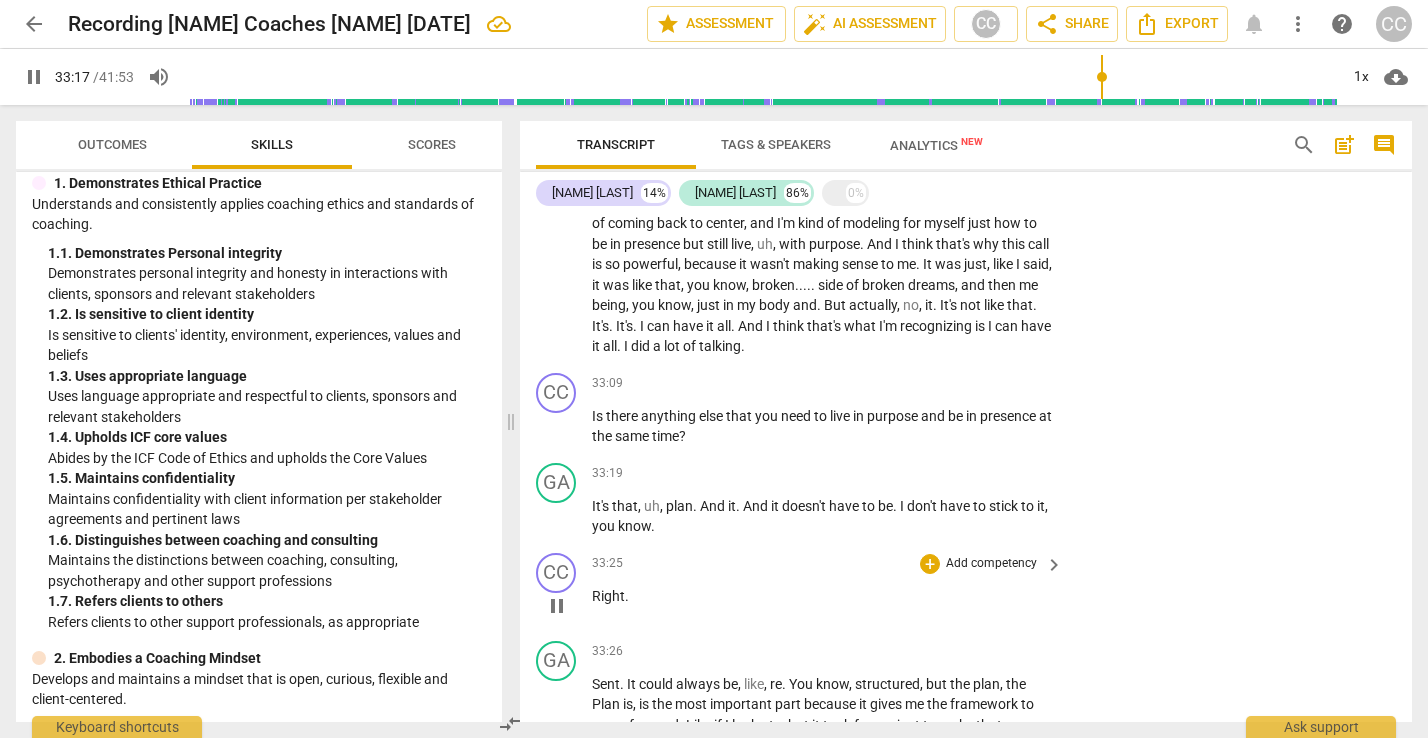 scroll, scrollTop: 10984, scrollLeft: 0, axis: vertical 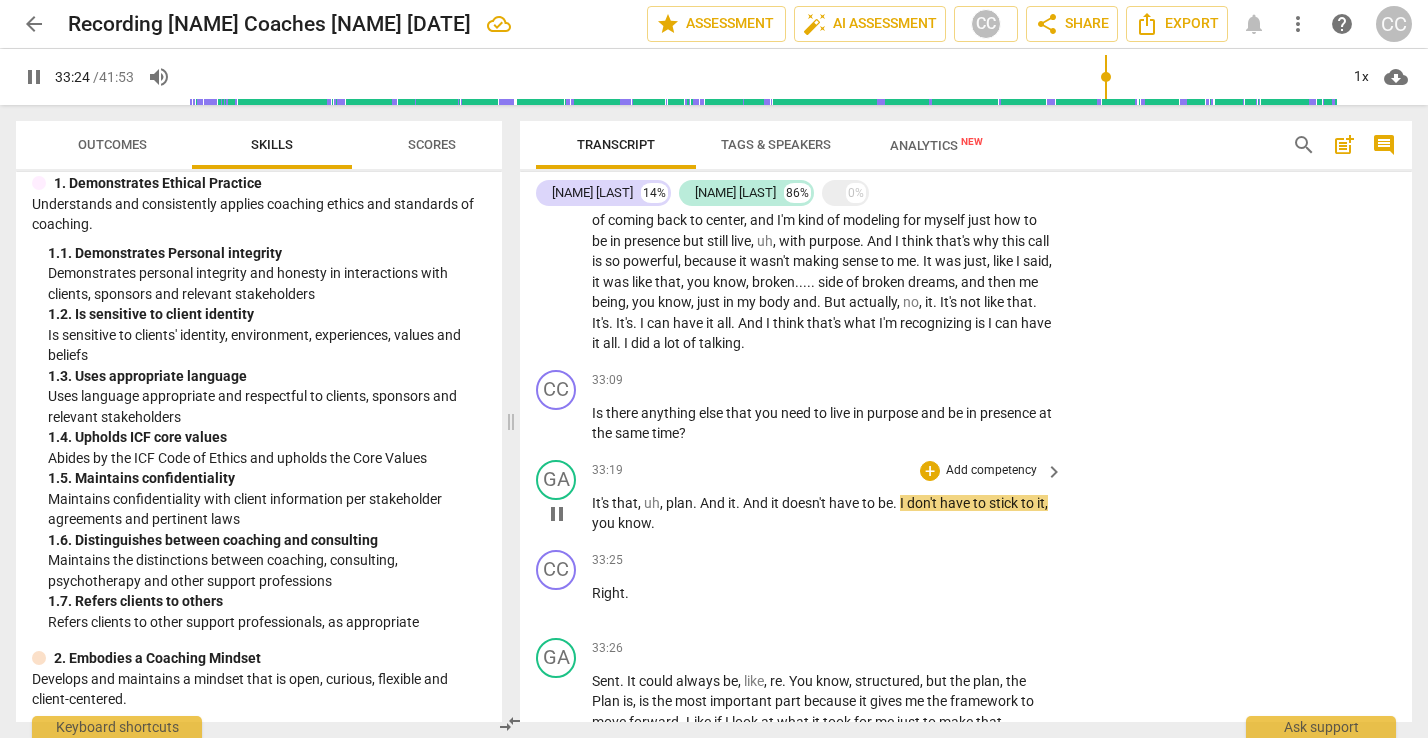 click on "And" at bounding box center [757, 503] 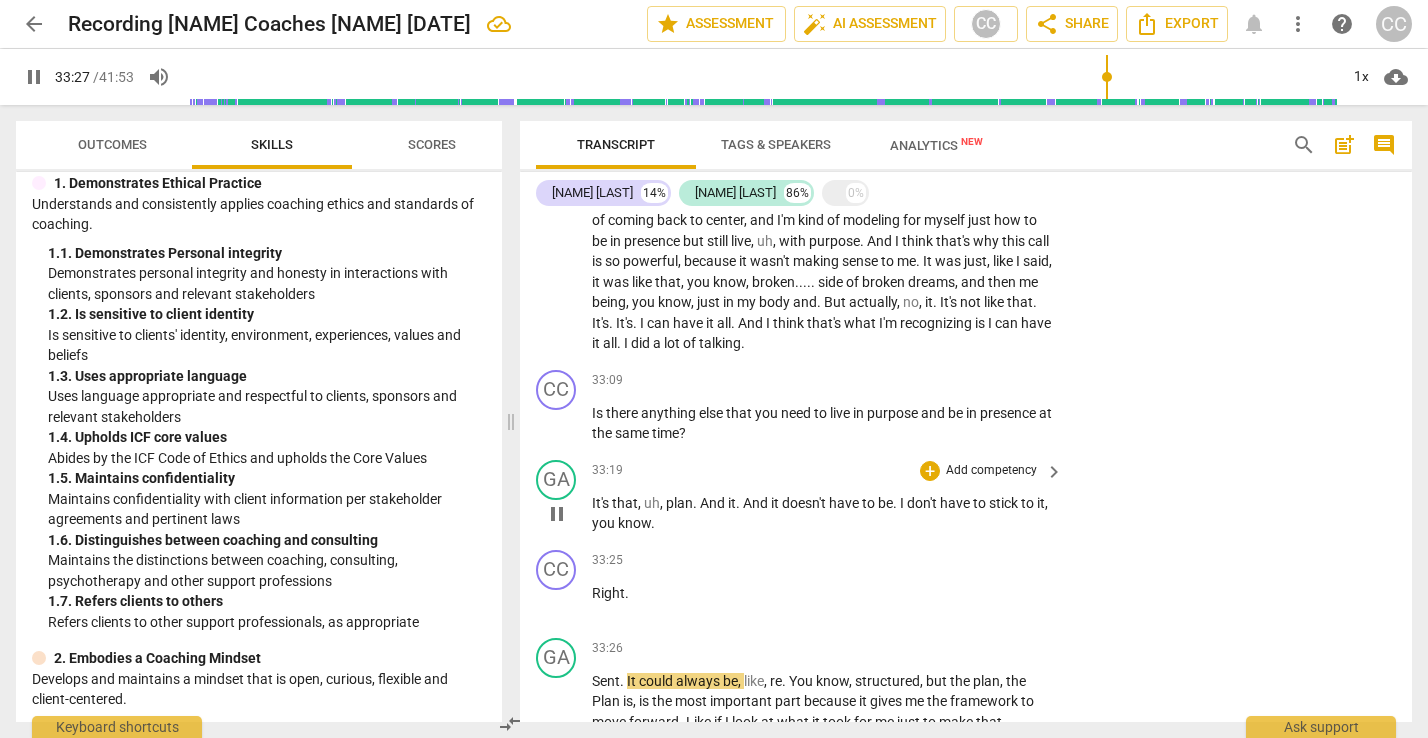 type on "2008" 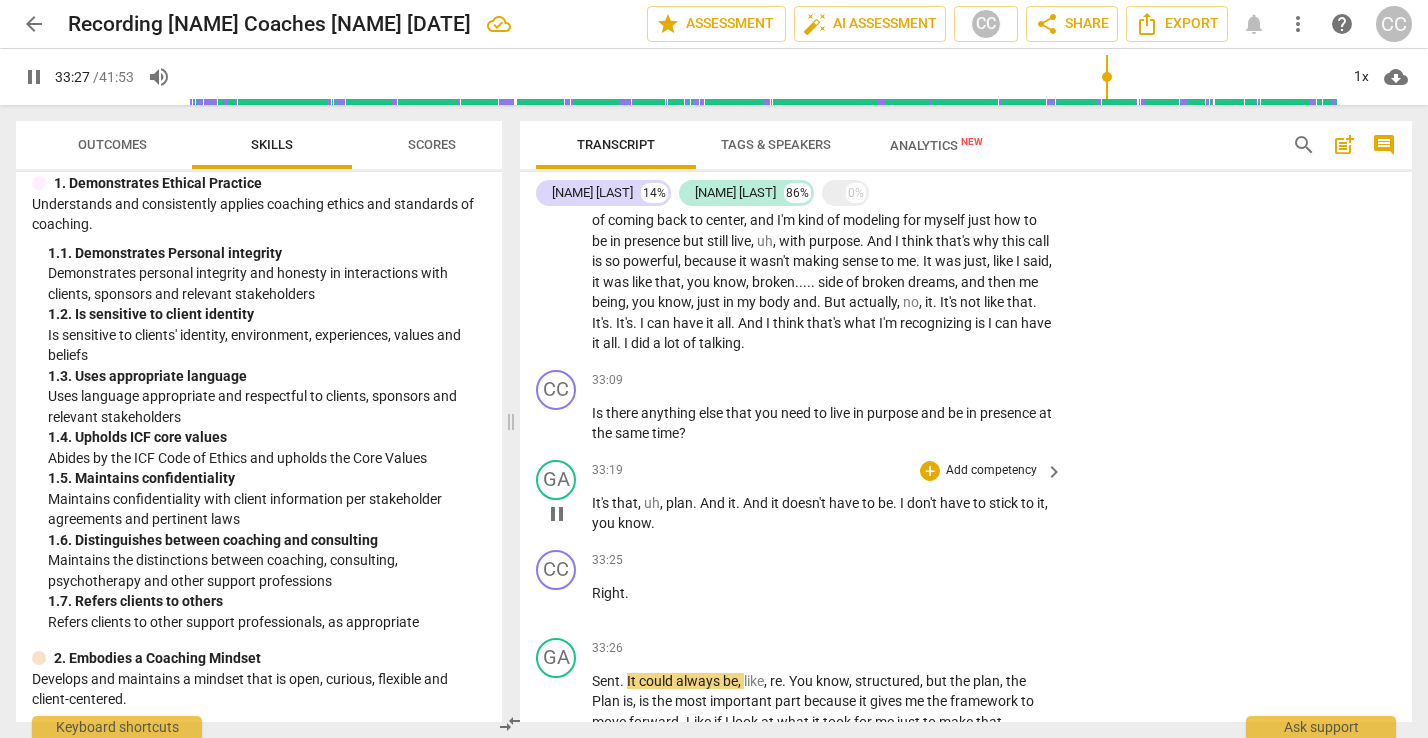 type 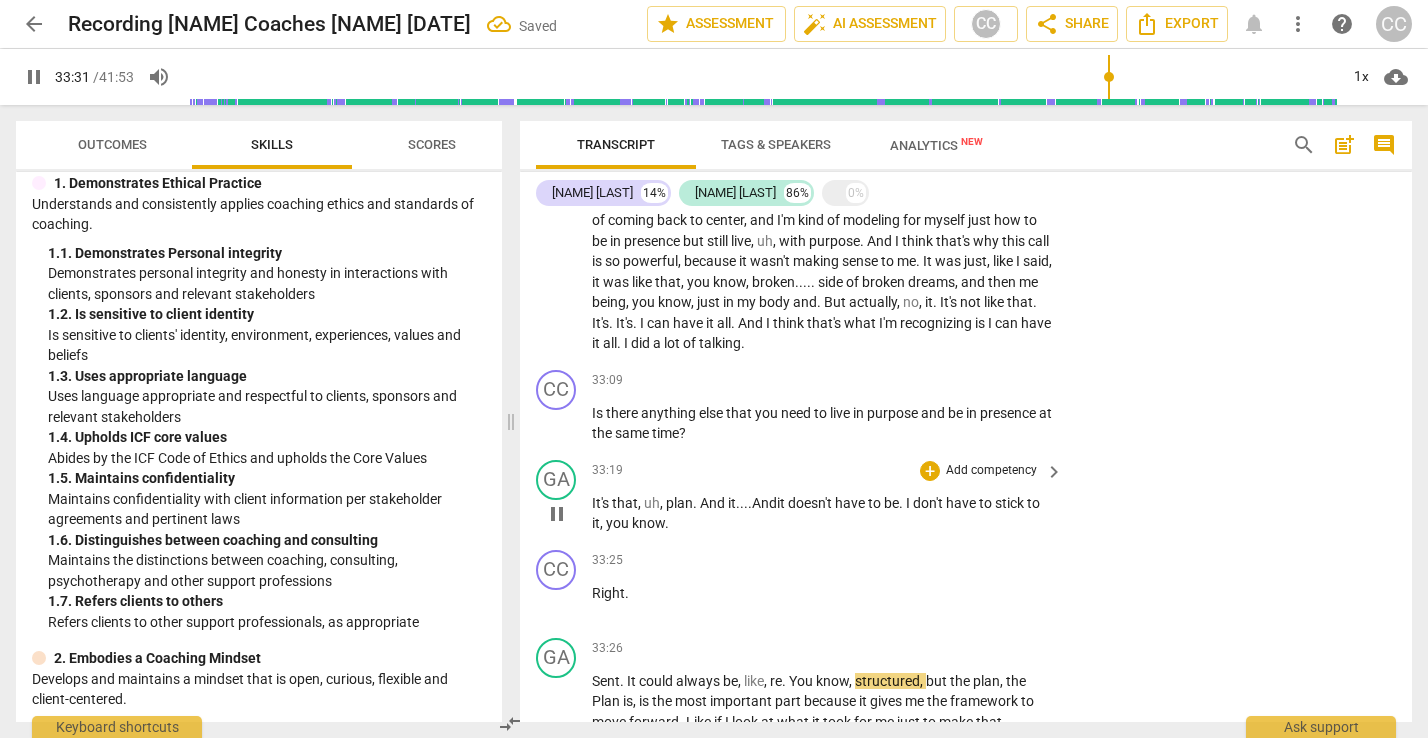 click on "And" at bounding box center [764, 503] 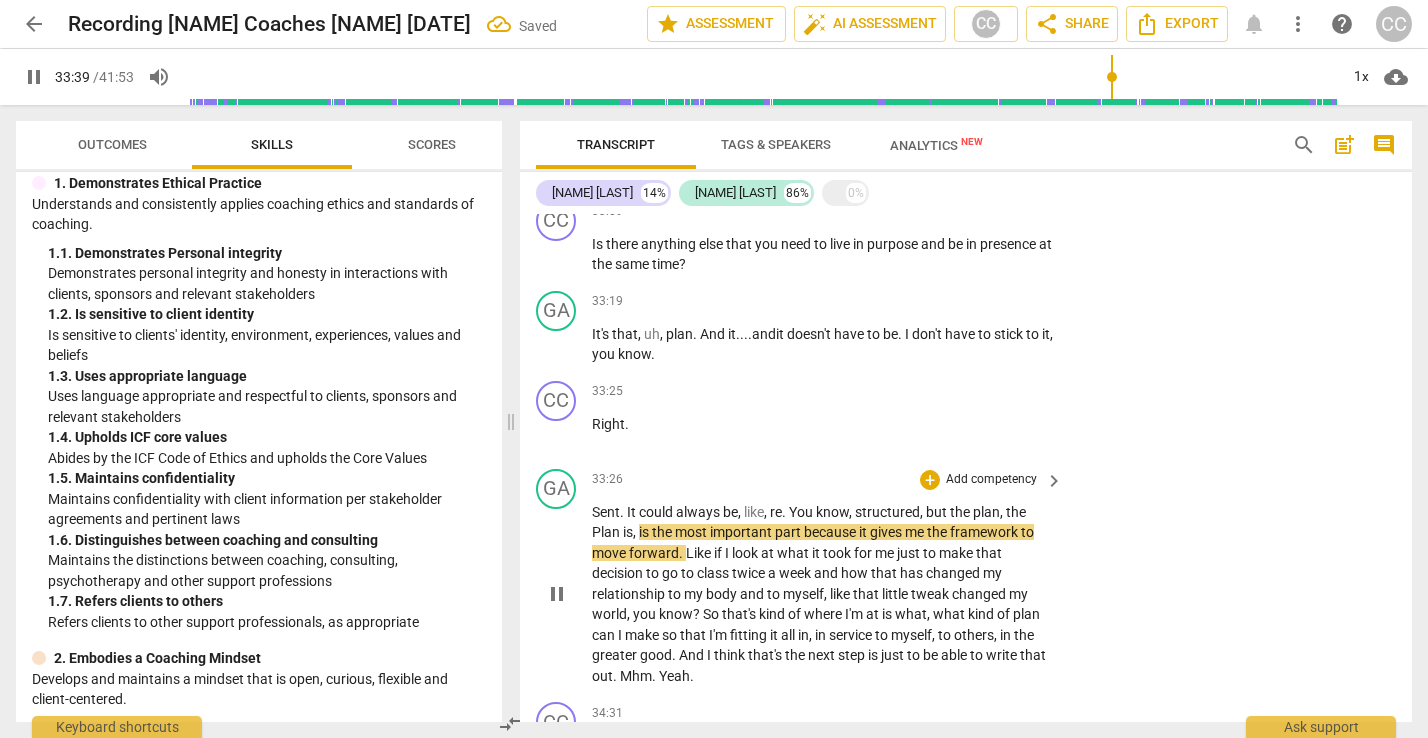 scroll, scrollTop: 11189, scrollLeft: 0, axis: vertical 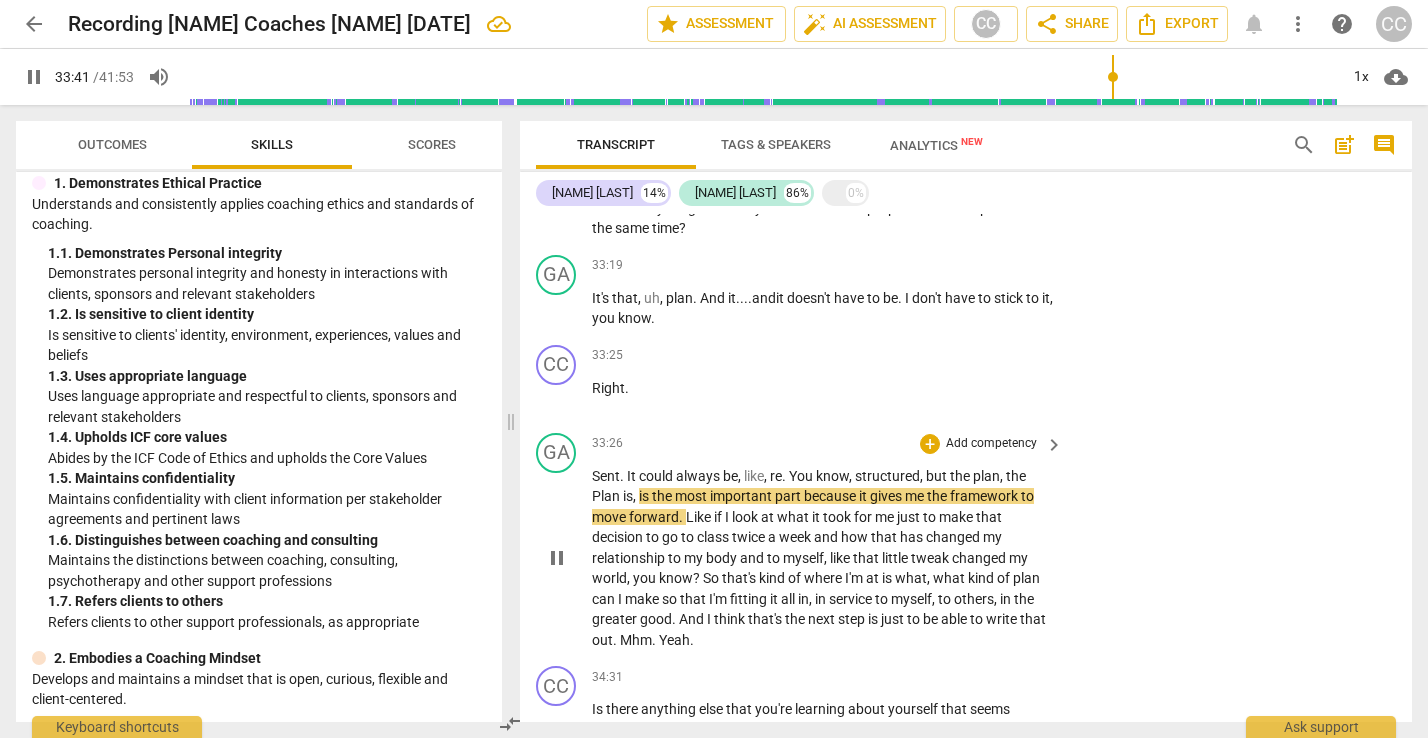 click on "that" at bounding box center [694, 599] 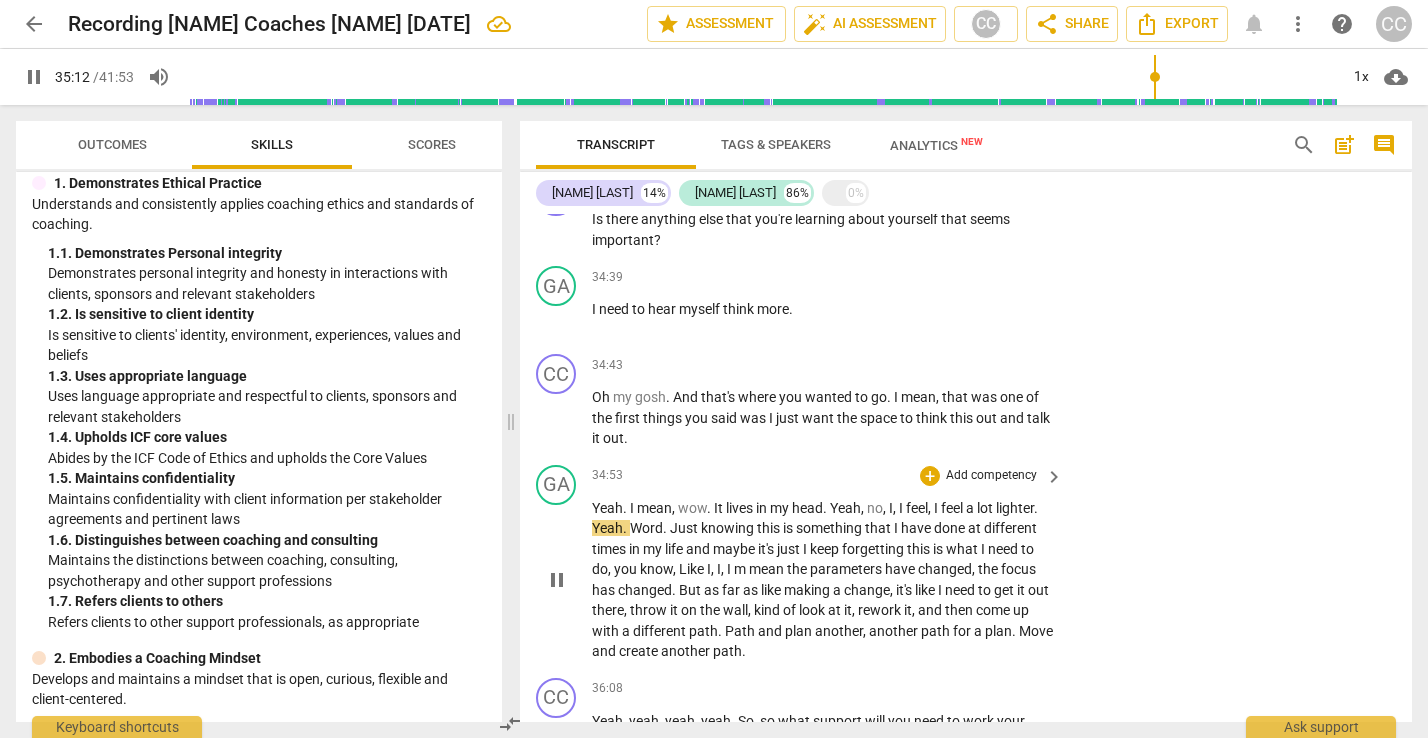 scroll, scrollTop: 11688, scrollLeft: 0, axis: vertical 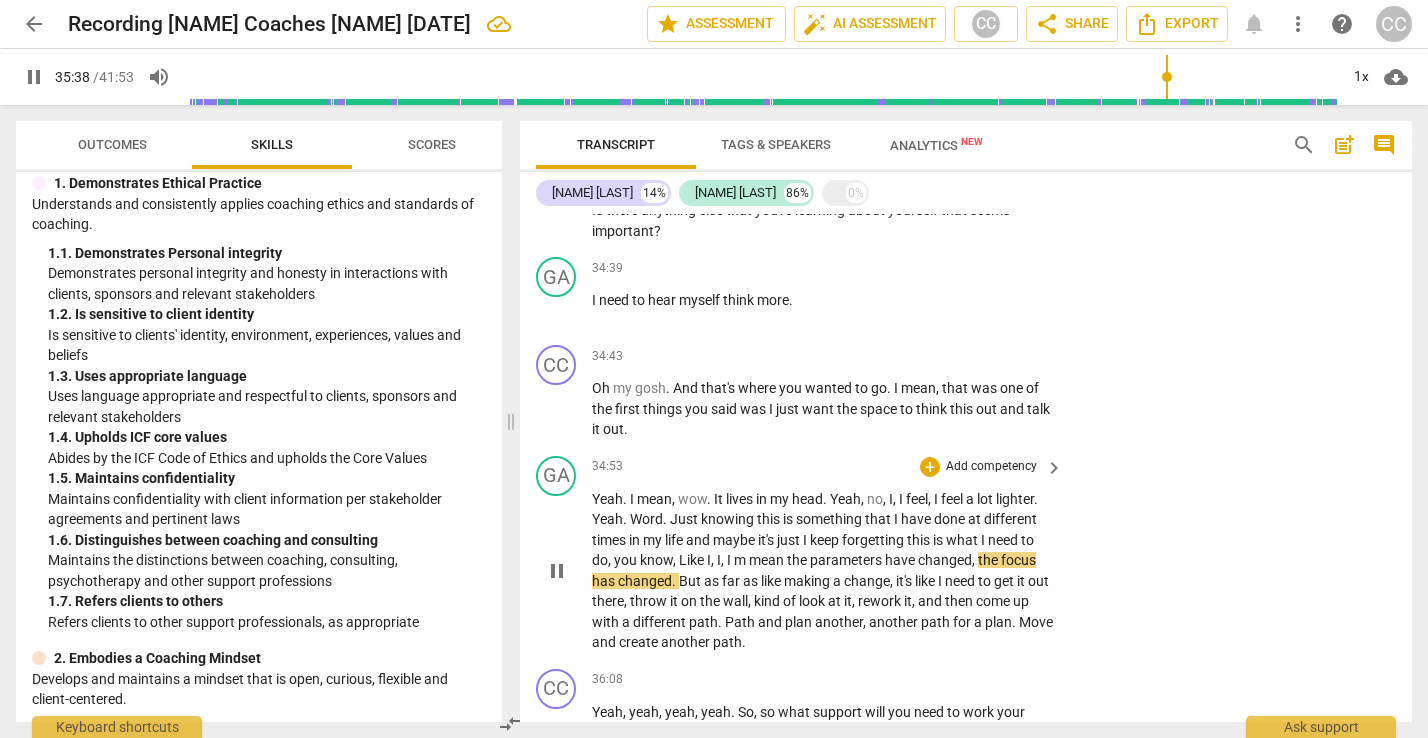 click on "m" at bounding box center [741, 560] 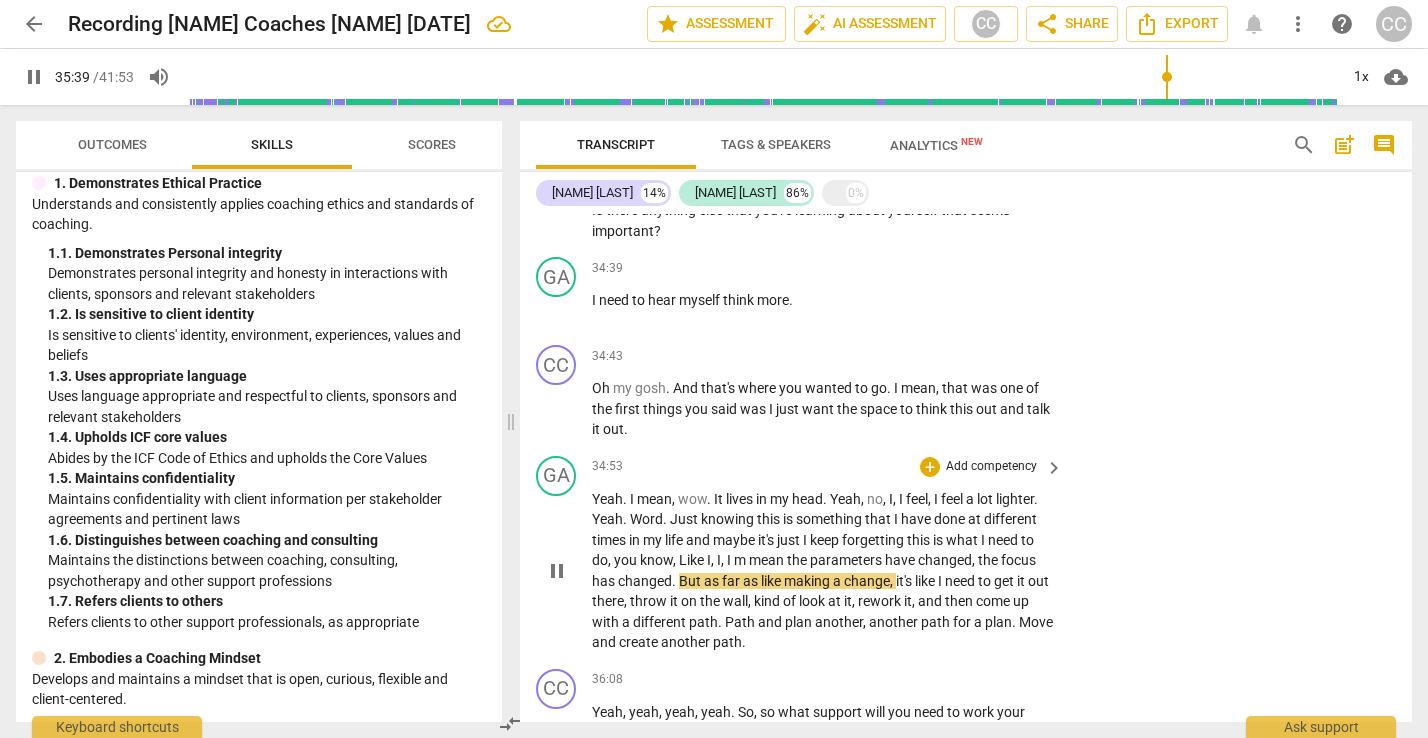 type on "2140" 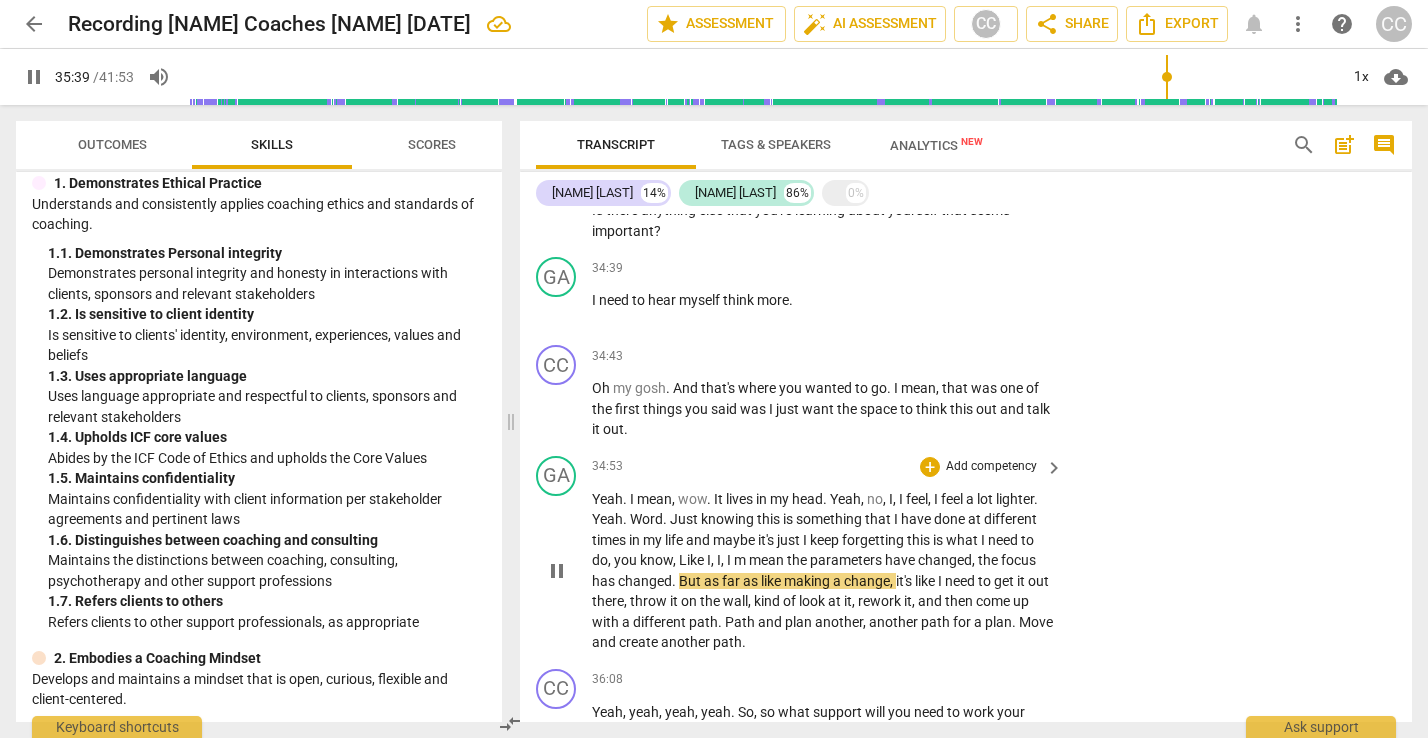 type 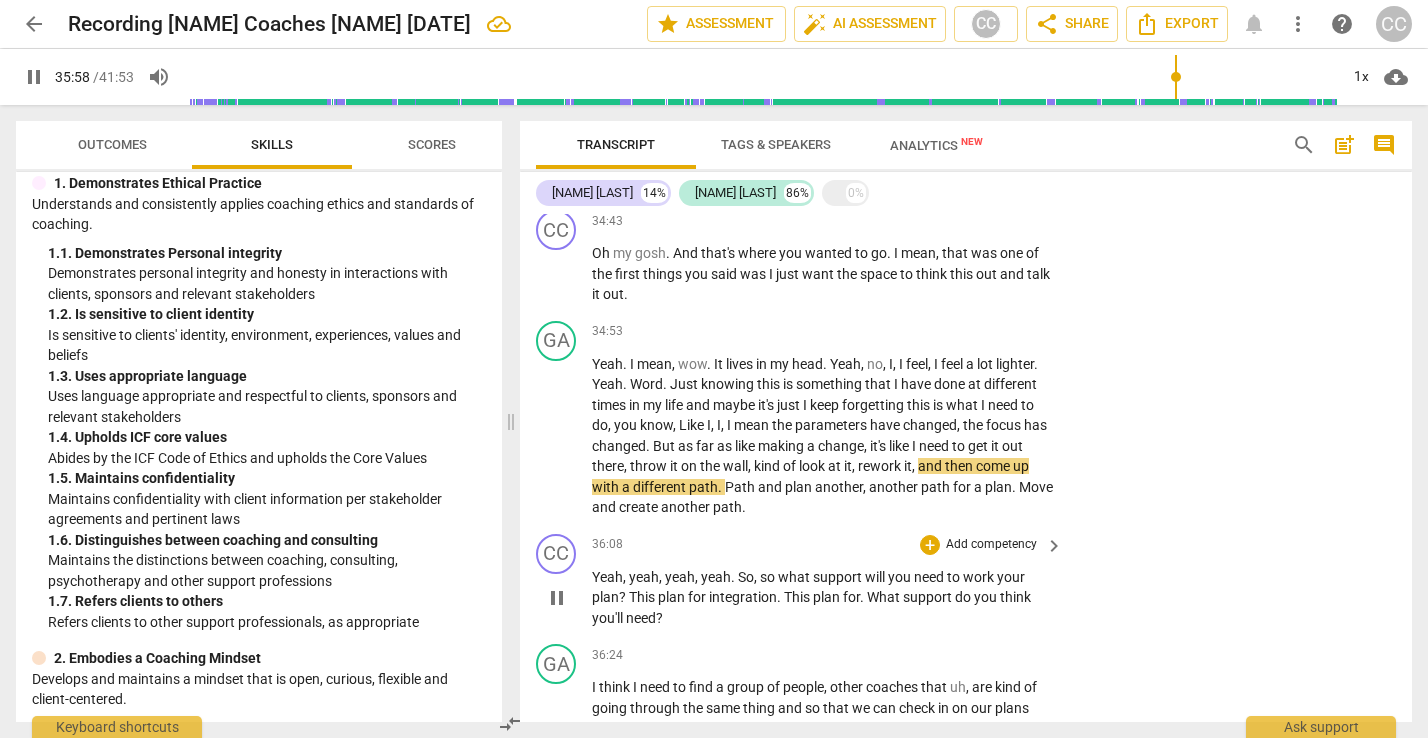 scroll, scrollTop: 11825, scrollLeft: 0, axis: vertical 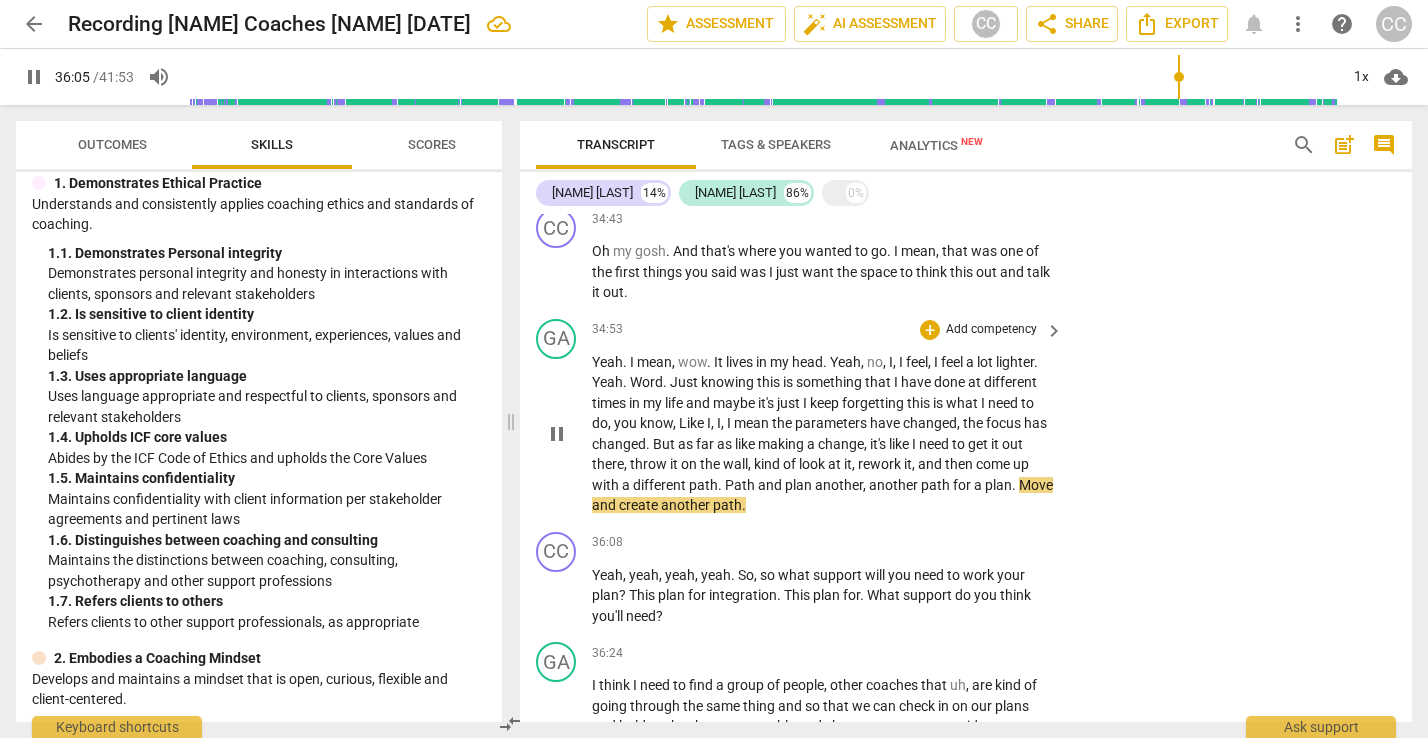 click on "Path" at bounding box center [741, 485] 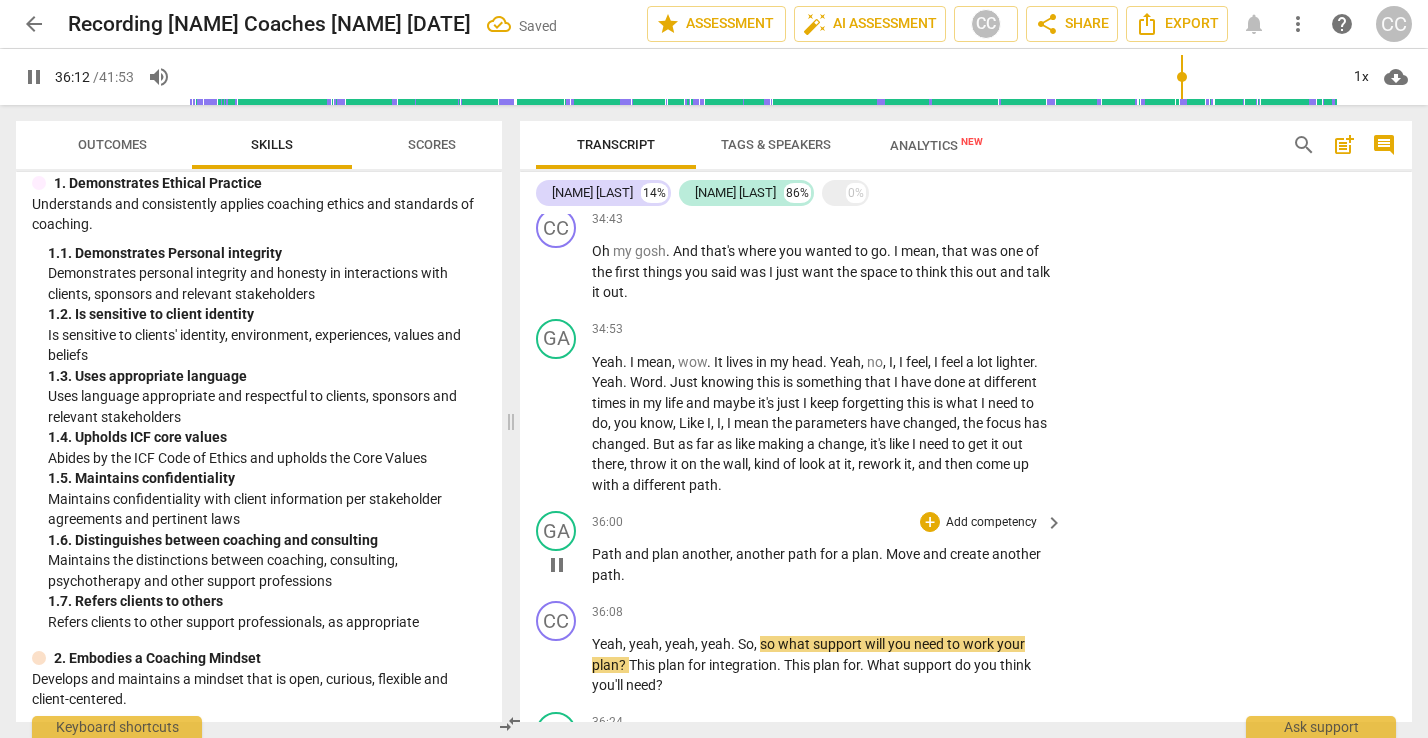 click on "plan" at bounding box center (667, 554) 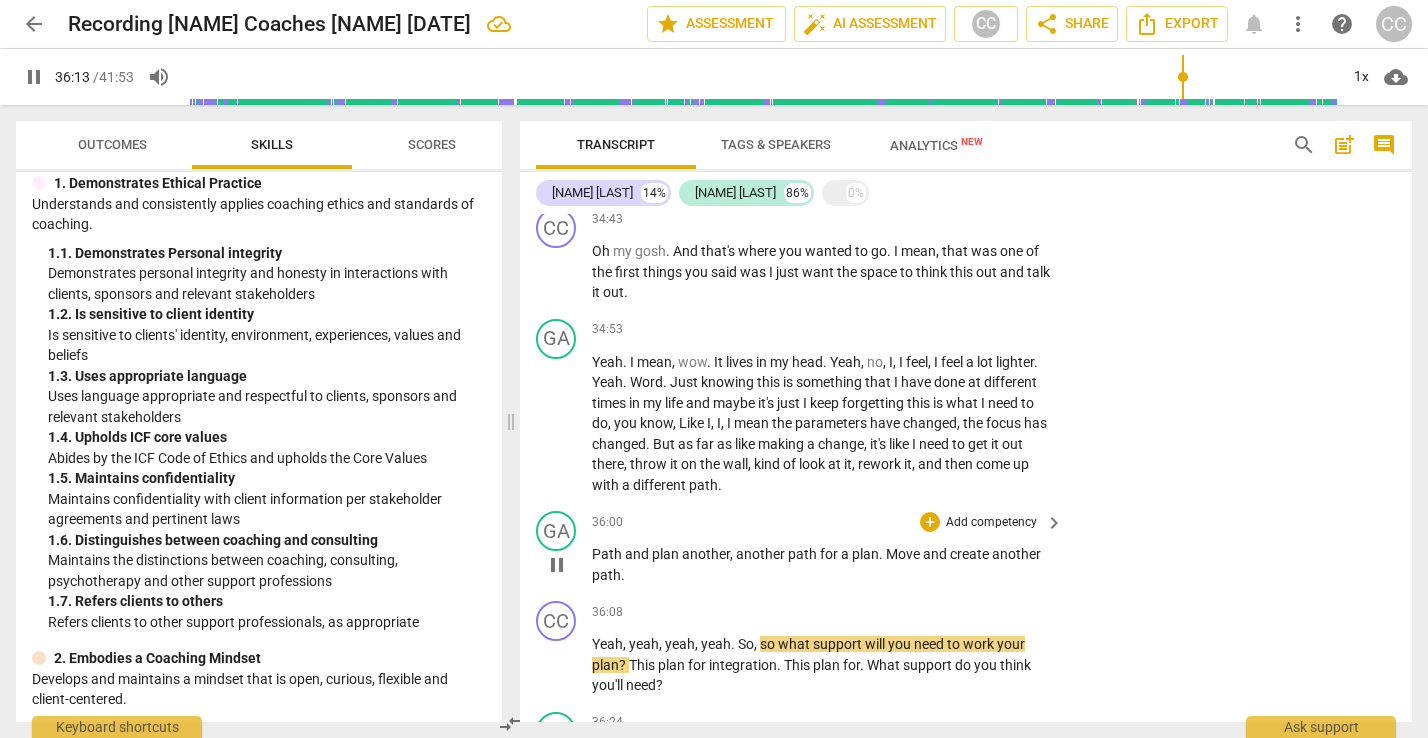 type on "2173" 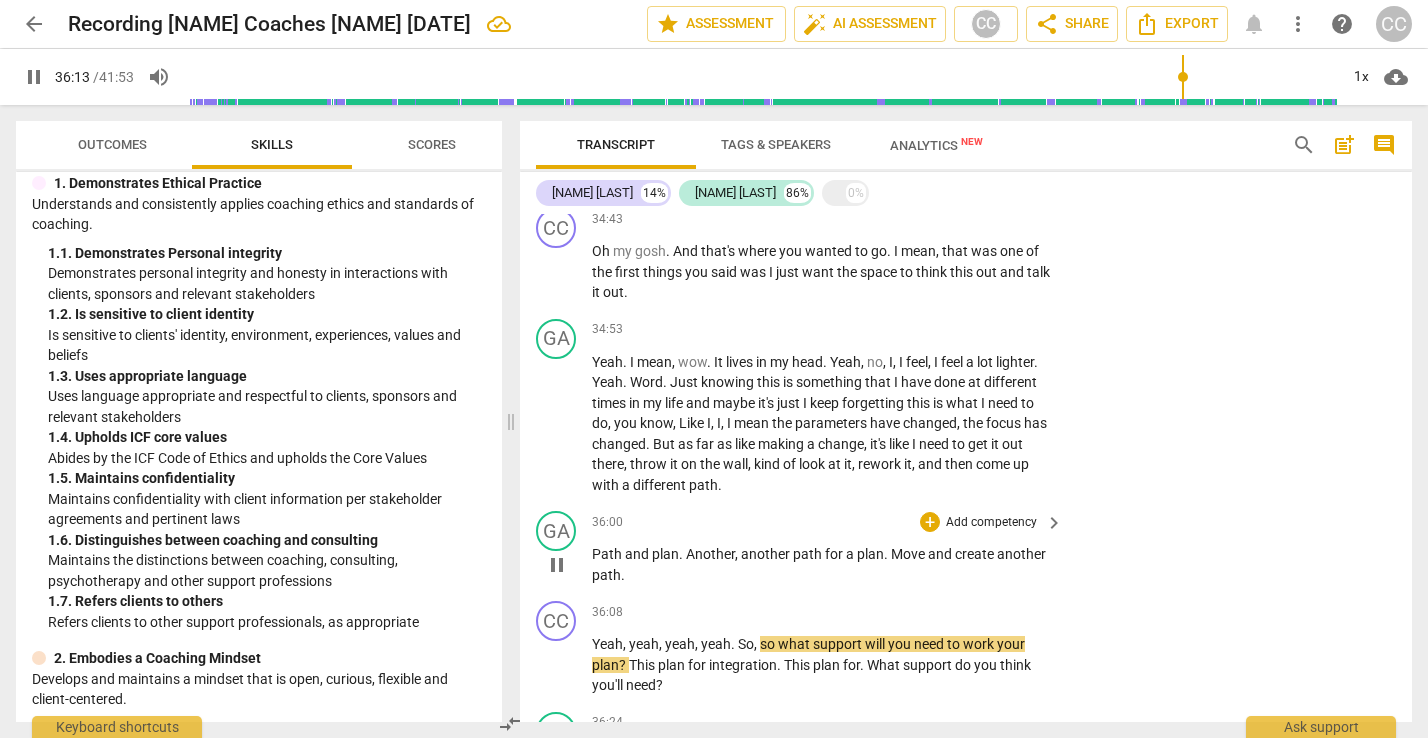 type 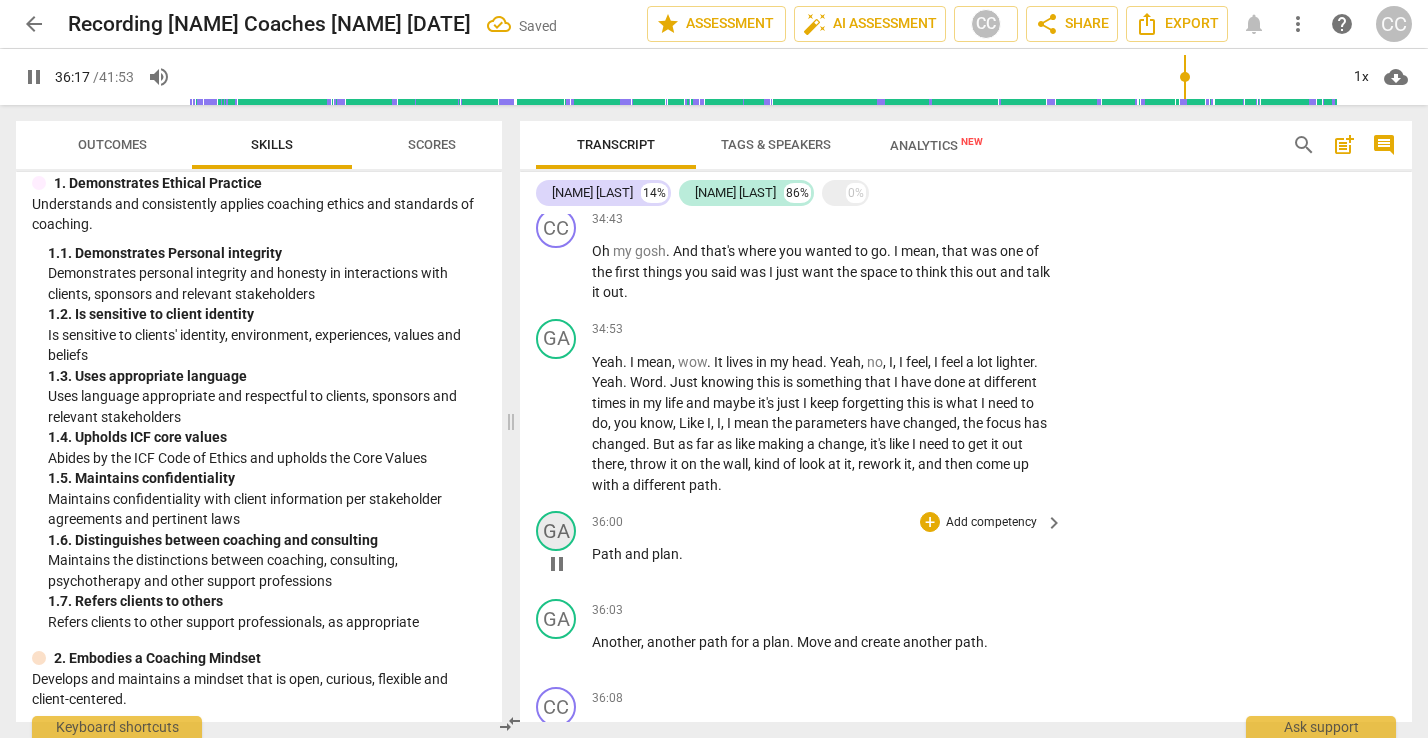 click on "GA" at bounding box center (556, 531) 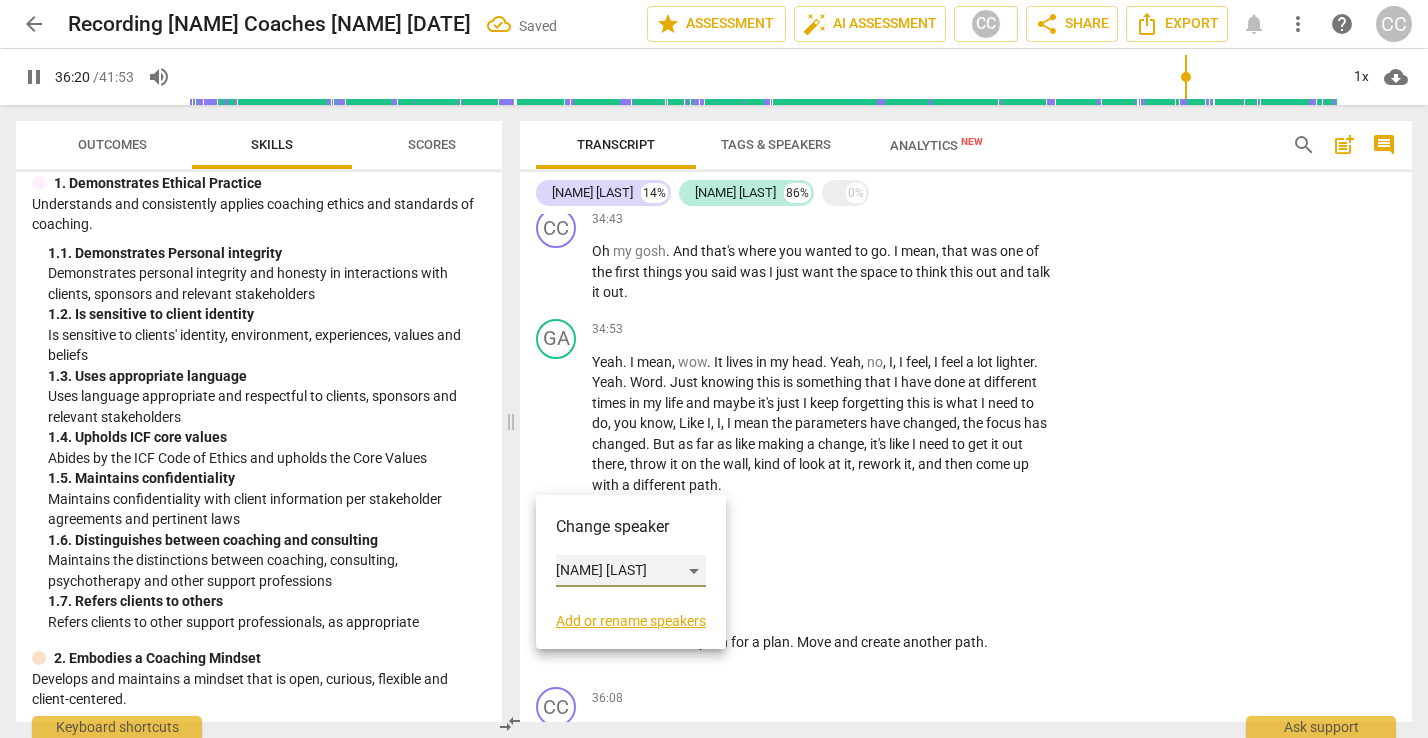 click on "[NAME] [LAST]" at bounding box center (631, 571) 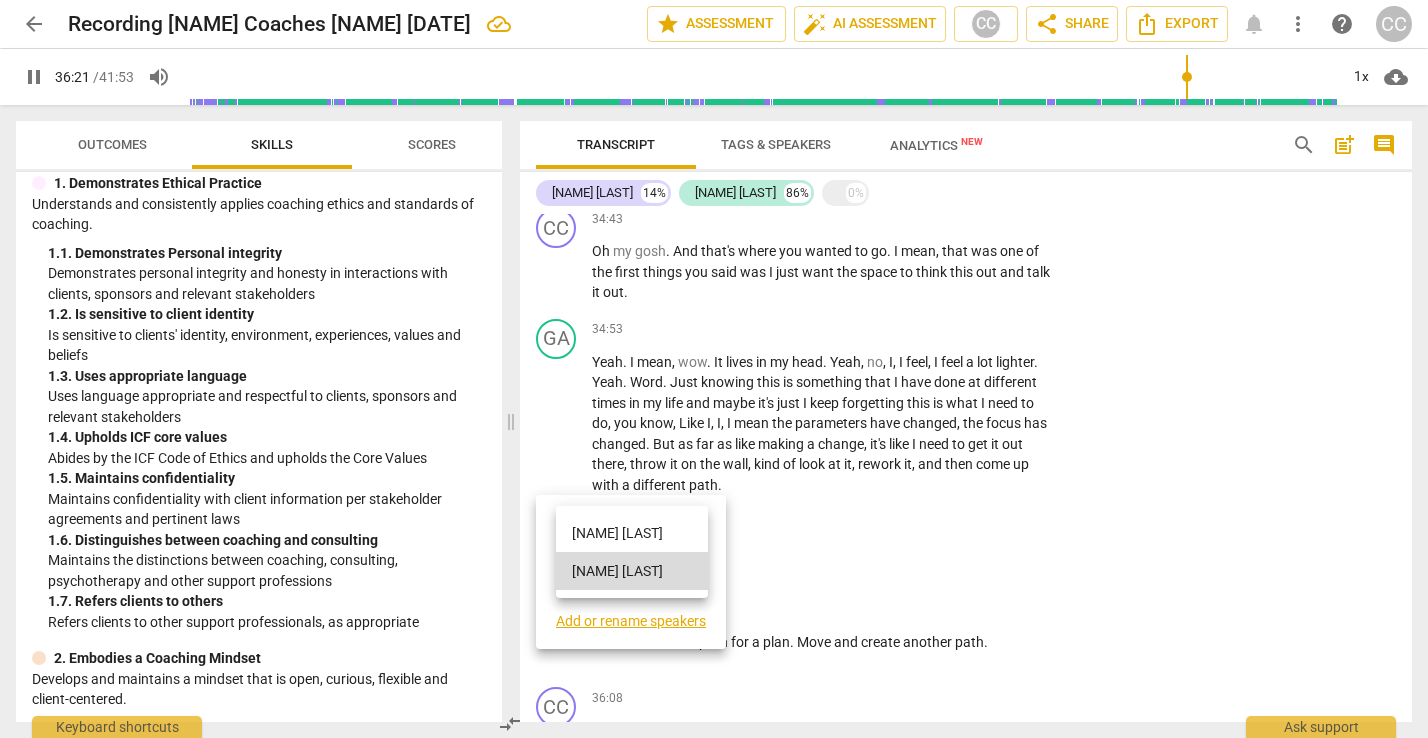 click on "[NAME] [LAST]" at bounding box center [632, 533] 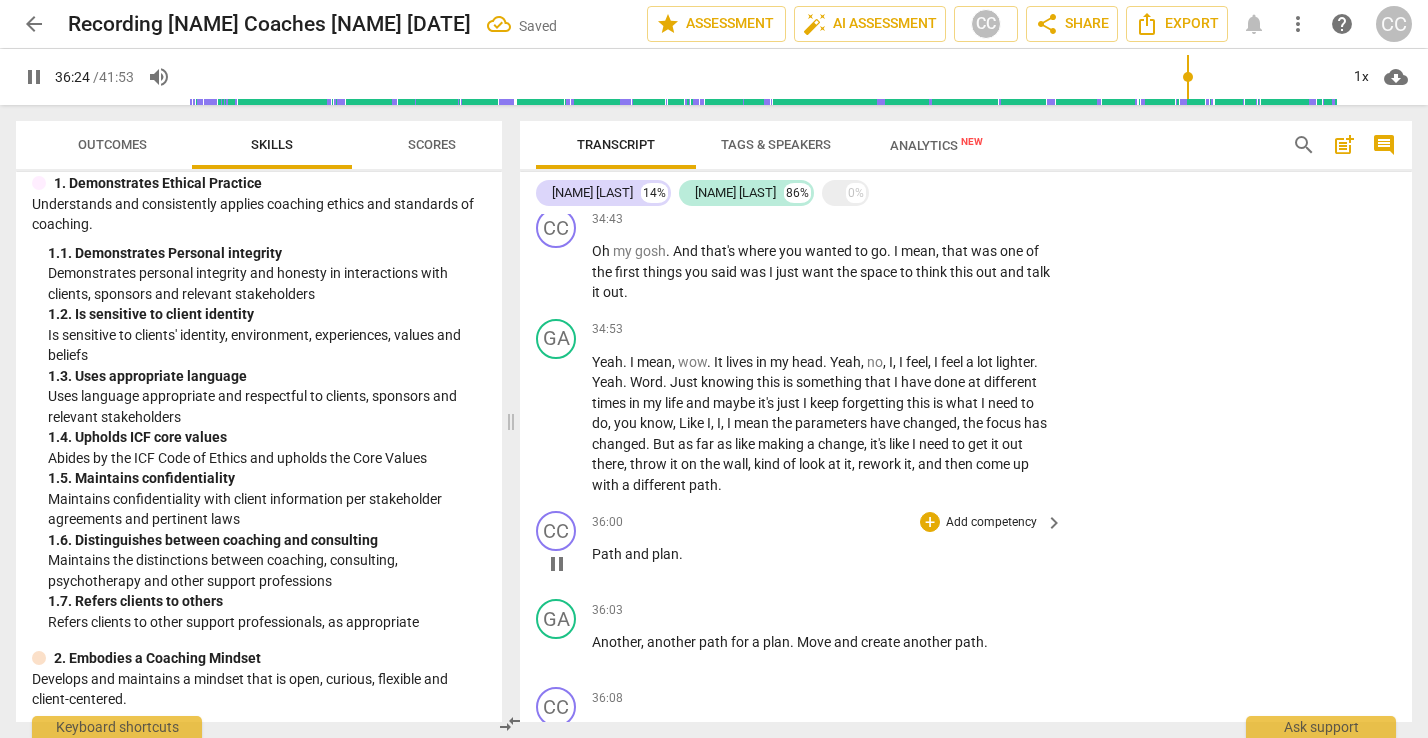 scroll, scrollTop: 12386, scrollLeft: 0, axis: vertical 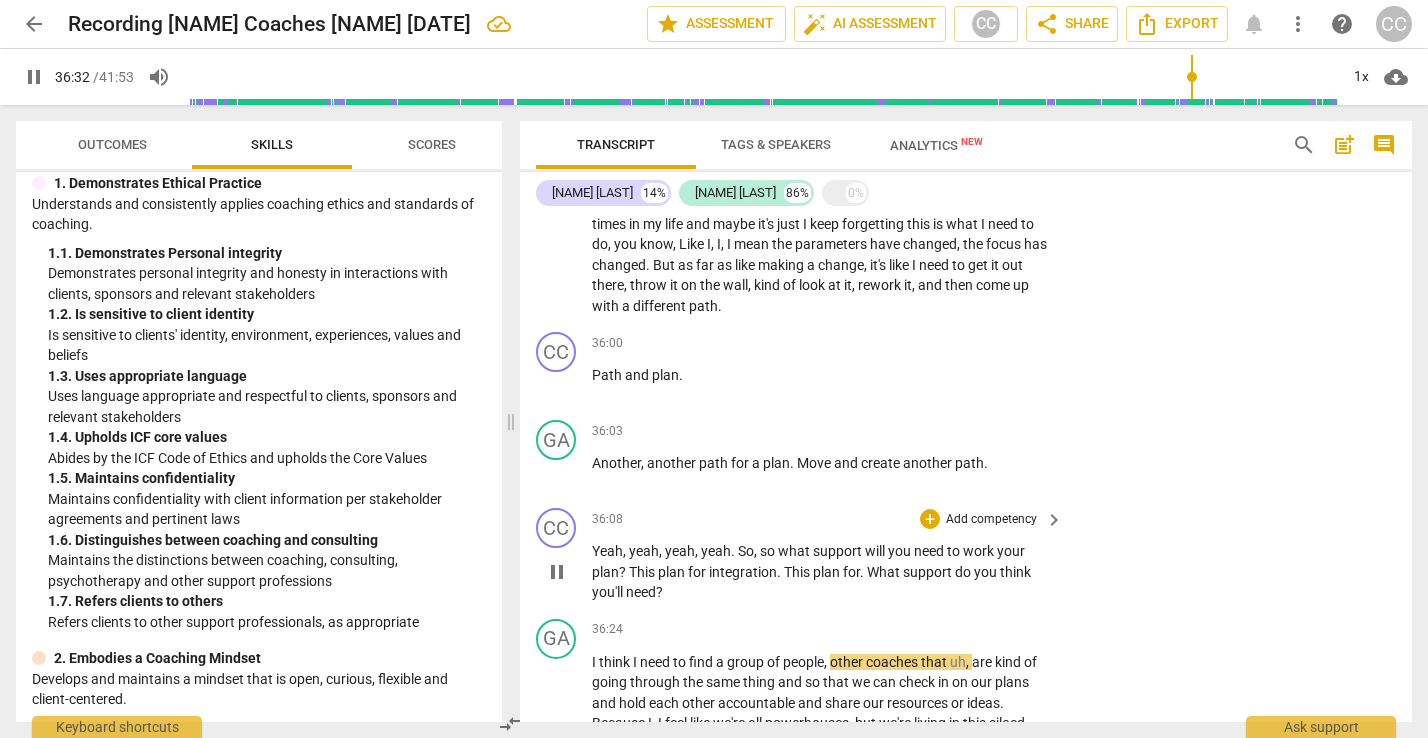 click on "yeah" at bounding box center (716, 551) 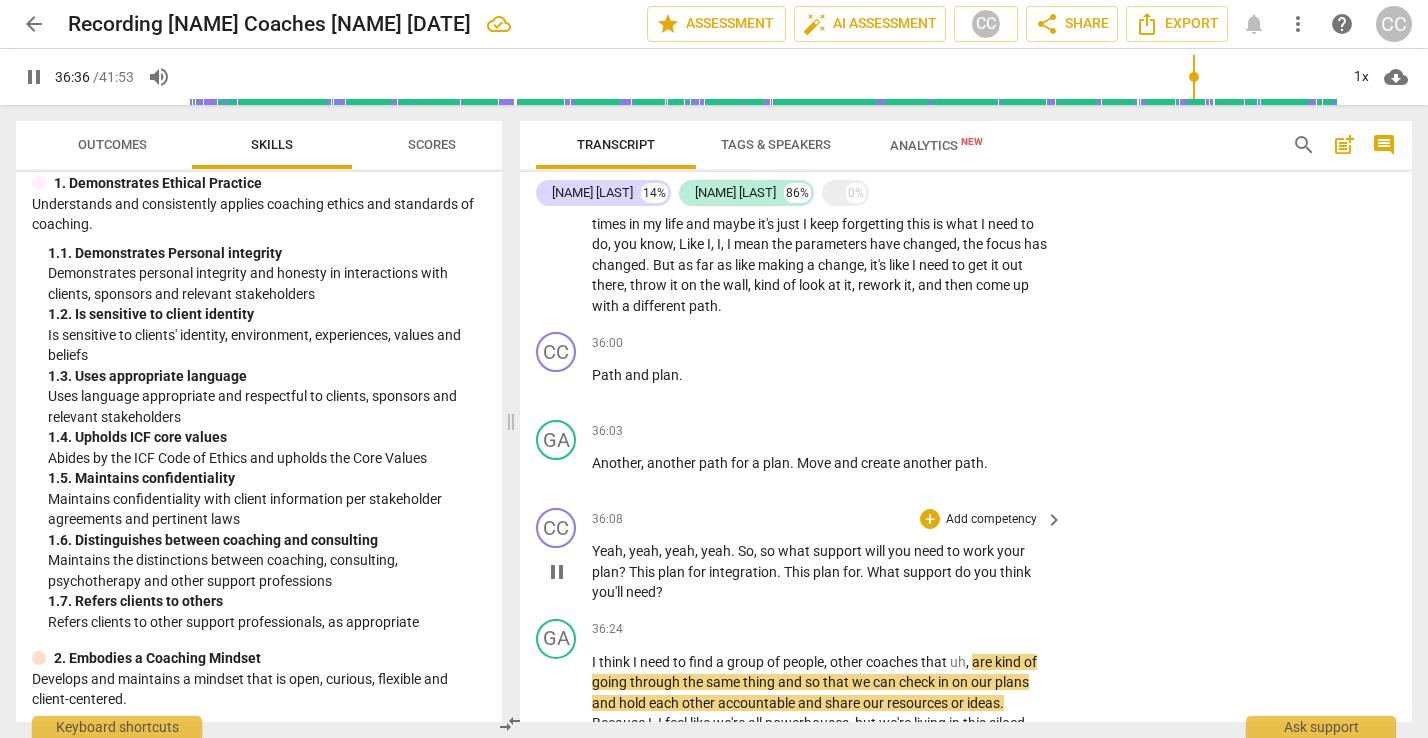 type on "2197" 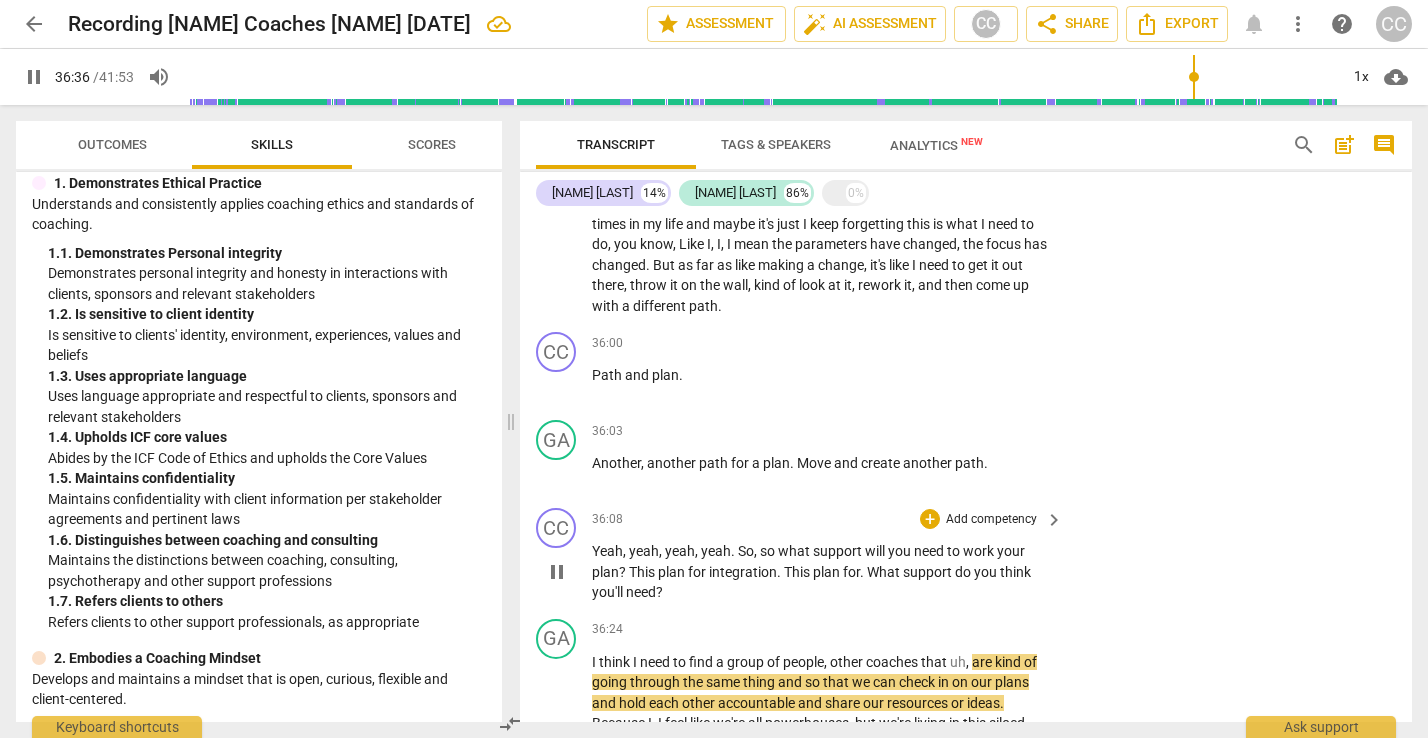 type 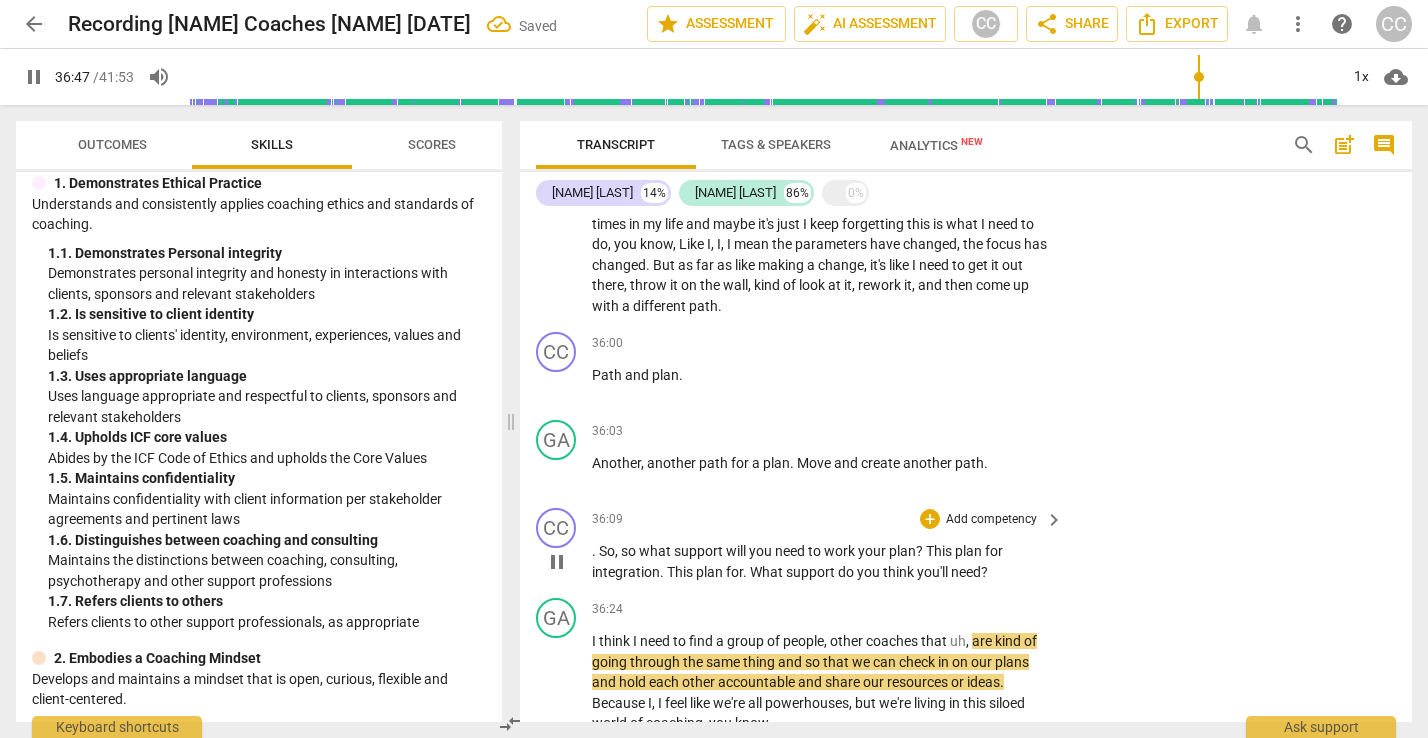 click on "." at bounding box center [595, 551] 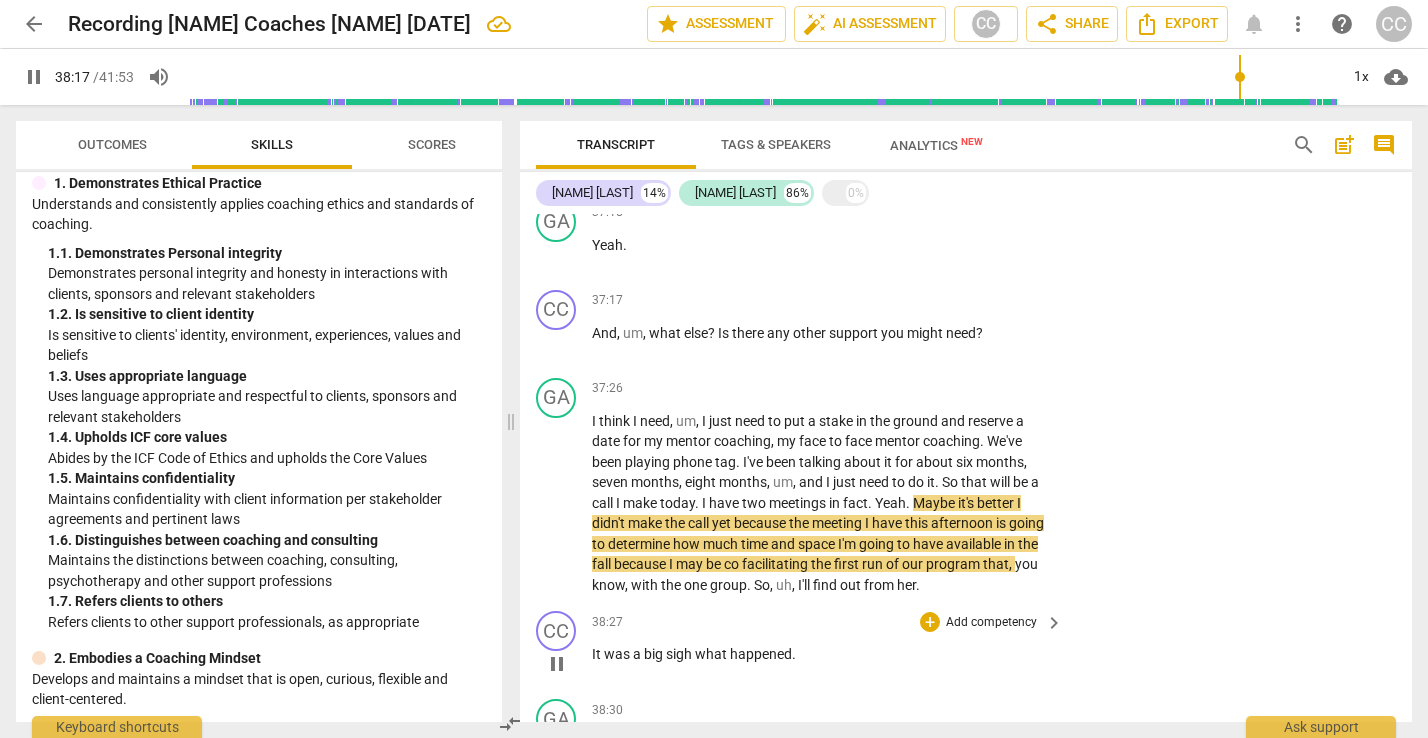 scroll, scrollTop: 12651, scrollLeft: 0, axis: vertical 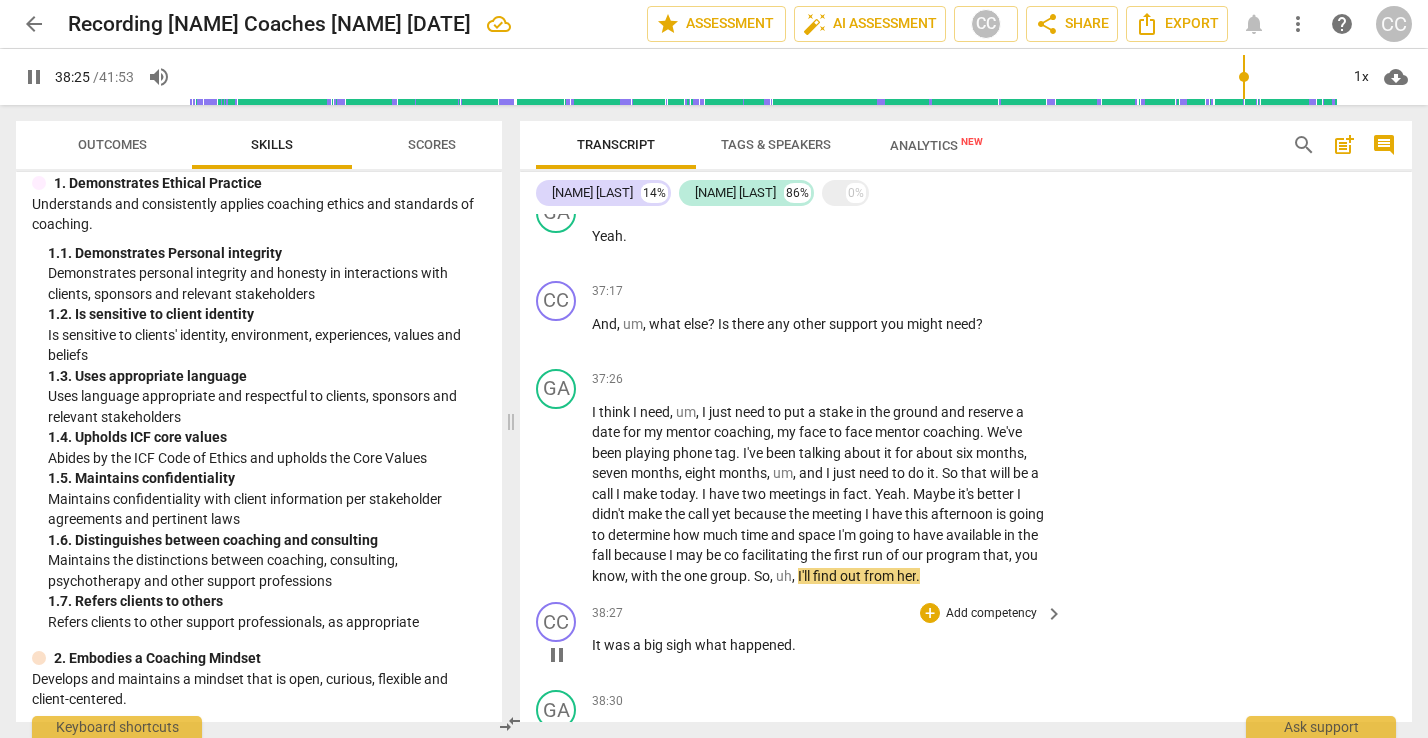 click on "It   was   a   big   sigh   what   happened ." at bounding box center (822, 645) 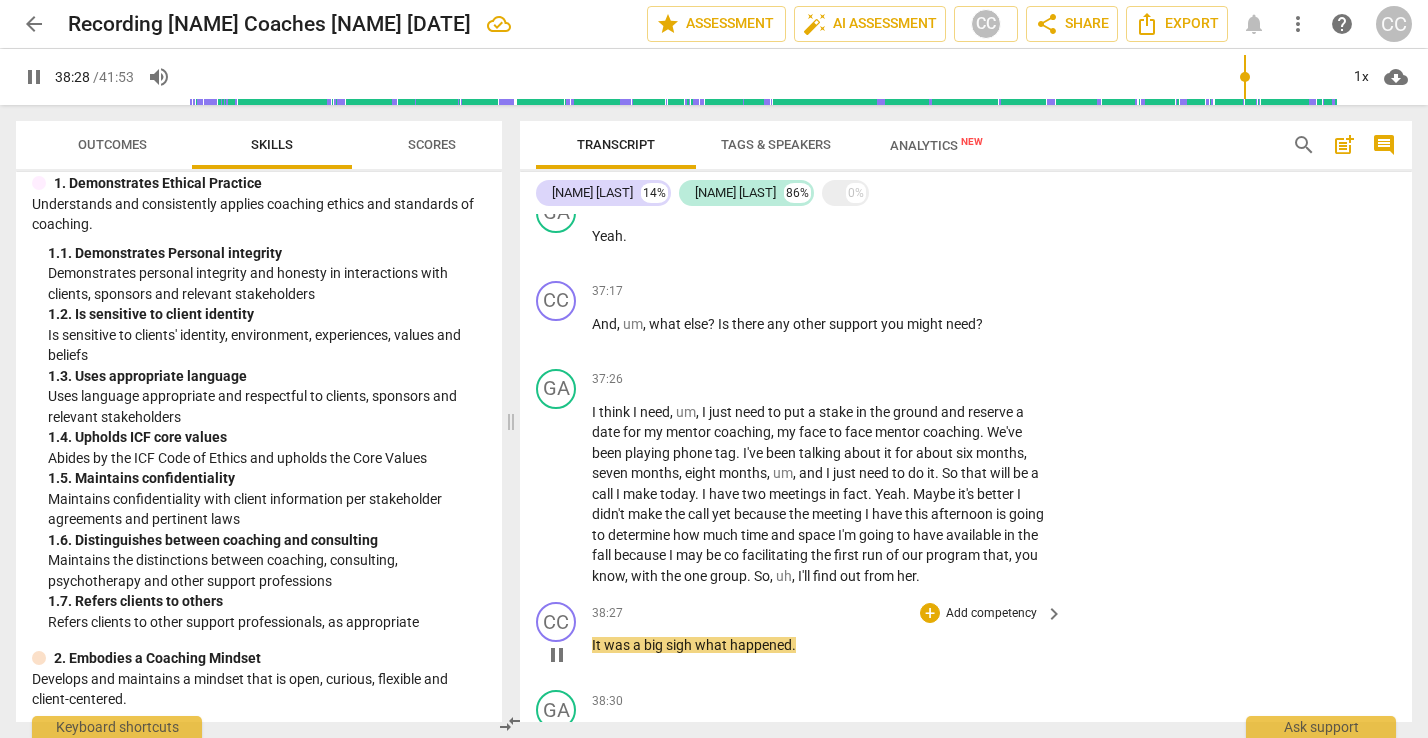 type on "2309" 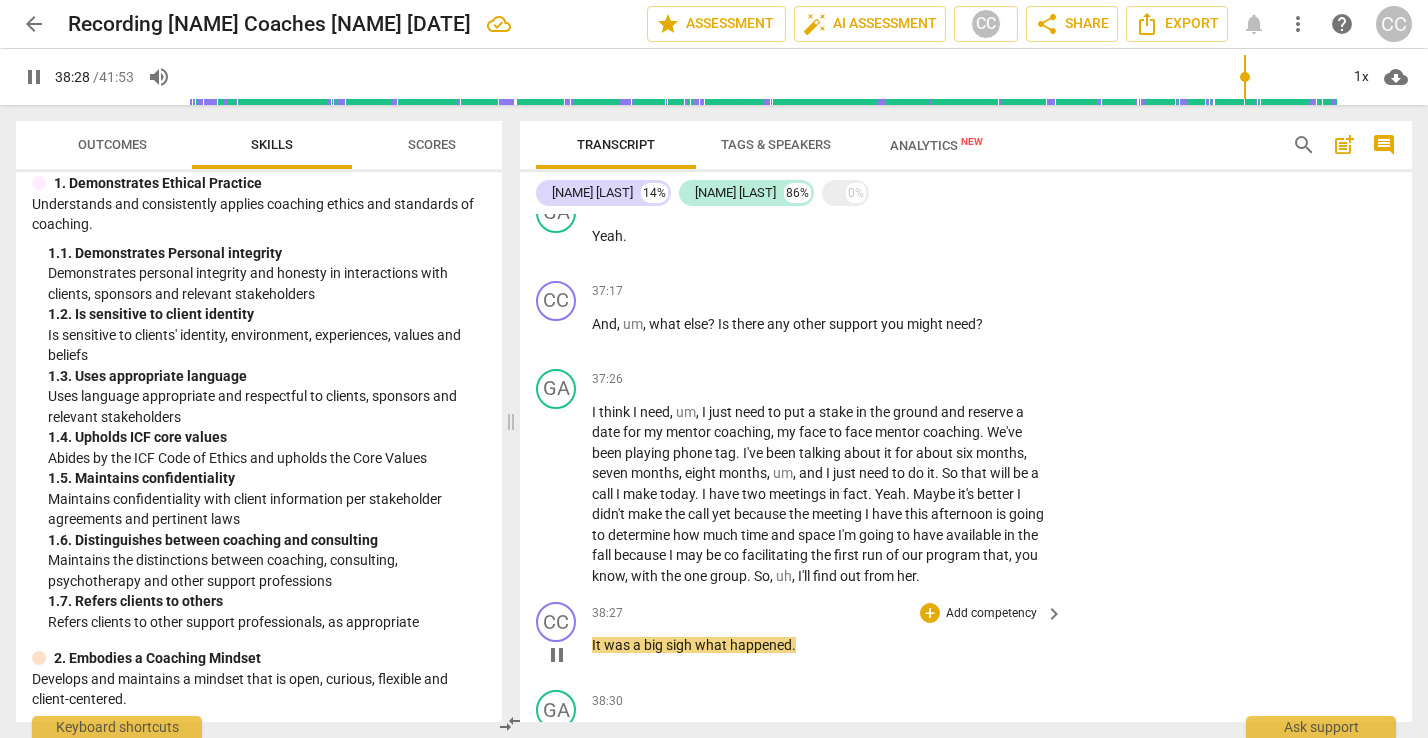 type 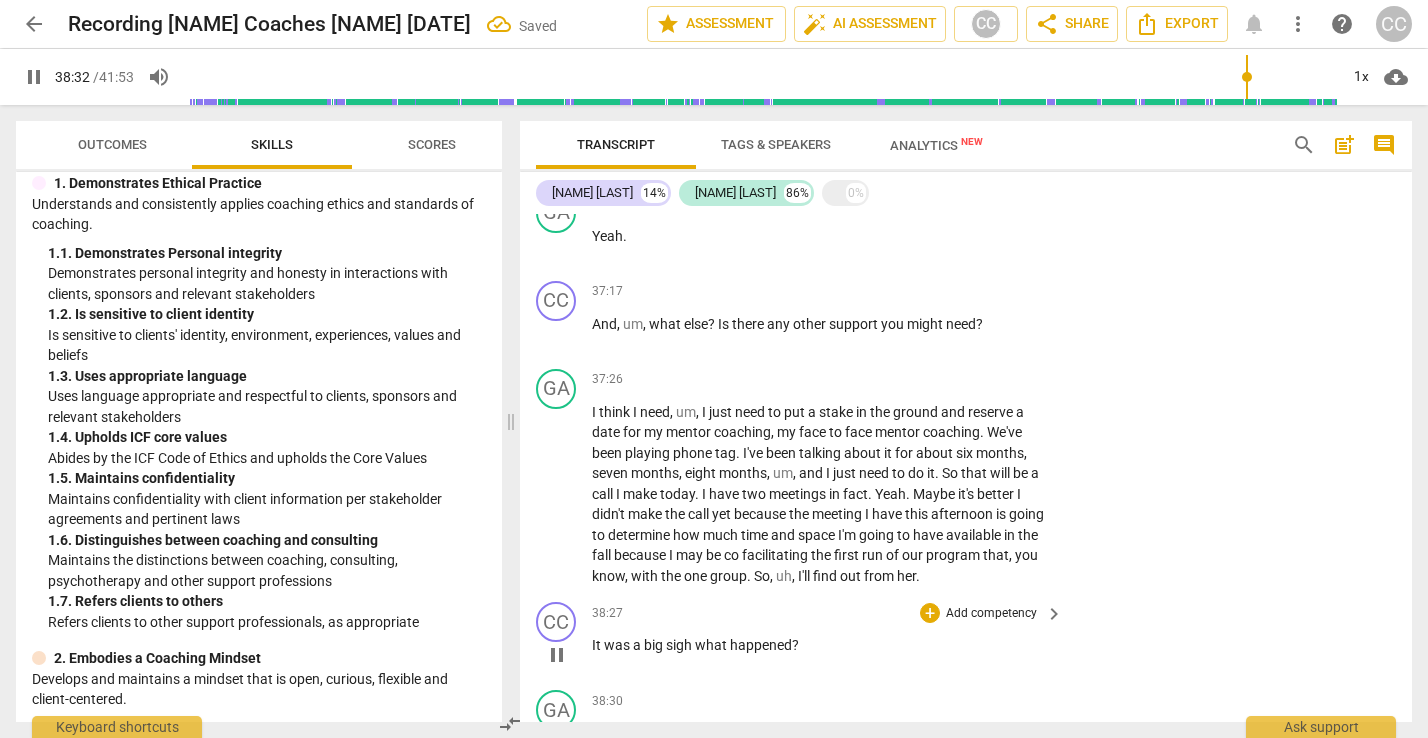 click on "sigh" at bounding box center [680, 645] 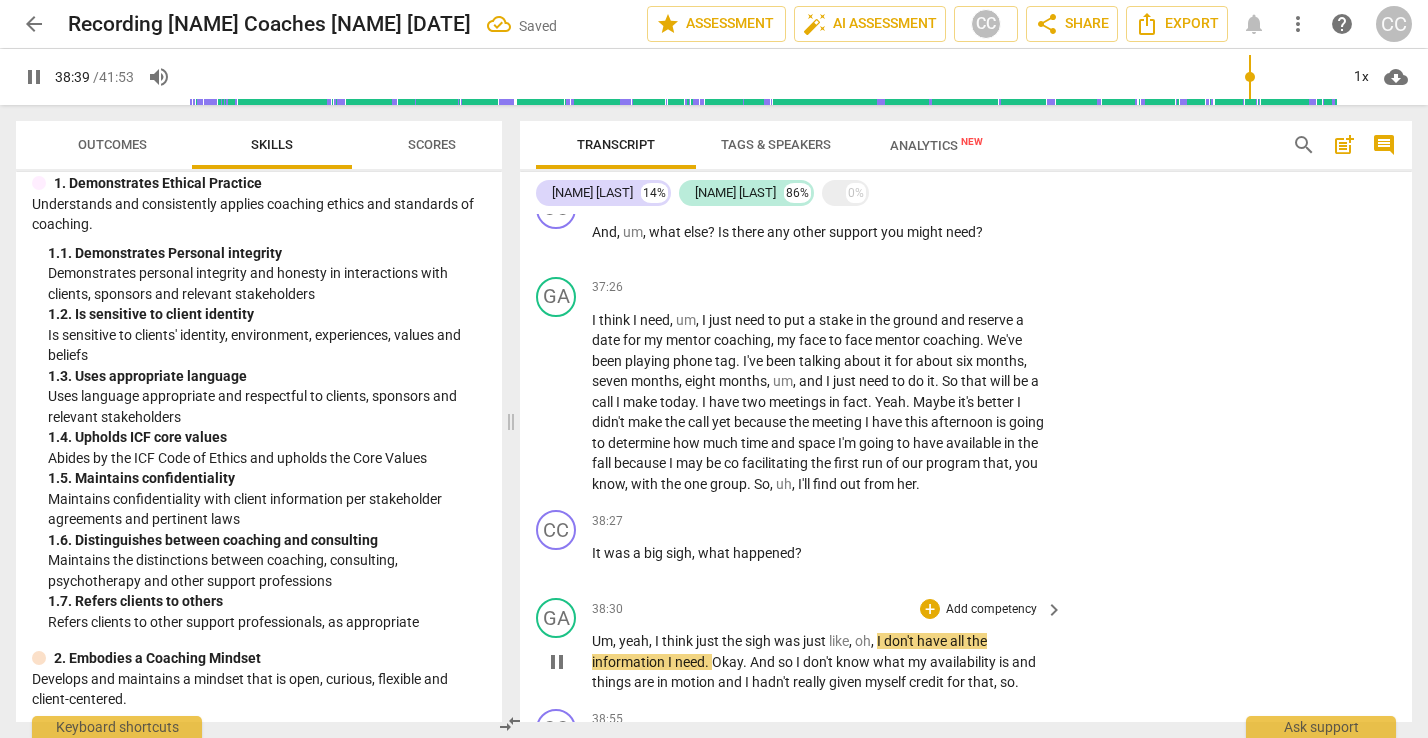 scroll, scrollTop: 12751, scrollLeft: 0, axis: vertical 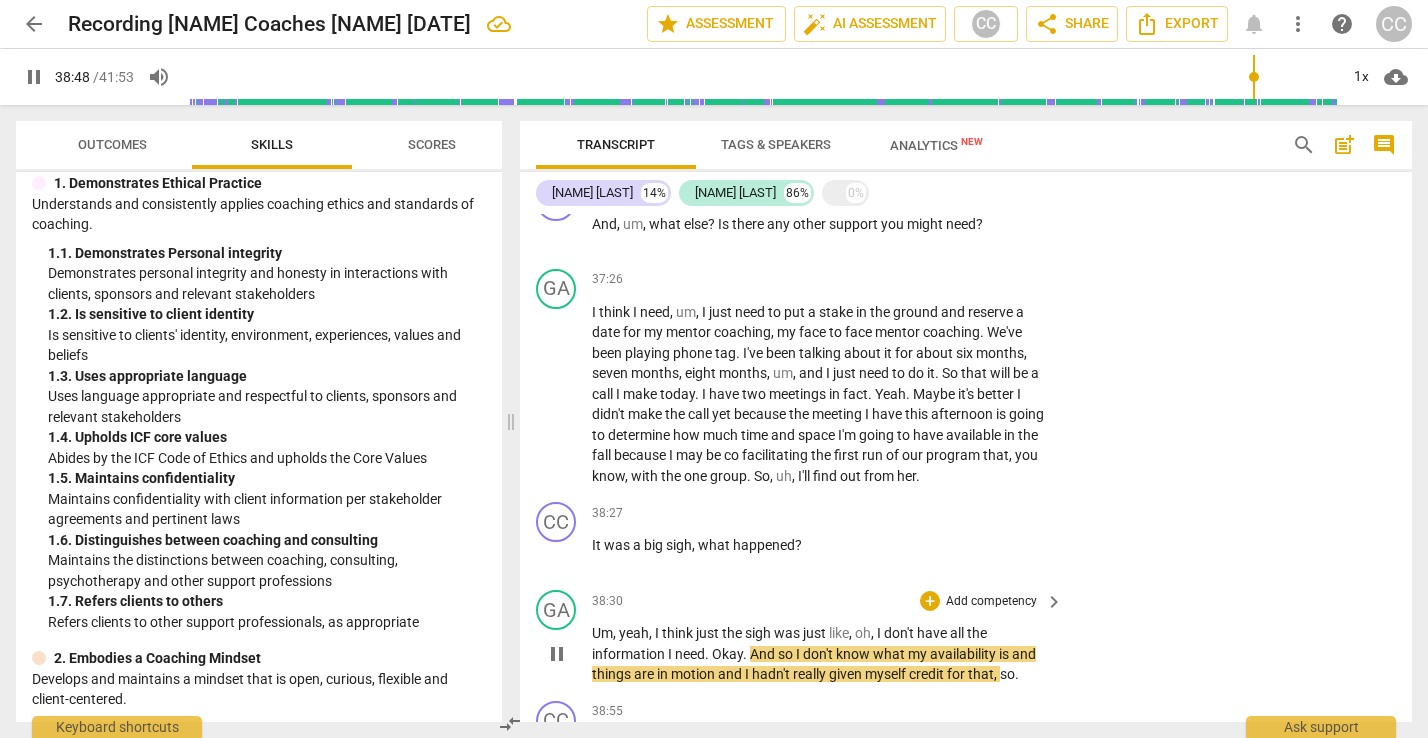 click on "And" at bounding box center (764, 654) 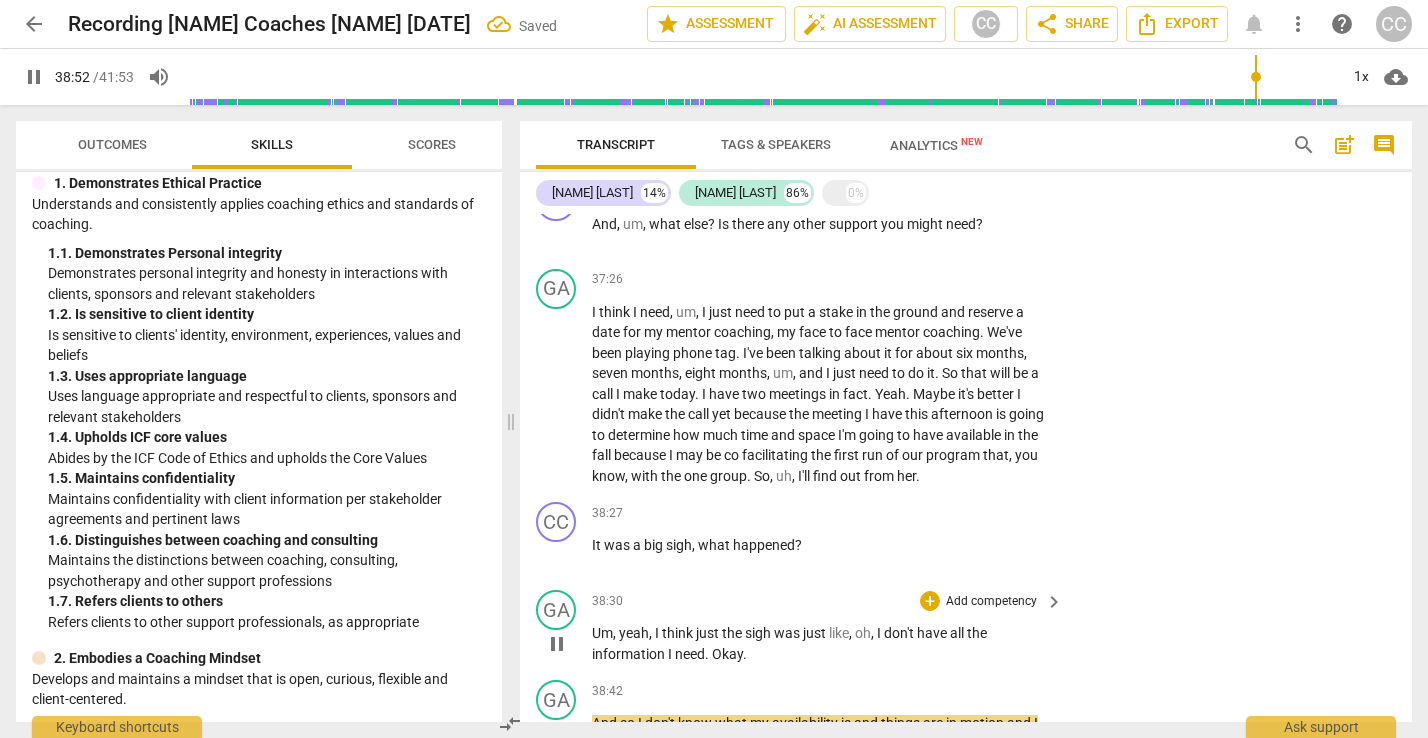 click on "Okay" at bounding box center (727, 654) 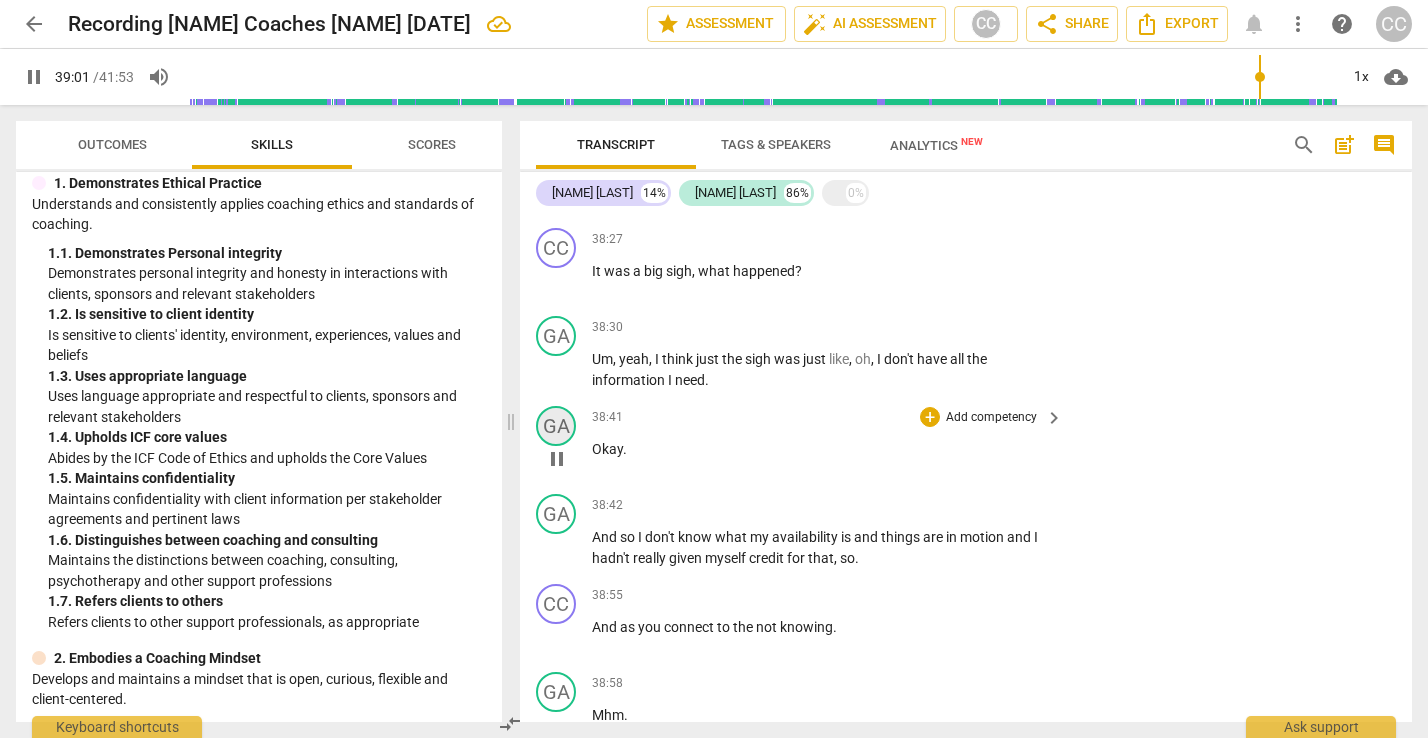 scroll, scrollTop: 13025, scrollLeft: 0, axis: vertical 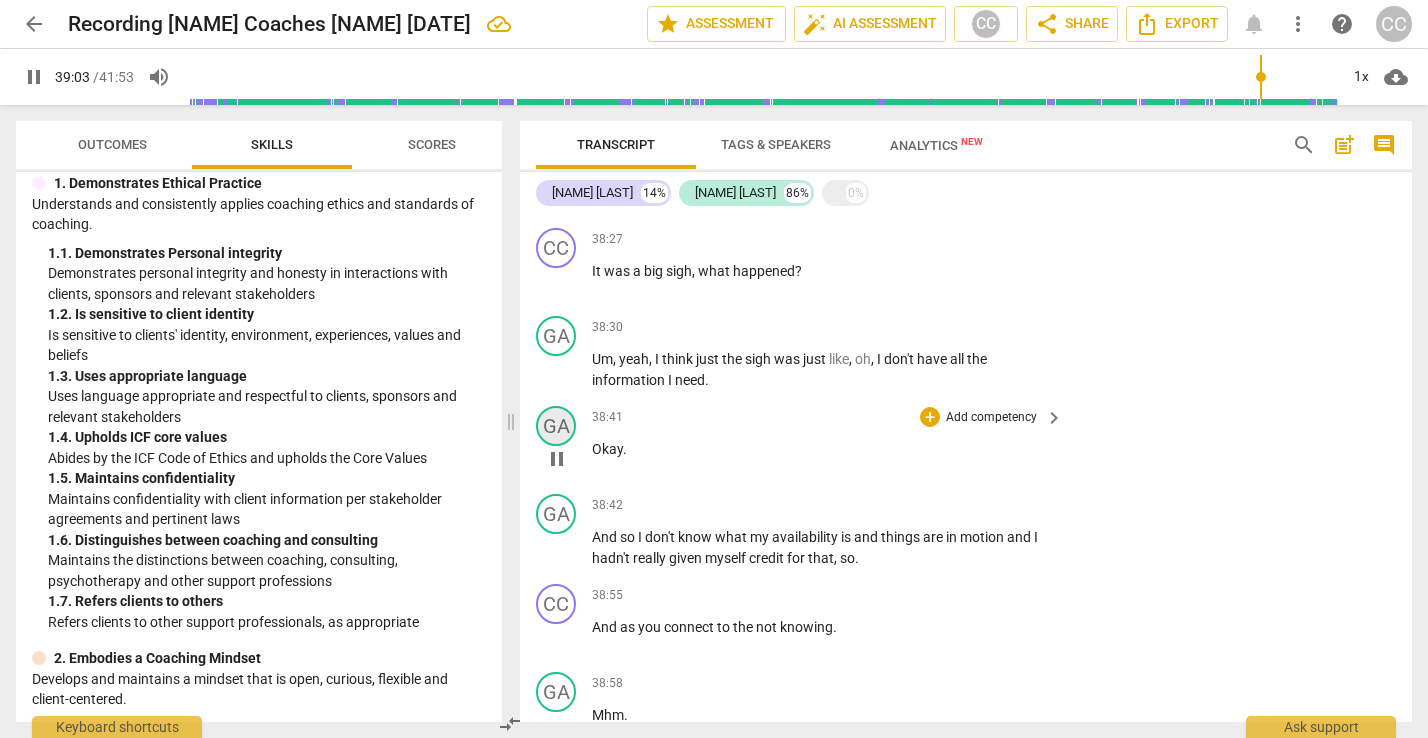 click on "GA" at bounding box center [556, 426] 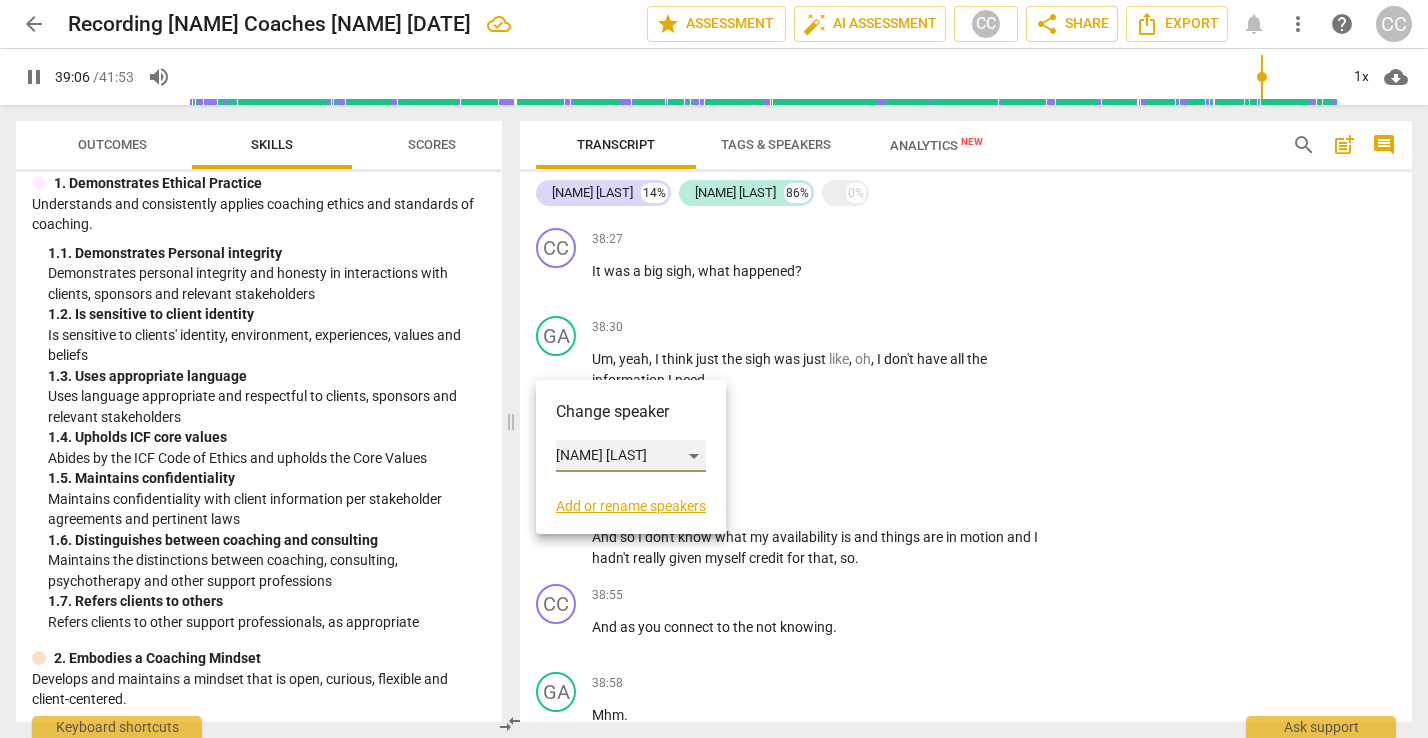 click on "[NAME] [LAST]" at bounding box center (631, 456) 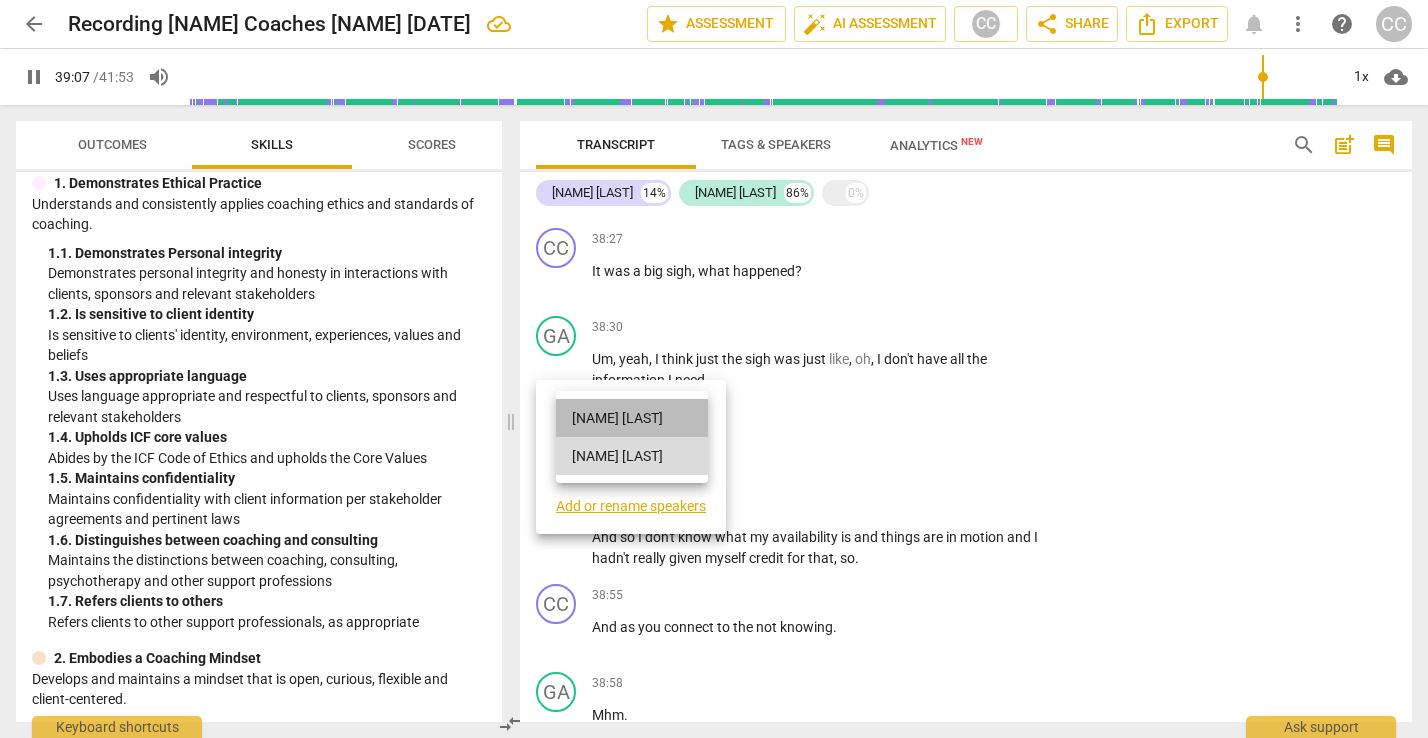 click on "[NAME] [LAST]" at bounding box center (632, 418) 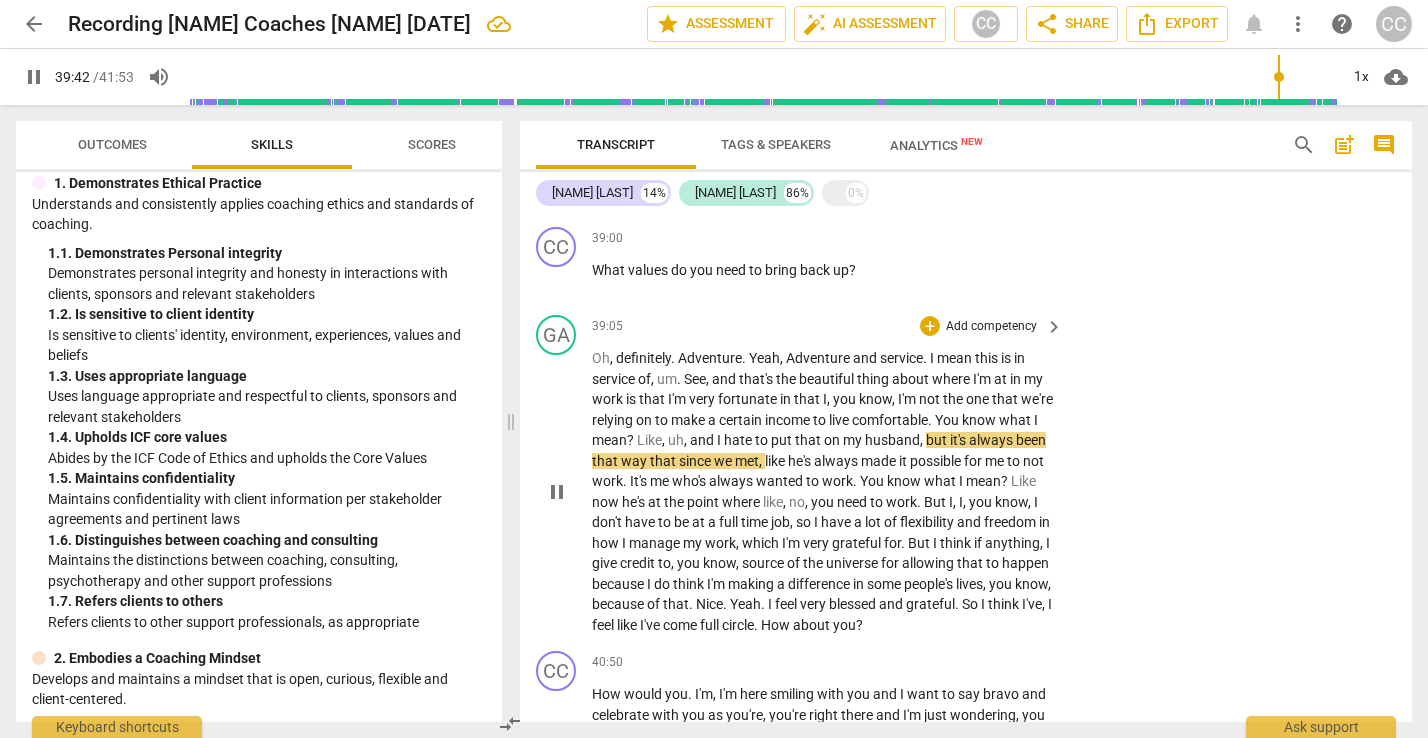 scroll, scrollTop: 13561, scrollLeft: 0, axis: vertical 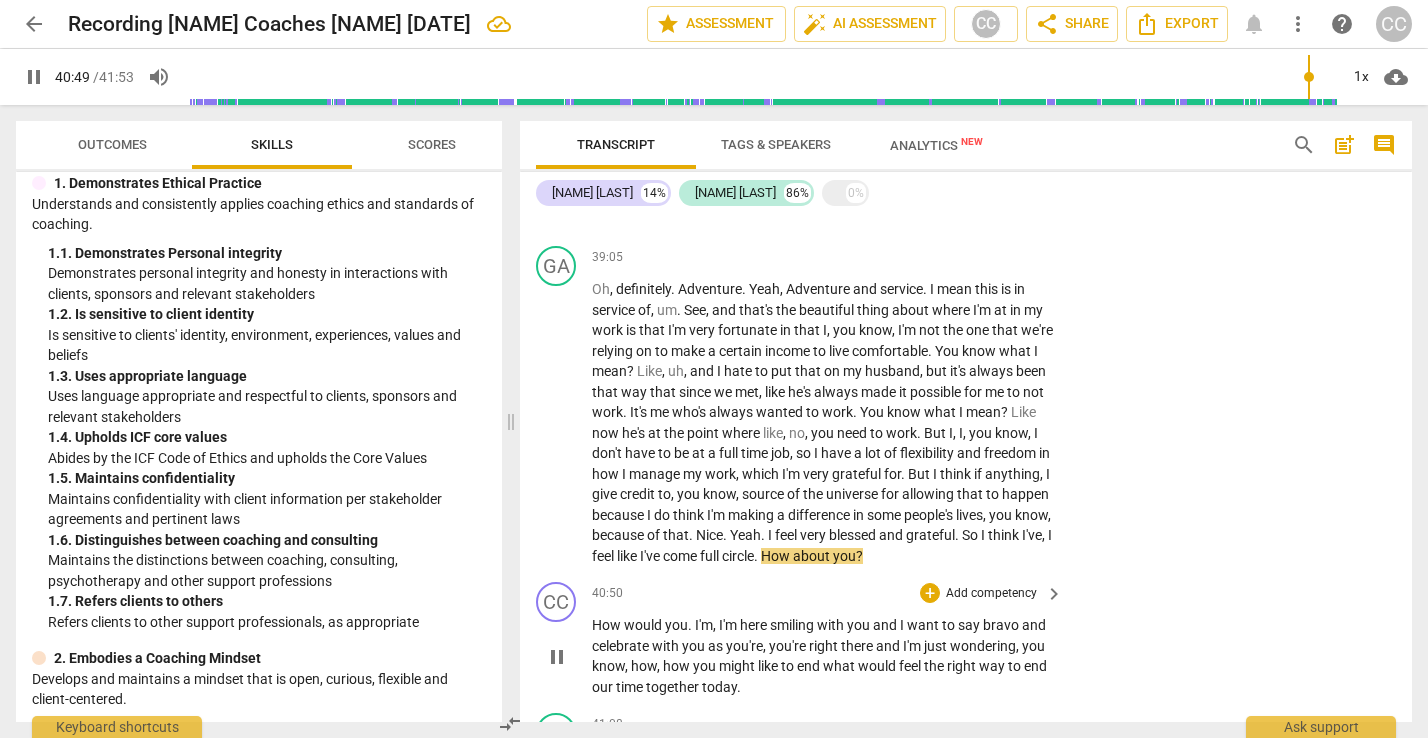 click on "40:50 + Add competency keyboard_arrow_right" at bounding box center (828, 593) 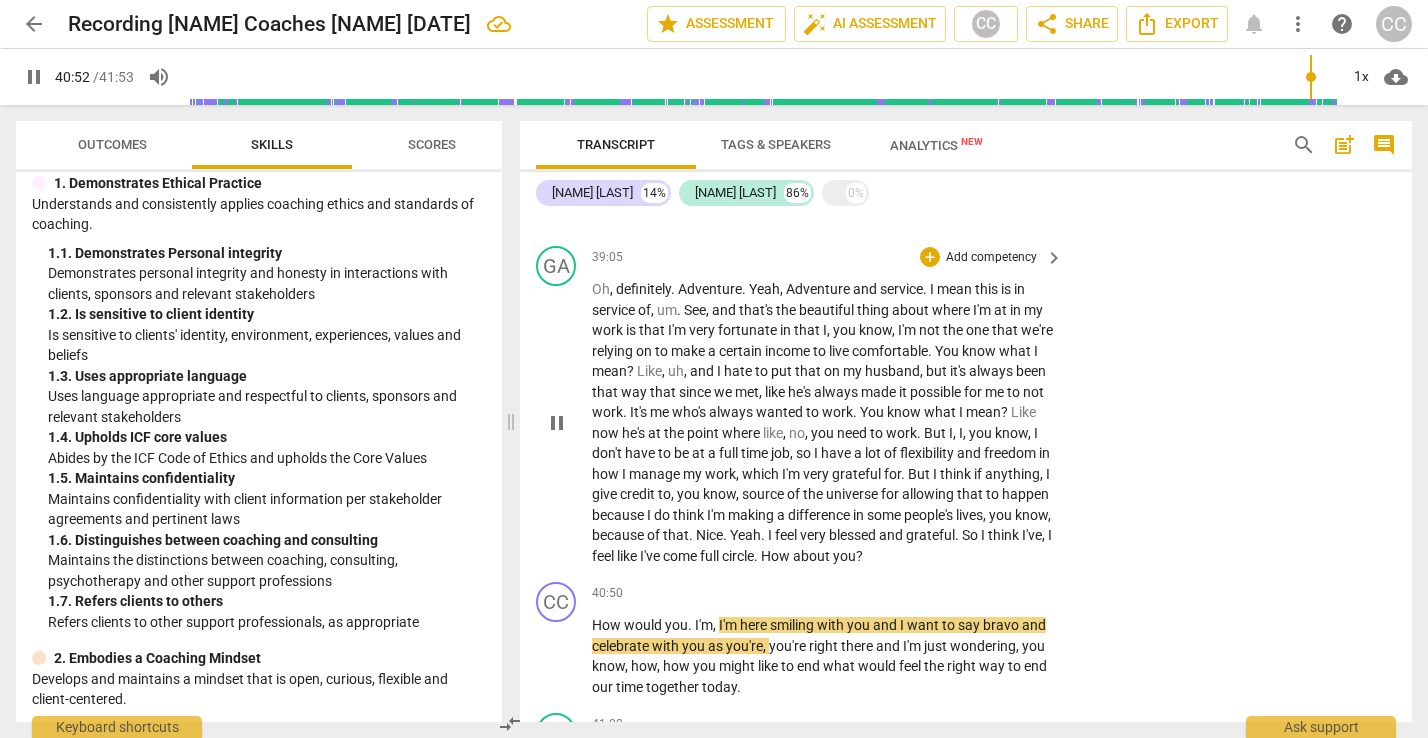 click on "How" at bounding box center (777, 556) 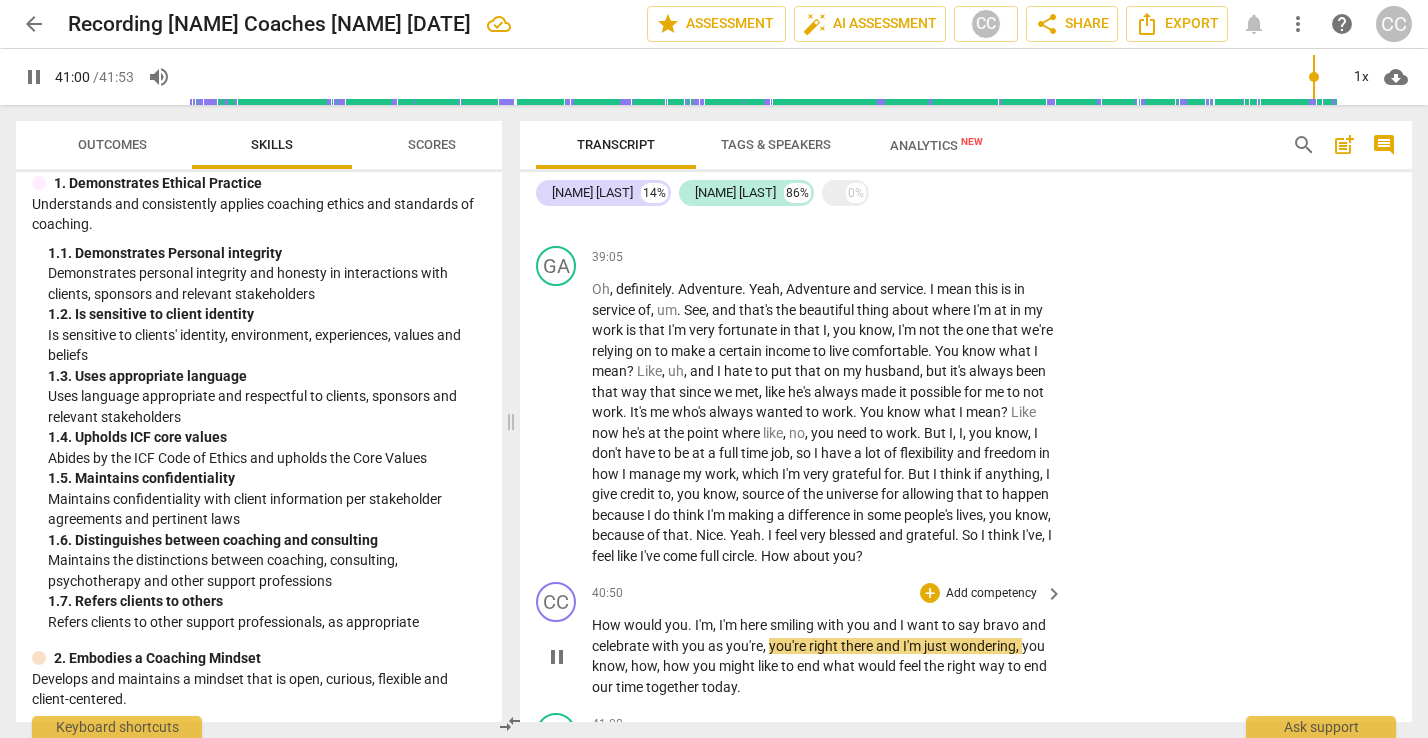click on "." at bounding box center [691, 625] 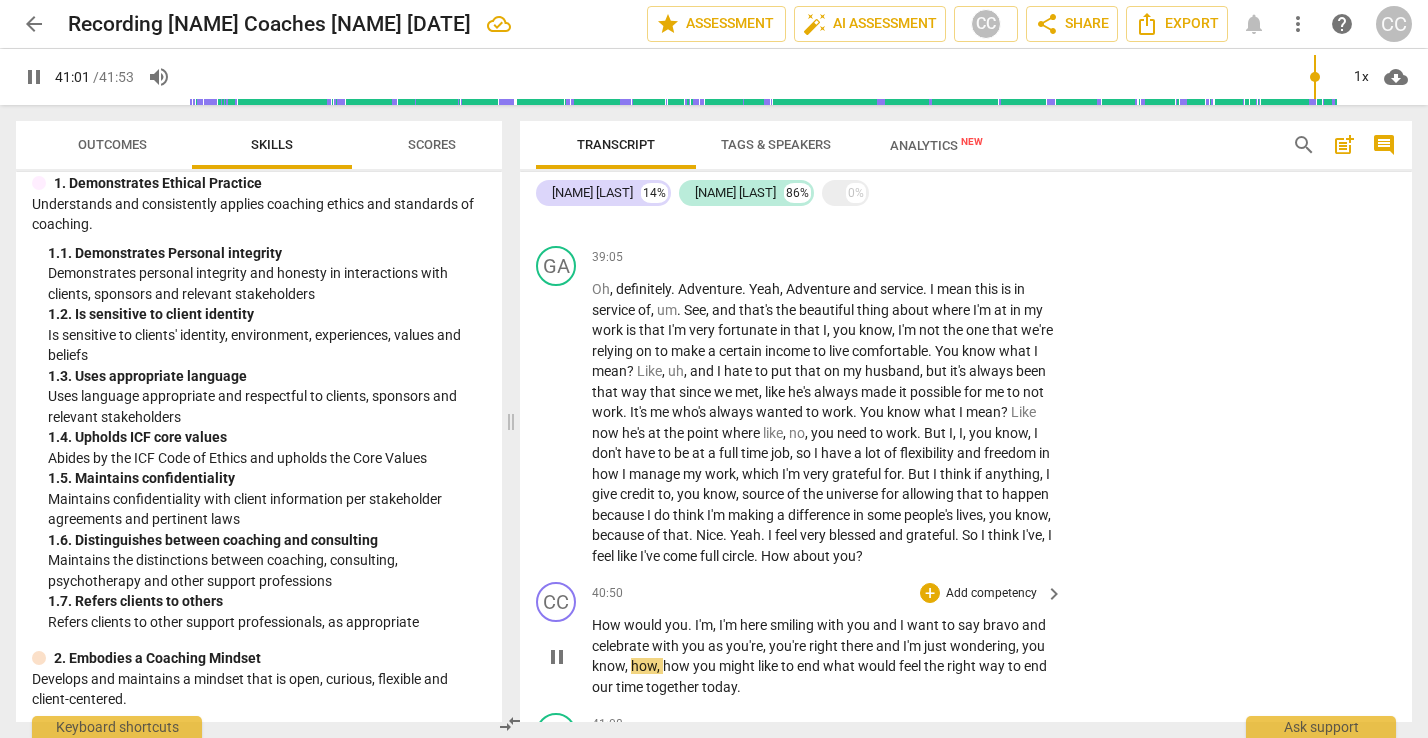 click on "." at bounding box center [691, 625] 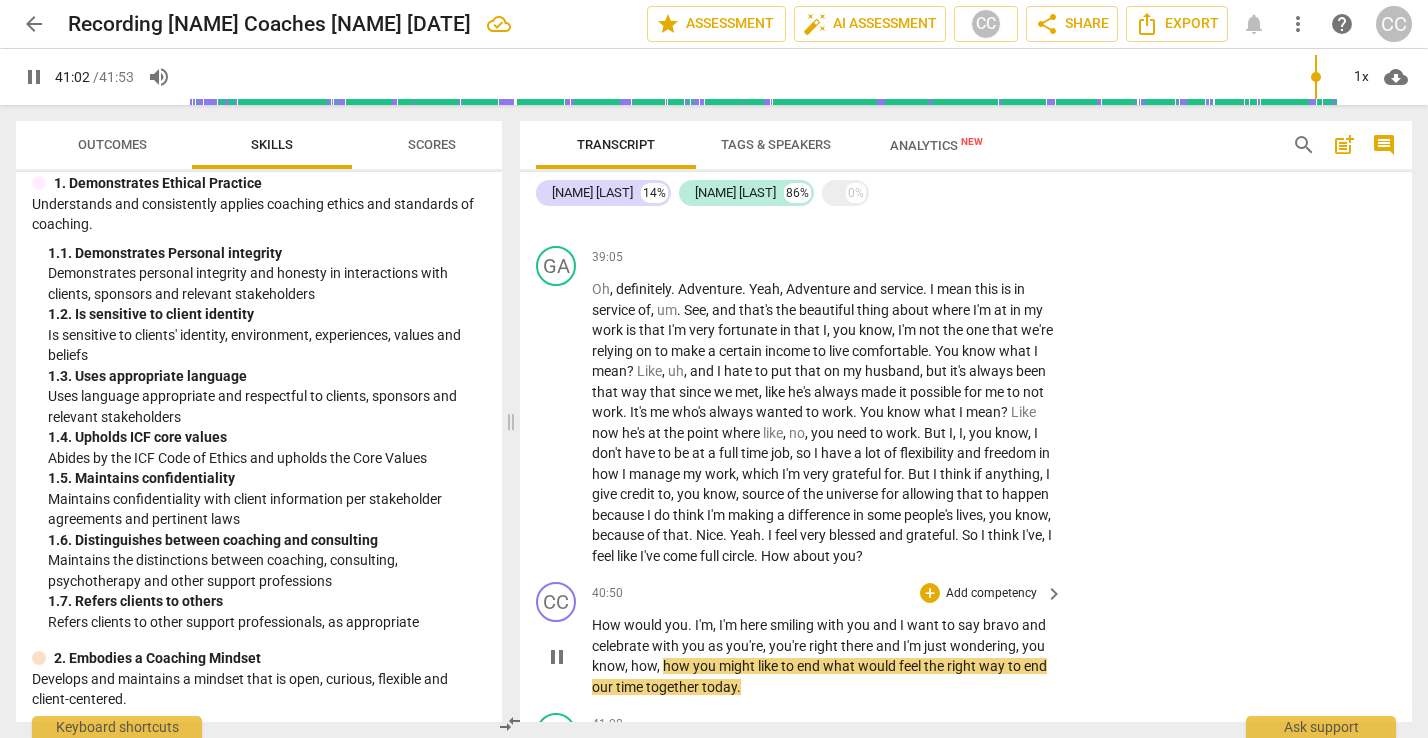 type on "2463" 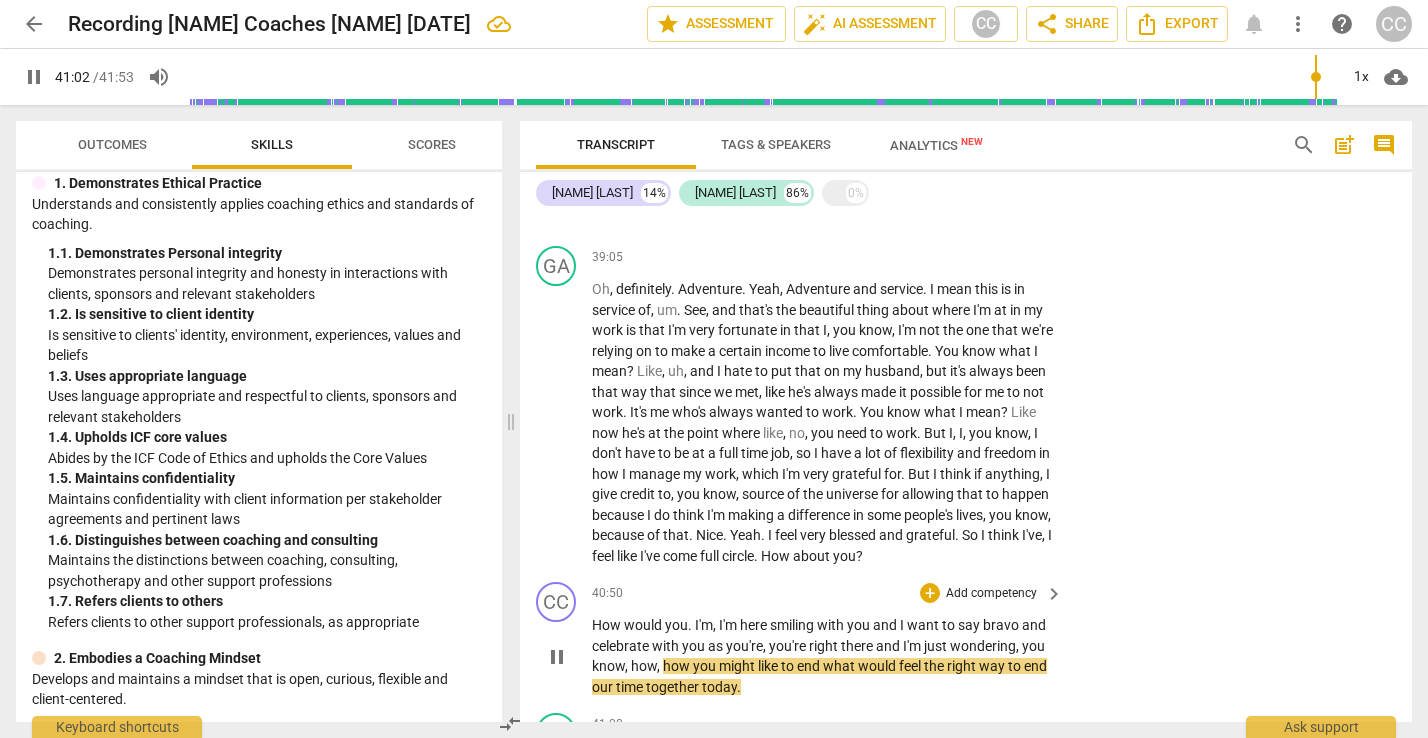 type 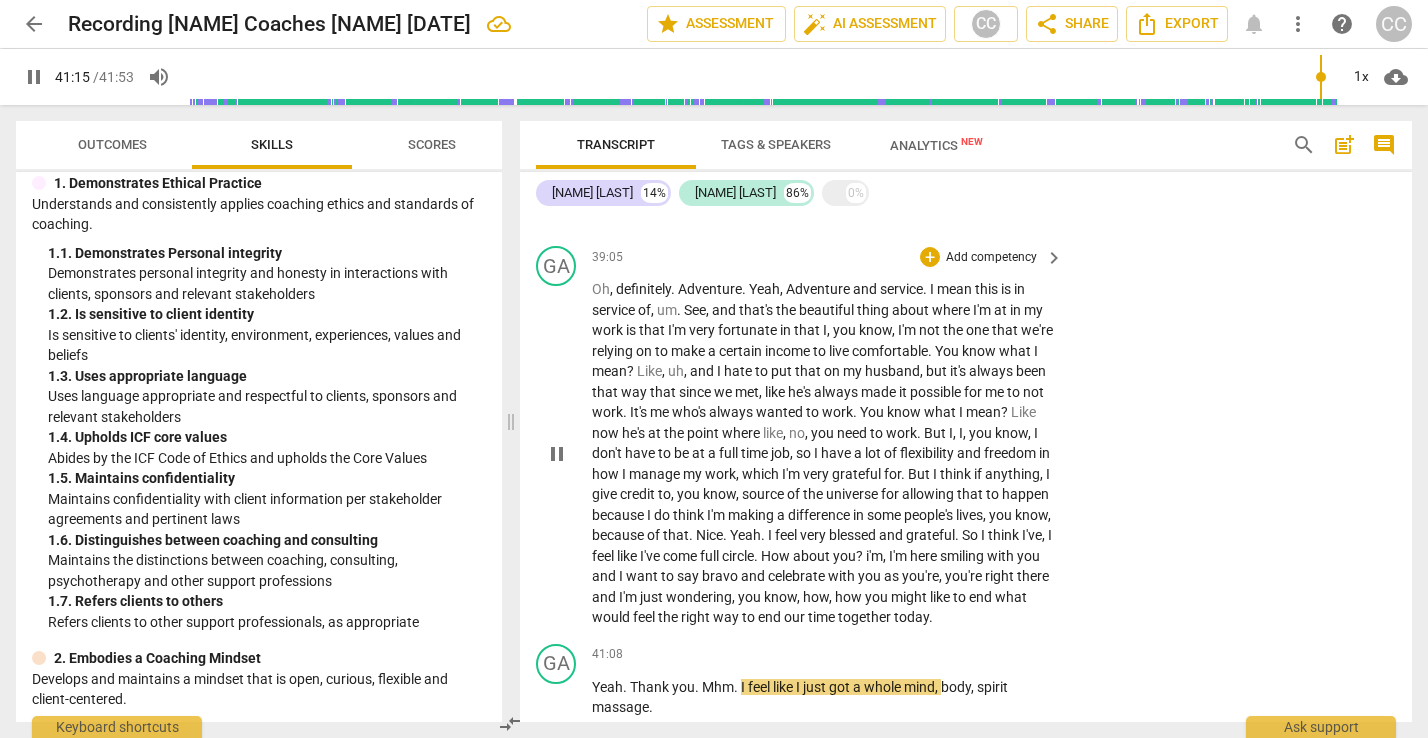 click on "i'm" at bounding box center (874, 556) 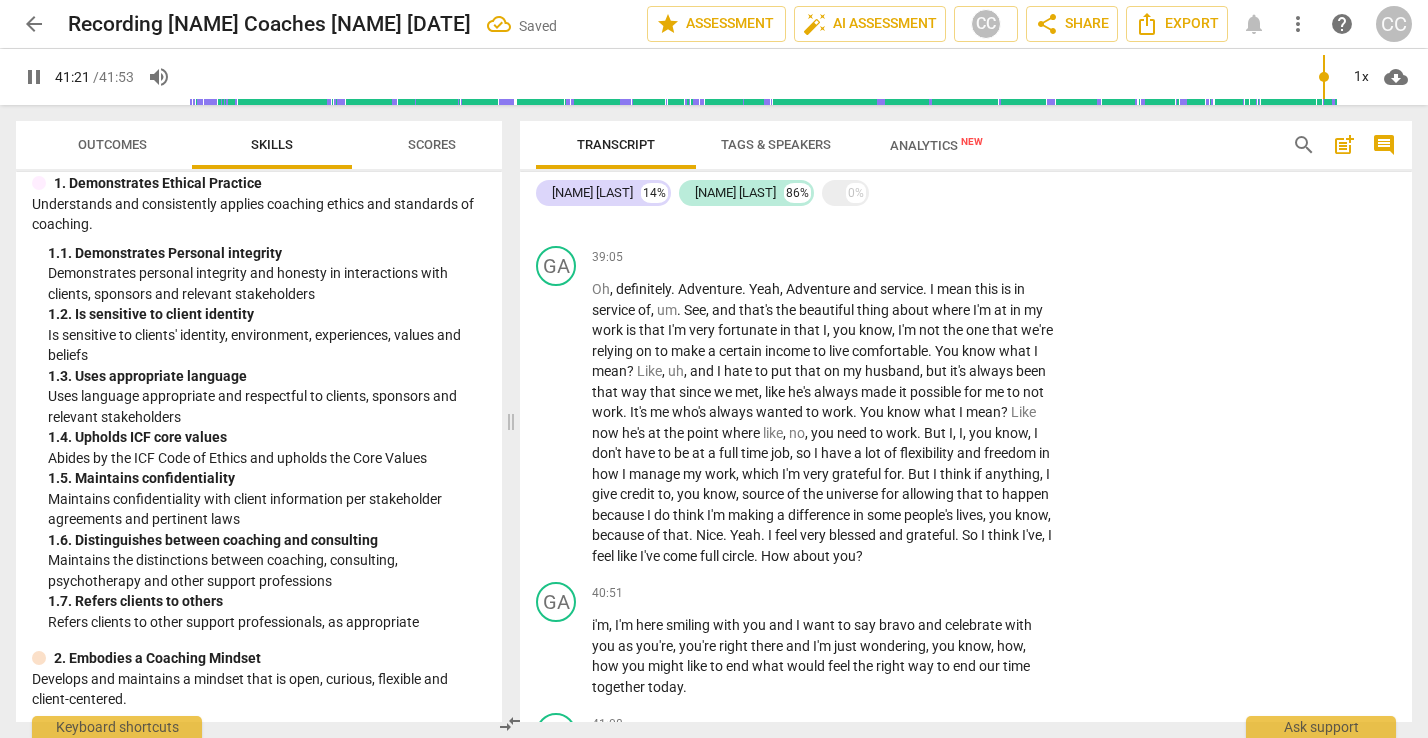 scroll, scrollTop: 14090, scrollLeft: 0, axis: vertical 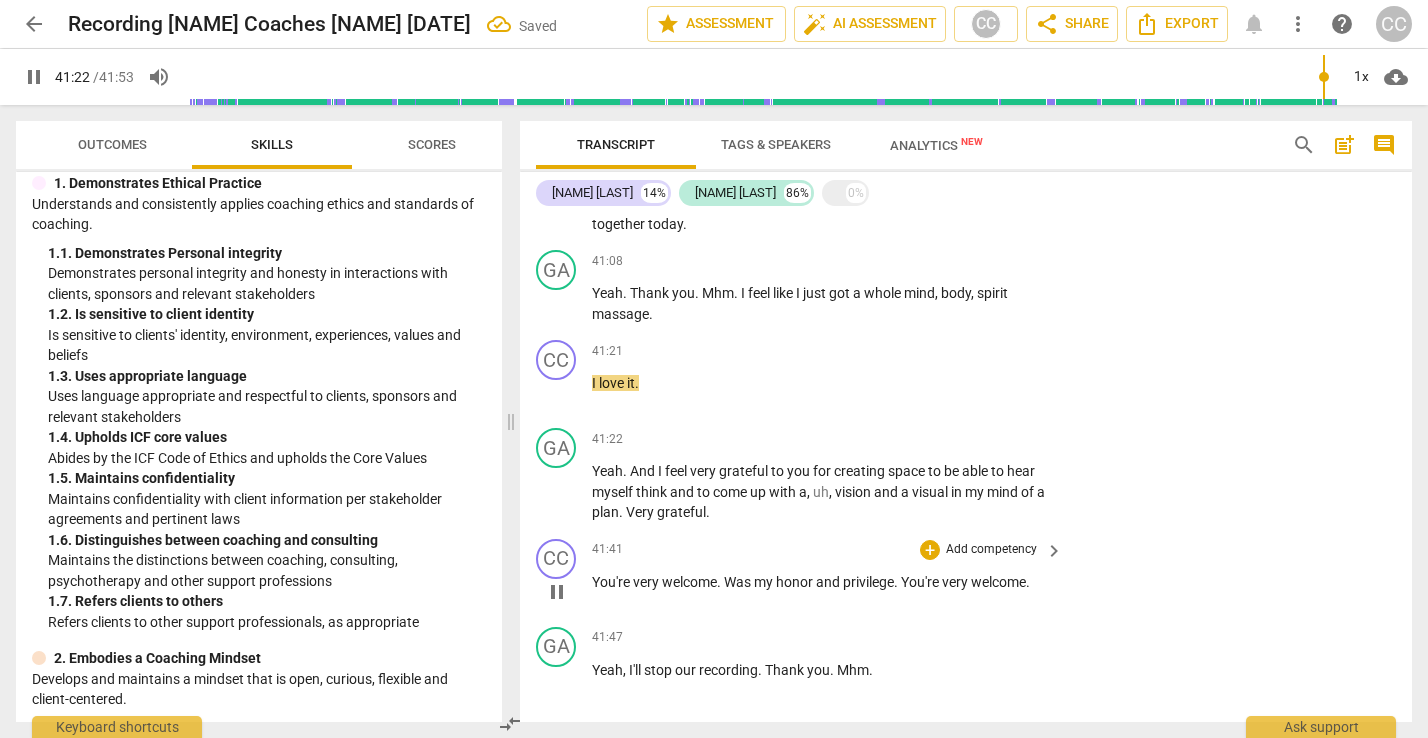 click on "You're   very   welcome .   Was   my   honor   and   privilege .   You're   very   welcome ." at bounding box center [966, 575] 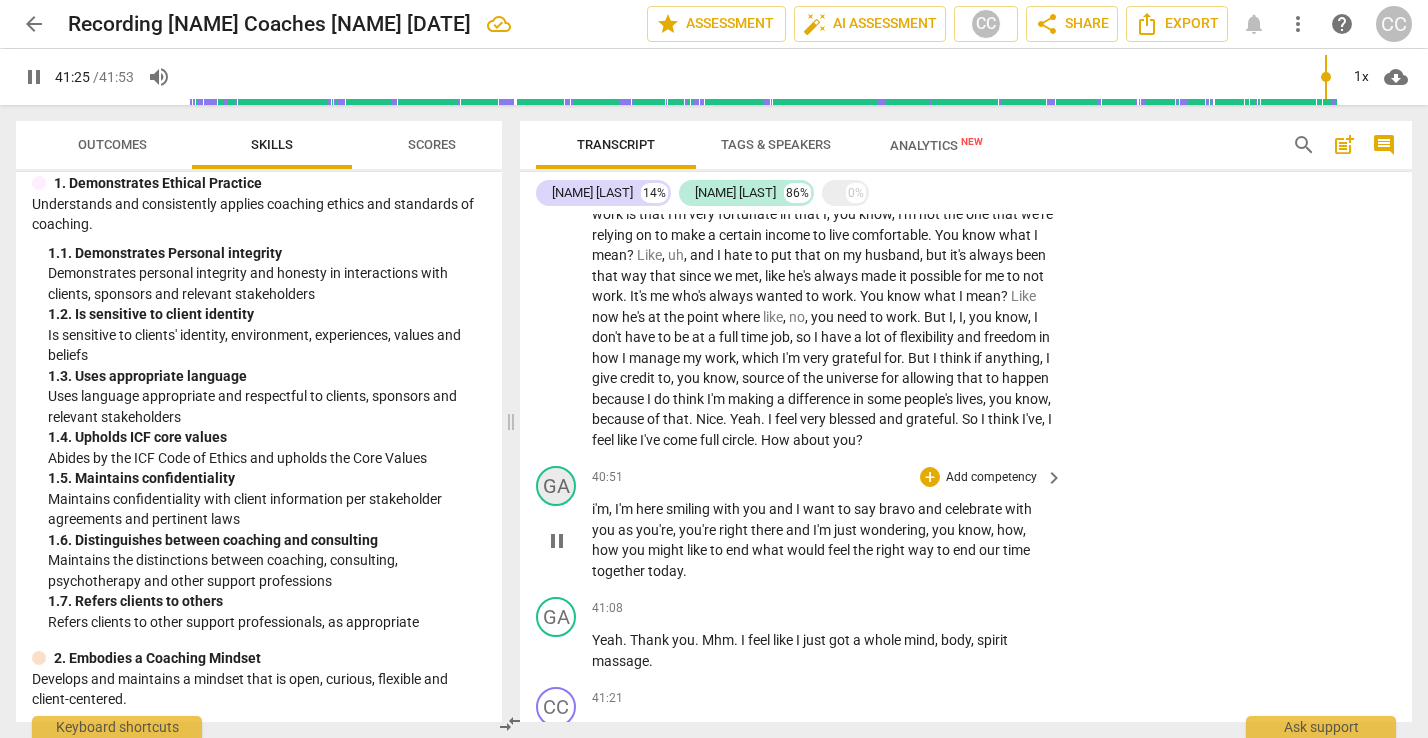 scroll, scrollTop: 13736, scrollLeft: 0, axis: vertical 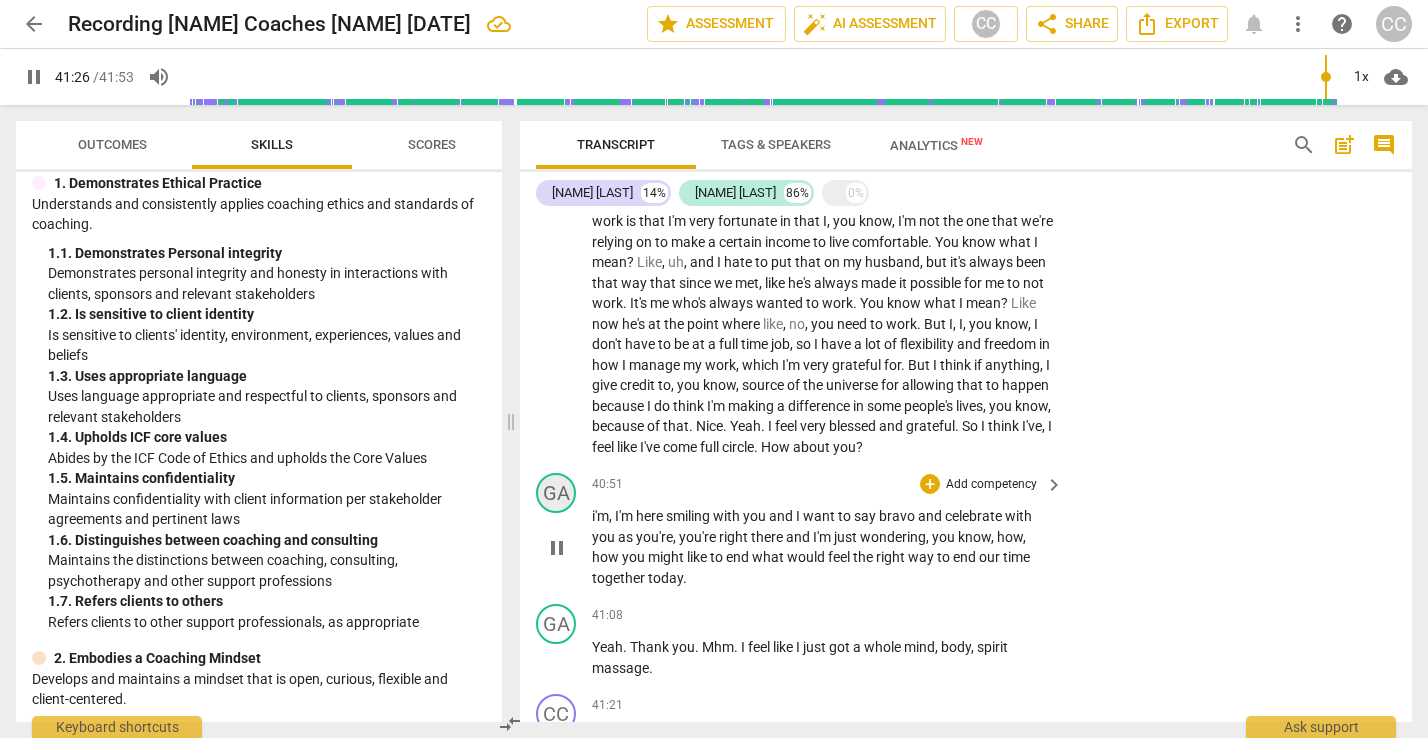 click on "GA" at bounding box center (556, 493) 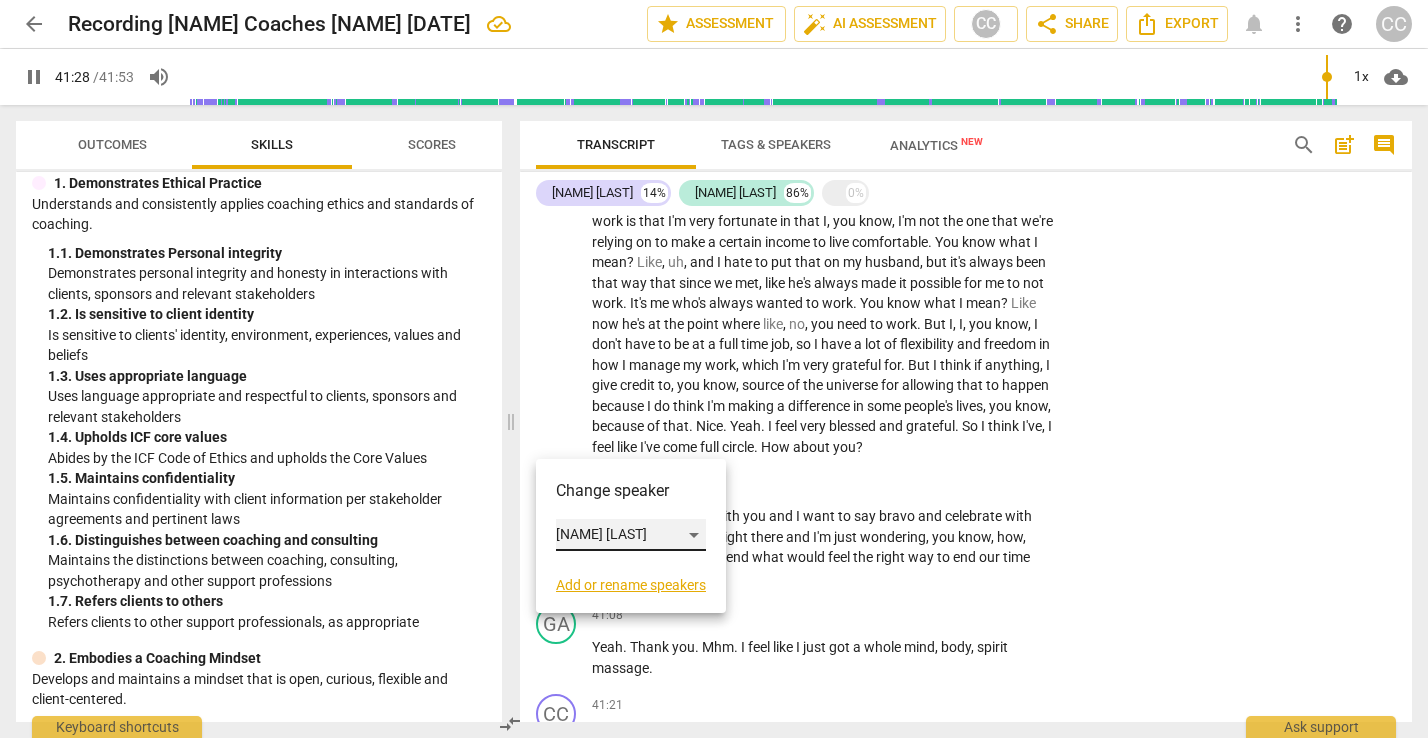 click on "[NAME] [LAST]" at bounding box center [631, 535] 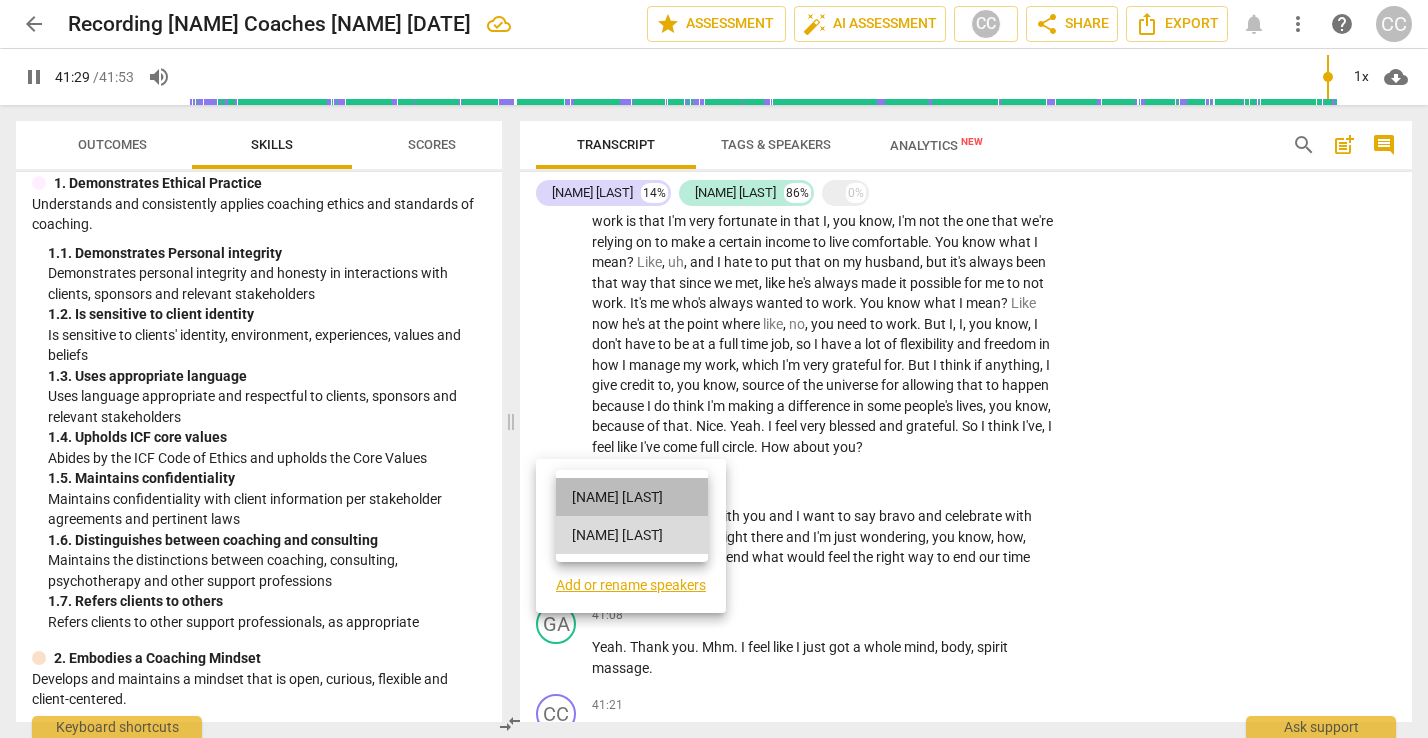 click on "[NAME] [LAST]" at bounding box center (632, 497) 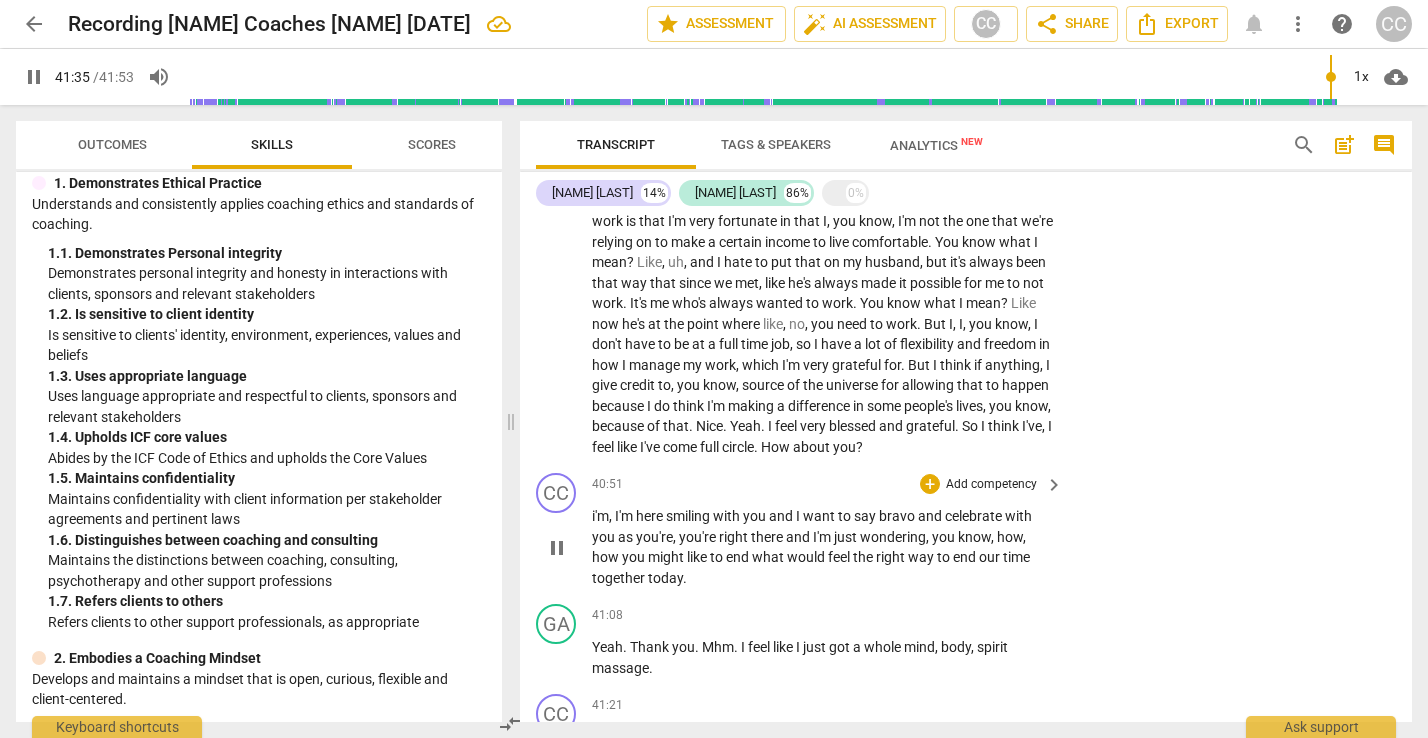 click on "CC play_arrow pause [TIME] + Add competency keyboard_arrow_right Is the recording on ? GA play_arrow pause [TIME] + Add competency keyboard_arrow_right Yeah . CC play_arrow pause [TIME] + Add competency keyboard_arrow_right Okay , great . CC play_arrow pause [TIME] + Add competency keyboard_arrow_right Good morning , [NAME] . GA play_arrow pause [TIME] + Add competency keyboard_arrow_right Morning . CC play_arrow pause [TIME] + Add competency keyboard_arrow_right It's so lovely to be with you again . GA play_arrow pause [TIME] + Add competency keyboard_arrow_right Thank you . Thank you for coaching me today . CC play_arrow pause [TIME] + Add competency keyboard_arrow_right Oh , you're very welcome . Um , I said in the beginning , was the recording on ? I just need to check in with you to make sure that you're still okay . That I do record our conversation . GA play_arrow pause [TIME] + Add competency Yeah . CC +" at bounding box center [966, 468] 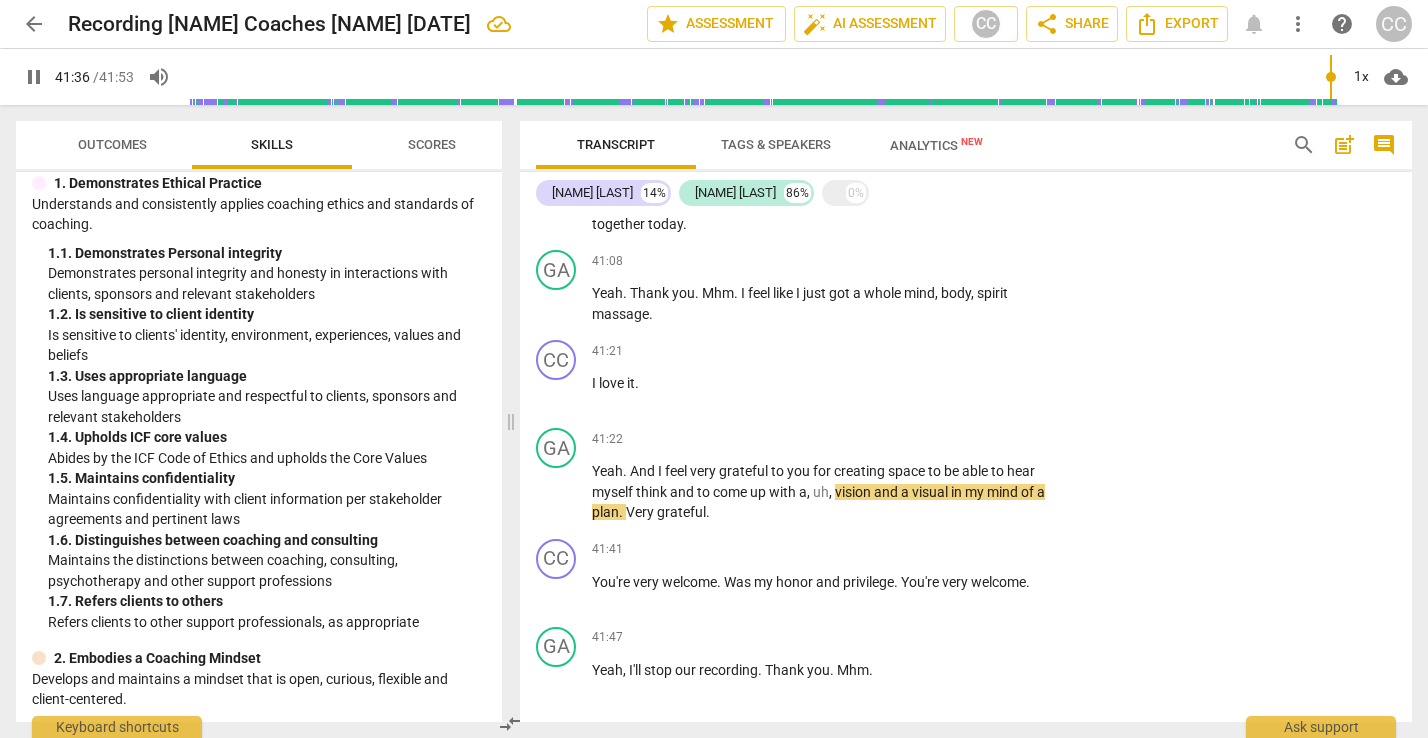 type on "2497" 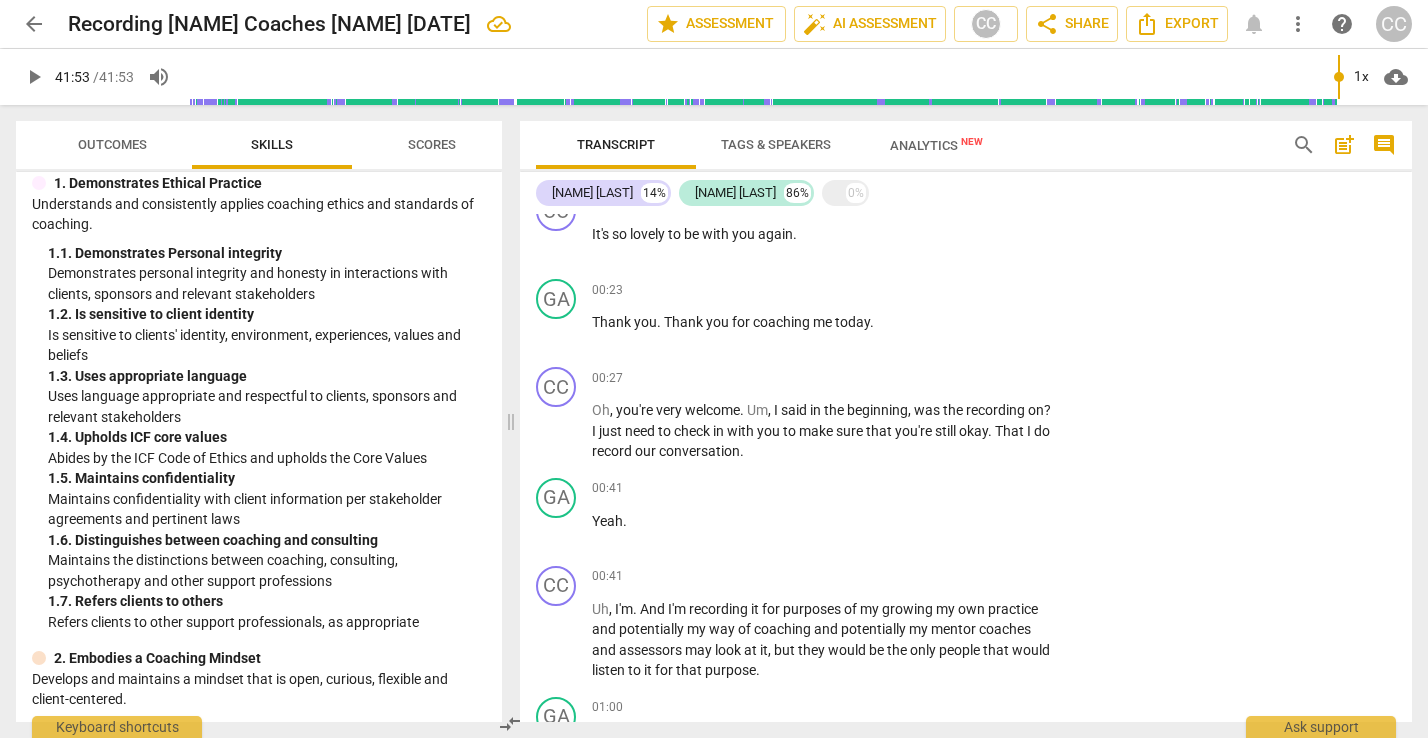 scroll, scrollTop: 0, scrollLeft: 0, axis: both 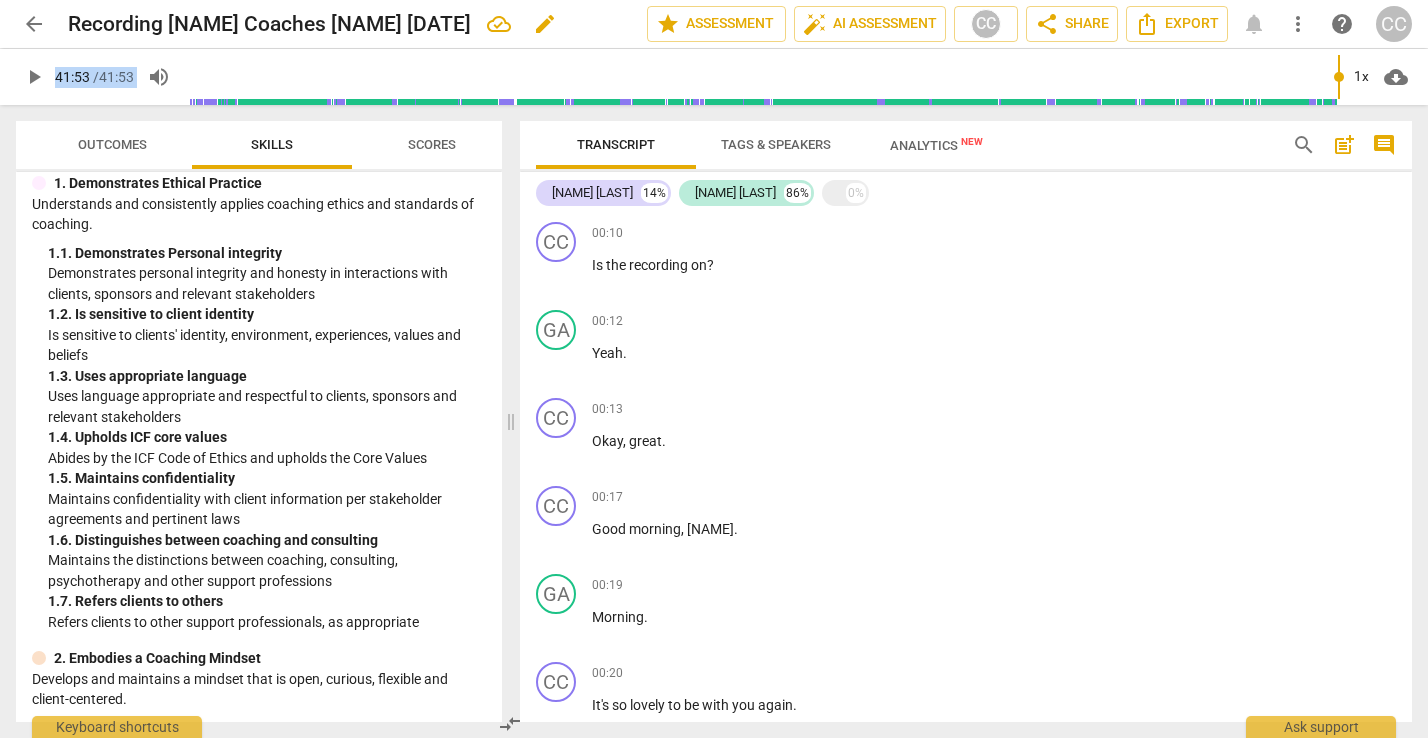 drag, startPoint x: 1339, startPoint y: 76, endPoint x: 520, endPoint y: 25, distance: 820.58636 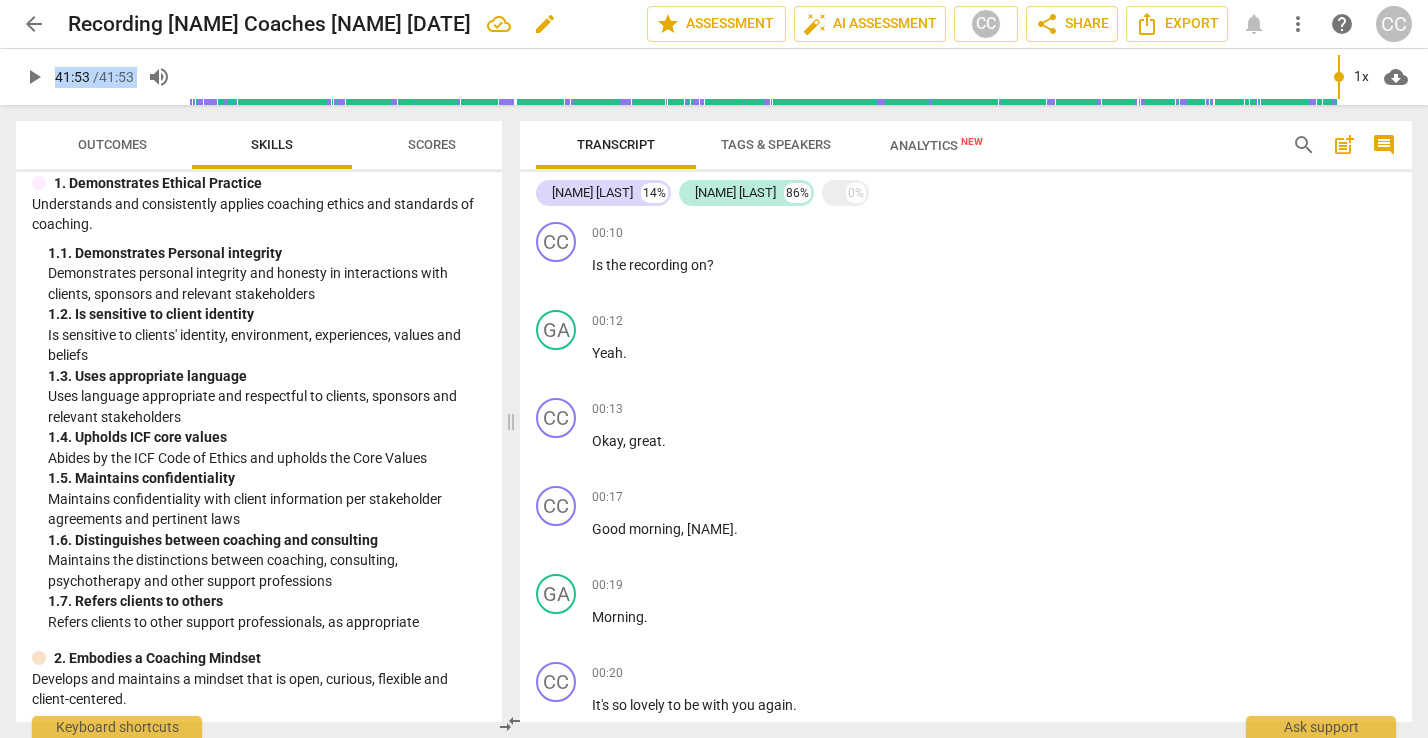 click on "arrow_back Recording [NAME] Coaches [NAME] [DATE] edit star    Assessment   auto_fix_high    AI Assessment CC share    Share    Export notifications more_vert help CC play_arrow [TIME]   /  [TIME] volume_up 1x cloud_download" at bounding box center (714, 52) 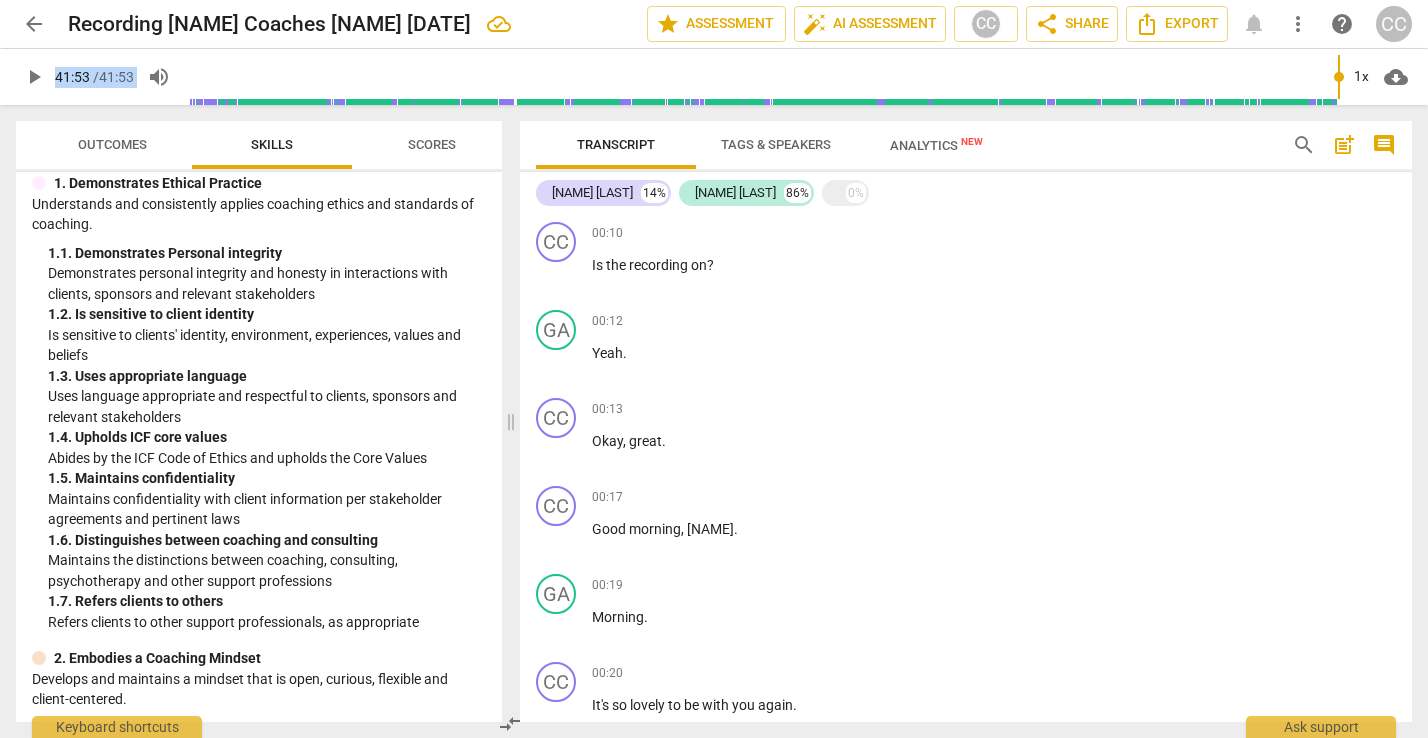 click at bounding box center [761, 77] 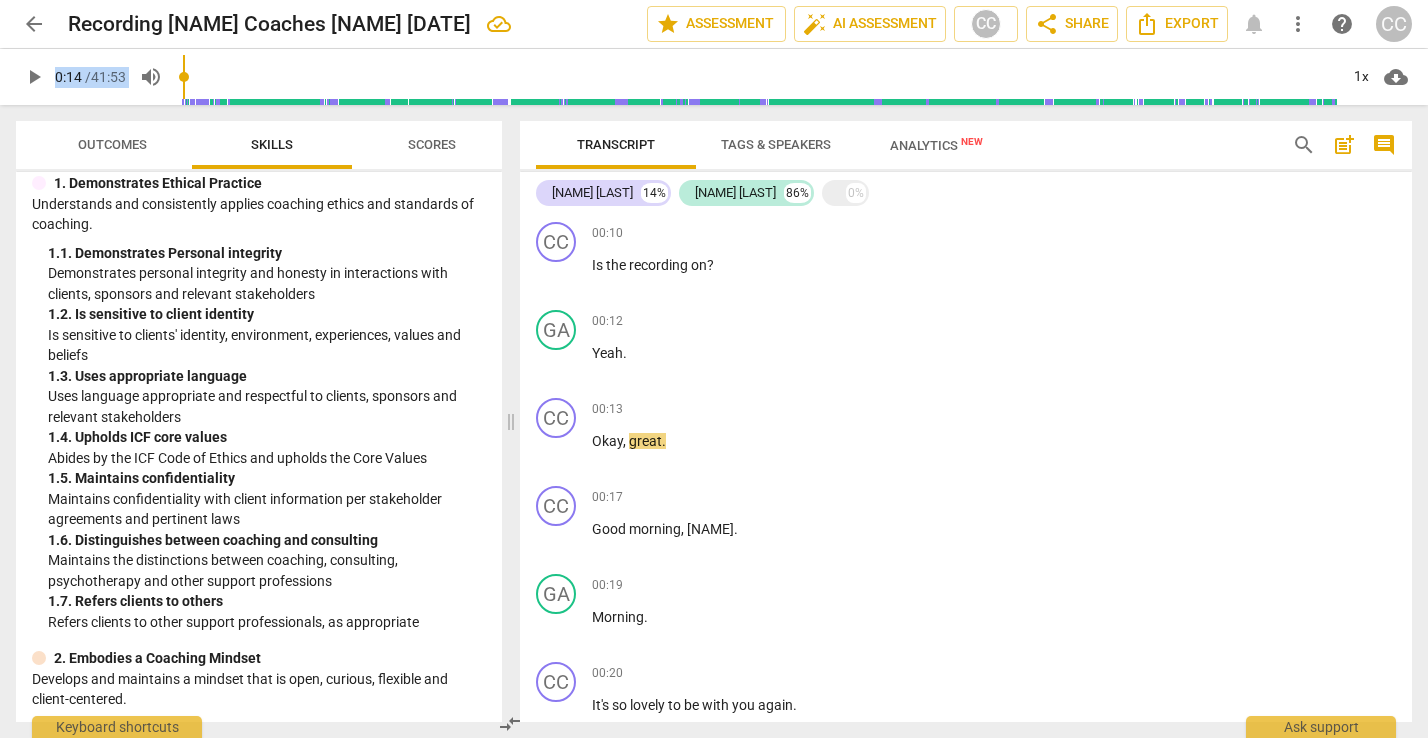 click on "play_arrow" at bounding box center (34, 77) 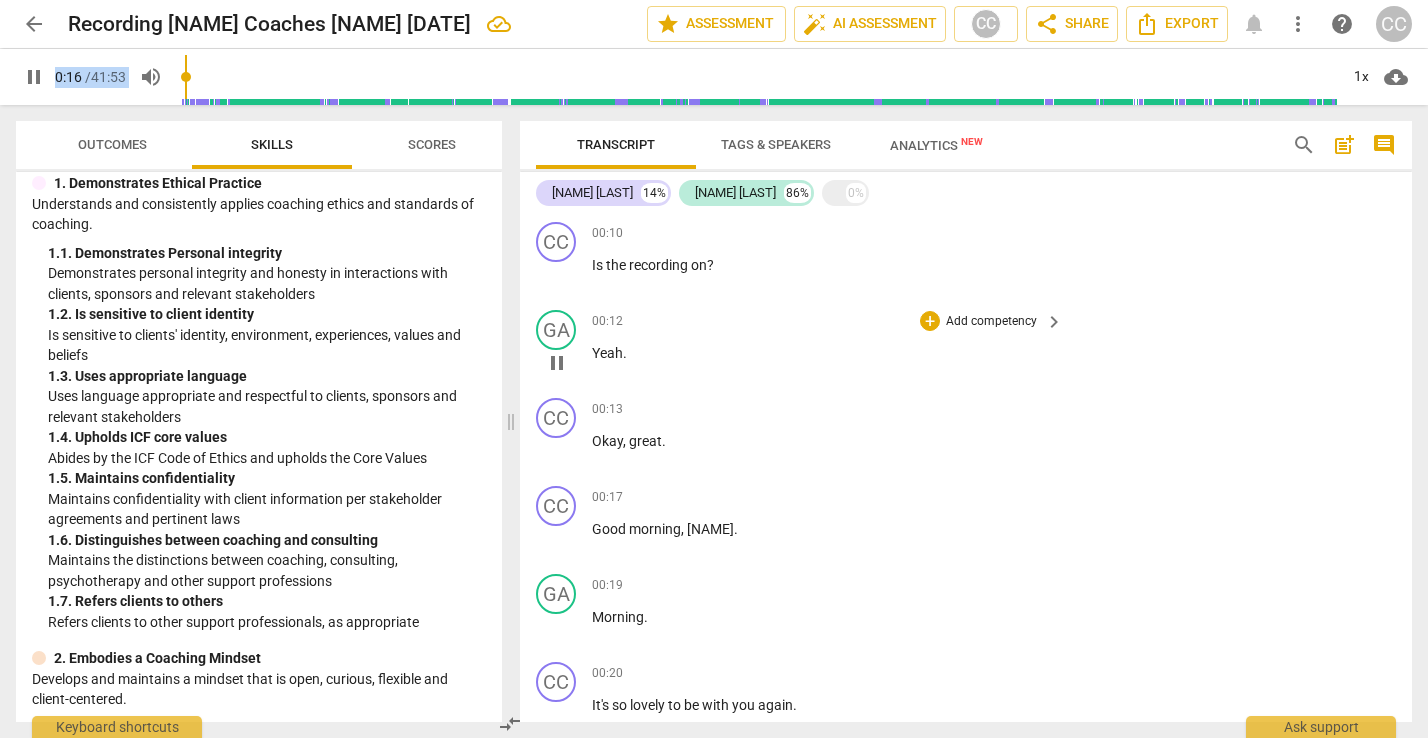 scroll, scrollTop: 0, scrollLeft: 0, axis: both 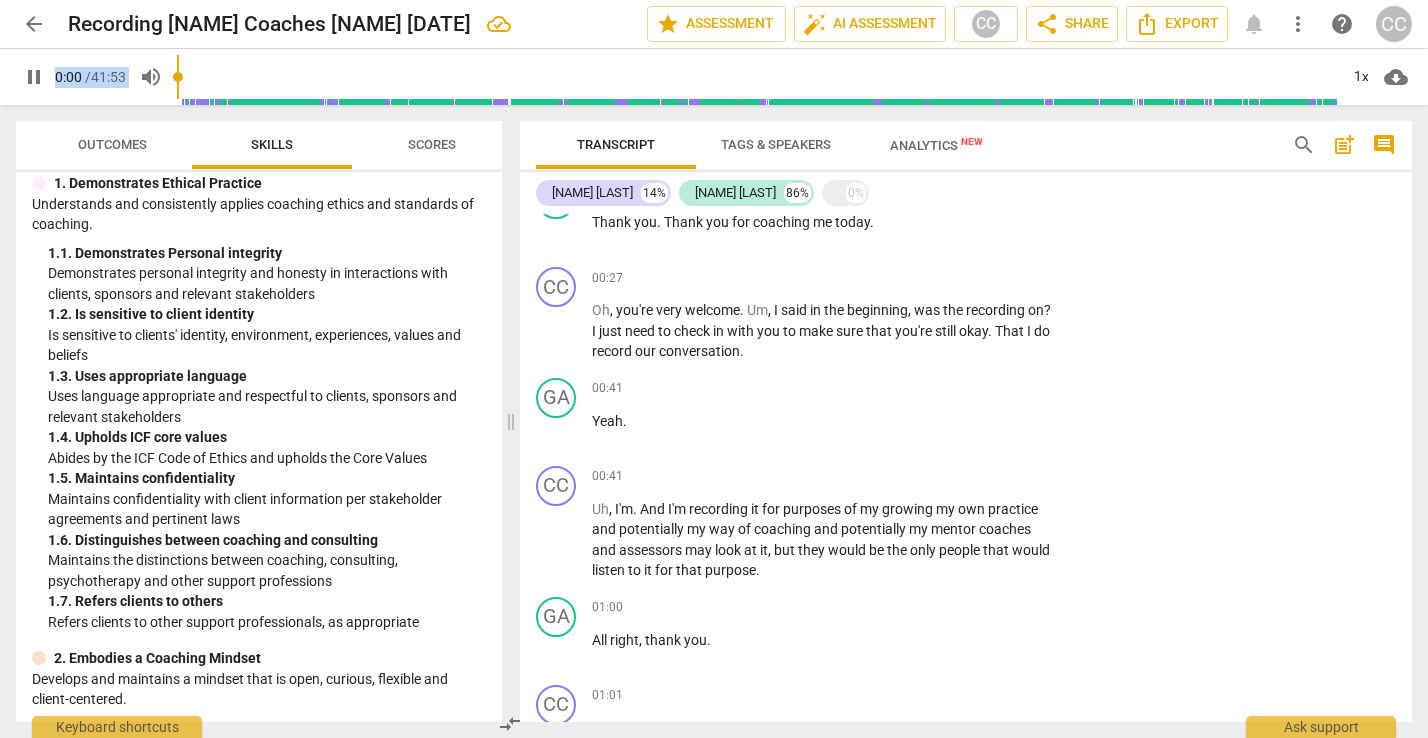 drag, startPoint x: 189, startPoint y: 77, endPoint x: 170, endPoint y: 76, distance: 19.026299 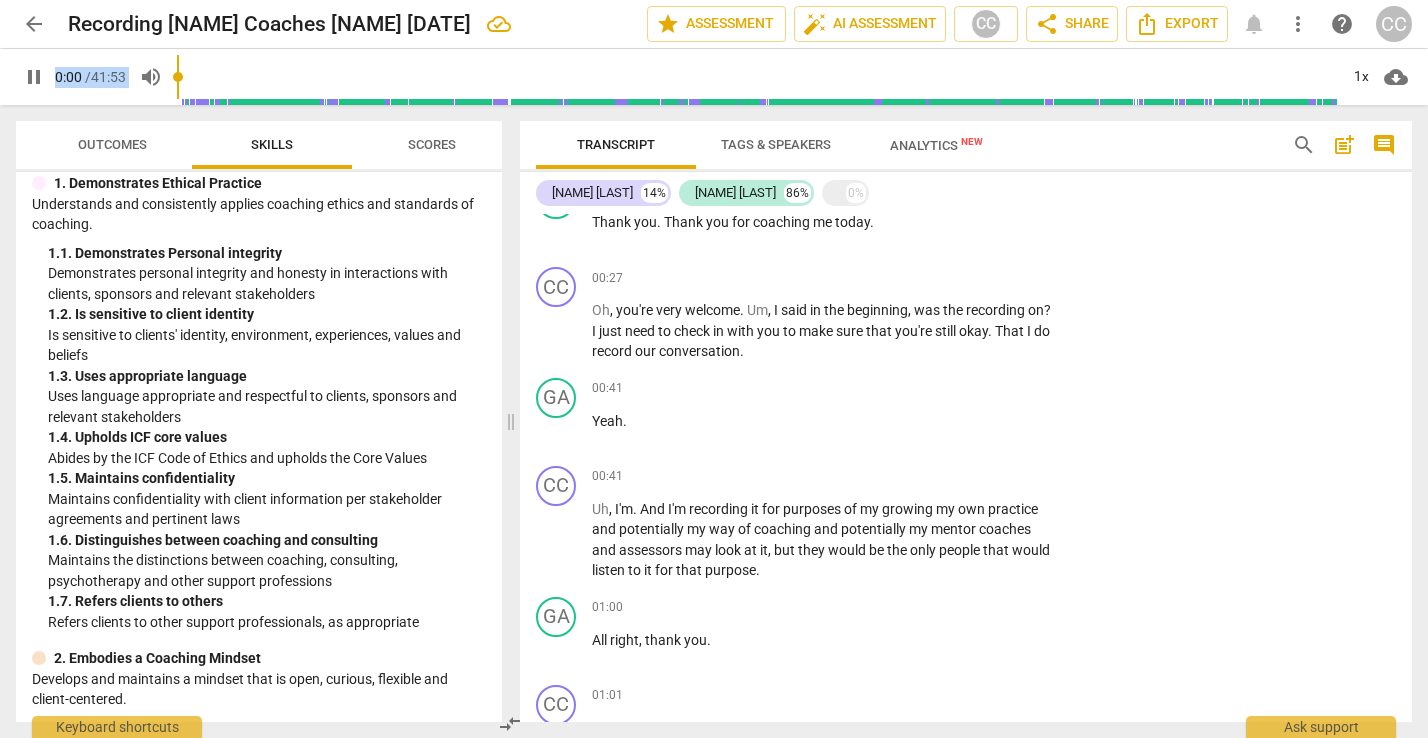 click on "pause [TIME]   /  [TIME] volume_up 1x cloud_download" at bounding box center [714, 77] 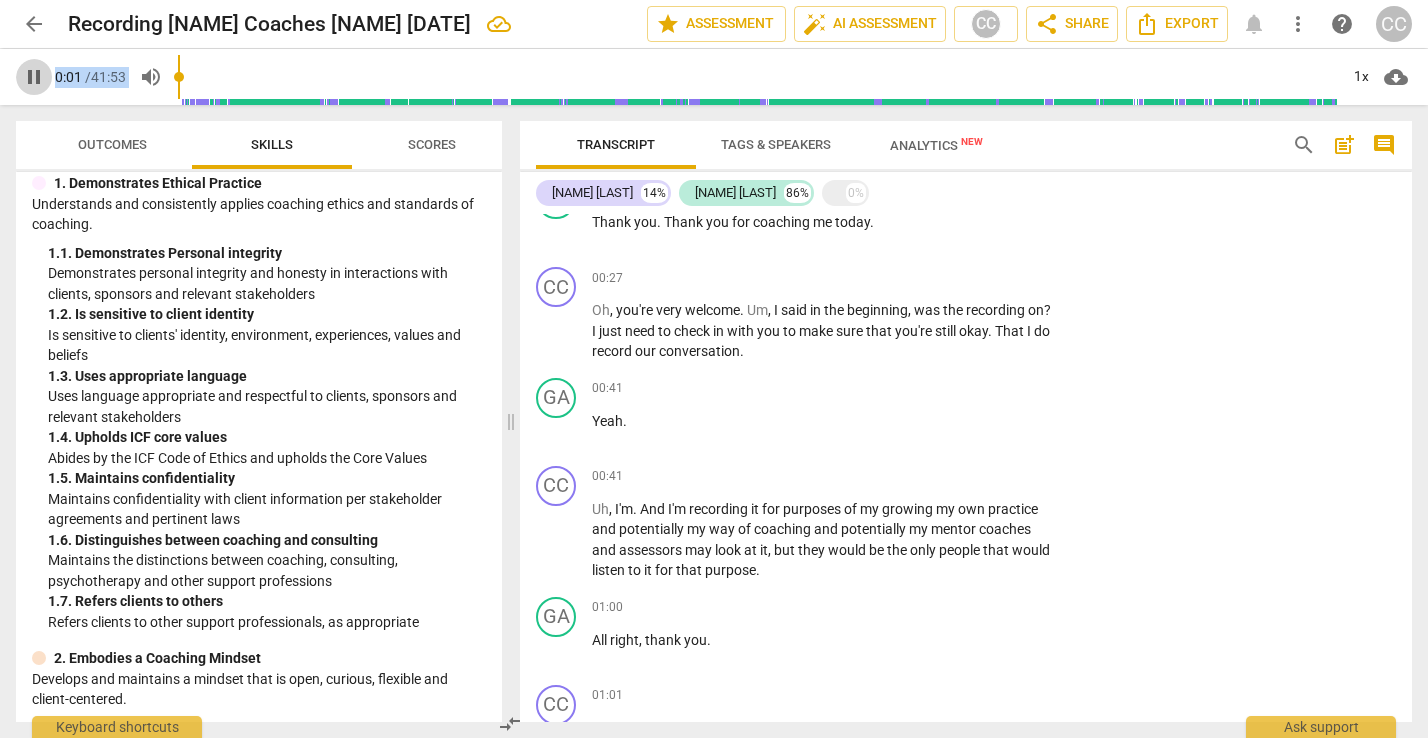 click on "pause" at bounding box center [34, 77] 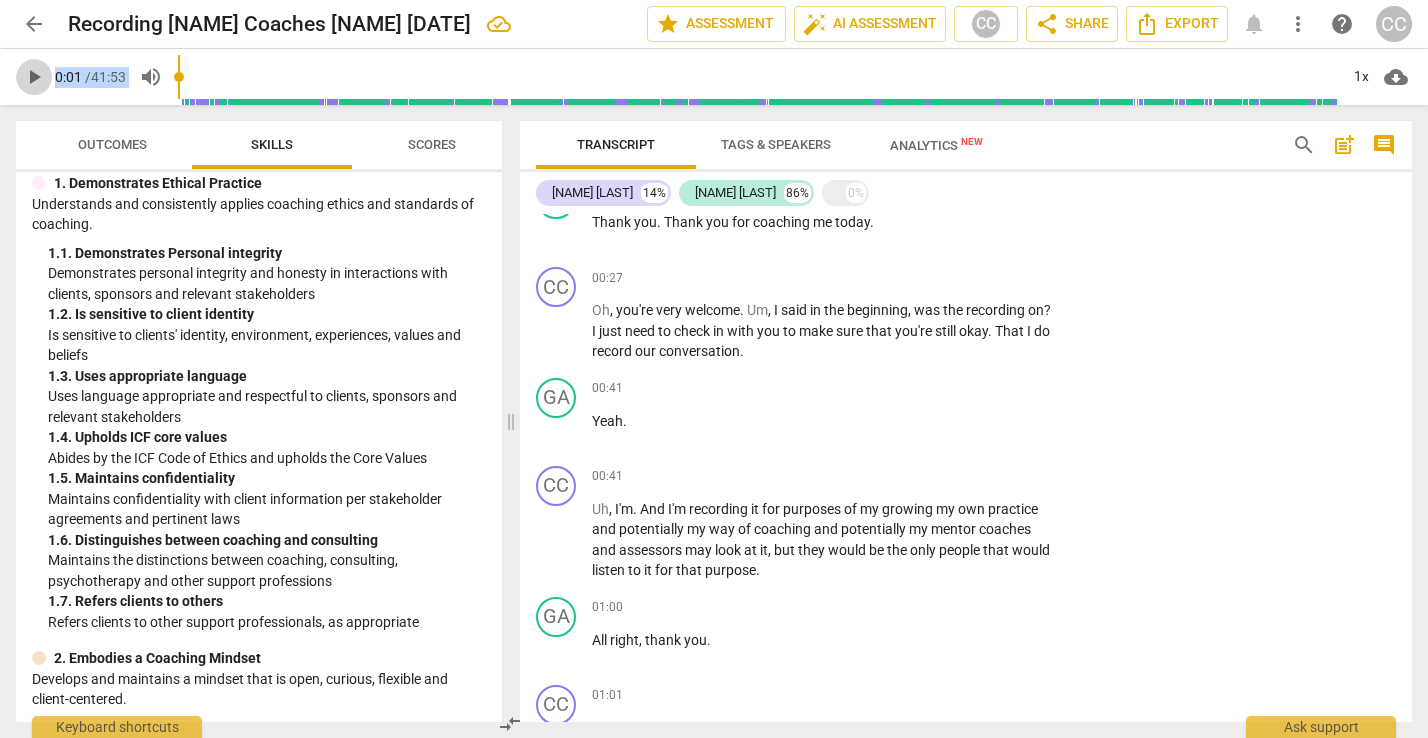 click on "play_arrow" at bounding box center (34, 77) 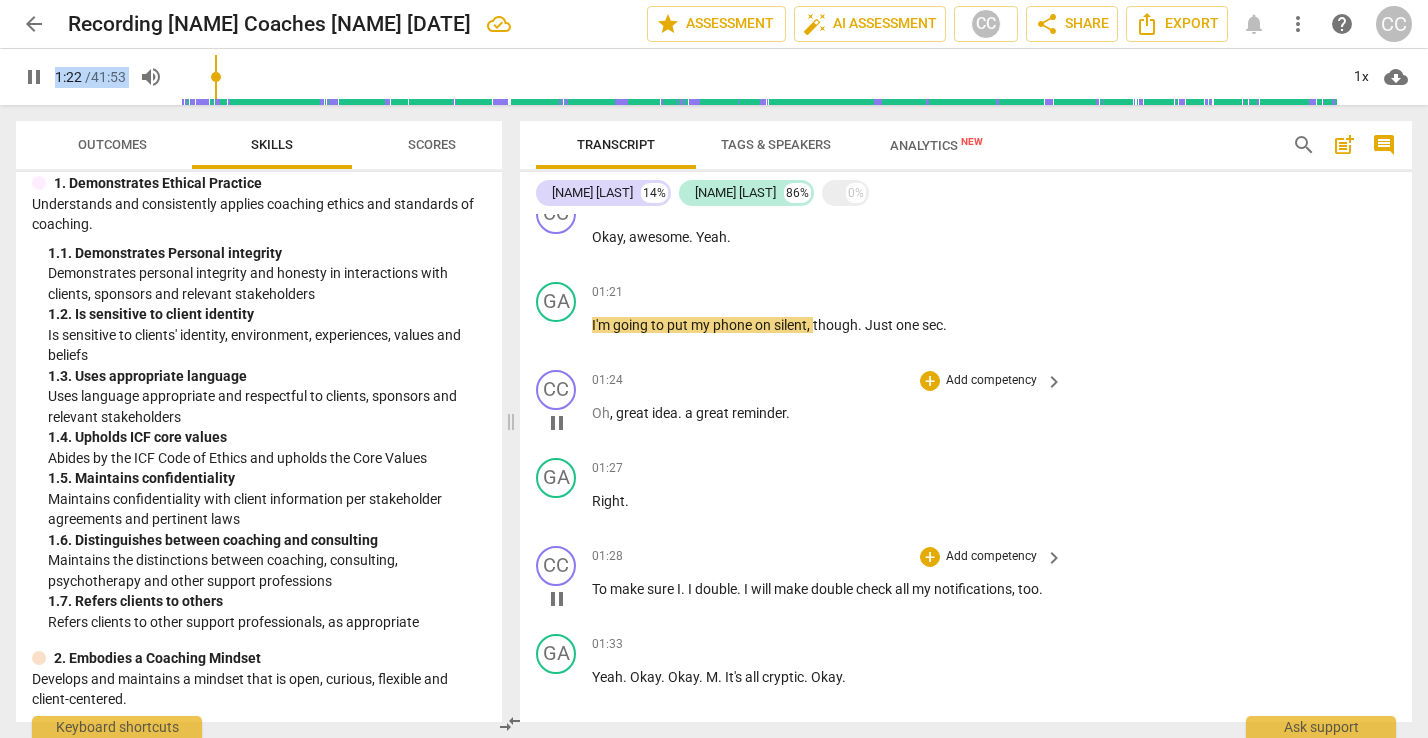 scroll, scrollTop: 1423, scrollLeft: 0, axis: vertical 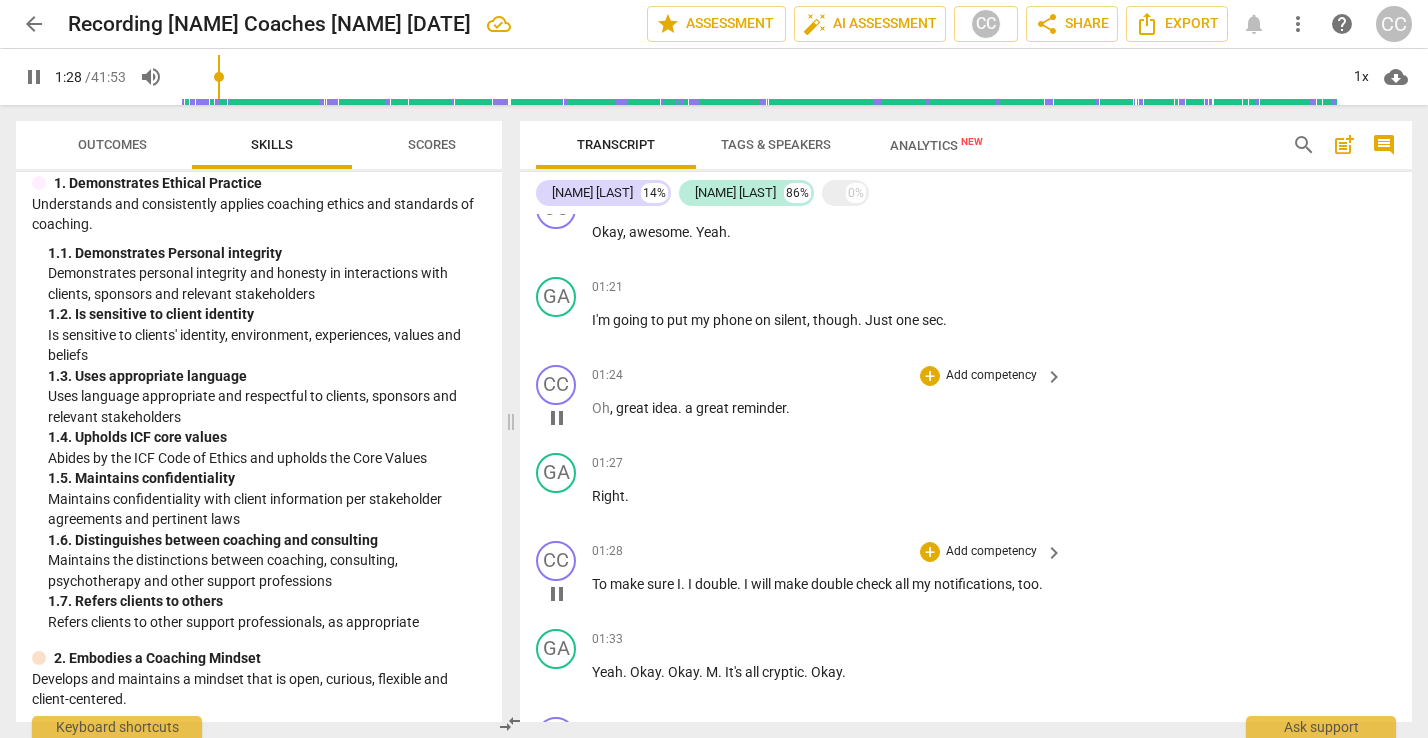 click on "a" at bounding box center (690, 408) 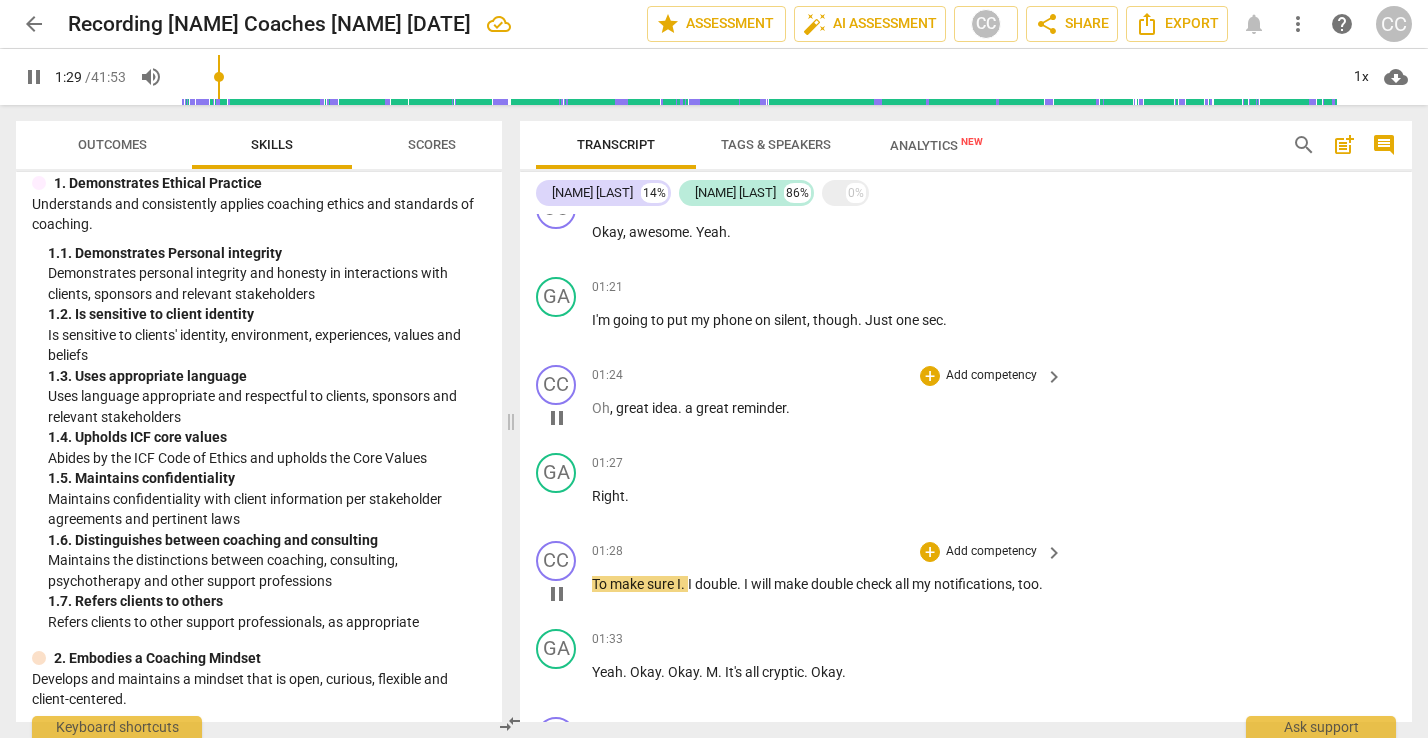 type on "90" 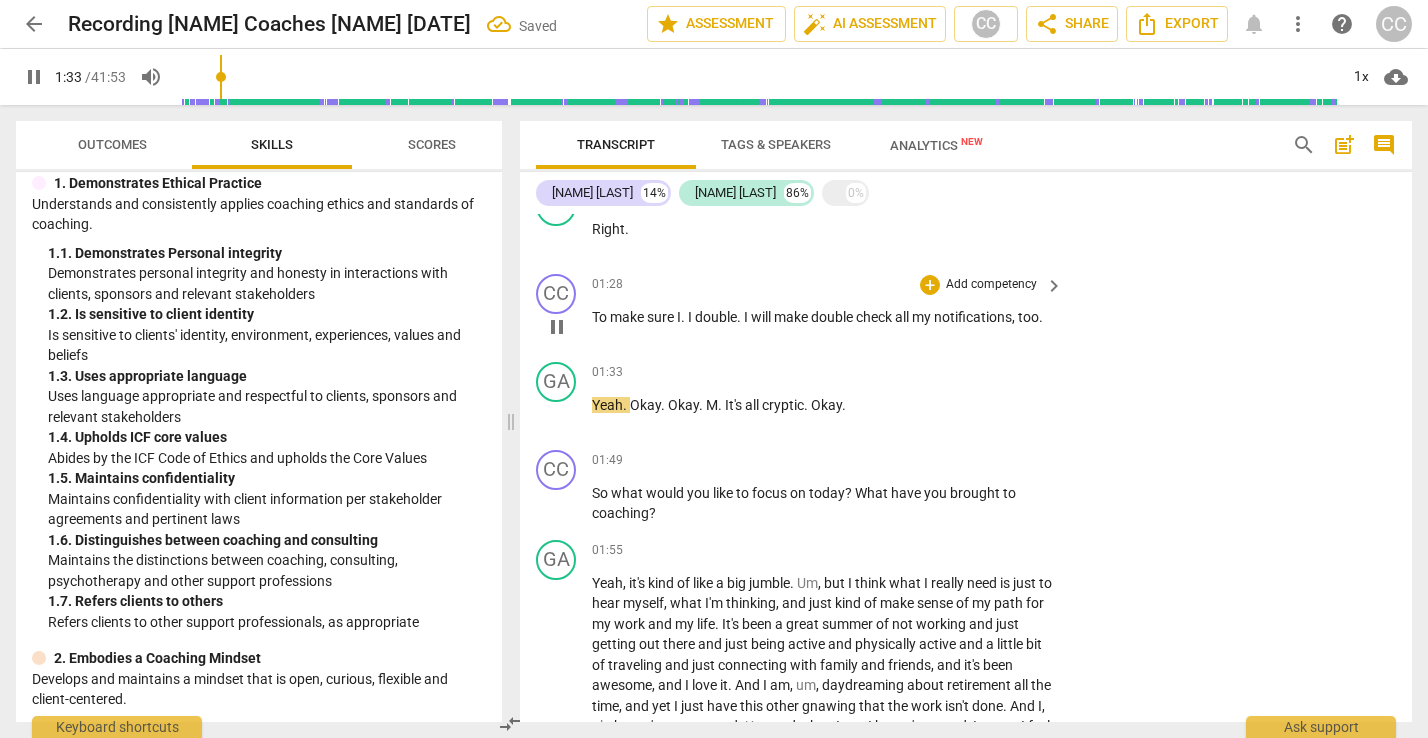 scroll, scrollTop: 1691, scrollLeft: 0, axis: vertical 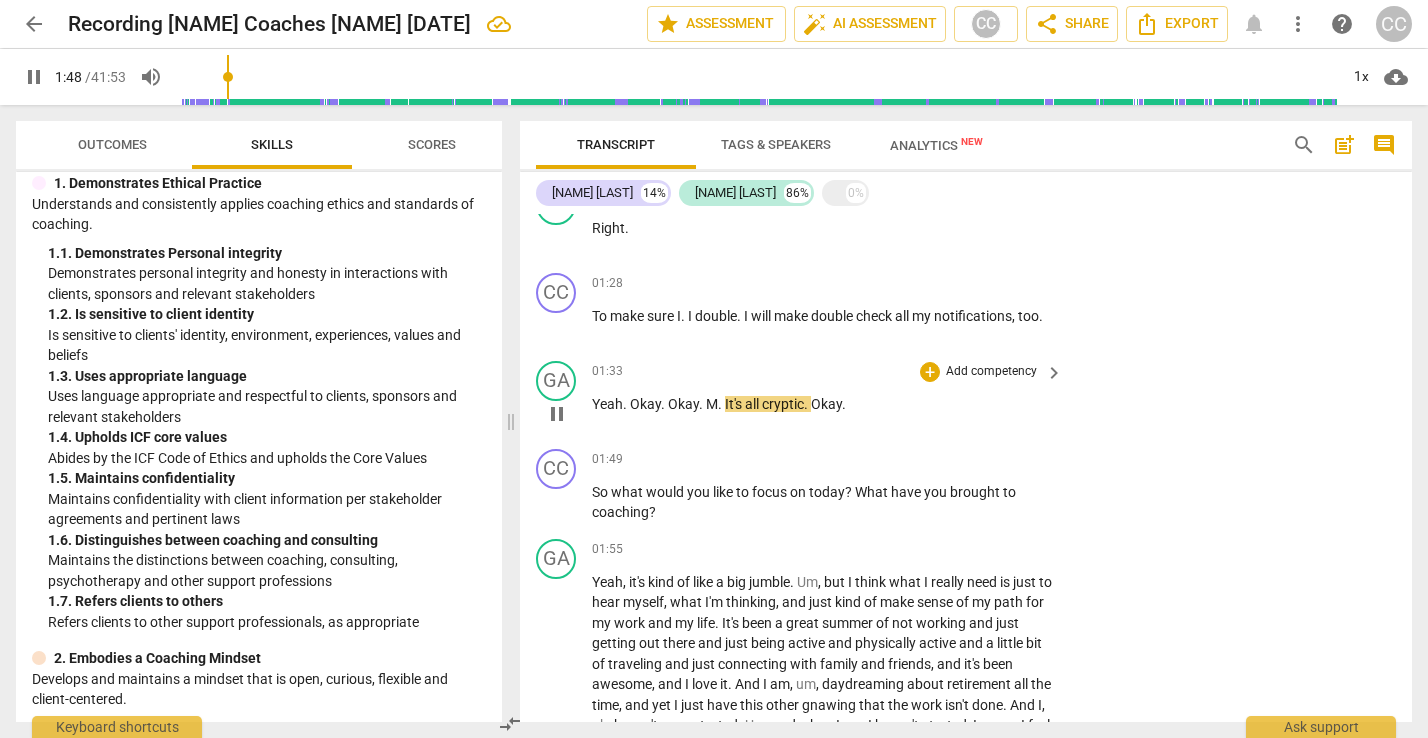 click on "." at bounding box center [721, 404] 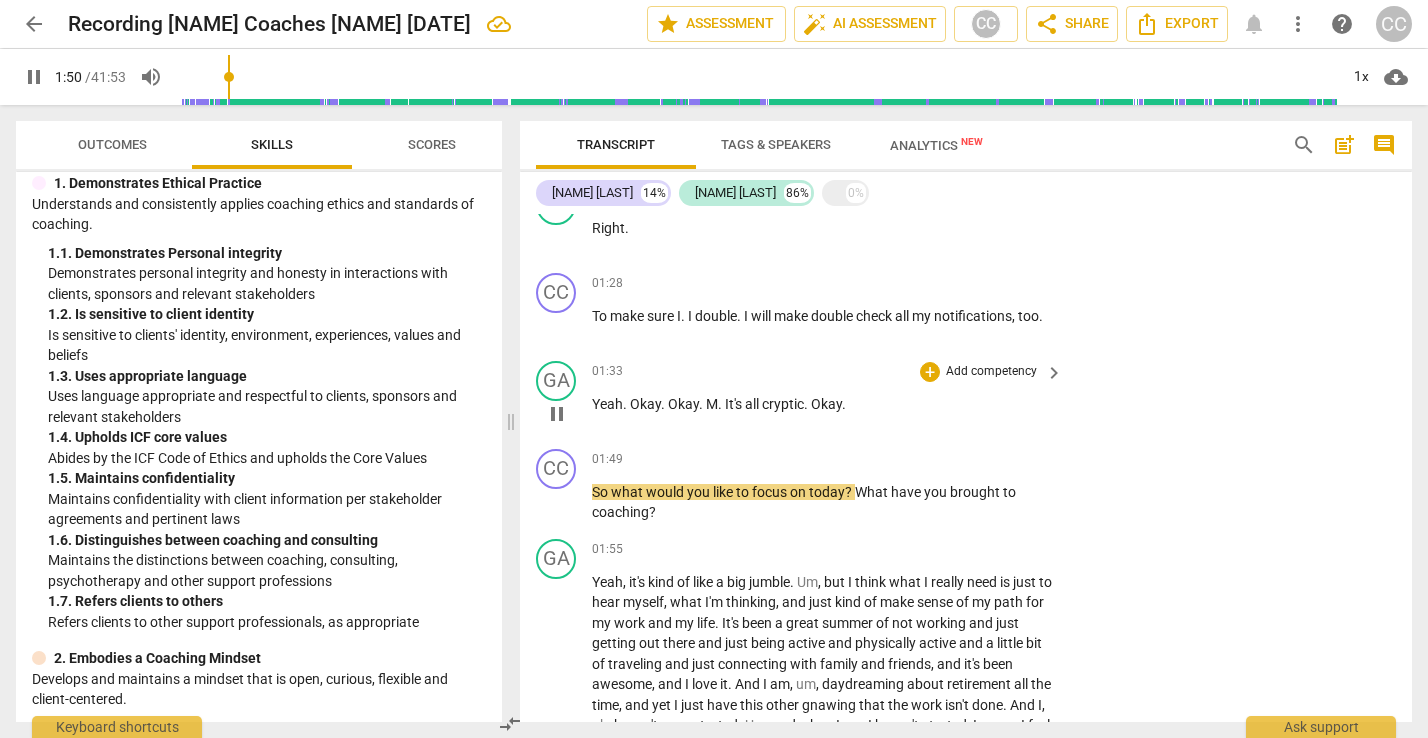 type on "110" 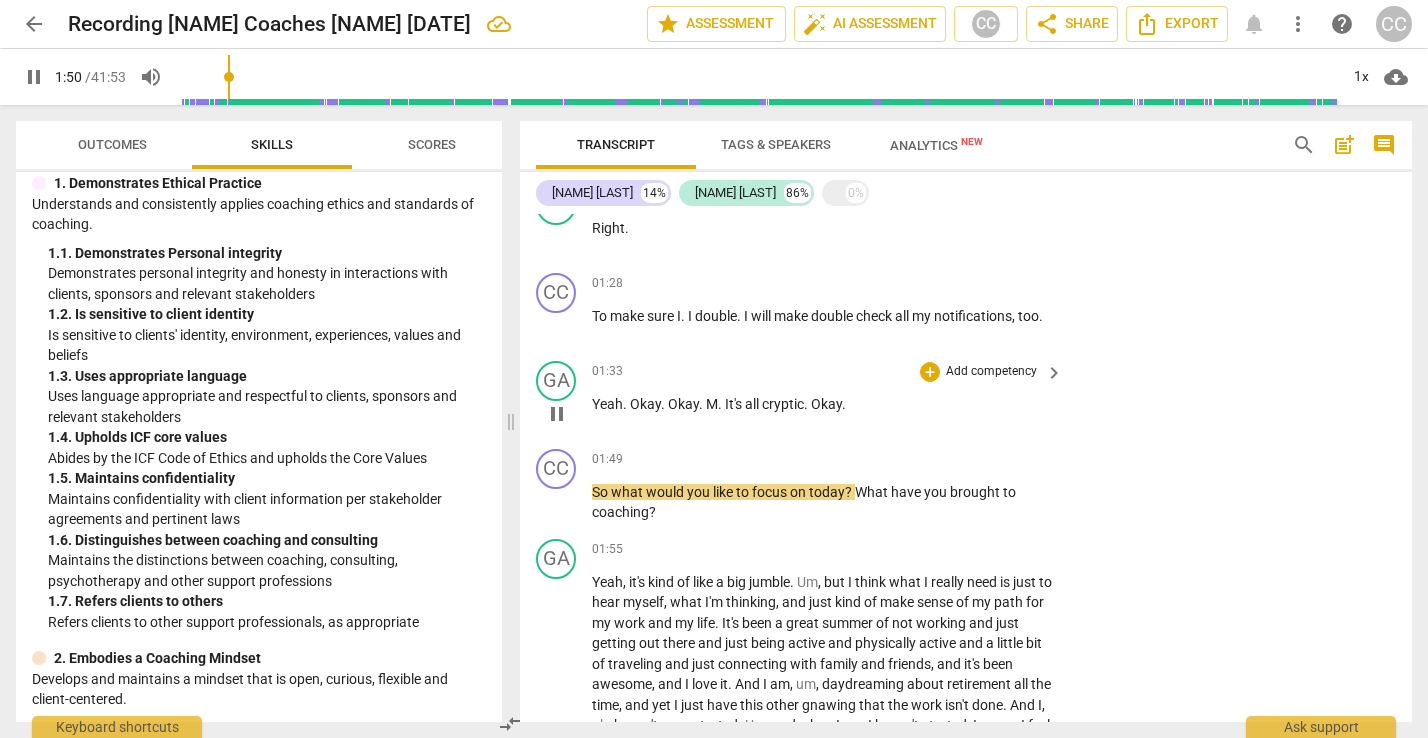 type 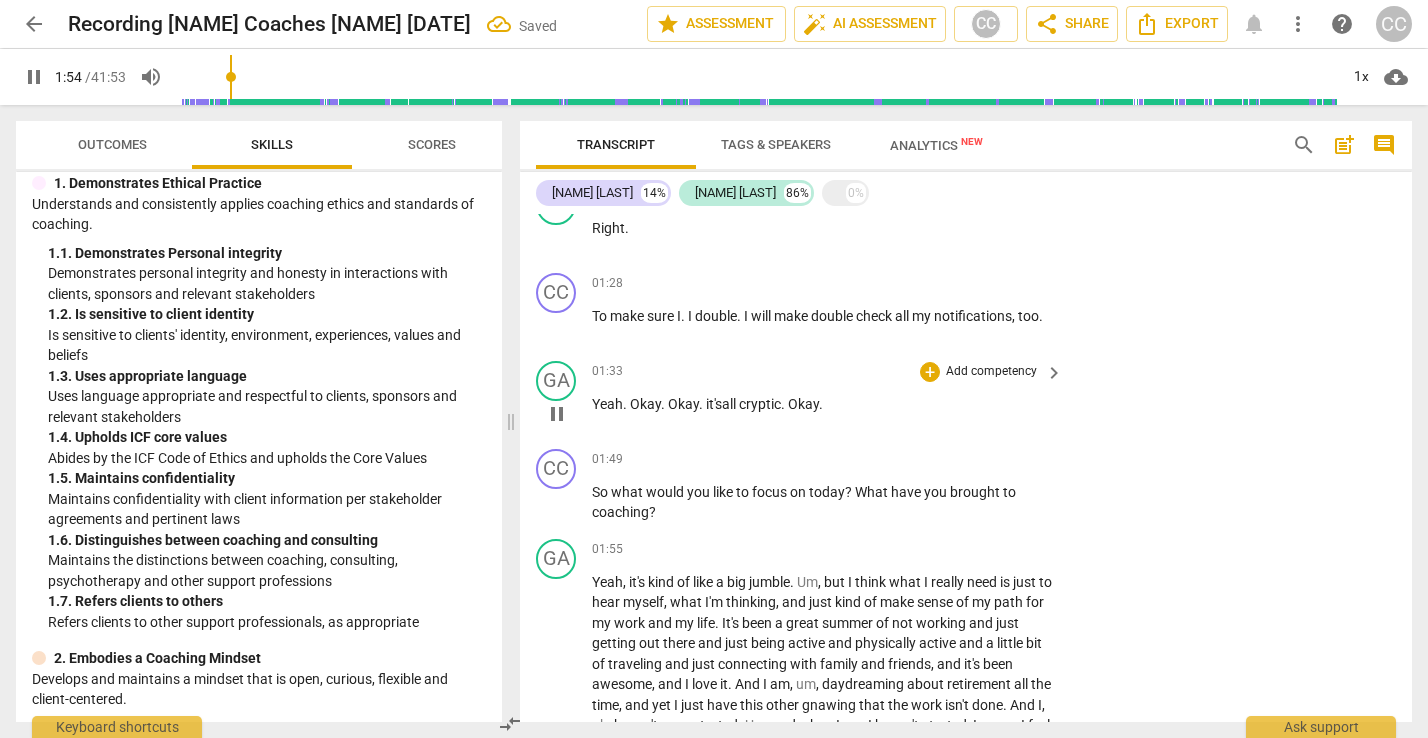 click on "it's" at bounding box center [714, 404] 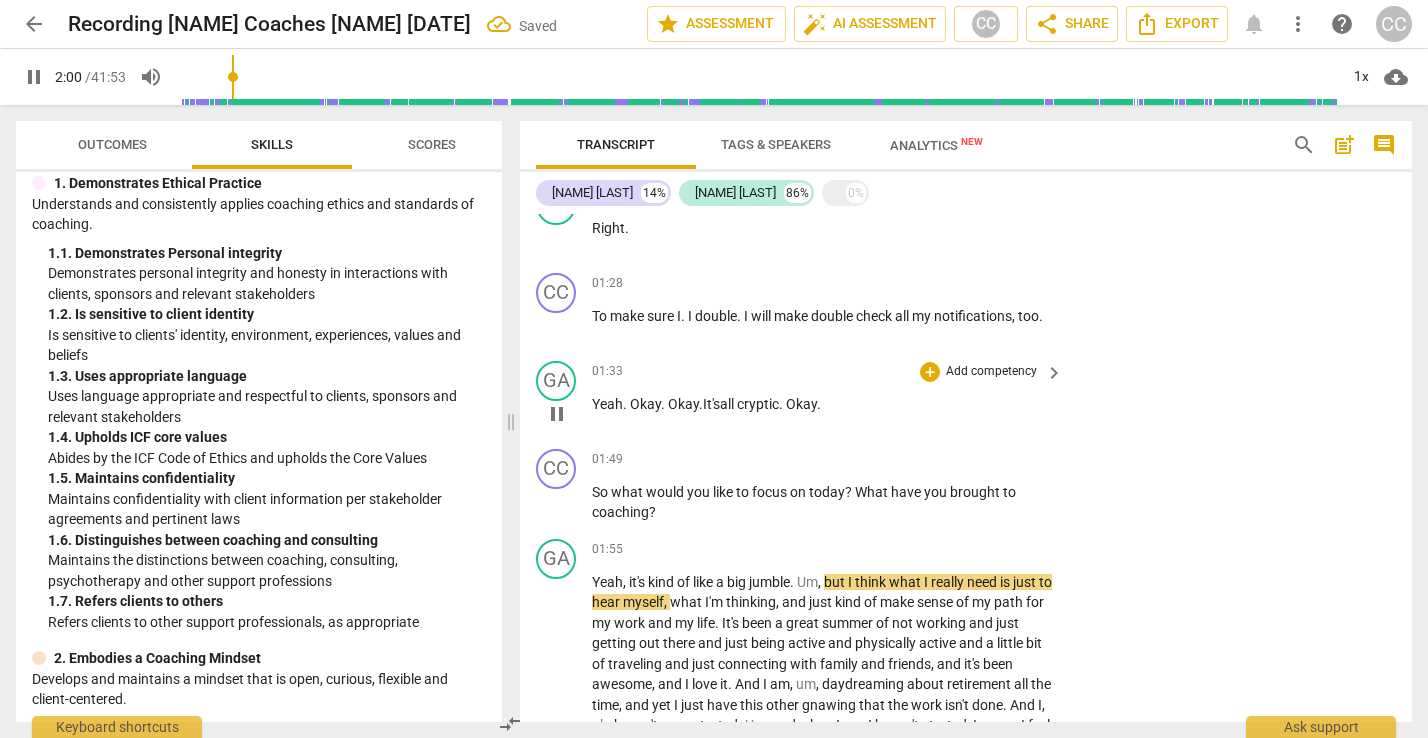 click on "I" at bounding box center (705, 404) 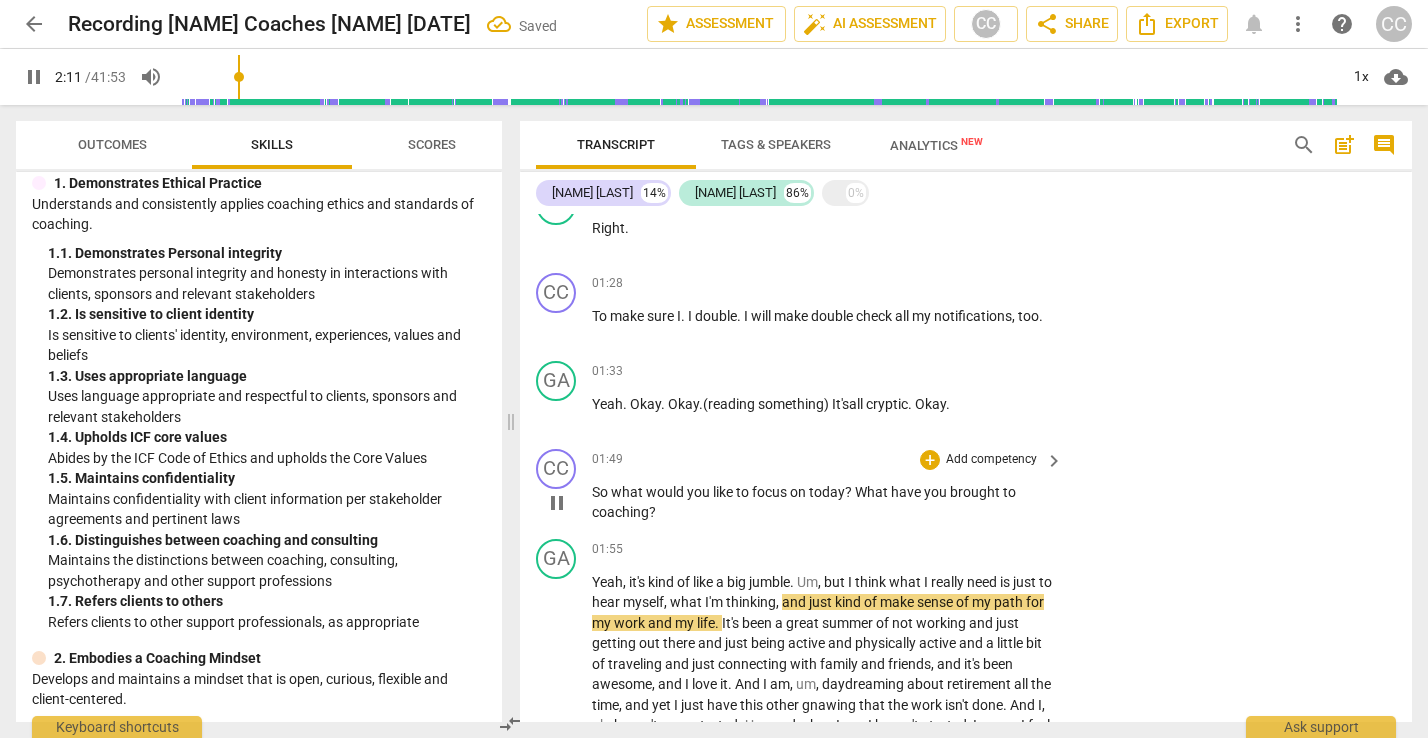 click on "So   what   would   you   like   to   focus   on   today ?   What   have   you   brought   to   coaching ?" at bounding box center [822, 502] 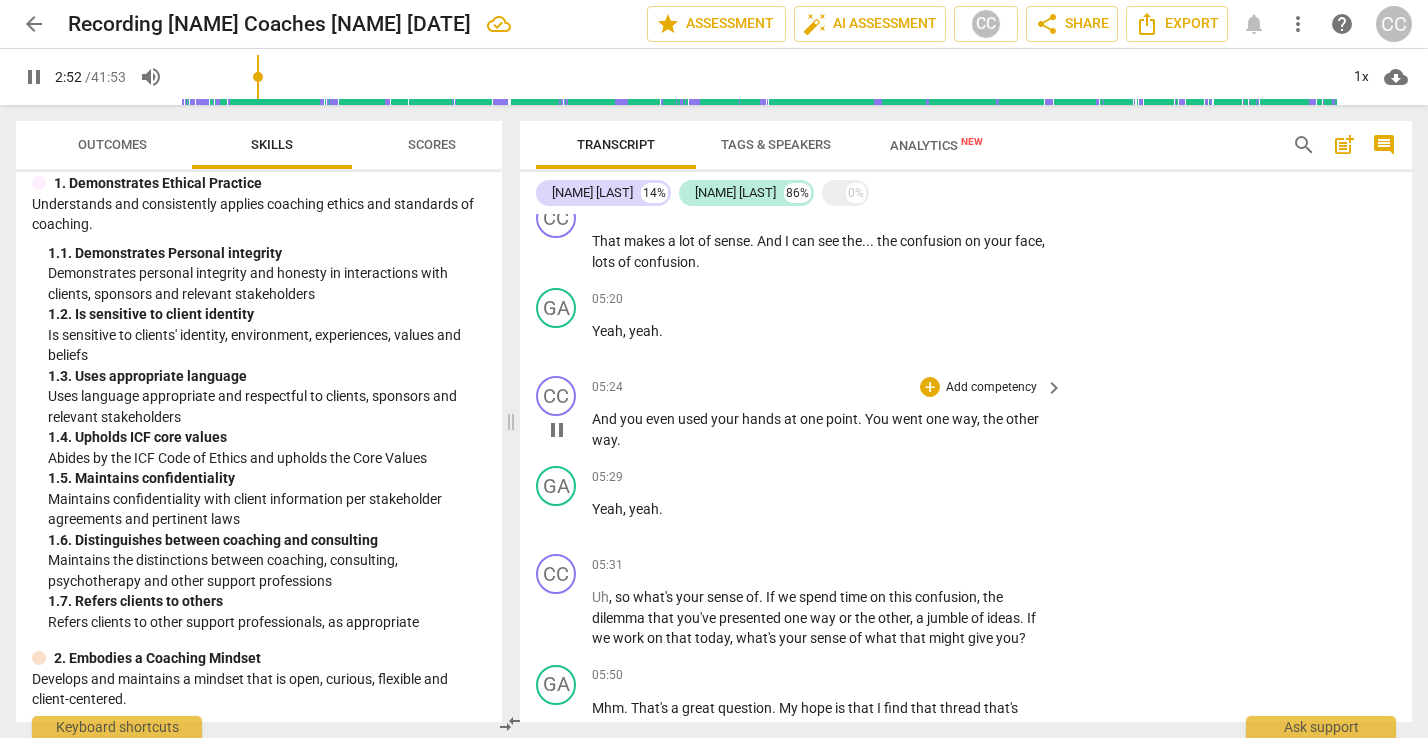scroll, scrollTop: 2562, scrollLeft: 0, axis: vertical 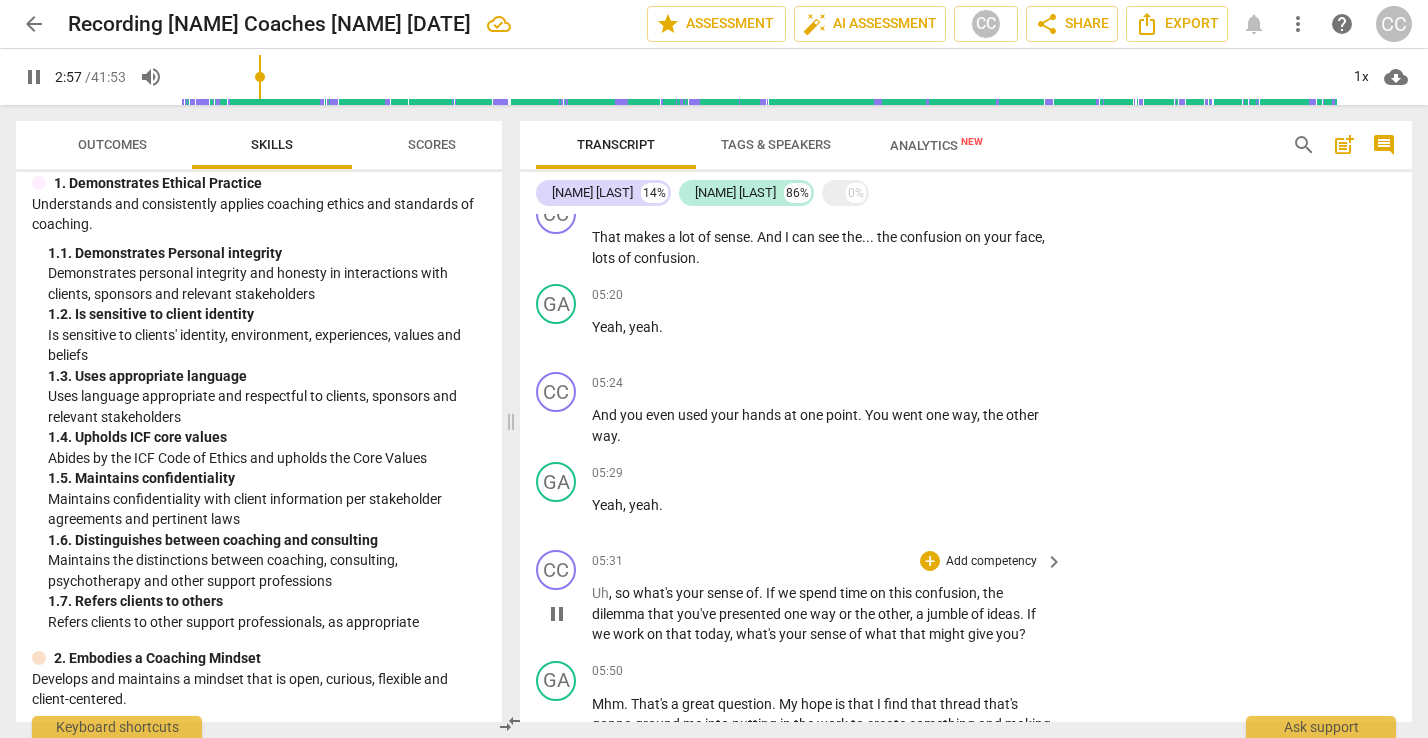 click on "If" at bounding box center (772, 593) 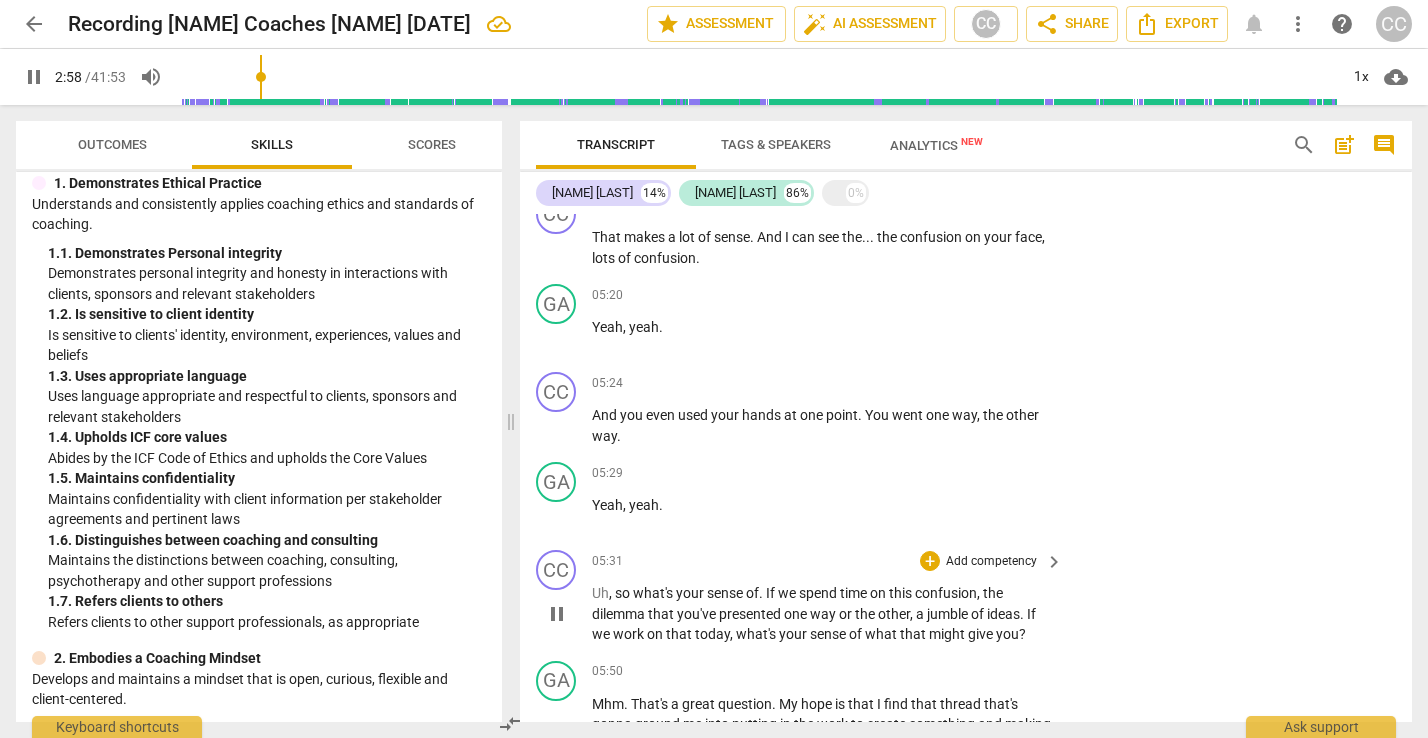 type on "179" 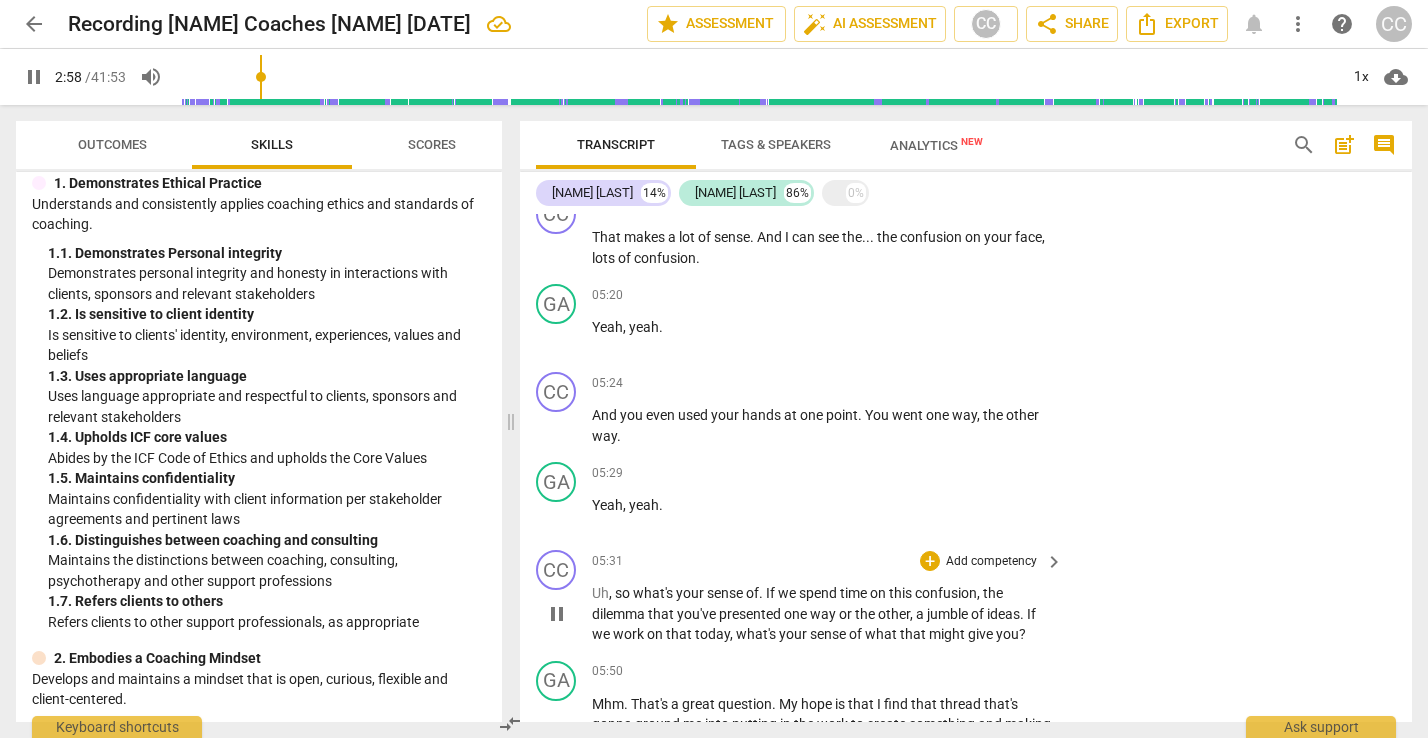 type 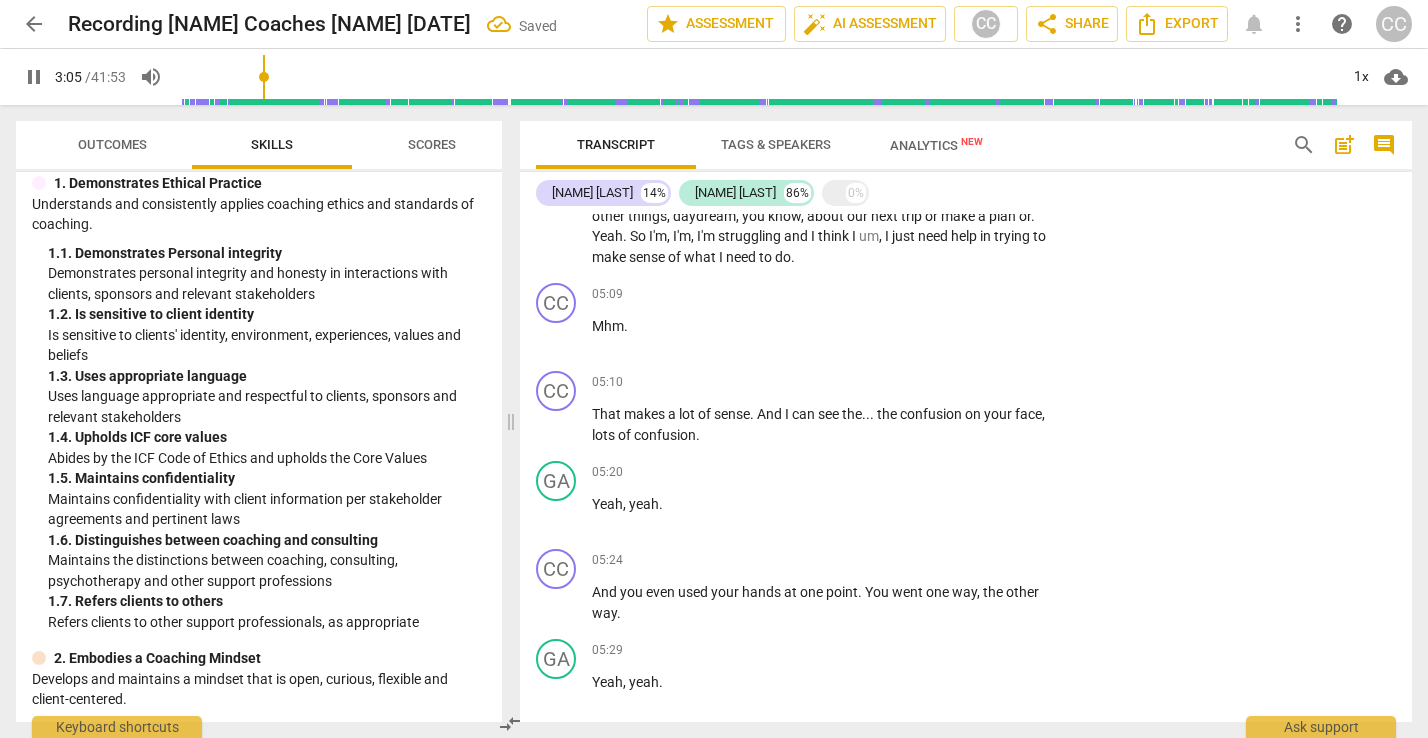scroll, scrollTop: 2397, scrollLeft: 0, axis: vertical 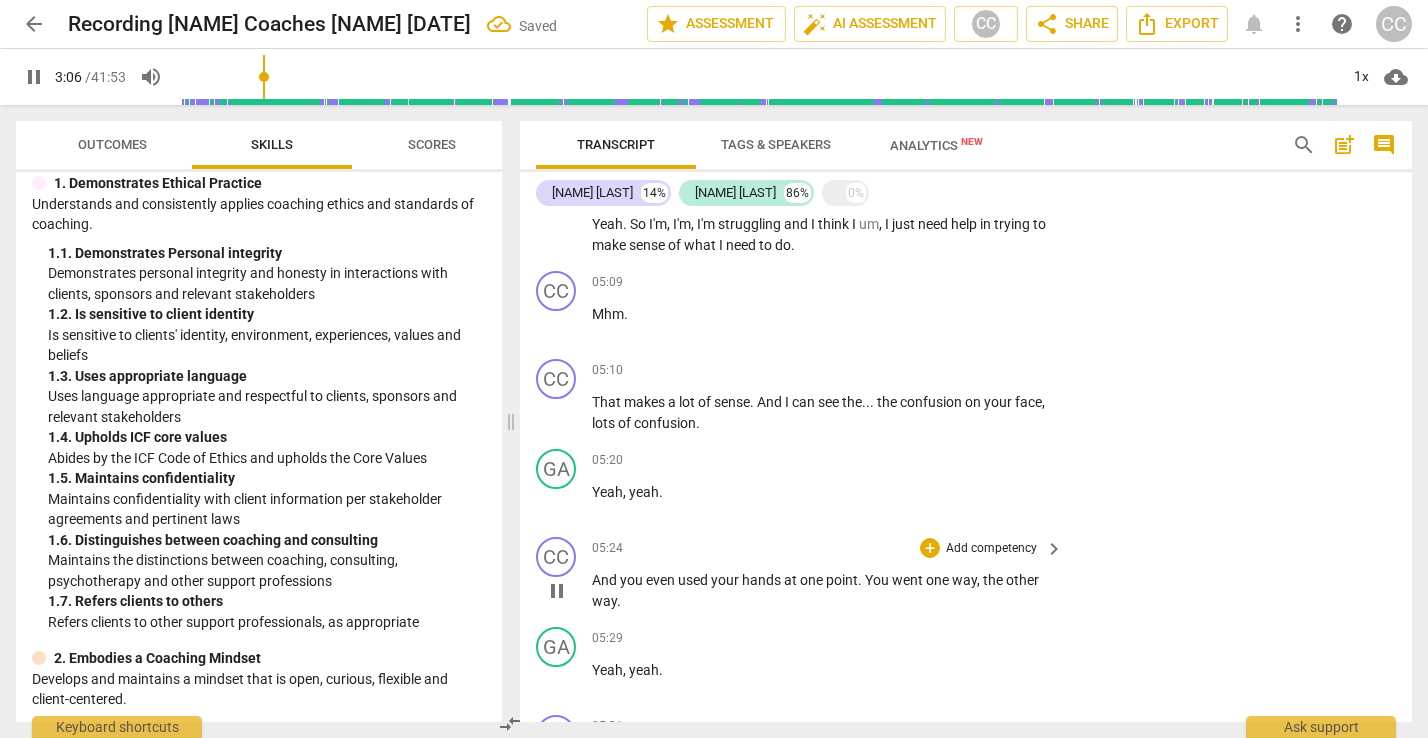 click on "05:24 + Add competency keyboard_arrow_right" at bounding box center [828, 548] 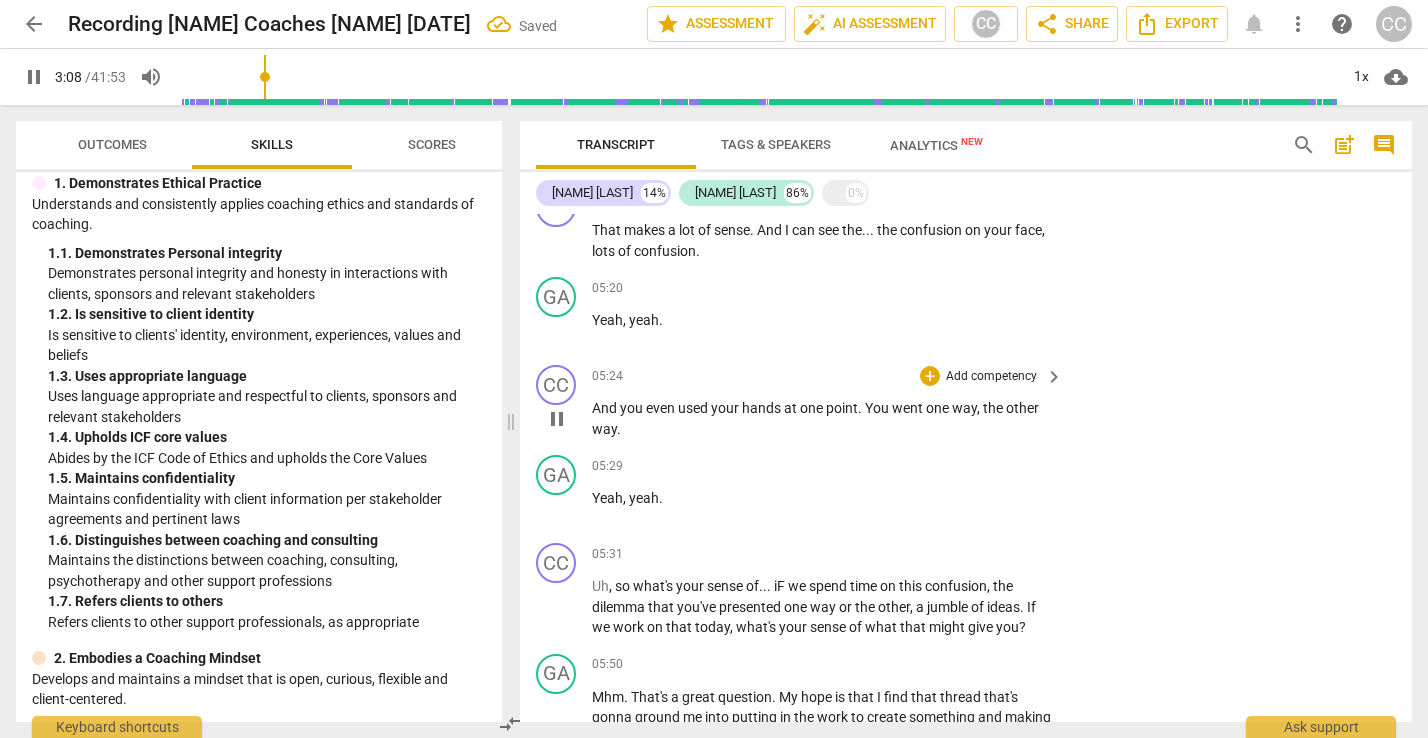 scroll, scrollTop: 2570, scrollLeft: 0, axis: vertical 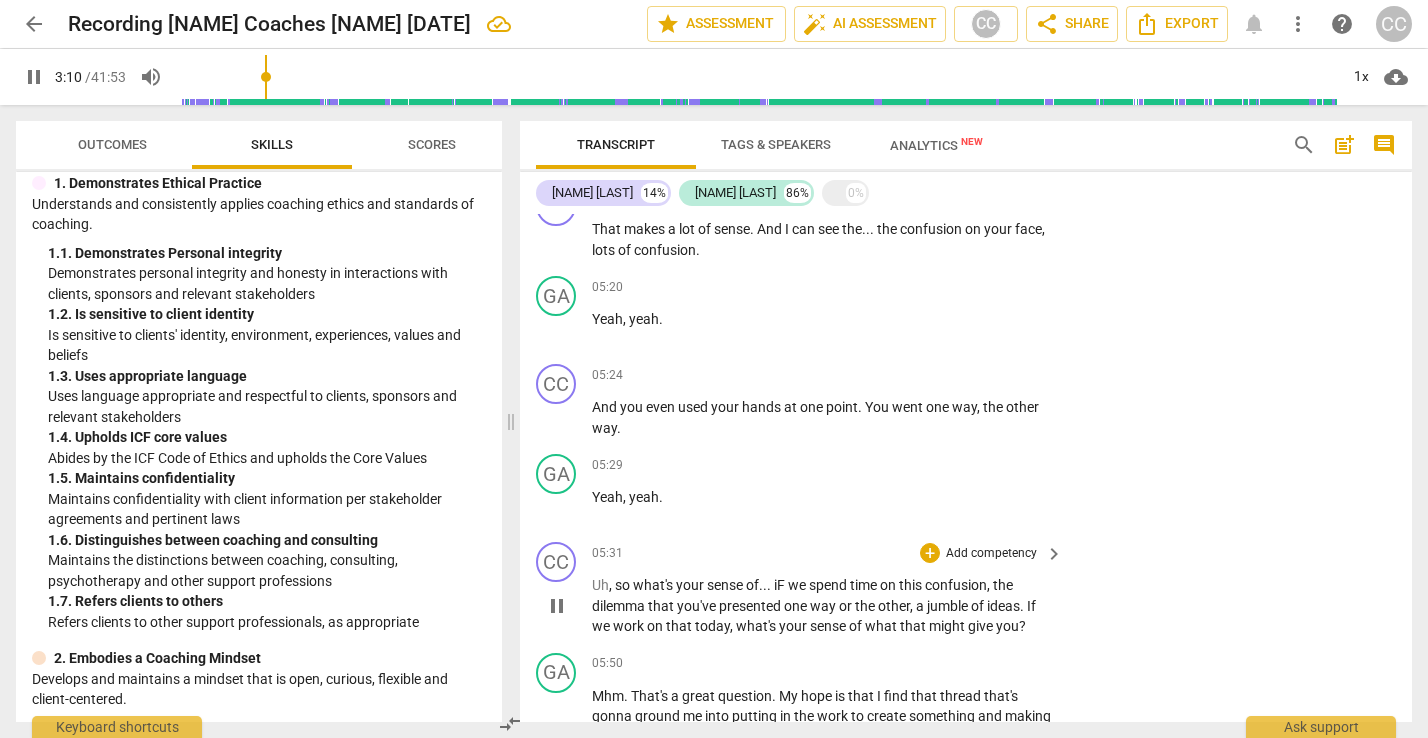 click on "iF" at bounding box center [781, 585] 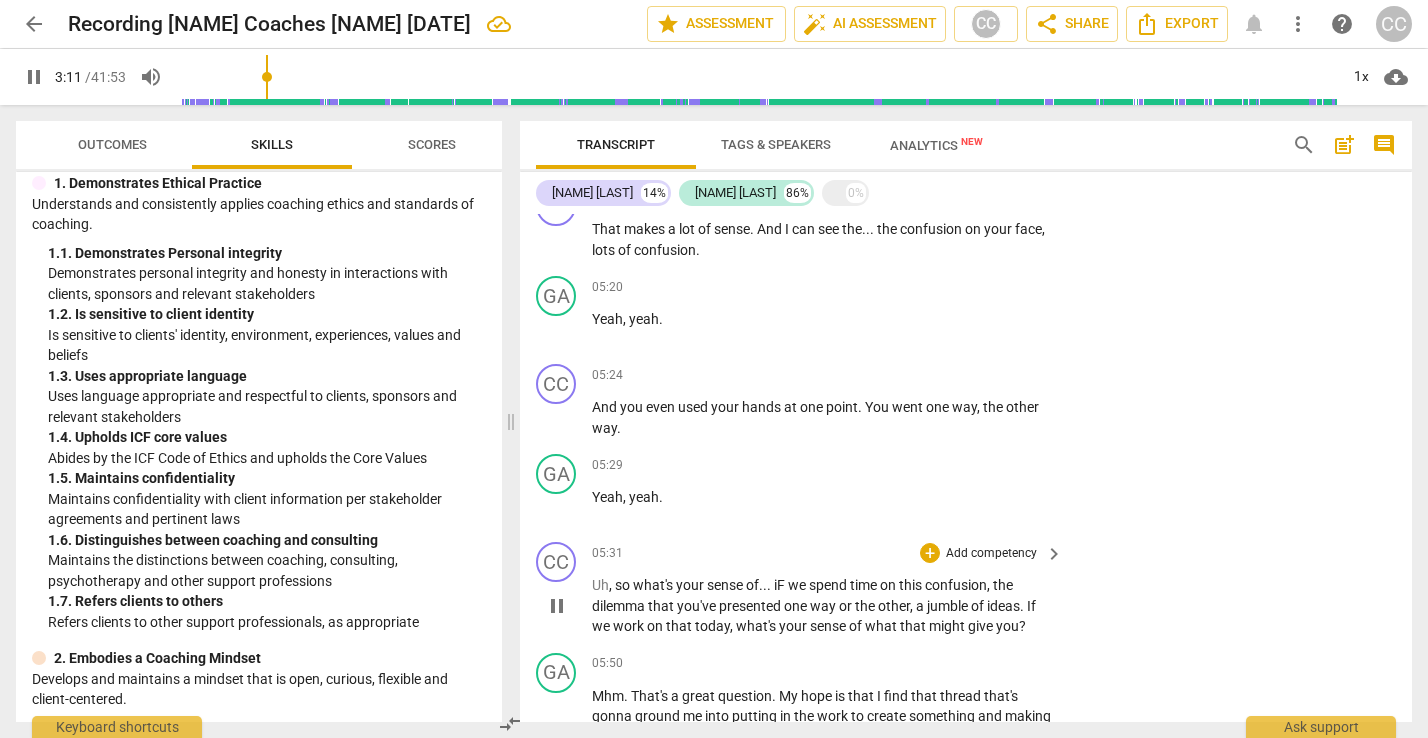 type on "192" 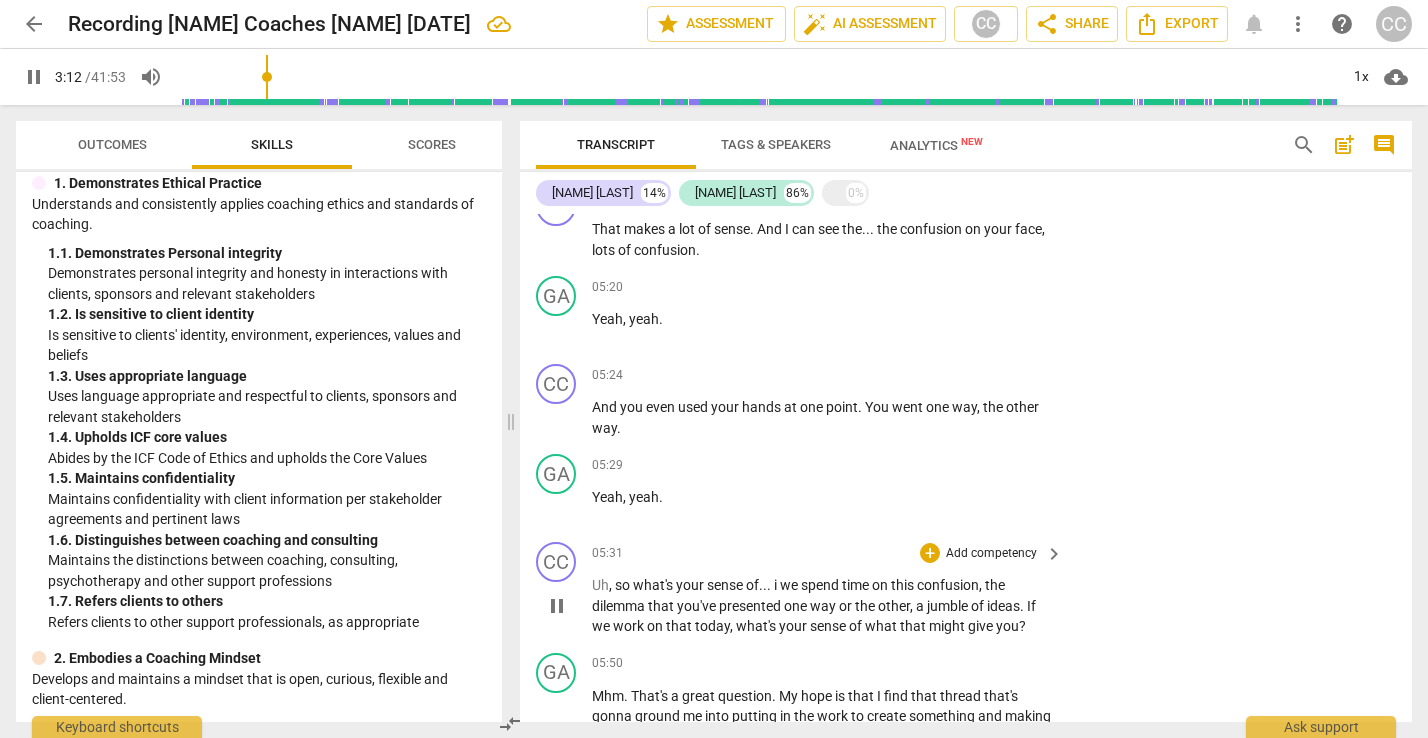 type 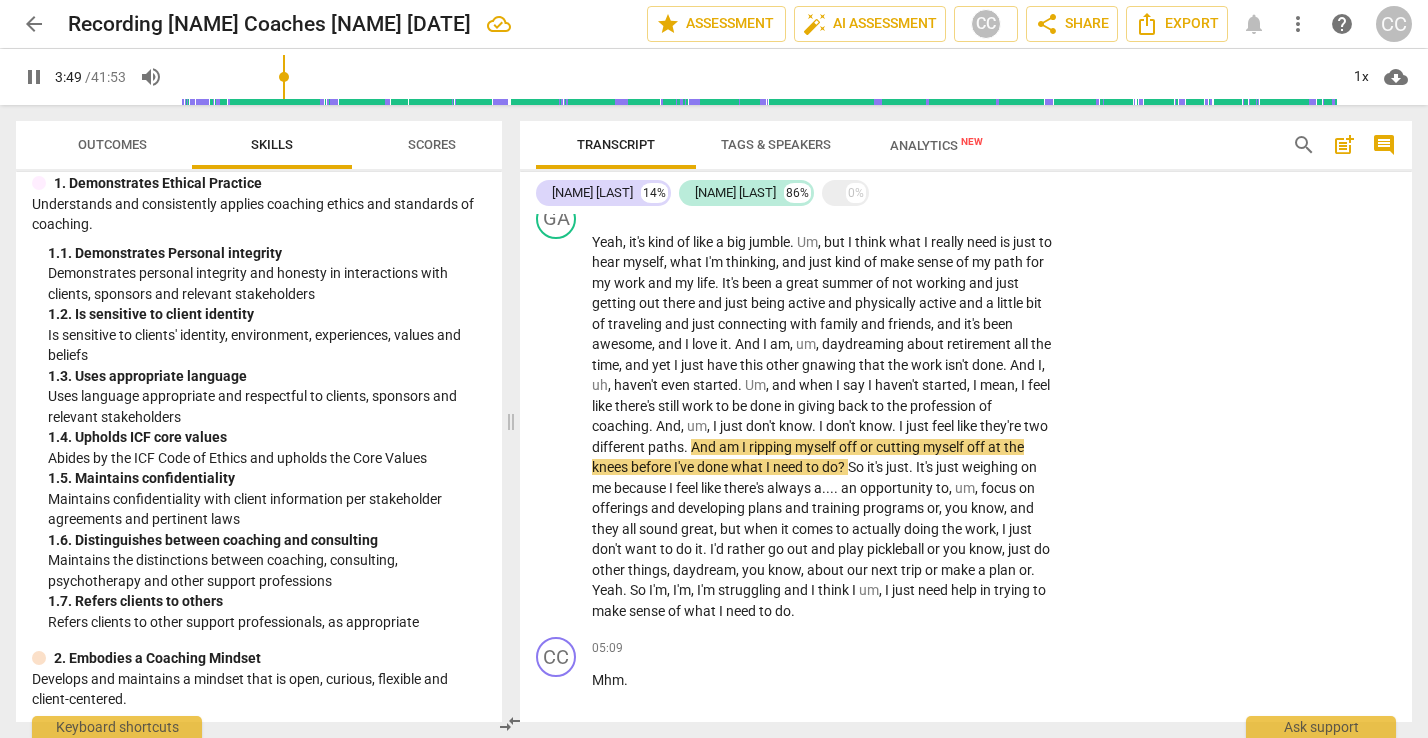 scroll, scrollTop: 2032, scrollLeft: 0, axis: vertical 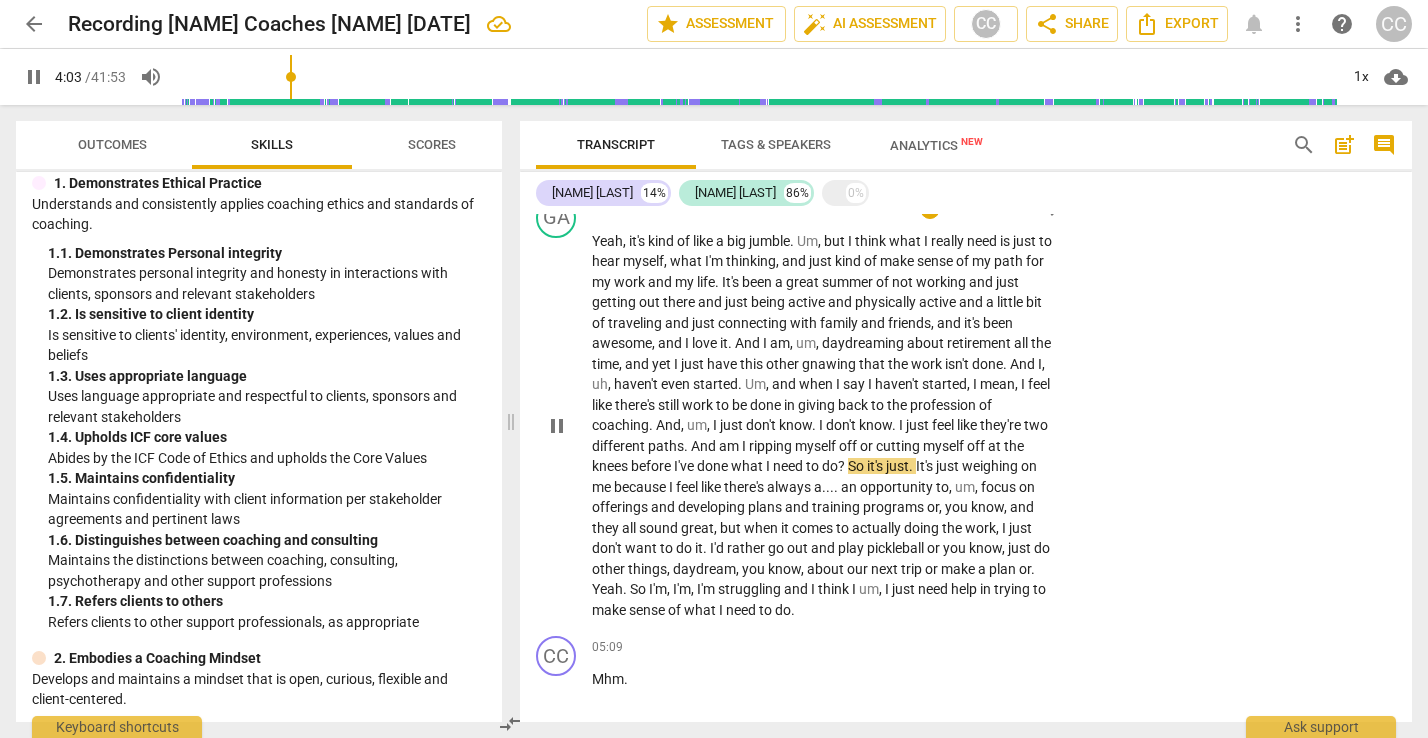 click on "?" at bounding box center [843, 466] 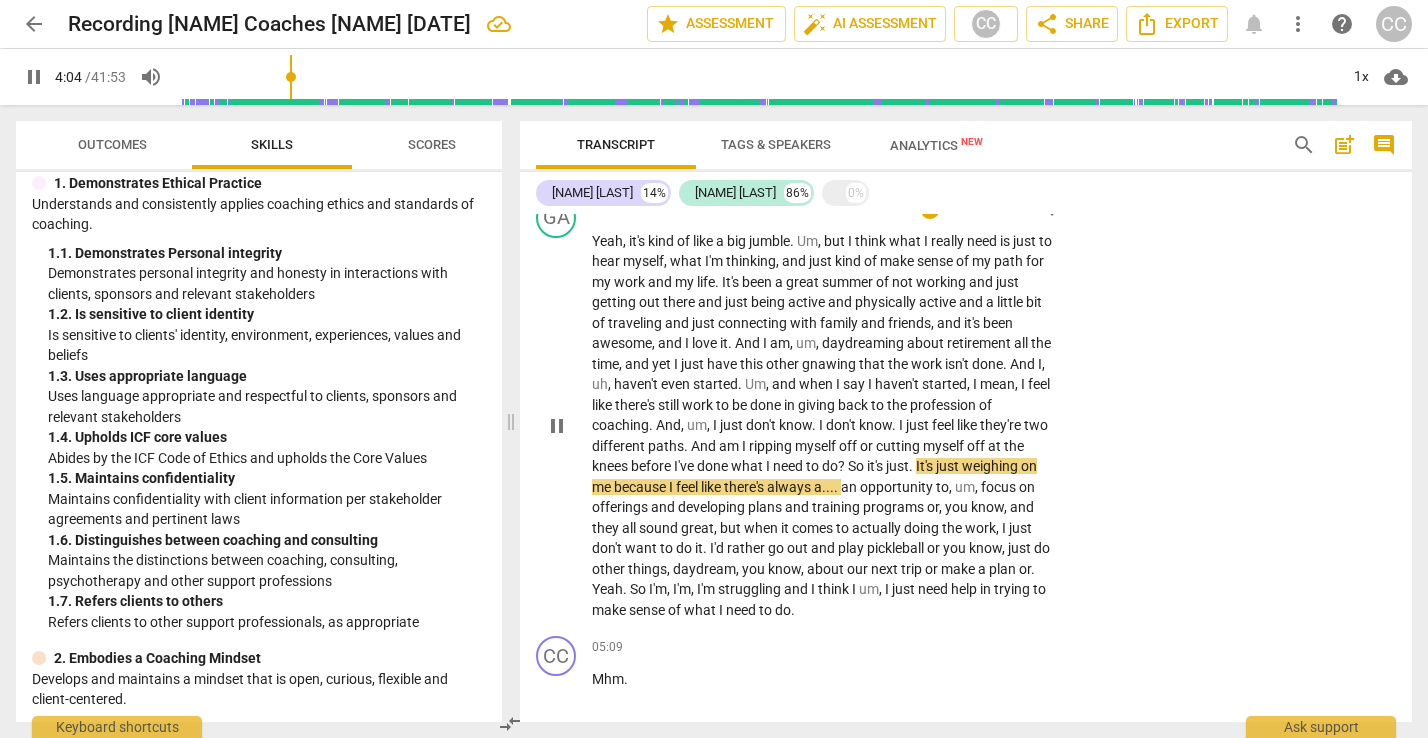 type on "245" 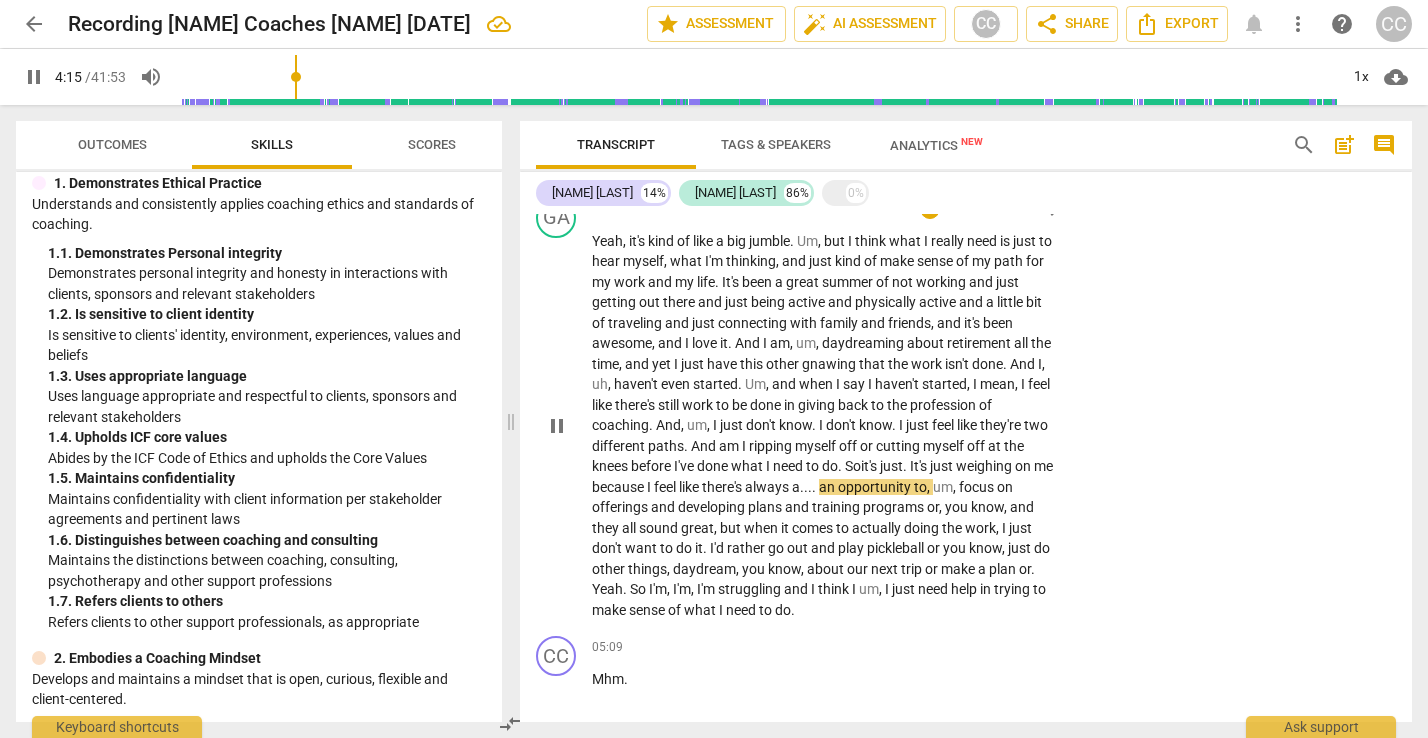 click on "It's" at bounding box center [920, 466] 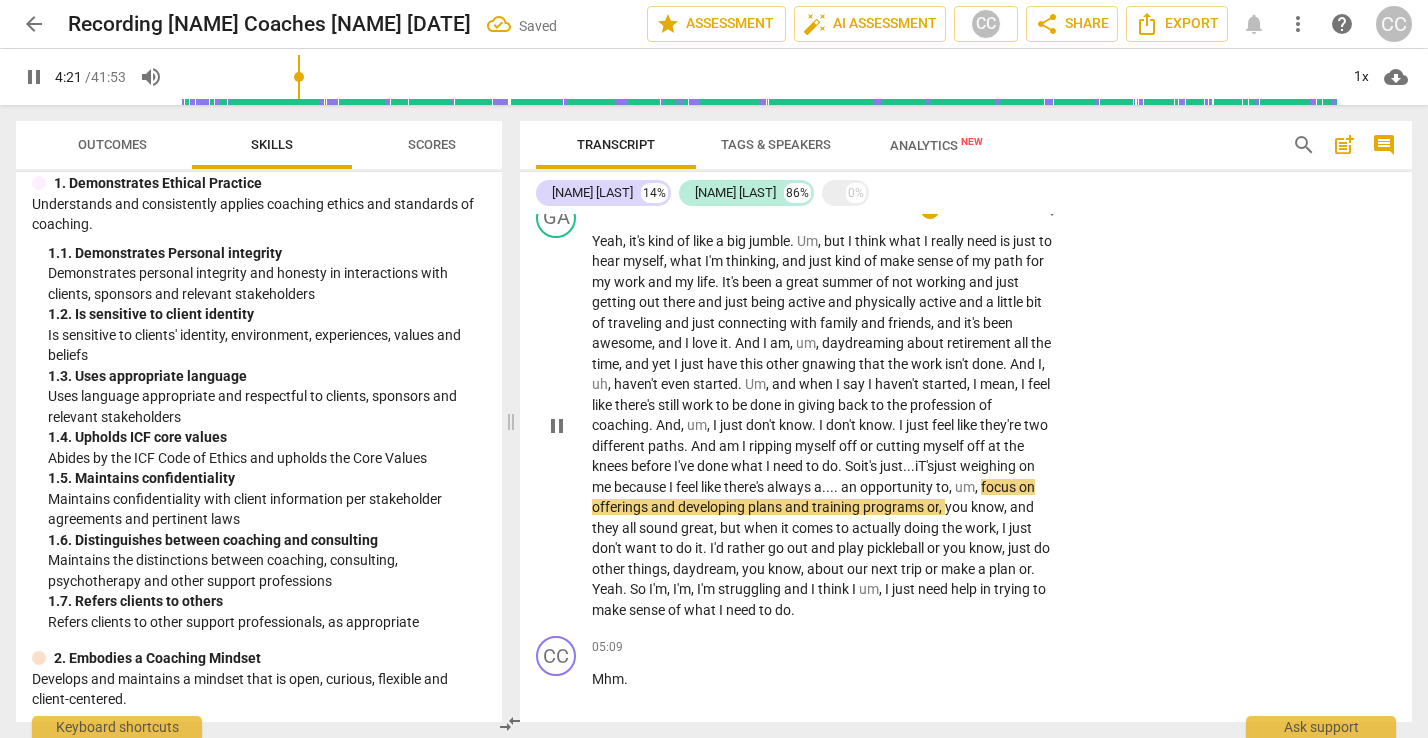 click on "T's" at bounding box center (926, 466) 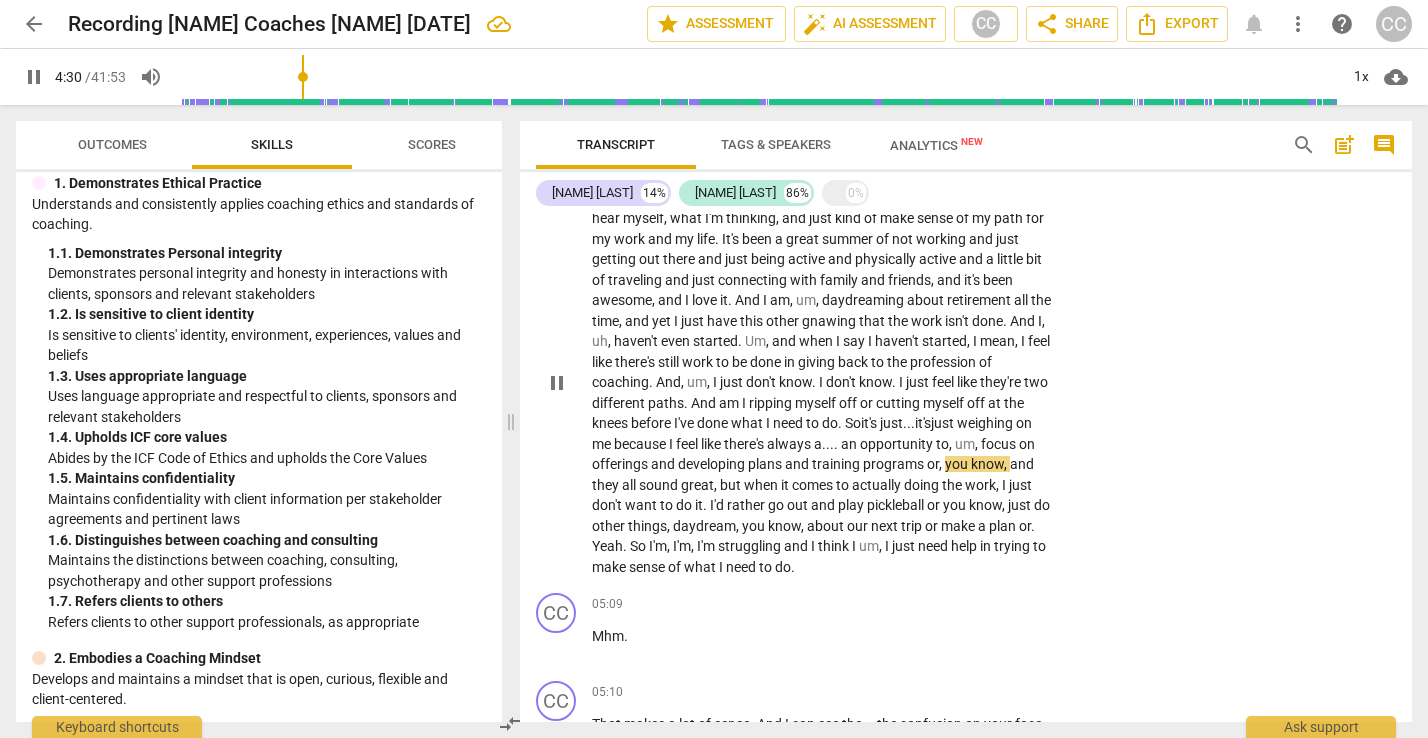 scroll, scrollTop: 2077, scrollLeft: 0, axis: vertical 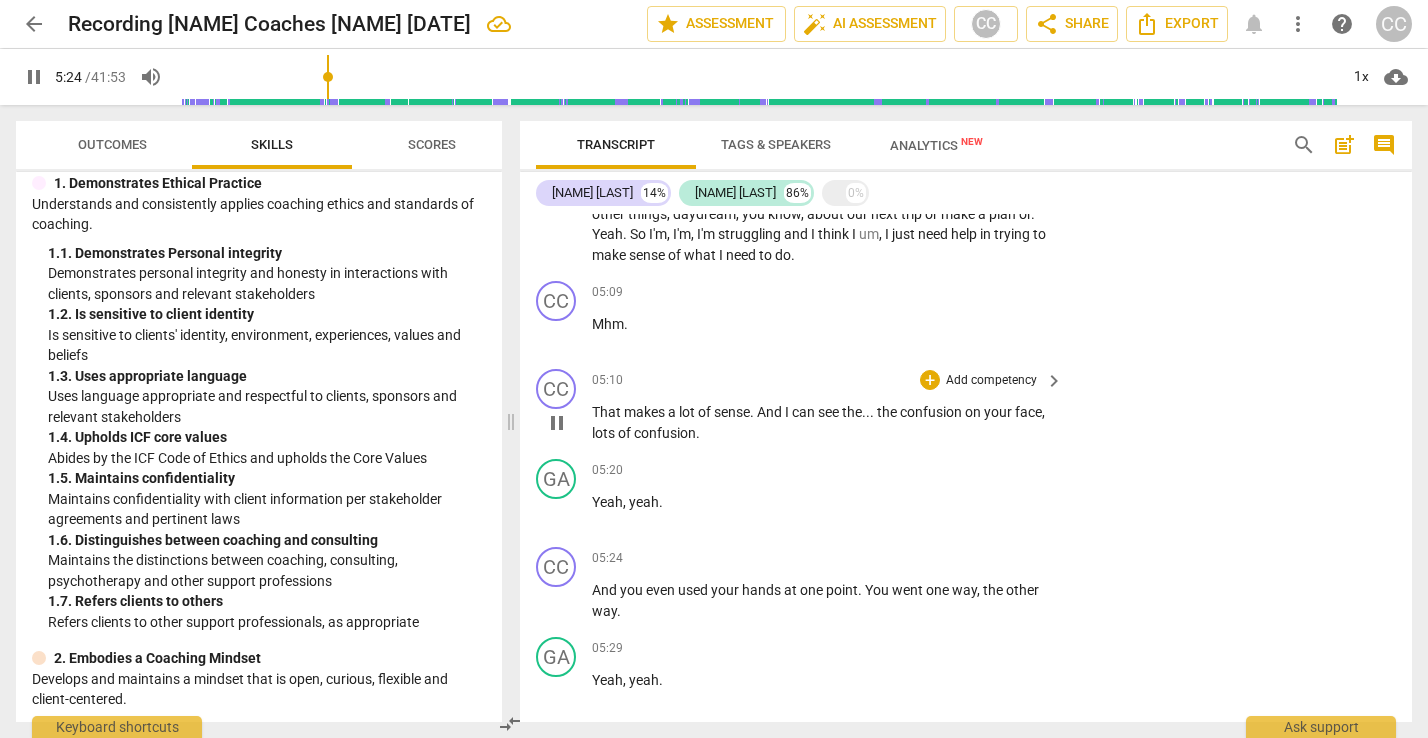click on "confusion" at bounding box center (932, 412) 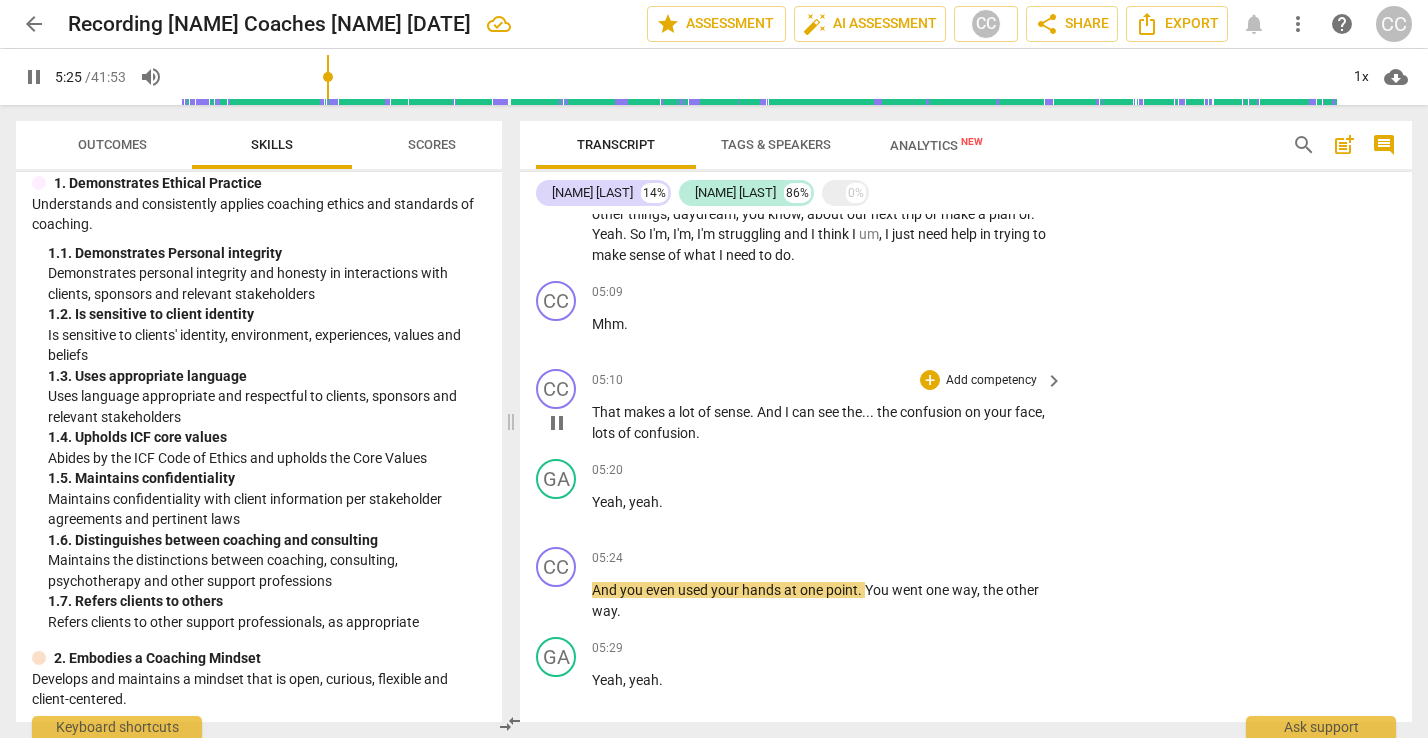 type on "326" 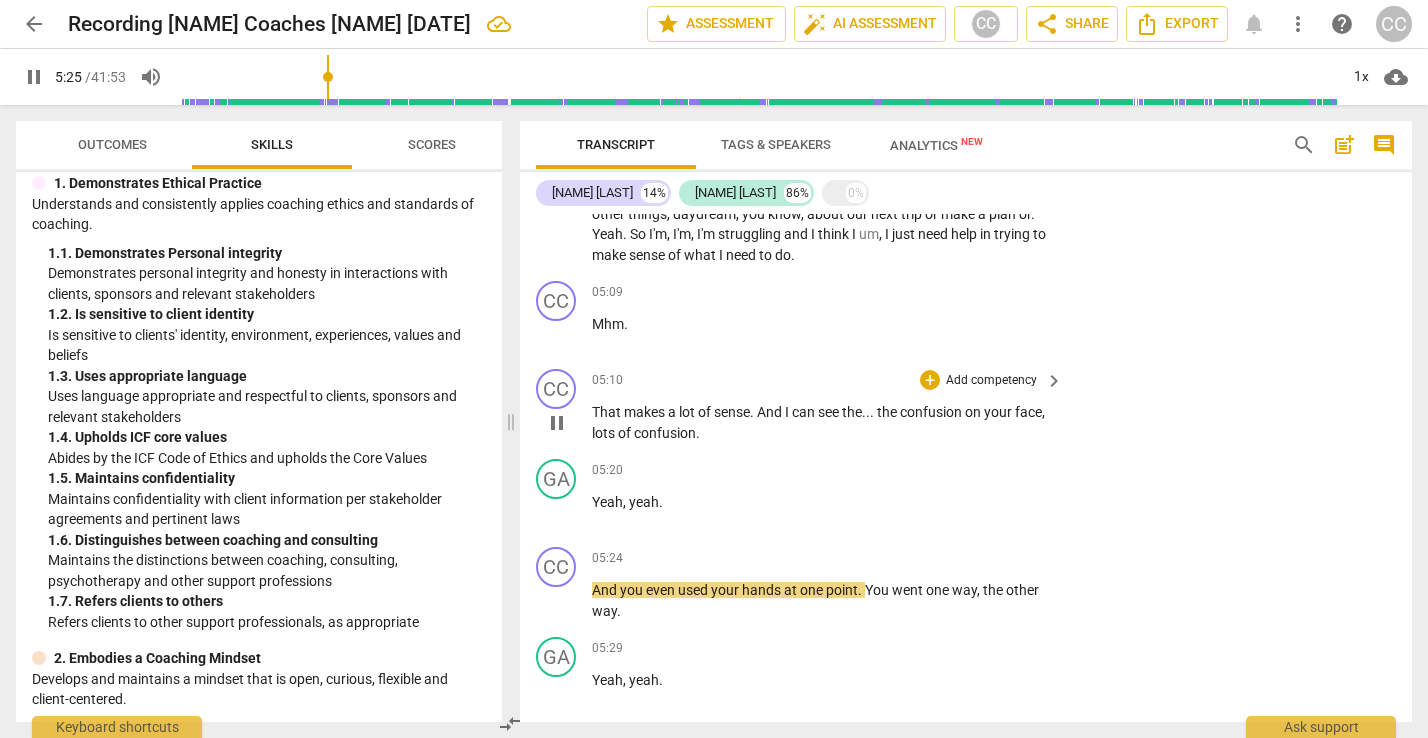 type 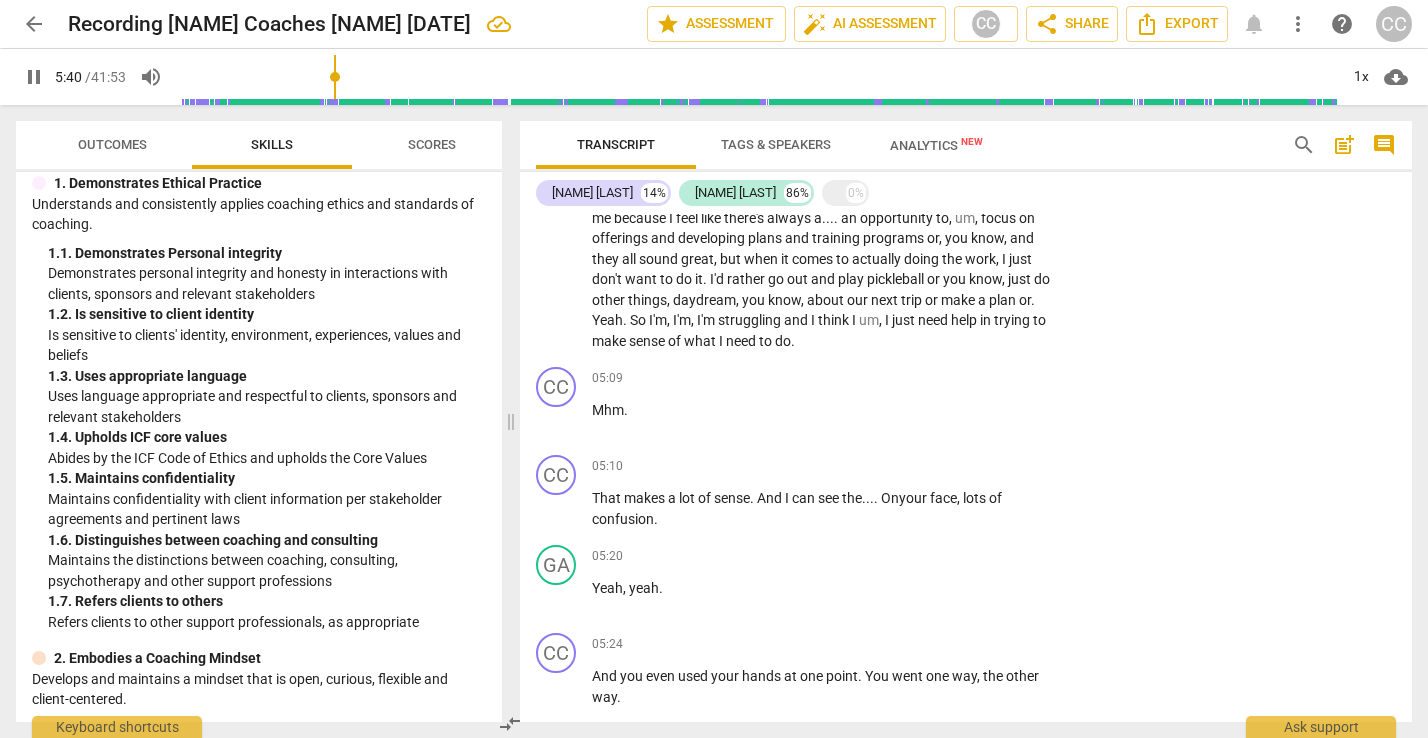 scroll, scrollTop: 2304, scrollLeft: 0, axis: vertical 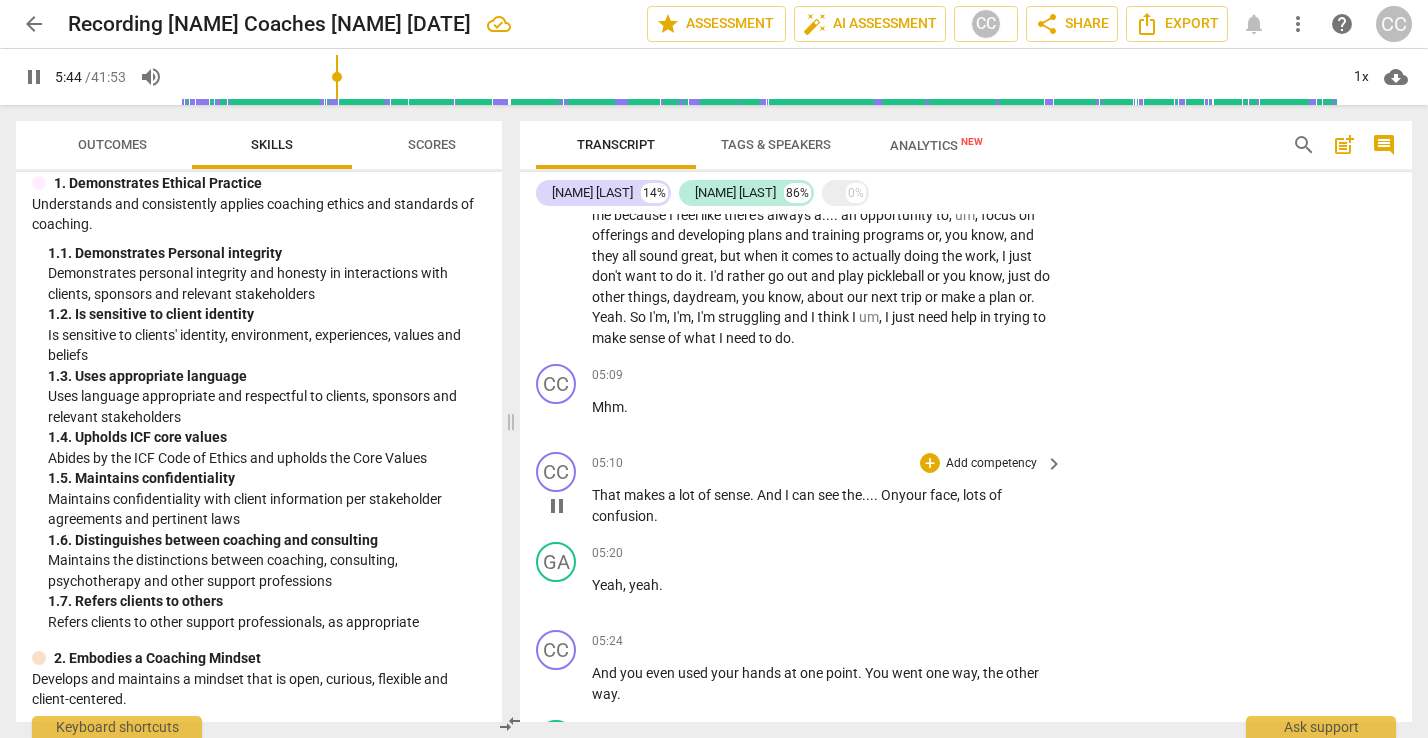 click on "On" at bounding box center (890, 495) 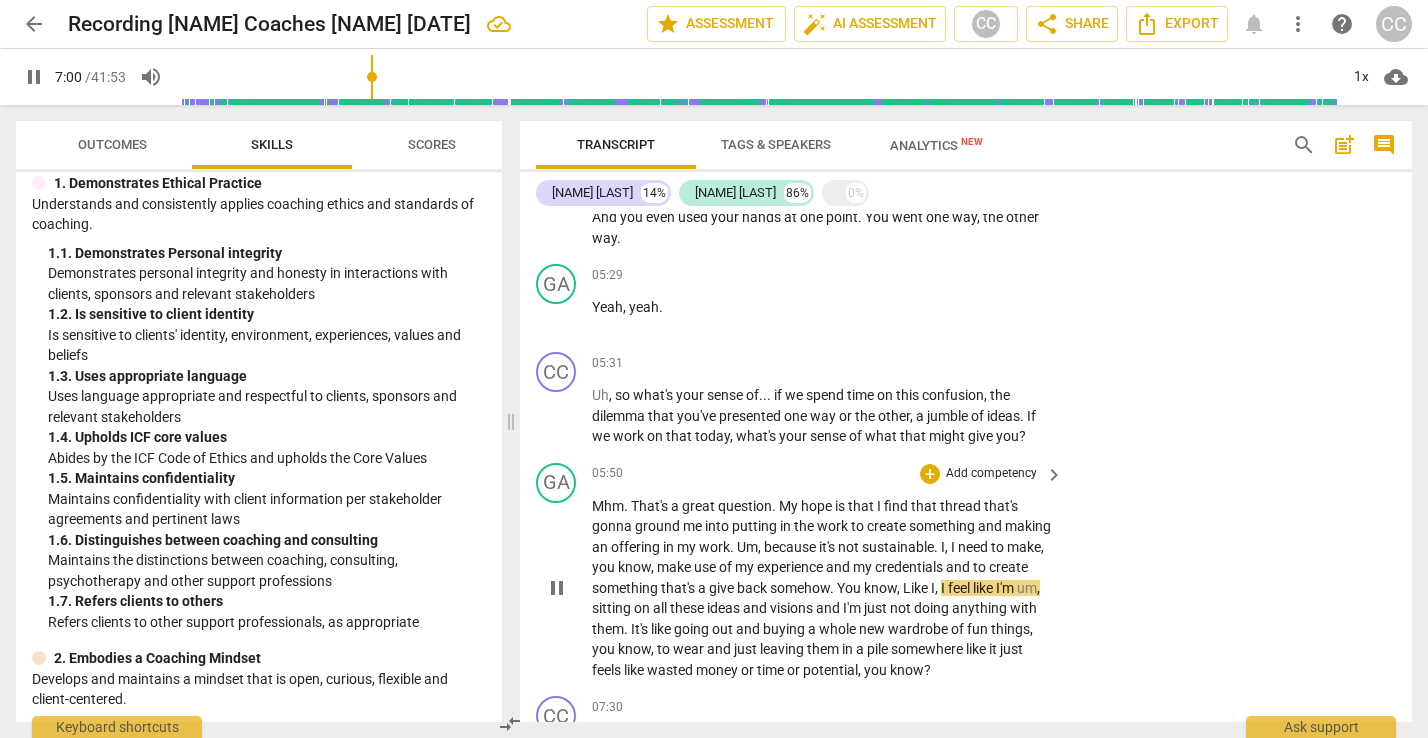 scroll, scrollTop: 2755, scrollLeft: 0, axis: vertical 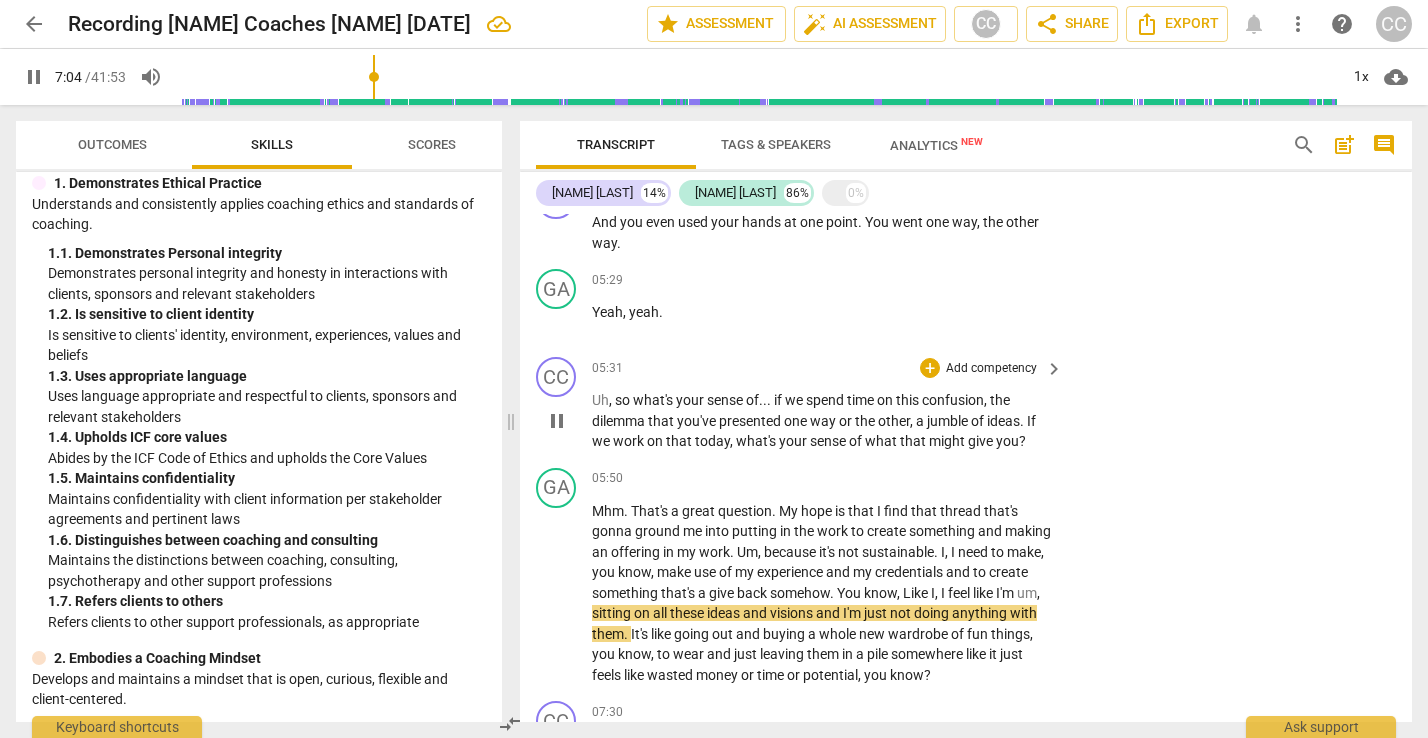 click on "Add competency" at bounding box center (991, 369) 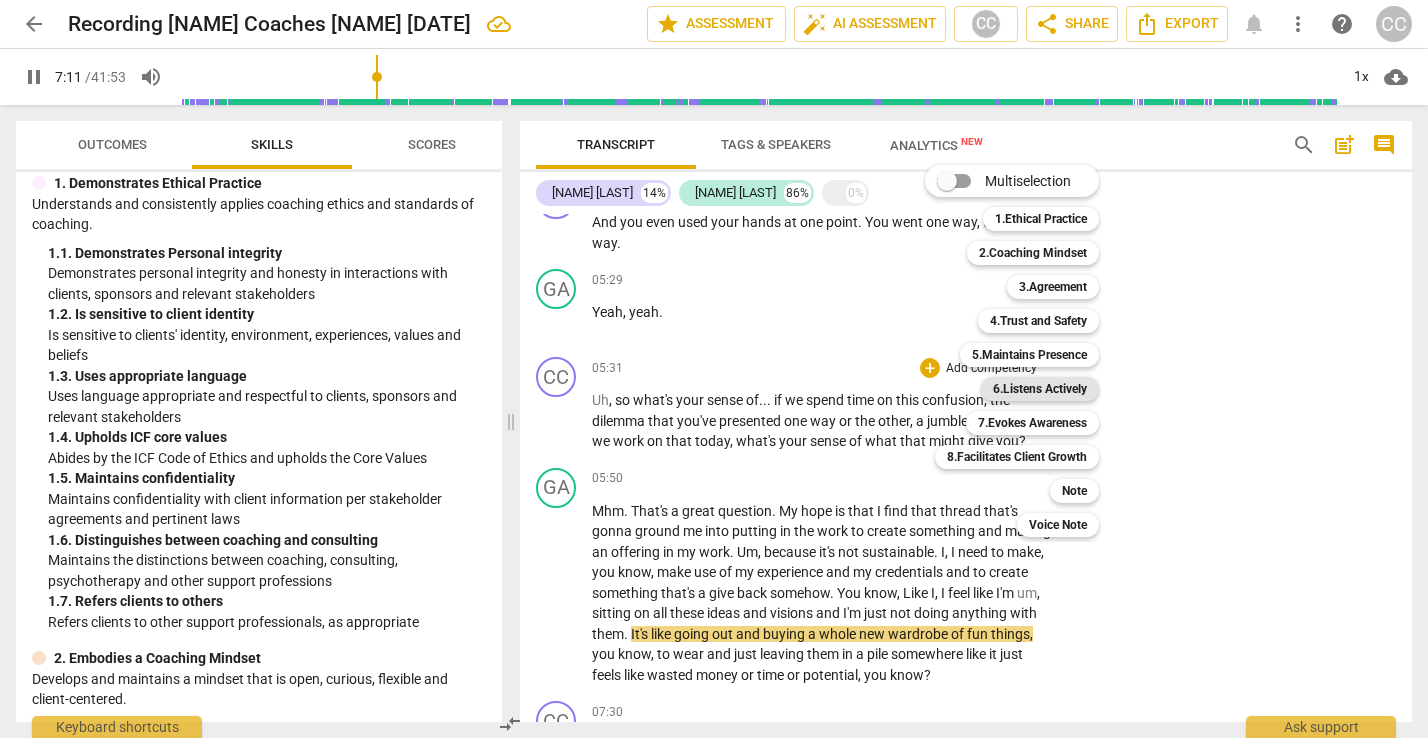 click on "6.Listens Actively" at bounding box center [1040, 389] 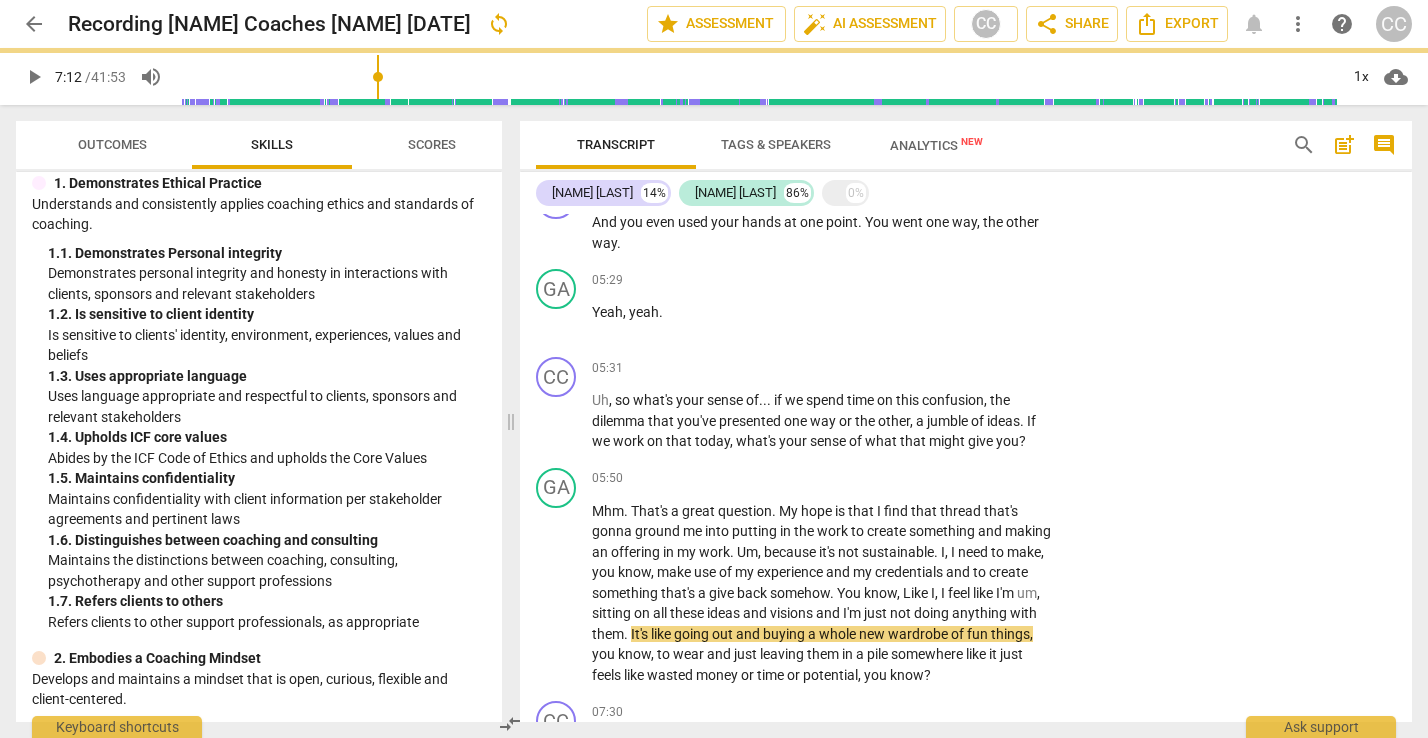 type on "432" 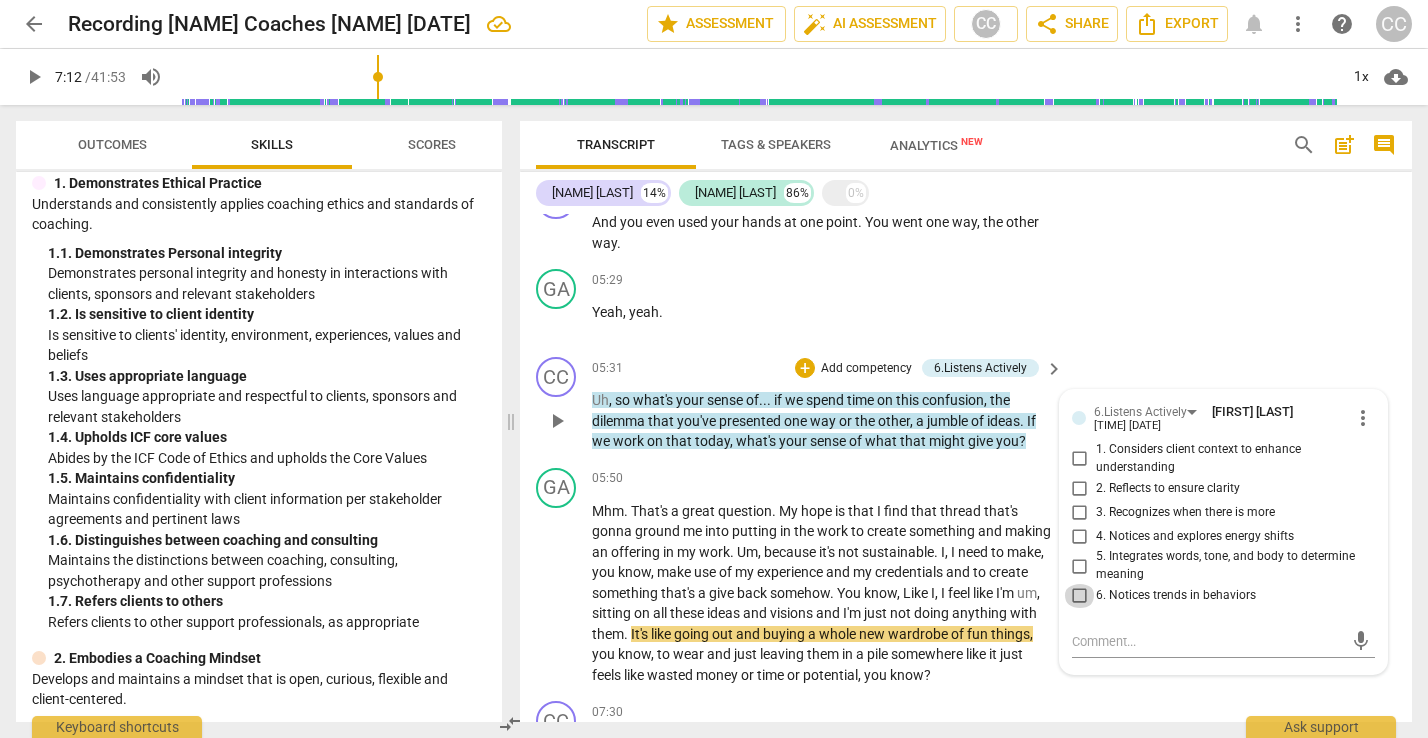 click on "6. Notices trends in behaviors" at bounding box center (1080, 596) 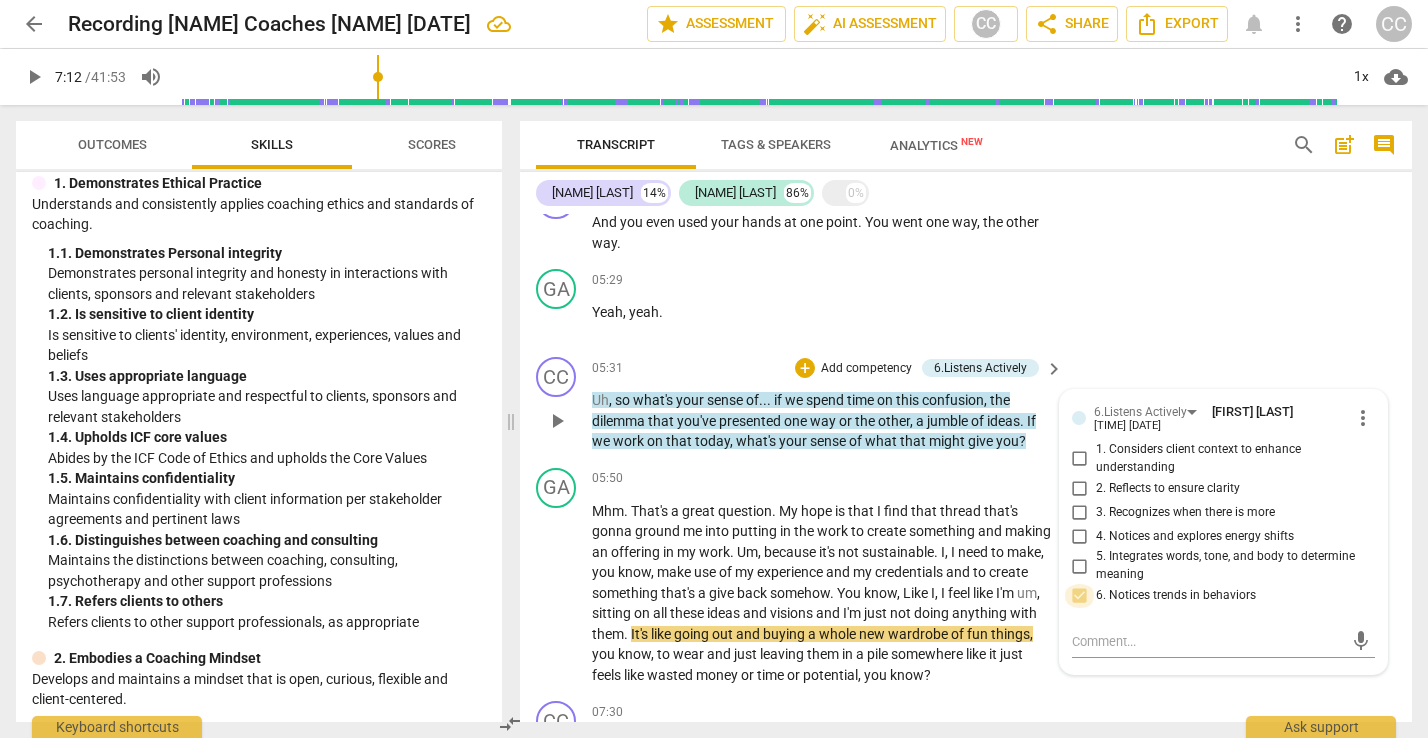 click on "6. Notices trends in behaviors" at bounding box center [1080, 596] 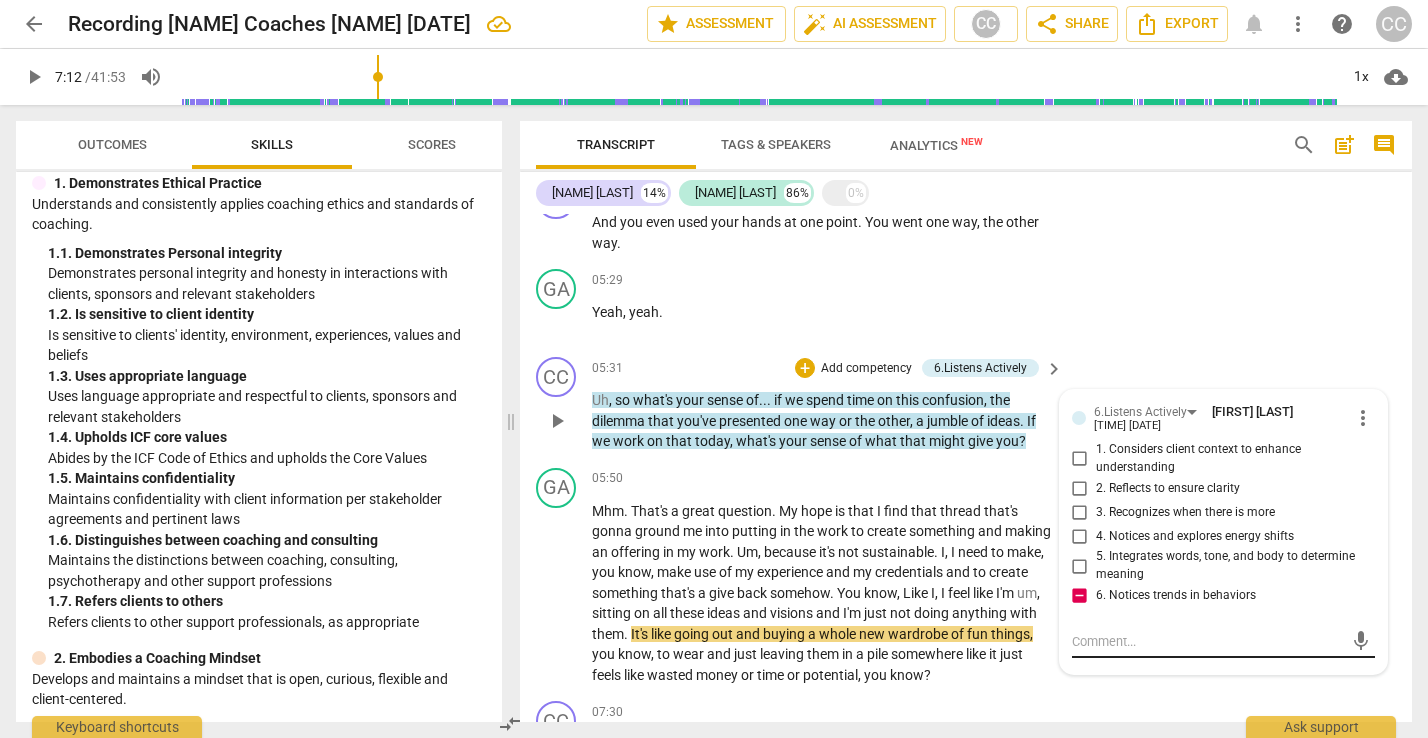 click at bounding box center [1207, 641] 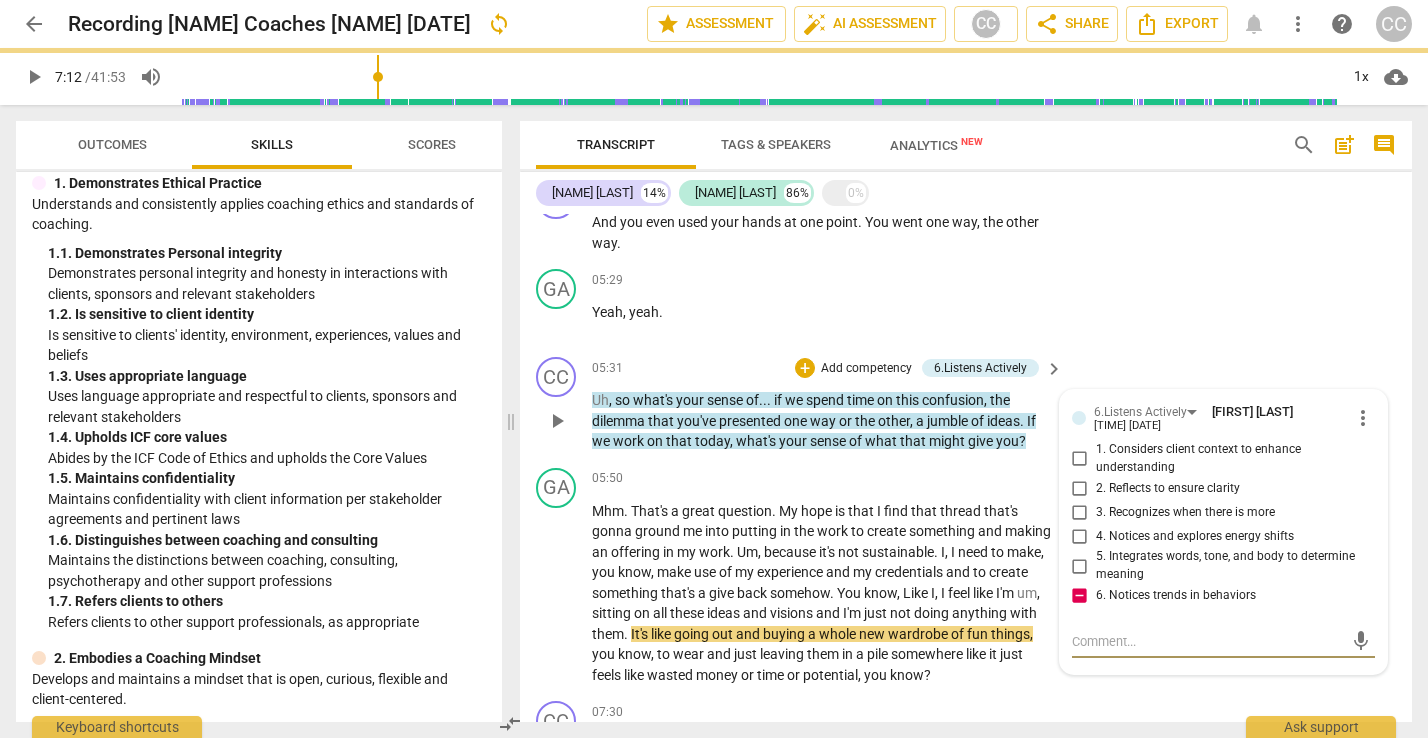 type on "b" 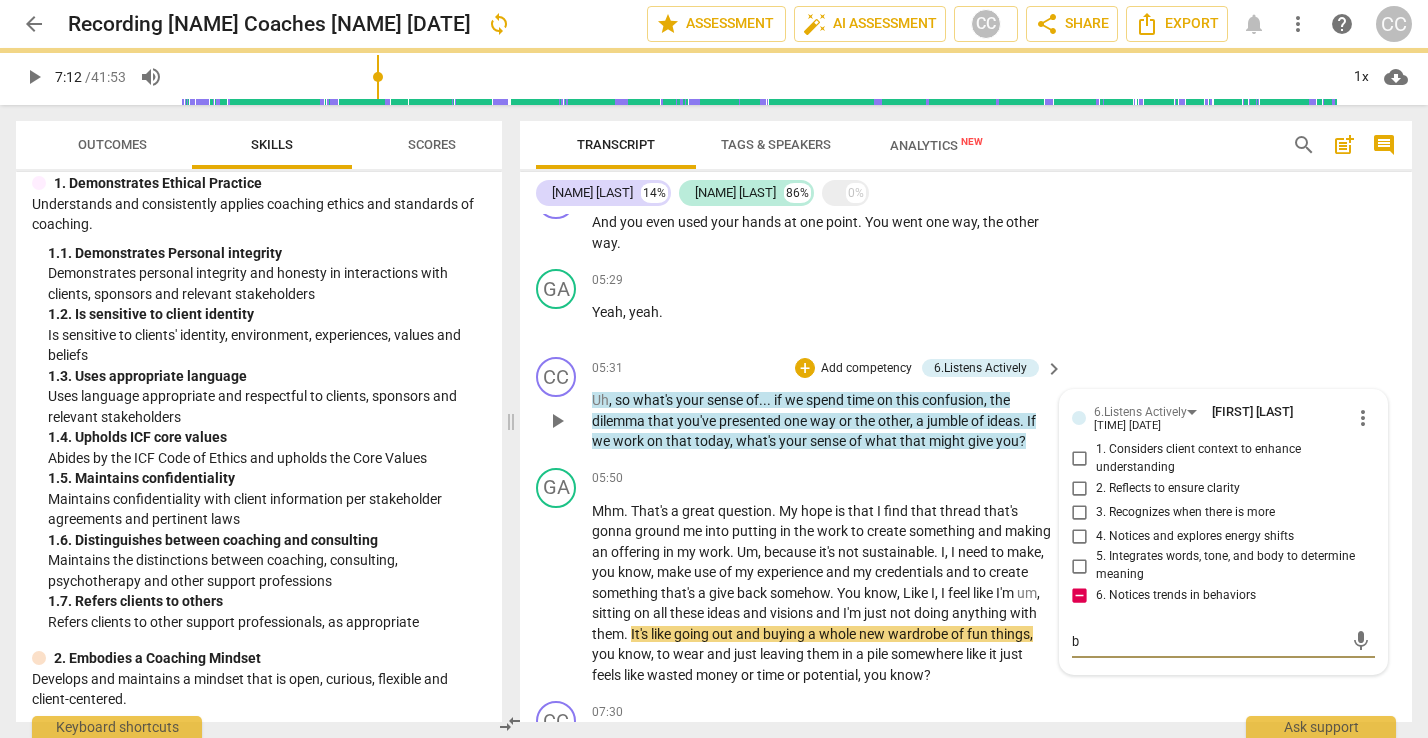 type on "bu" 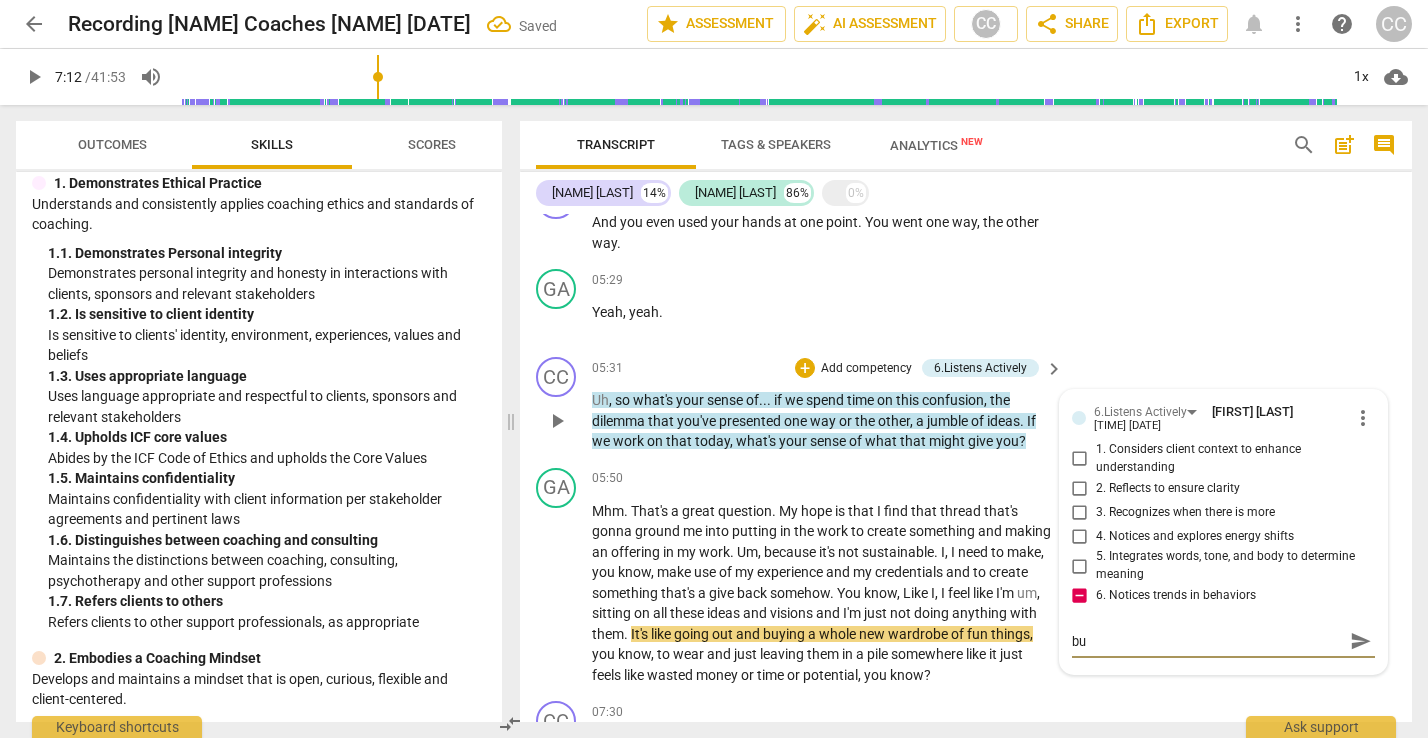 type on "but" 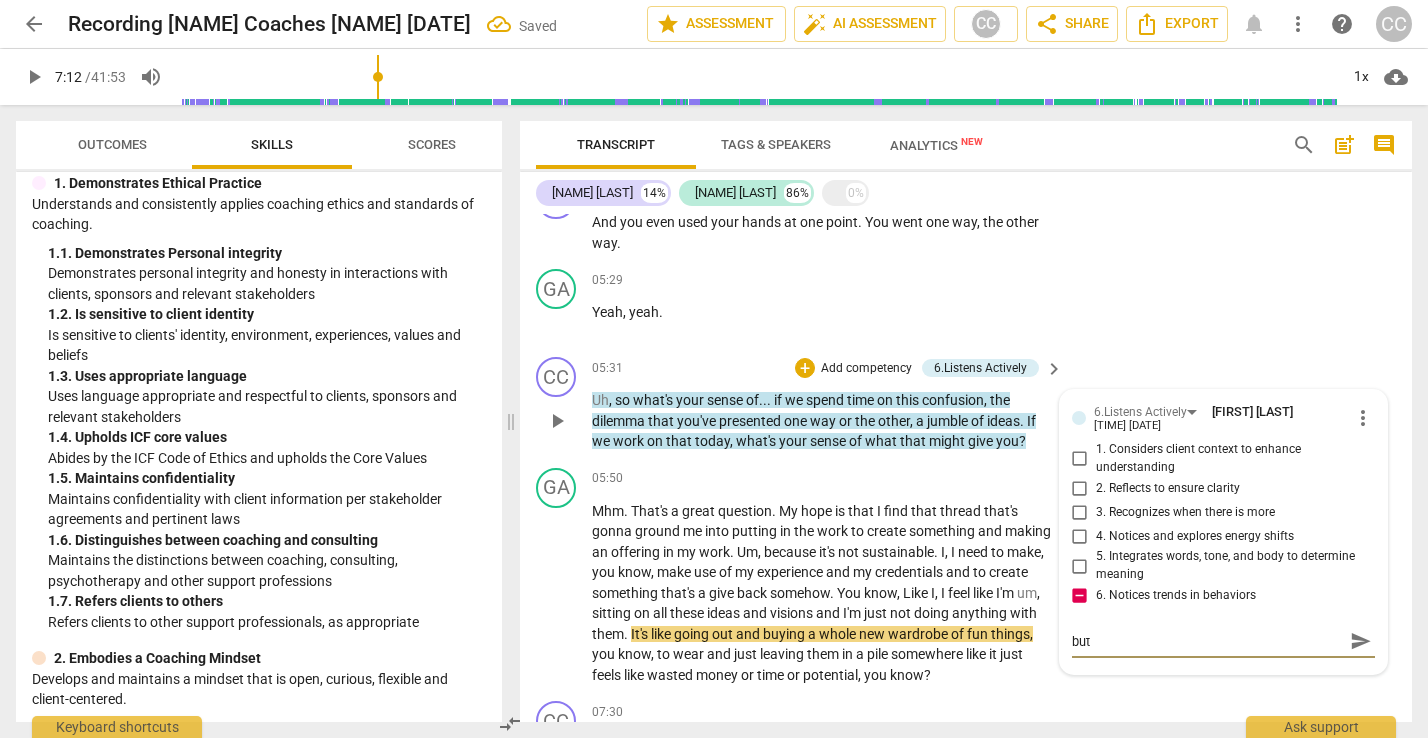 type on "but" 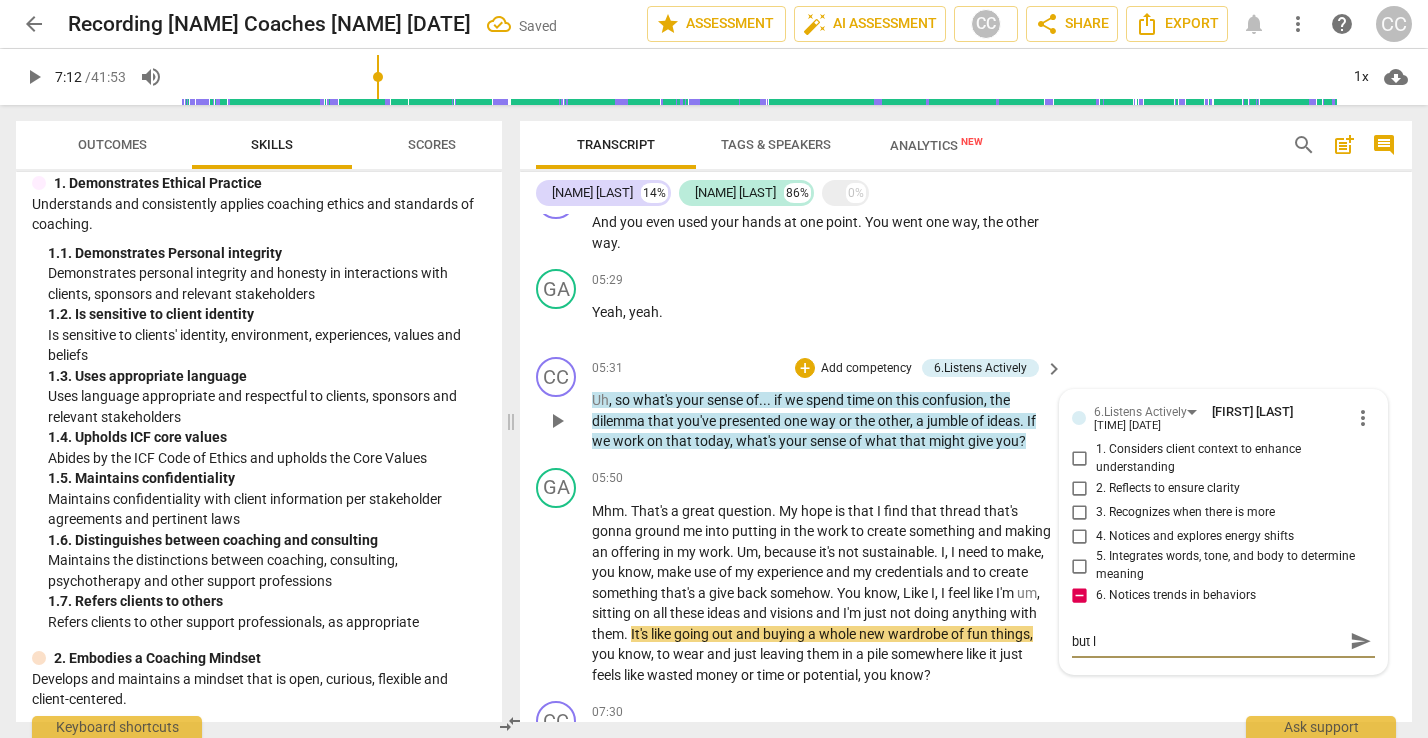 type on "but le" 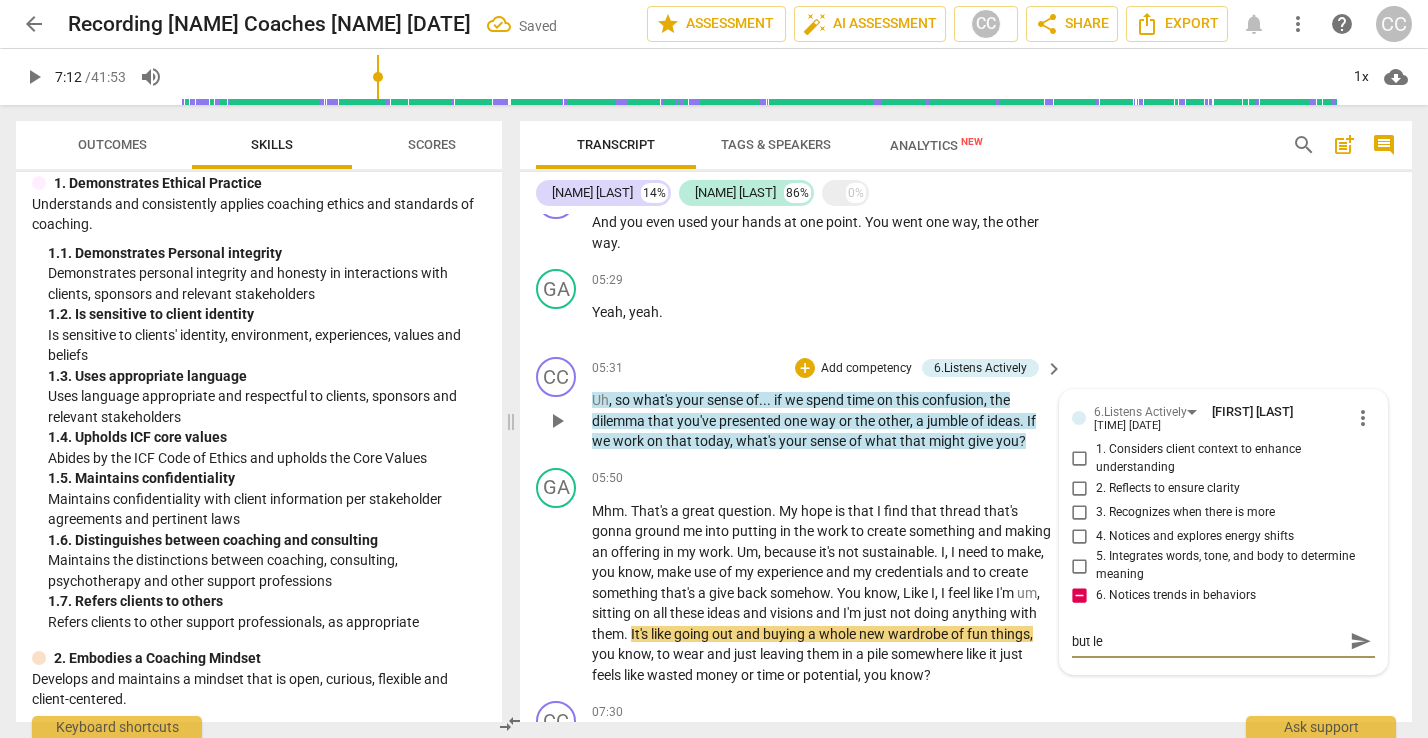 type on "but lea" 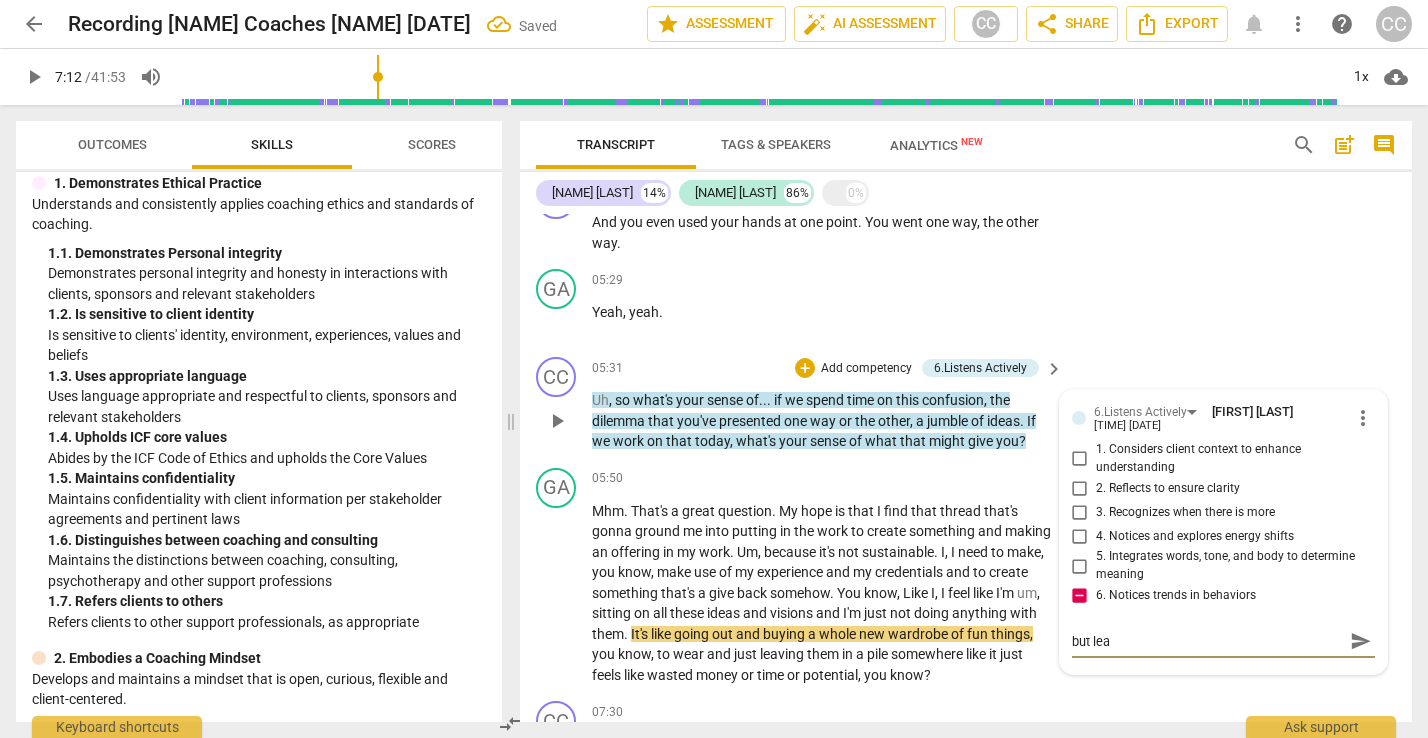 type on "but lead" 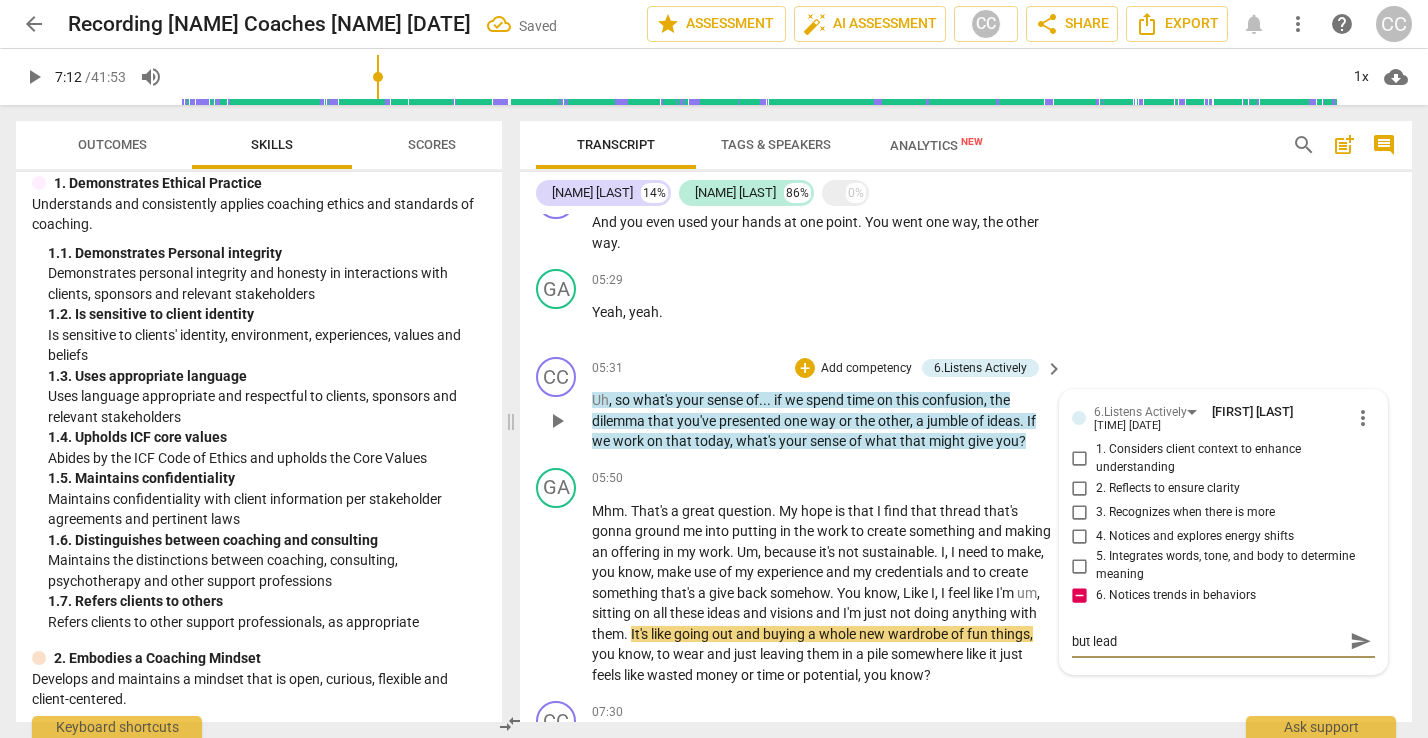 type on "but leadi" 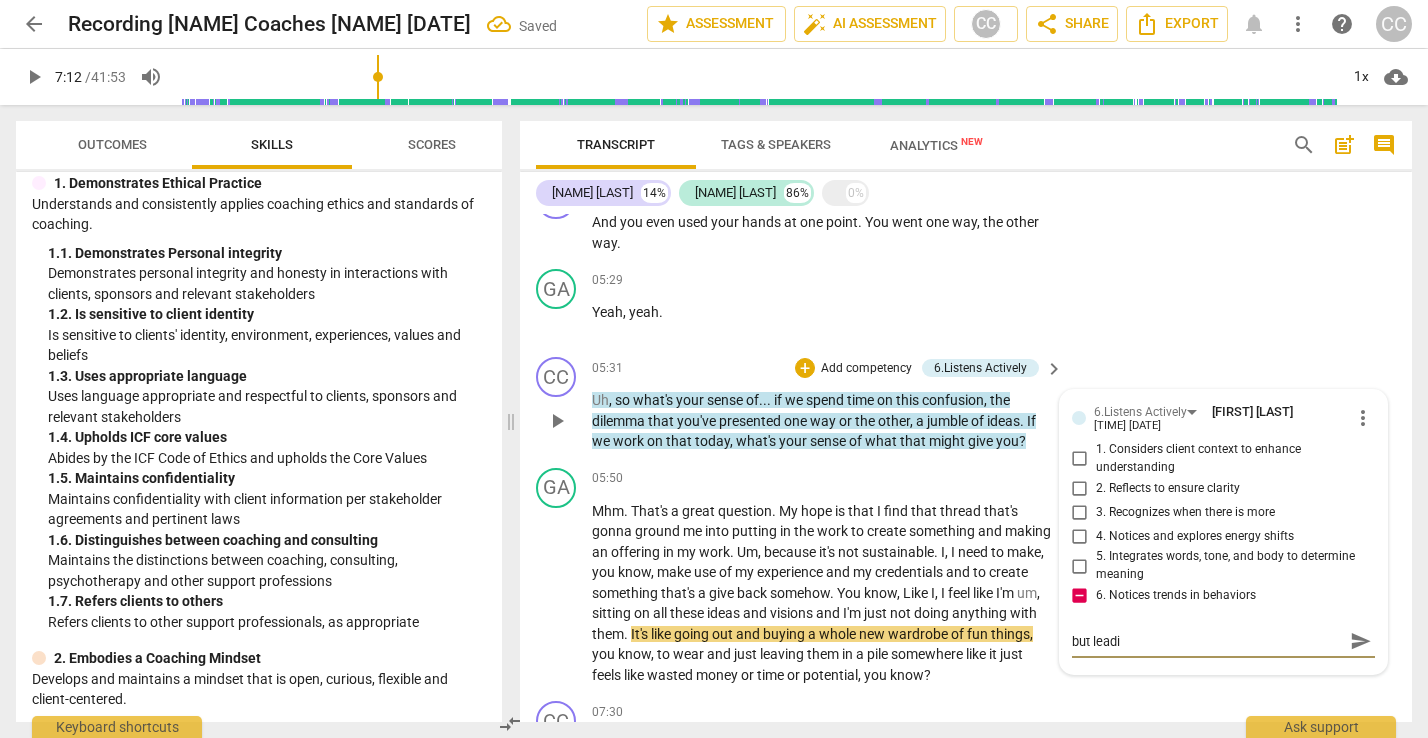 type on "but leadin" 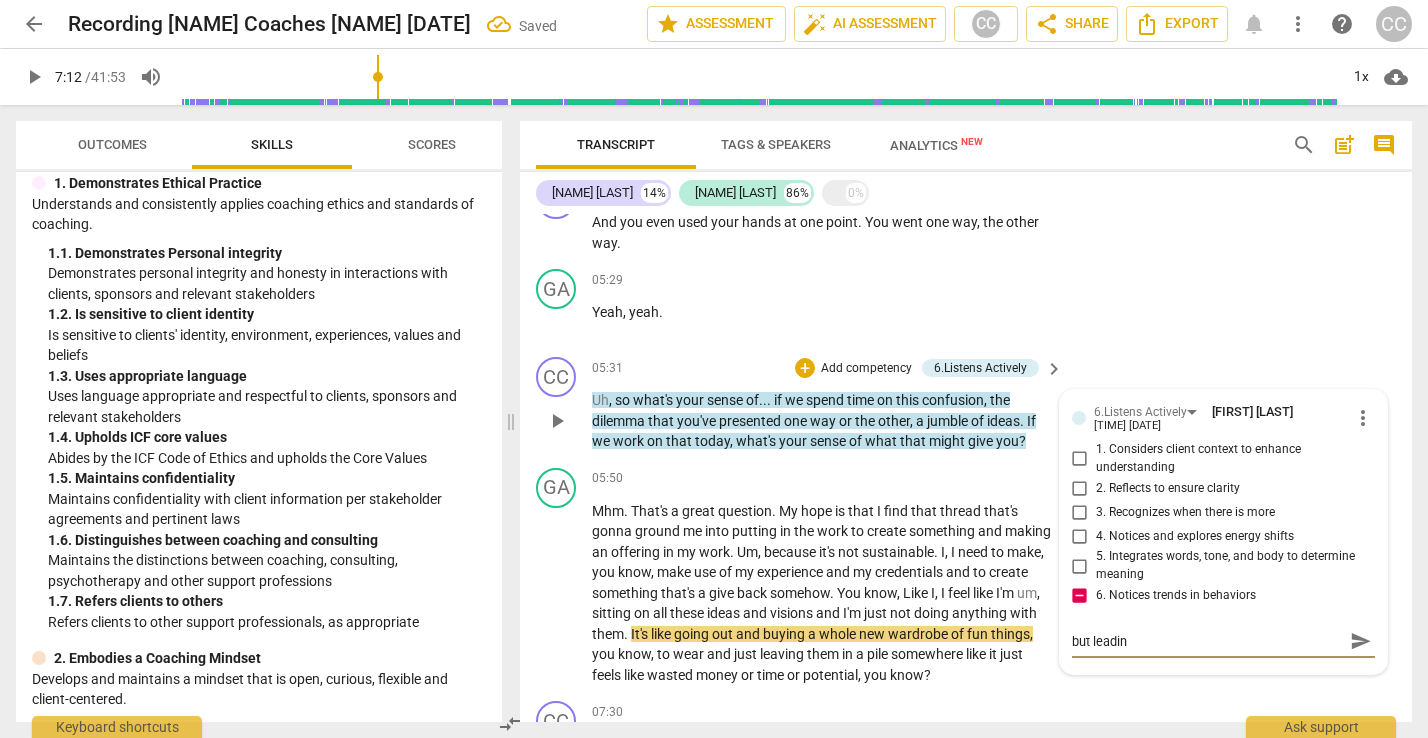 type on "but leading" 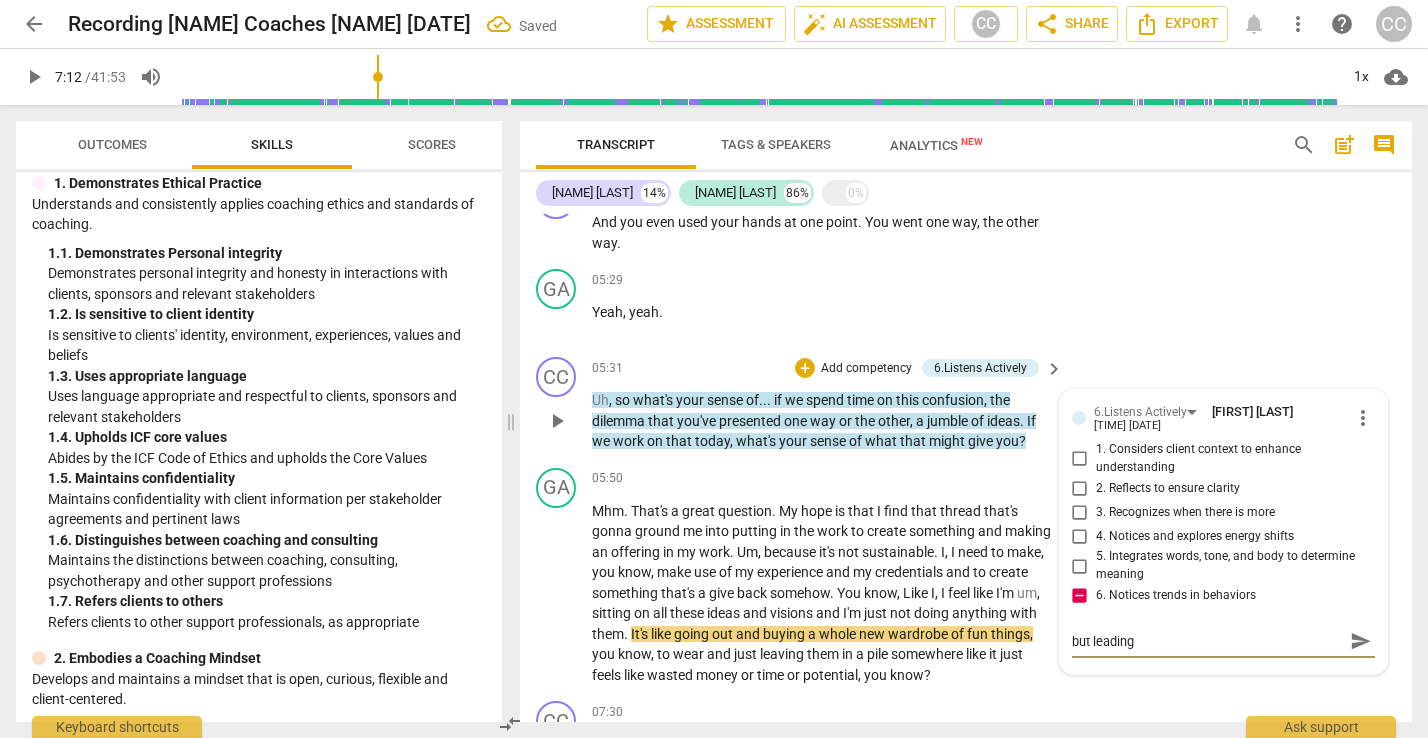 type on "but leading" 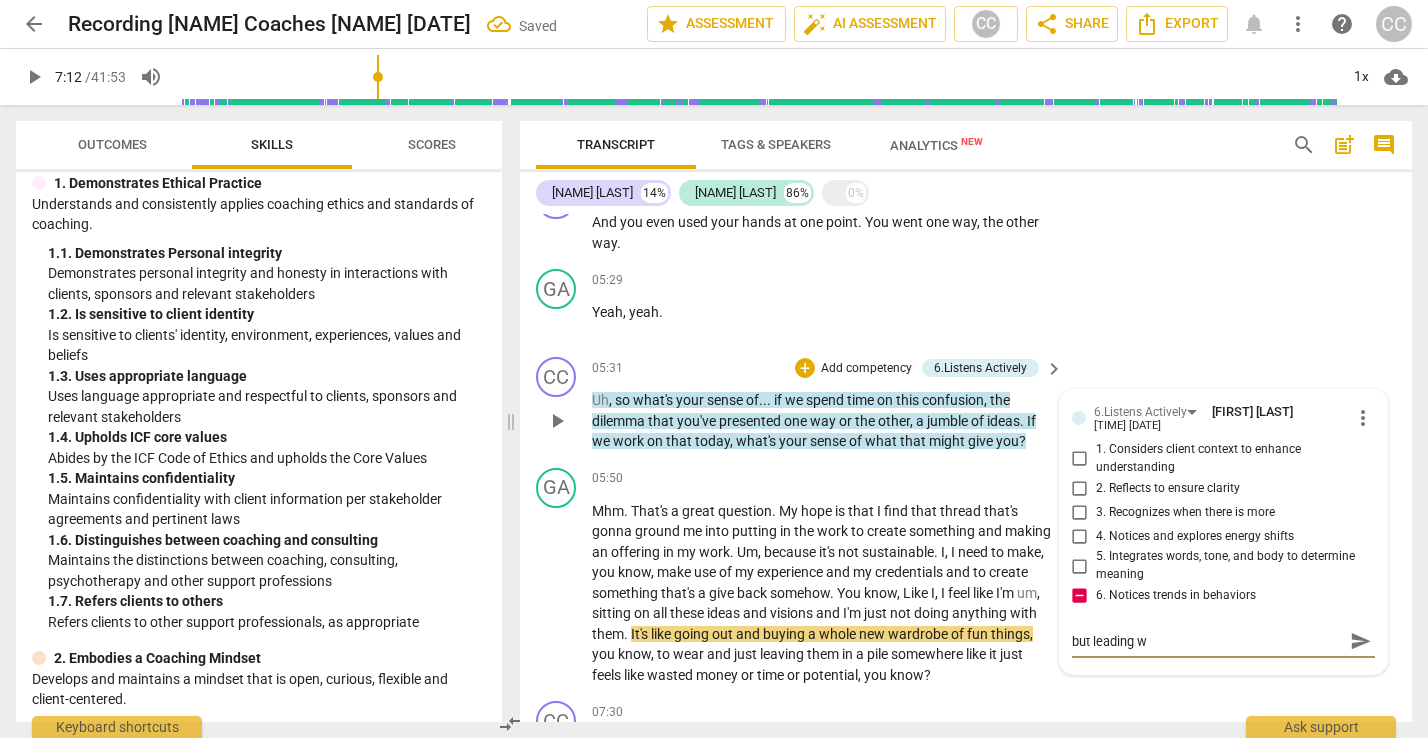 type on "but leading wi" 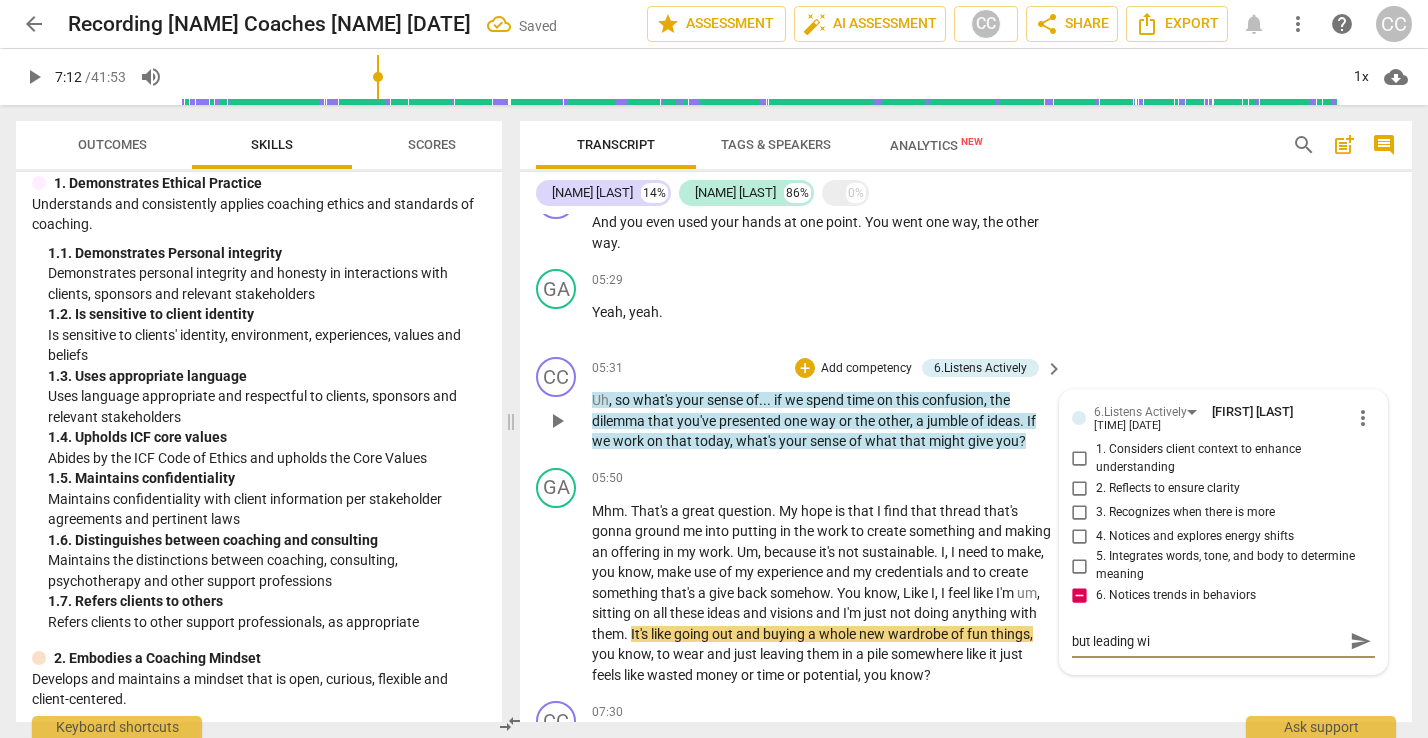 type on "but leading wit" 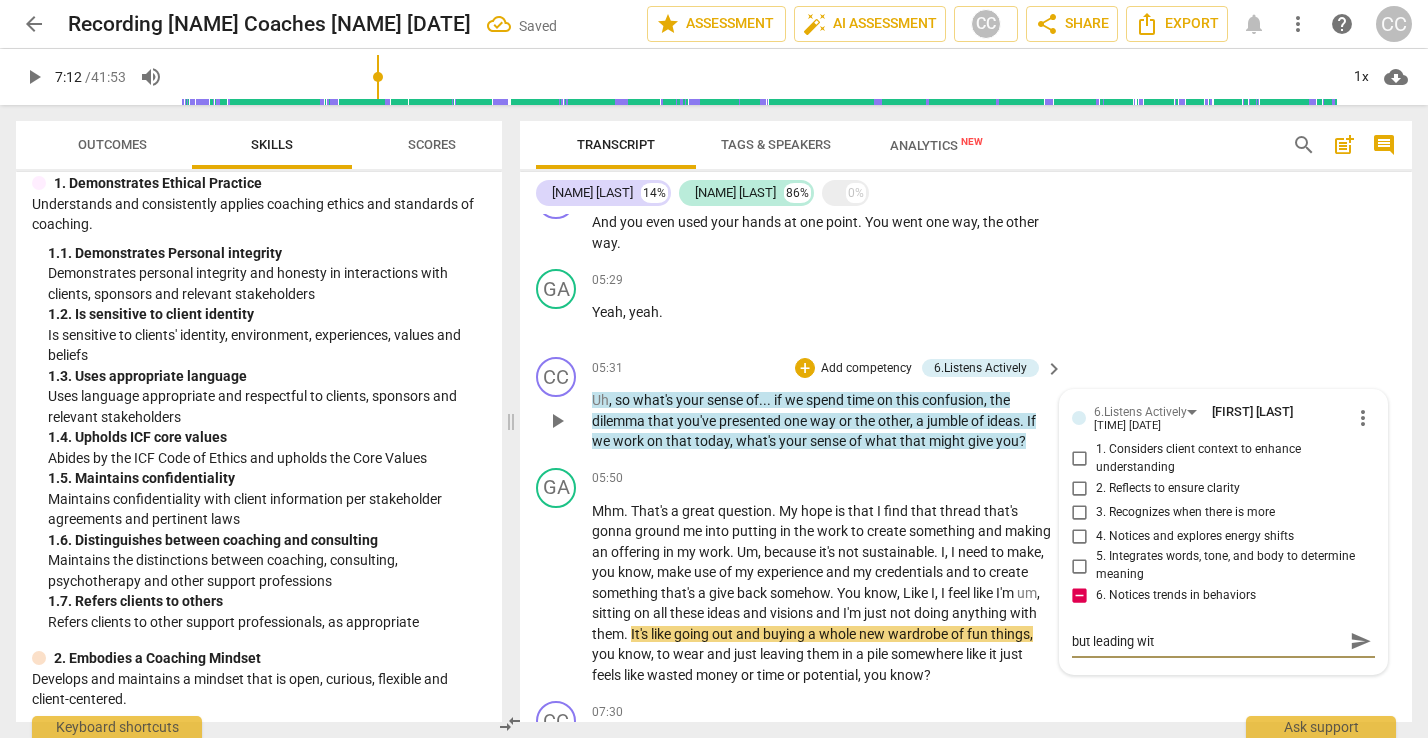 type on "but leading with" 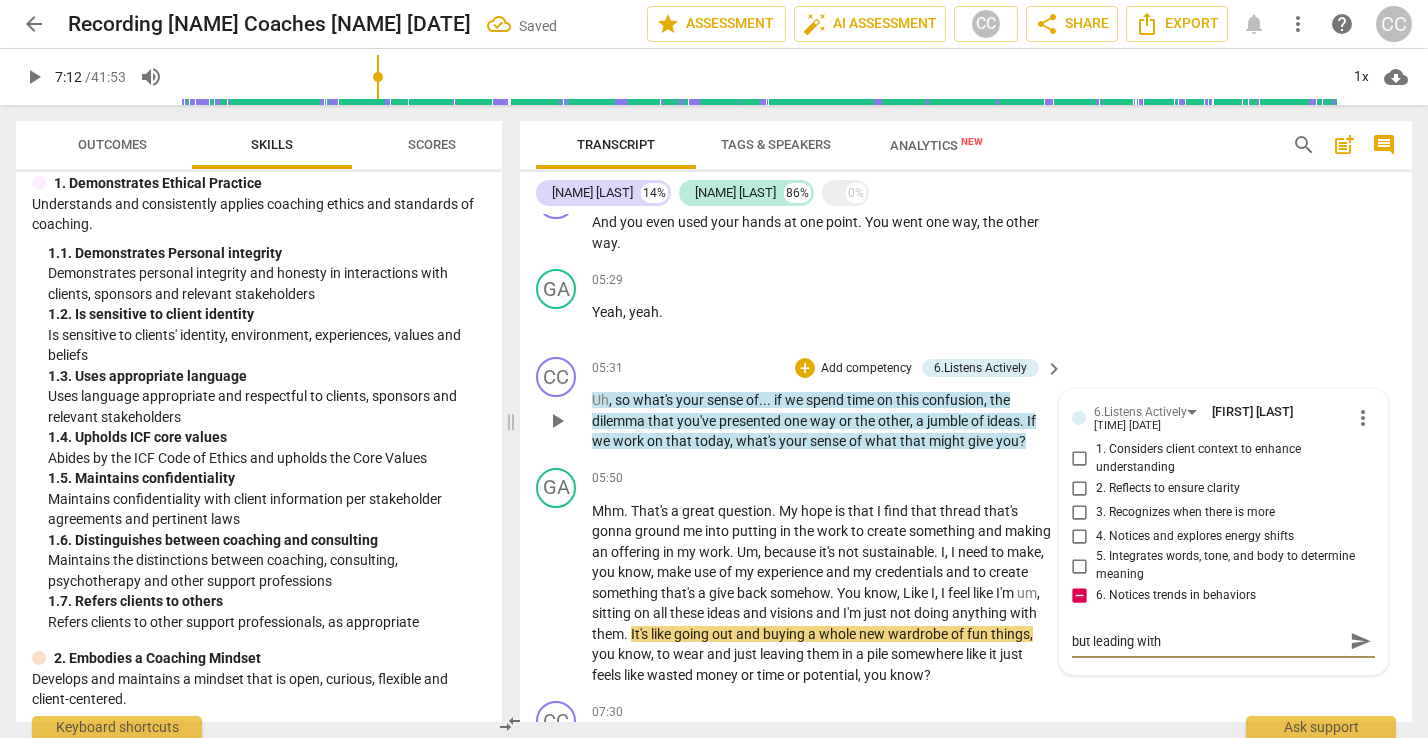 type on "but leading with" 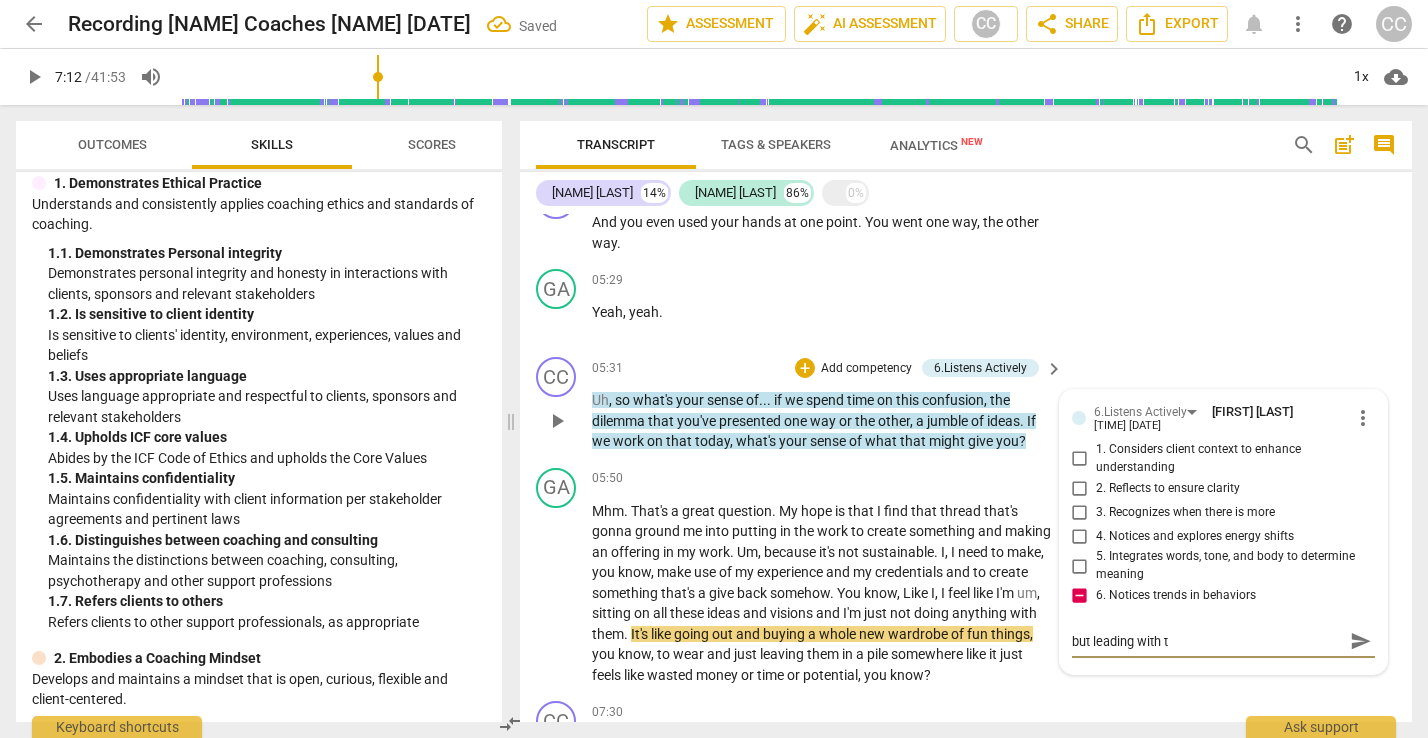 type on "but leading with th" 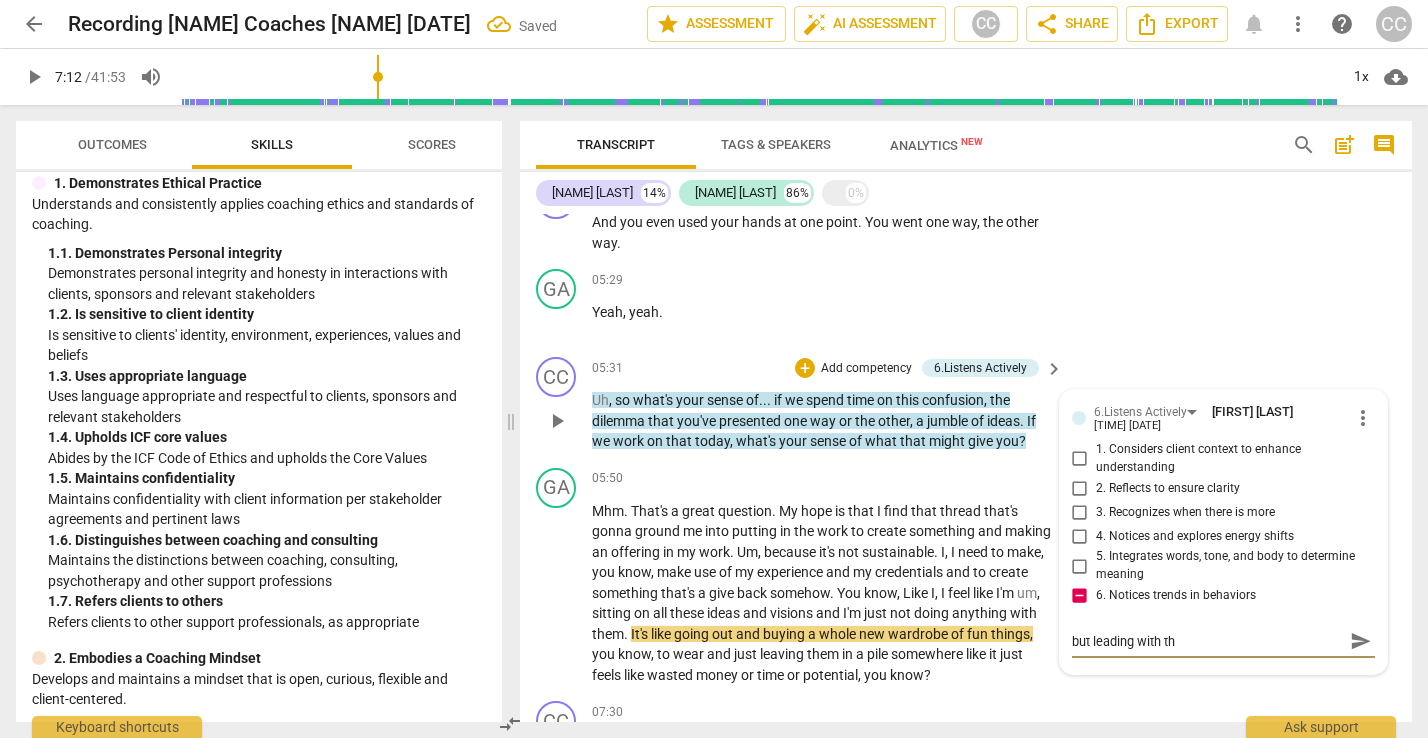 type on "but leading with the" 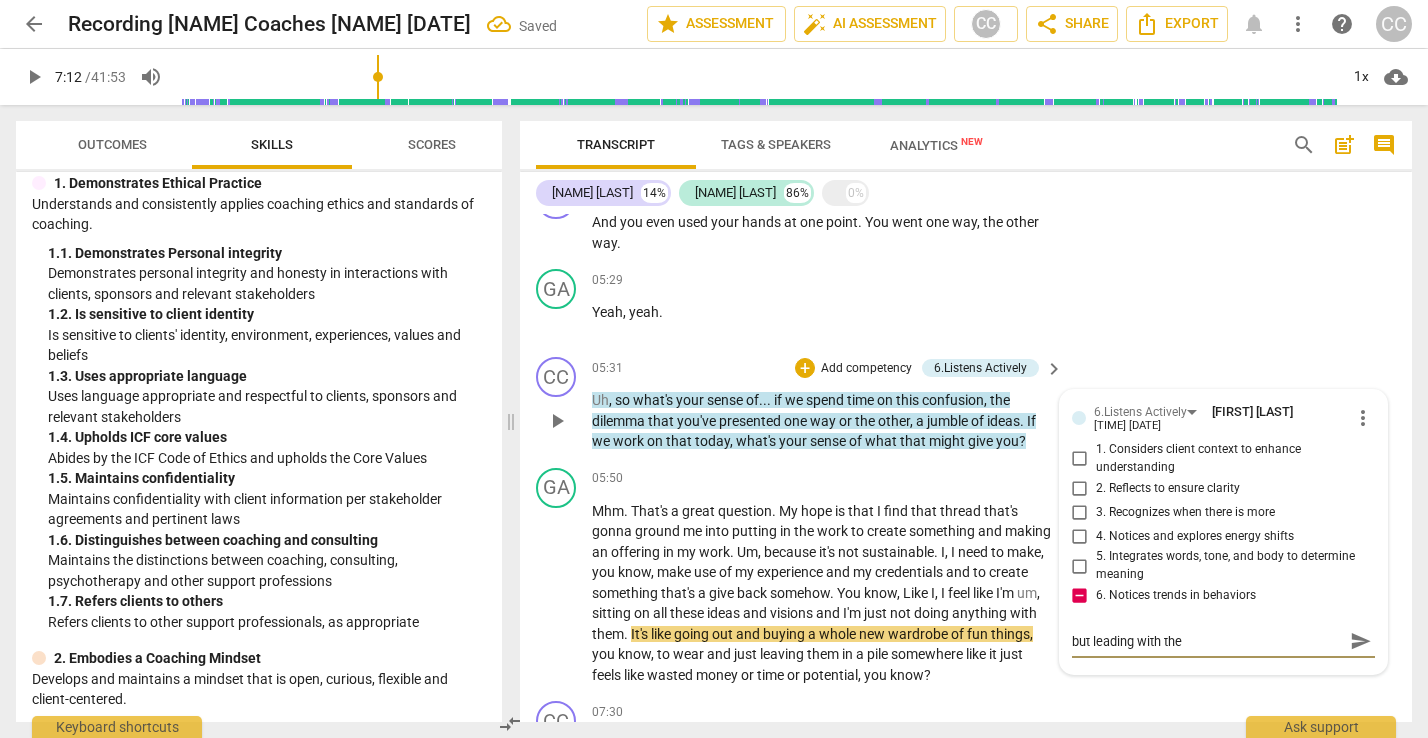 type on "but leading with the" 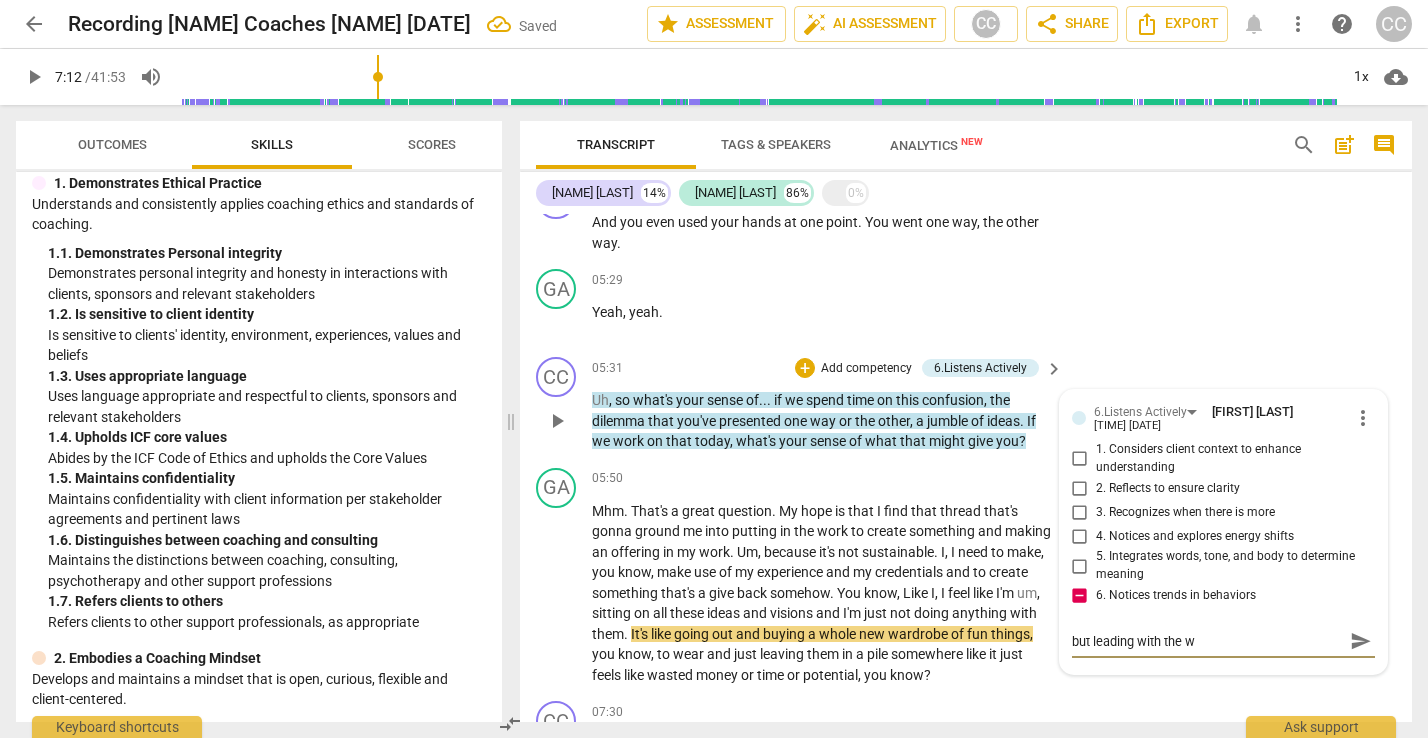 type on "but leading with the wo" 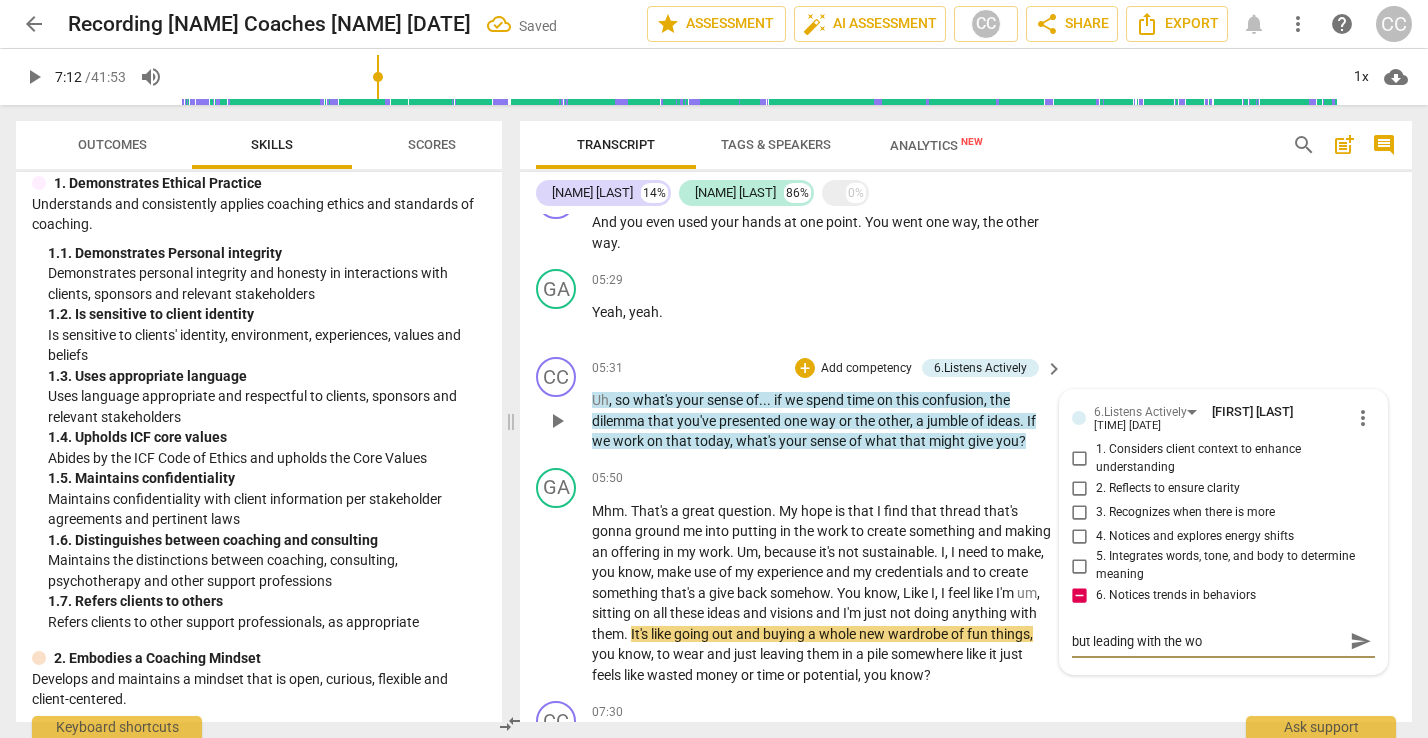 type on "but leading with the wor" 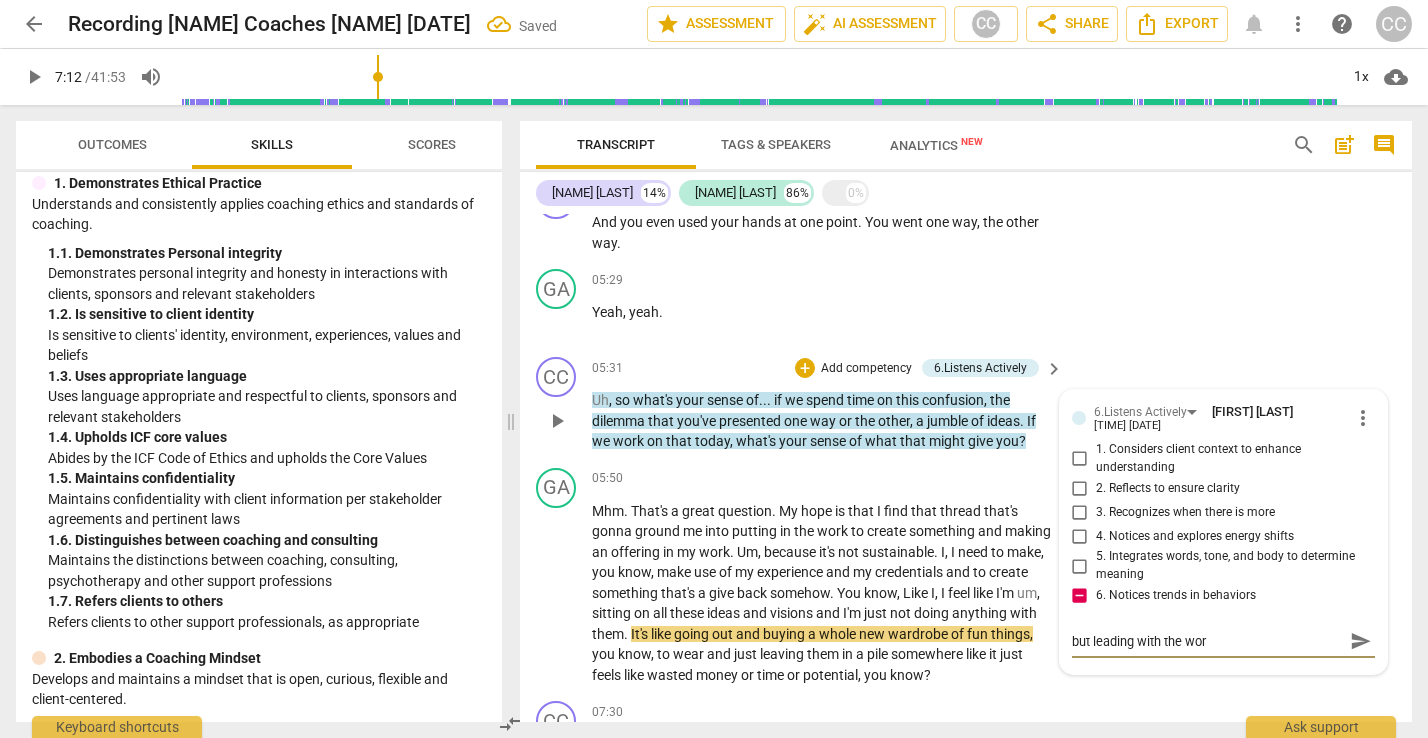 type on "but leading with the word" 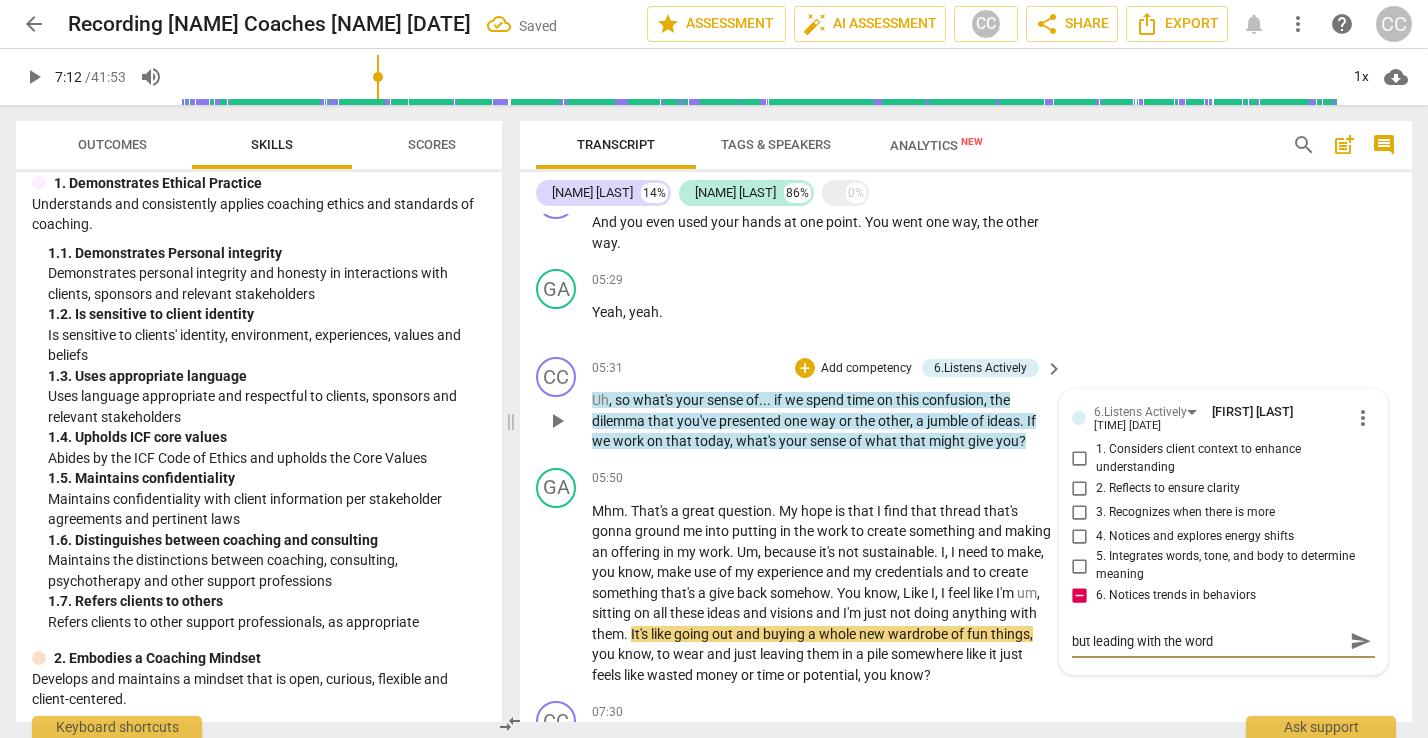 type on "but leading with the word" 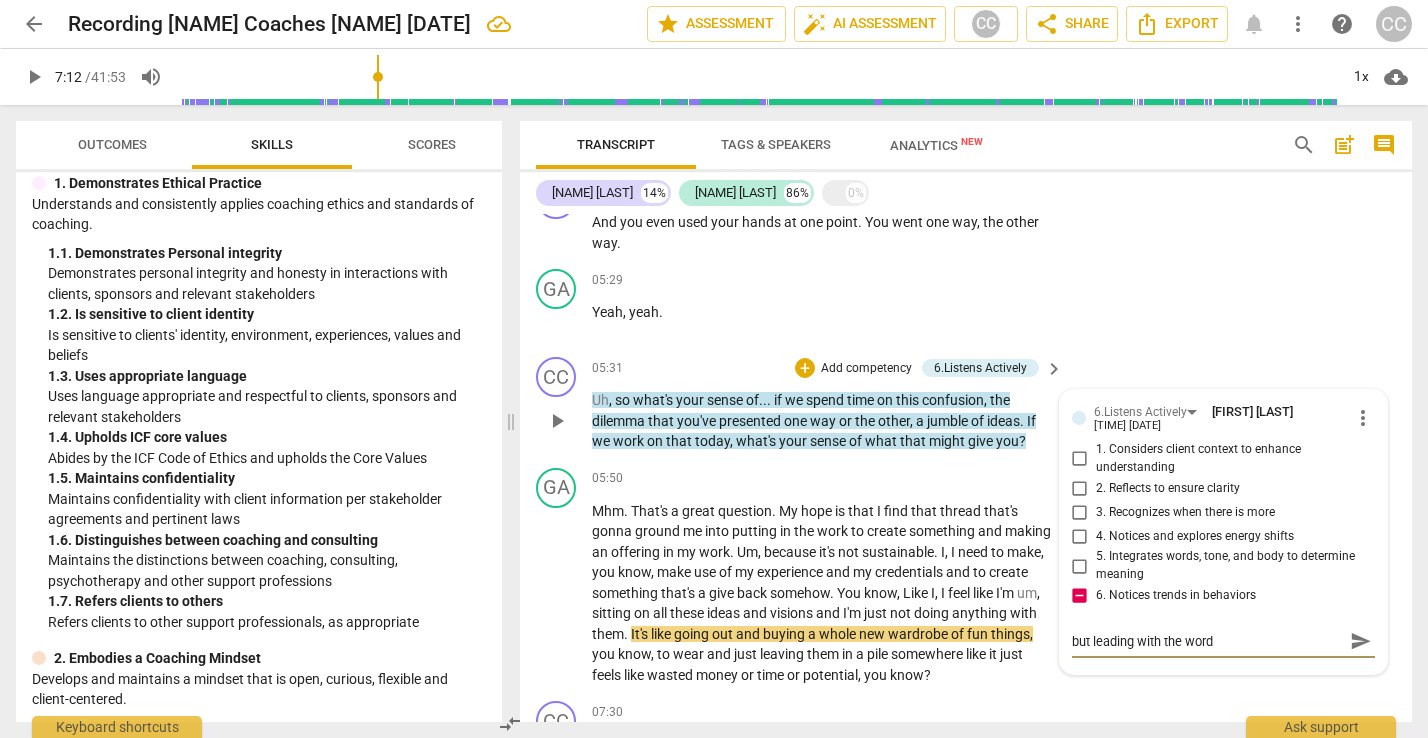 type on "but leading with the word c" 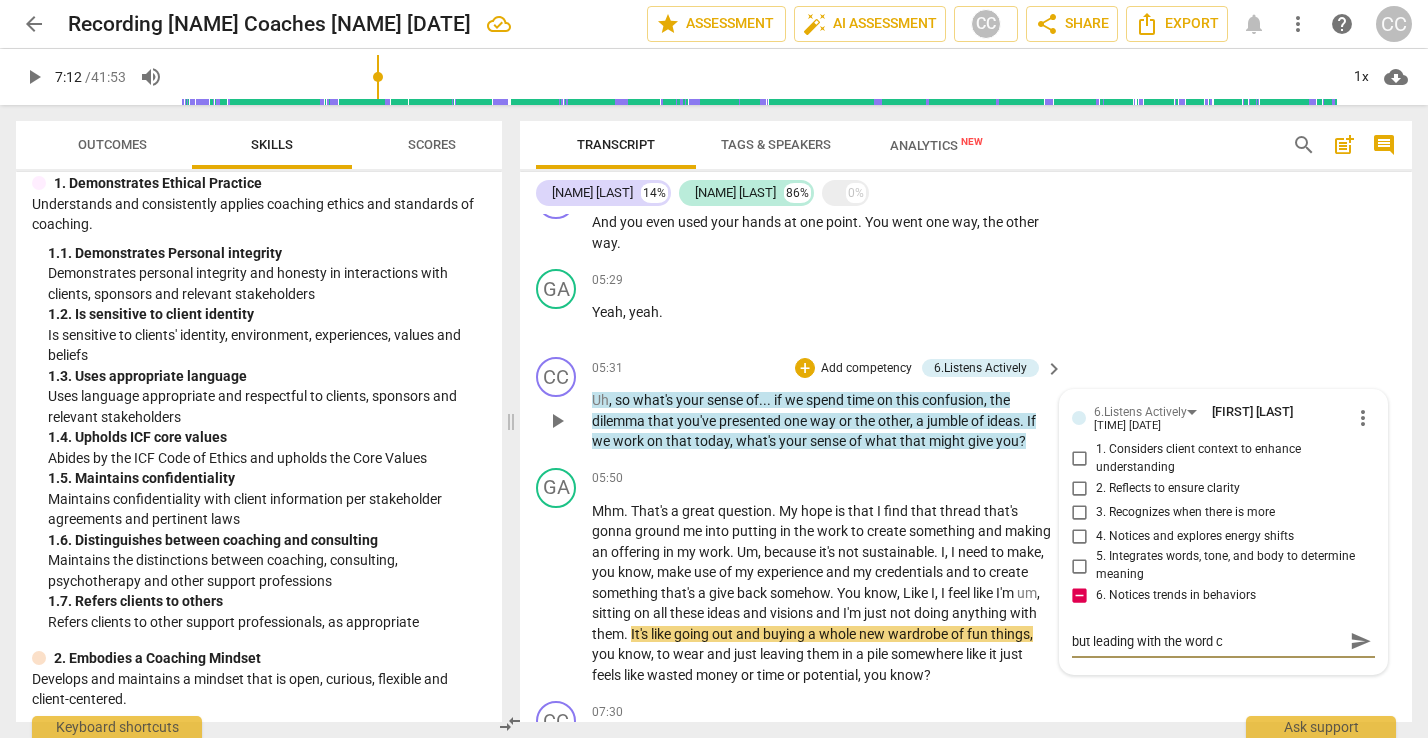 type on "but leading with the word co" 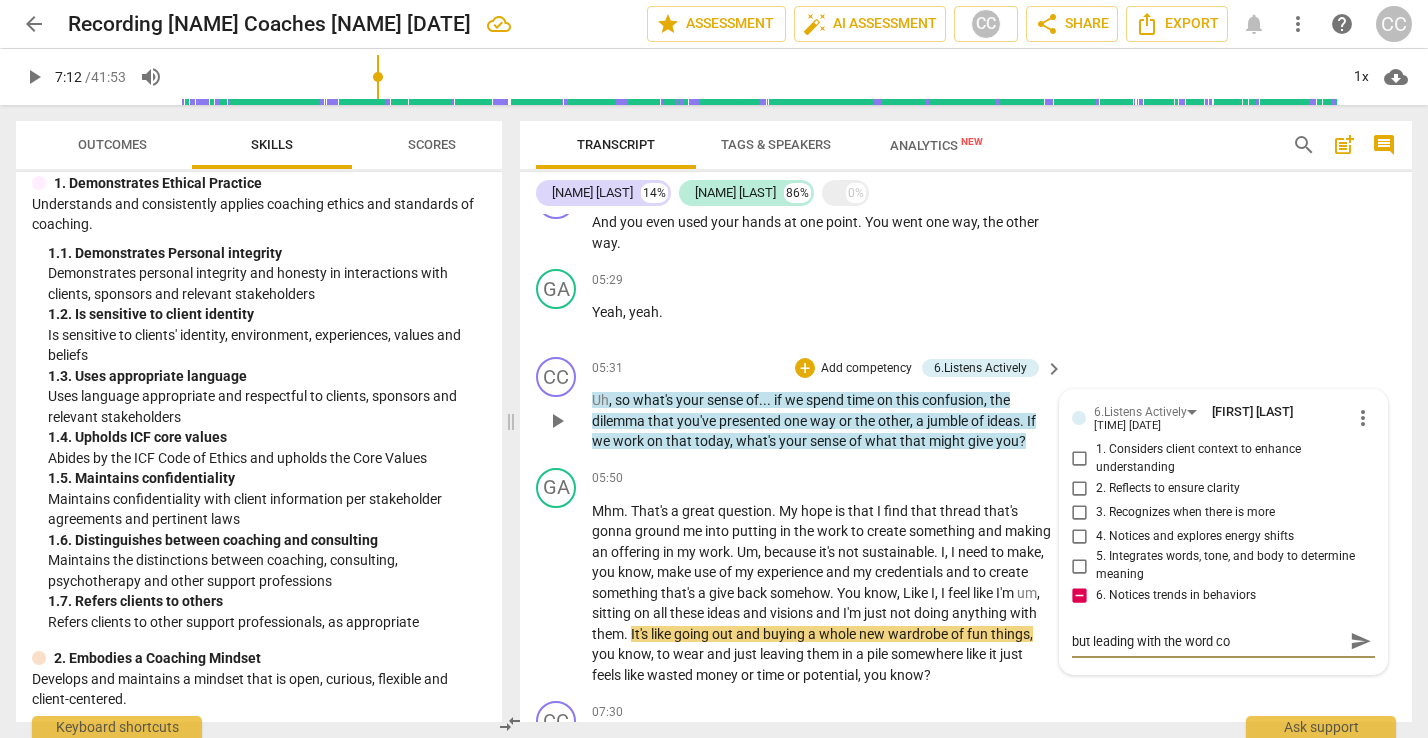 type on "but leading with the word con" 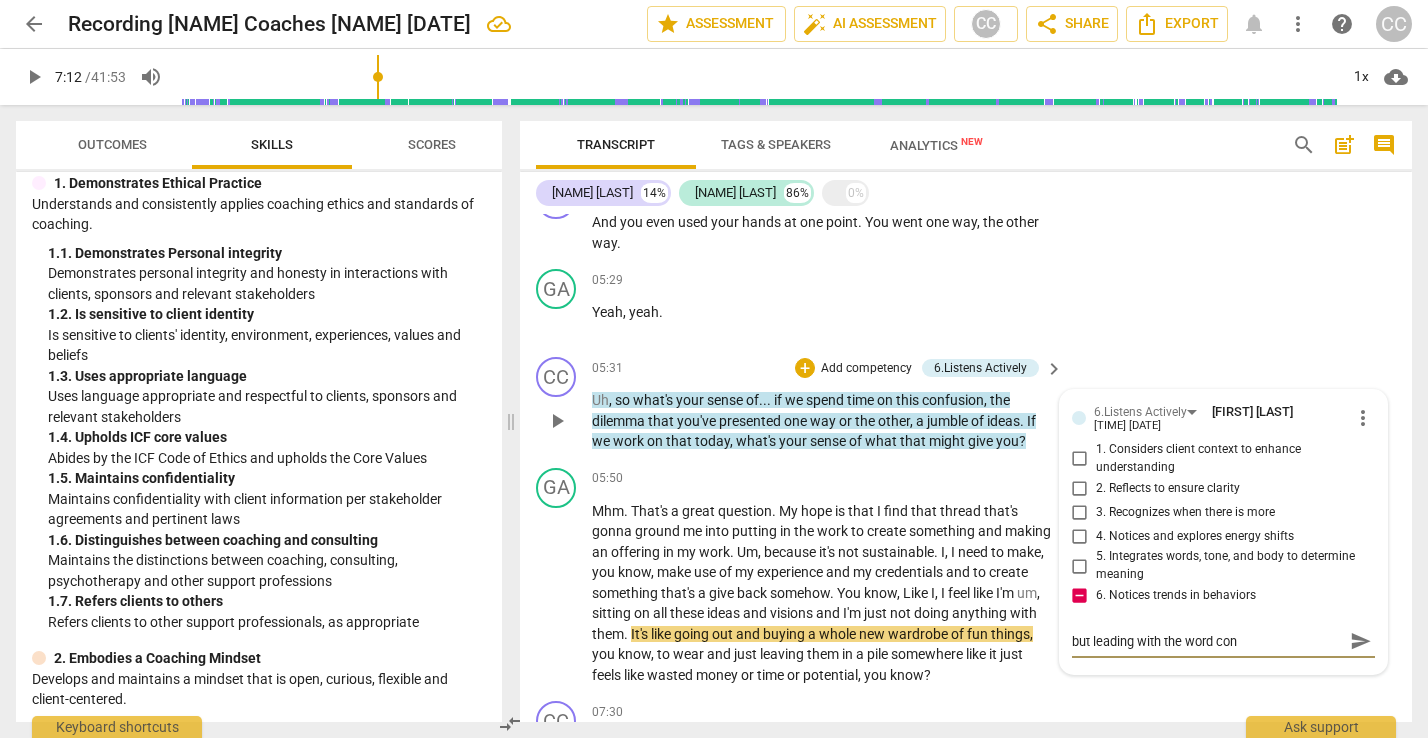 type on "but leading with the word conf" 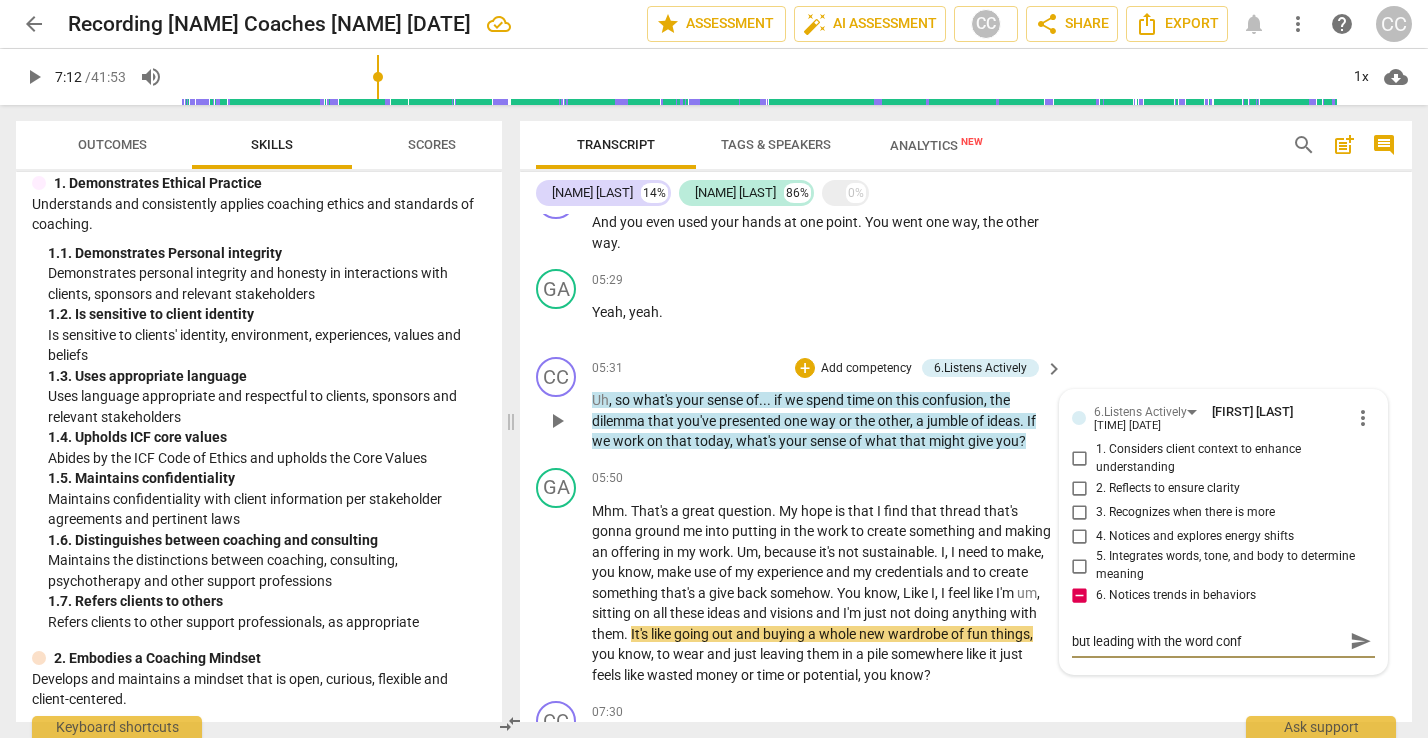 type on "but leading with the word confu" 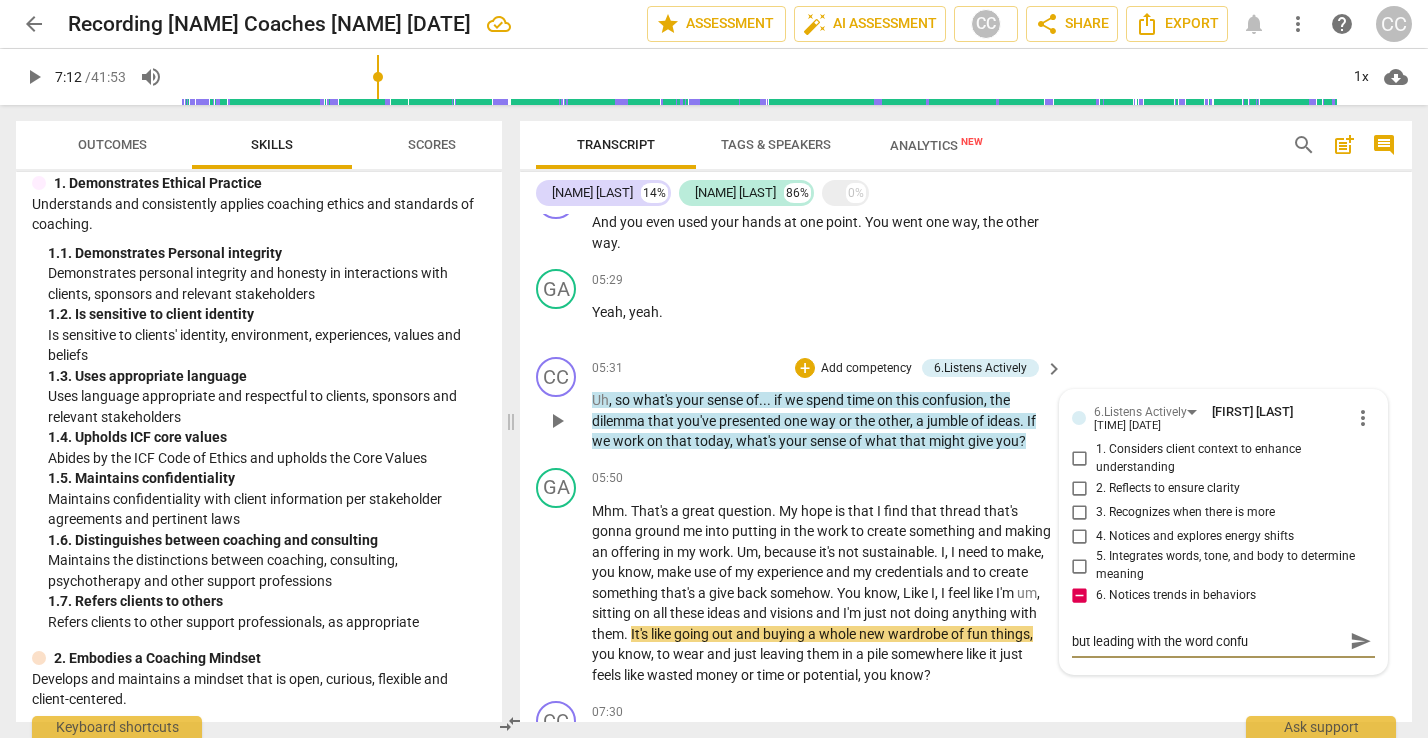 type on "but leading with the word confus" 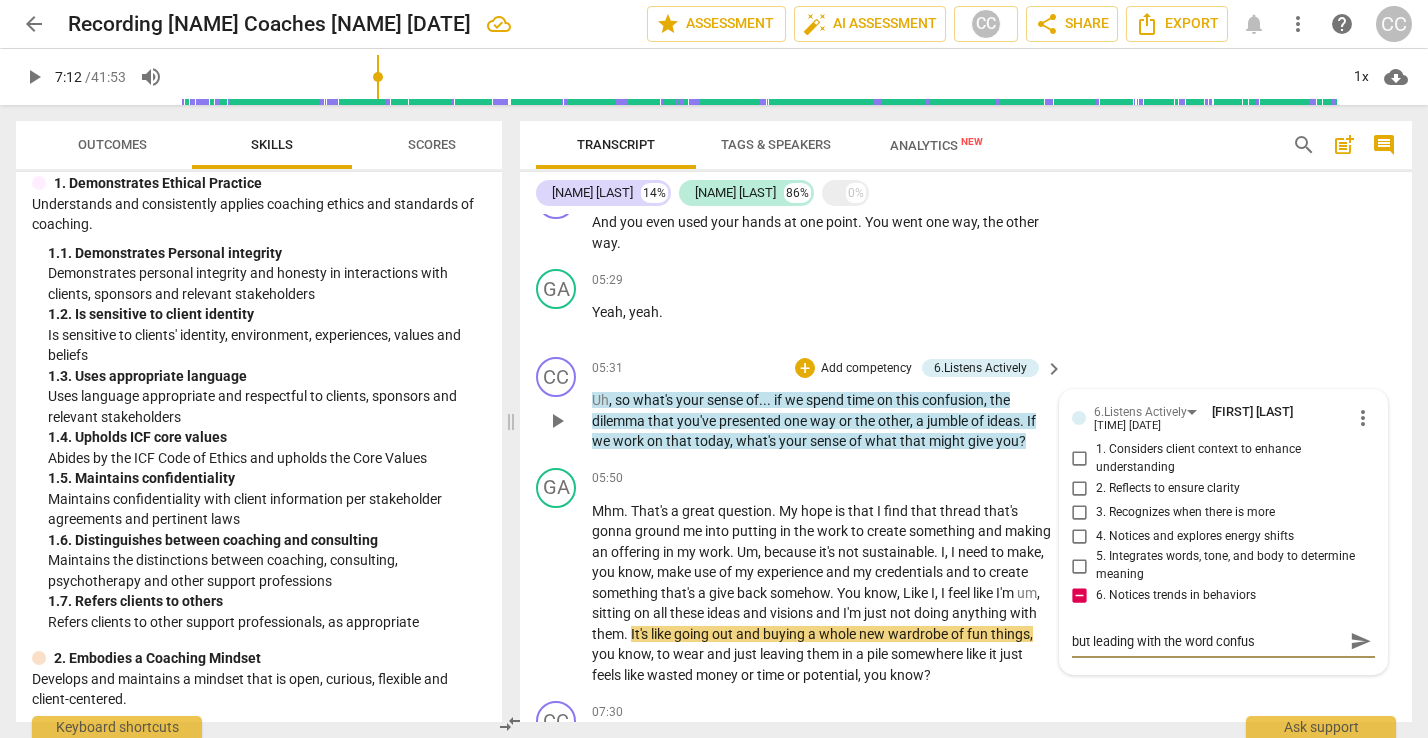 type on "but leading with the word confusi" 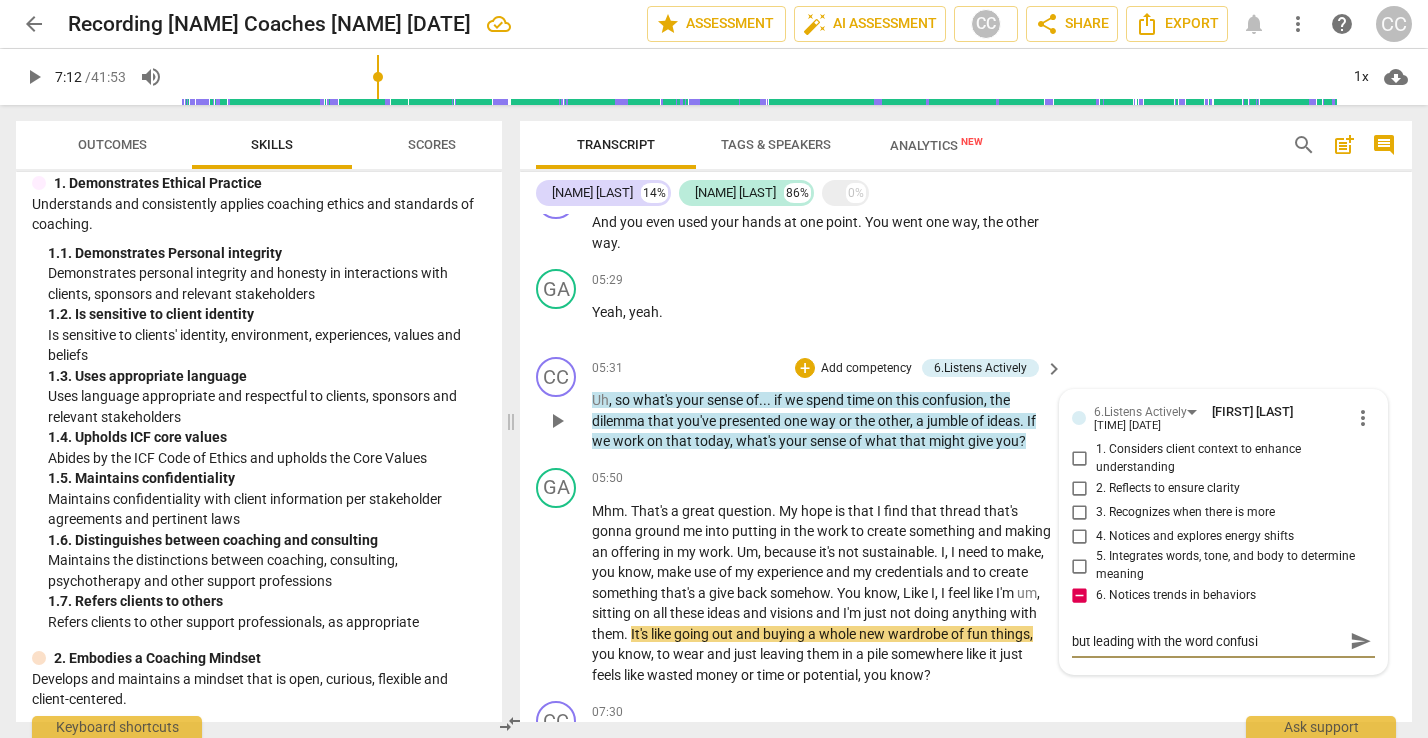 type on "but leading with the word confusio" 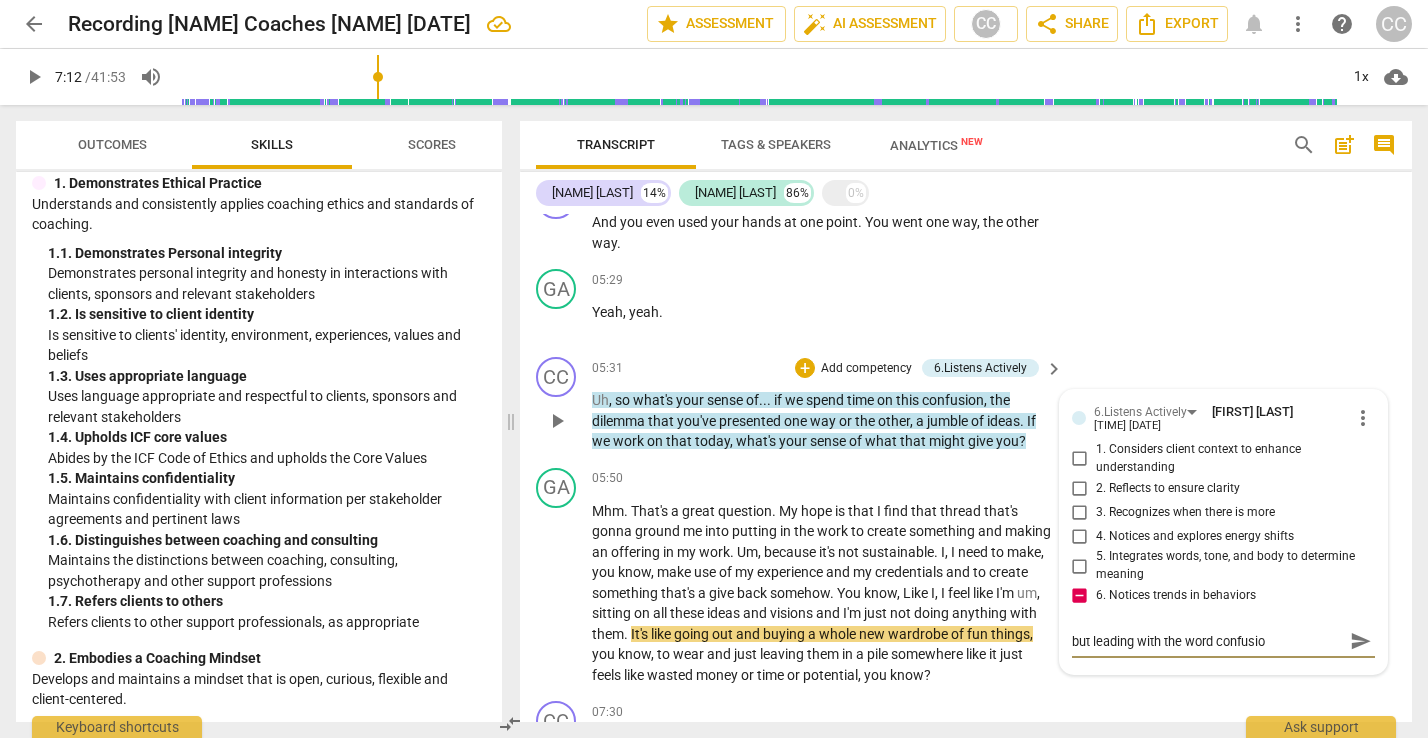 type on "but leading with the word confusion" 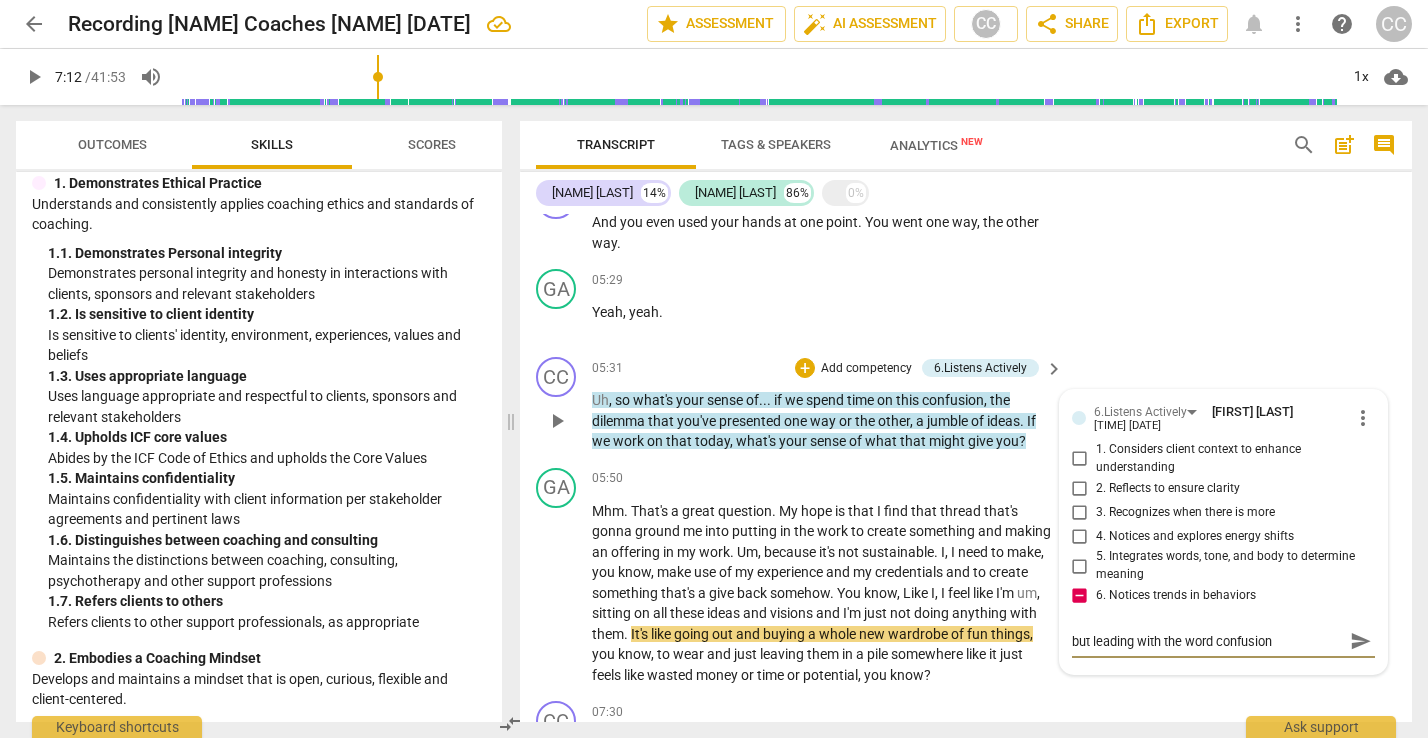 type on "but leading with the word confusion?" 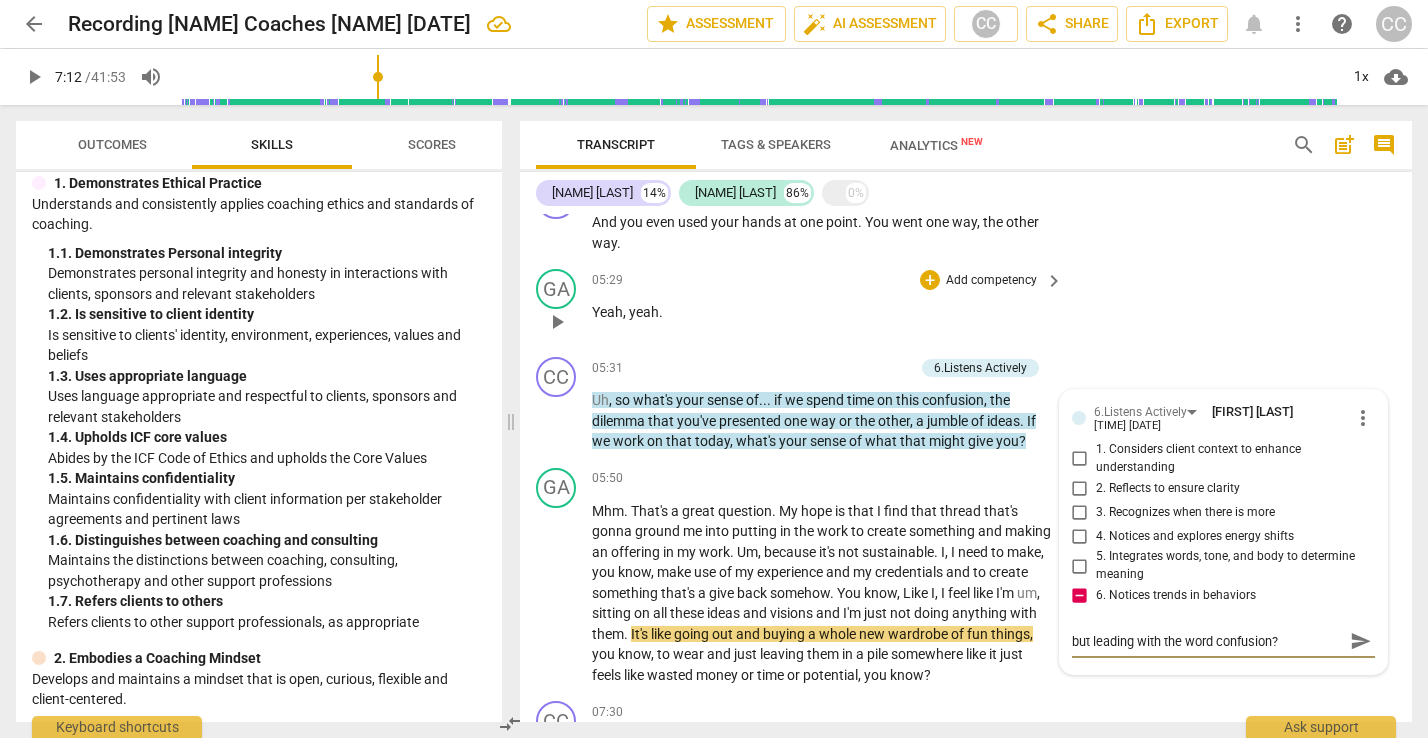 type on "but leading with the word confusion?" 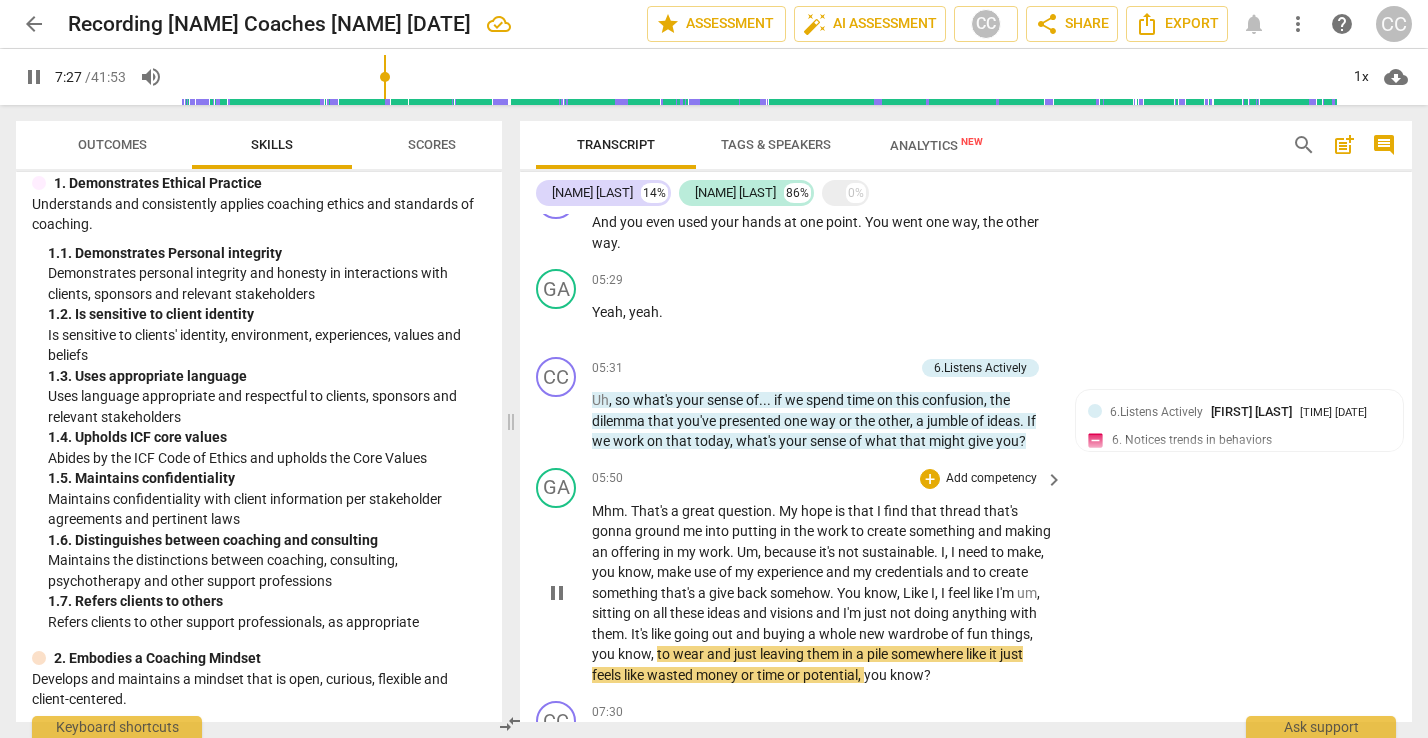 scroll, scrollTop: 0, scrollLeft: 0, axis: both 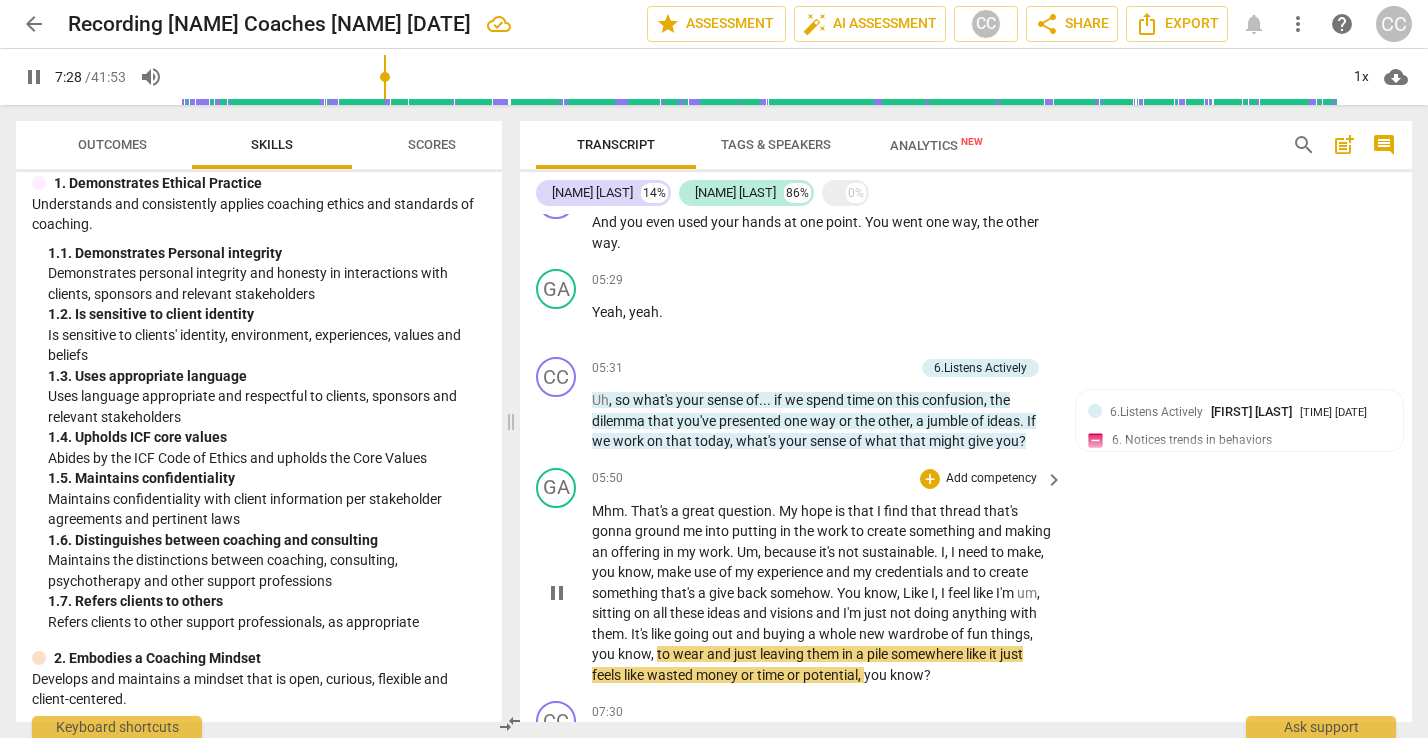 click on "Mhm .   That's   a   great   question .   My   hope   is   that   I   find   that   thread   that's   gonna   ground   me   into   putting   in   the   work   to   create   something   and   making   an   offering   in   my   work .   Um ,   because   it's   not   sustainable .   I ,   I   need   to   make ,   you   know ,   make   use   of   my   experience   and   my   credentials   and   to   create   something   that's   a   give   back   somehow .   You   know ,   Like   I ,   I   feel   like   I'm   um ,   sitting   on   all   these   ideas   and   visions   and   I'm   just   not   doing   anything   with   them .   It's   like   going   out   and   buying   a   whole   new   wardrobe   of   fun   things ,   you   know ,   to   wear   and   just   leaving   them   in   a   pile   somewhere   like   it   just   feels   like   wasted   money   or   time   or   potential ,   you   know ?" at bounding box center (966, 577) 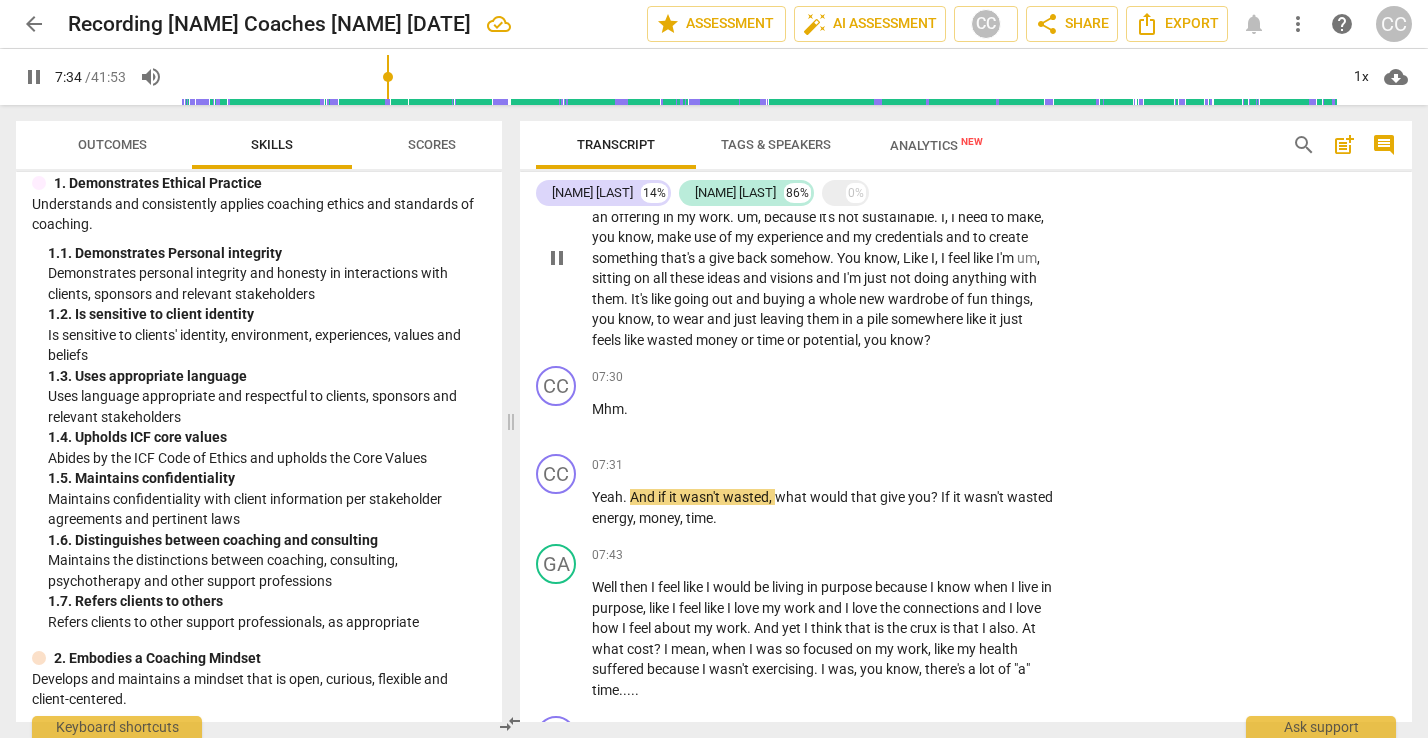 scroll, scrollTop: 3095, scrollLeft: 0, axis: vertical 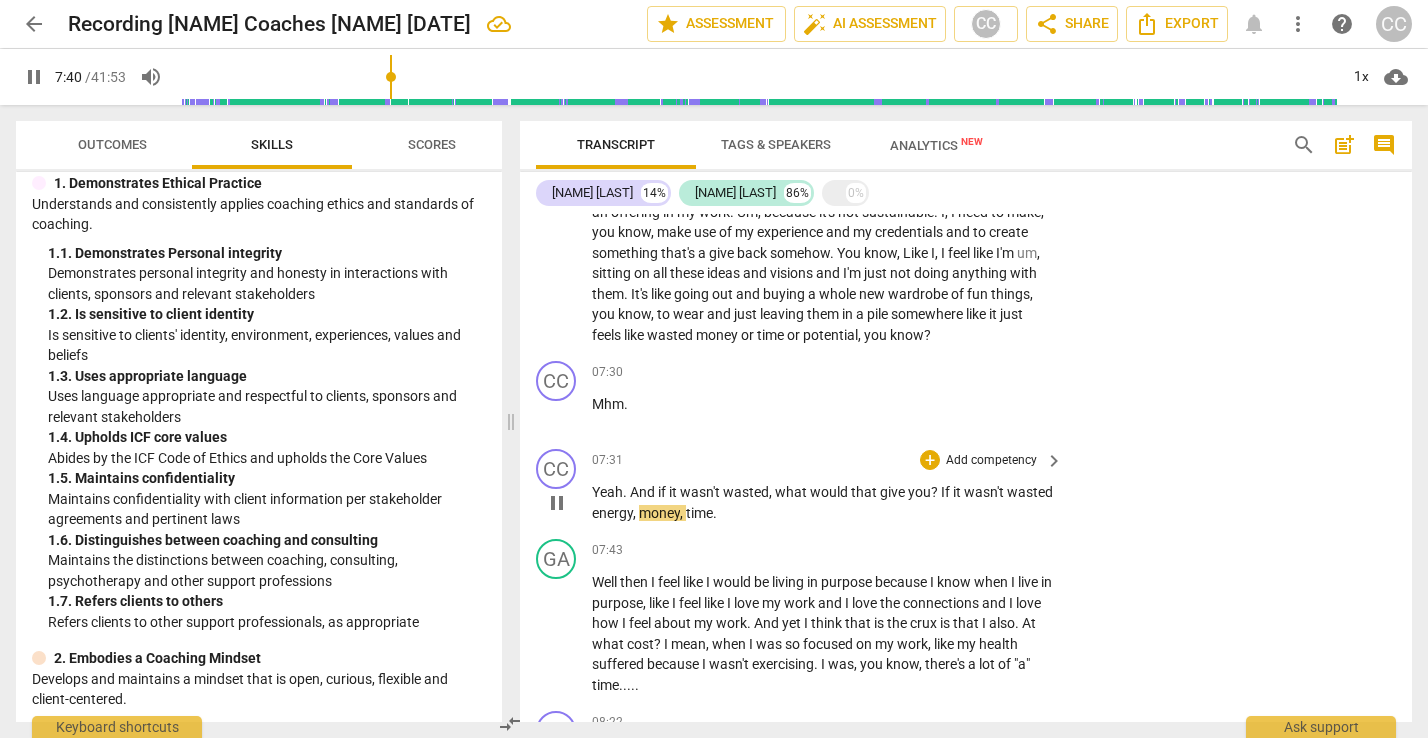 click on "Yeah .   And   if   it   wasn't   wasted ,   what   would   that   give   you ?   If   it   wasn't   wasted   energy ,   money ,   time ." at bounding box center [822, 502] 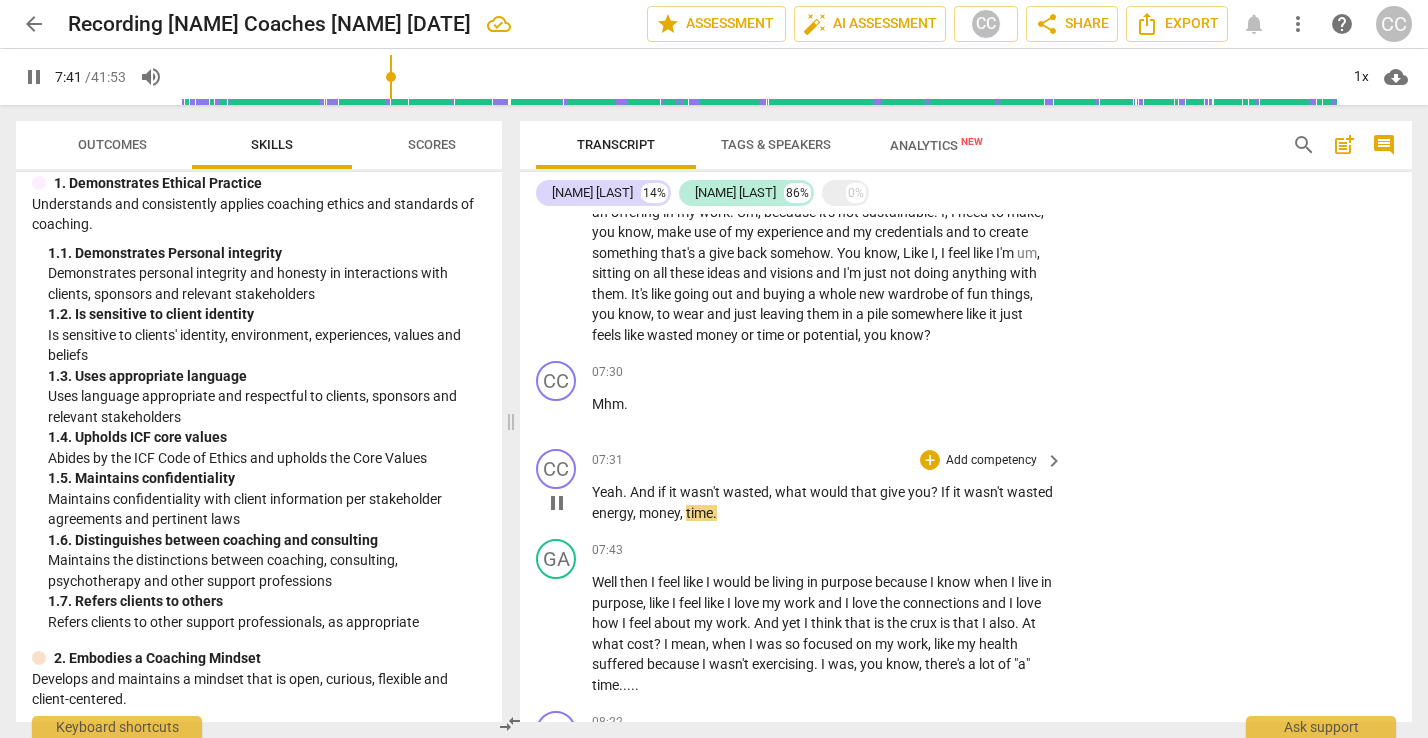 type on "462" 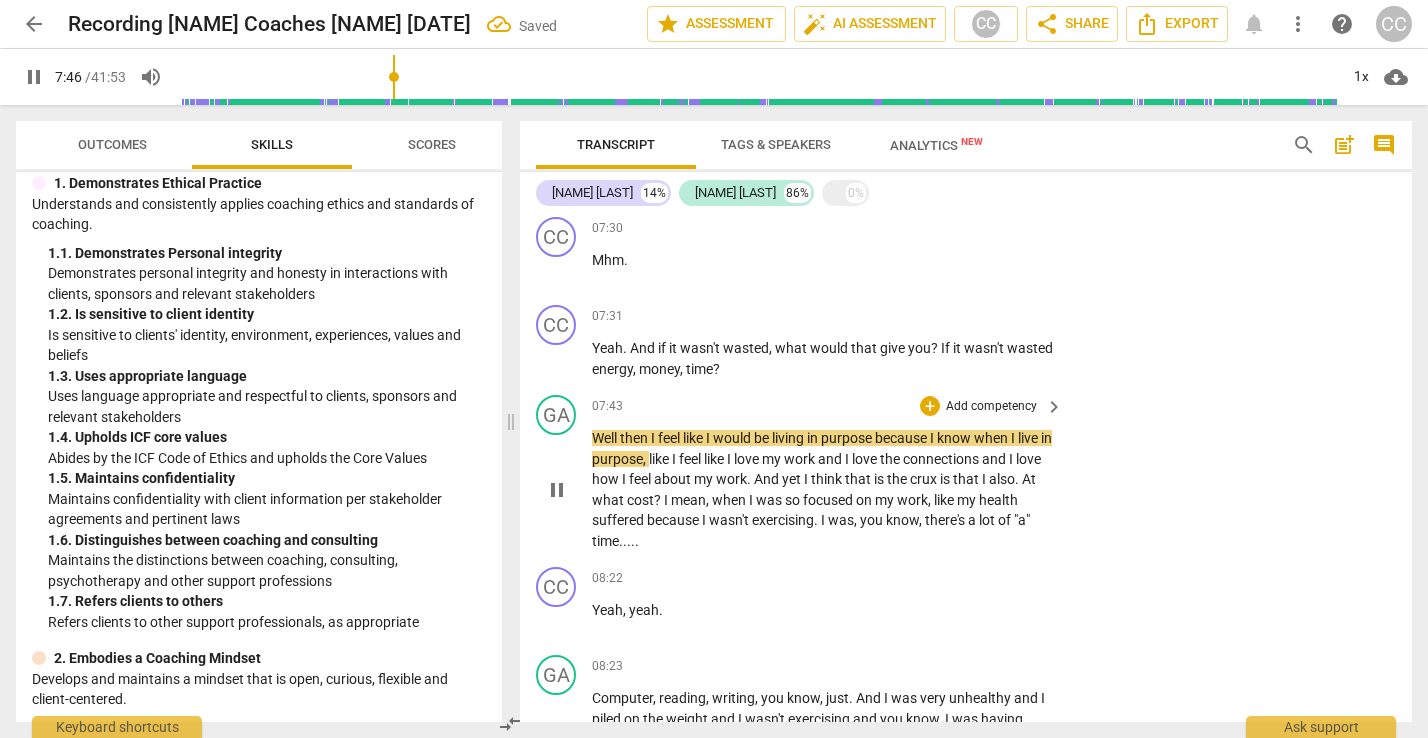 scroll, scrollTop: 3249, scrollLeft: 0, axis: vertical 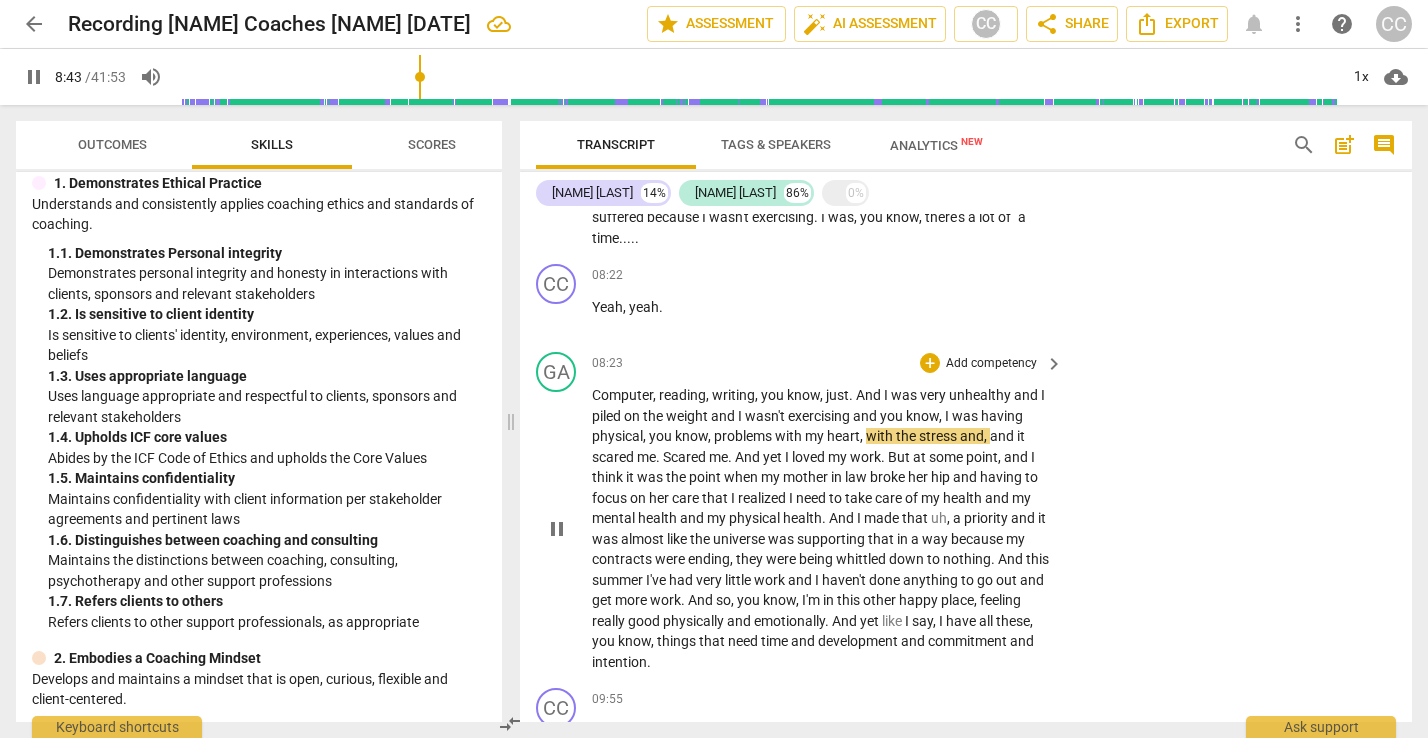 click on "health" at bounding box center (802, 518) 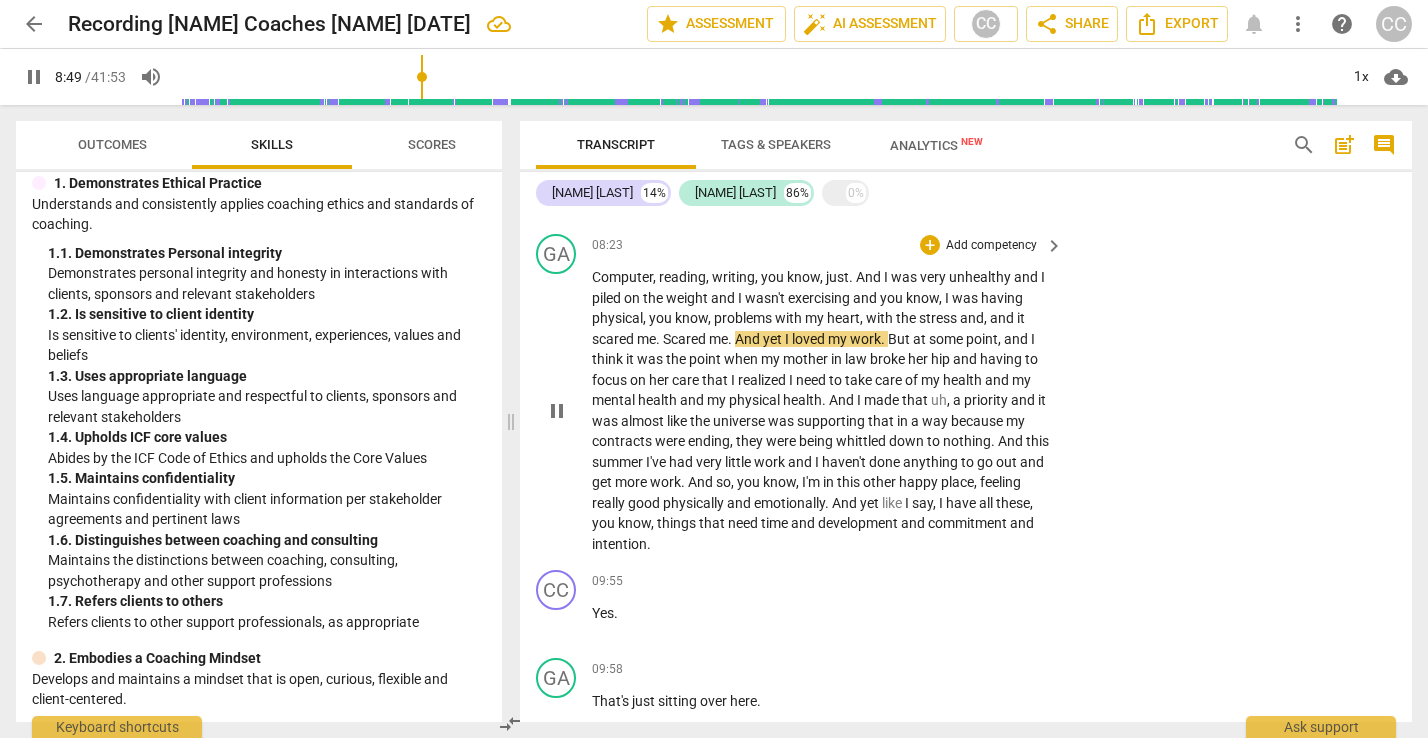 scroll, scrollTop: 3663, scrollLeft: 0, axis: vertical 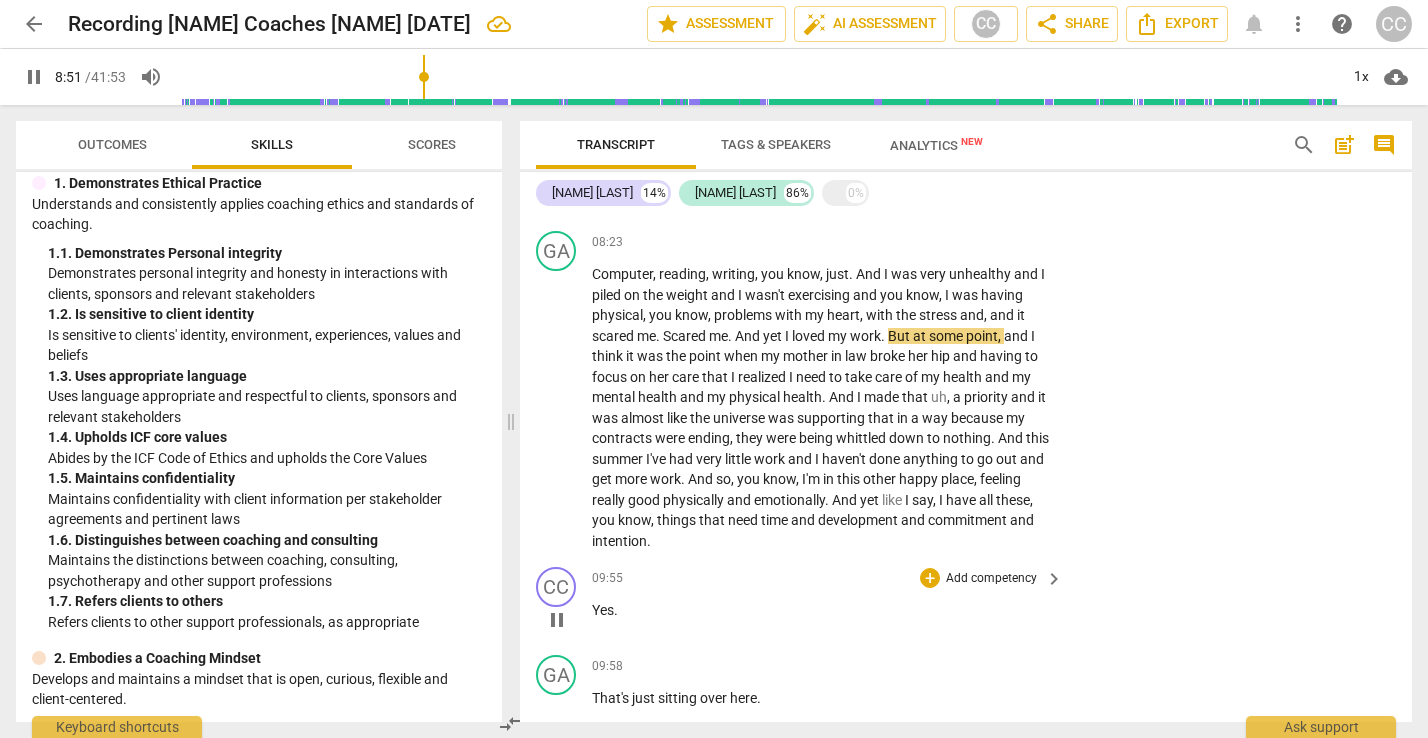 click on "09:55 + Add competency keyboard_arrow_right" at bounding box center (828, 578) 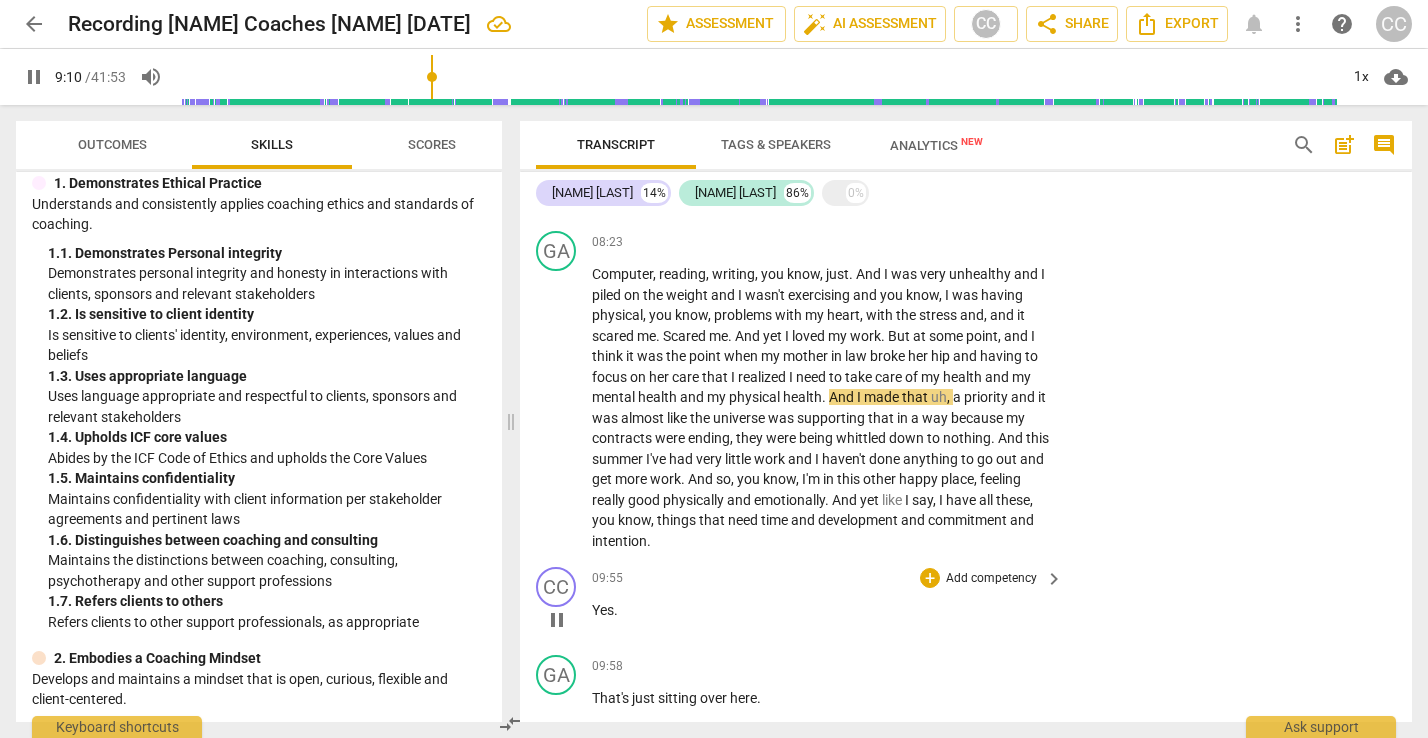 scroll, scrollTop: 0, scrollLeft: 0, axis: both 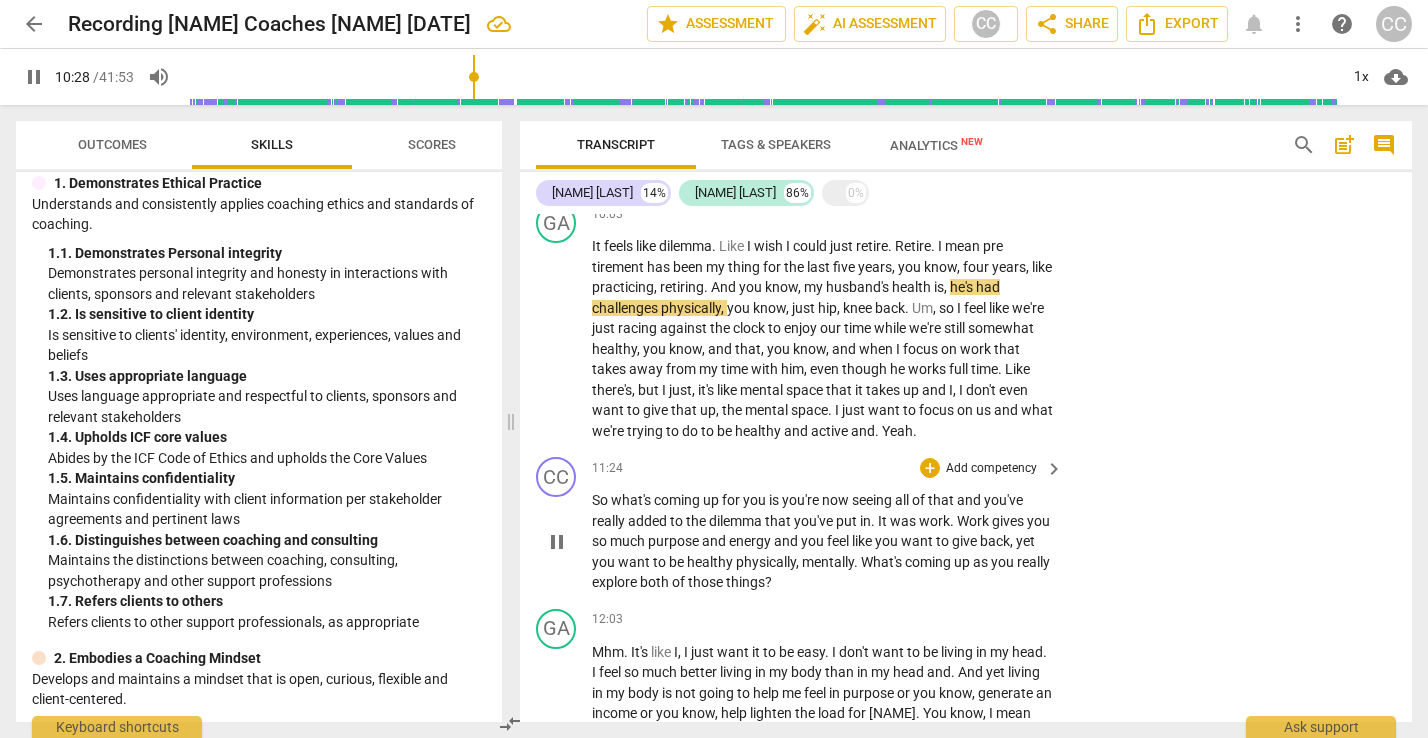 click on "all" at bounding box center (903, 500) 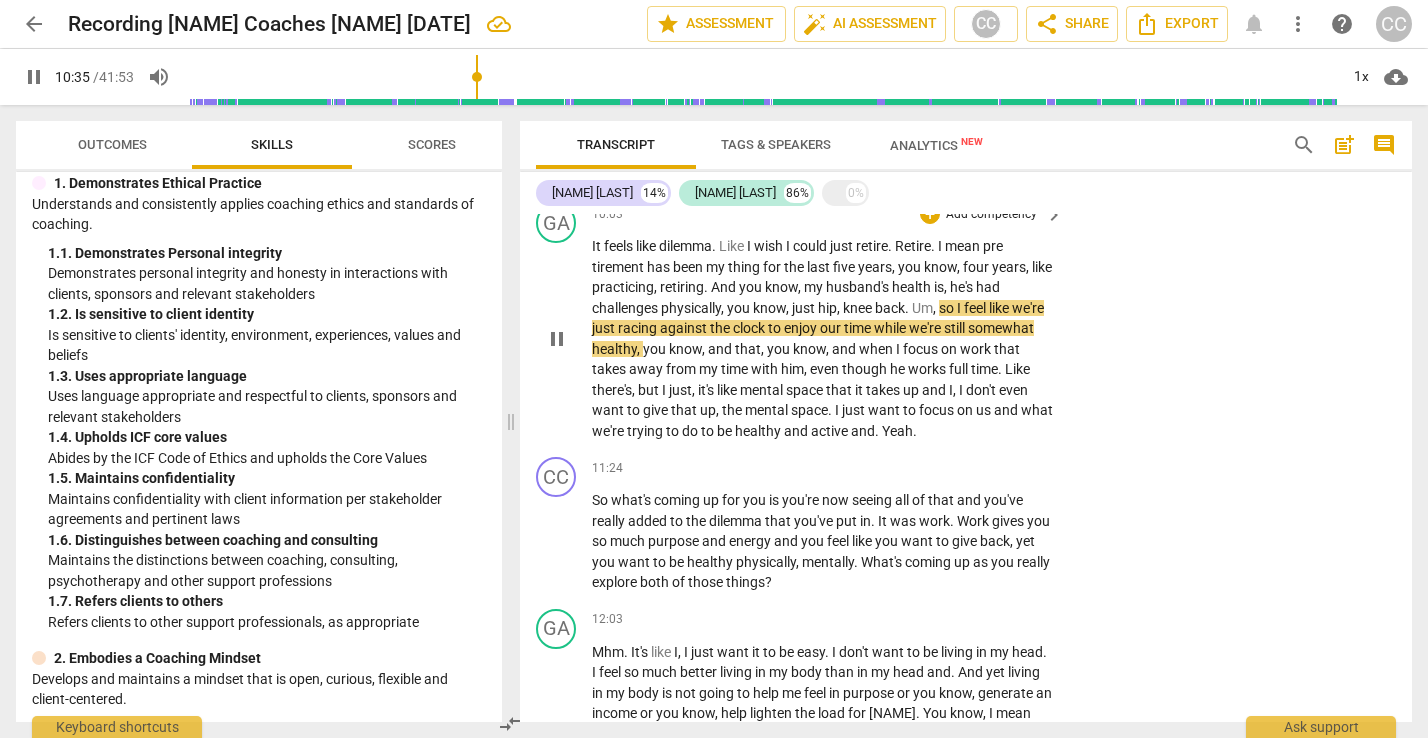click on "knee" at bounding box center [859, 308] 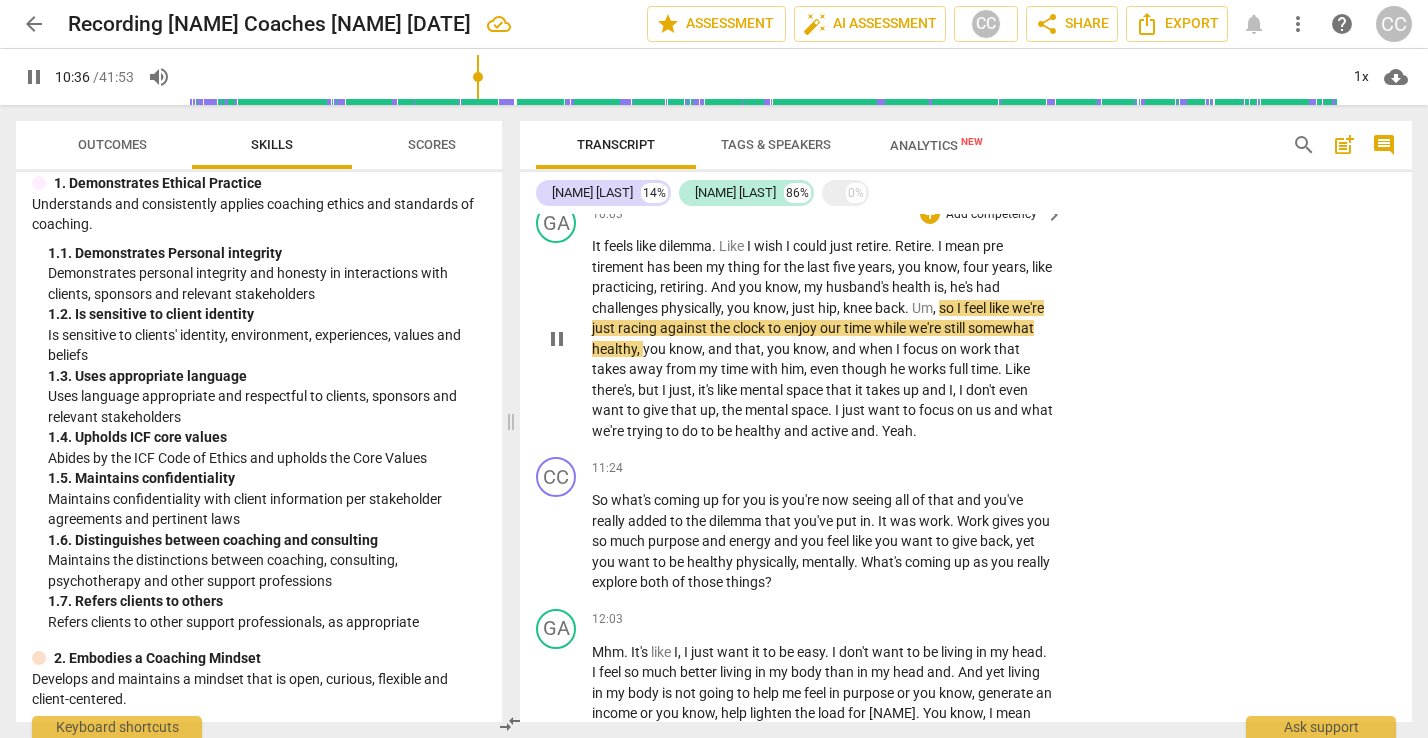 type on "636" 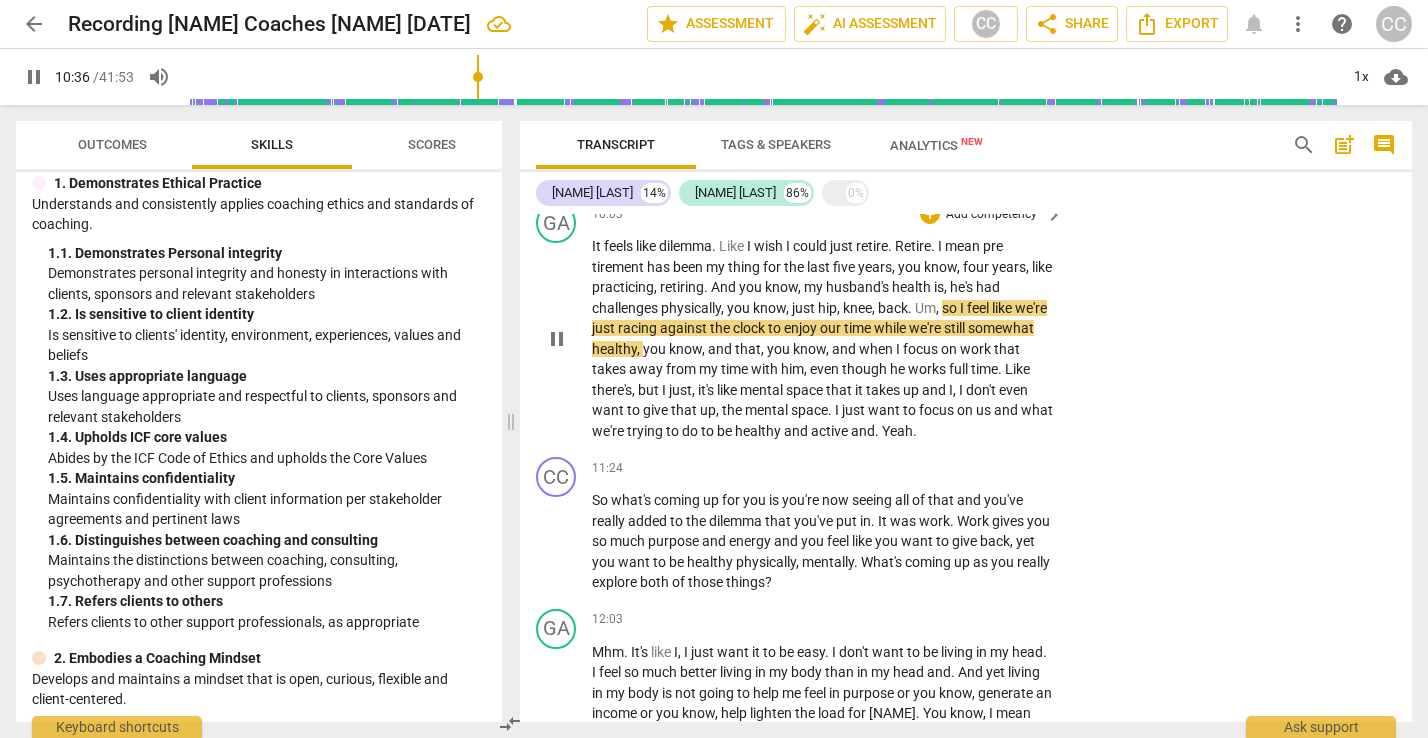 type 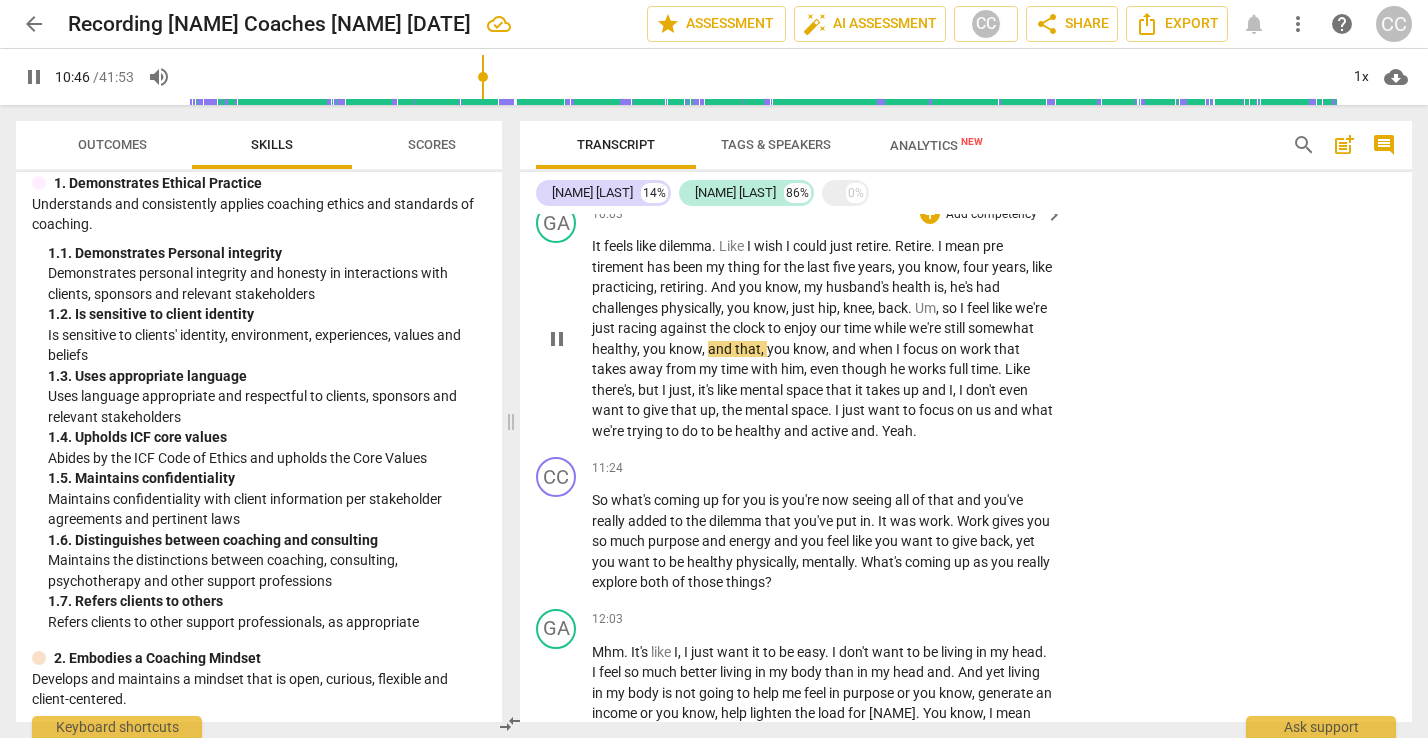 click on "," at bounding box center (829, 349) 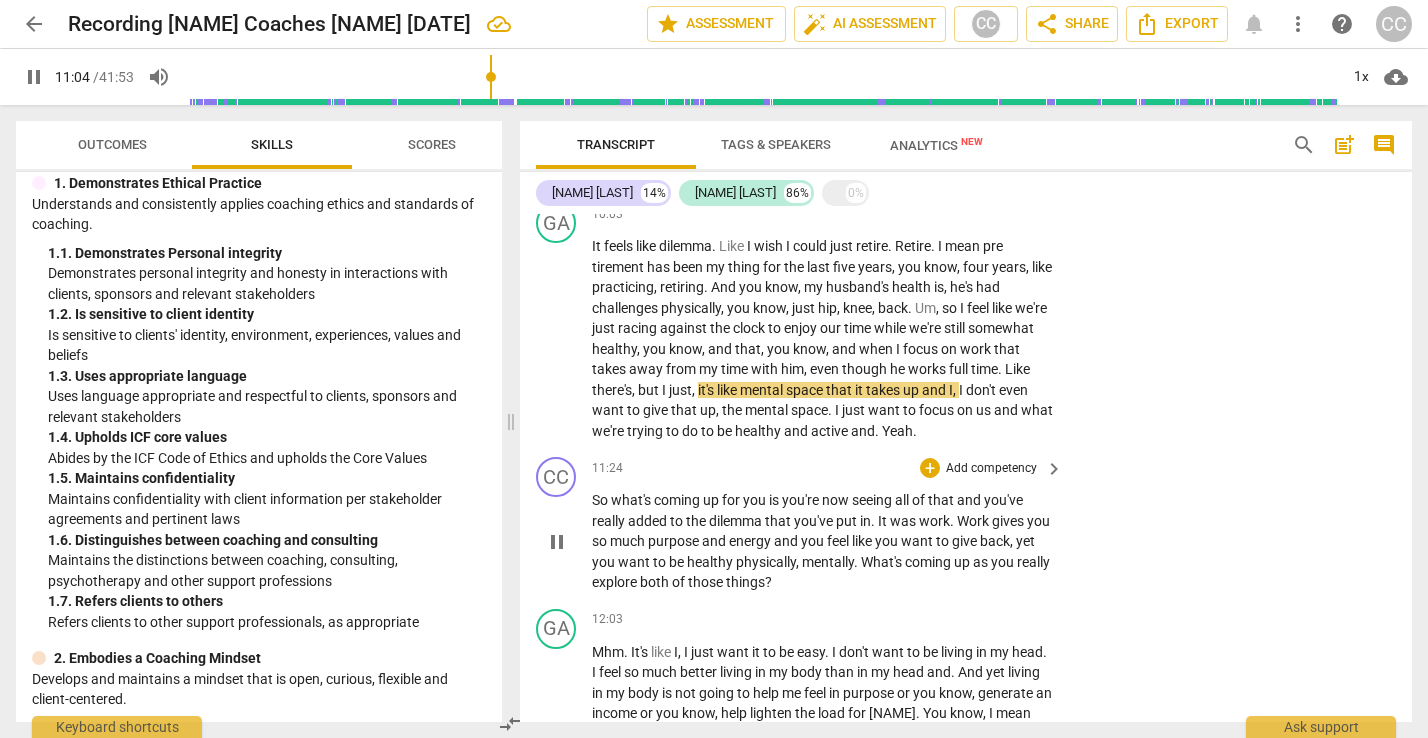 click on "11:24 + Add competency keyboard_arrow_right" at bounding box center (828, 468) 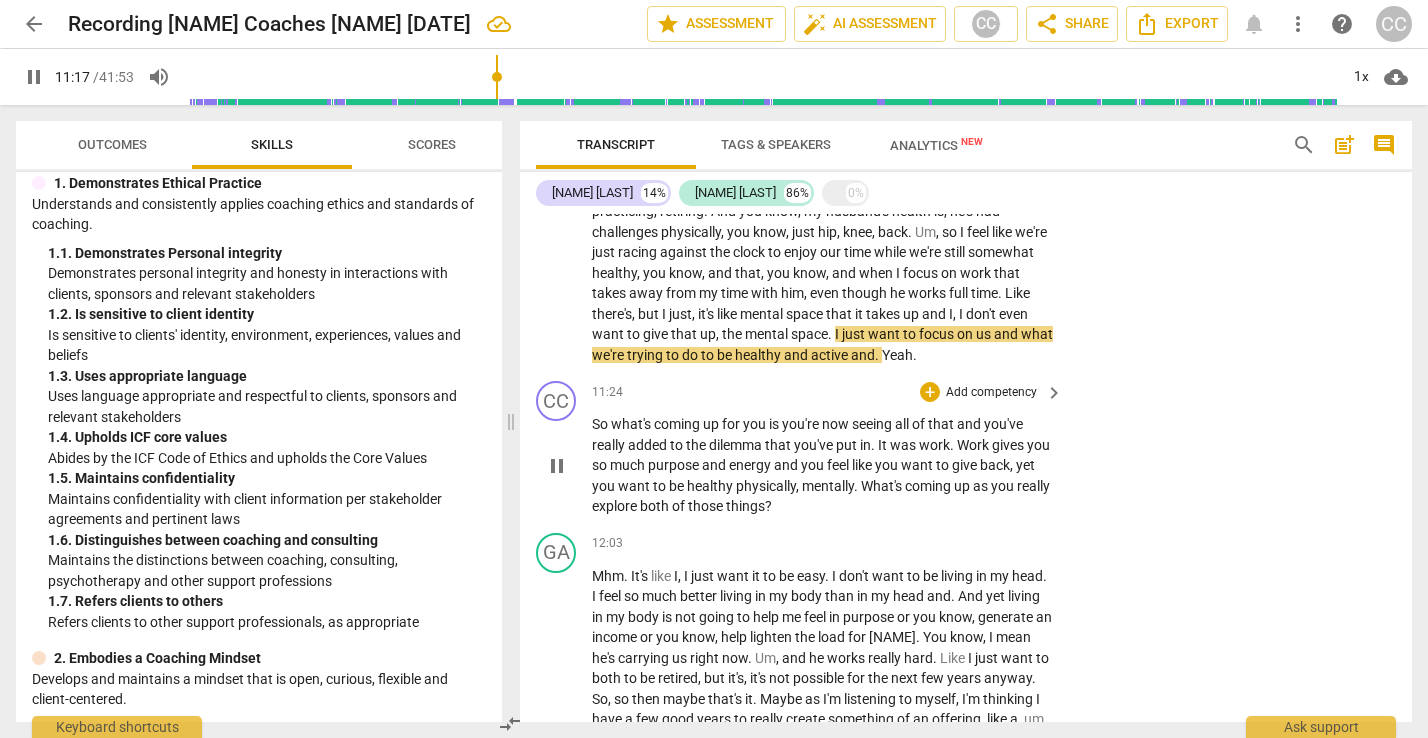 scroll, scrollTop: 4376, scrollLeft: 0, axis: vertical 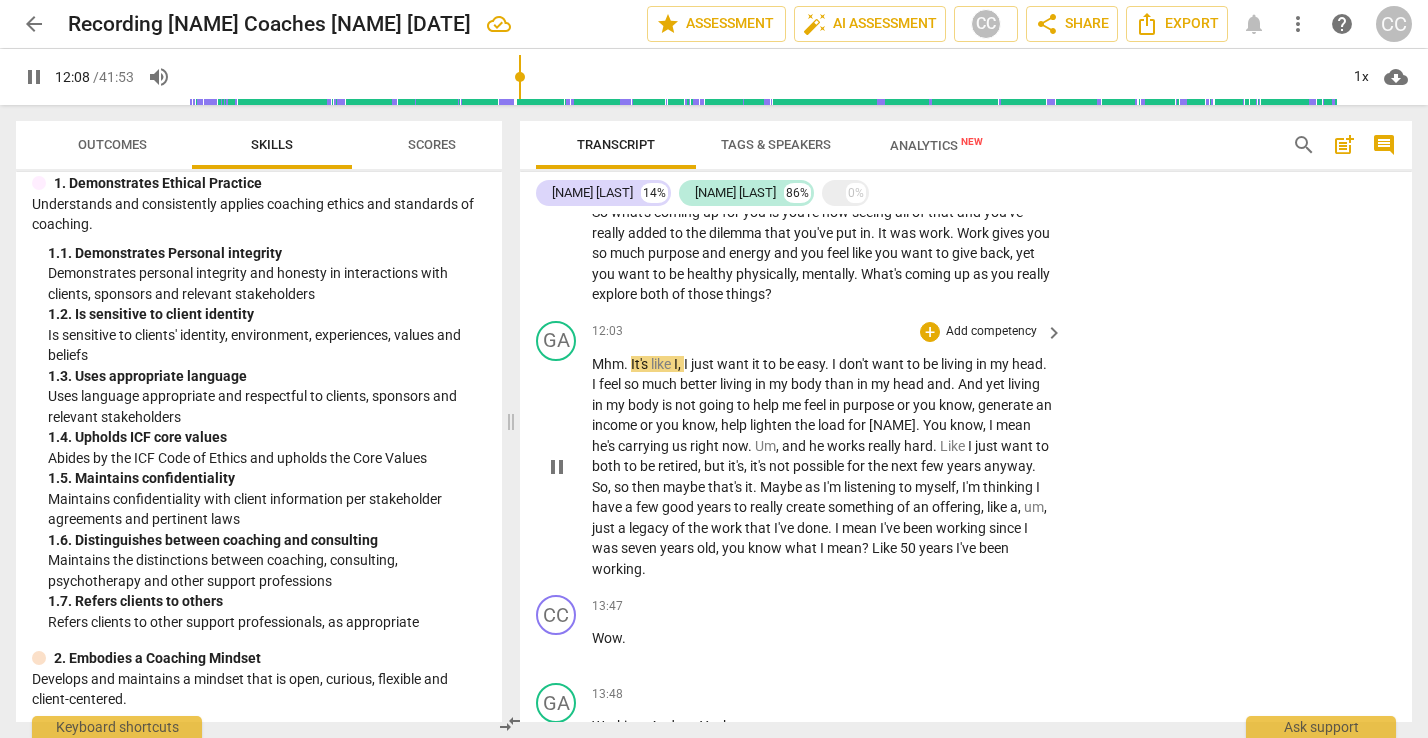 click on "Mhm" at bounding box center (608, 364) 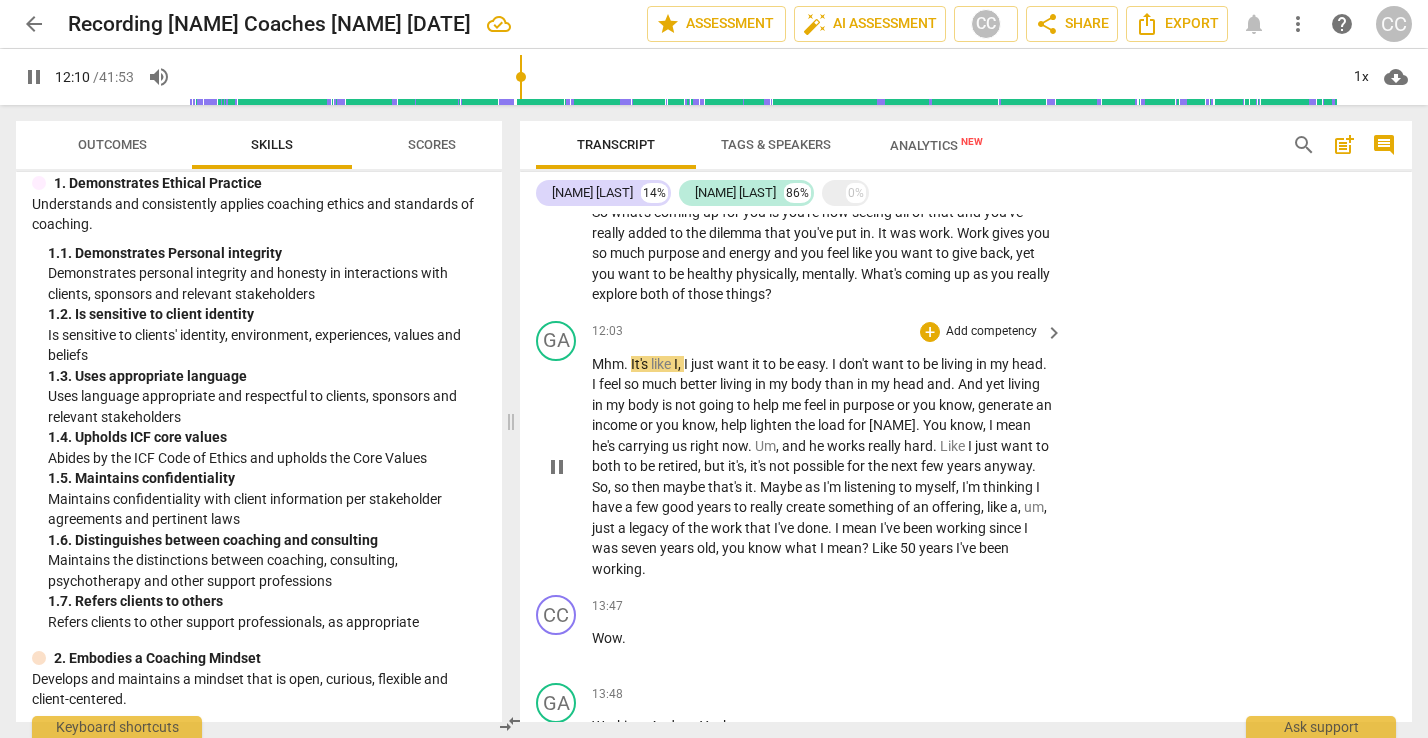 type on "731" 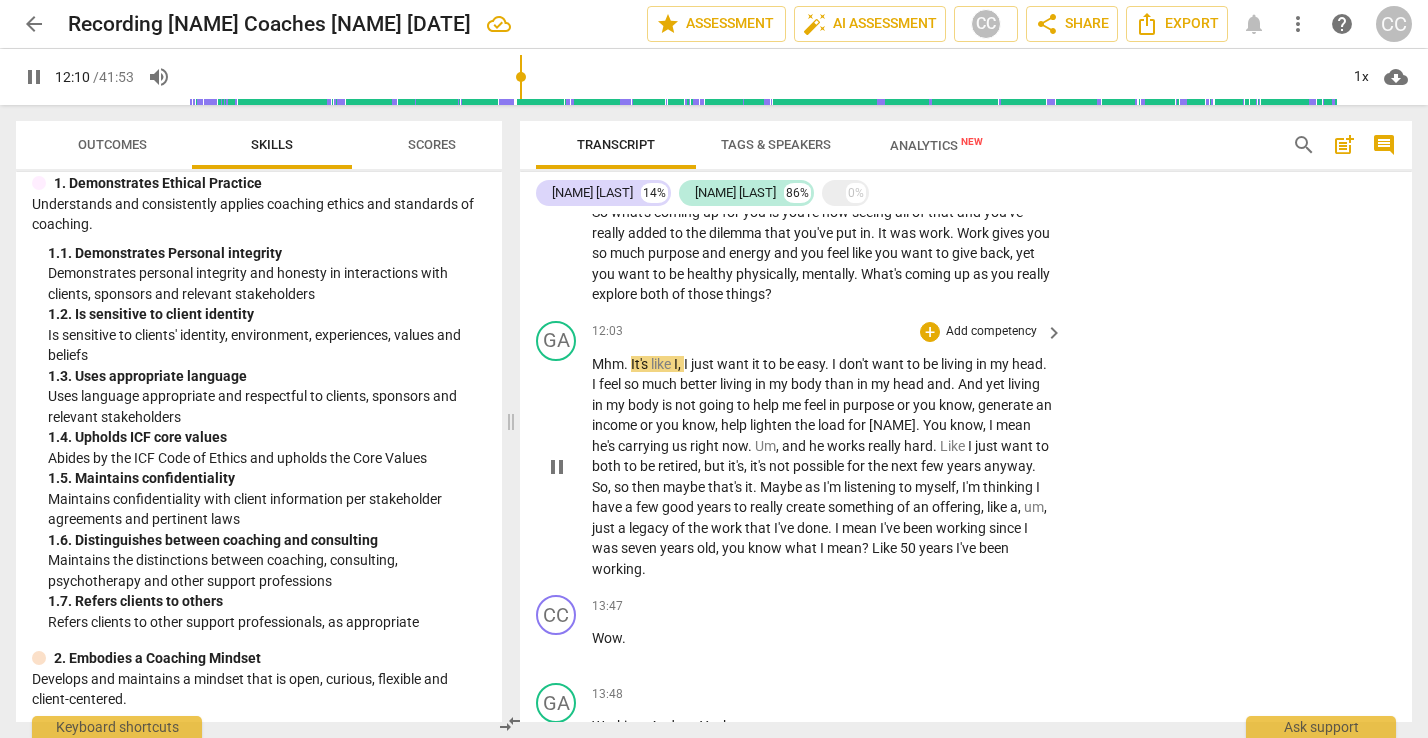 type 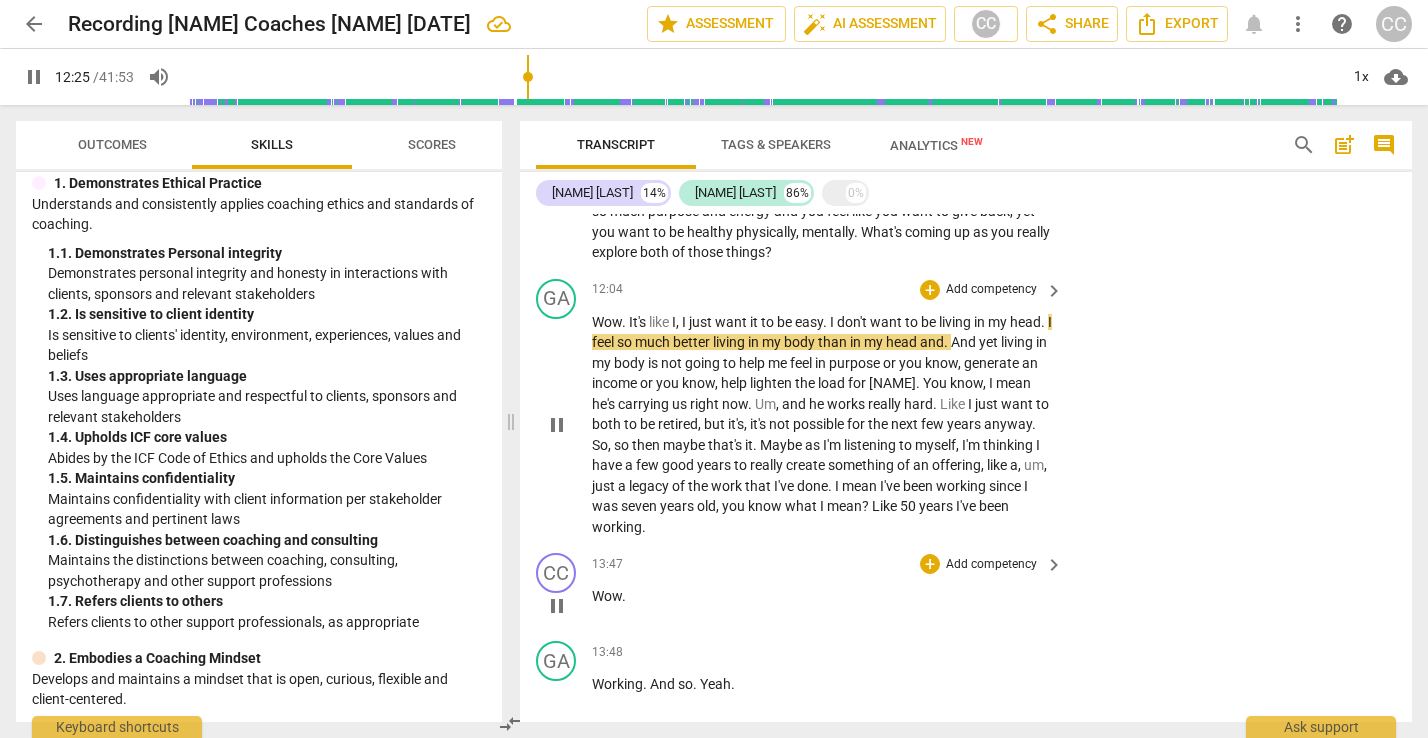 scroll, scrollTop: 4637, scrollLeft: 0, axis: vertical 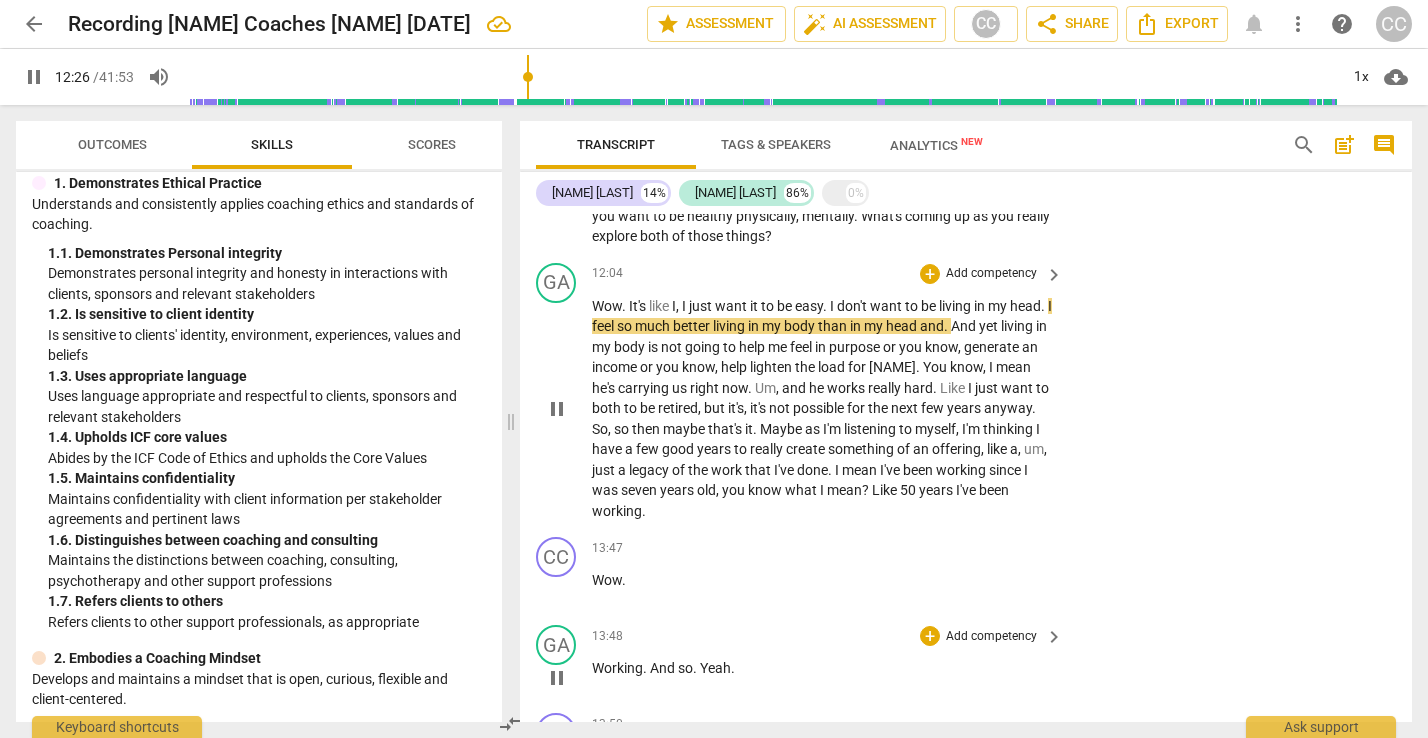 click on "13:48 + Add competency keyboard_arrow_right" at bounding box center (828, 636) 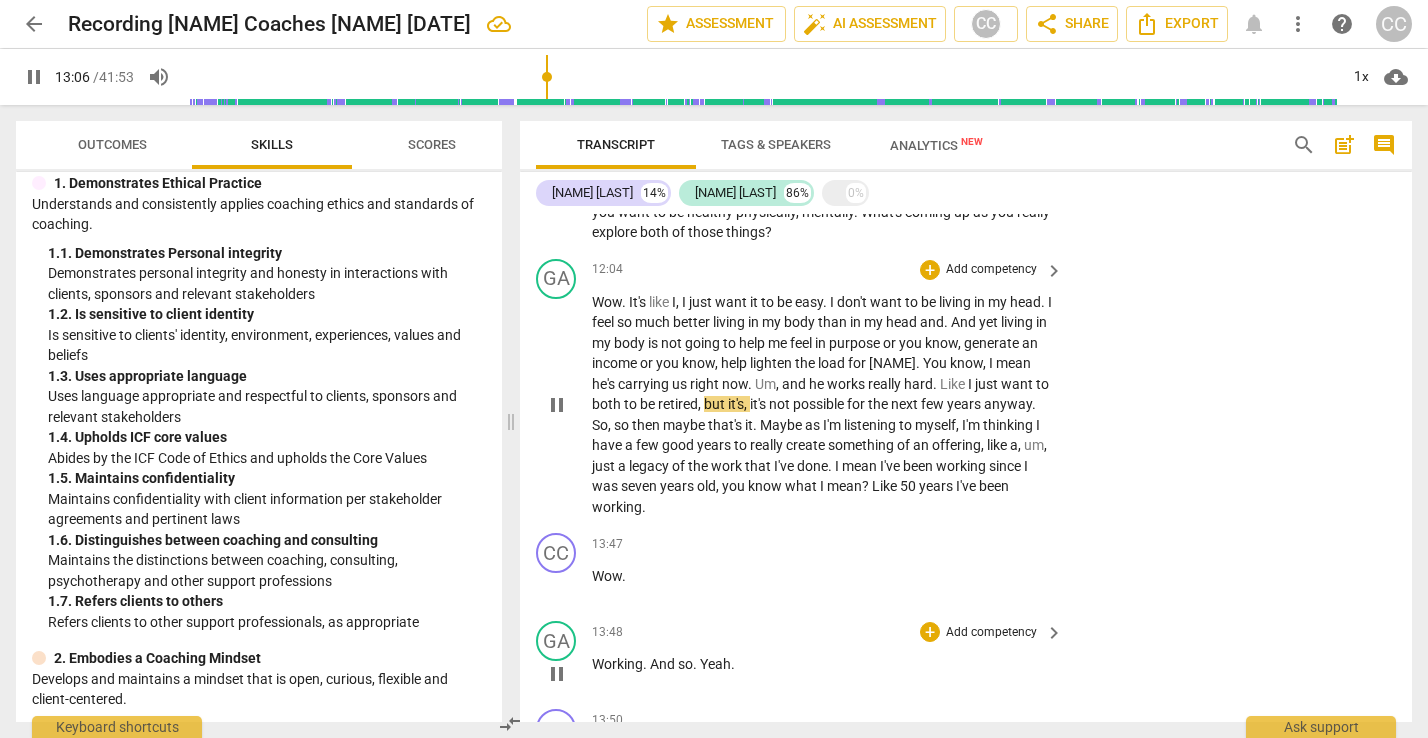 scroll, scrollTop: 4646, scrollLeft: 0, axis: vertical 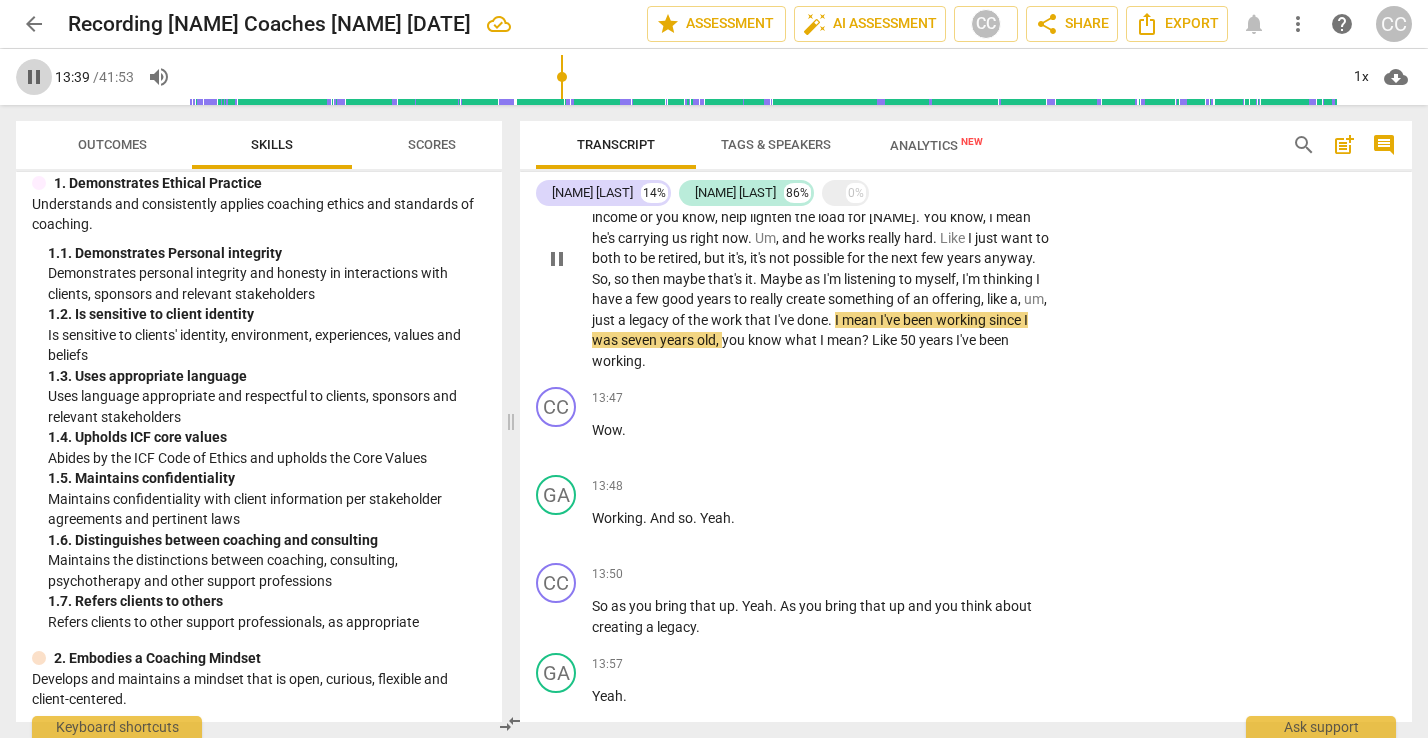 click on "pause" at bounding box center [34, 77] 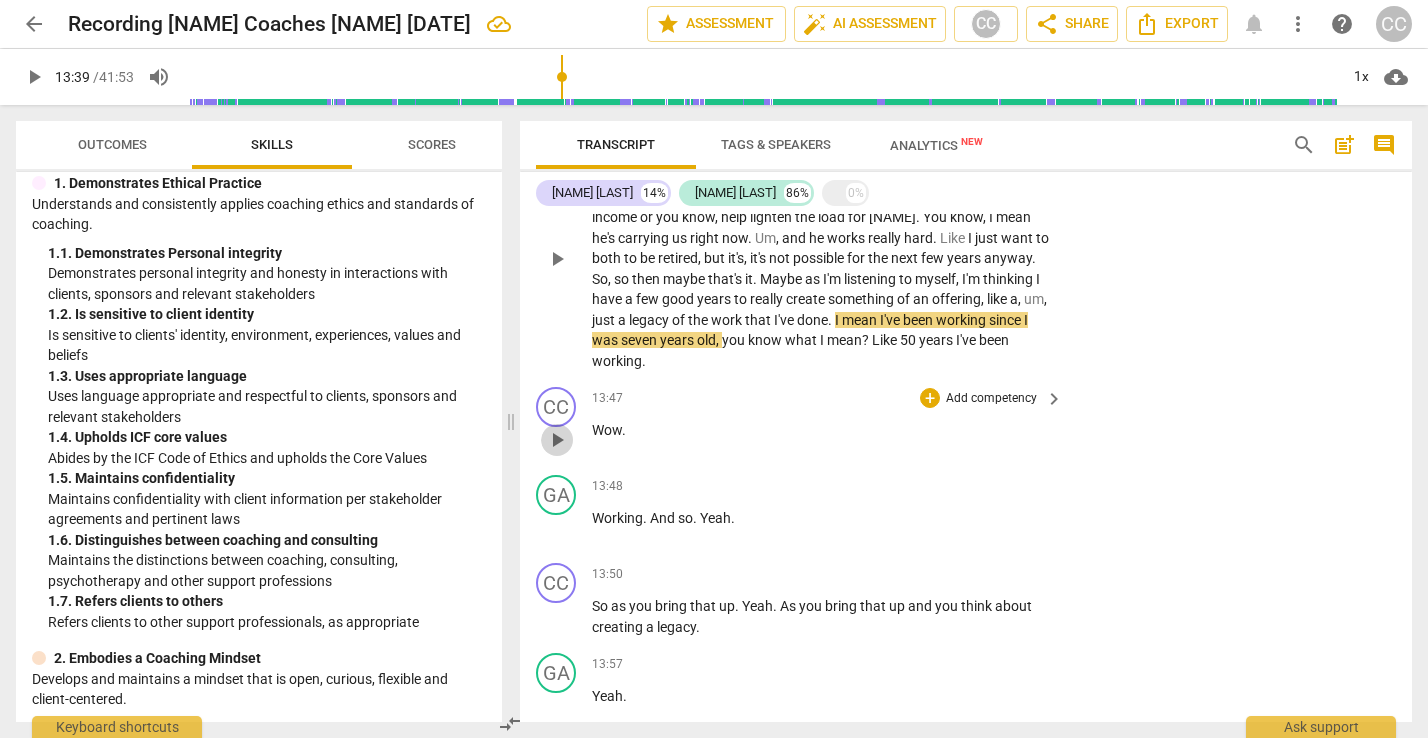 click on "play_arrow" at bounding box center [557, 440] 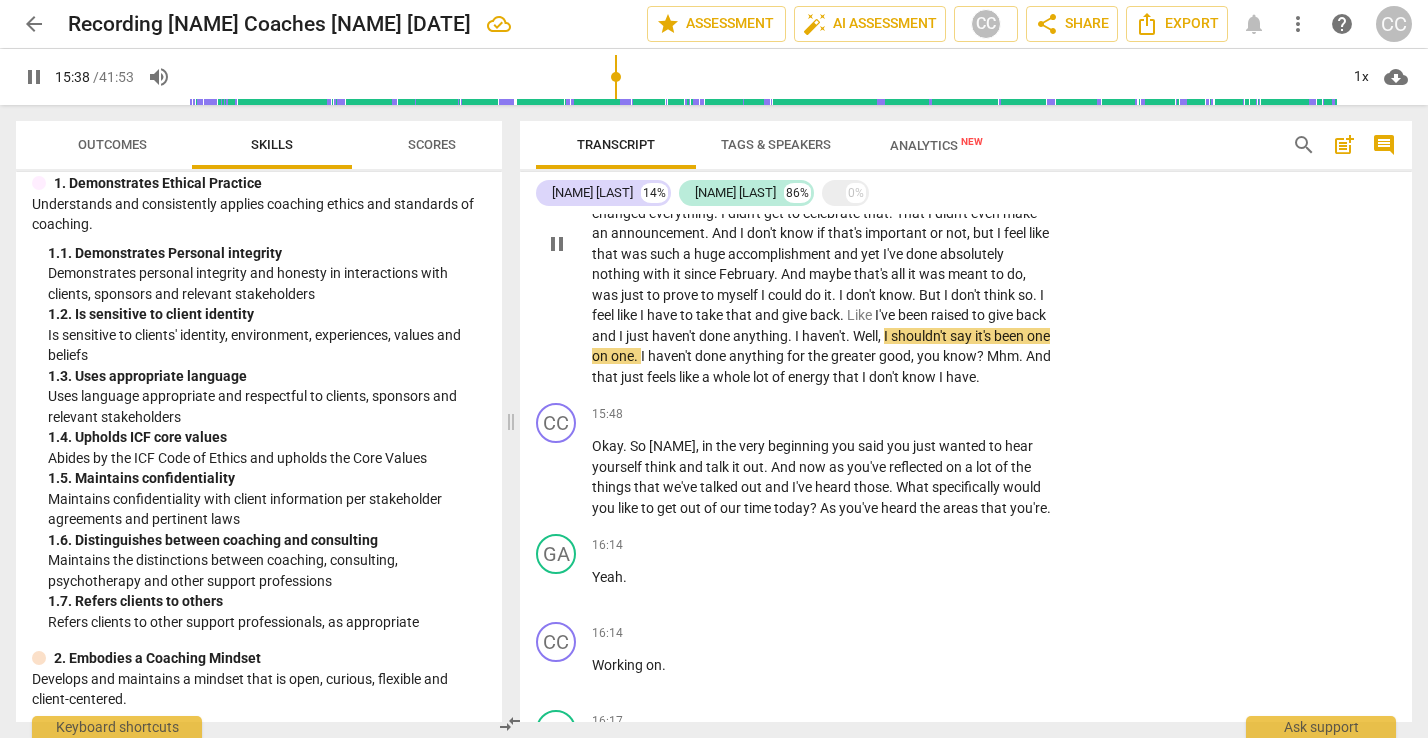 scroll, scrollTop: 5727, scrollLeft: 0, axis: vertical 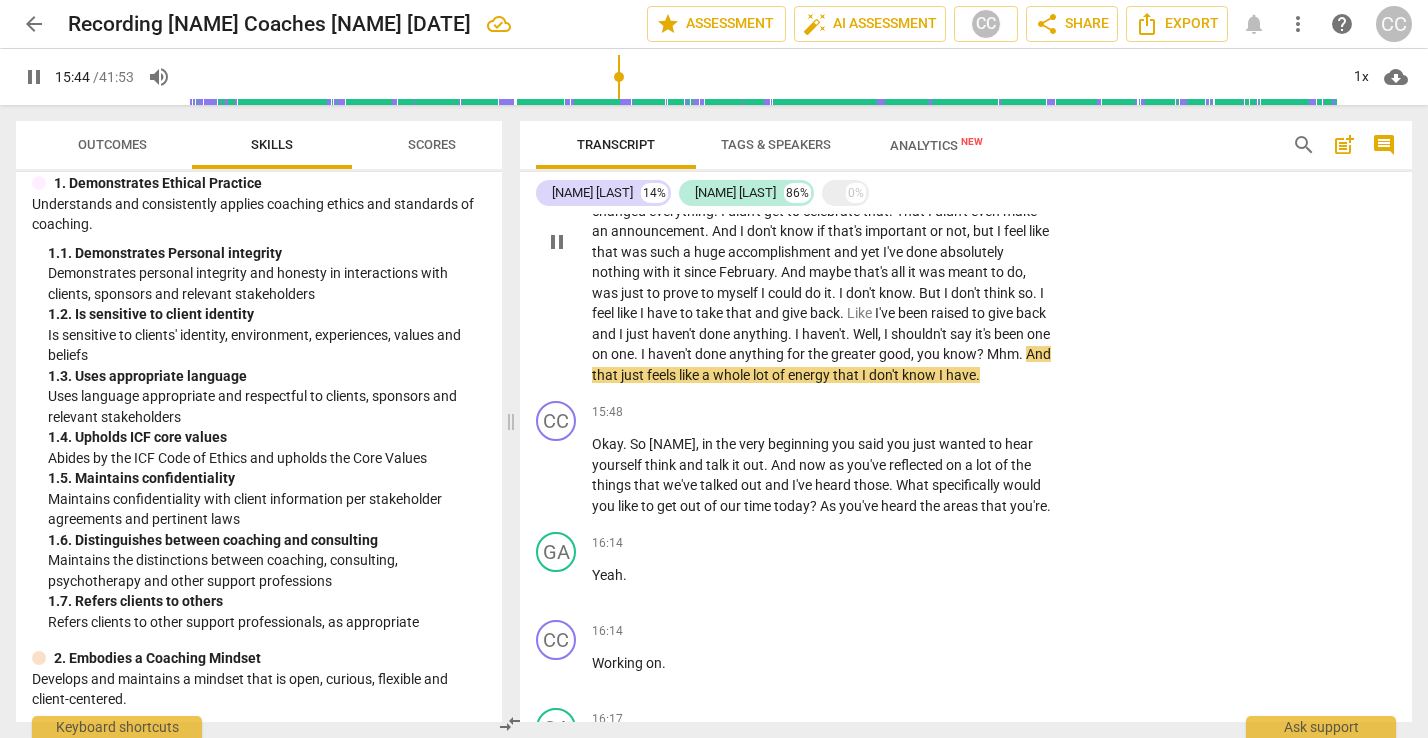 click on "on" at bounding box center (601, 354) 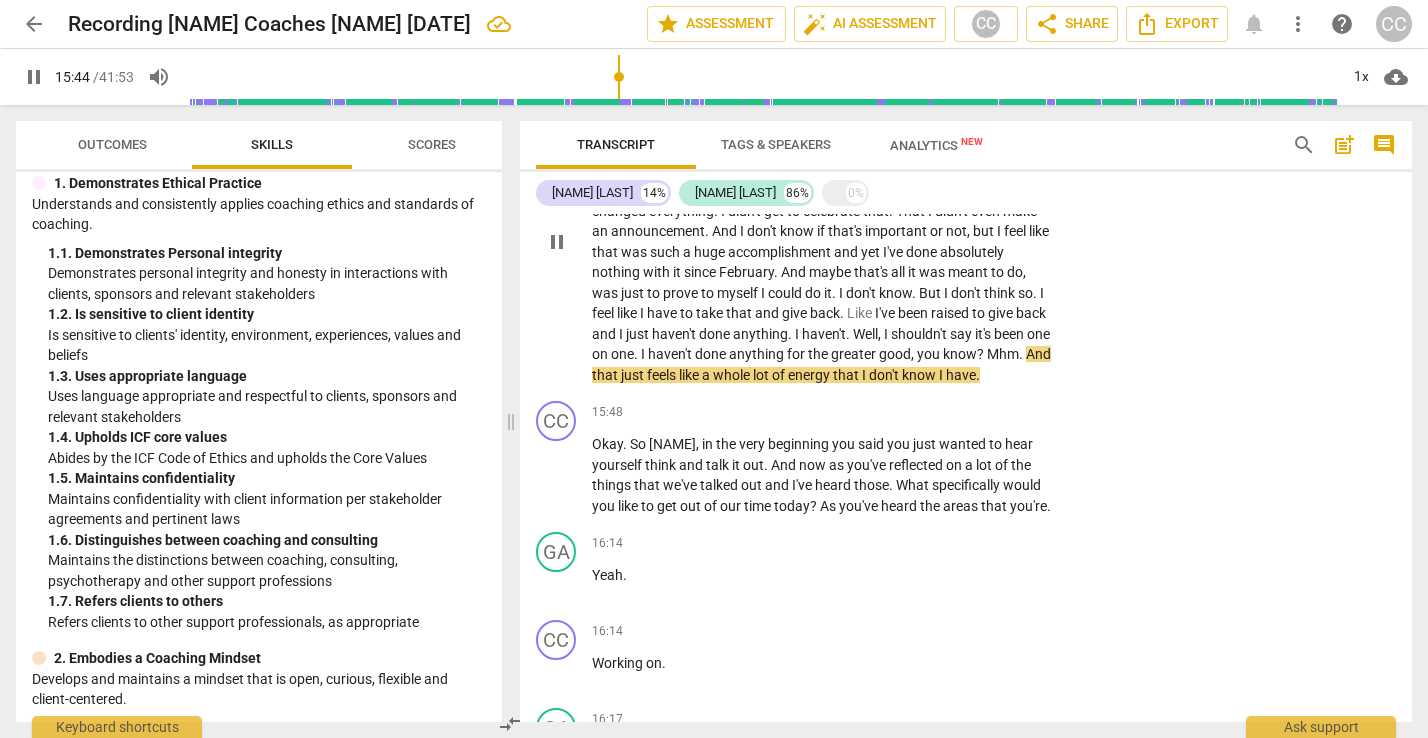 type on "945" 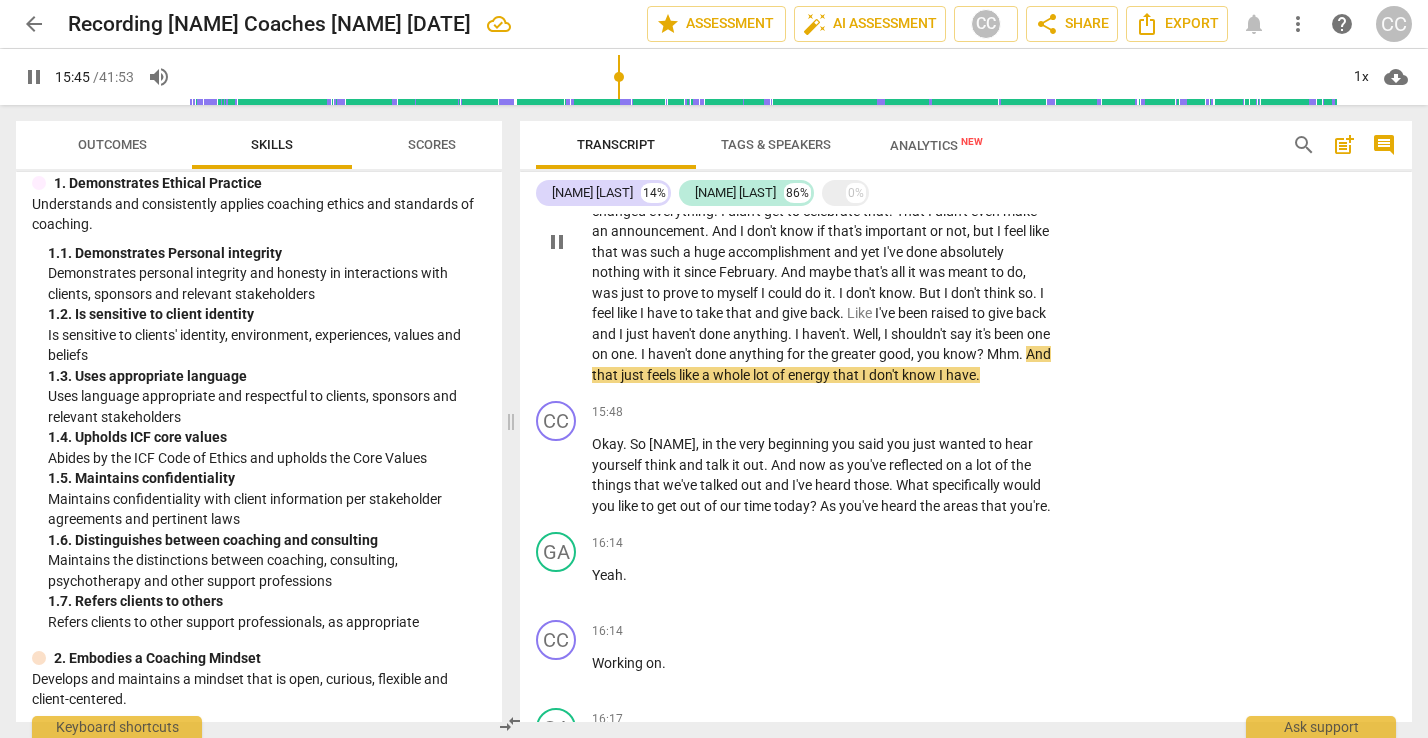 type 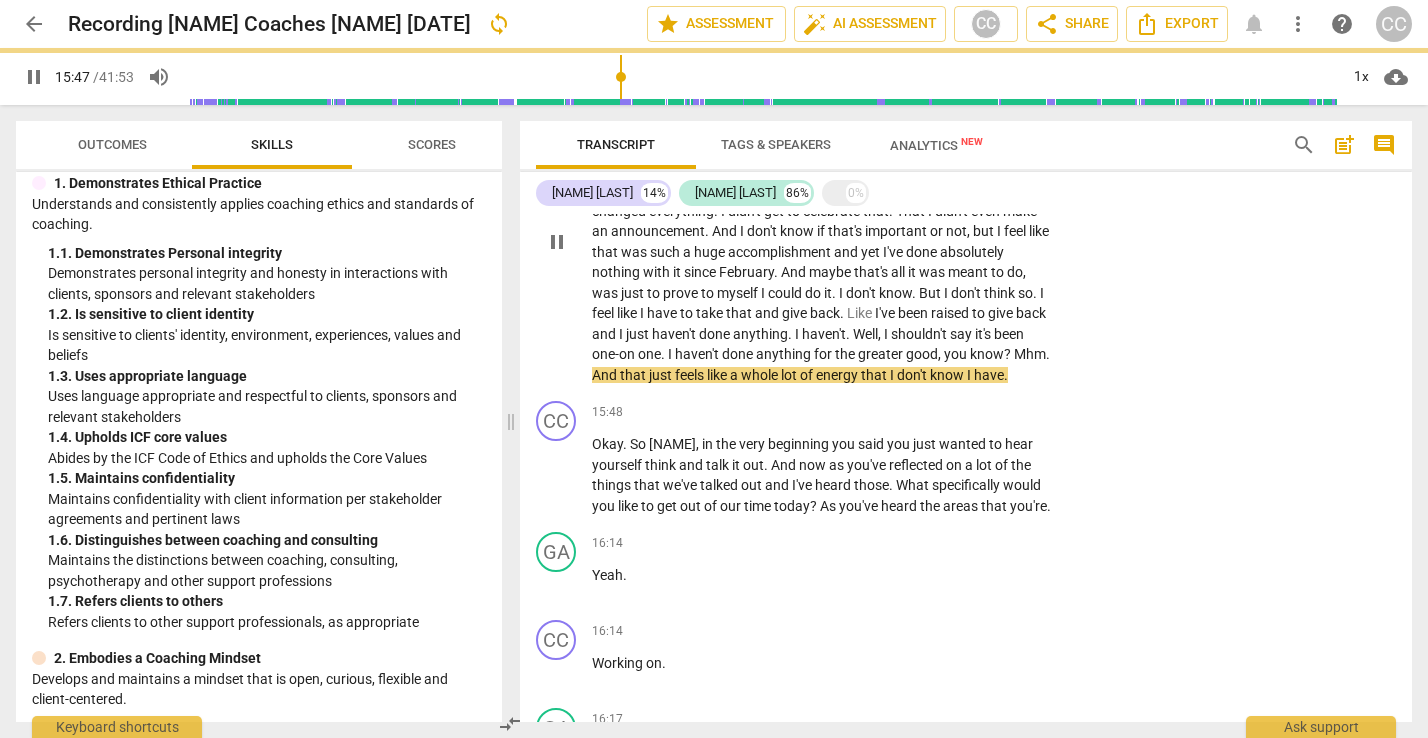 click on "one" at bounding box center [649, 354] 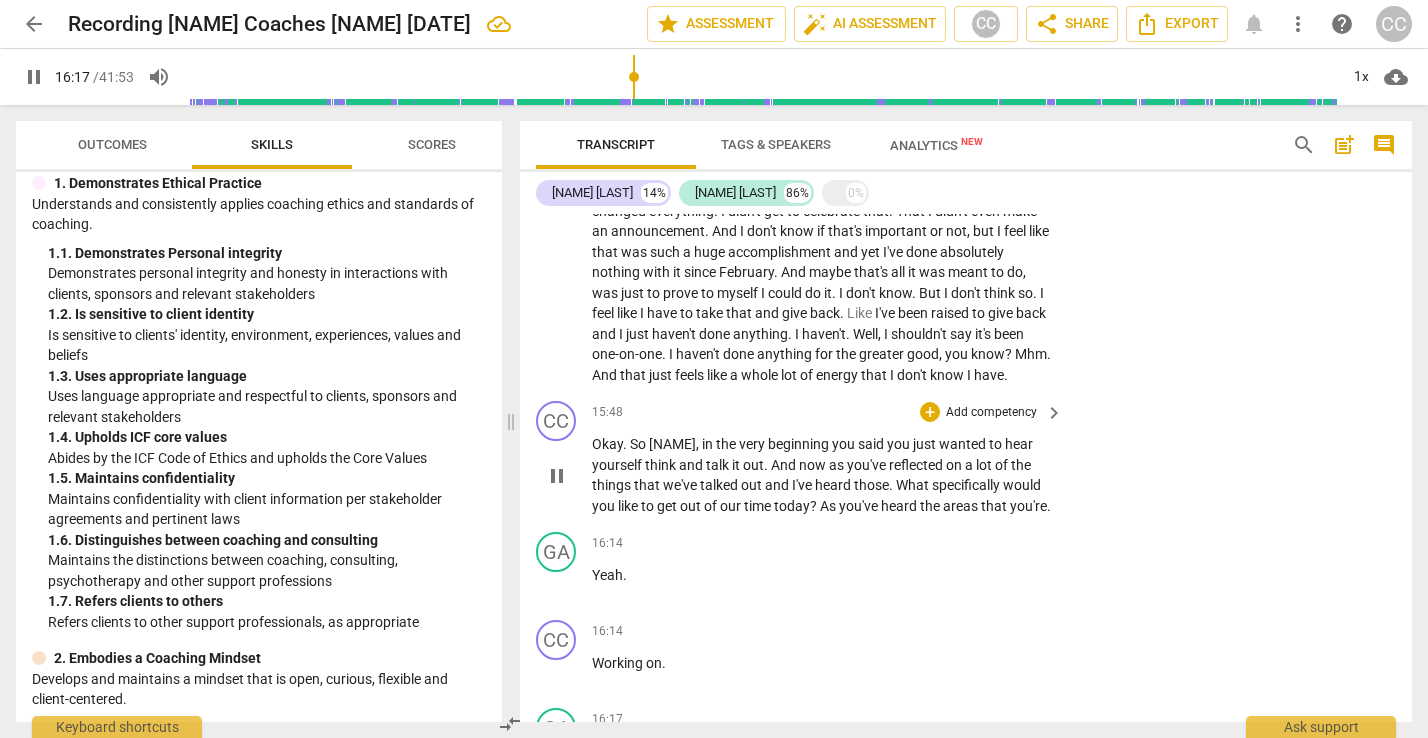 scroll, scrollTop: 6259, scrollLeft: 0, axis: vertical 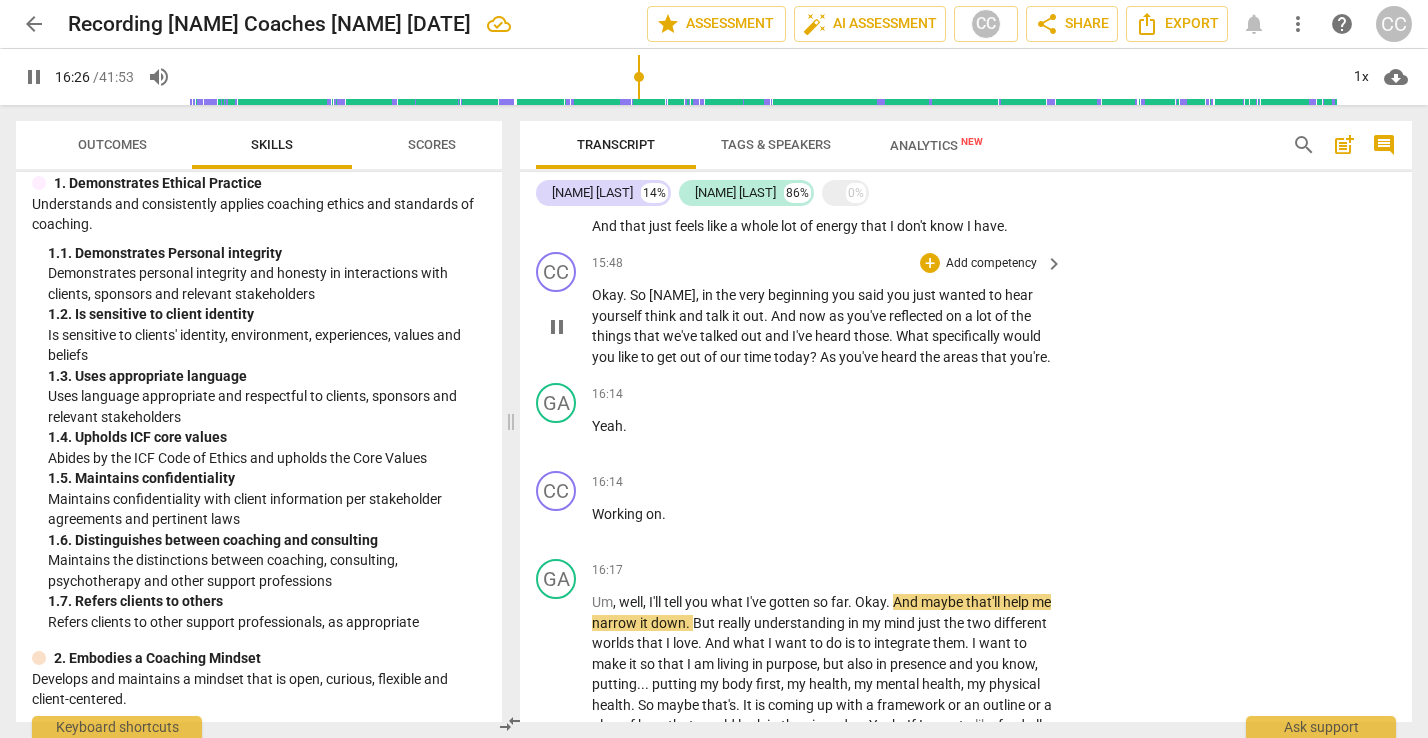 click on "Okay .   So   [NAME] ,   in   the   very   beginning   you   said   you   just   wanted   to   hear   yourself   think   and   talk   it   out .   And   now   as   you've   reflected   on   a   lot   of   the   things   that   we've   talked   out   and   I've   heard   those .   What   specifically   would   you   like   to   get   out   of   our   time   today ?   As   you've   heard   the   areas   that   you're ." at bounding box center [822, 326] 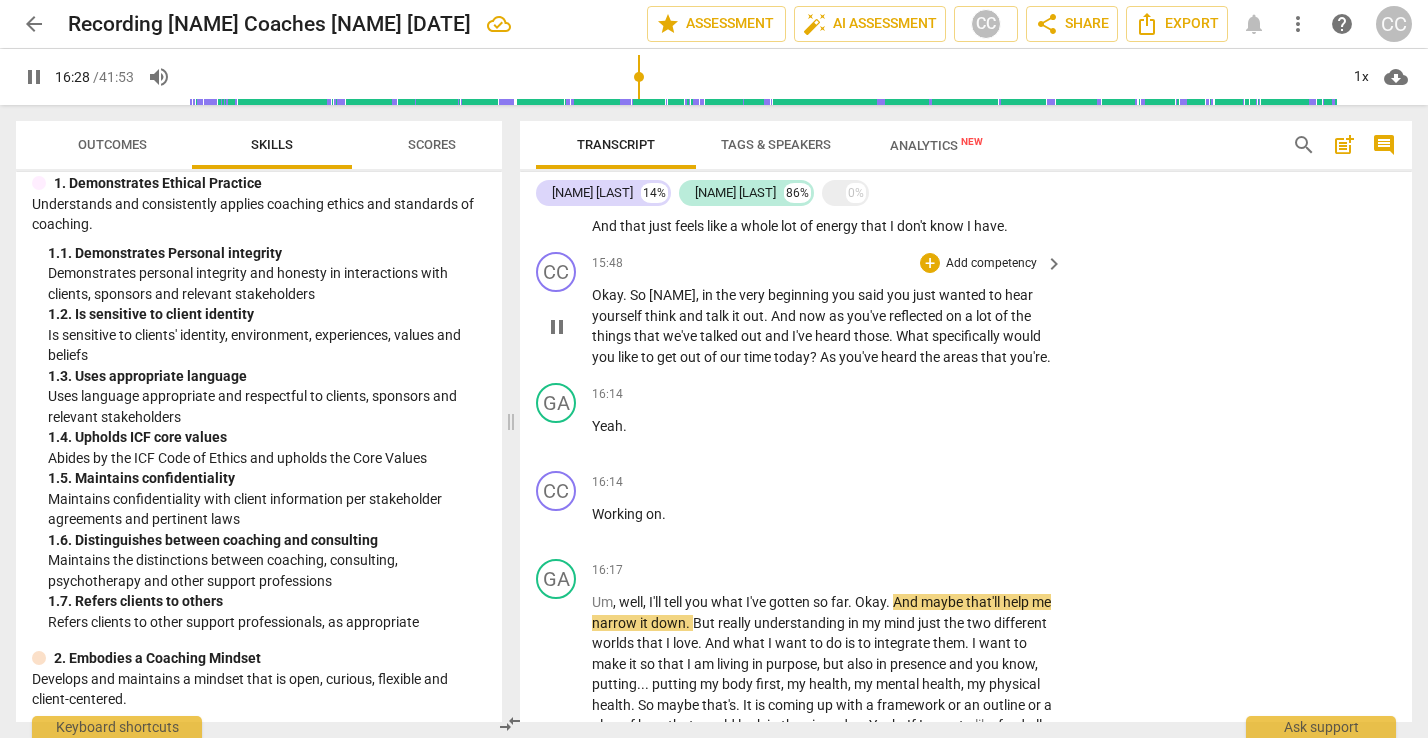 type on "988" 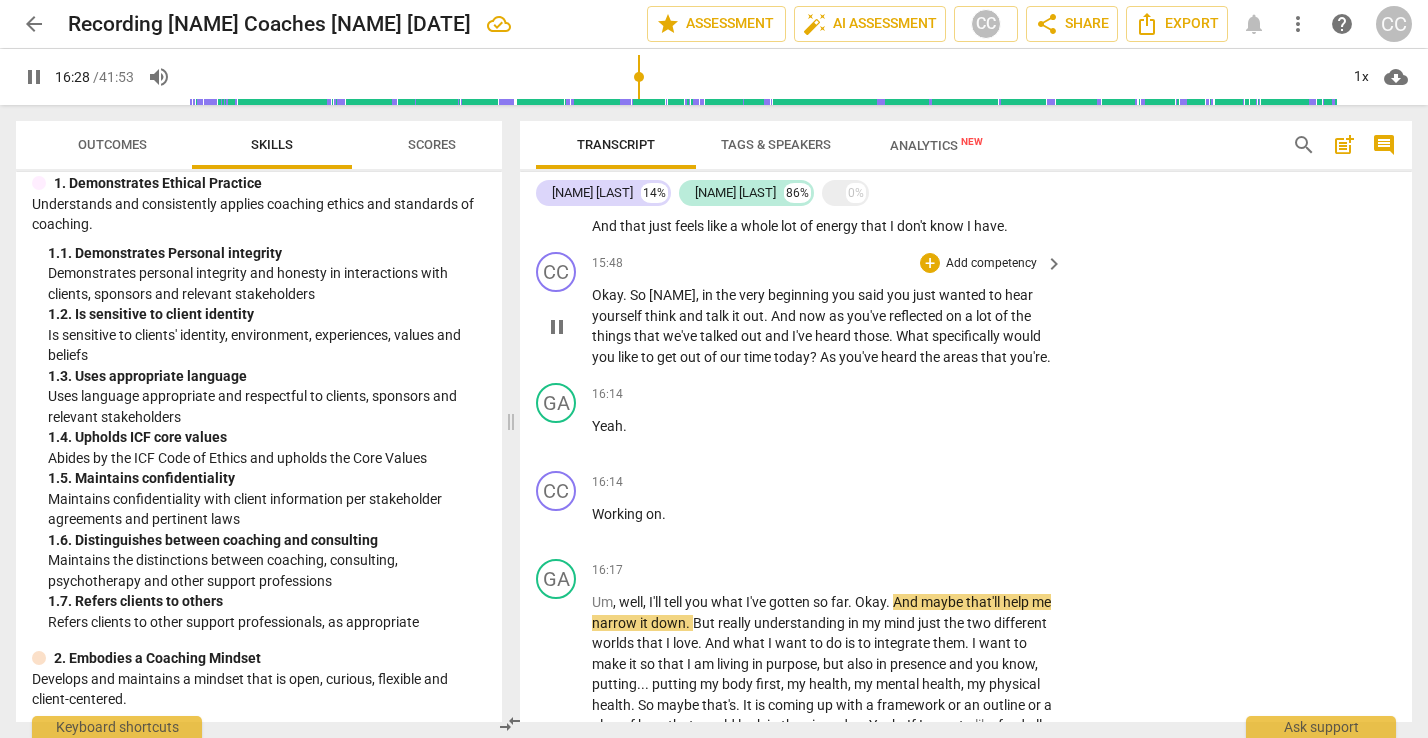 type 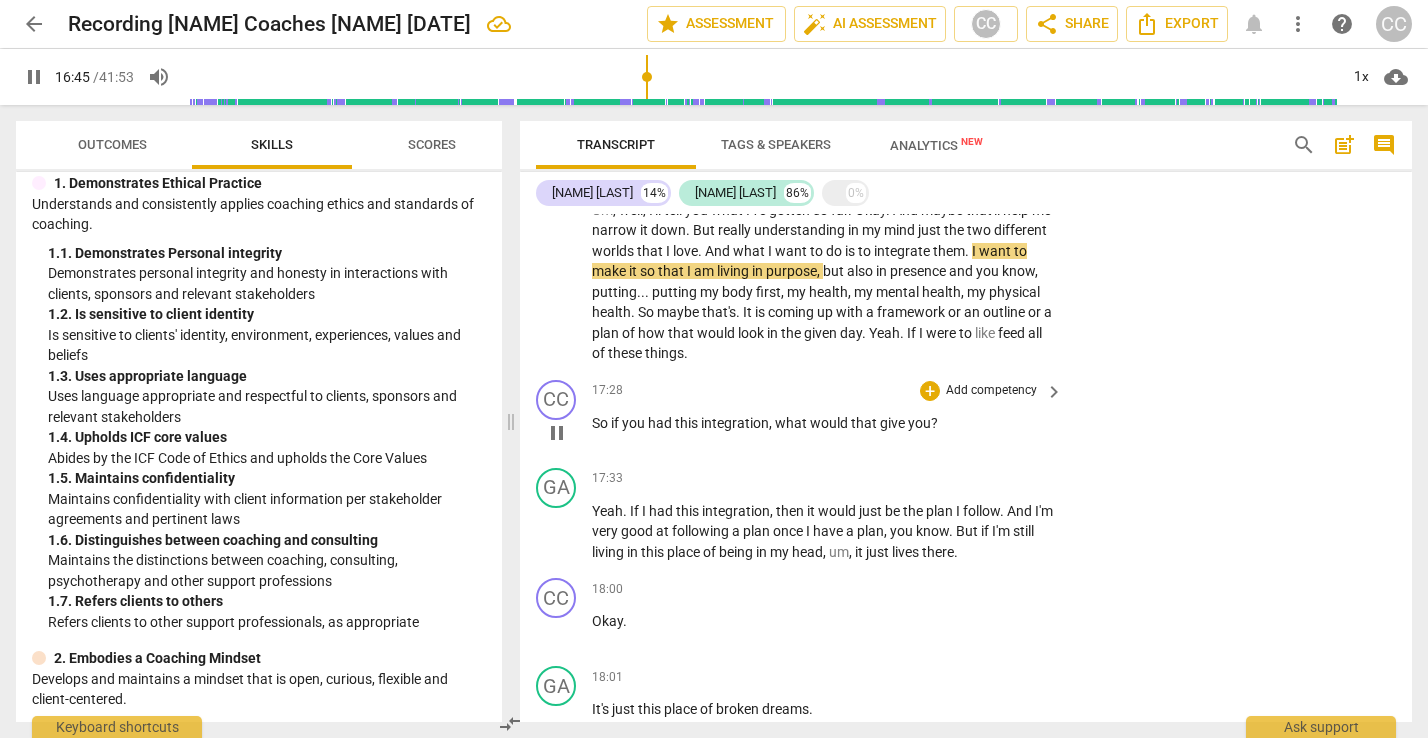 scroll, scrollTop: 6286, scrollLeft: 0, axis: vertical 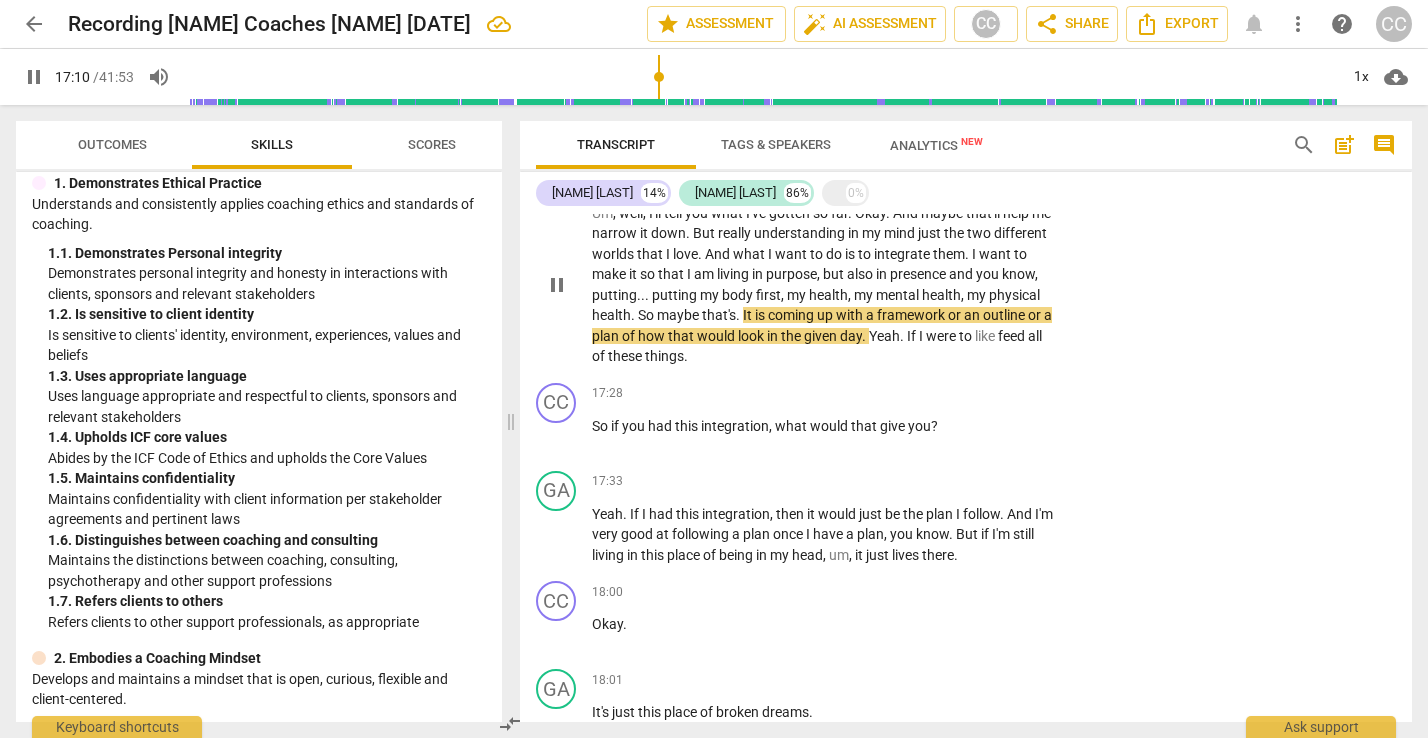click on "." at bounding box center [739, 315] 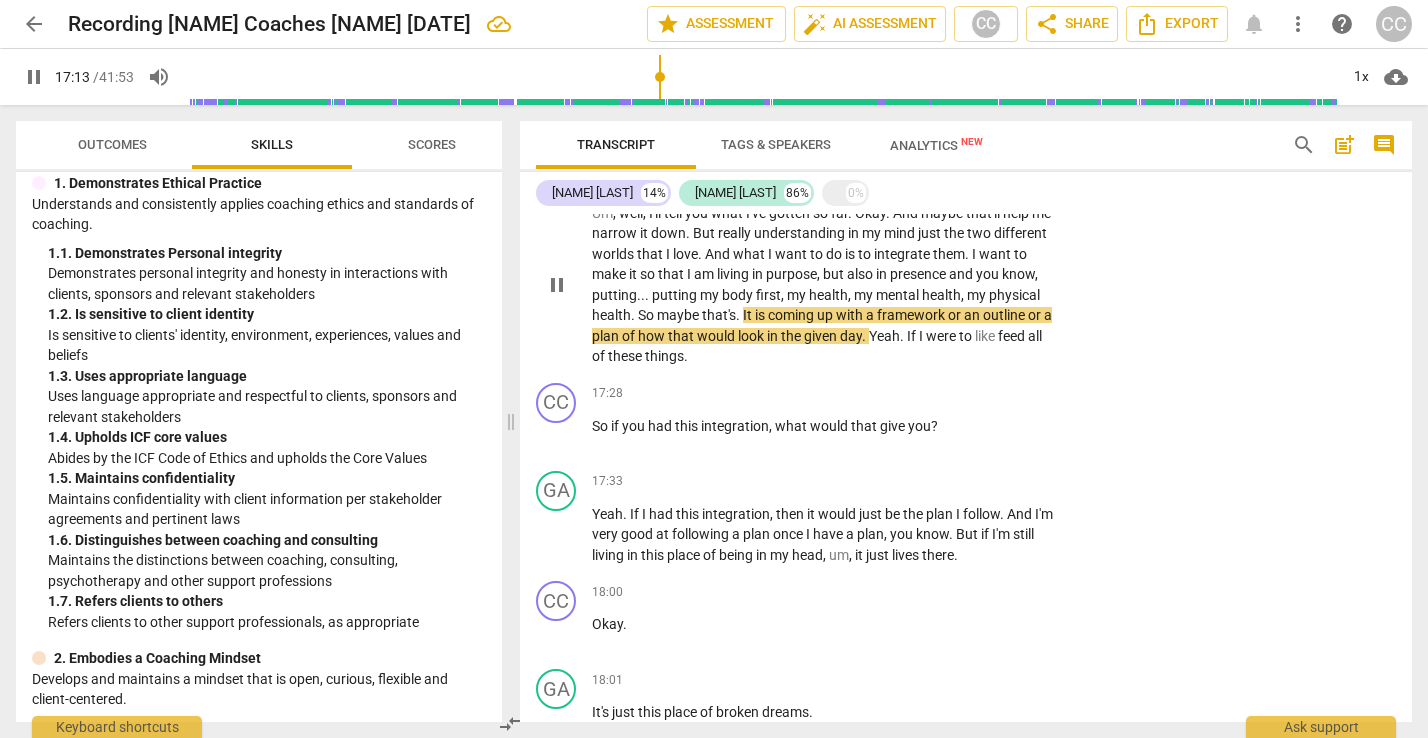 type on "1034" 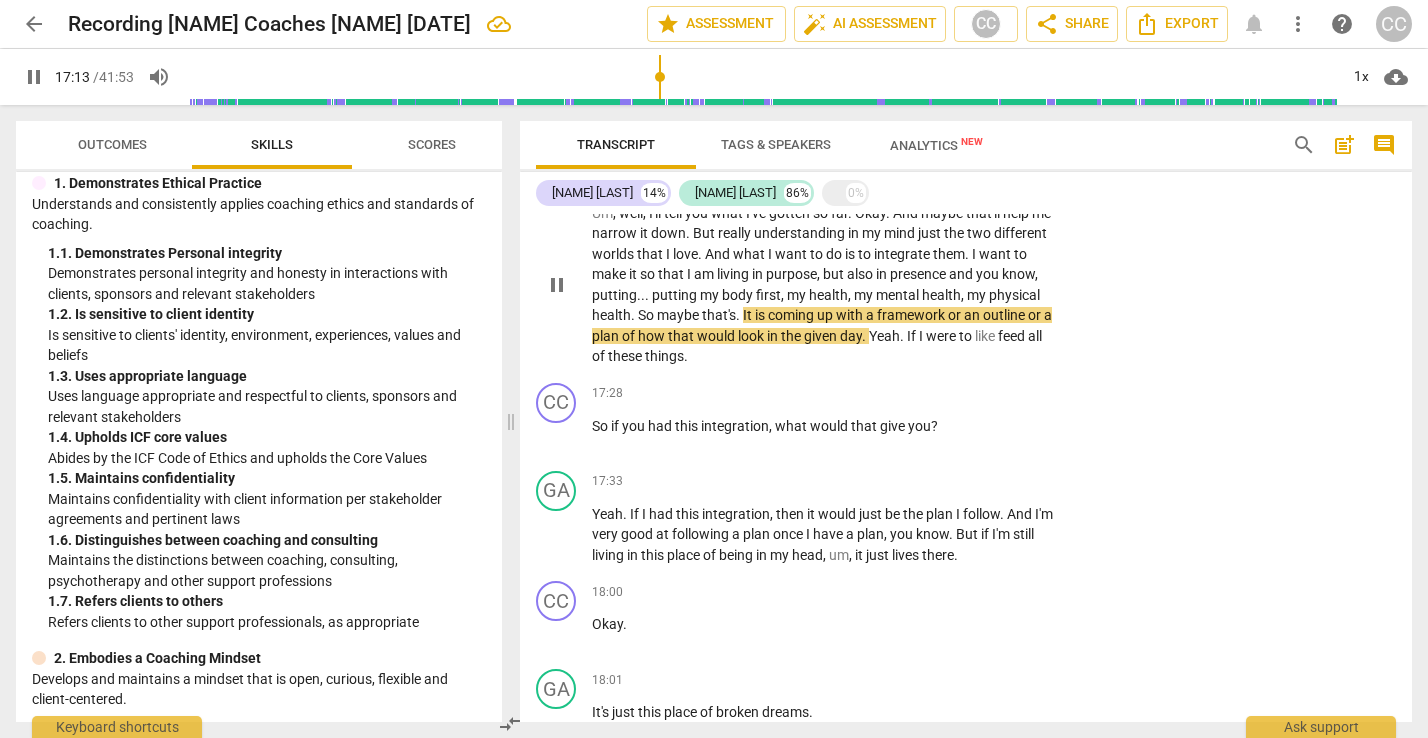 type 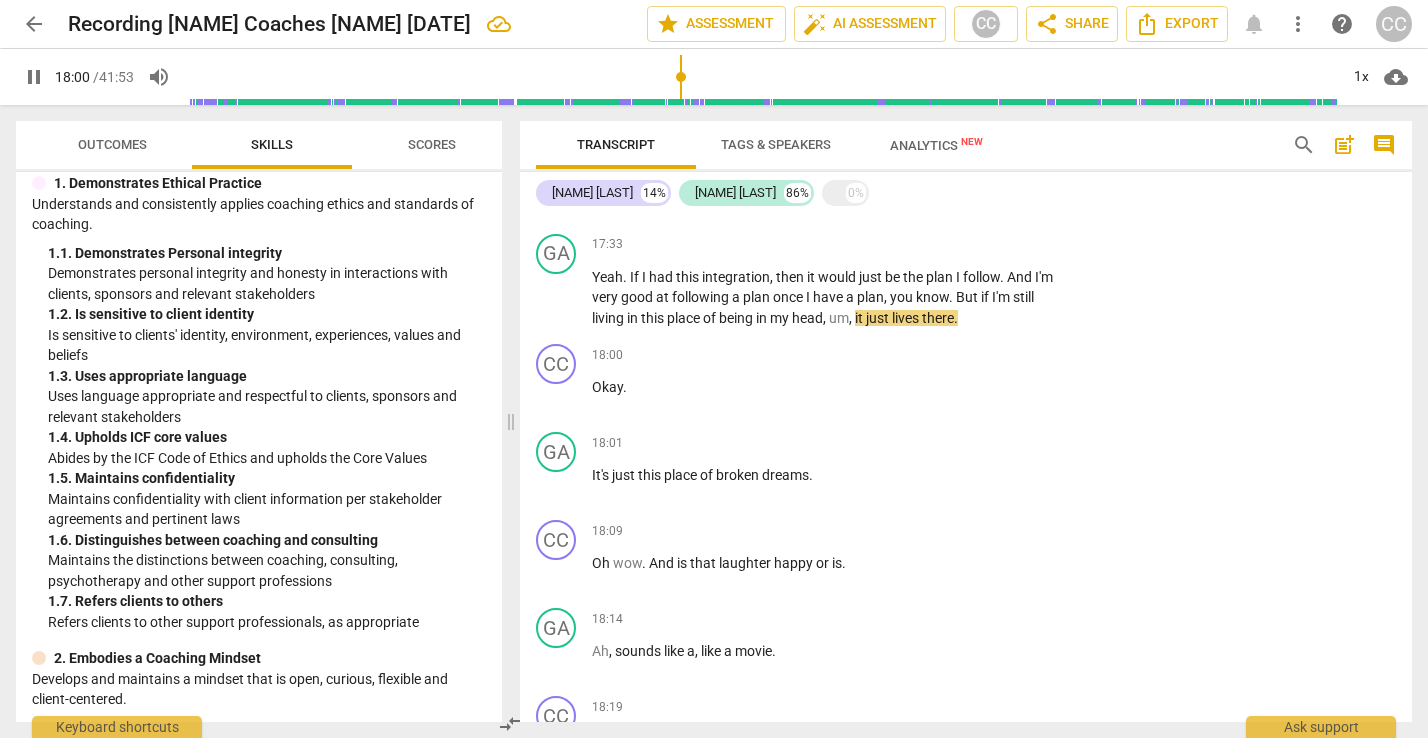scroll, scrollTop: 7152, scrollLeft: 0, axis: vertical 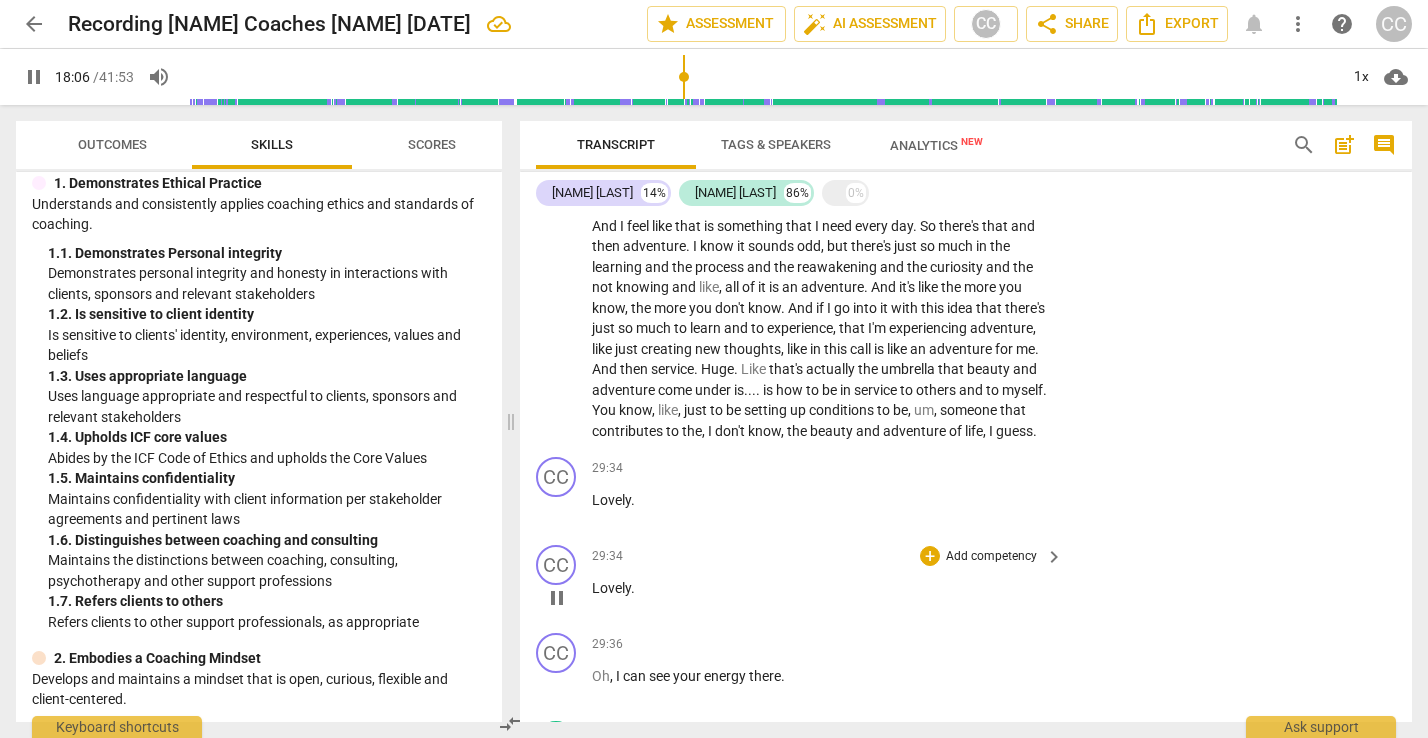 click on "Add competency" at bounding box center [991, 557] 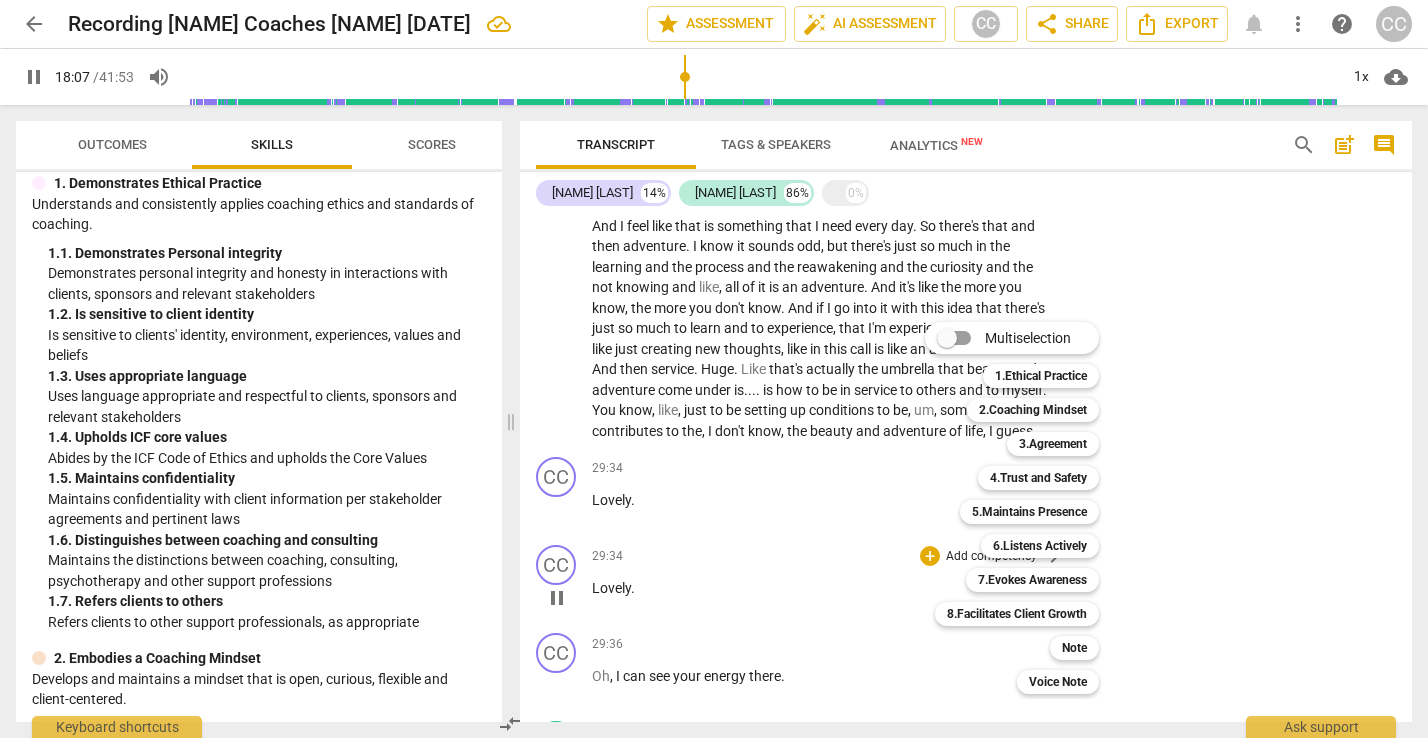 click on "5.Maintains Presence" at bounding box center (1029, 512) 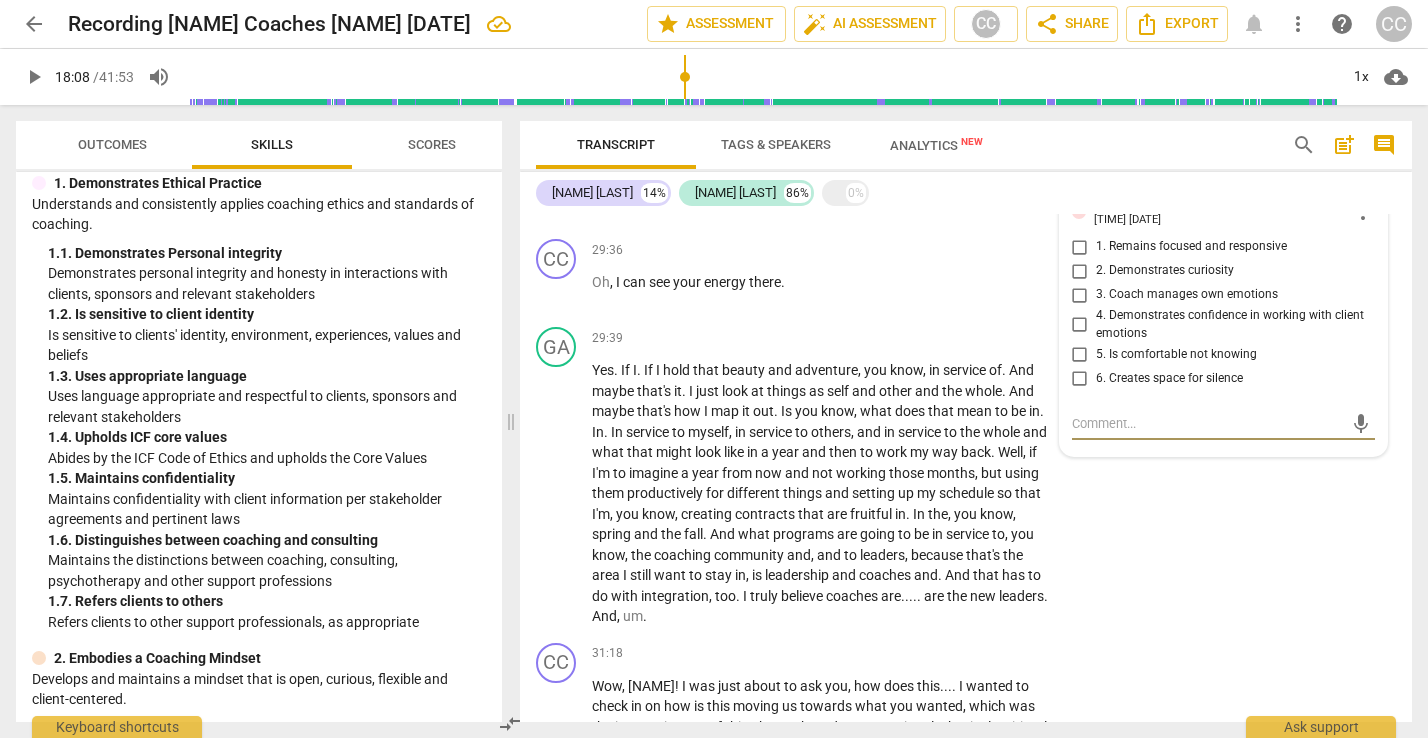 scroll, scrollTop: 10256, scrollLeft: 0, axis: vertical 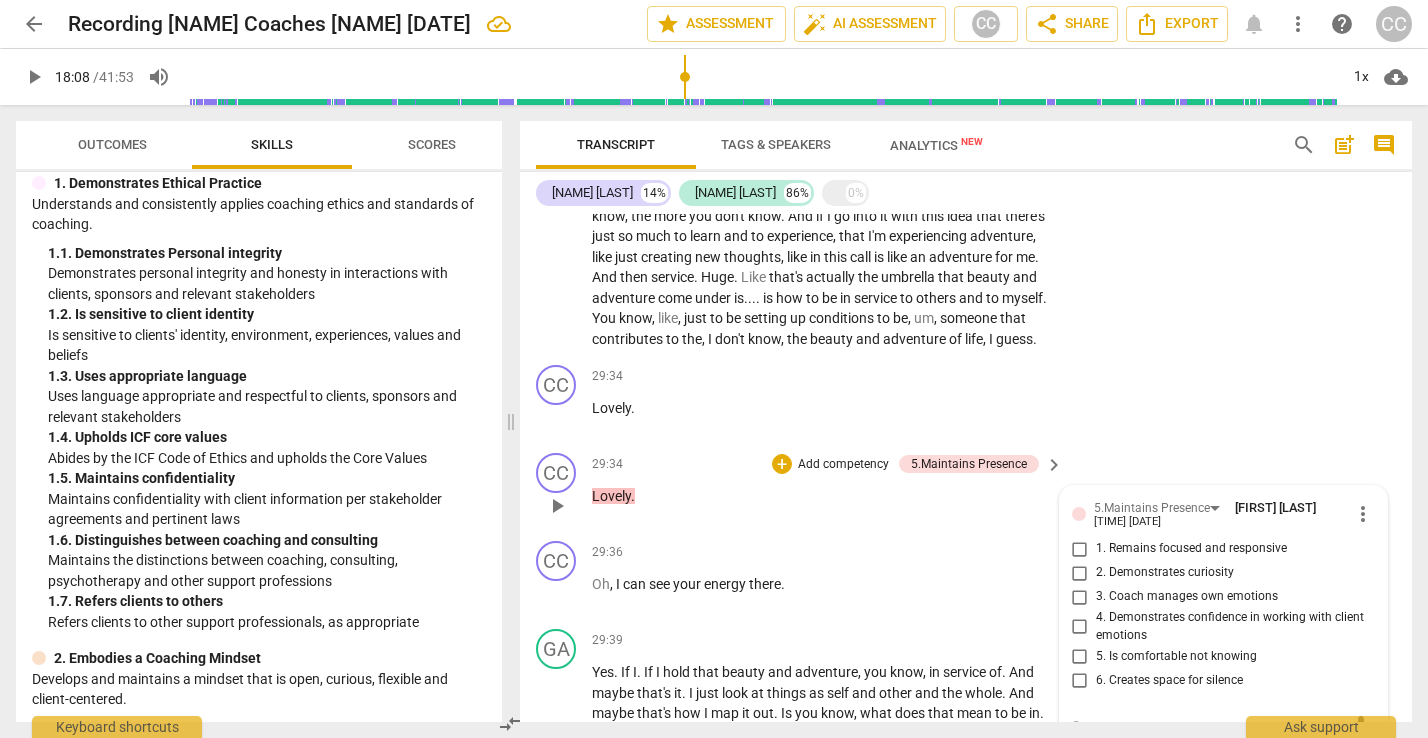 click on "GA play_arrow pause [TIME] + Add competency keyboard_arrow_right And   thank   you   for   asking   that   question ,   because   values ,   you   know ,   my   values   when   I   first   did   this ,   and   weirdly   enough ,   it   wasn't   until   like   seven   years   ago   that   I   actually   did   a   value   sort   like   I   didn't   even   do   that   in   our   coaching   program .   We ,   you   know ,   we   came   at   it   from   a   different   place .   But ,   um ,   my   values   that   I   landed   on   were   beauty ,   adventure   and   service .   And   these   play   into   it ,   you   know ,   like ,   beauty   is   just   something   that   I   need   to   tap   into   every   day .   Whether   it's   nature   or   seeing   an   act   of   another   human   or   just   emotion   or   the   human   experience .   Like ,   beauty   is   the   whole   gamut .   And   I   feel   like   that   is   something   that   I   need   every   day .   So   there's   that   and   then   .   I" at bounding box center [966, 138] 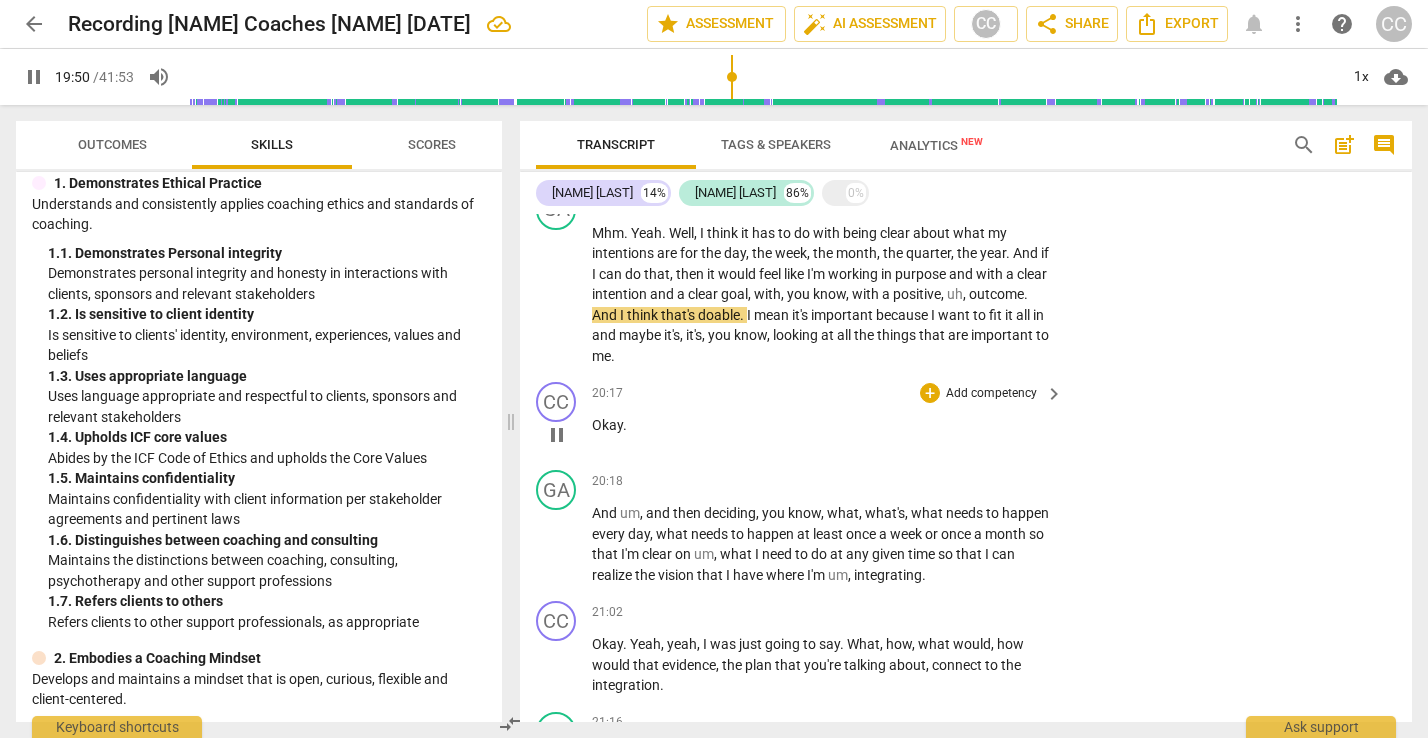 scroll, scrollTop: 7496, scrollLeft: 0, axis: vertical 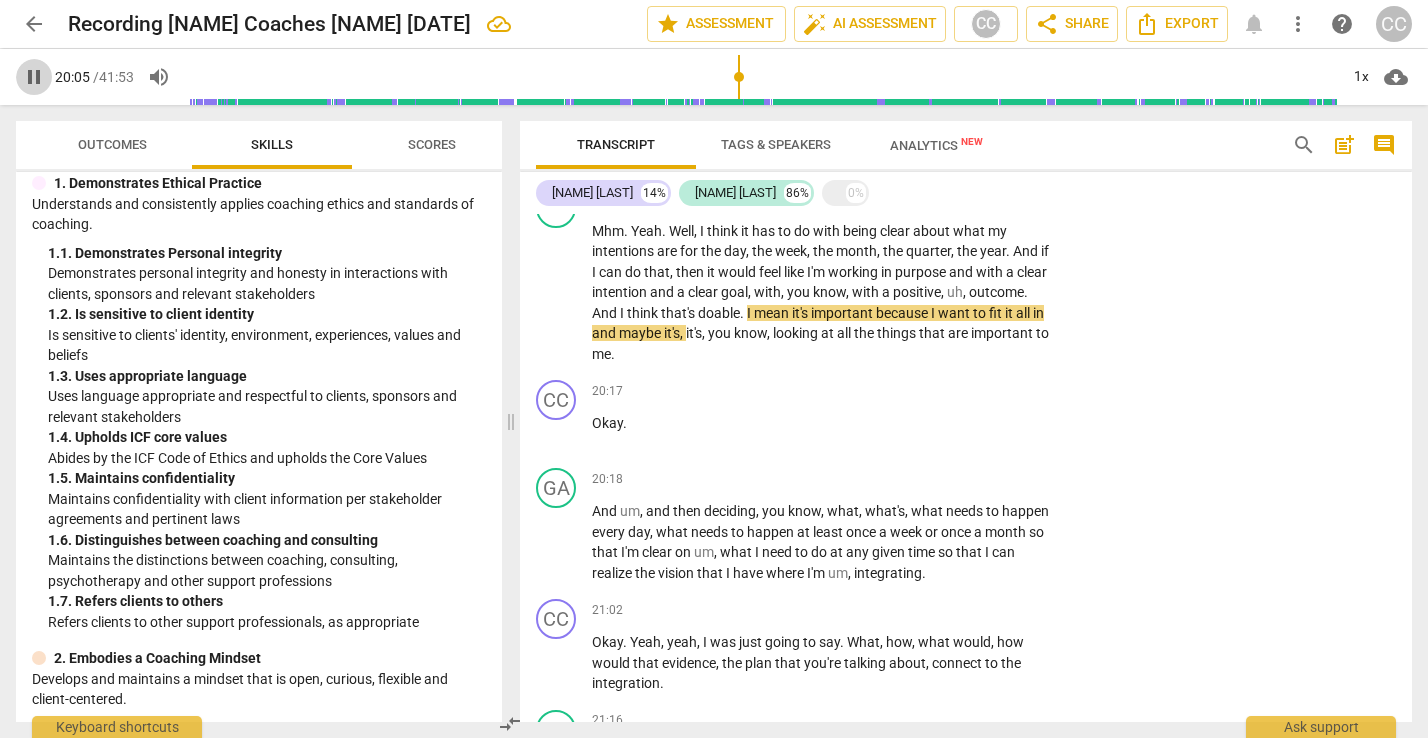 click on "pause" at bounding box center [34, 77] 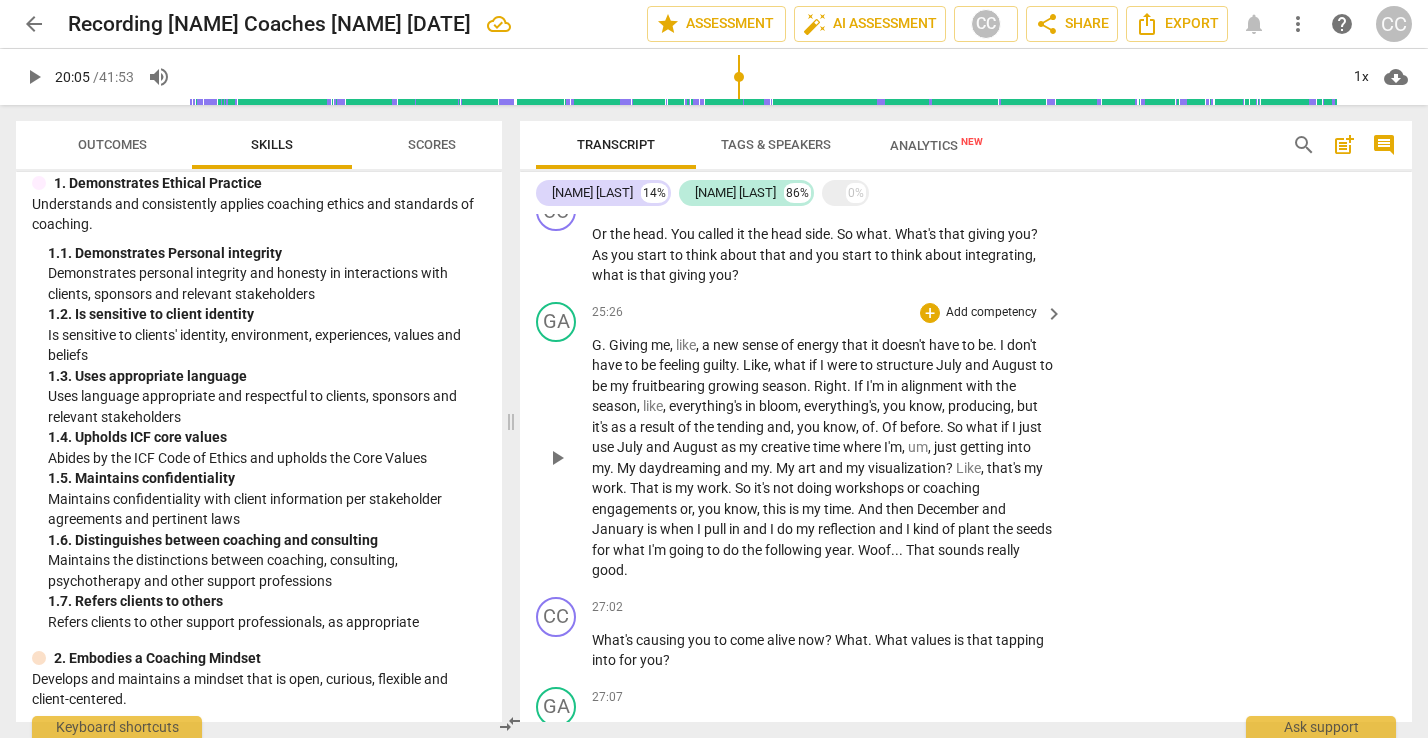 scroll, scrollTop: 9165, scrollLeft: 0, axis: vertical 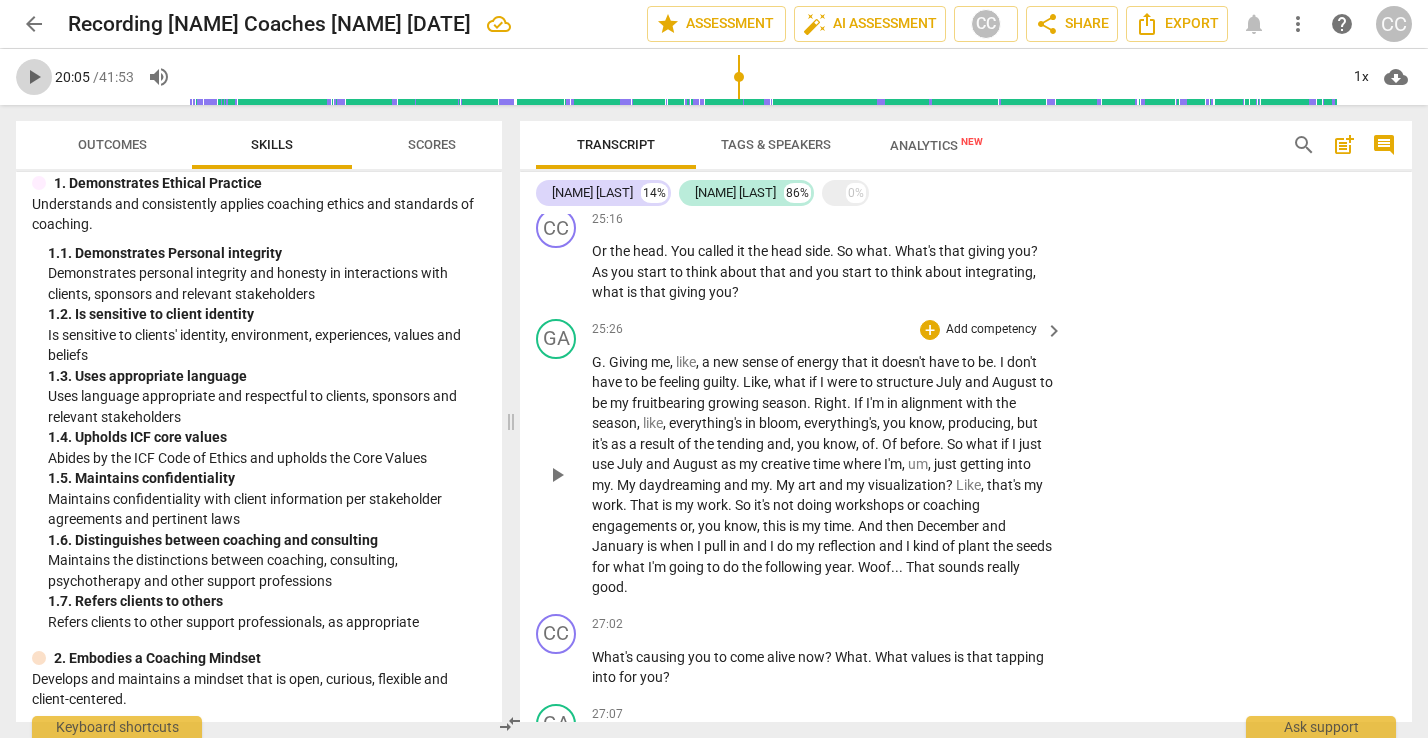 click on "play_arrow" at bounding box center [34, 77] 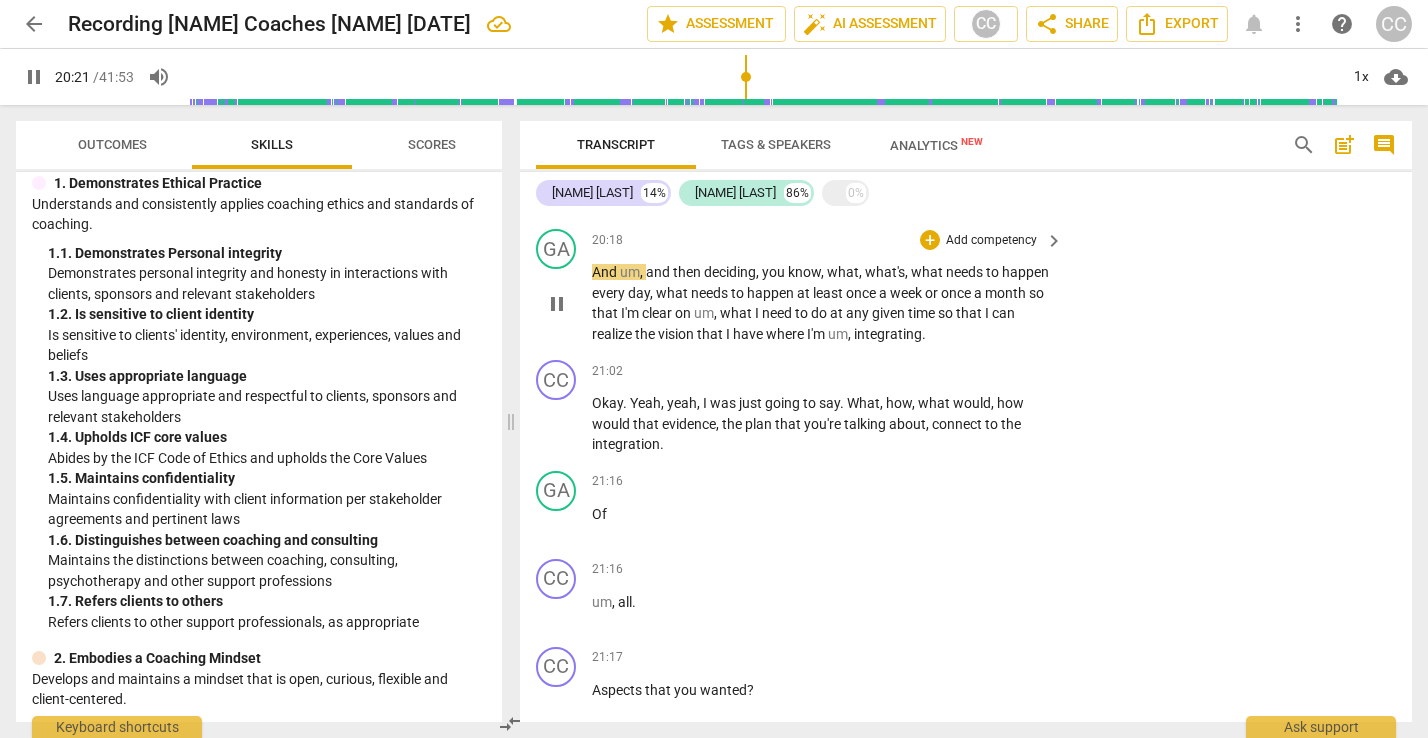 scroll, scrollTop: 7738, scrollLeft: 0, axis: vertical 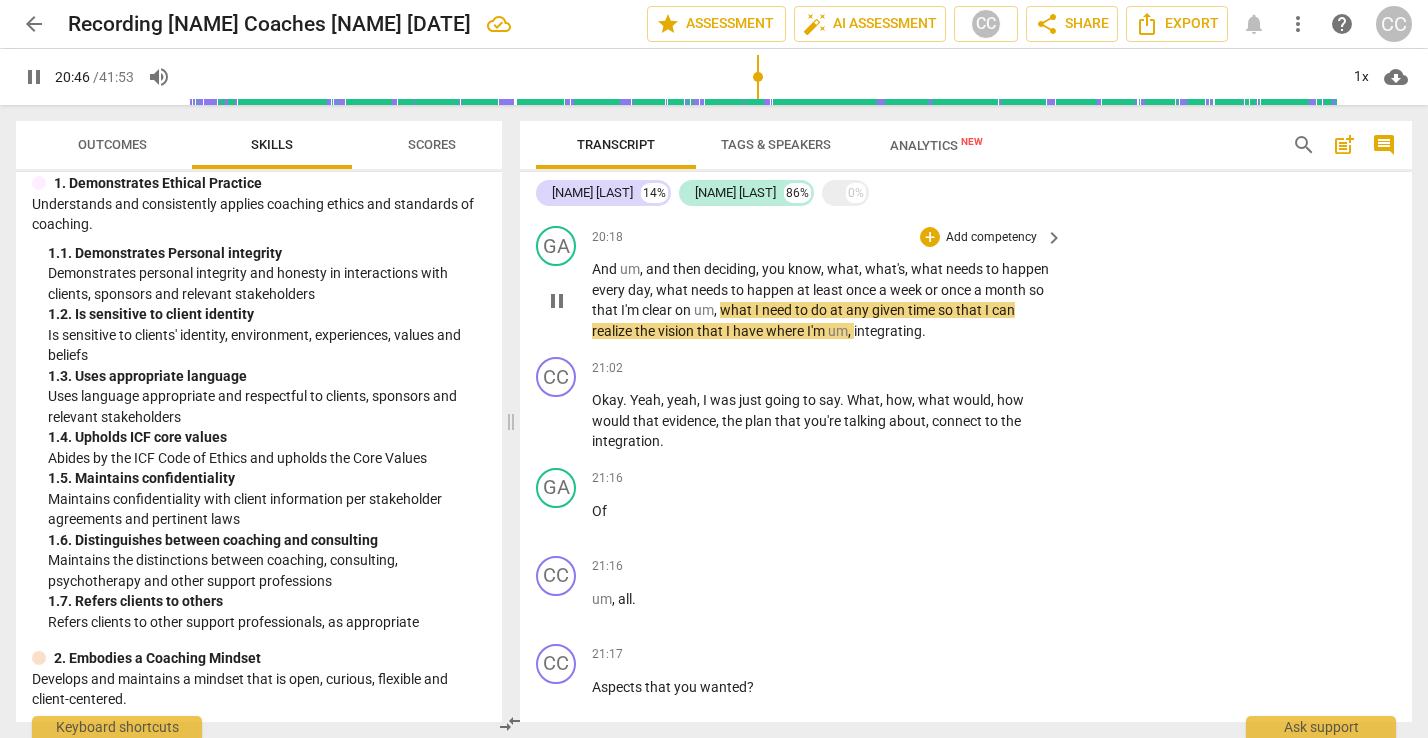 click on "have" at bounding box center (749, 331) 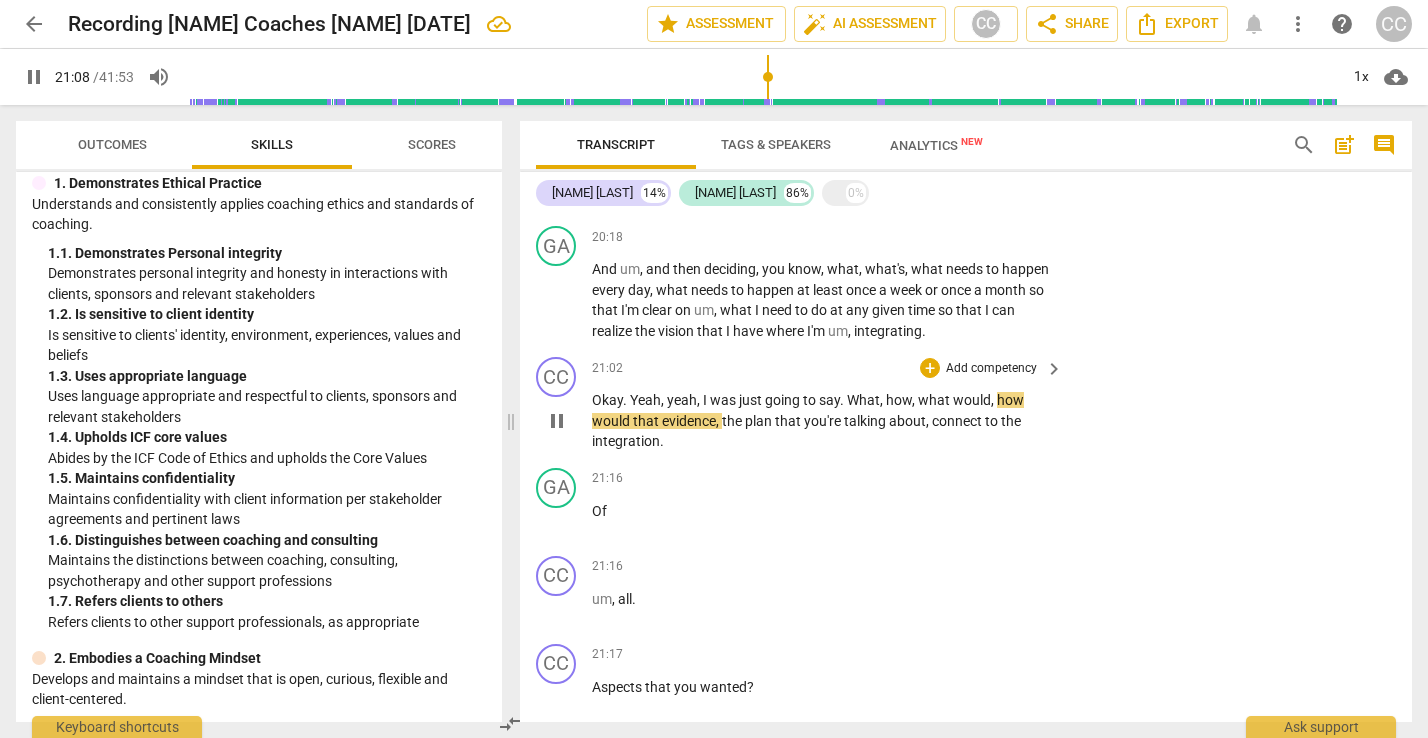 click on "Okay .   Yeah ,   yeah ,   I   was   just   going   to   say .   What ,   how ,   what   would ,   how   would   that   evidence ,   the   plan   that   you're   talking   about ,   connect   to   the   integration ." at bounding box center [966, 404] 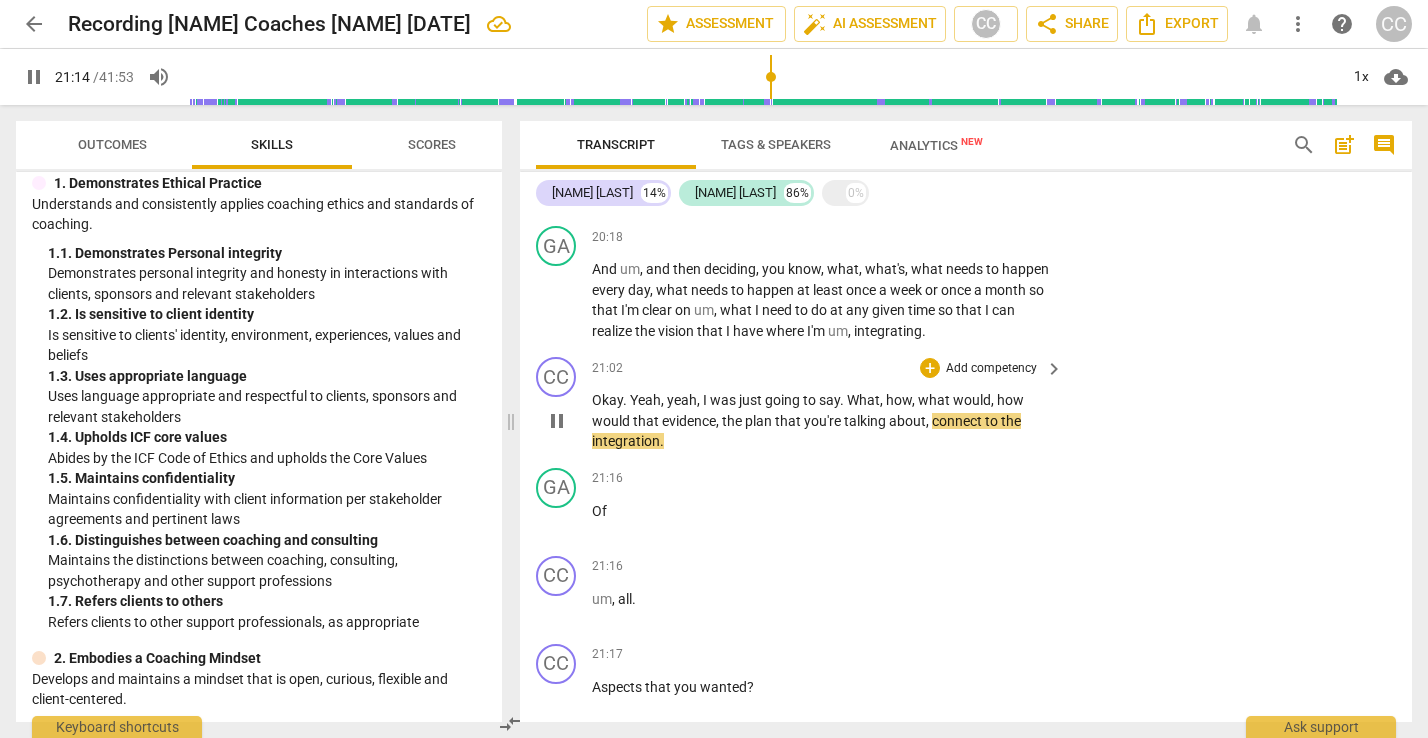 click on "." at bounding box center [662, 441] 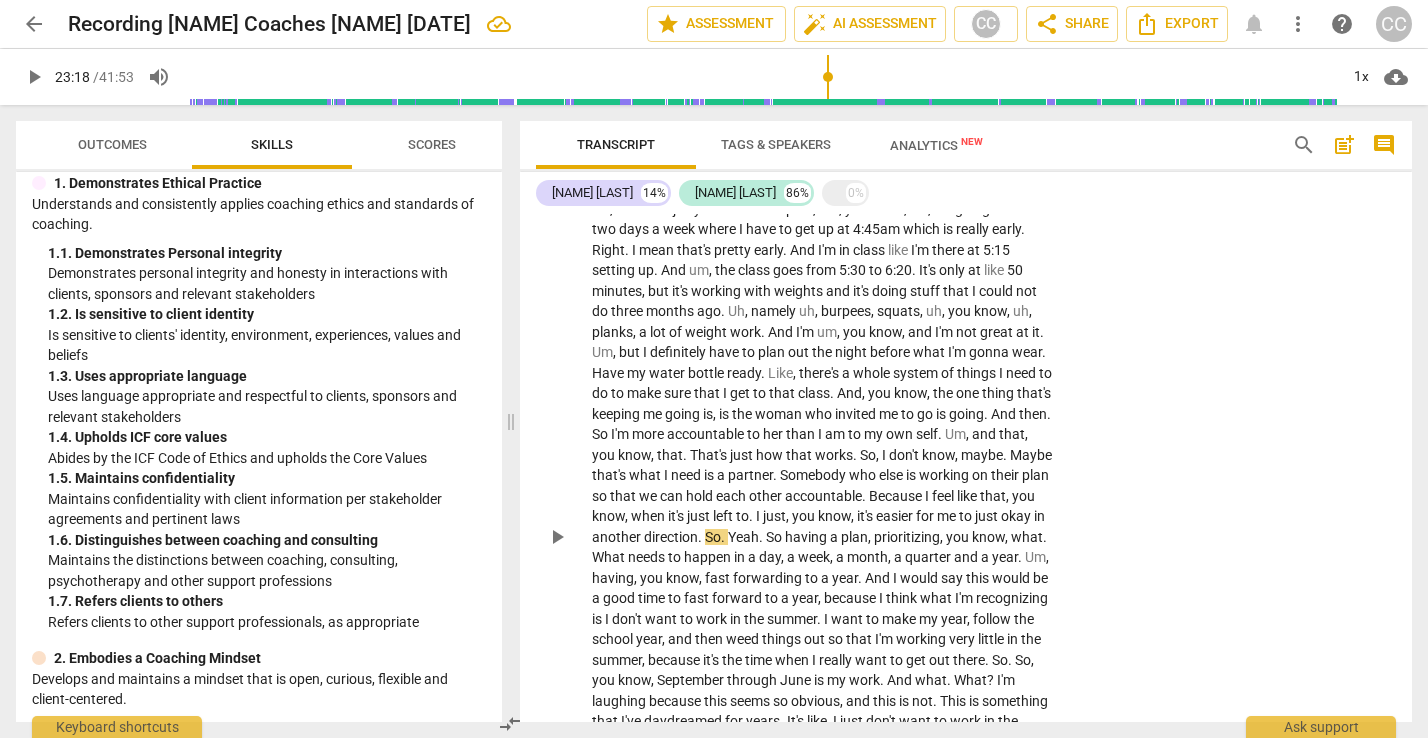 scroll, scrollTop: 8299, scrollLeft: 0, axis: vertical 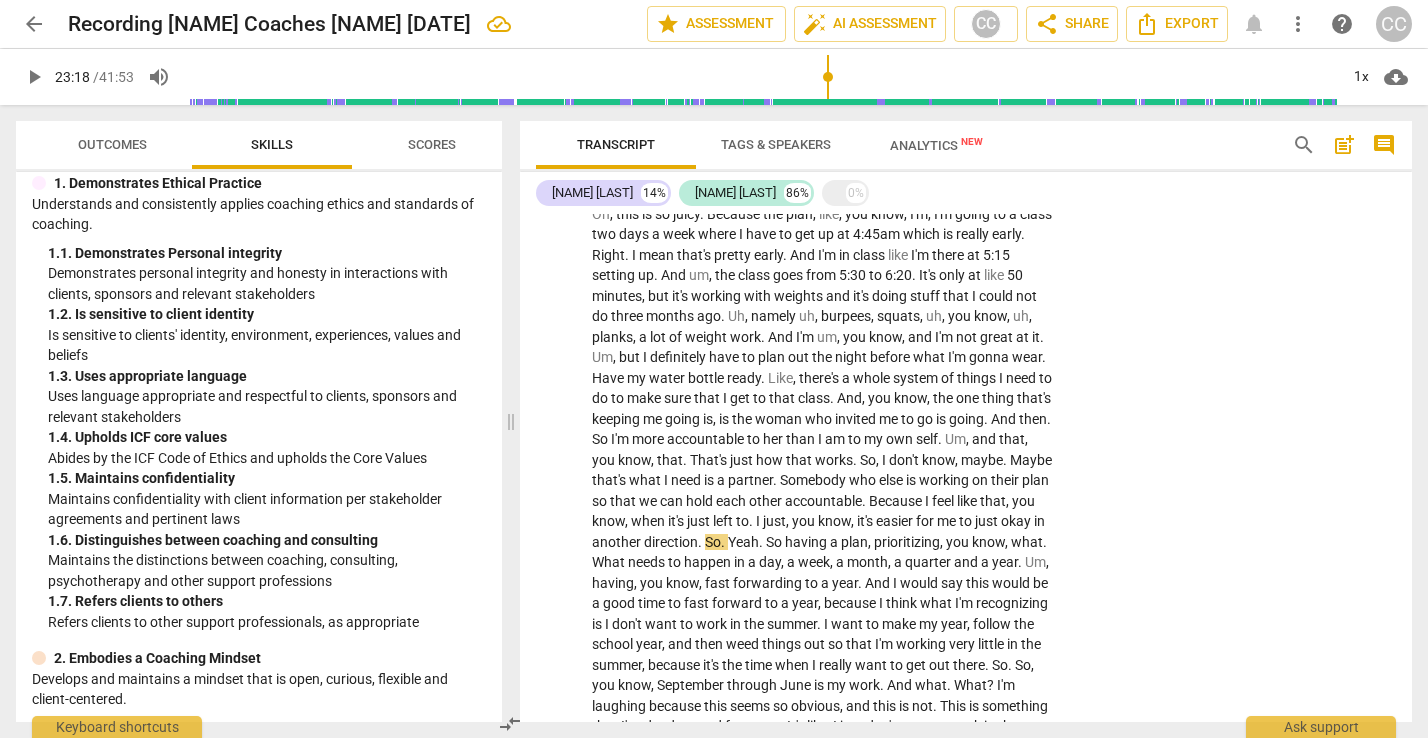 click on "play_arrow" at bounding box center [34, 77] 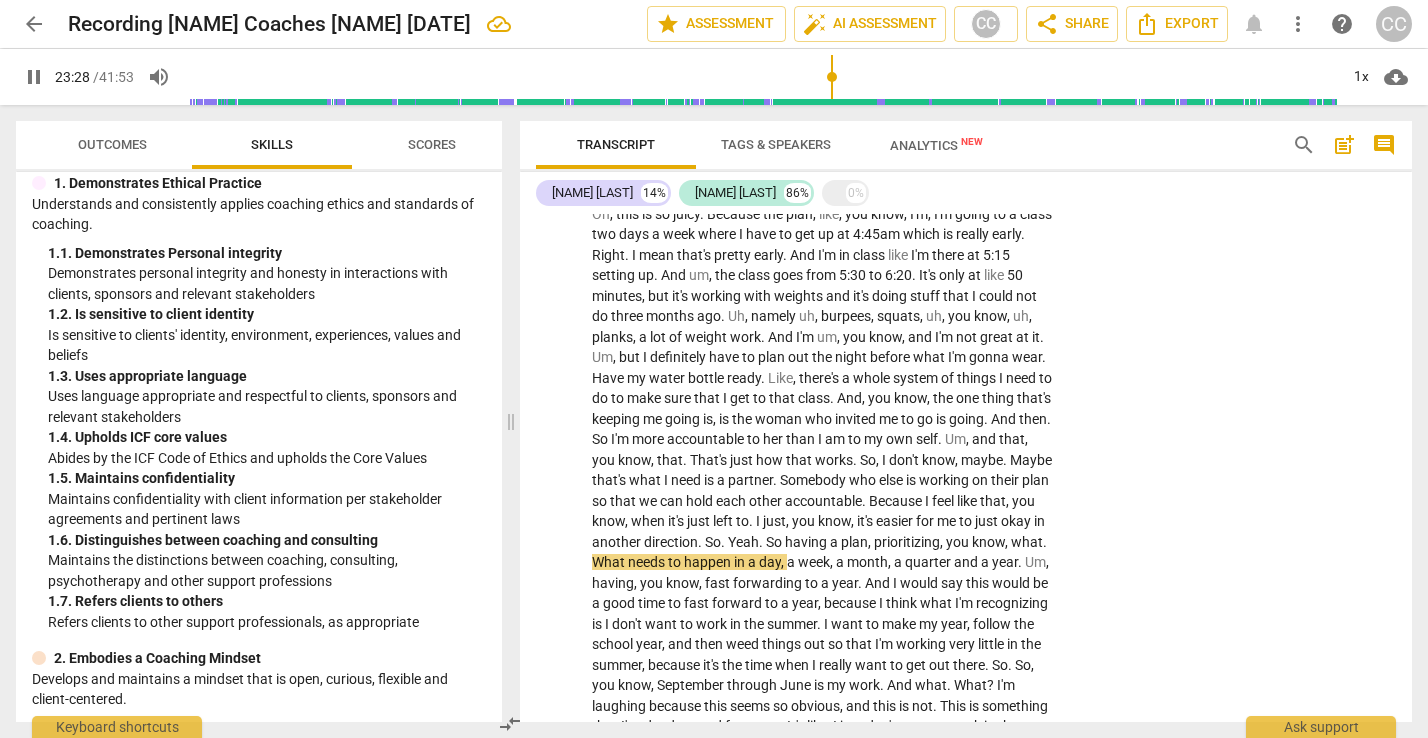 scroll, scrollTop: 0, scrollLeft: 0, axis: both 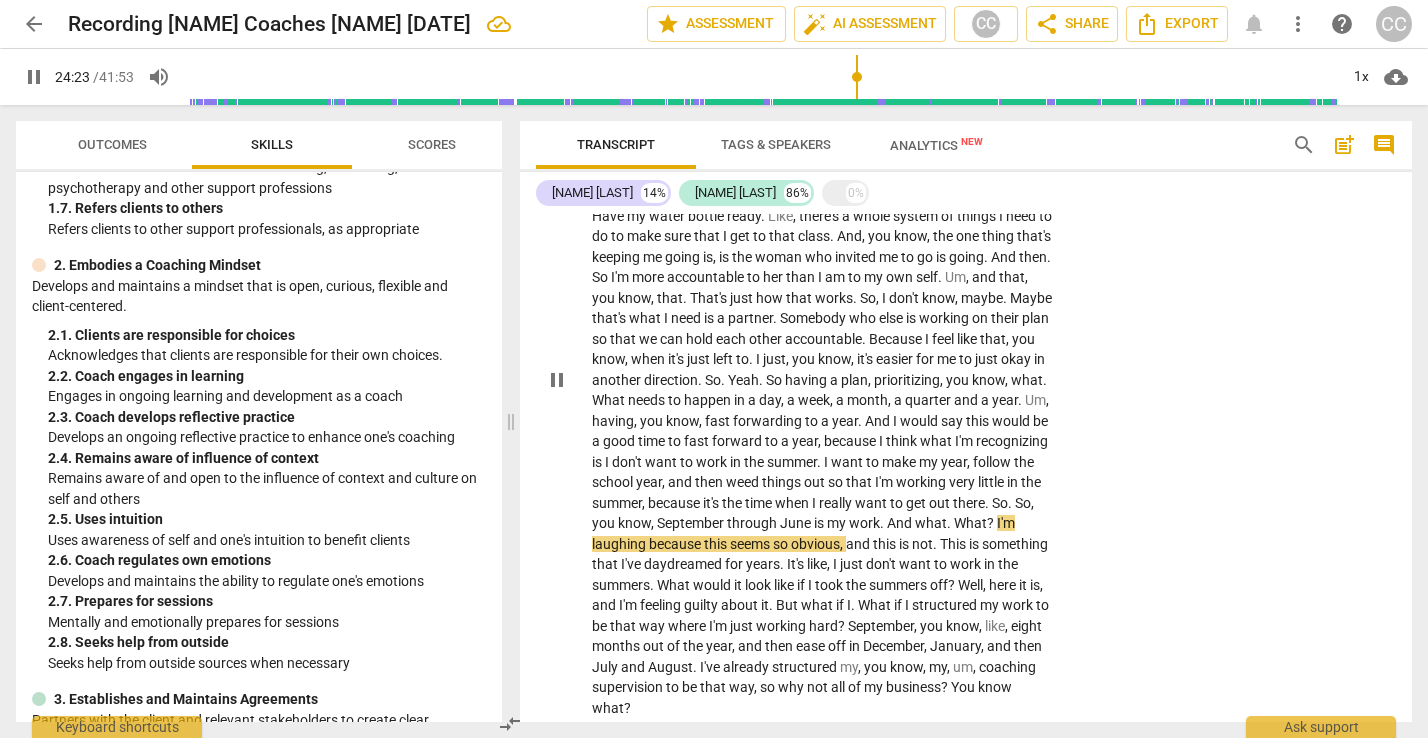 click on "?" at bounding box center [992, 523] 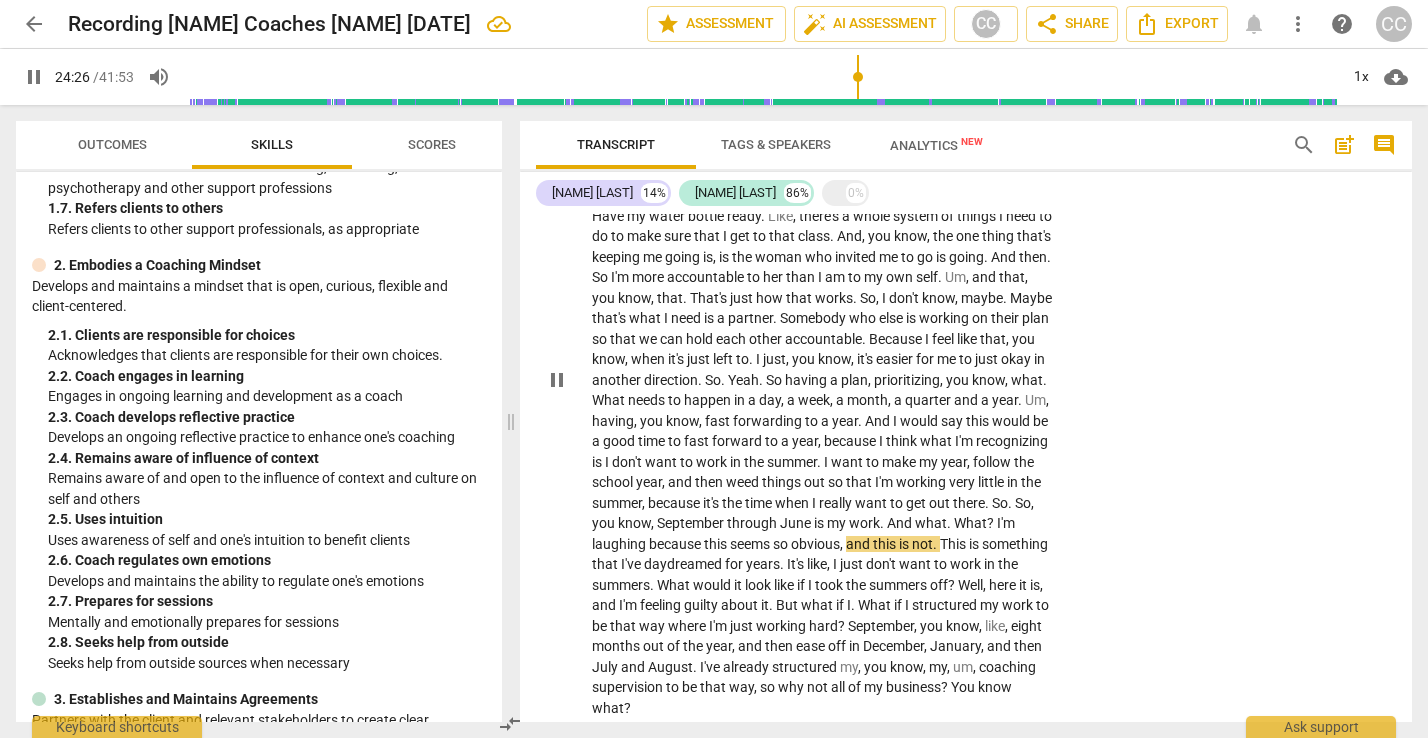 type on "1466" 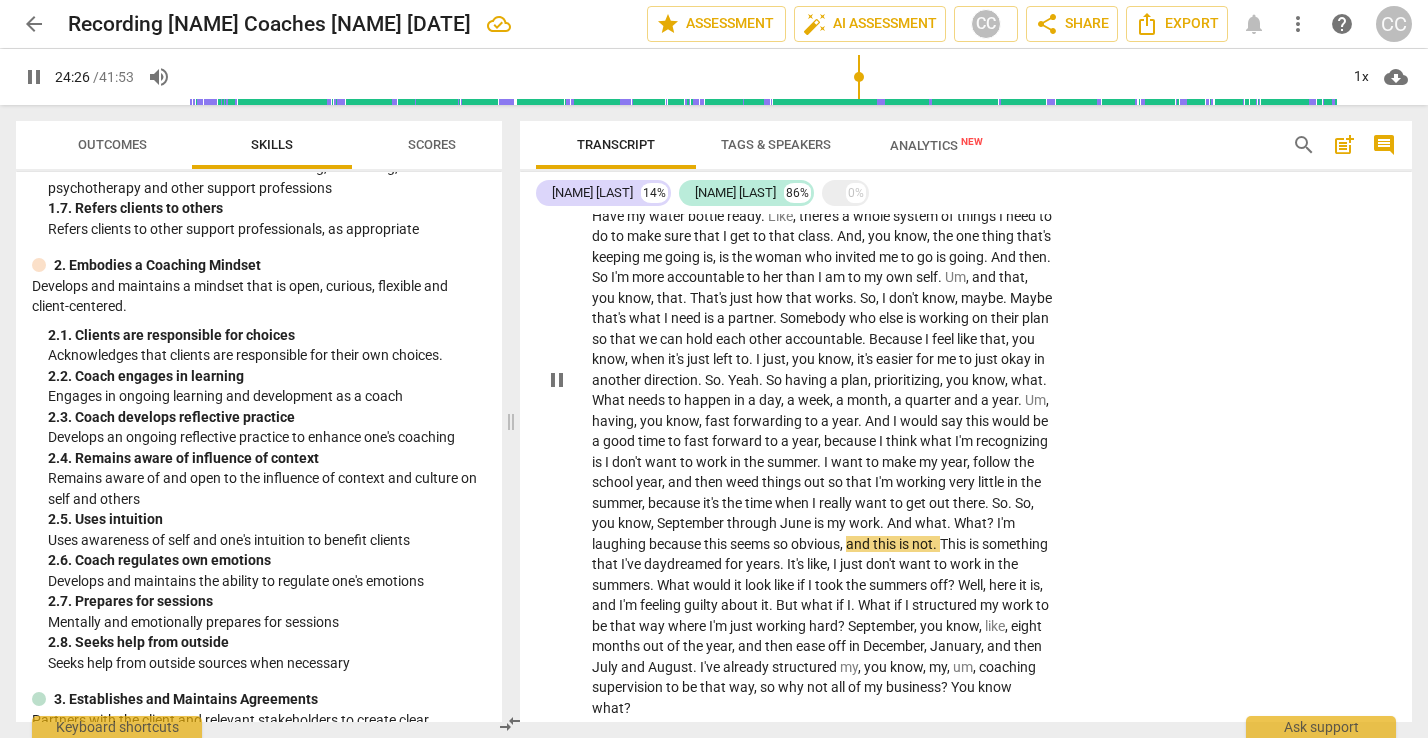 type 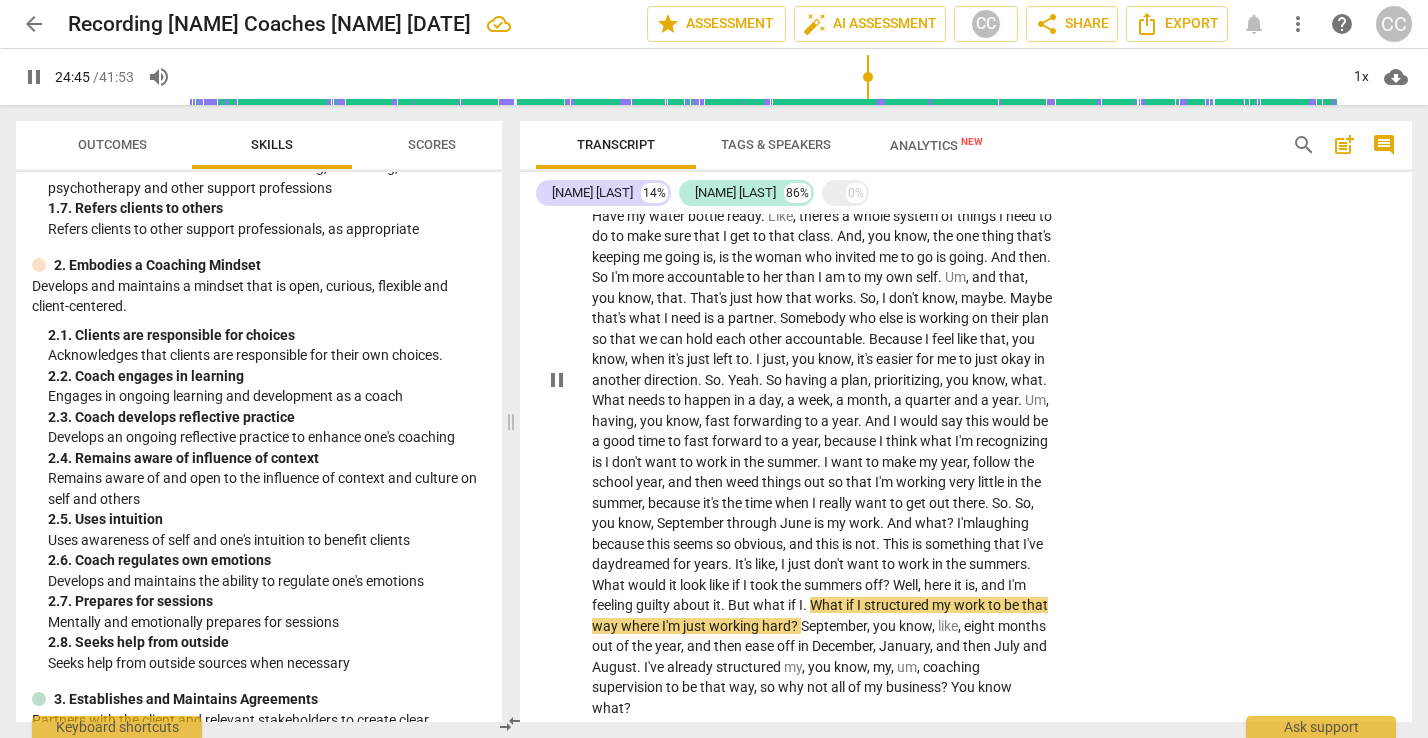 click on "What" at bounding box center [828, 605] 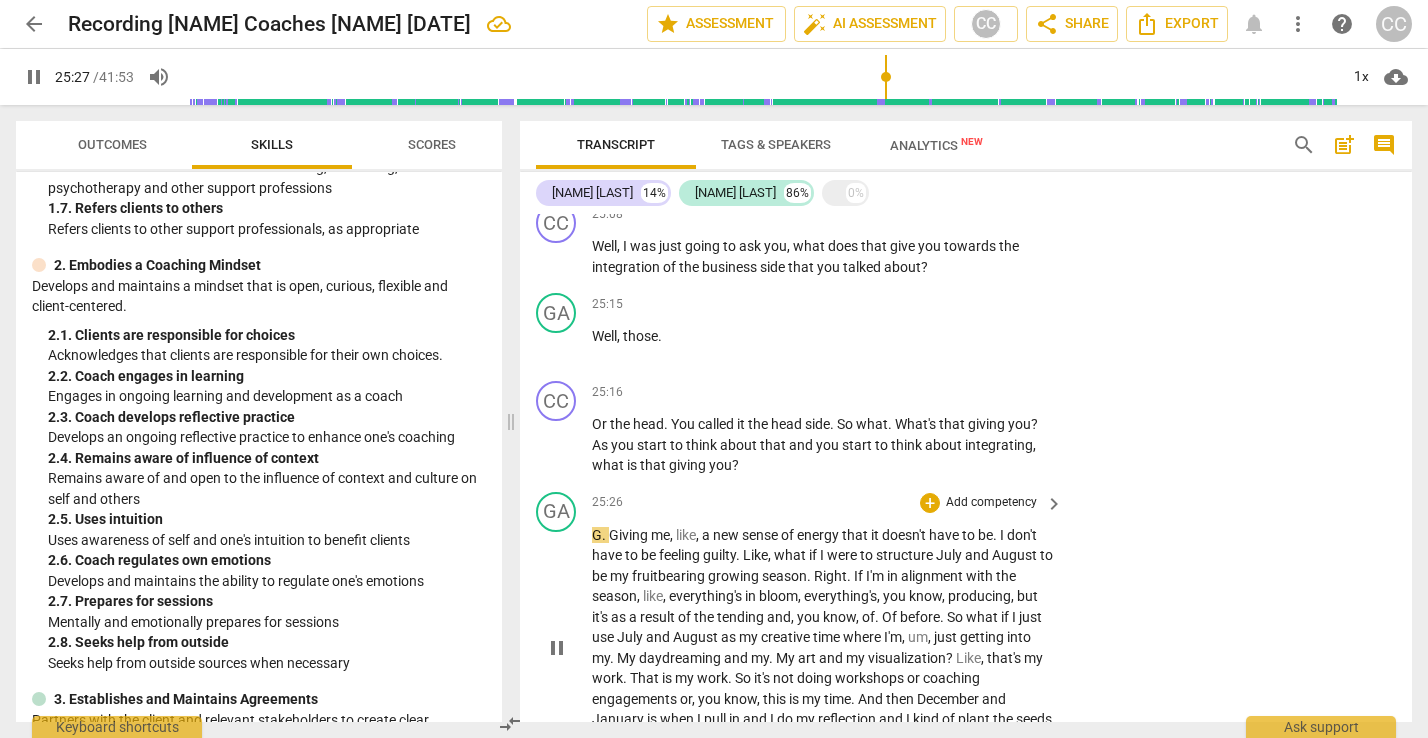 scroll, scrollTop: 9011, scrollLeft: 0, axis: vertical 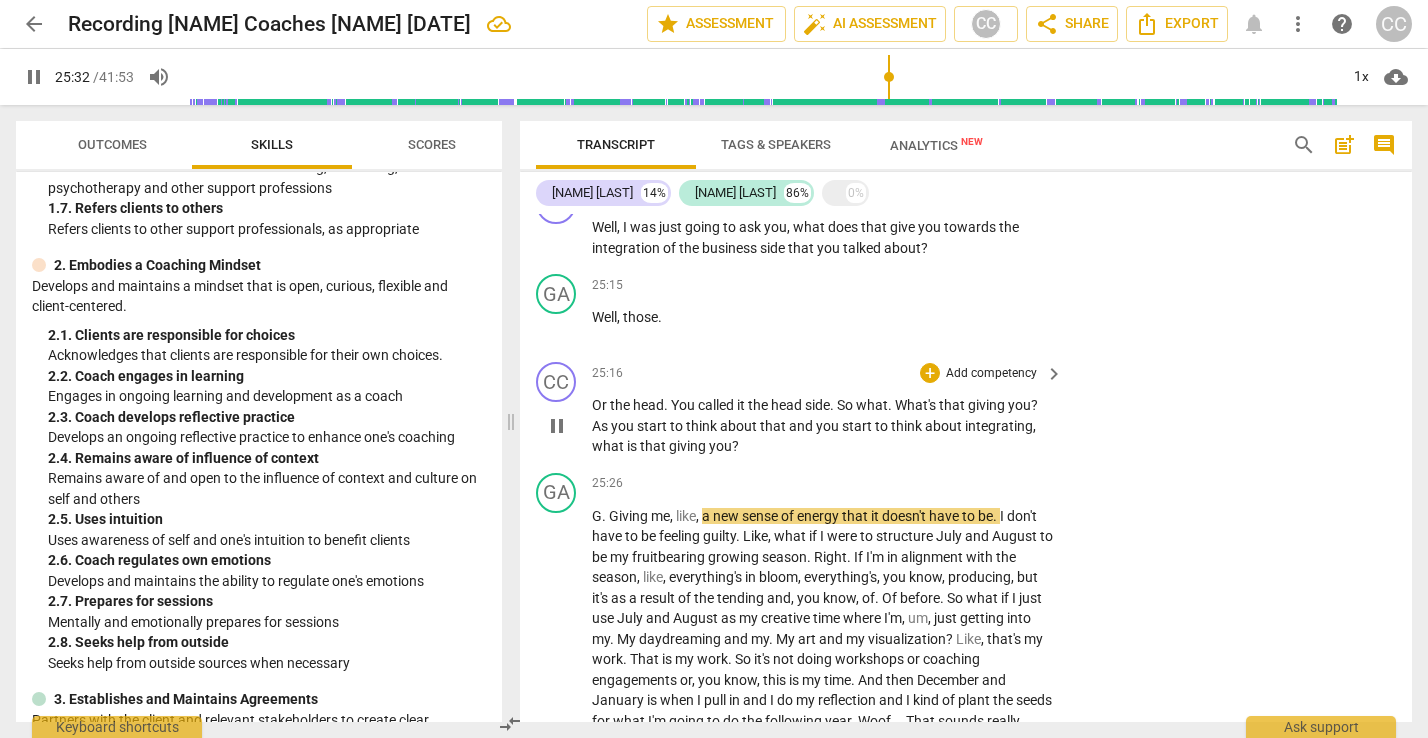 click on "?" at bounding box center (735, 446) 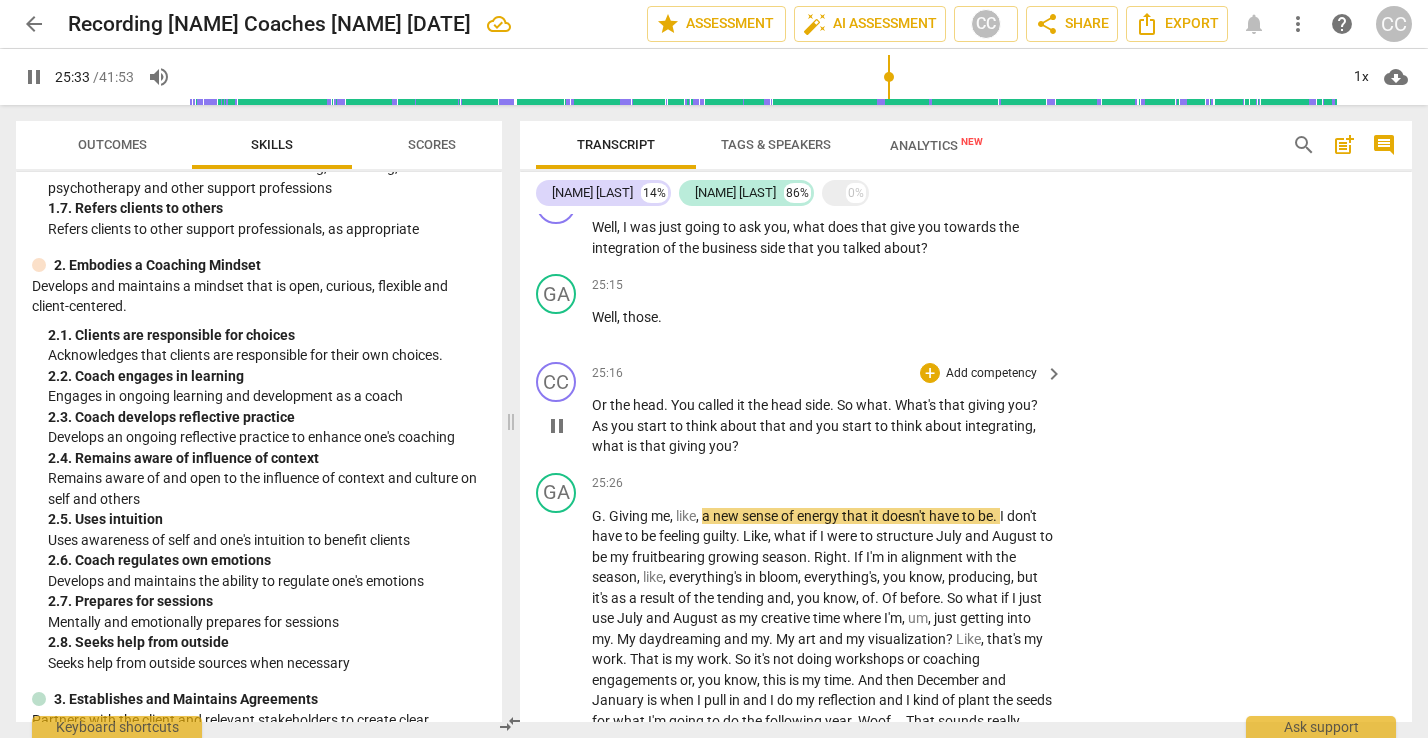 type on "1534" 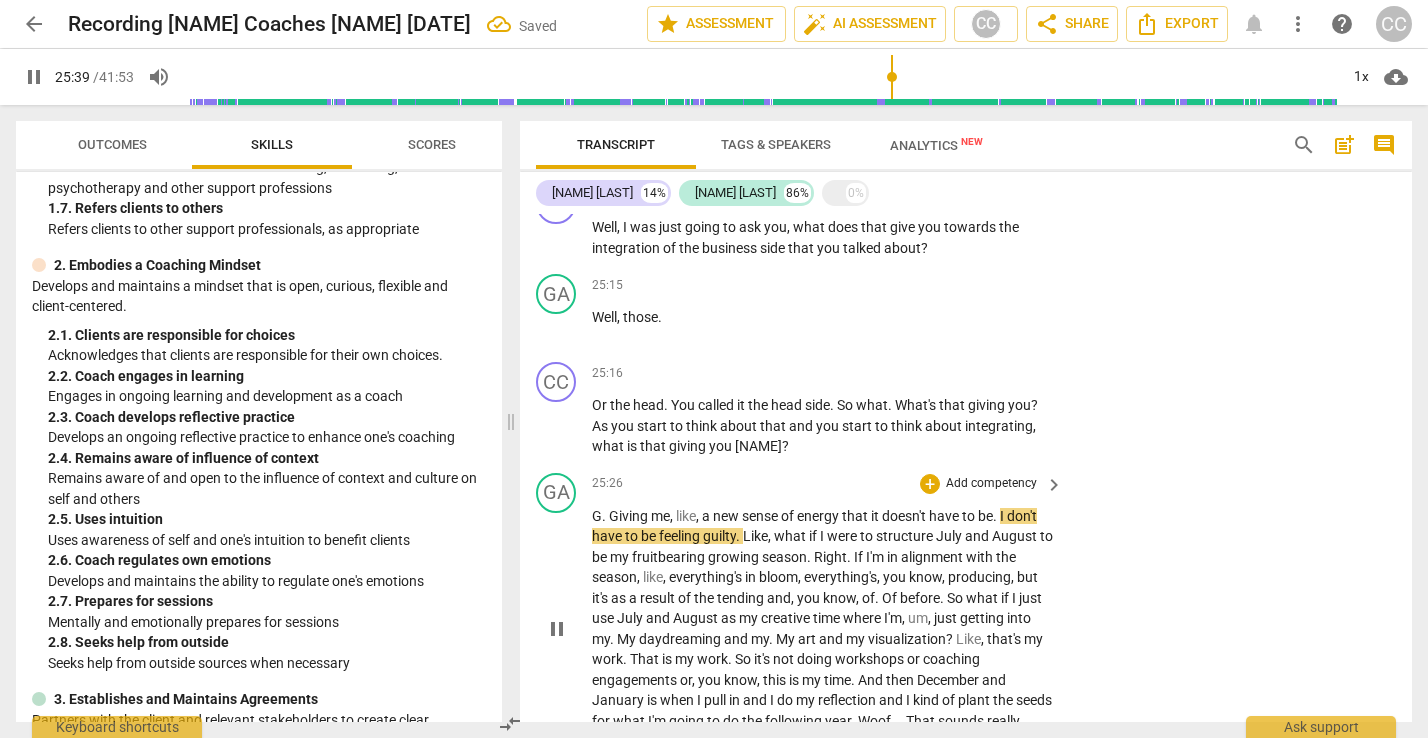 click on "Giving" at bounding box center (630, 516) 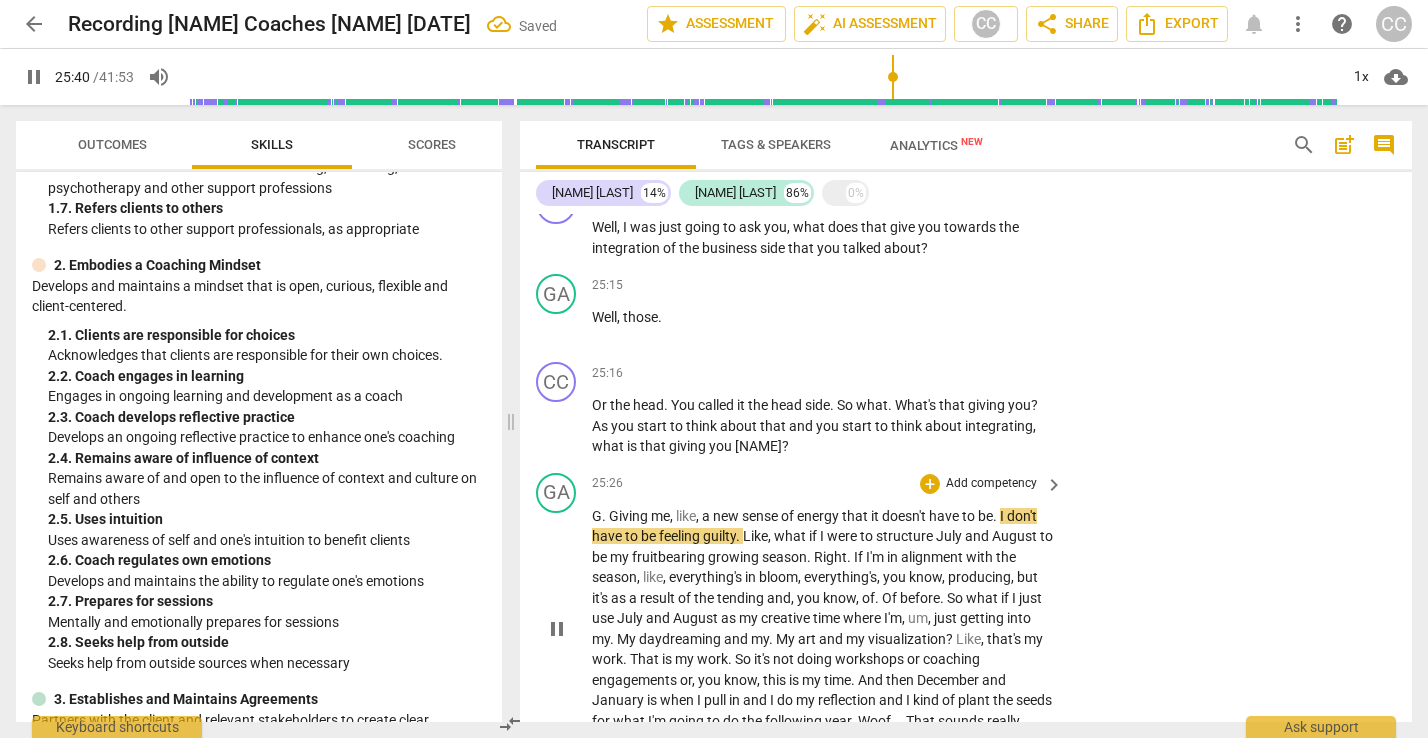 type on "1541" 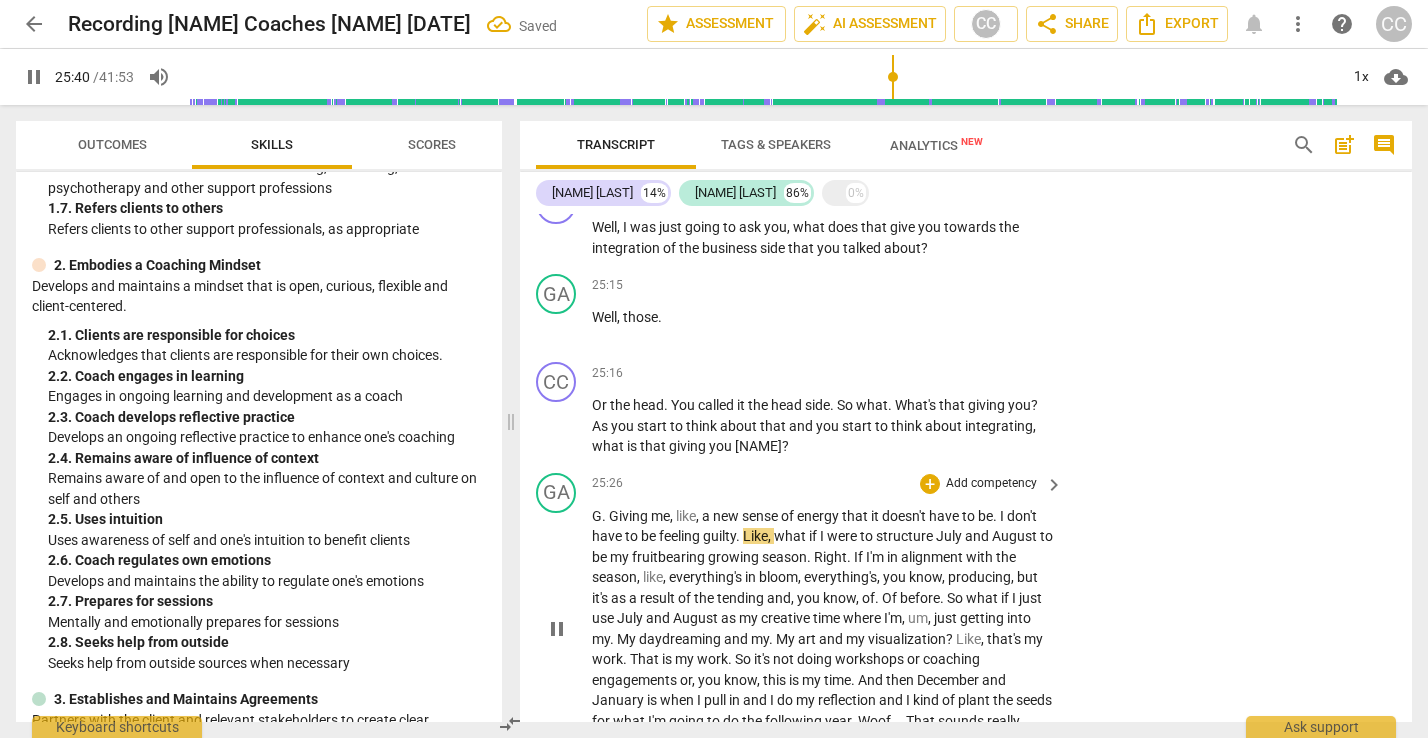 type 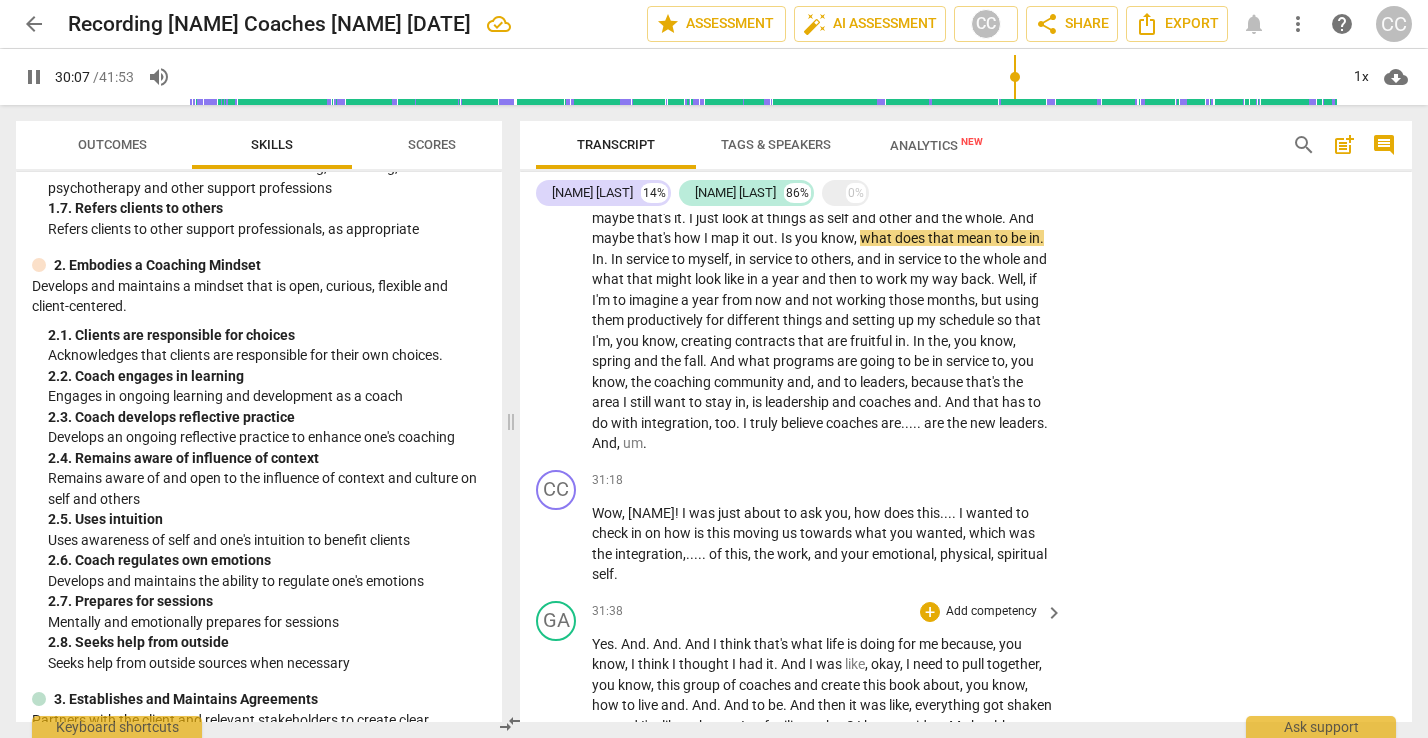 scroll, scrollTop: 10421, scrollLeft: 0, axis: vertical 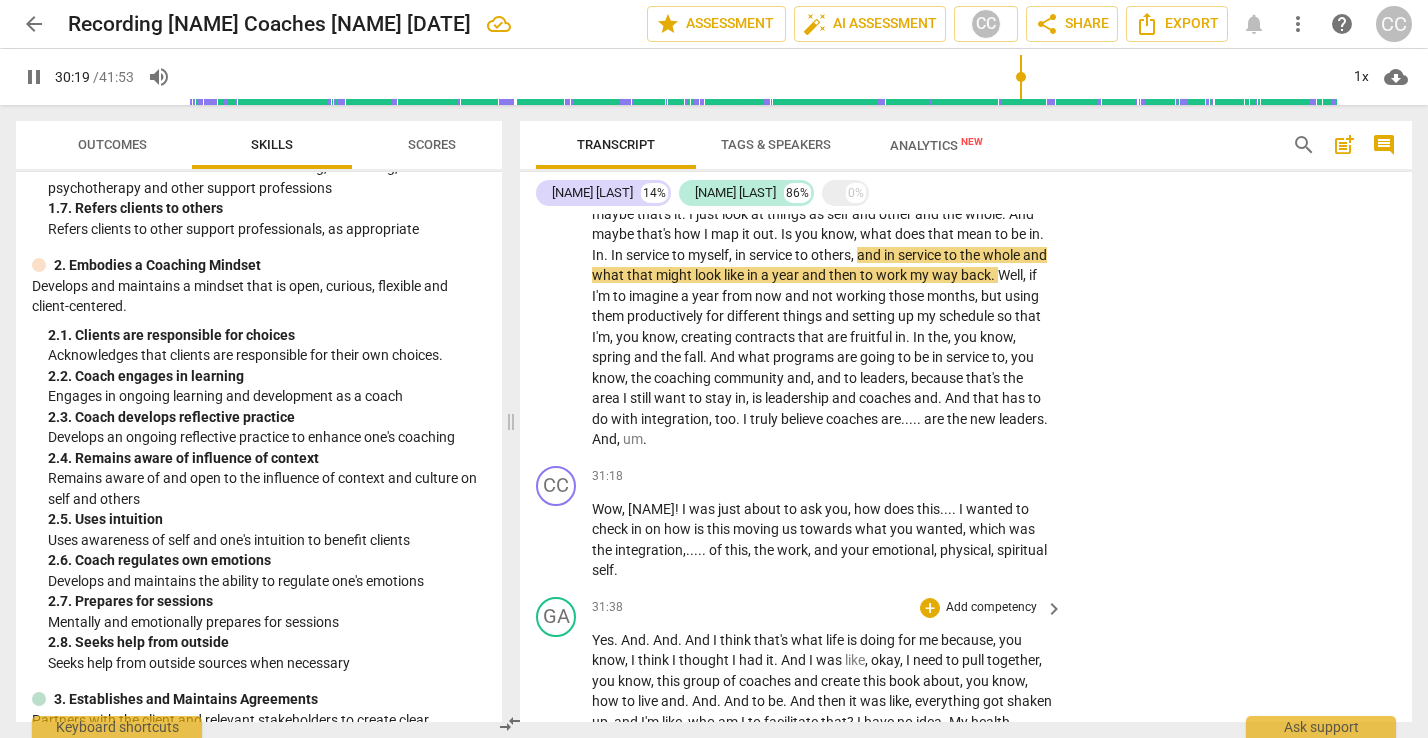 click on "system" at bounding box center (616, 742) 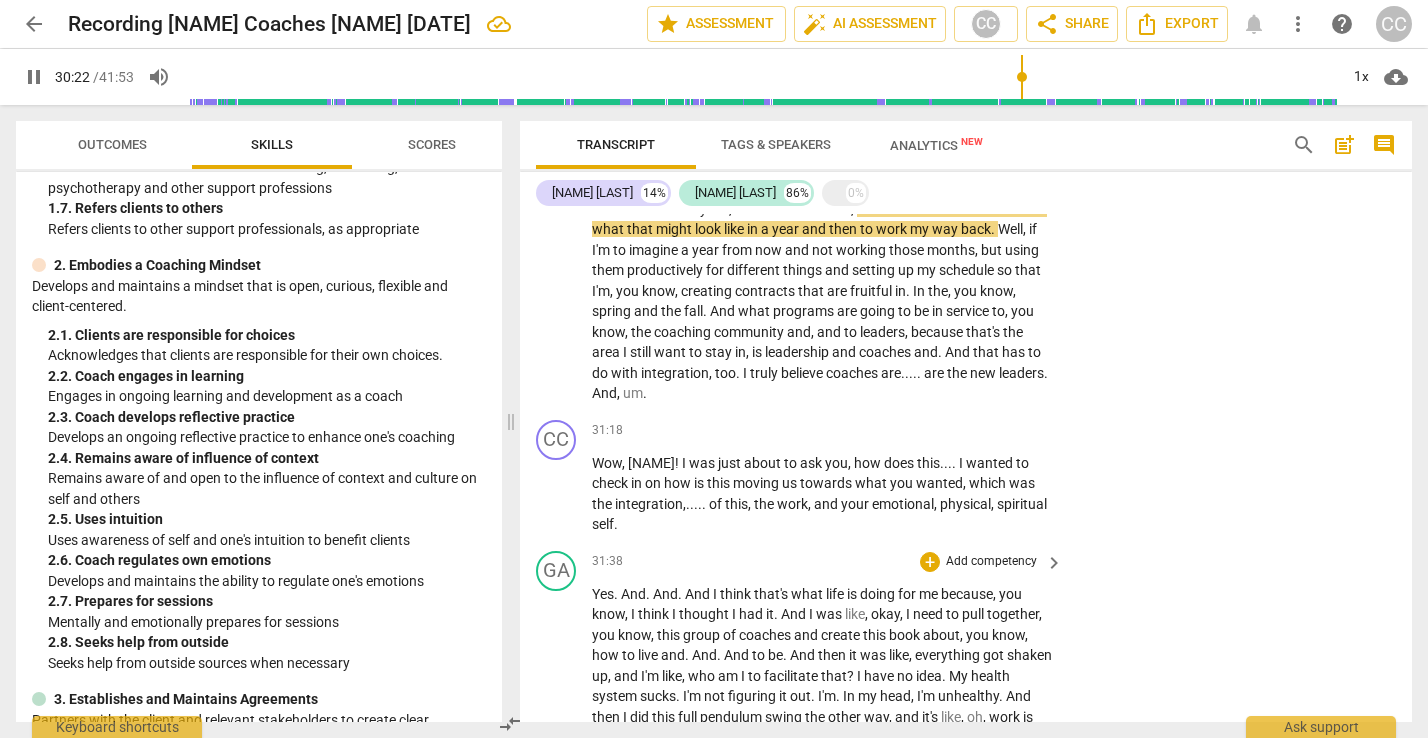 scroll, scrollTop: 10469, scrollLeft: 0, axis: vertical 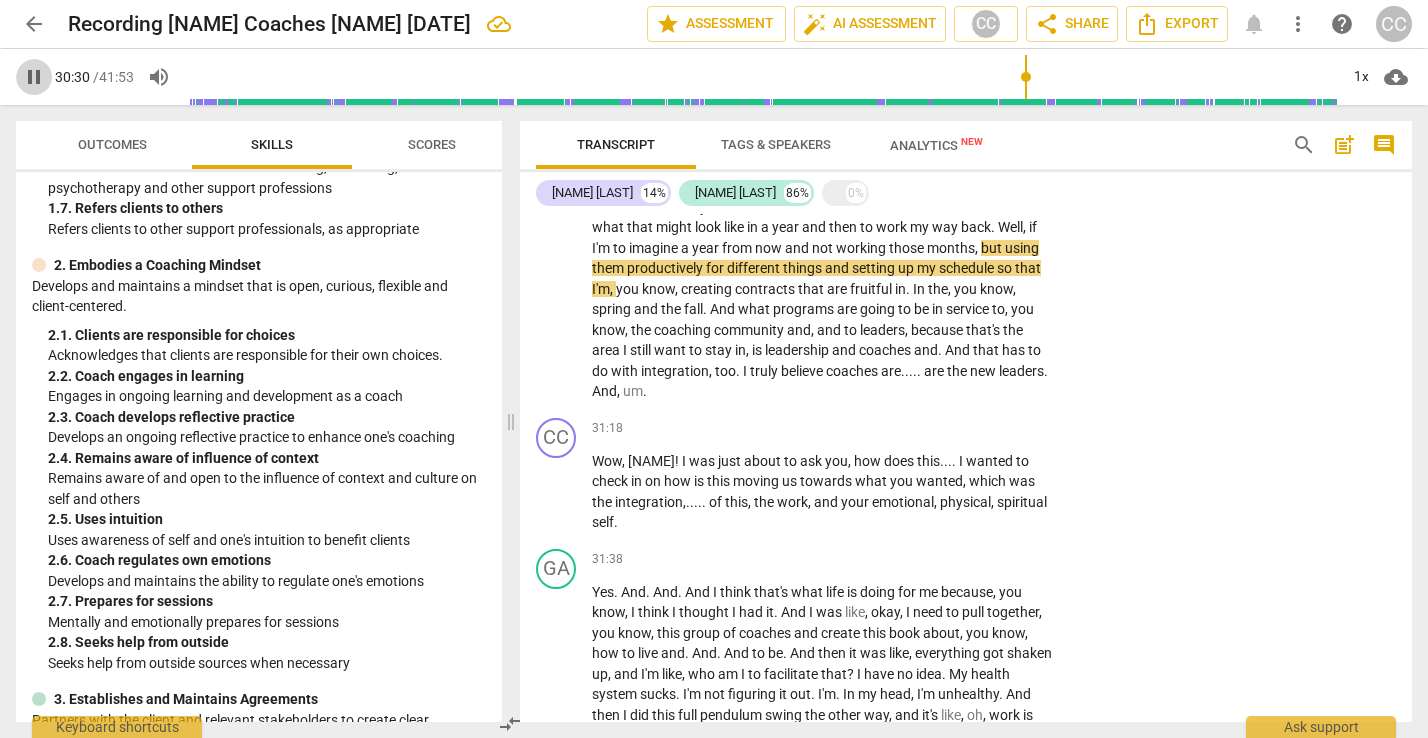 click on "pause" at bounding box center (34, 77) 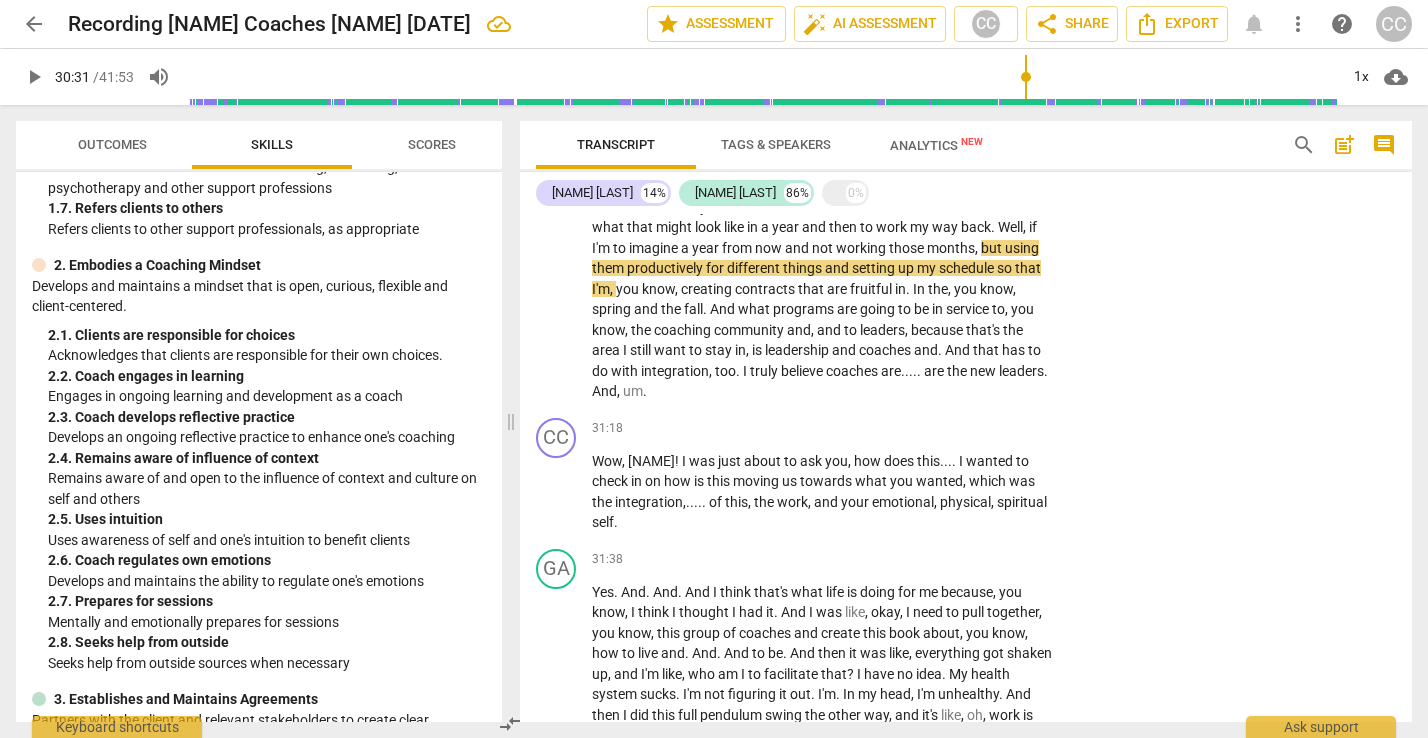 scroll, scrollTop: 0, scrollLeft: 0, axis: both 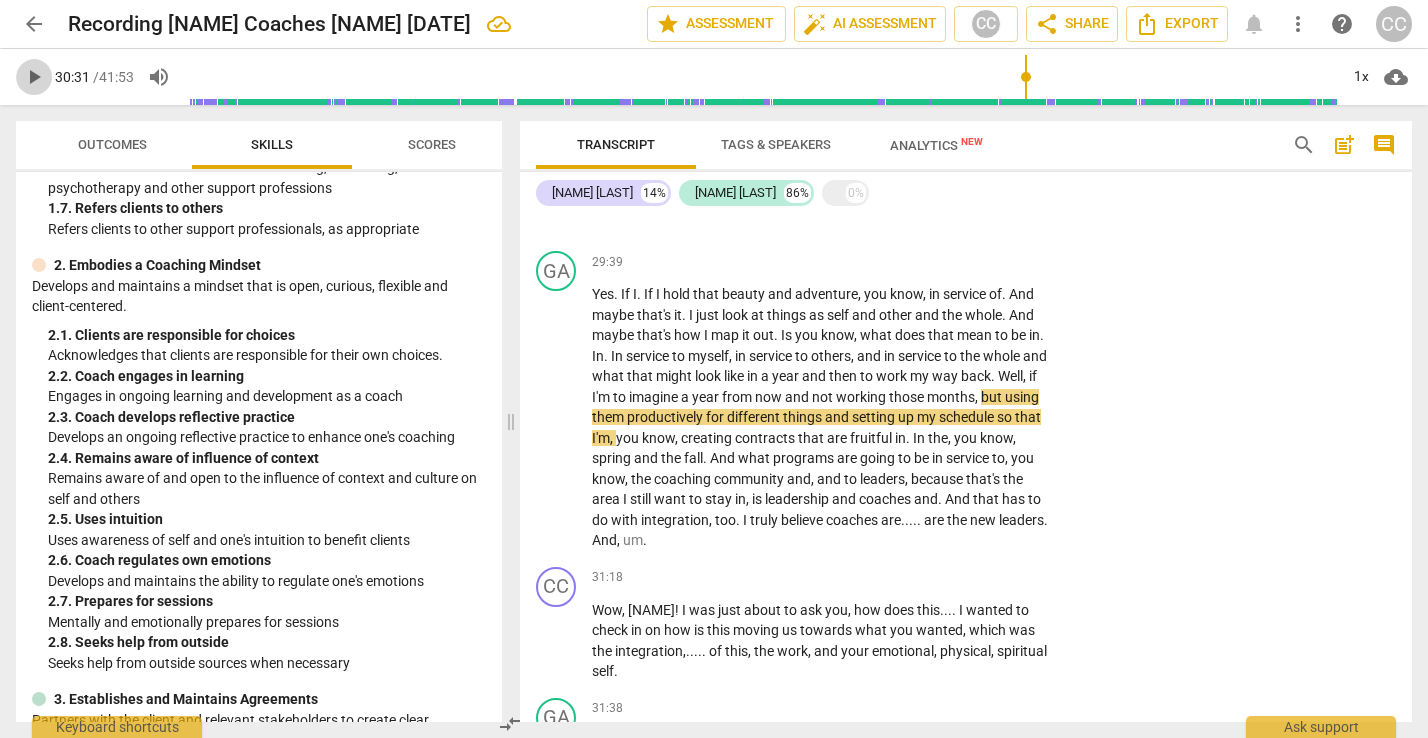 click on "play_arrow" at bounding box center (34, 77) 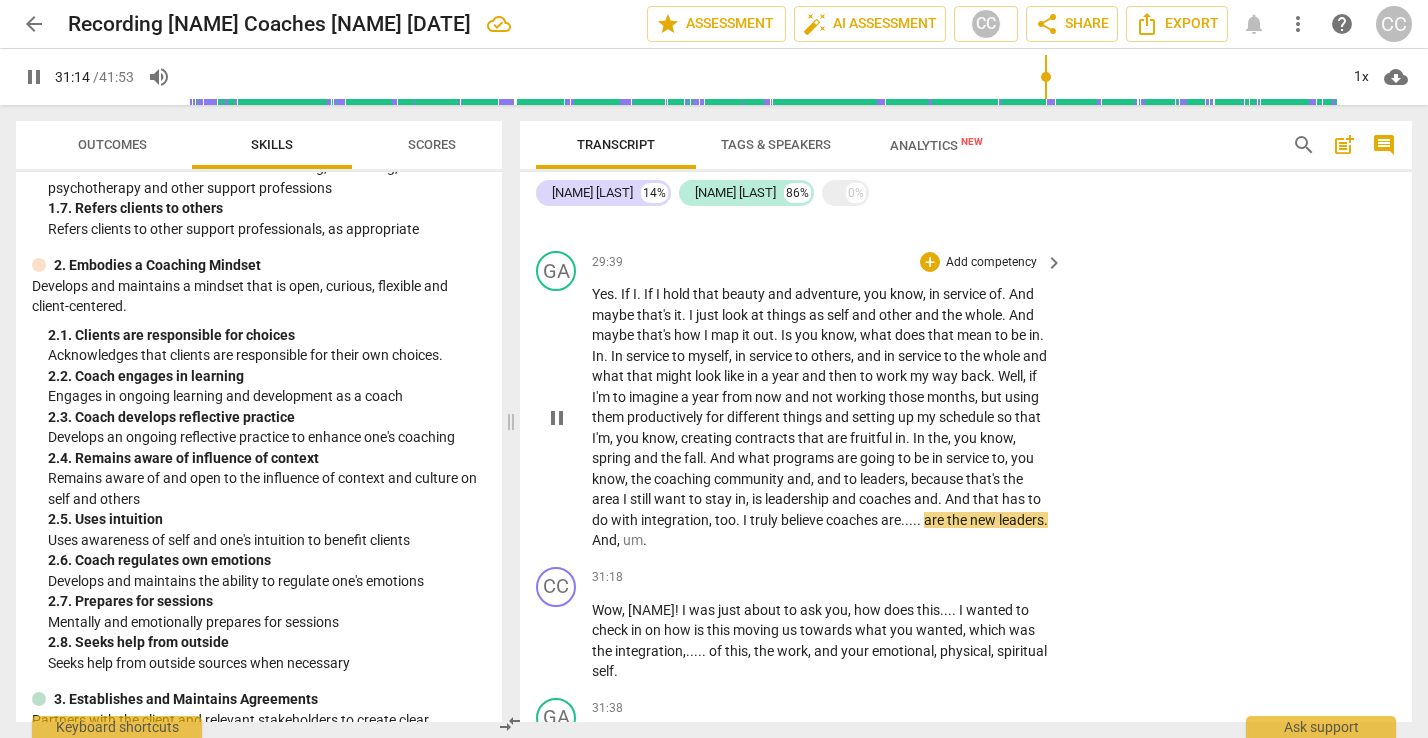 click on "And" at bounding box center (959, 499) 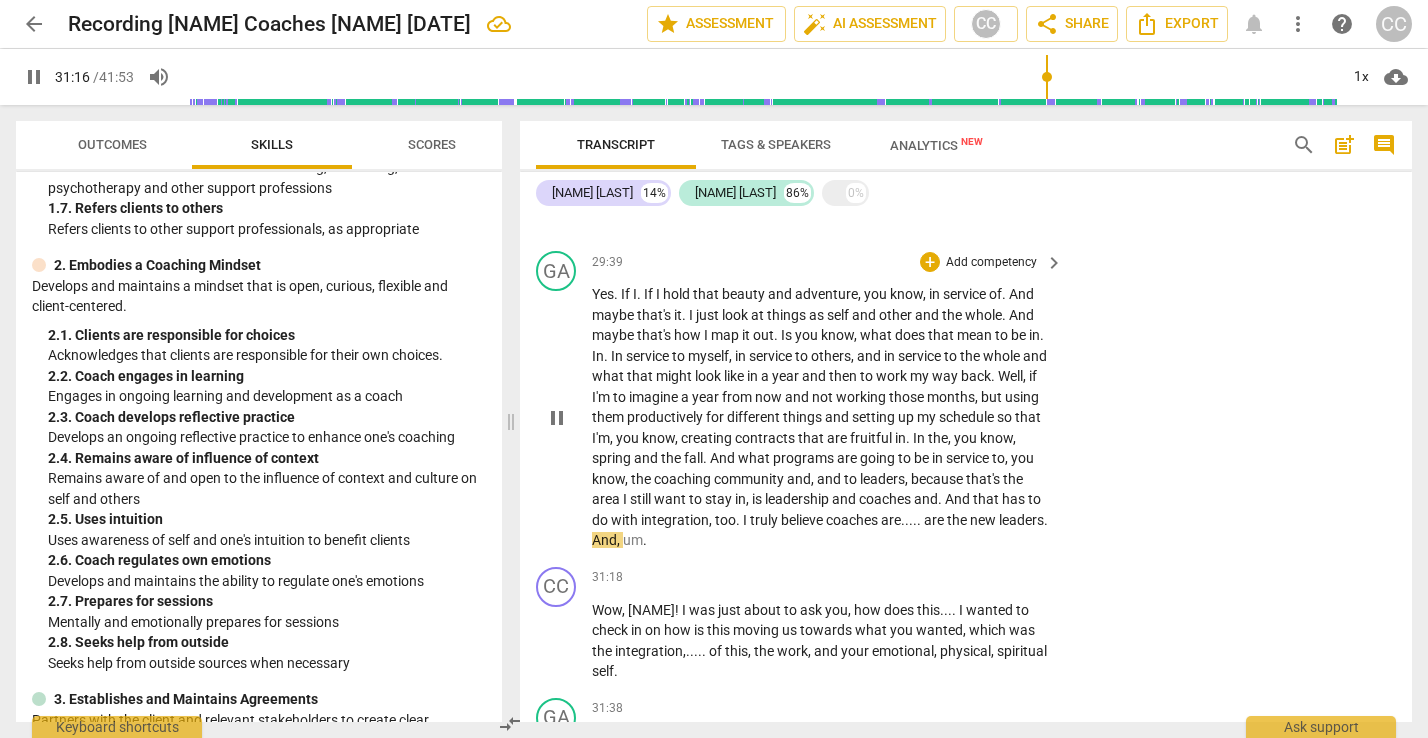 type on "1876" 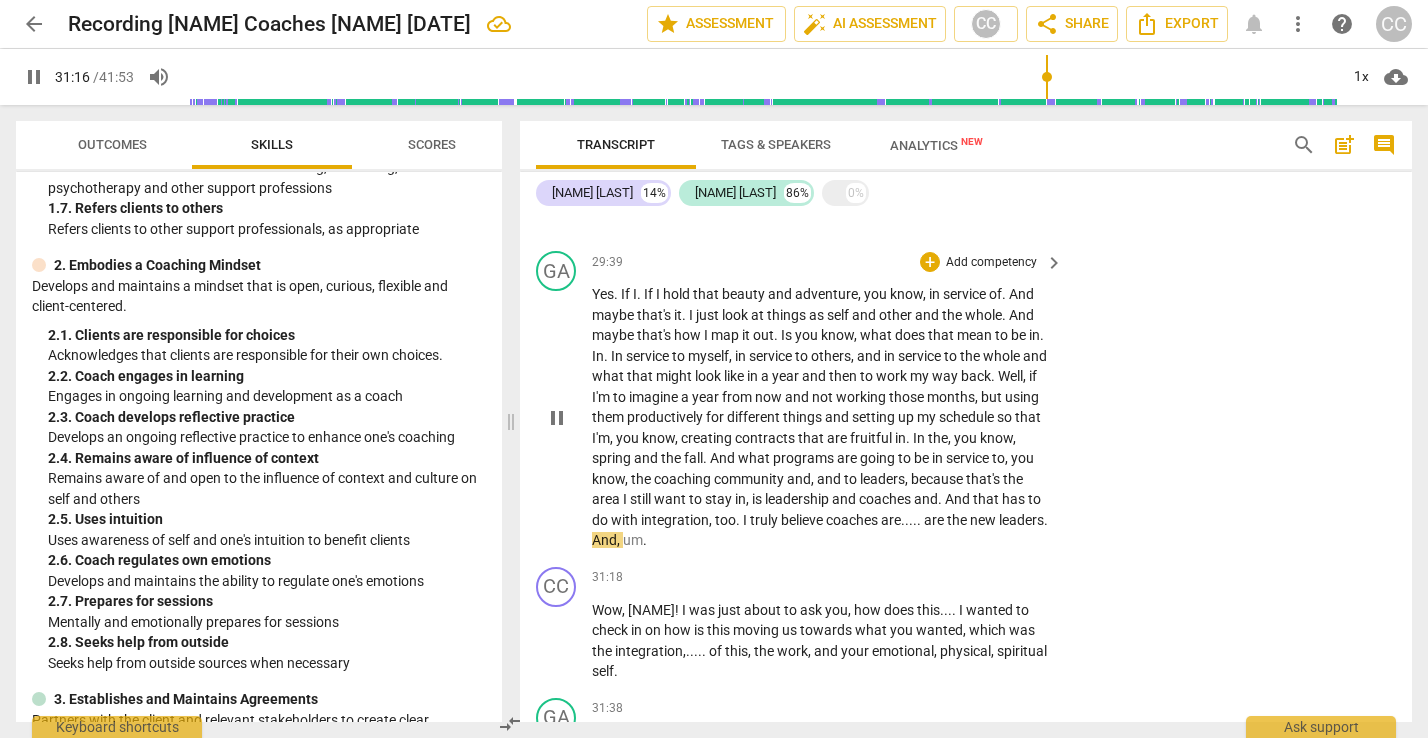 type 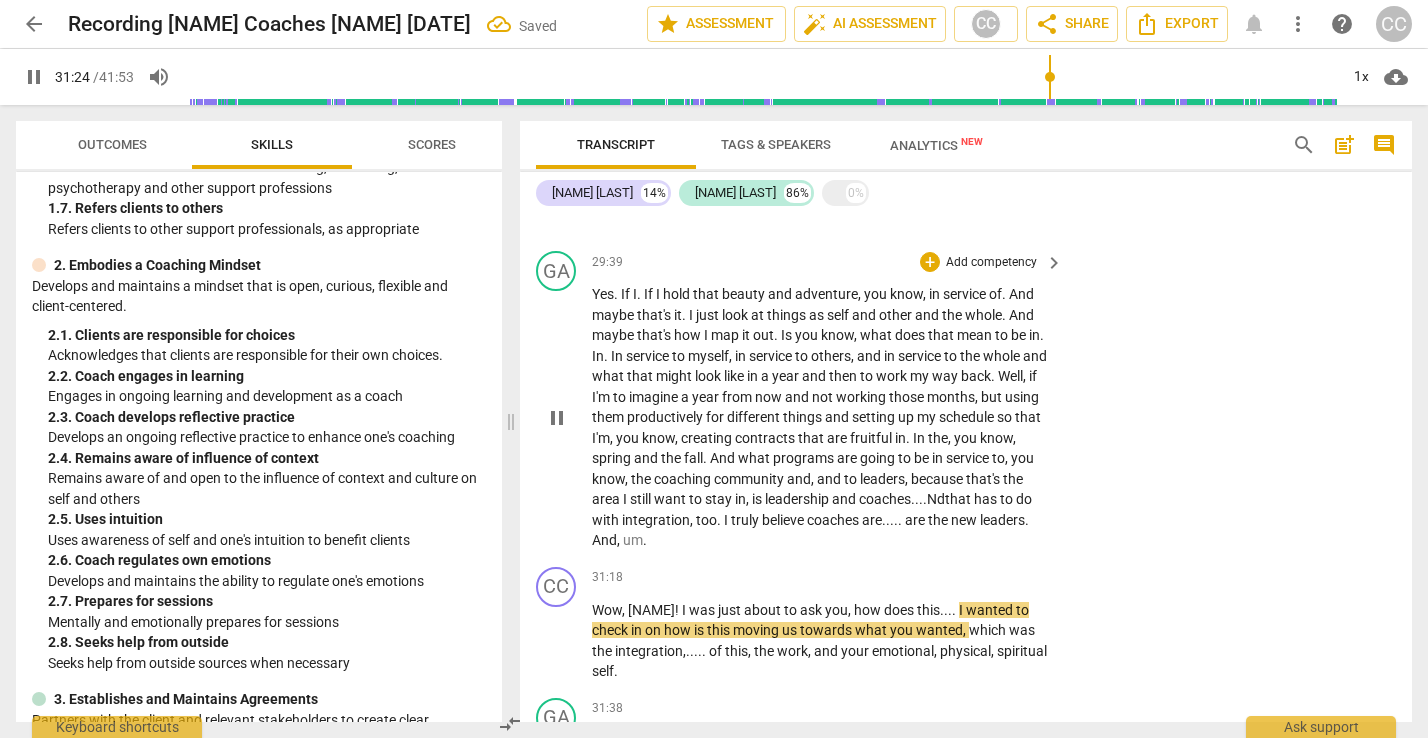 click on "Nd" at bounding box center [936, 499] 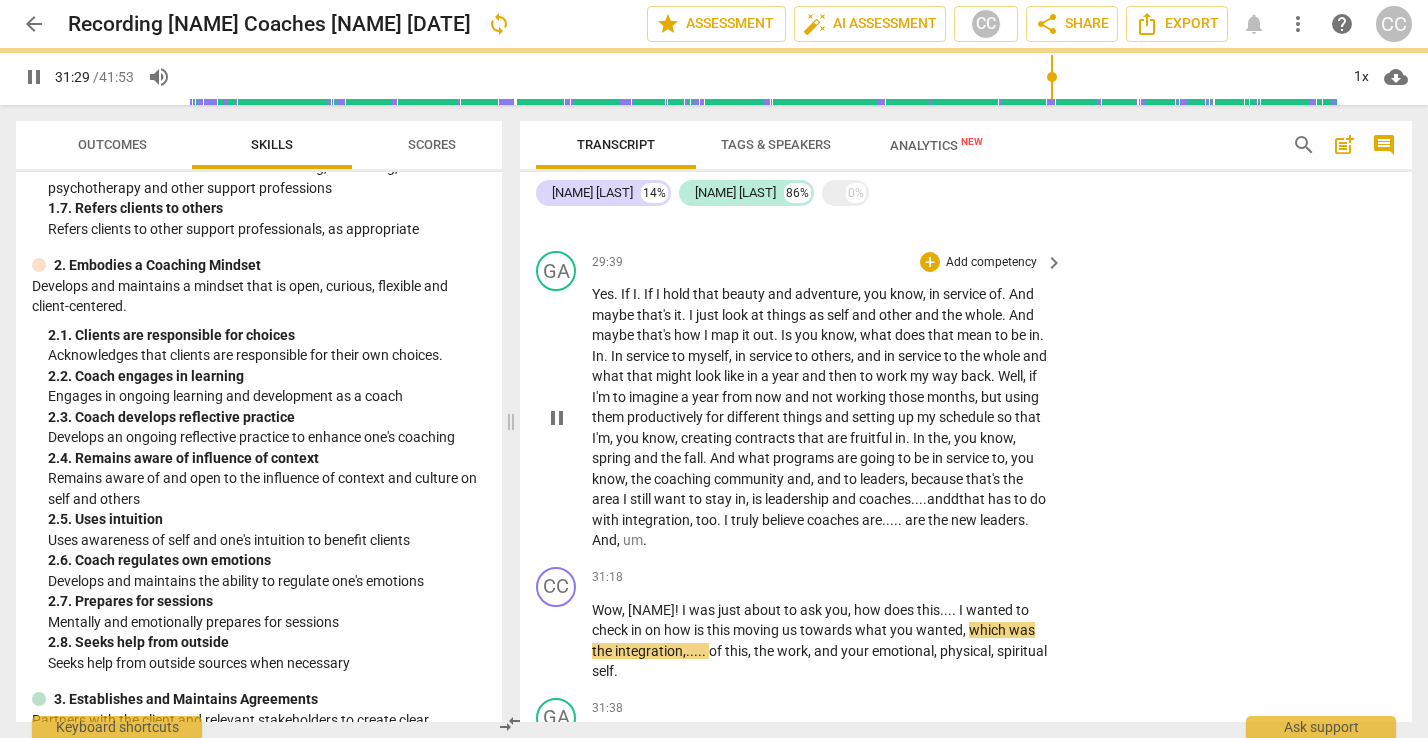 click on "coaches....and" at bounding box center (905, 499) 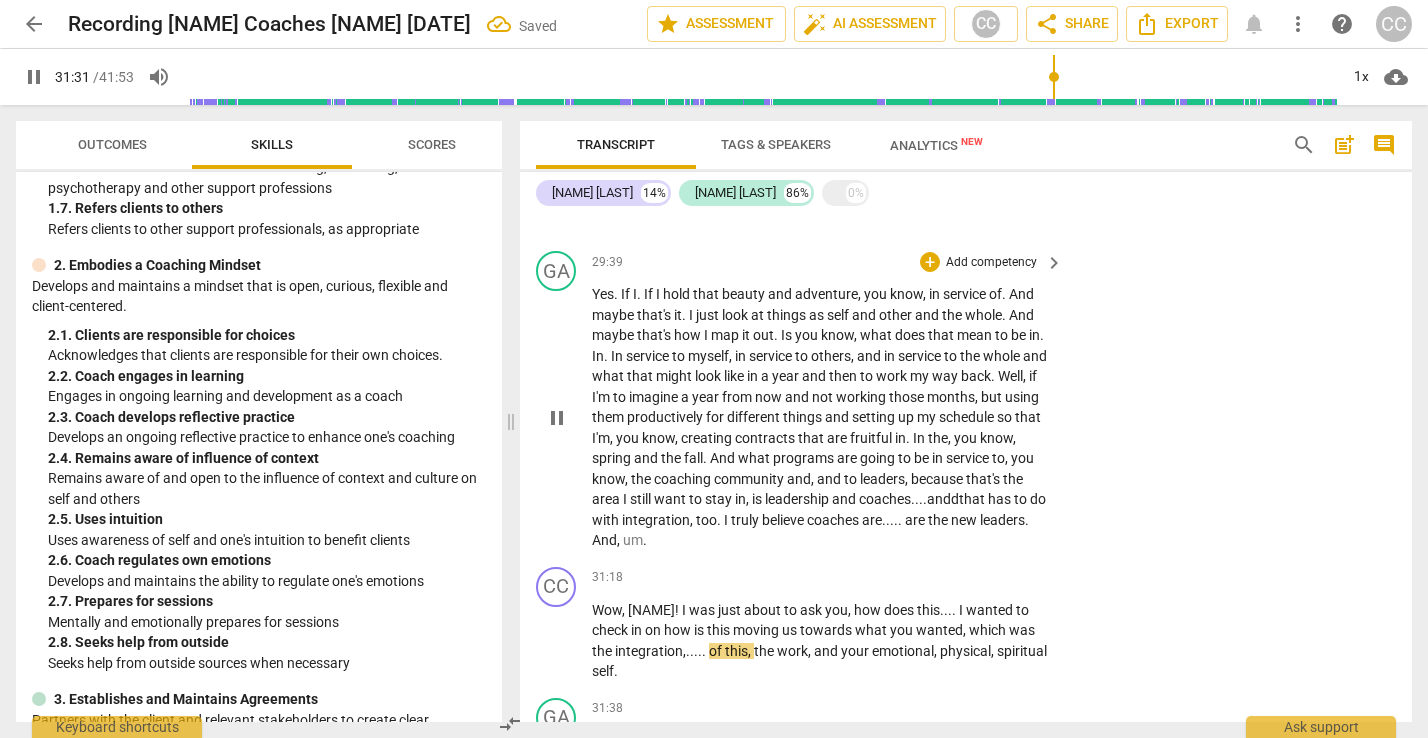 click on "d" at bounding box center [955, 499] 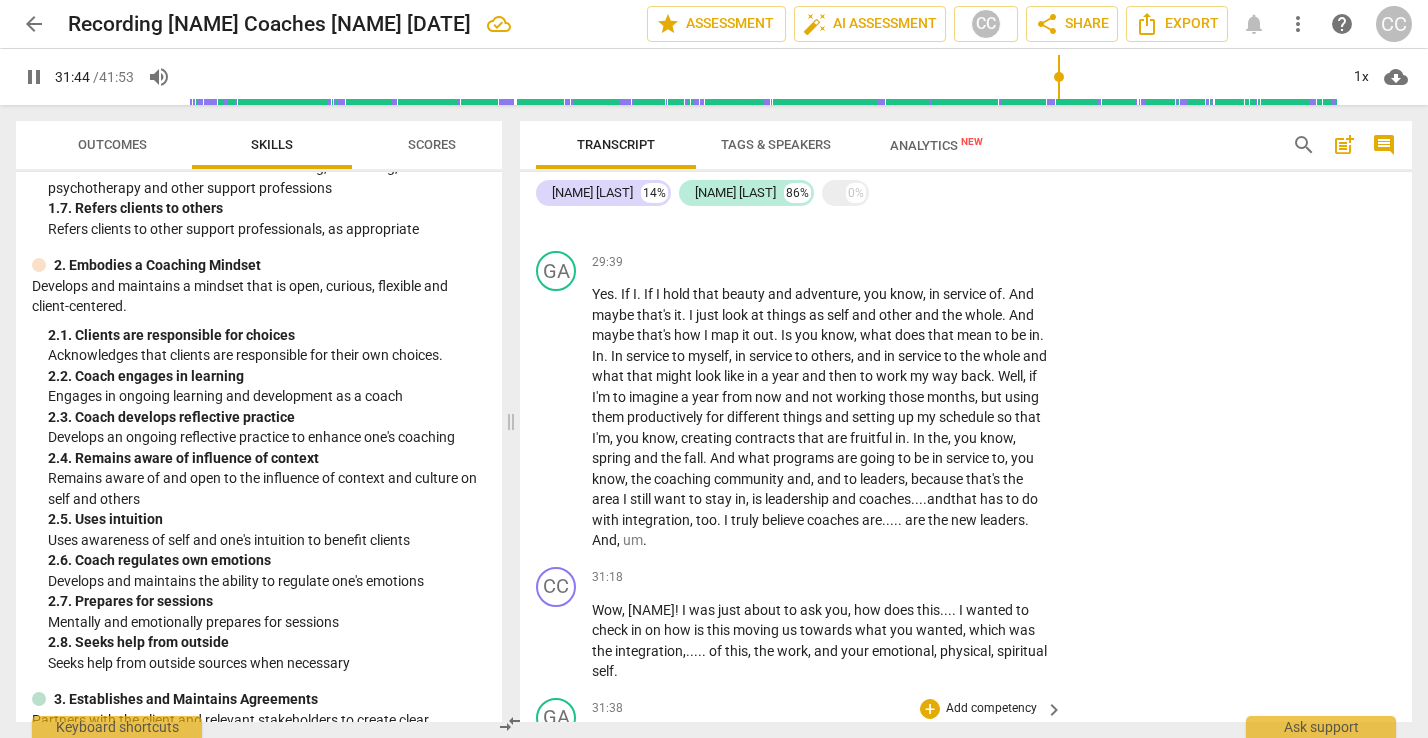 scroll, scrollTop: 0, scrollLeft: 0, axis: both 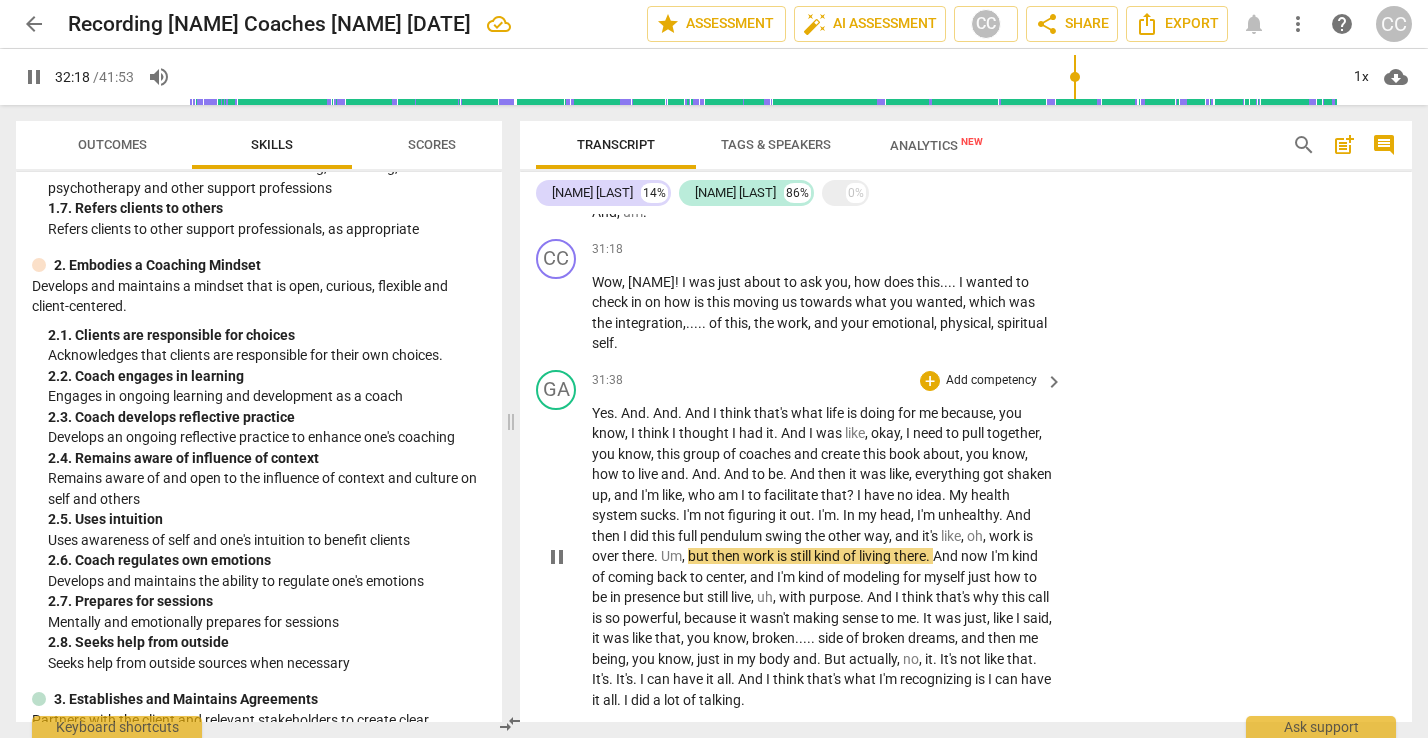 click on "In" at bounding box center (850, 515) 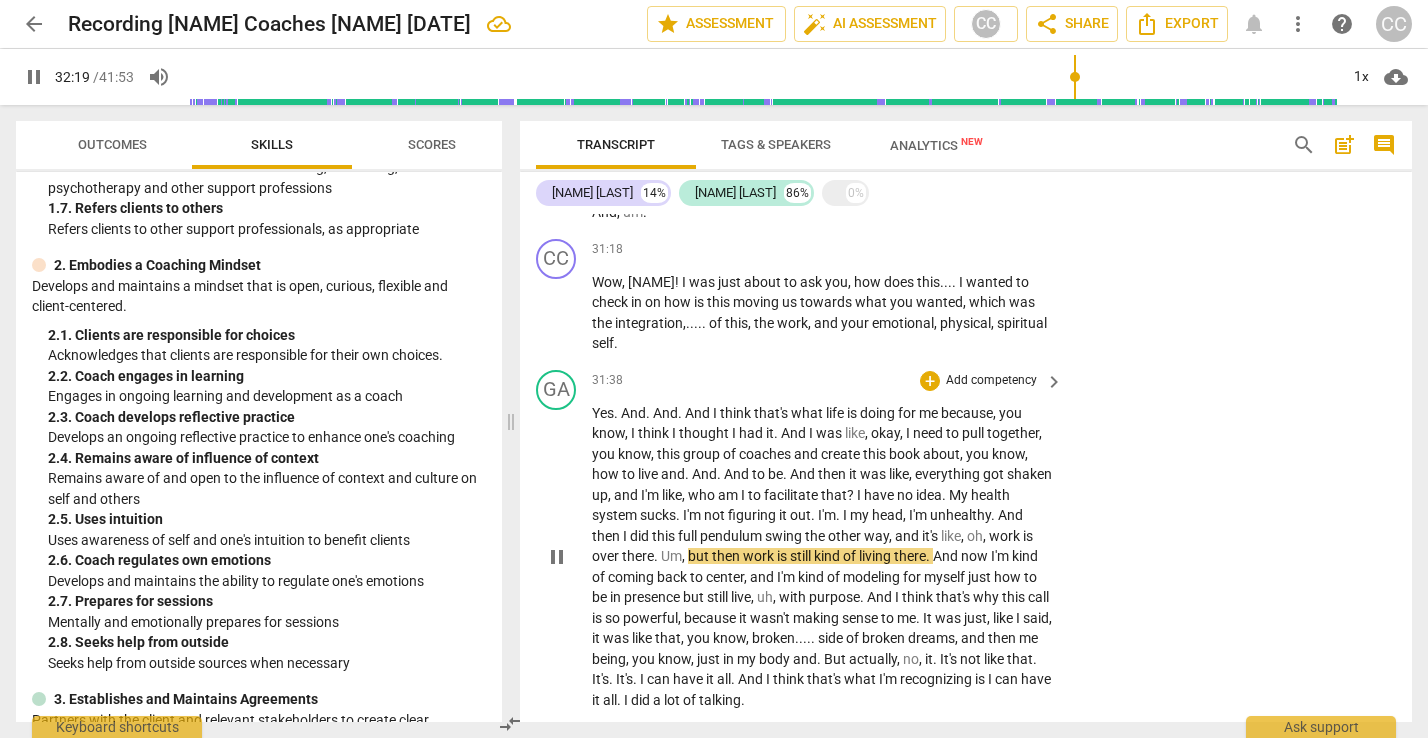 type 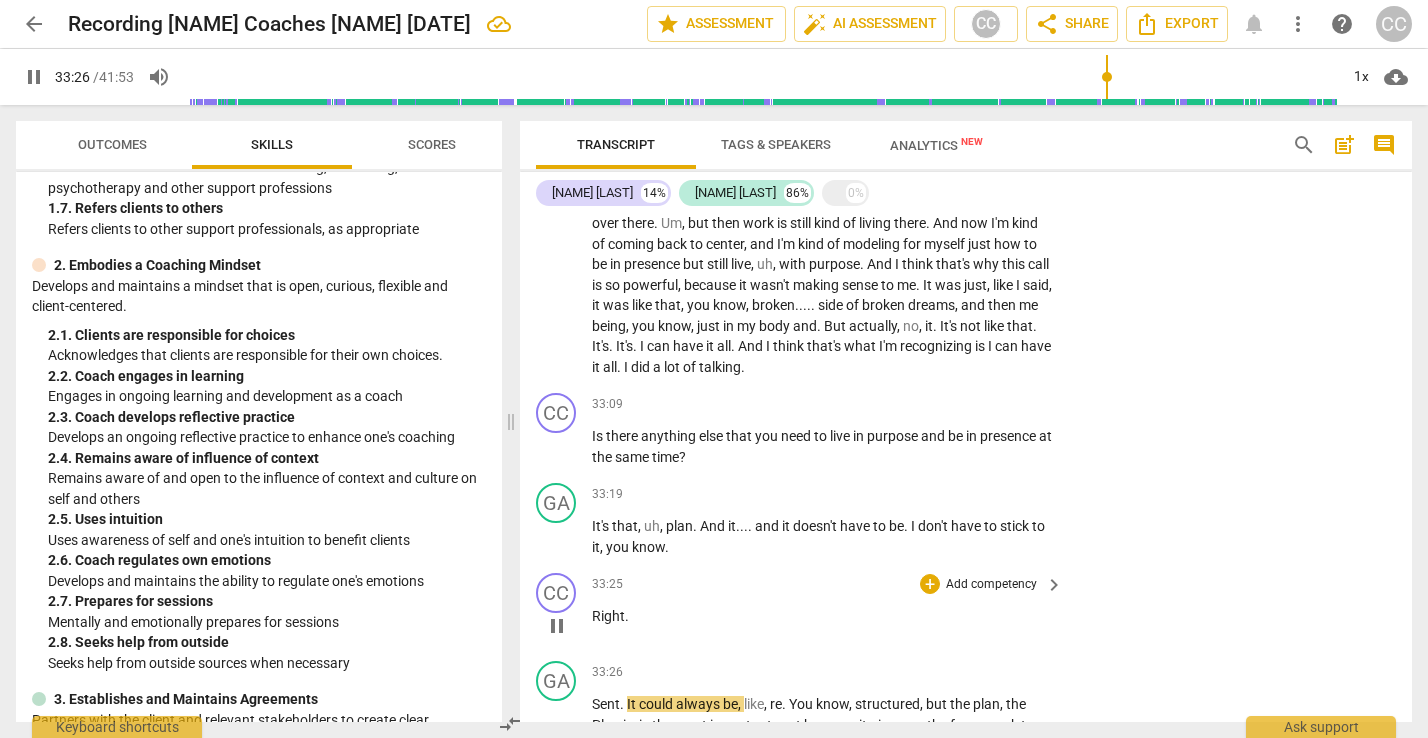 scroll, scrollTop: 10984, scrollLeft: 0, axis: vertical 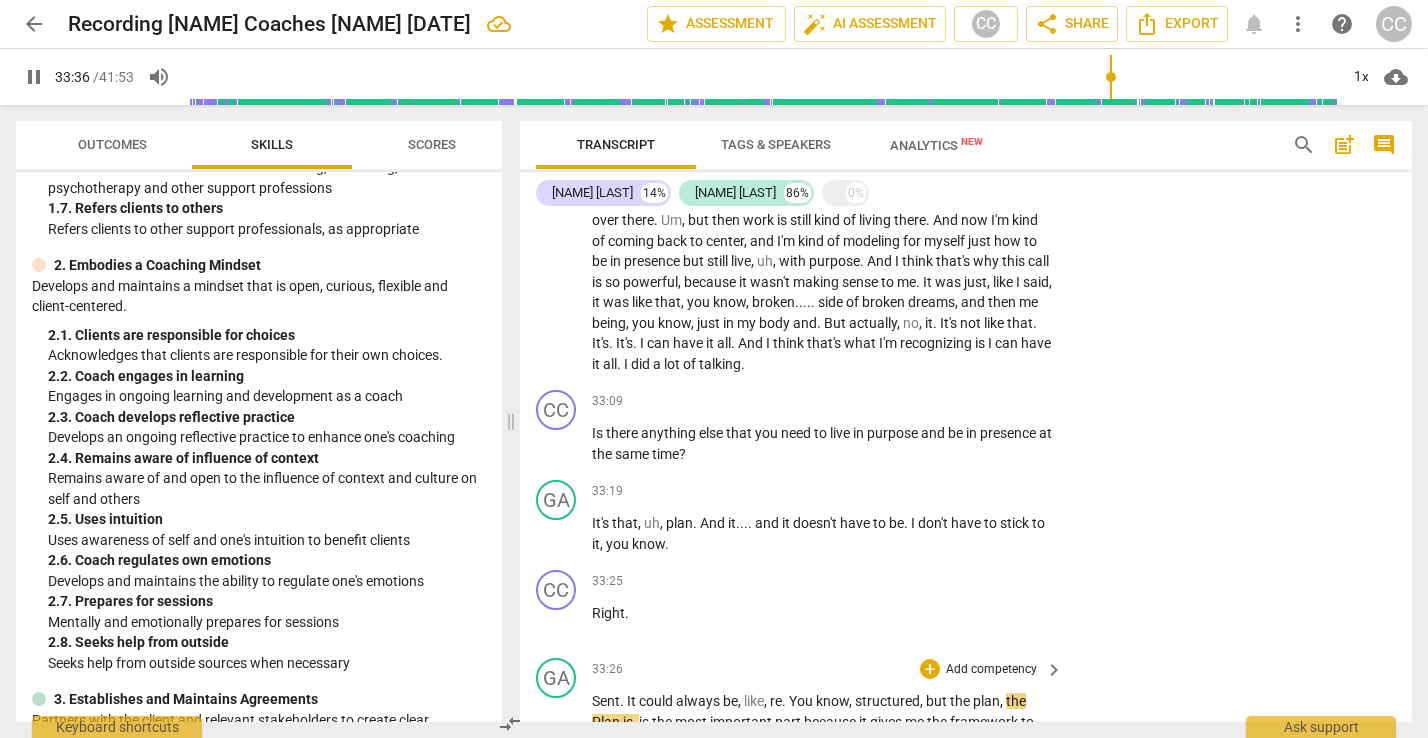 click on "." at bounding box center (623, 701) 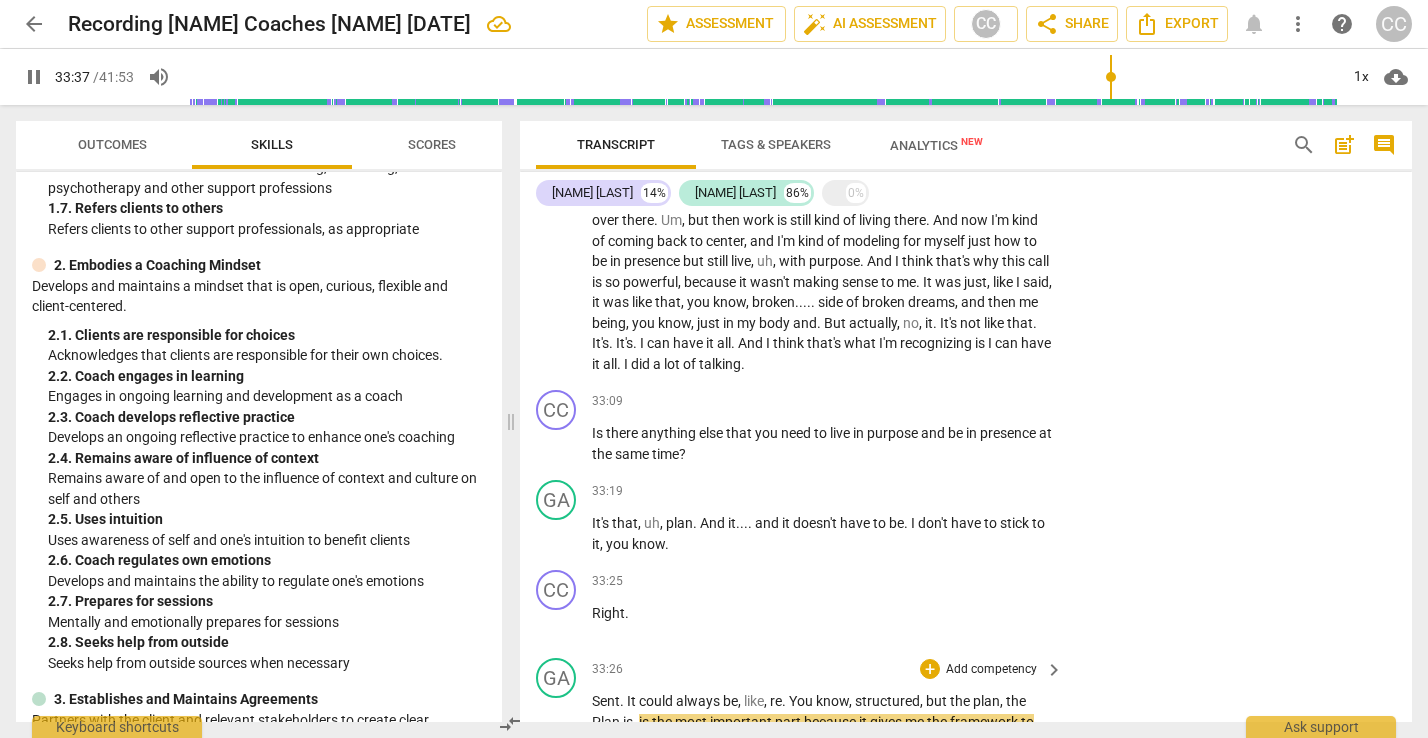 type on "2018" 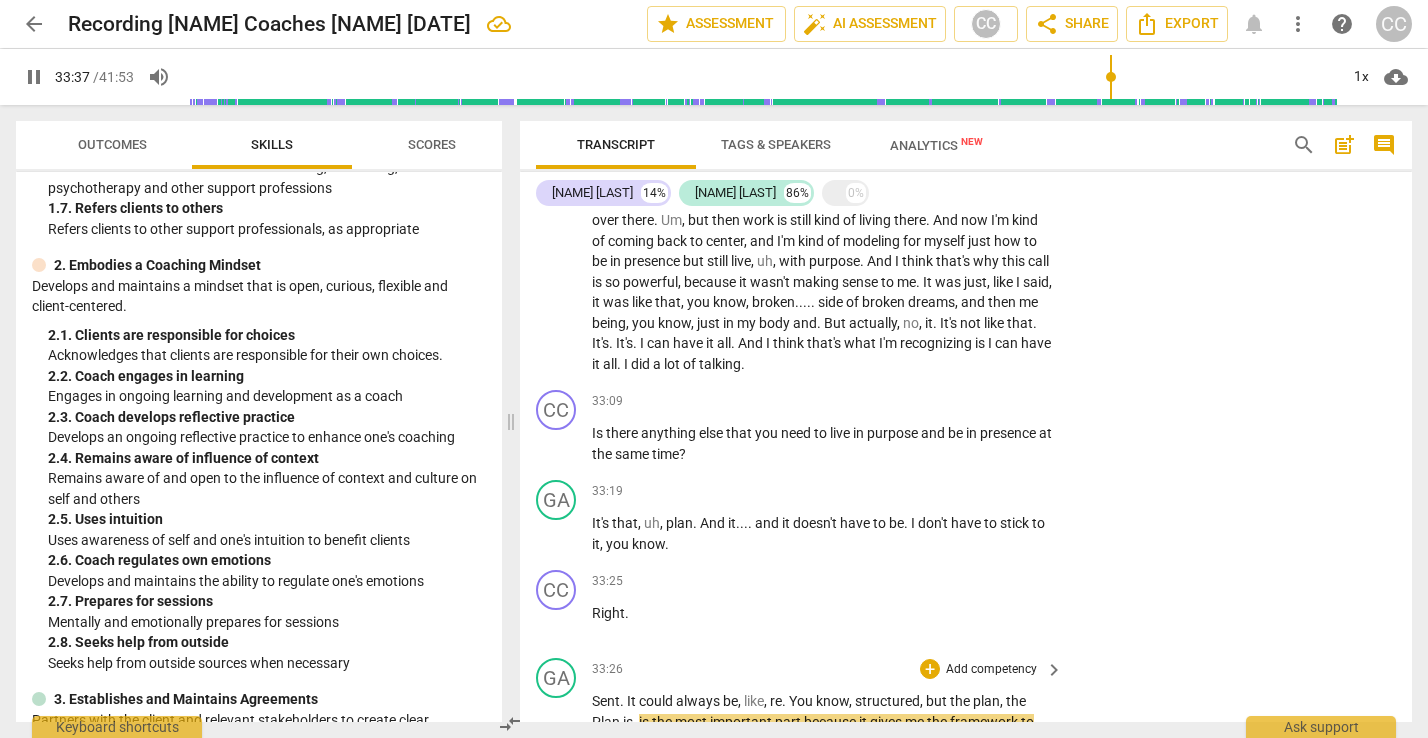 type 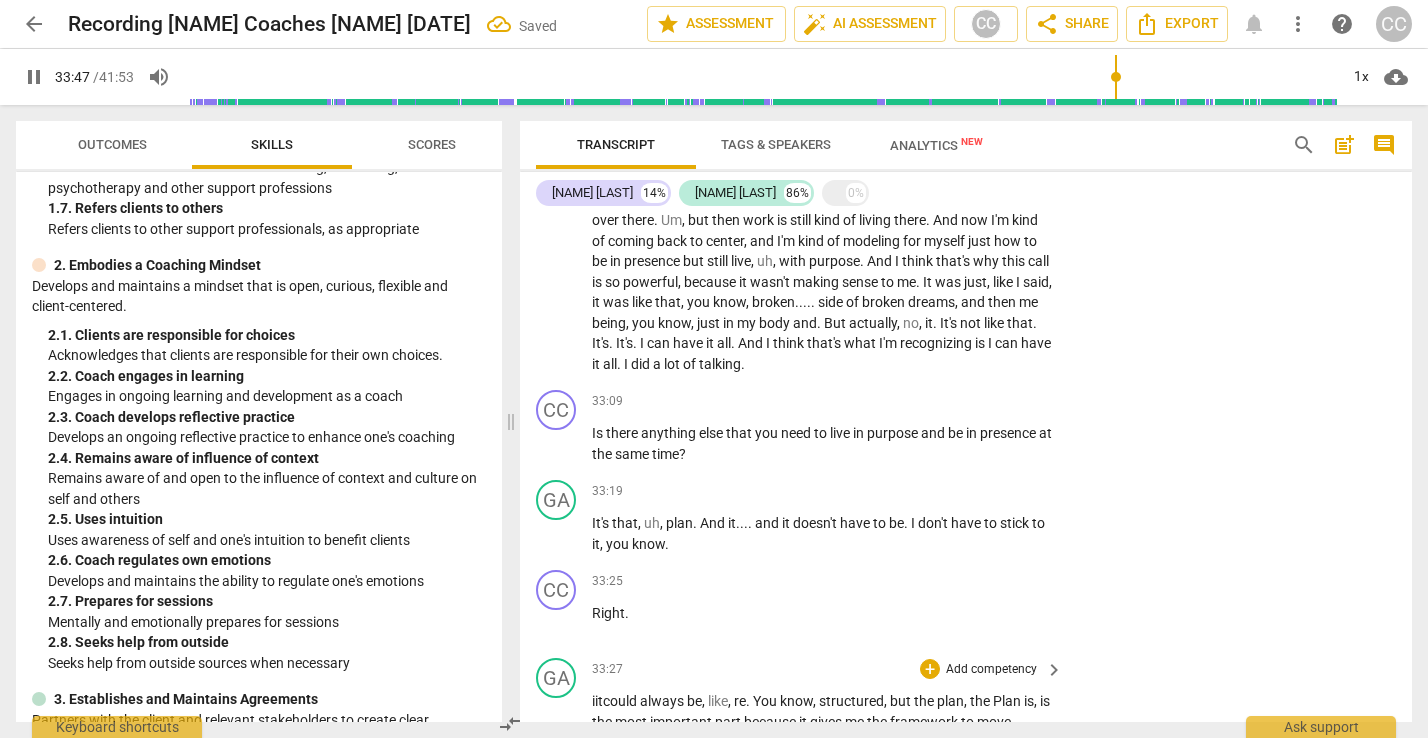 click on "iit" at bounding box center [597, 701] 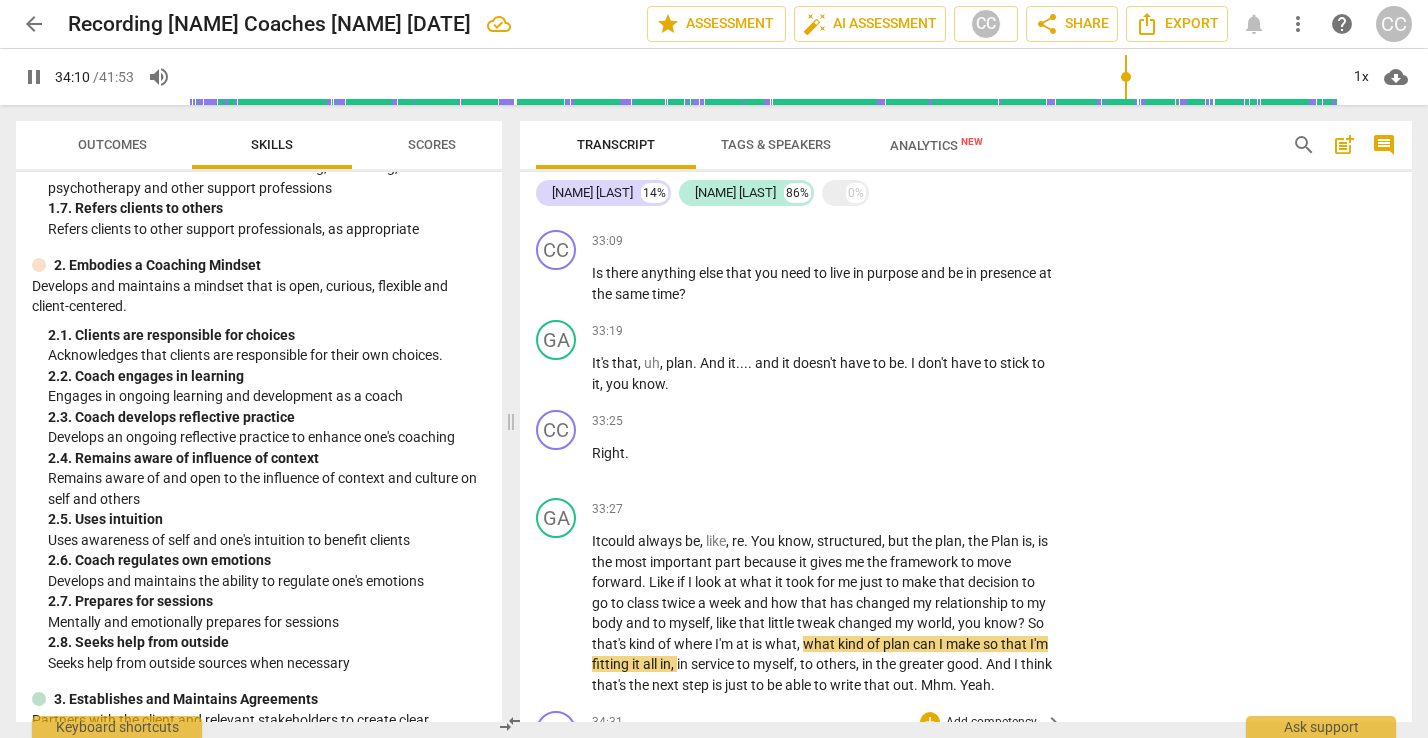 scroll, scrollTop: 11145, scrollLeft: 0, axis: vertical 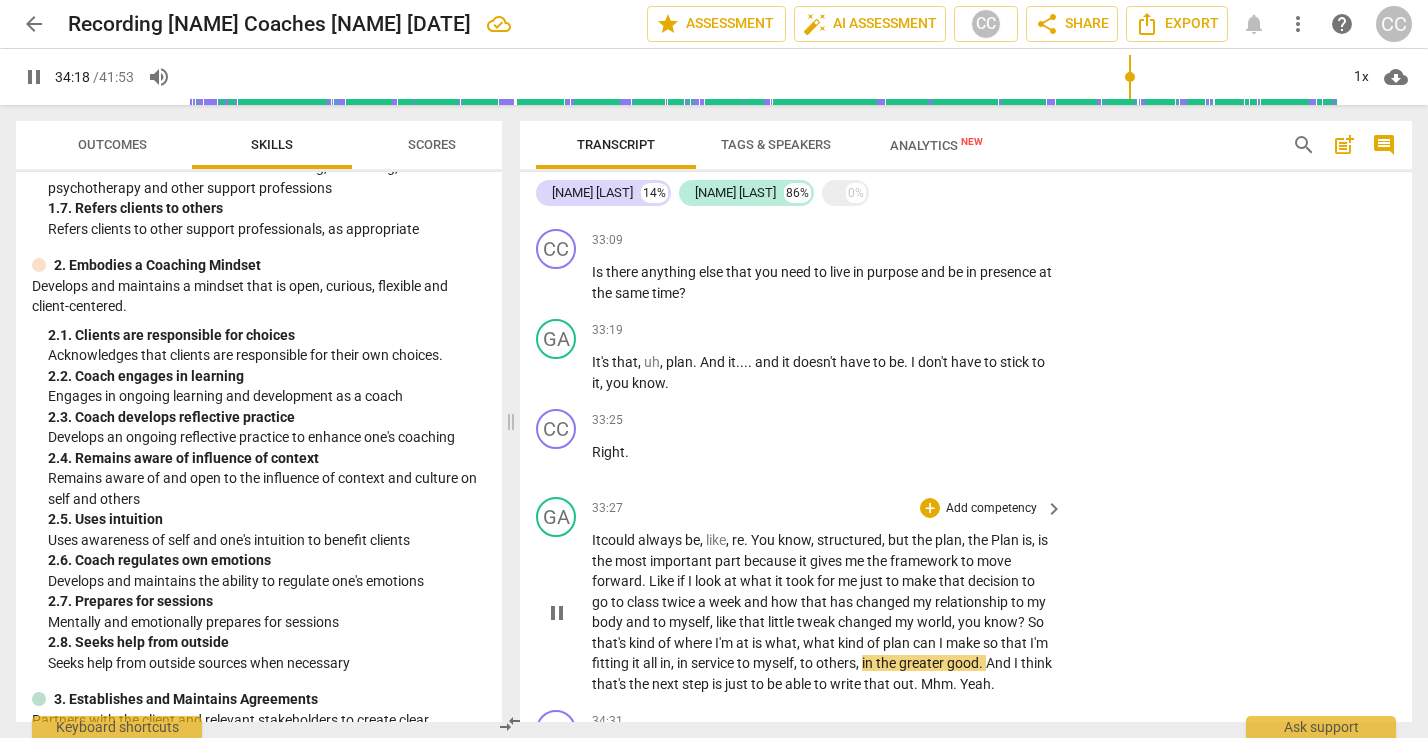 click on "Well ,   those .   It  could   always   be ,   like ,   re .   You   know ,   structured ,   but   the   plan ,   the   Plan   is ,   is   the   most   important   part   because   it   gives   me   the   framework   to   move   forward .   Like   if   I   look   at   what   it   took   for   me   just   to   make   that   decision   to   go   to   class   twice   a   week   and   how   that   has   changed   my   relationship   to   my   body   and   to   myself ,   like   that   little   tweak   changed   my   world ,   you   know ?   So   that's   kind   of   where   I'm   at   is   what ,   what   kind   of   plan   can   I   make   so   that   I'm   fitting   it   all   in ,   in   service   to   myself ,   to   others ,   in   the   greater   good .   And   I   think   that's   the   next   step   is   just   to   be   able   to   write   that   out .   Mhm .   Yeah ." at bounding box center (822, 612) 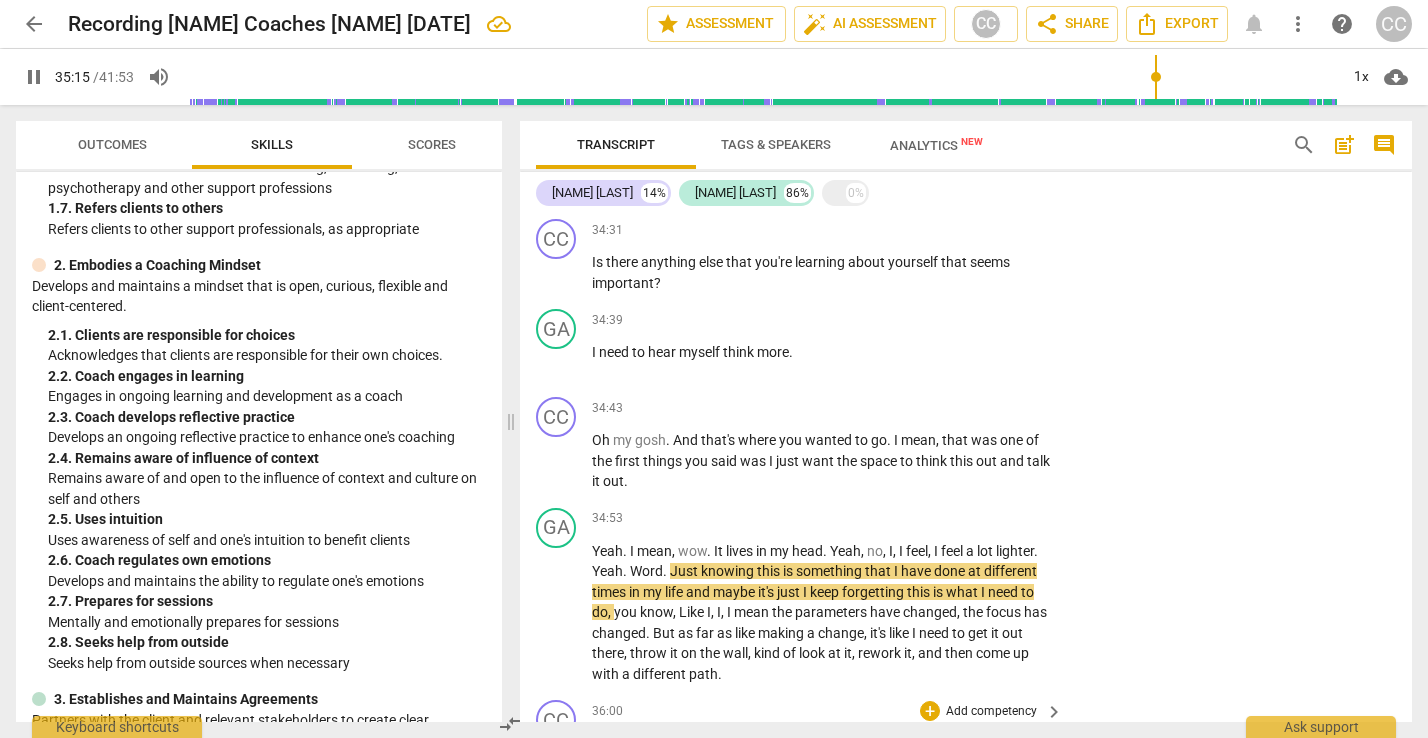 scroll, scrollTop: 11640, scrollLeft: 0, axis: vertical 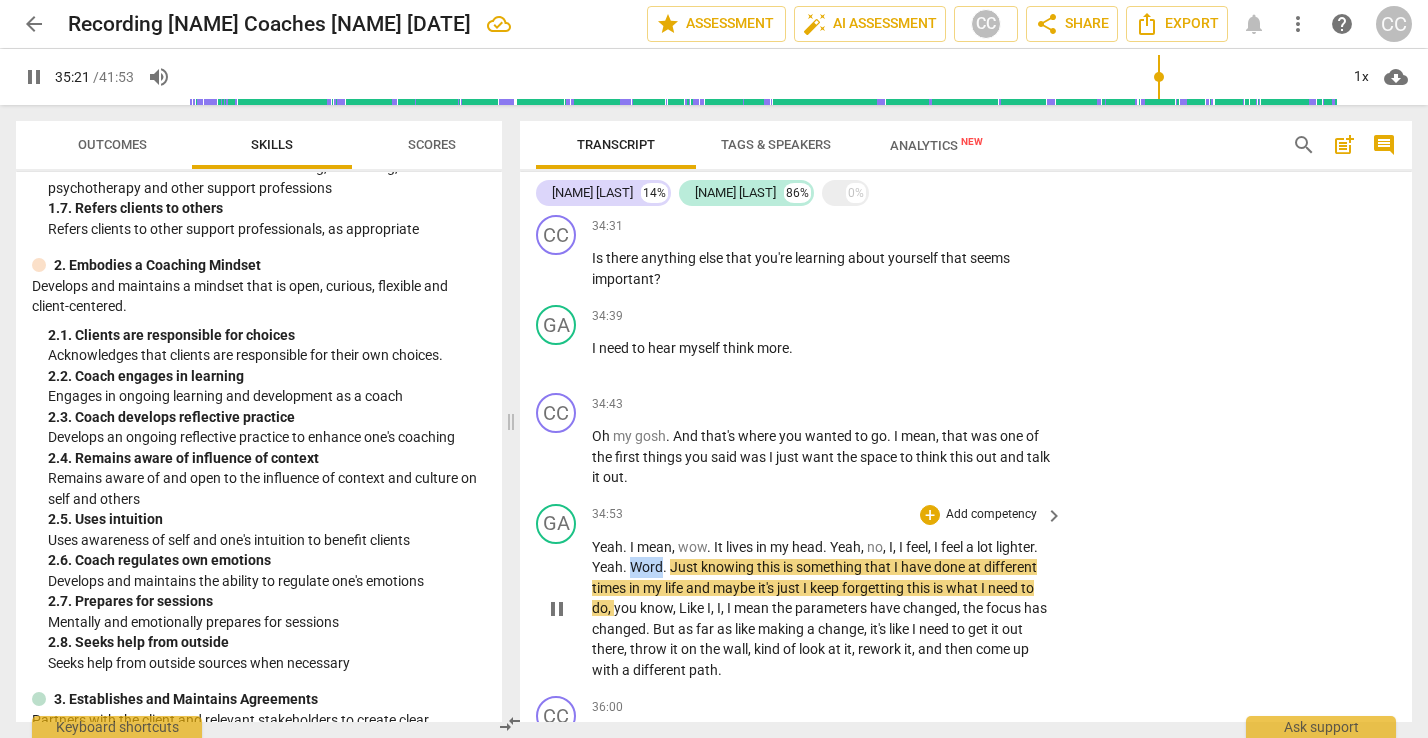 drag, startPoint x: 662, startPoint y: 493, endPoint x: 630, endPoint y: 489, distance: 32.24903 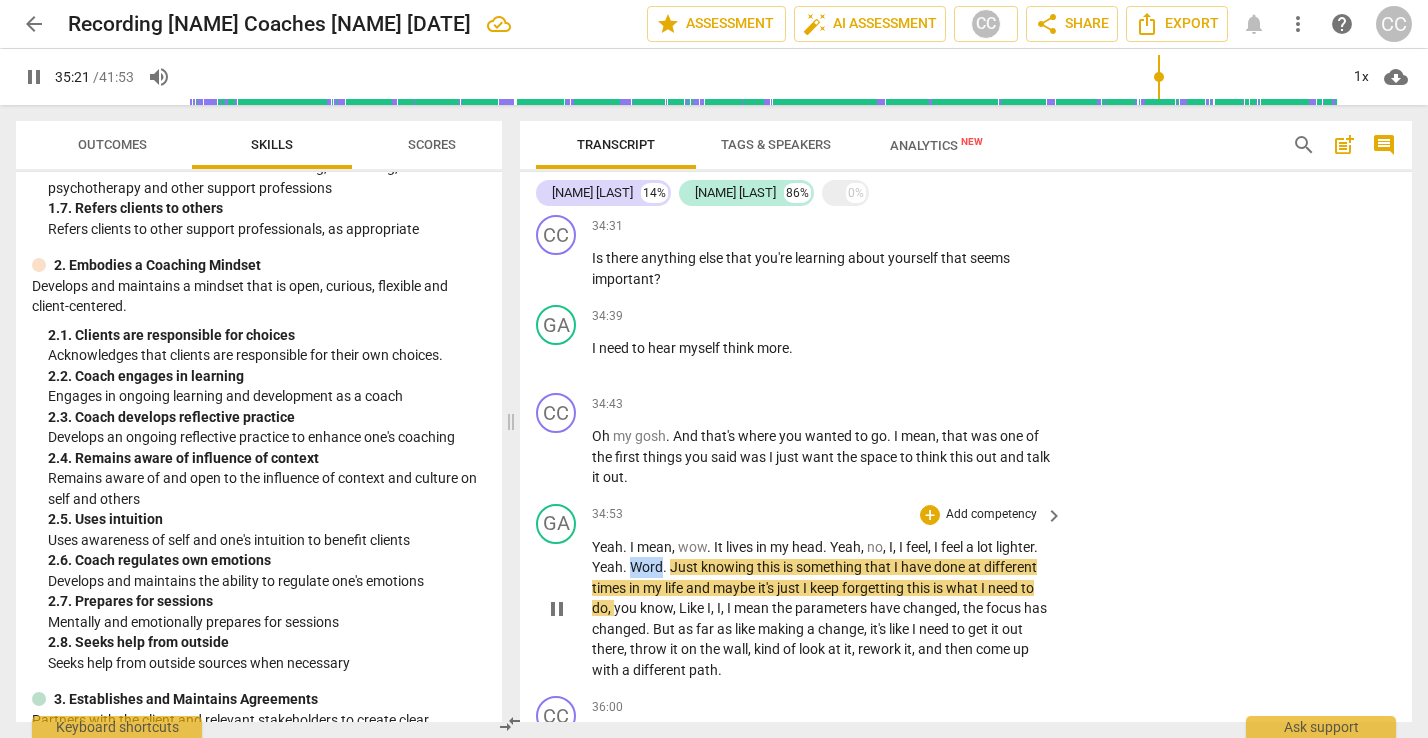 click on "Yeah .   I   mean ,   wow .   It   lives   in   my   head .   Yeah ,   no ,   I ,   I   feel ,   I   feel   a   lot   lighter .   Yeah .   Word .   Just   knowing   this   is   something   that   I   have   done   at   different   times   in   my   life   and   maybe   it's   just   I   keep   forgetting   this   is   what   I   need   to   do ,   you   know ,   Like   I ,   I ,   I   mean   the   parameters   have   changed ,   the   focus   has   changed .   But   as   far   as   like   making   a   change ,   it's   like   I   need   to   get   it   out   there ,   throw   it   on   the   wall ,   kind   of   look   at   it ,   rework   it ,   and   then   come   up   with   a   different   path ." at bounding box center [822, 609] 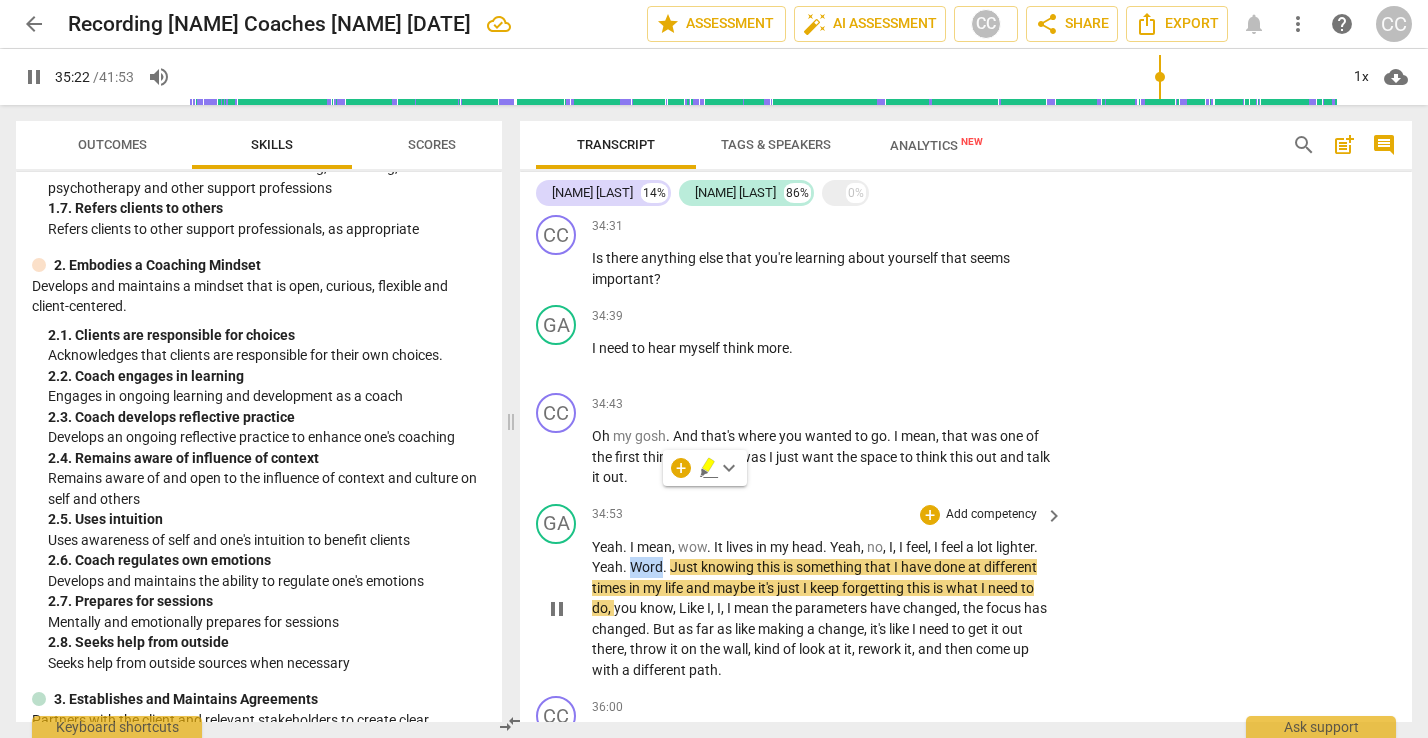 type on "2123" 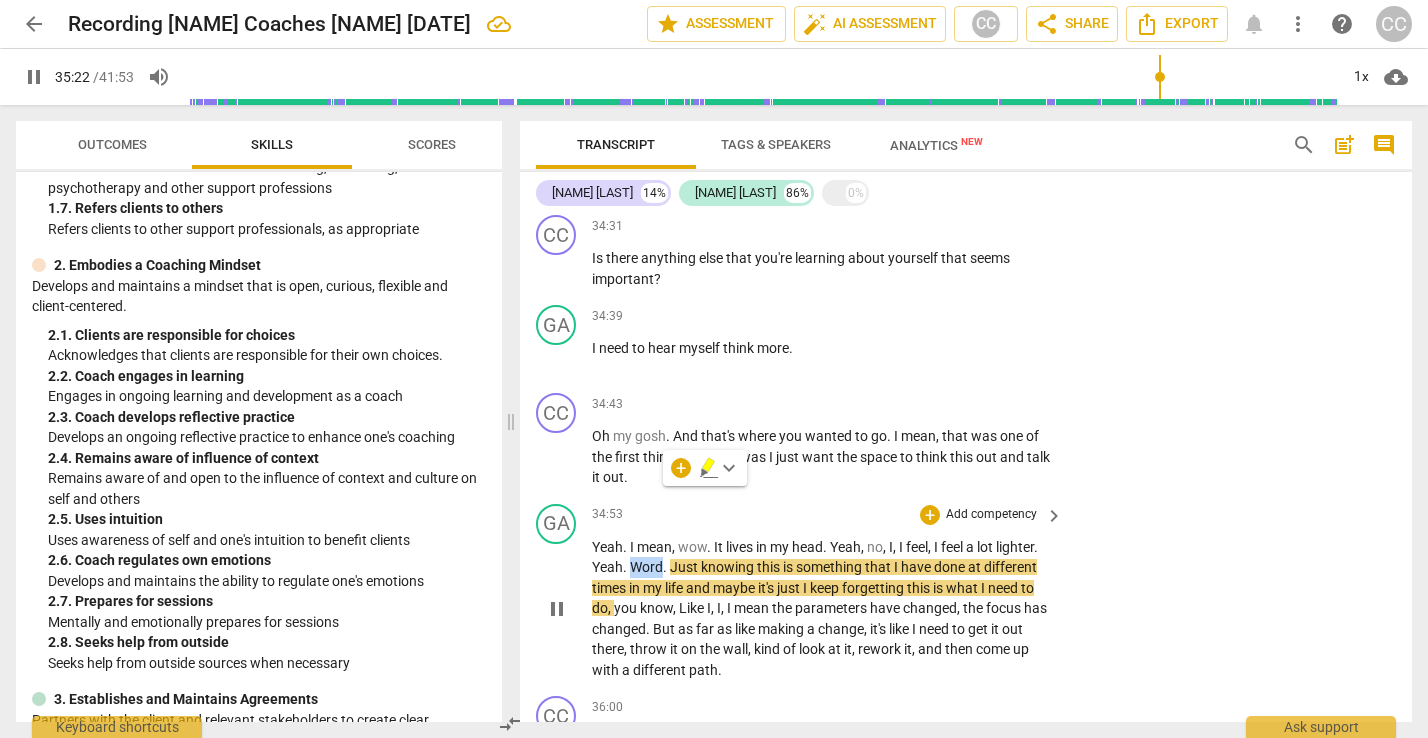 type 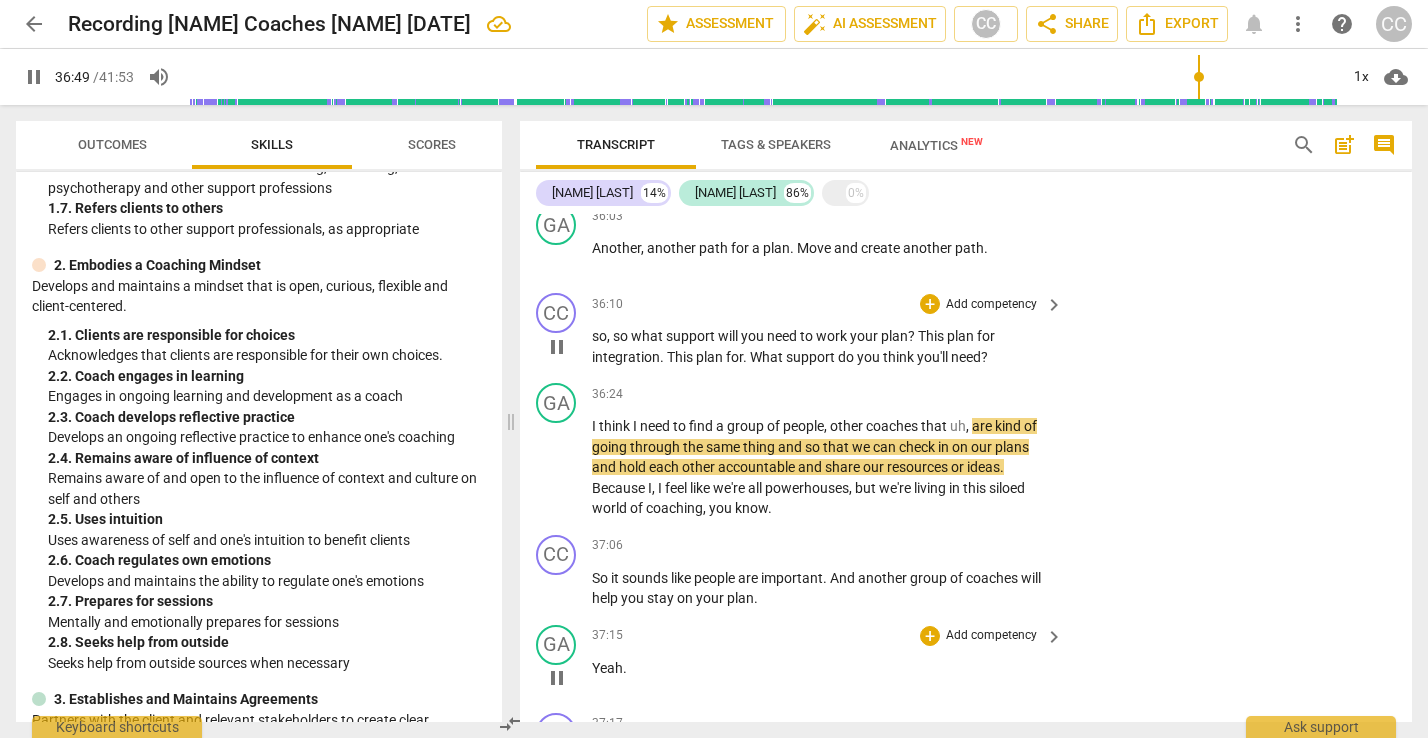 scroll, scrollTop: 12221, scrollLeft: 0, axis: vertical 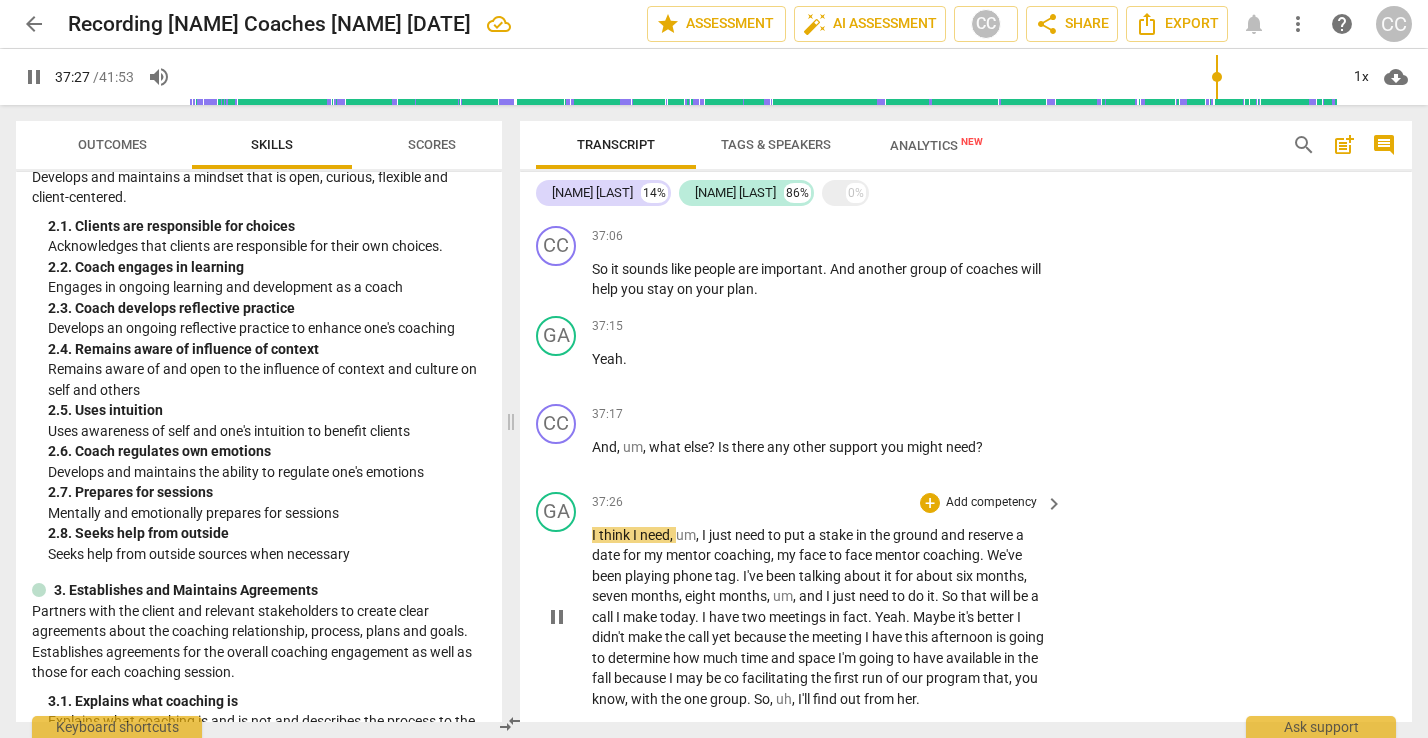 click on "play_arrow pause" at bounding box center [566, 618] 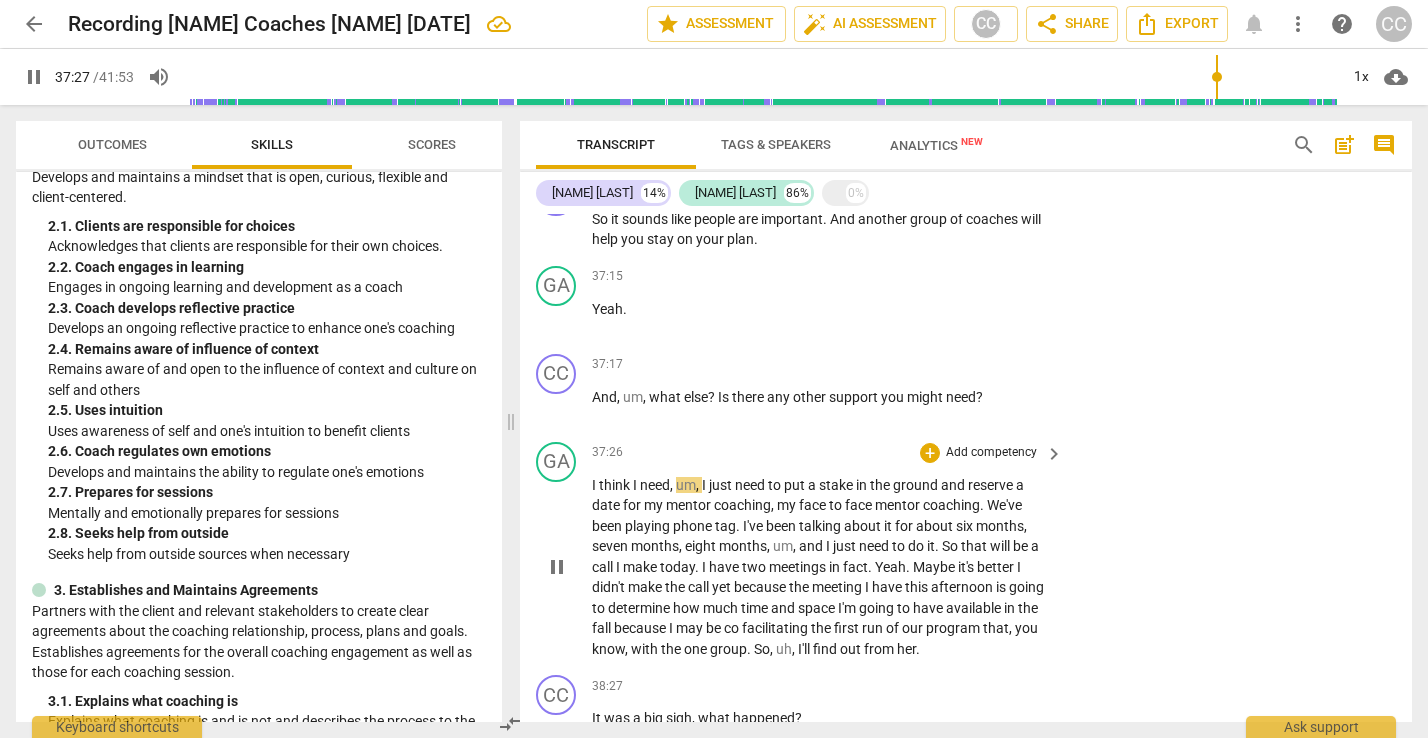 scroll, scrollTop: 12584, scrollLeft: 0, axis: vertical 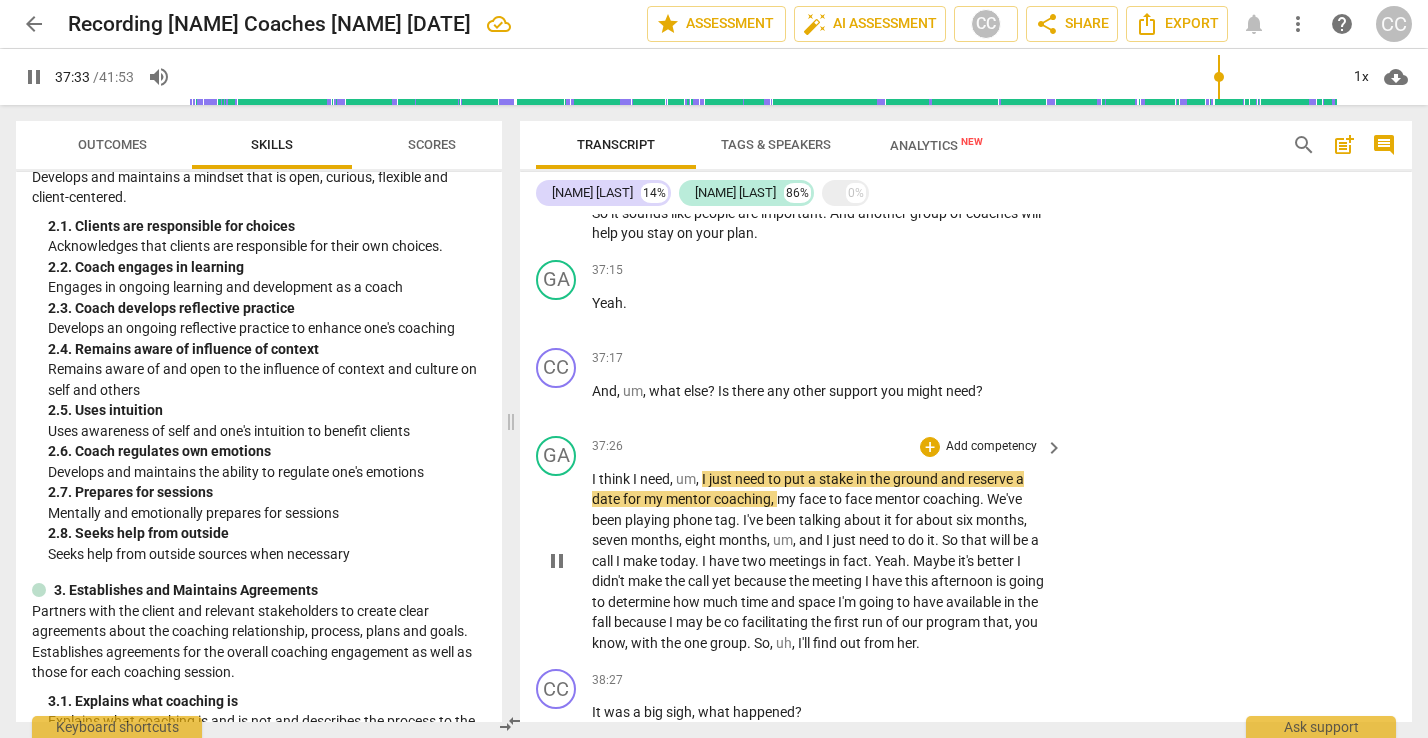 click on "and" at bounding box center [812, 540] 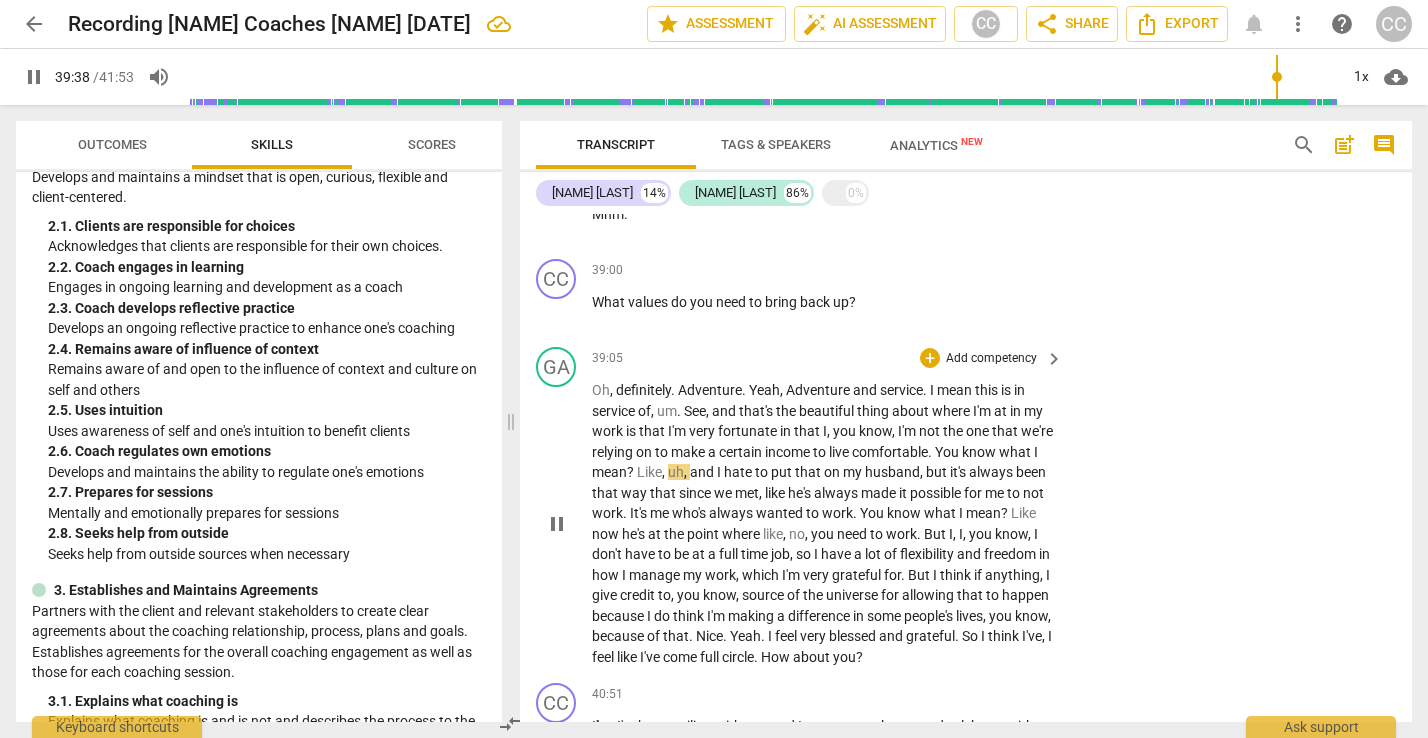 scroll, scrollTop: 13524, scrollLeft: 0, axis: vertical 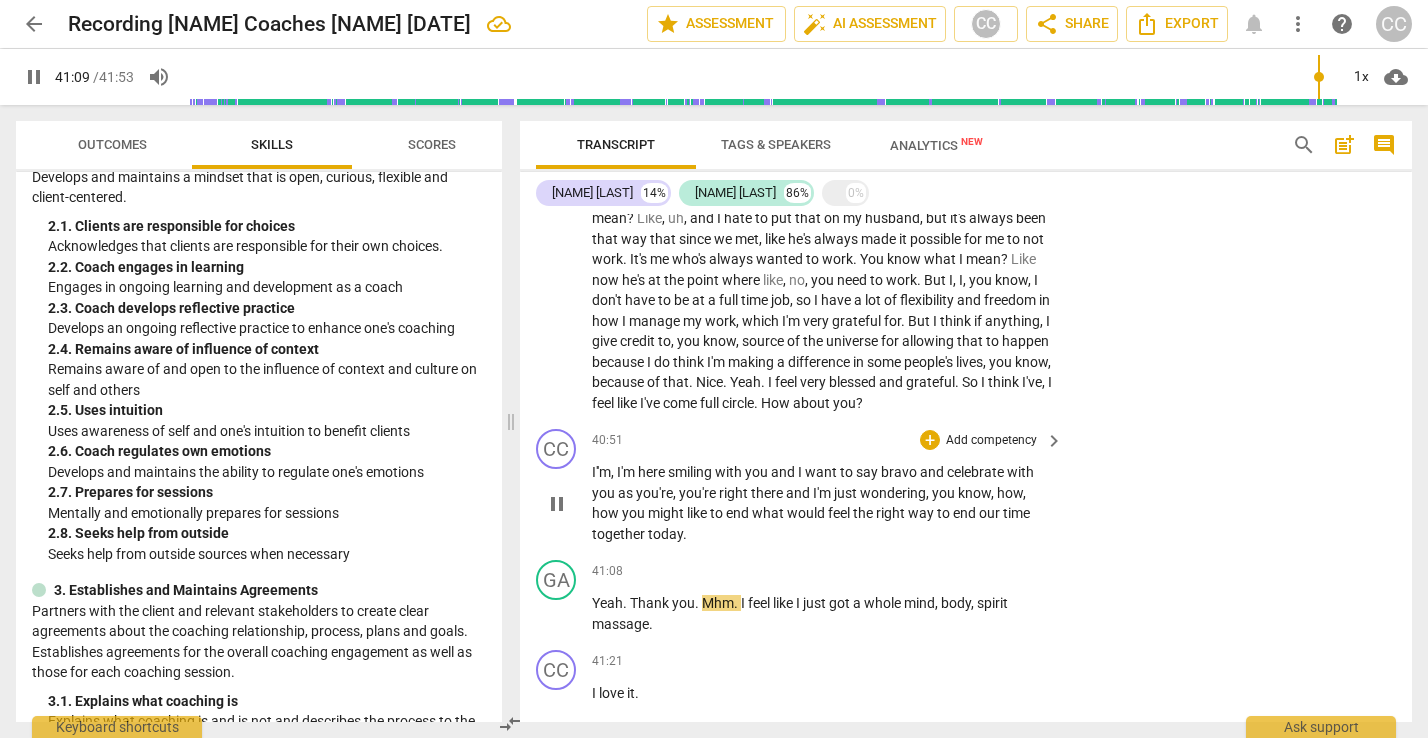 click on "I'm ,   I'm   here   smiling   with   you   and   I   want   to   say   bravo   and   celebrate   with   you   as   you're ,   you're   right   there   and   I'm   just   wondering ,   you   know ,   how ,   how   you   might   like   to   end   what   would   feel   the   right   way   to   end   our   time   together   today ." at bounding box center [822, 503] 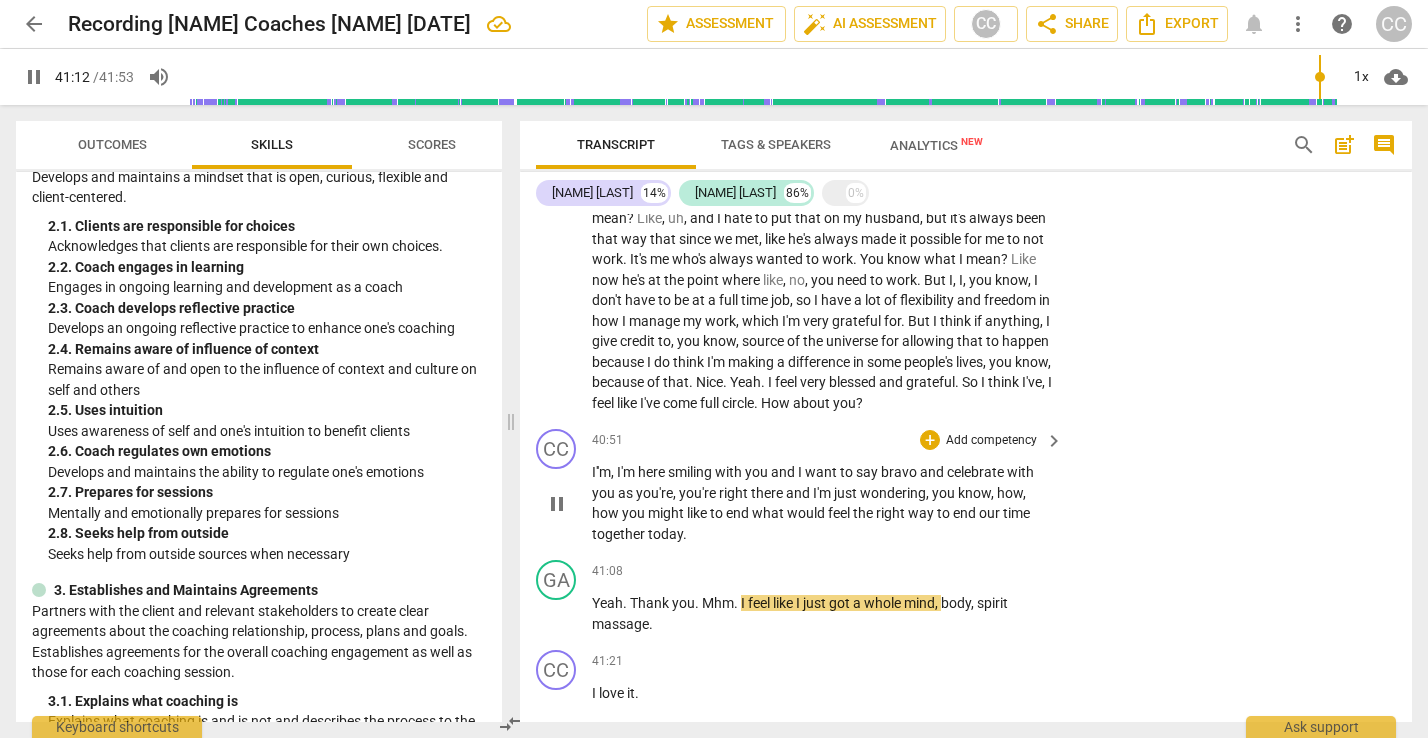 type on "2472" 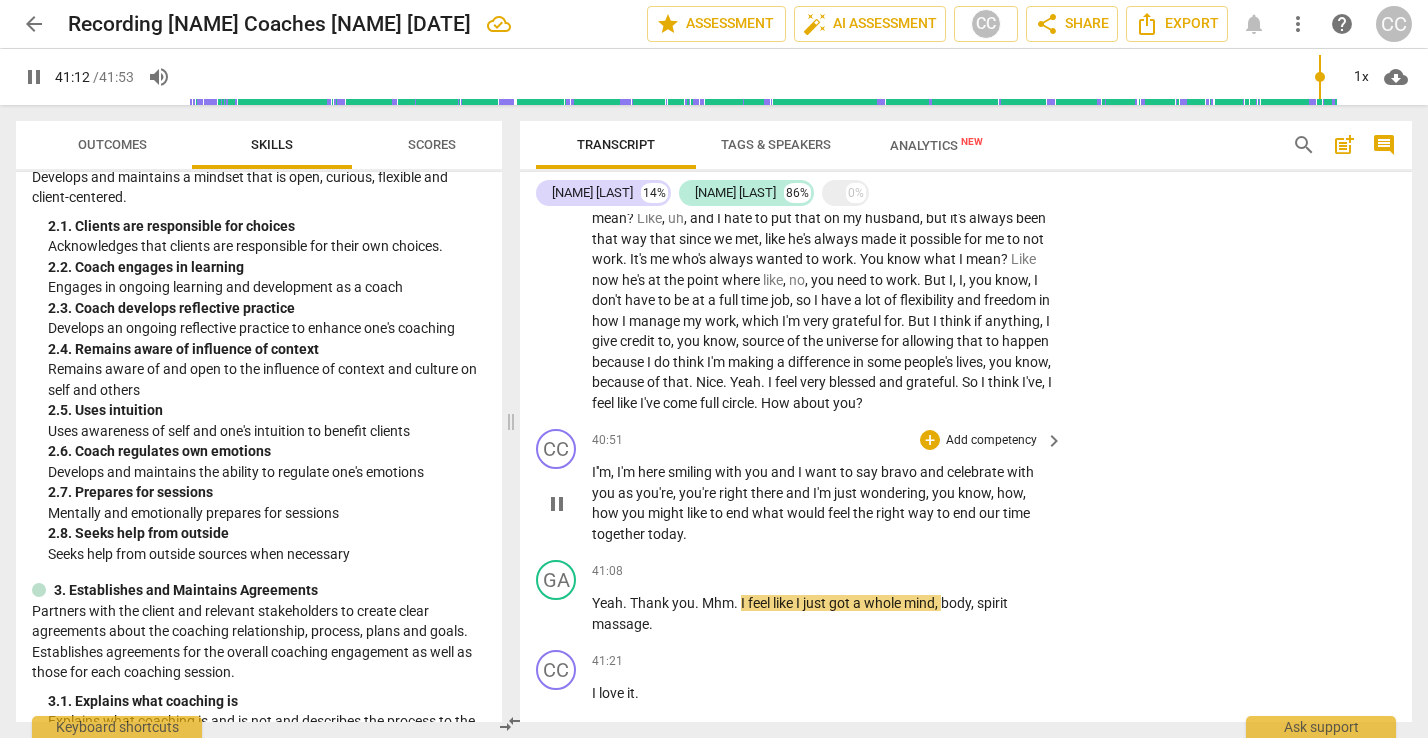type 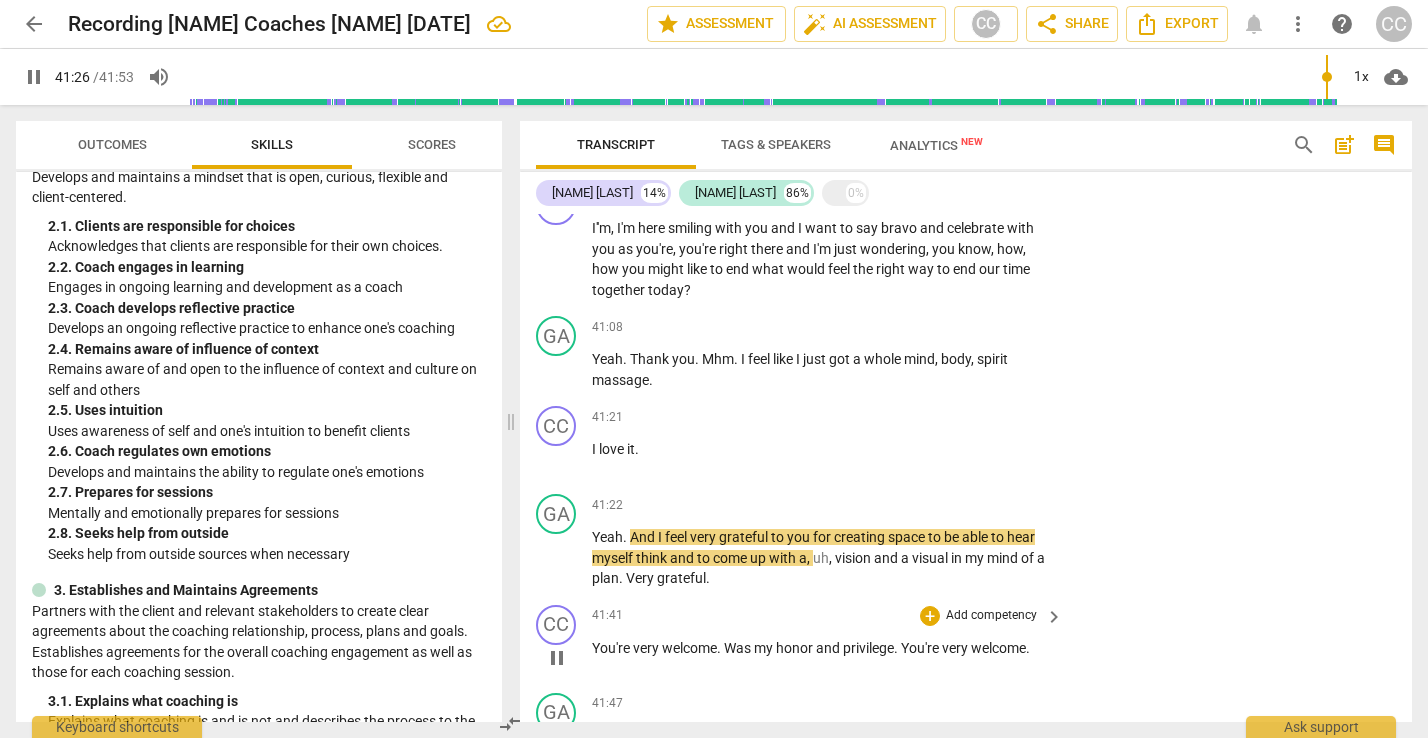 scroll, scrollTop: 14025, scrollLeft: 0, axis: vertical 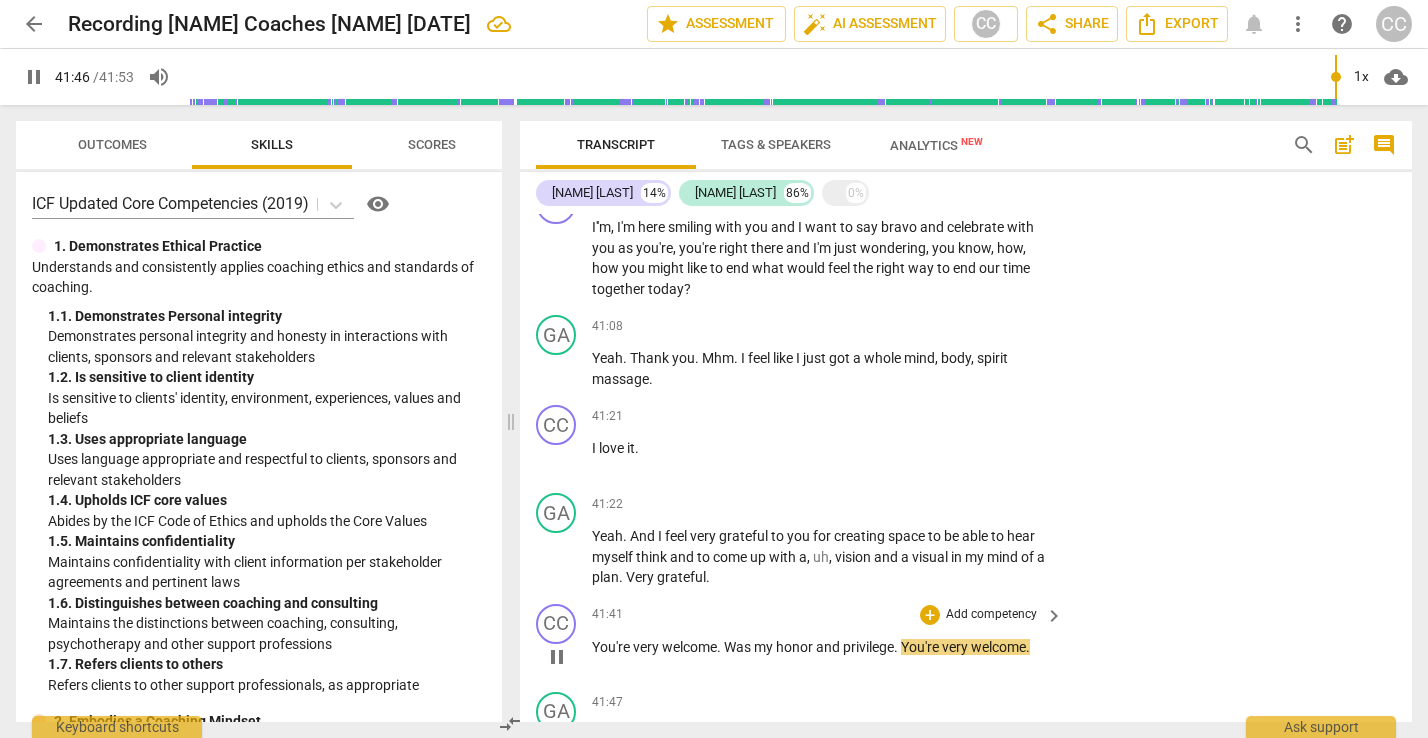 click on "Was" at bounding box center (739, 647) 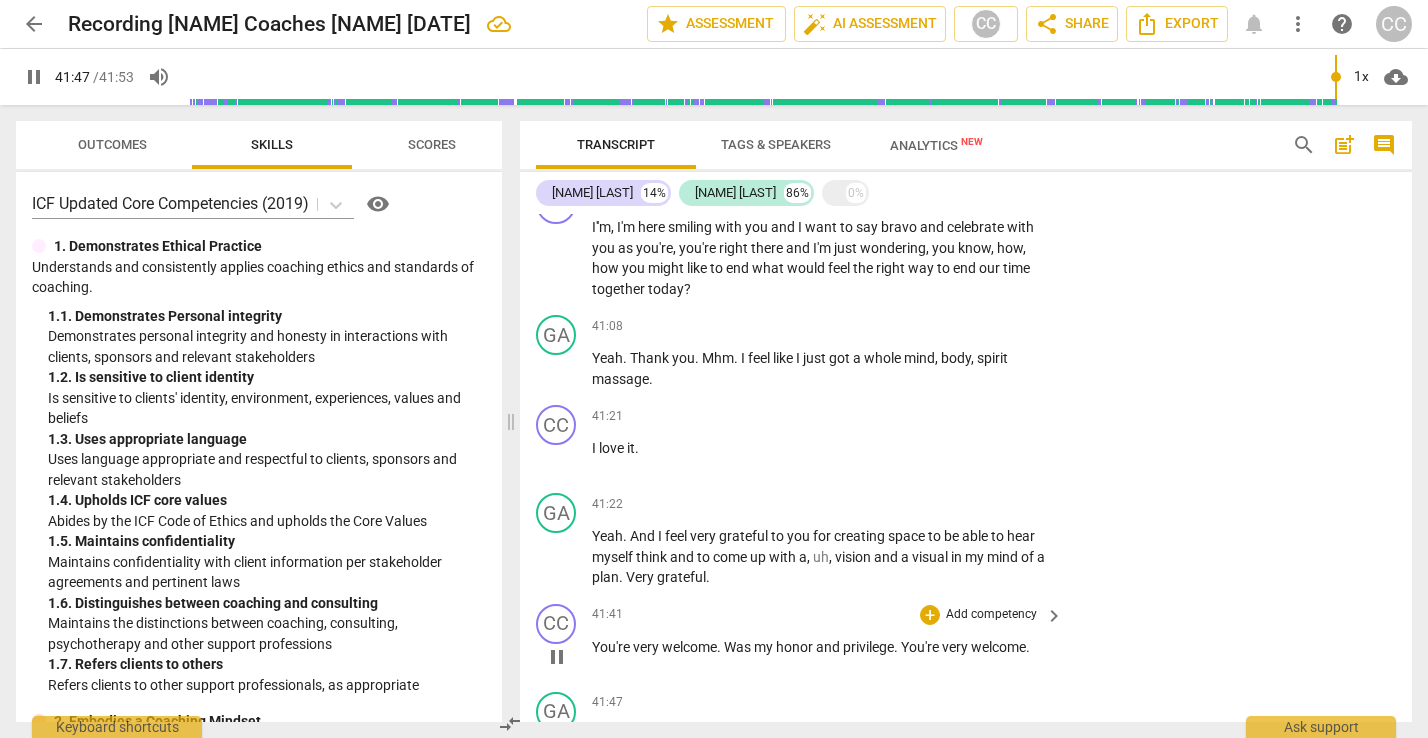 type on "2508" 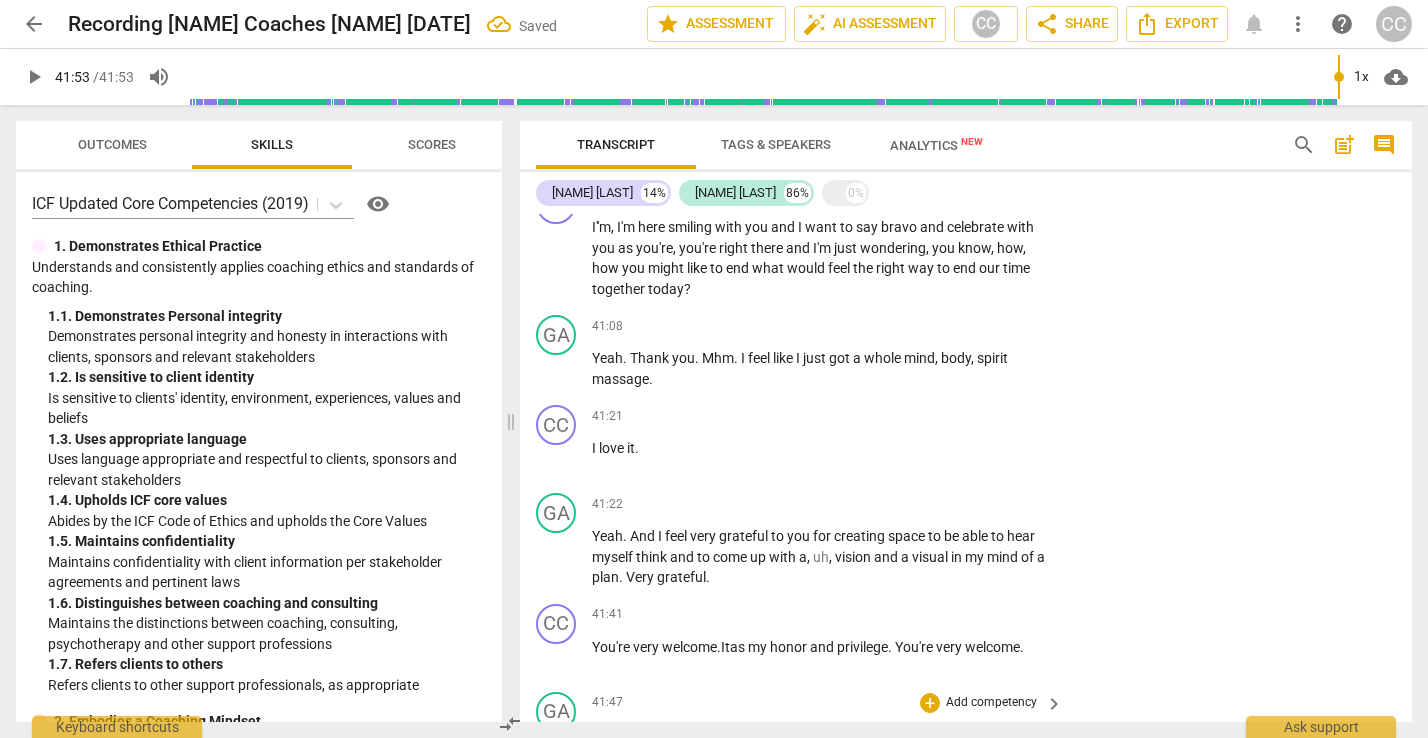 type on "2513" 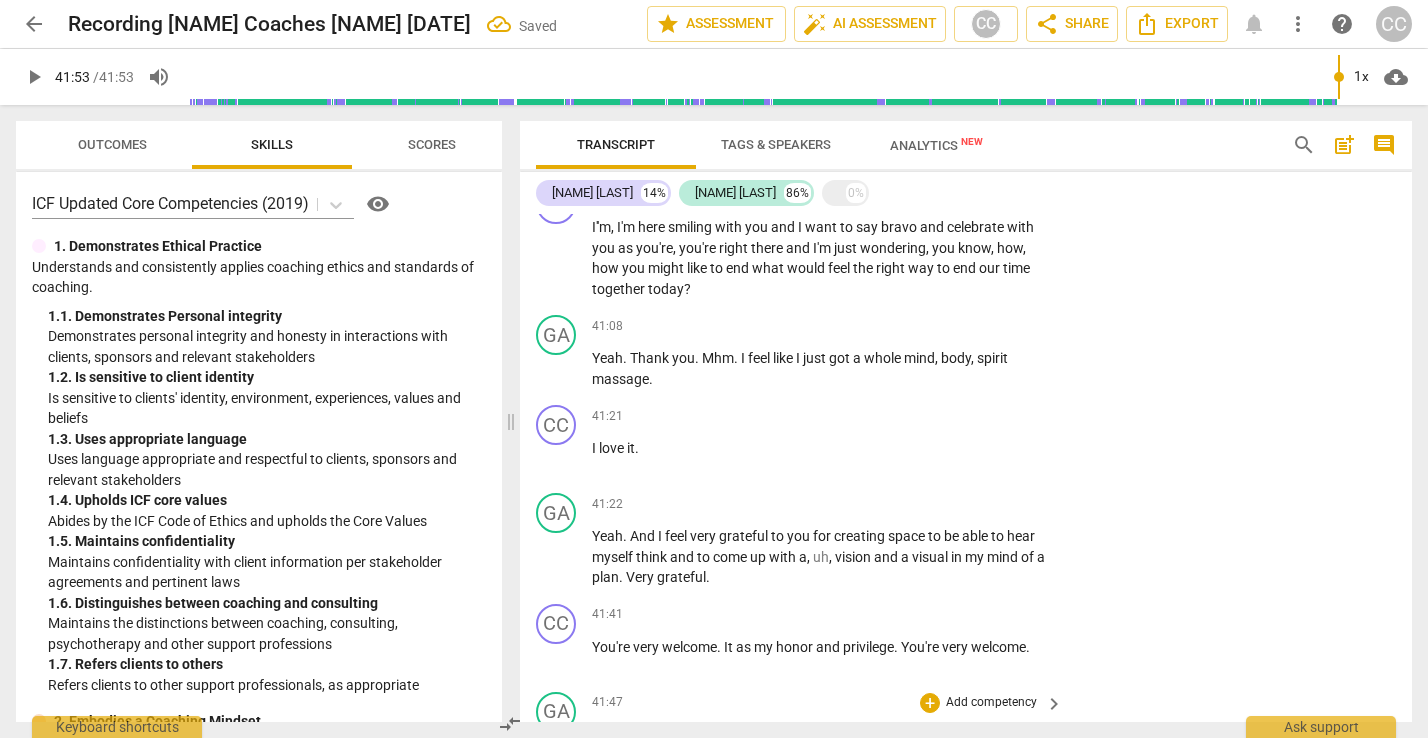 click on "Mhm" at bounding box center (853, 735) 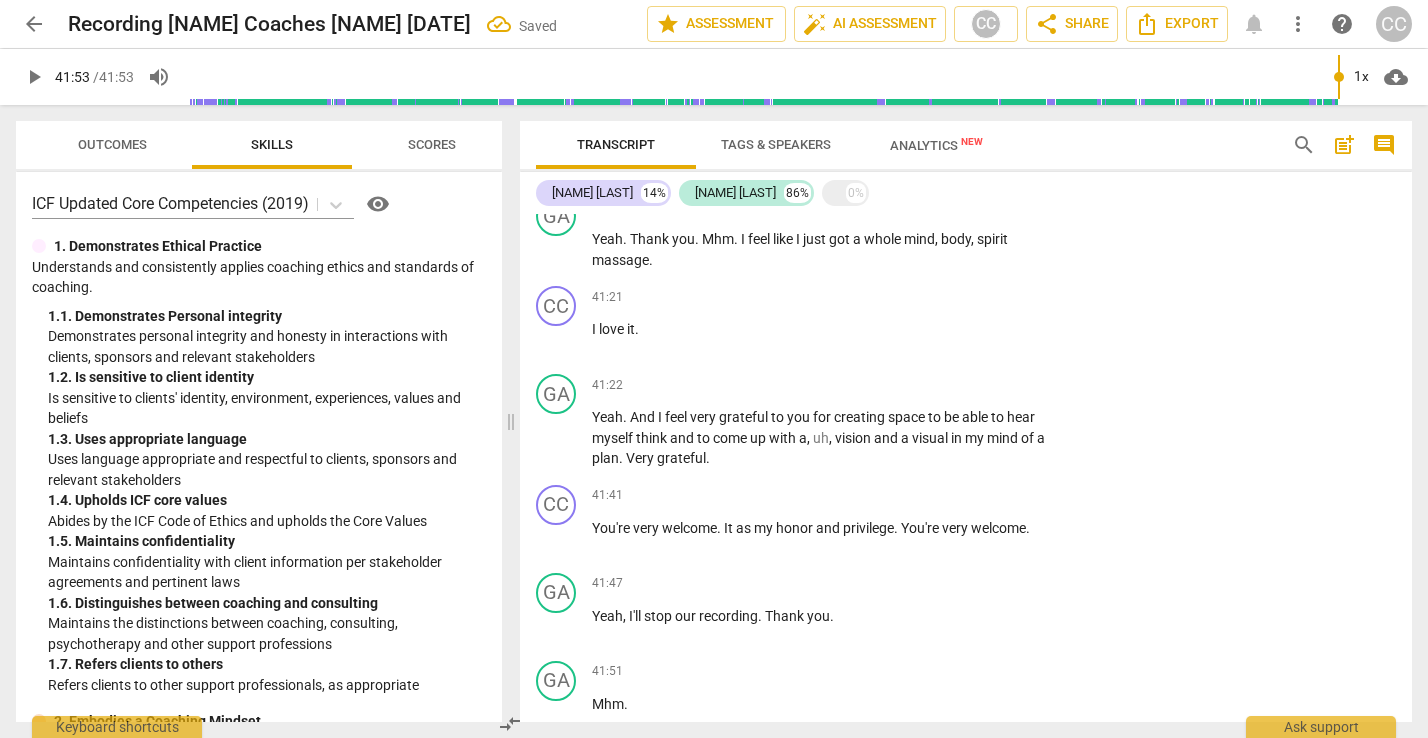 scroll, scrollTop: 14146, scrollLeft: 0, axis: vertical 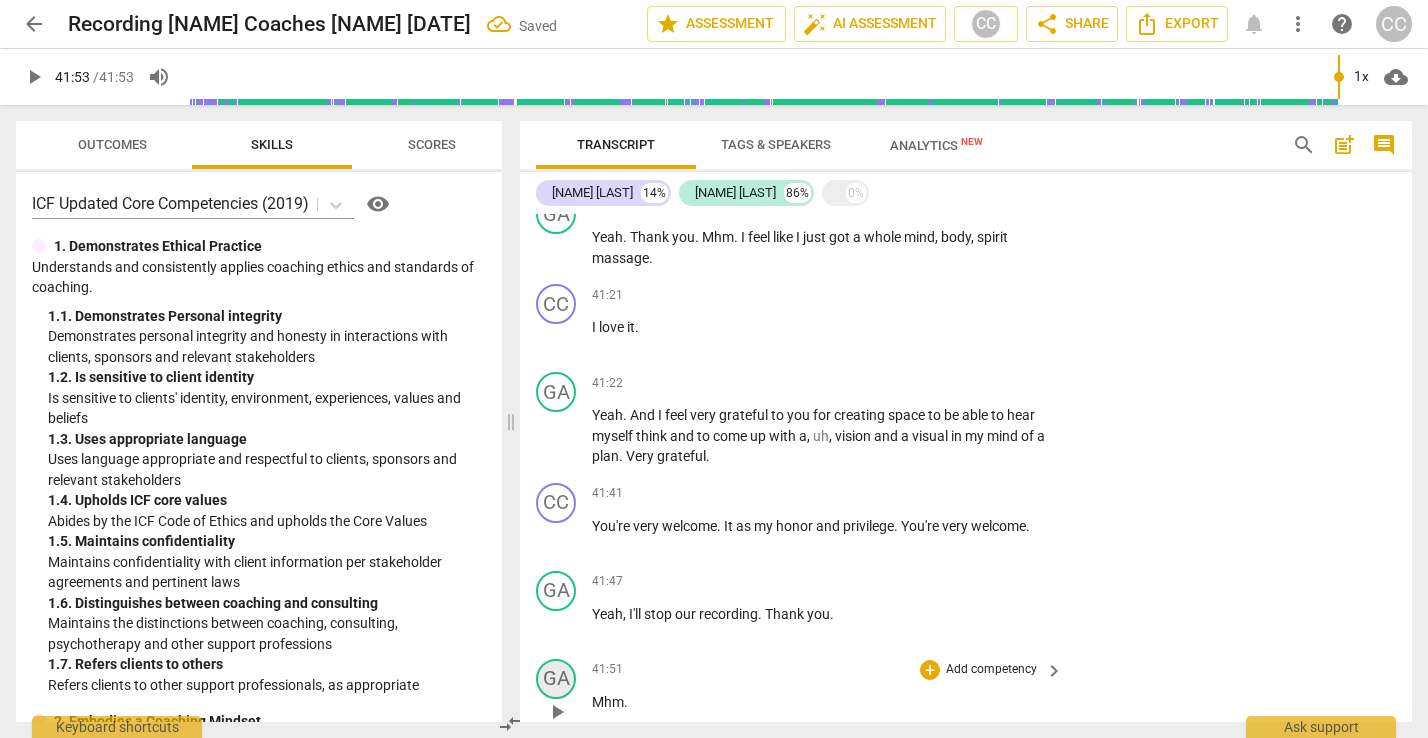 click on "GA" at bounding box center (556, 679) 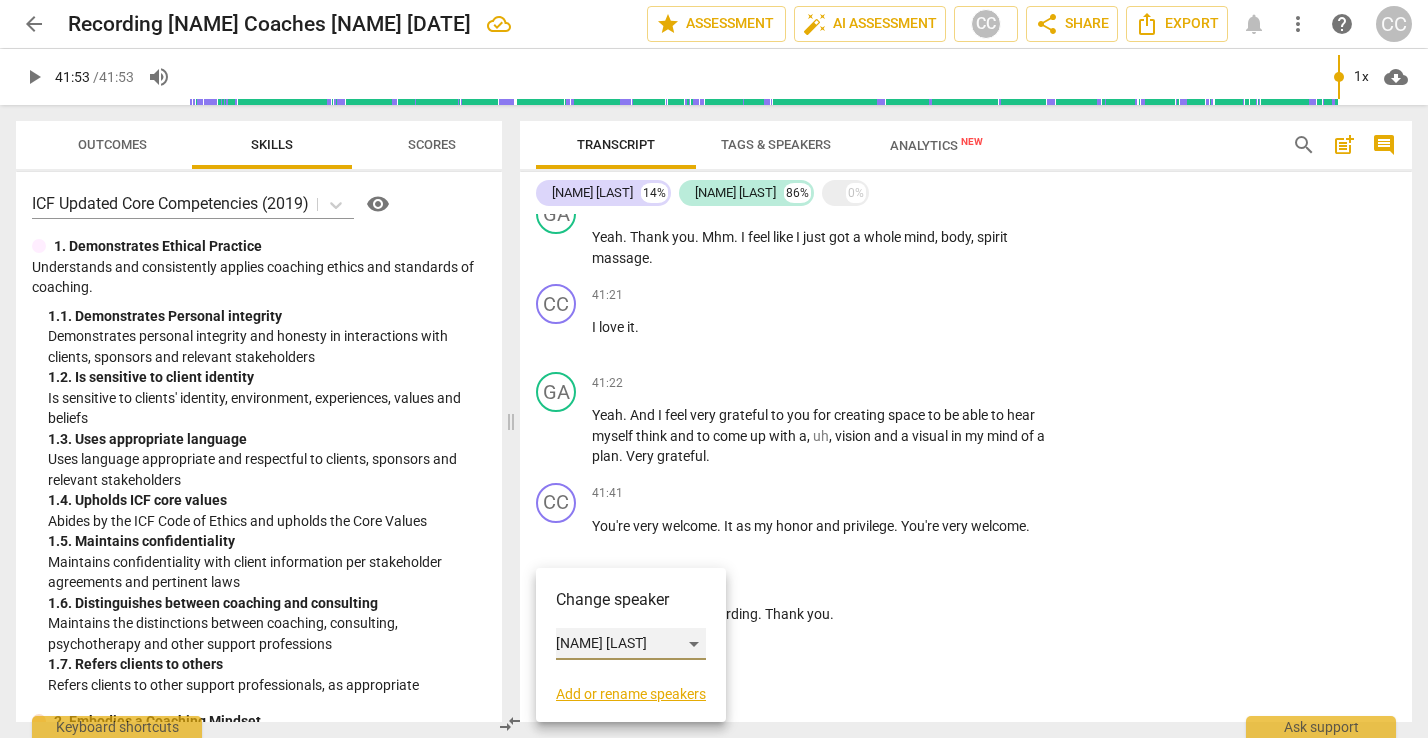 click on "[NAME] [LAST]" at bounding box center (631, 644) 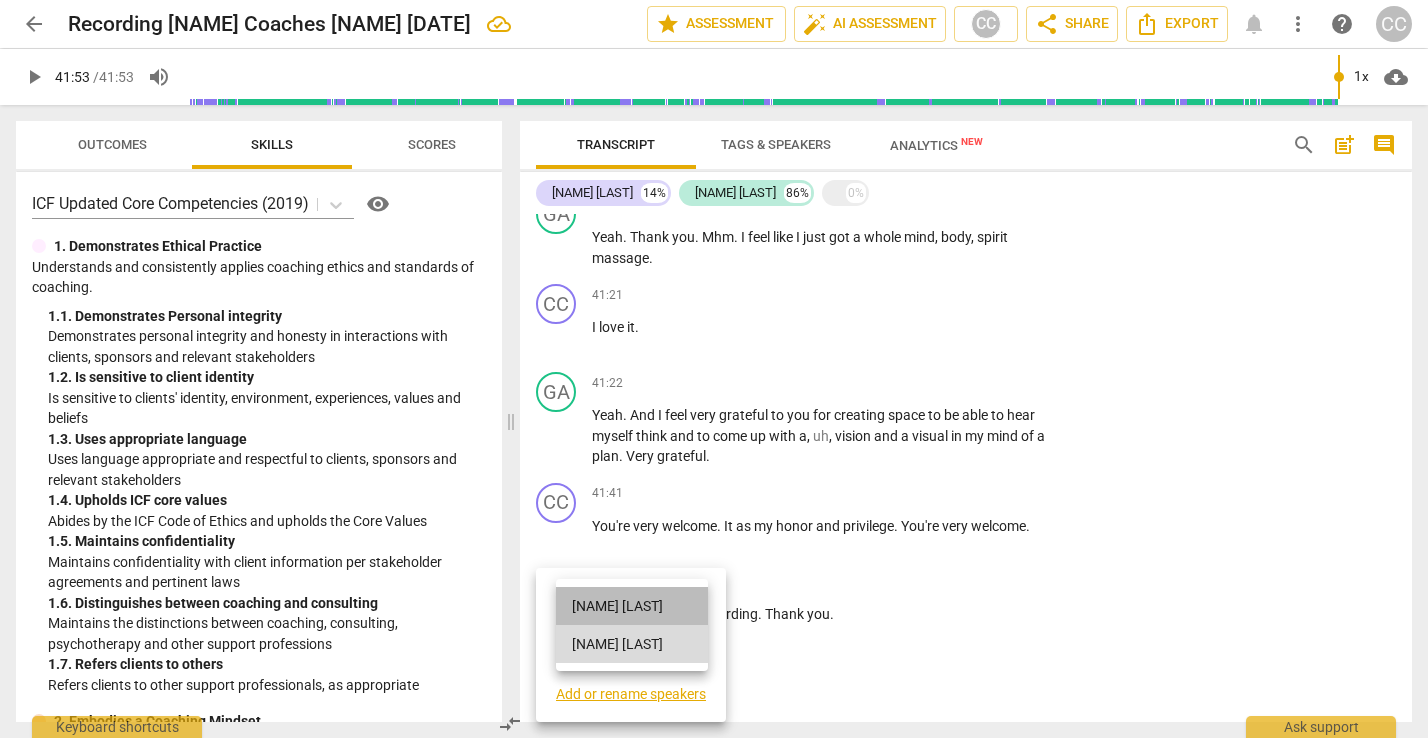 click on "[NAME] [LAST]" at bounding box center [632, 606] 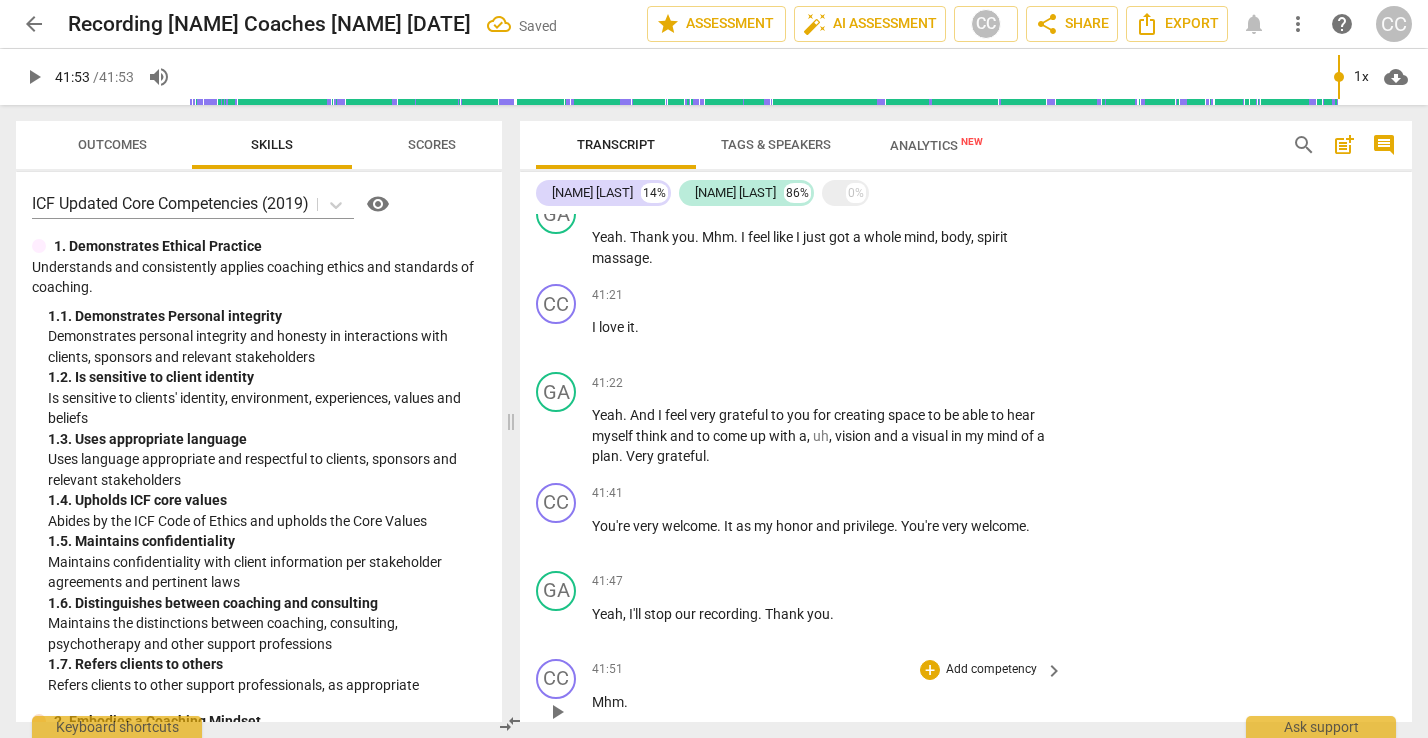 click on "Mhm ." at bounding box center [822, 702] 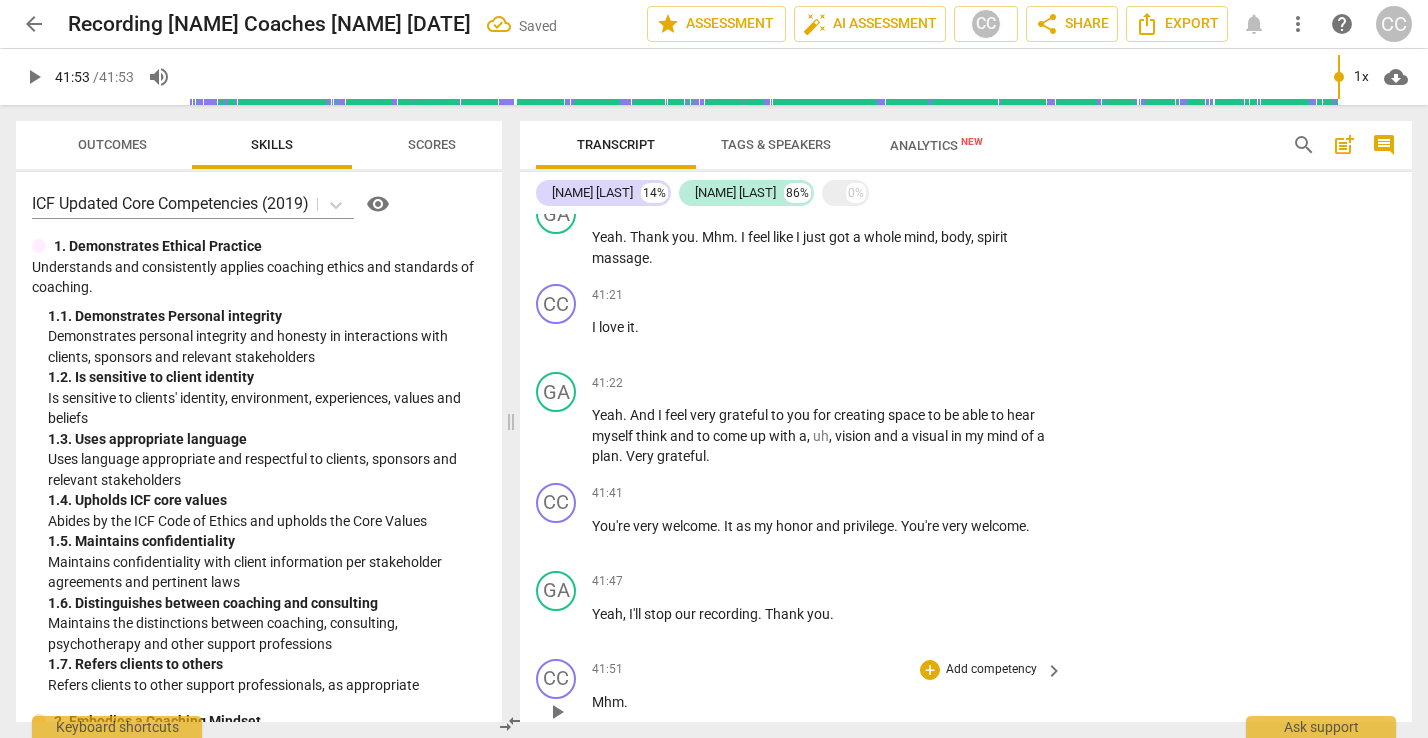 type 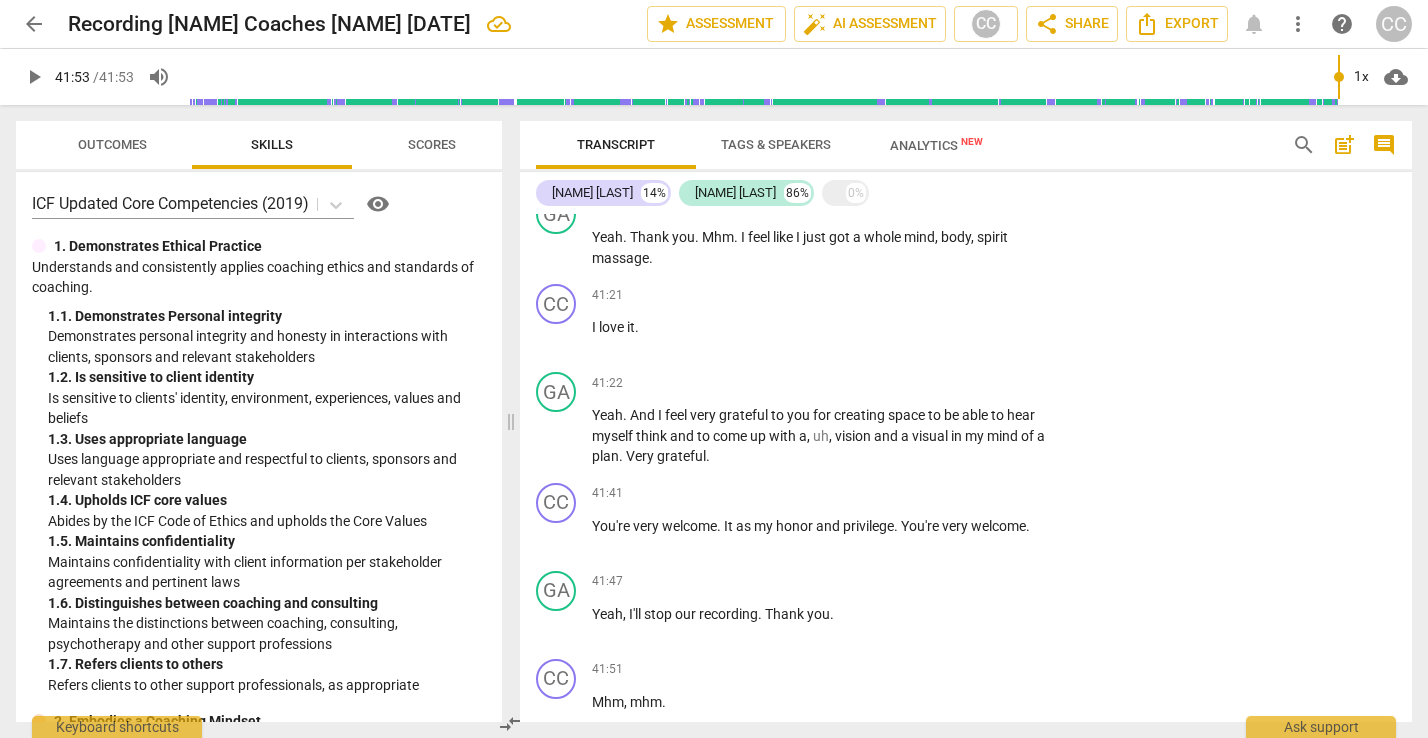 click on "Analytics   New" at bounding box center [936, 145] 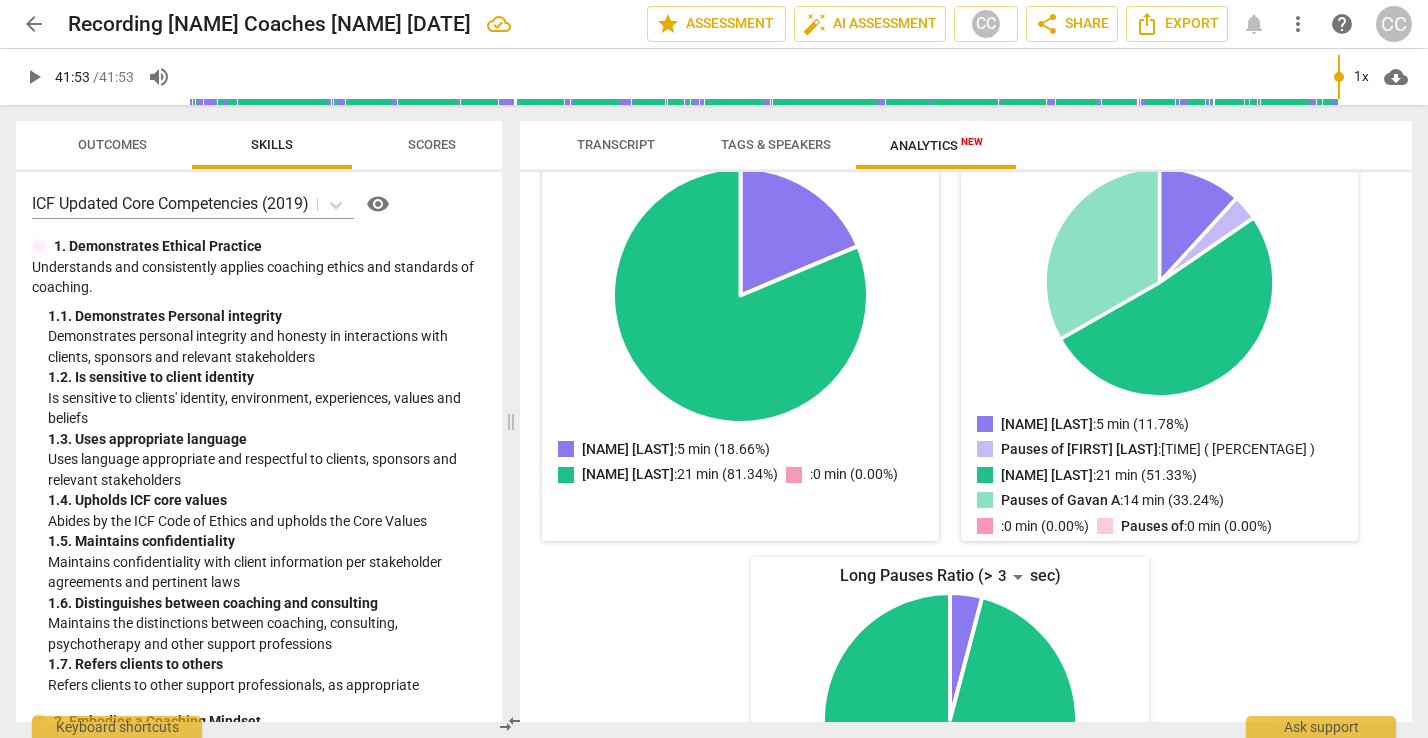 scroll, scrollTop: 333, scrollLeft: 0, axis: vertical 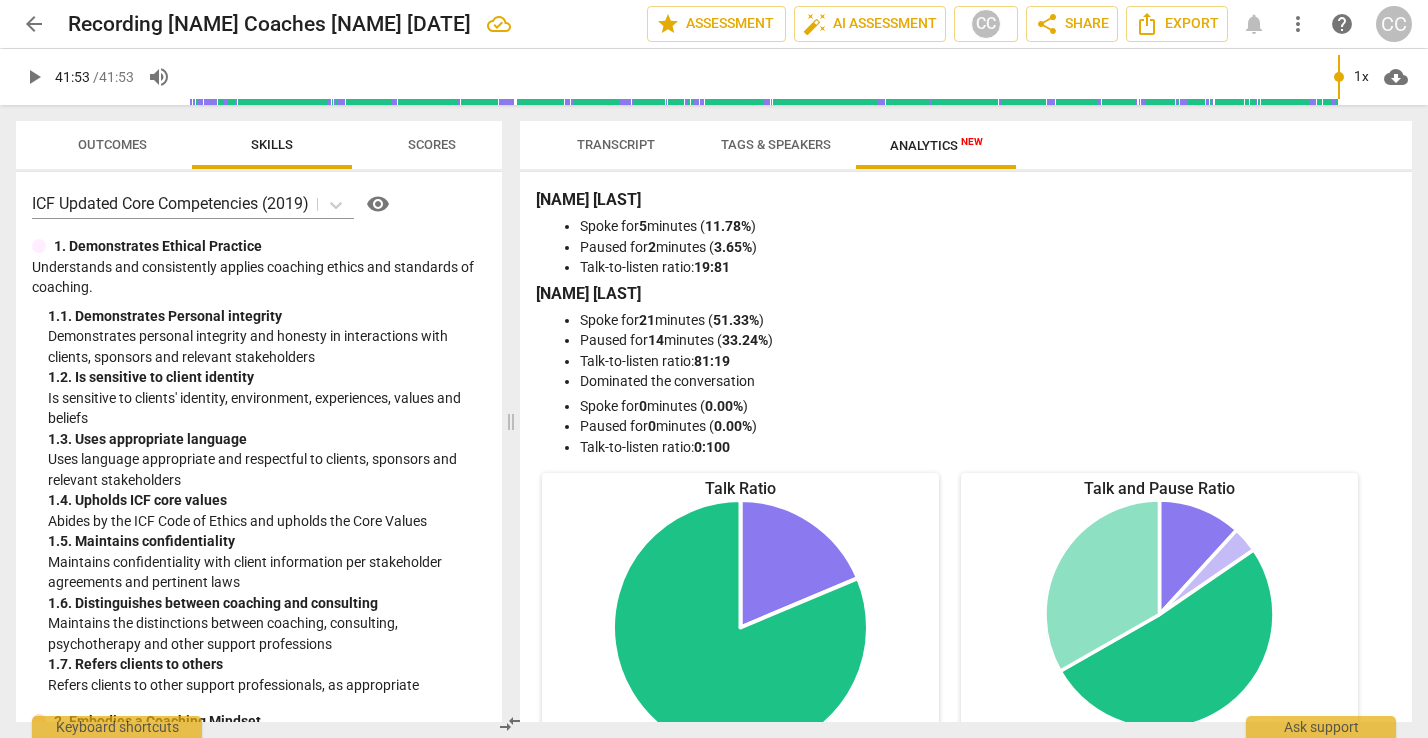 click on "Tags & Speakers" at bounding box center [776, 144] 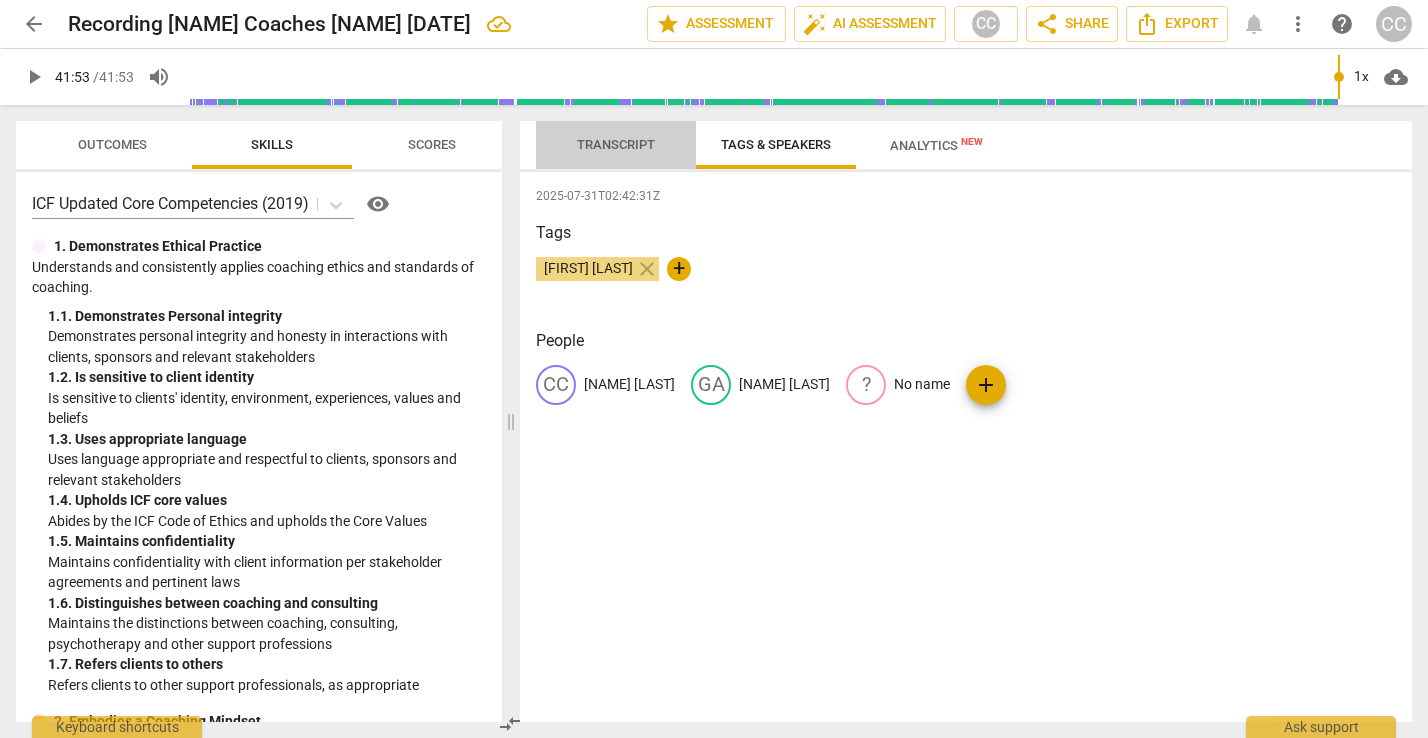click on "Transcript" at bounding box center (616, 144) 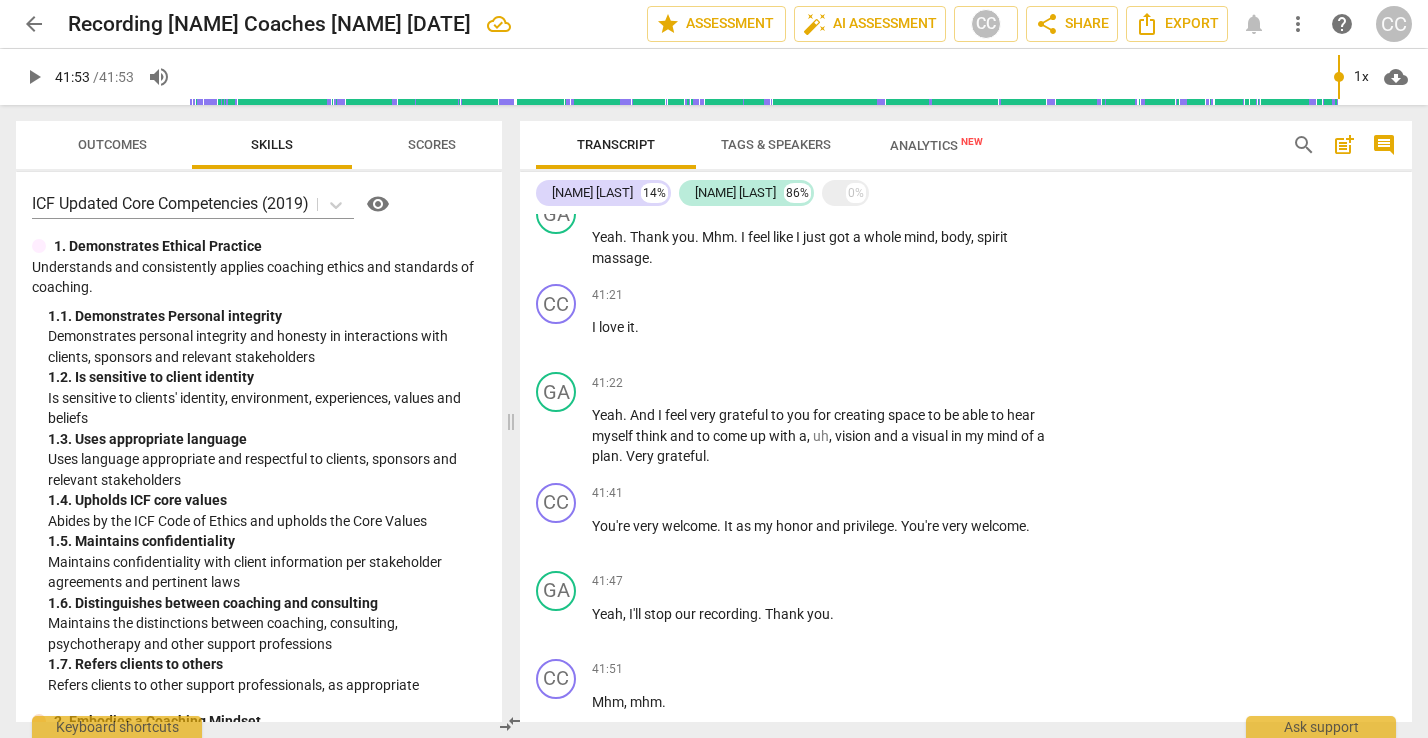 scroll, scrollTop: 14077, scrollLeft: 0, axis: vertical 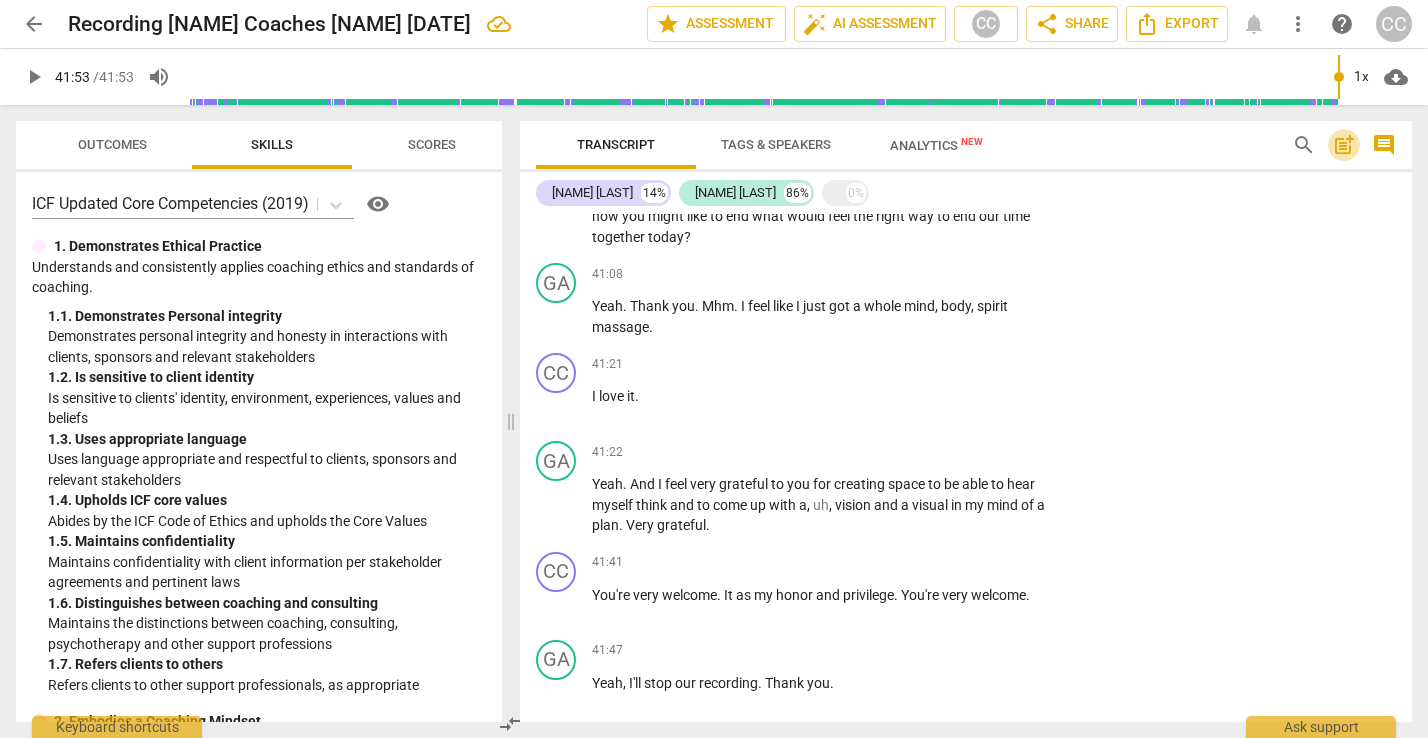 click on "post_add" at bounding box center (1344, 145) 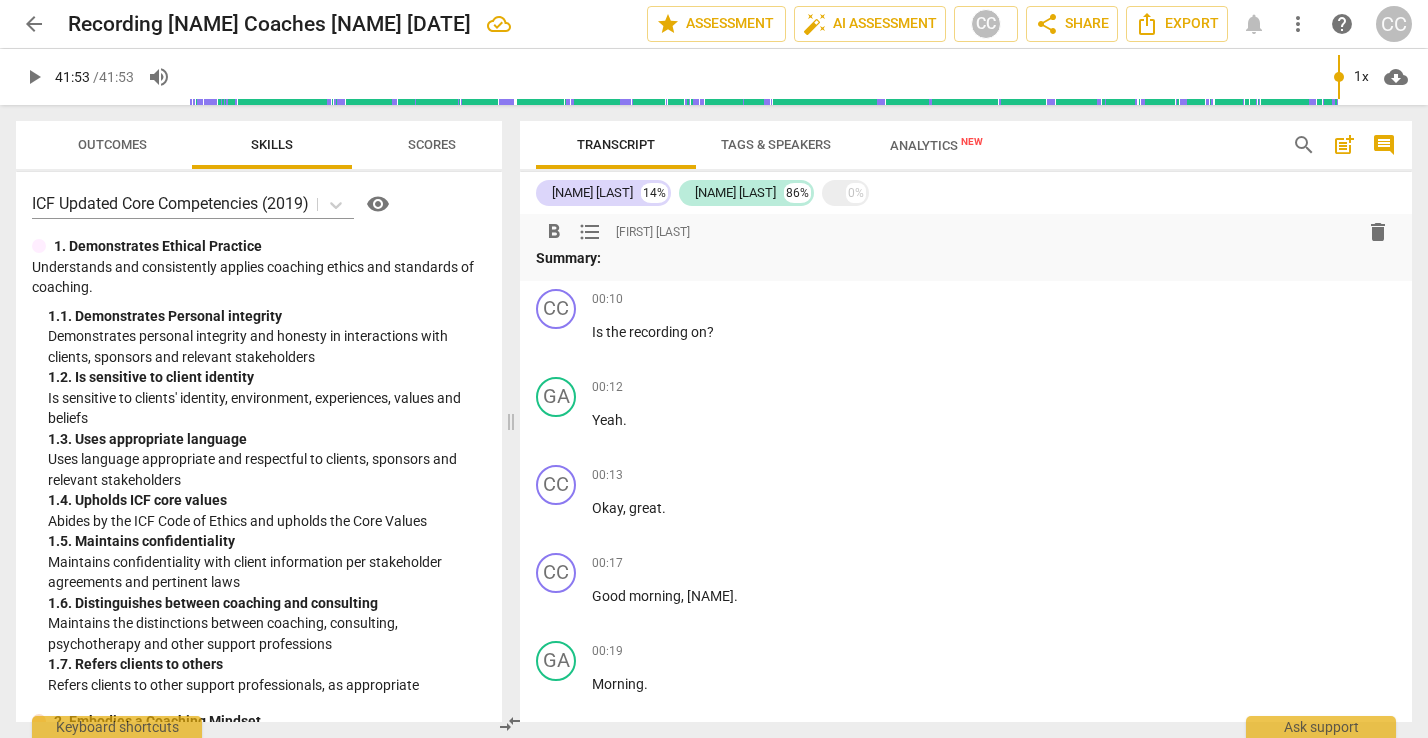 scroll, scrollTop: 17, scrollLeft: 0, axis: vertical 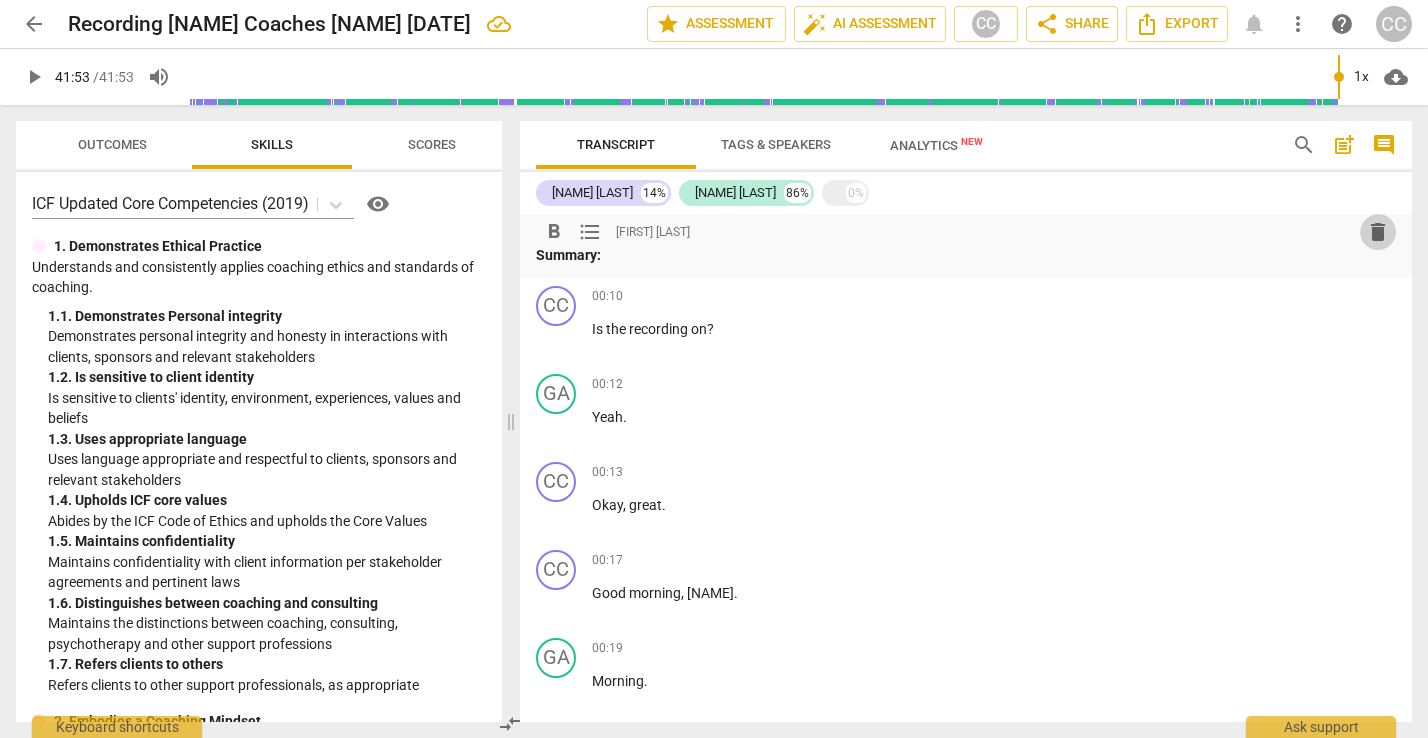click on "delete" at bounding box center [1378, 232] 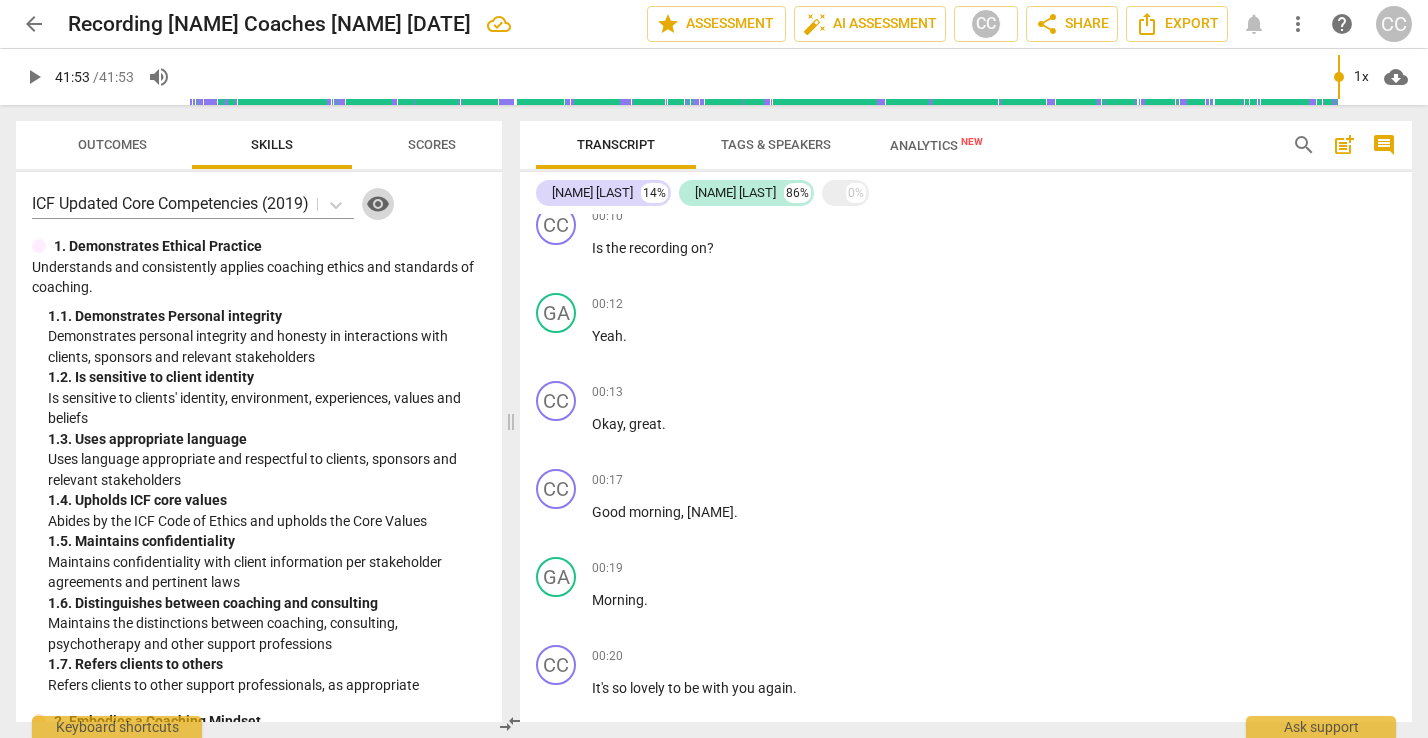 click on "visibility" at bounding box center (378, 204) 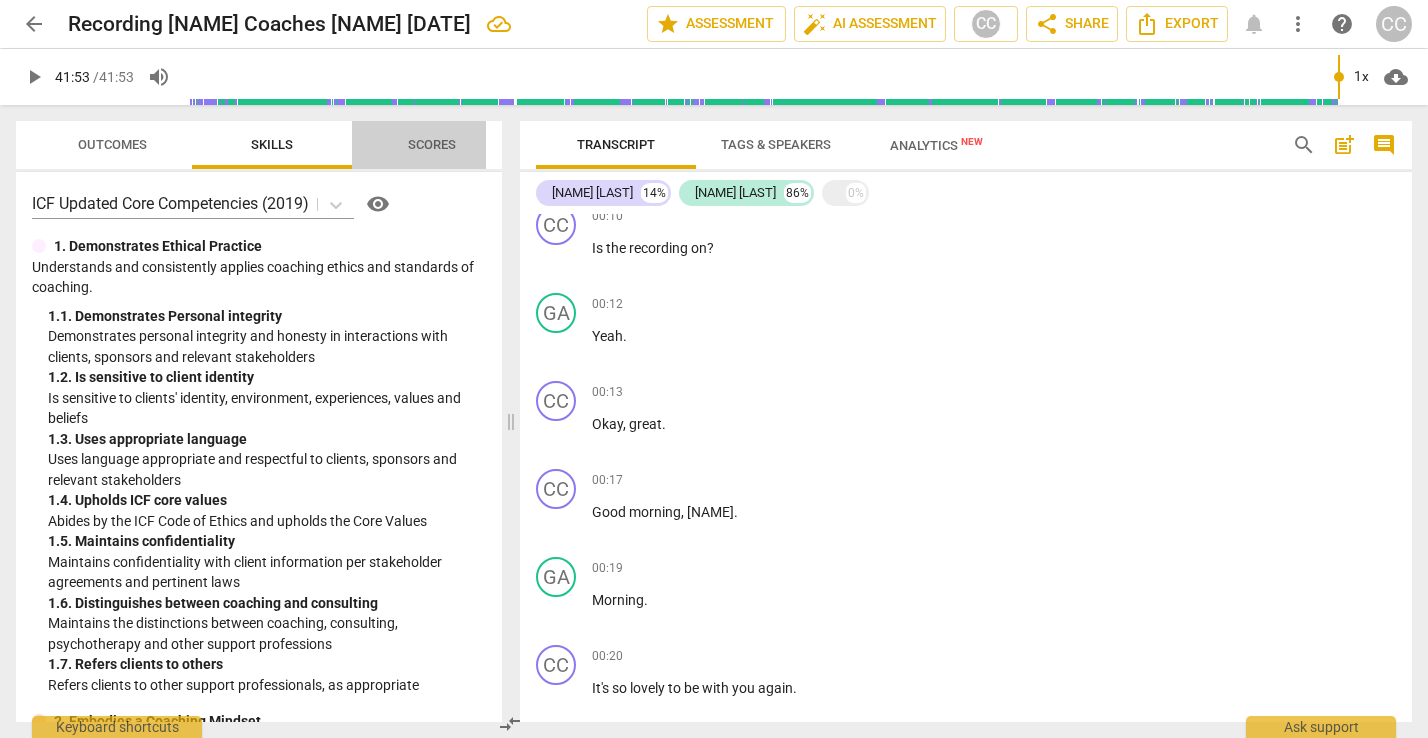 click on "Scores" at bounding box center [432, 144] 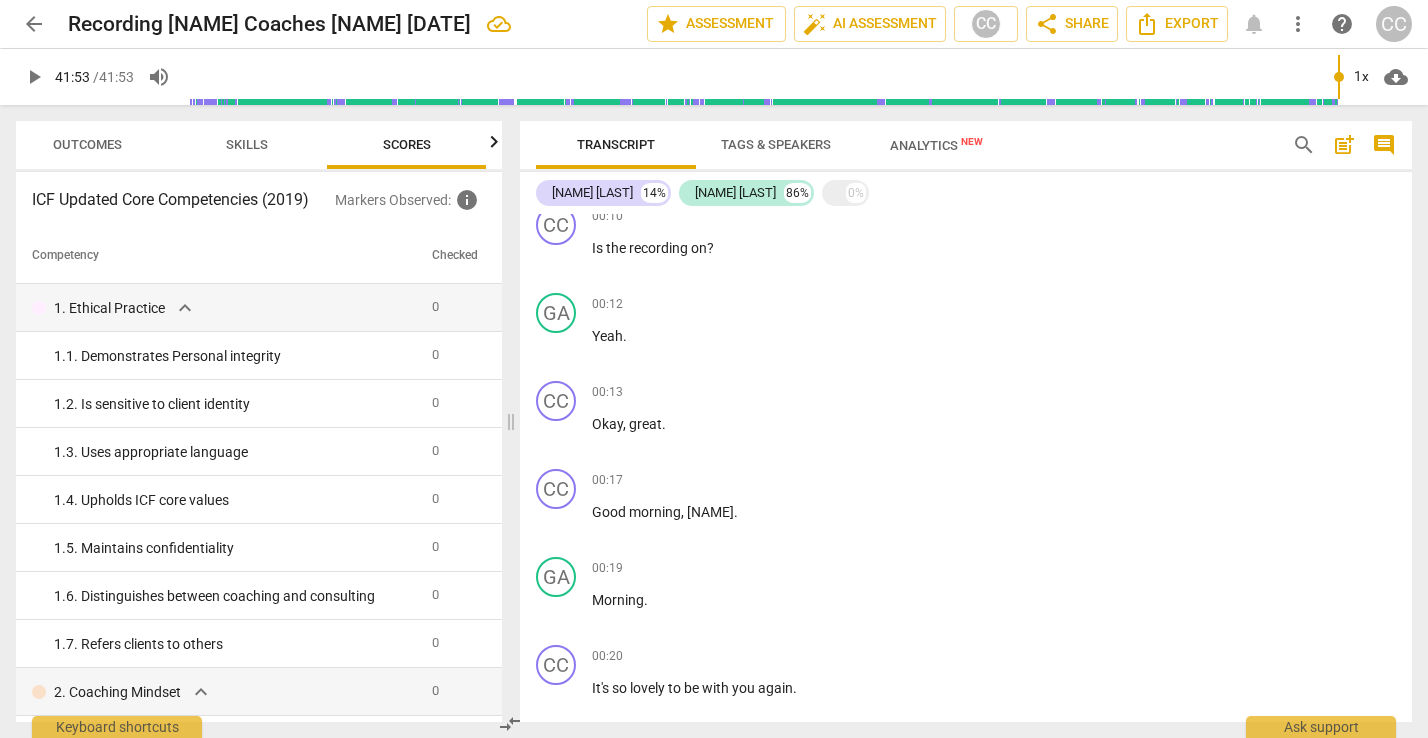 scroll, scrollTop: 0, scrollLeft: 26, axis: horizontal 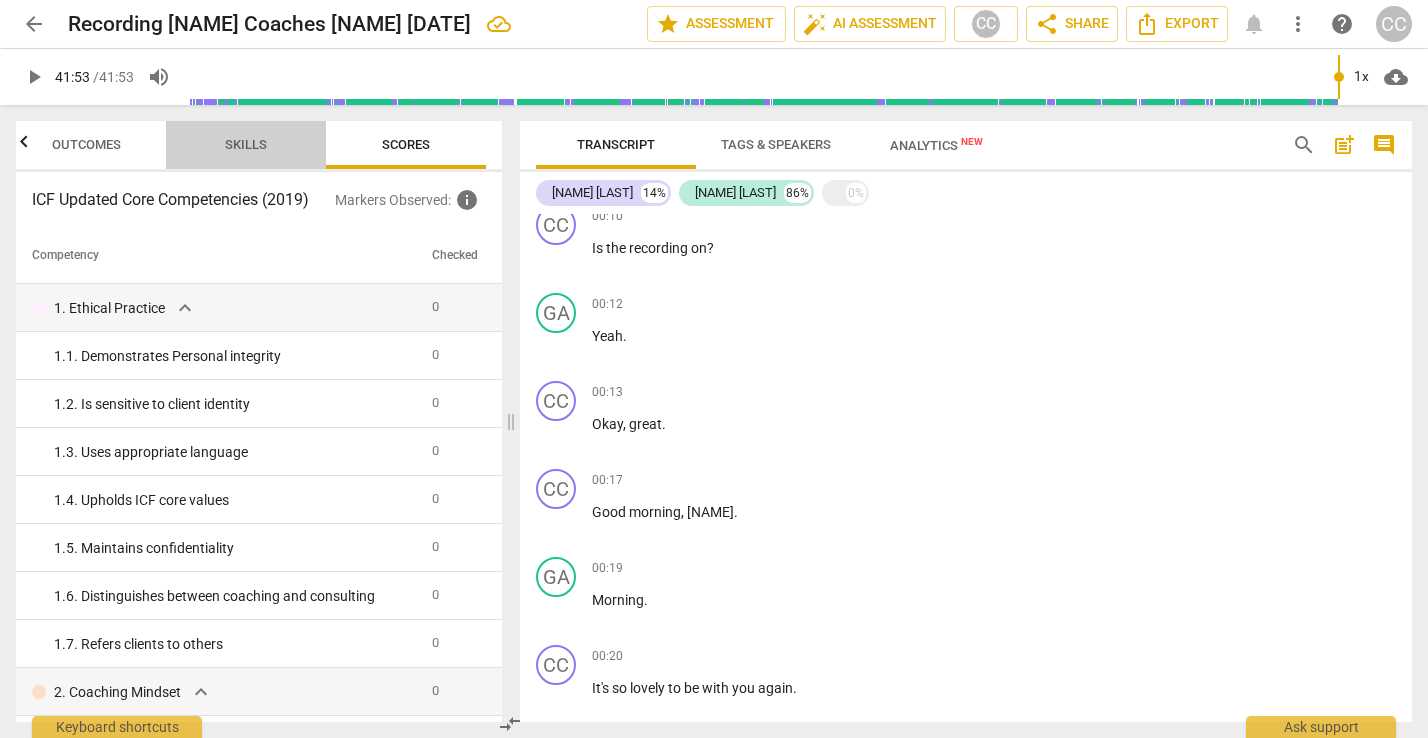 click on "Skills" at bounding box center [246, 144] 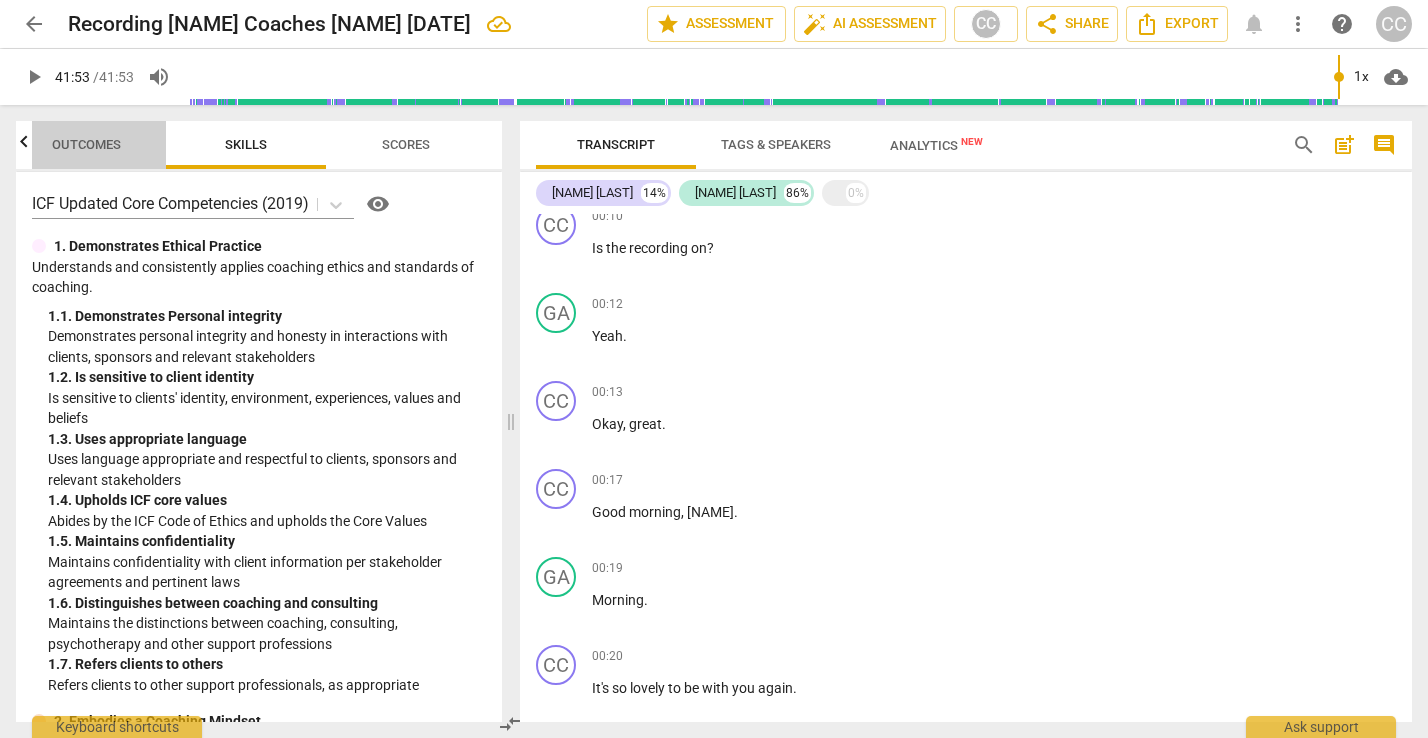 click on "Outcomes" at bounding box center (86, 144) 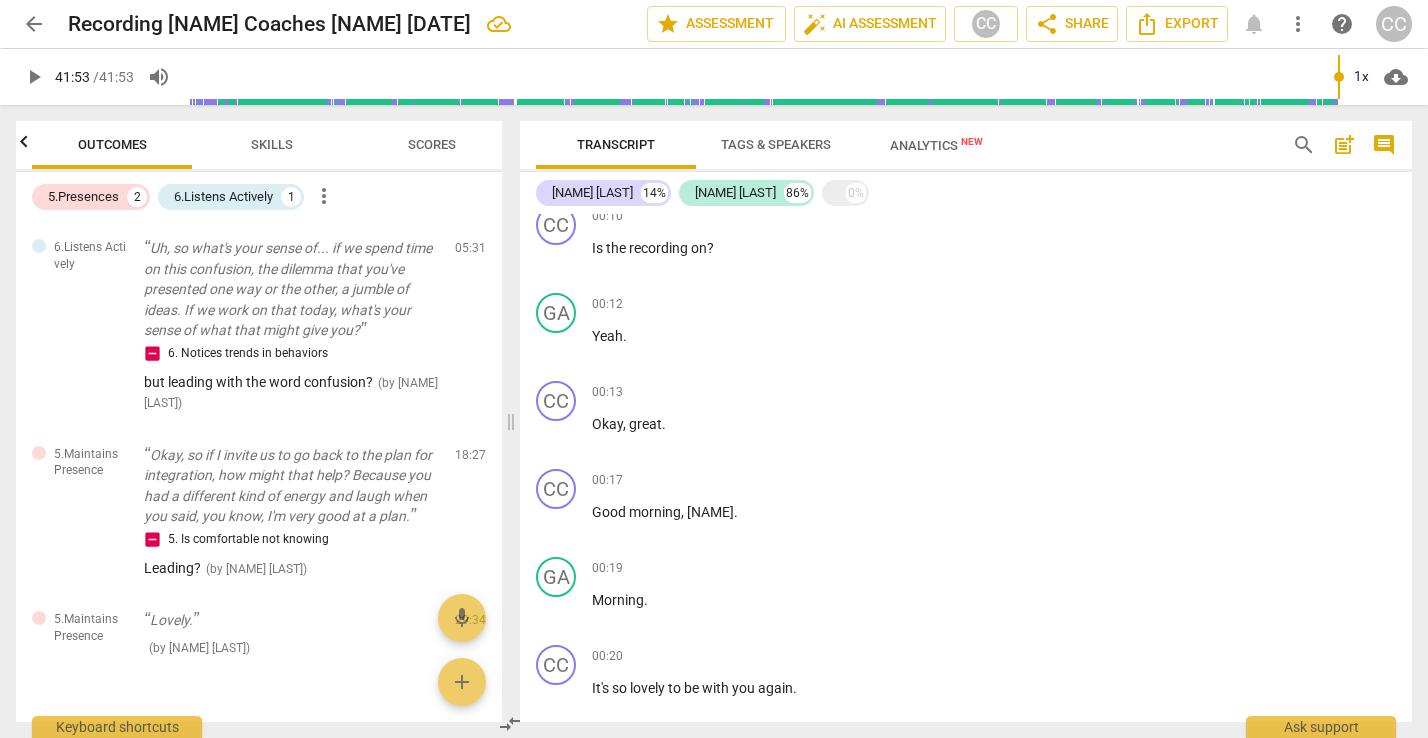 scroll, scrollTop: 0, scrollLeft: 0, axis: both 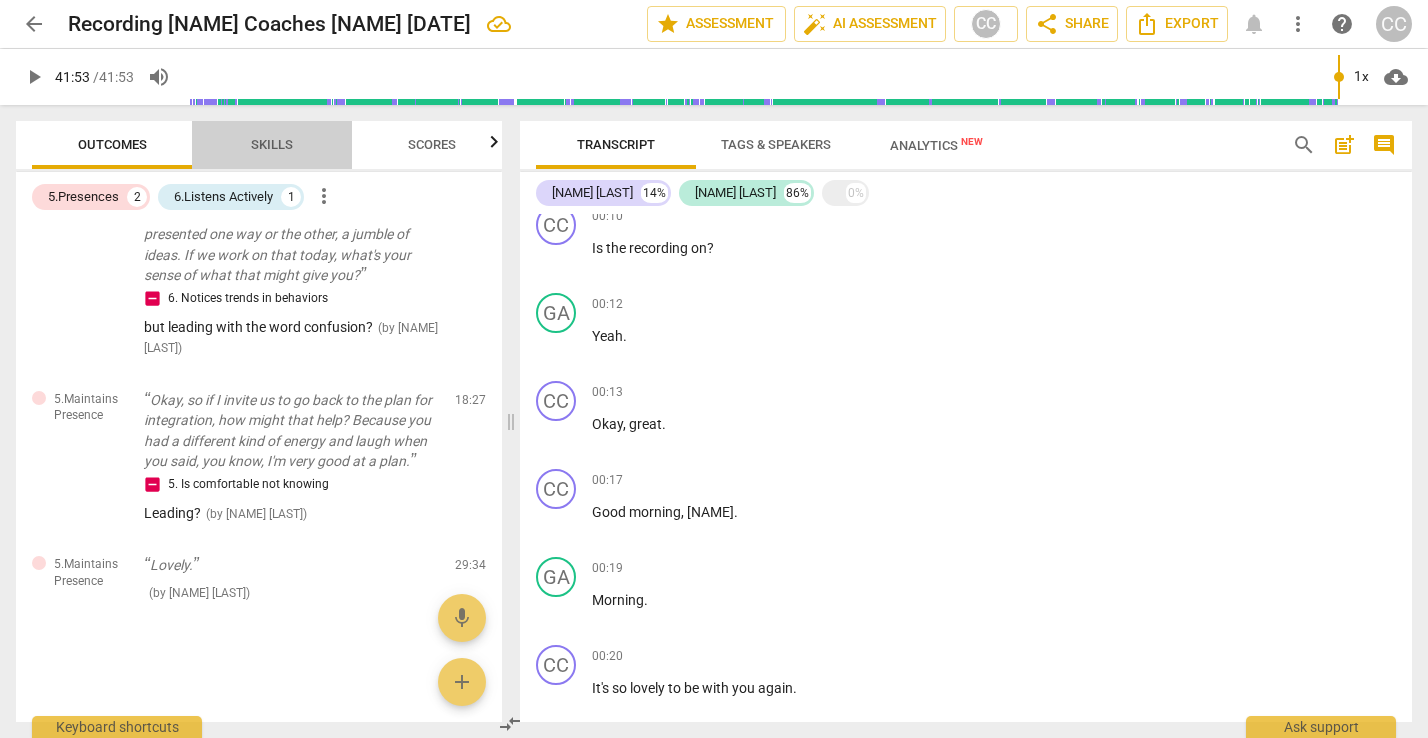 click on "Skills" at bounding box center [272, 144] 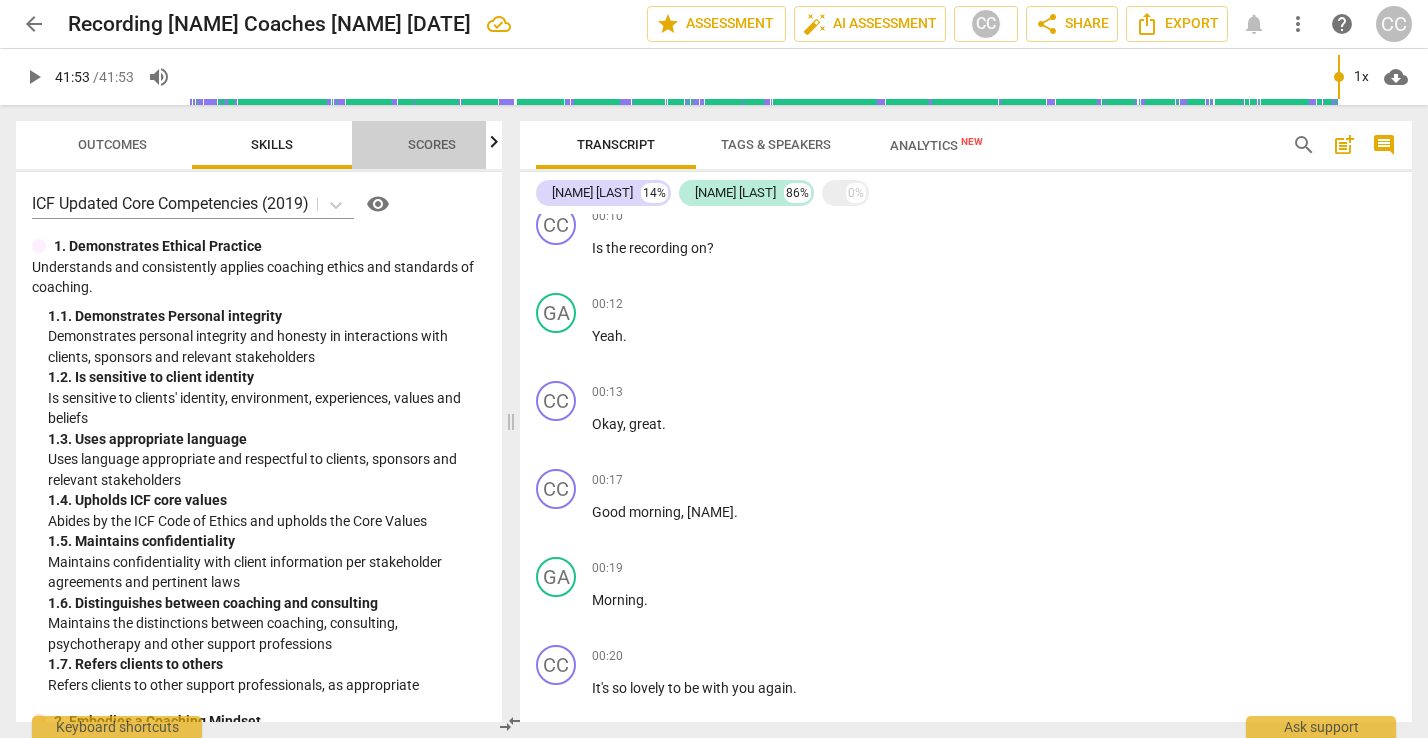 click on "Scores" at bounding box center (432, 144) 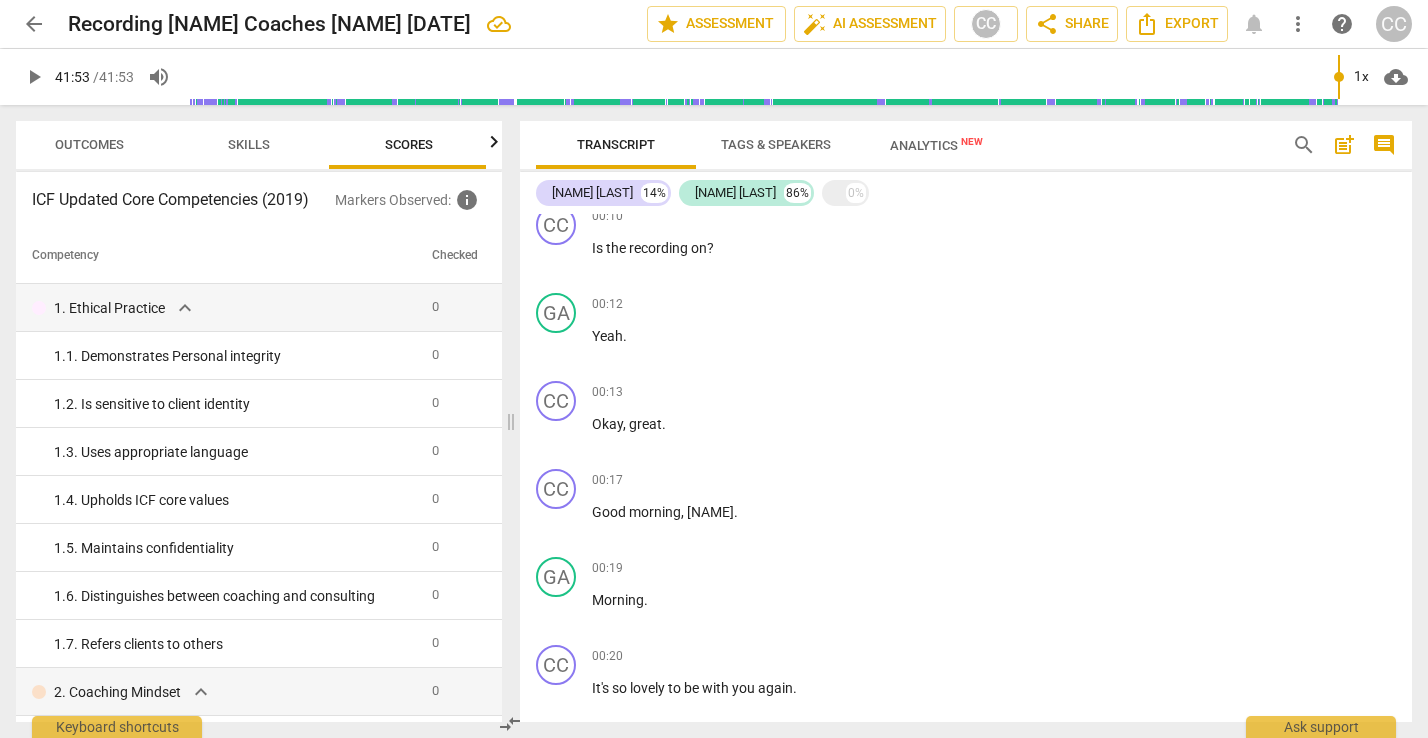 scroll, scrollTop: 0, scrollLeft: 26, axis: horizontal 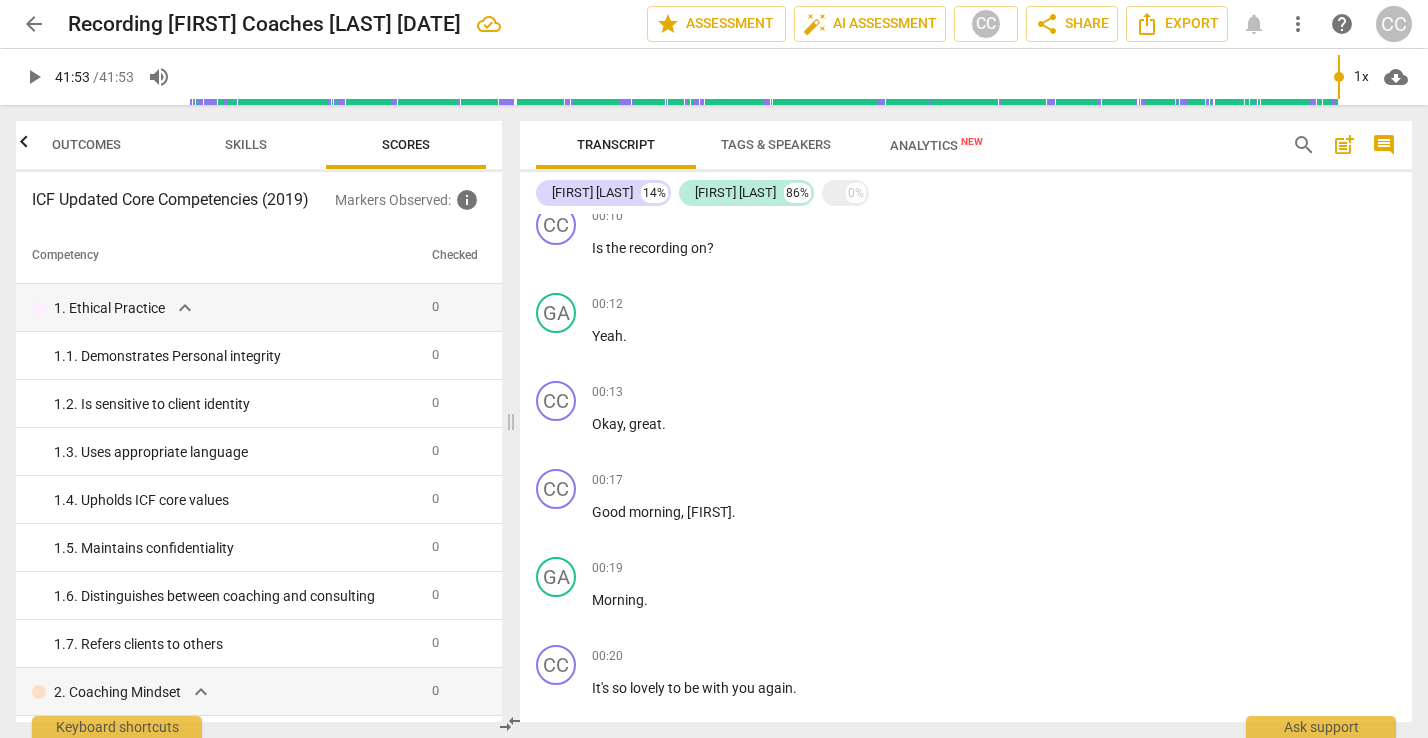 click at bounding box center (494, 141) 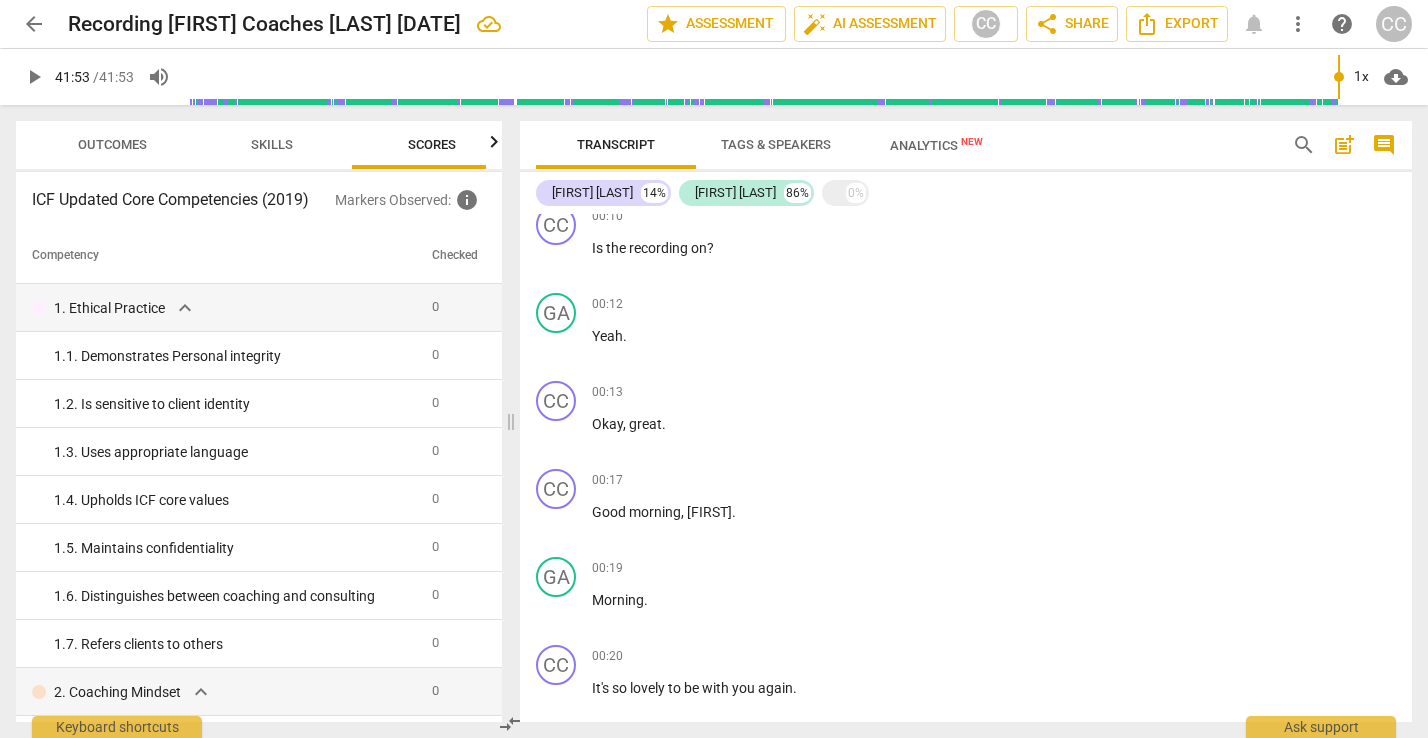 click on "Outcomes" at bounding box center (112, 144) 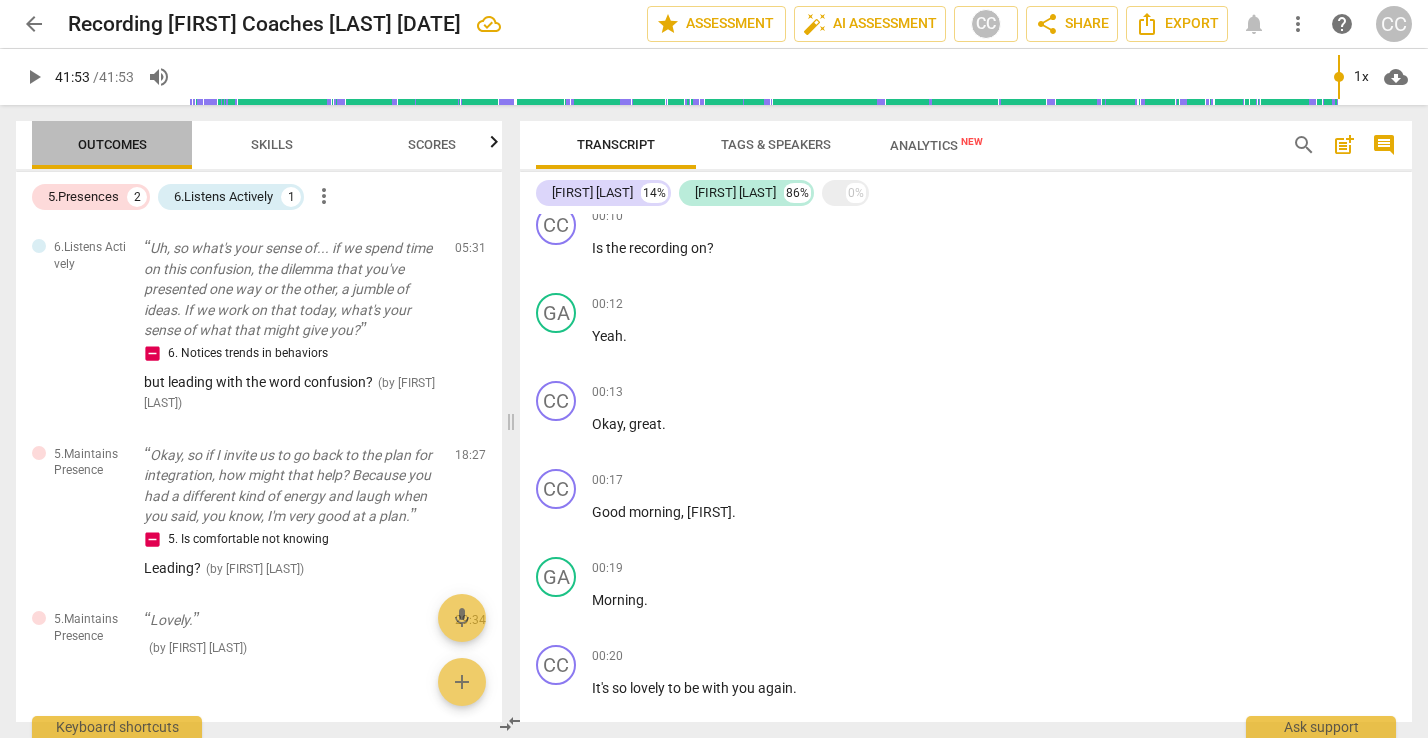 click on "Outcomes" at bounding box center [112, 145] 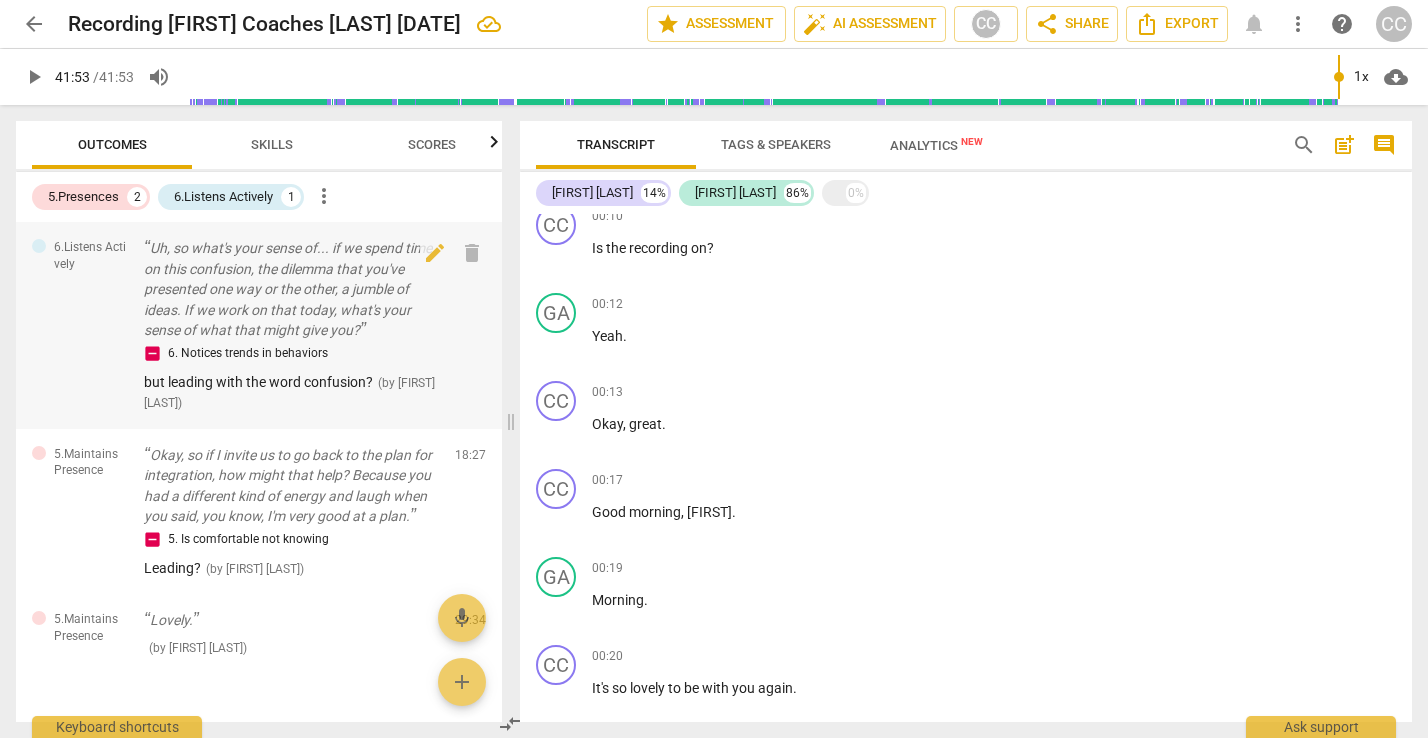 click on "6.Listens Actively Uh, so what's your sense of... if we spend time on this confusion, the dilemma that you've presented one way or the other, a jumble of ideas. If we work on that today, what's your sense of what that might give you? 6. Notices trends in behaviors but leading with the word confusion? ( by Cindy Charlton ) 05:31 edit delete" at bounding box center (259, 325) 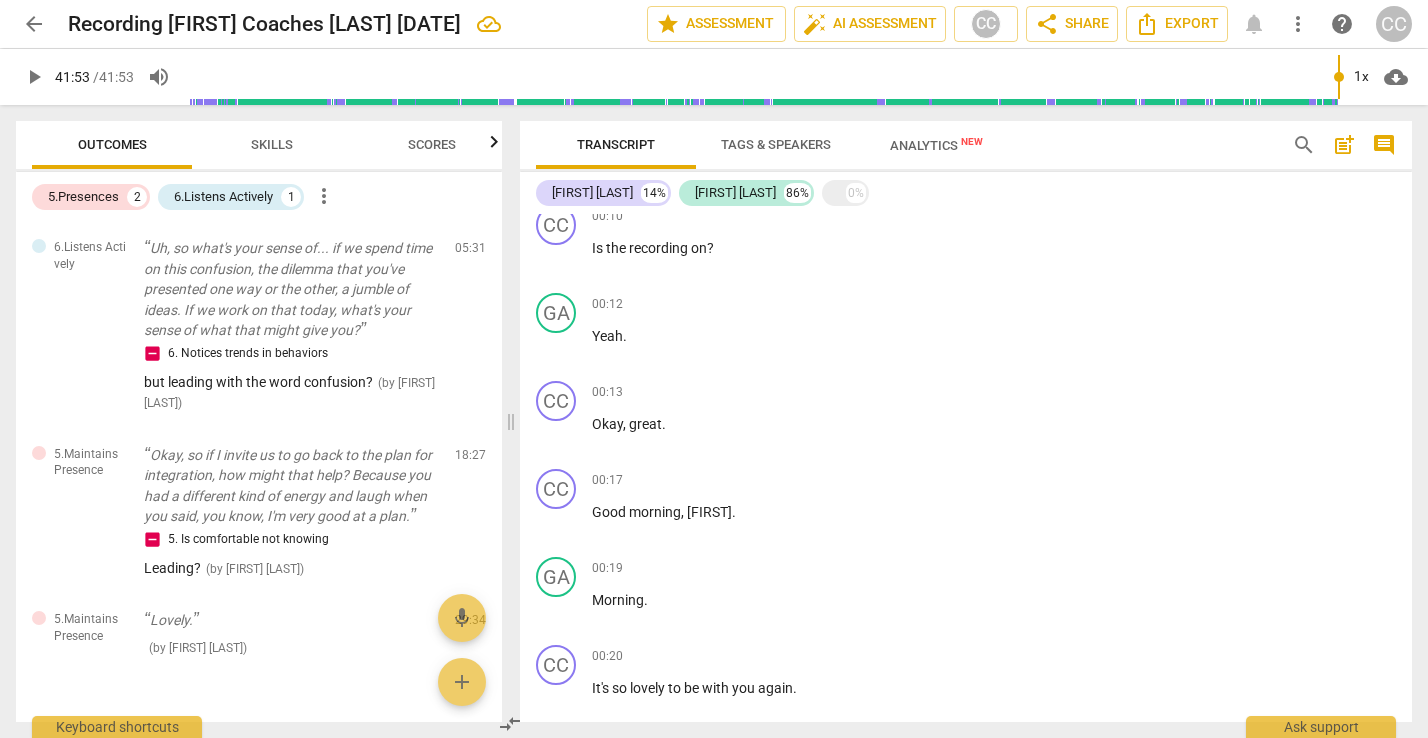 click on "cloud_download" at bounding box center [1396, 77] 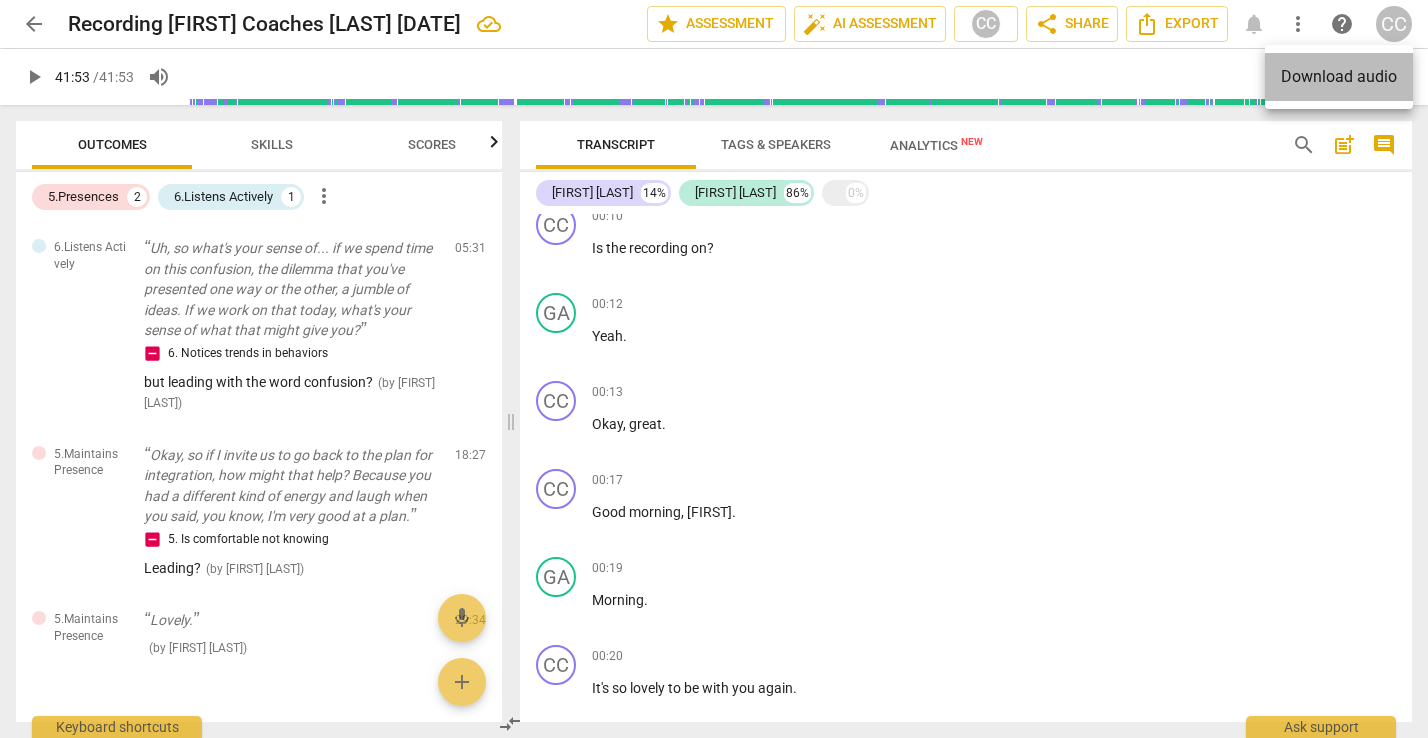 click on "Download audio" at bounding box center (1339, 77) 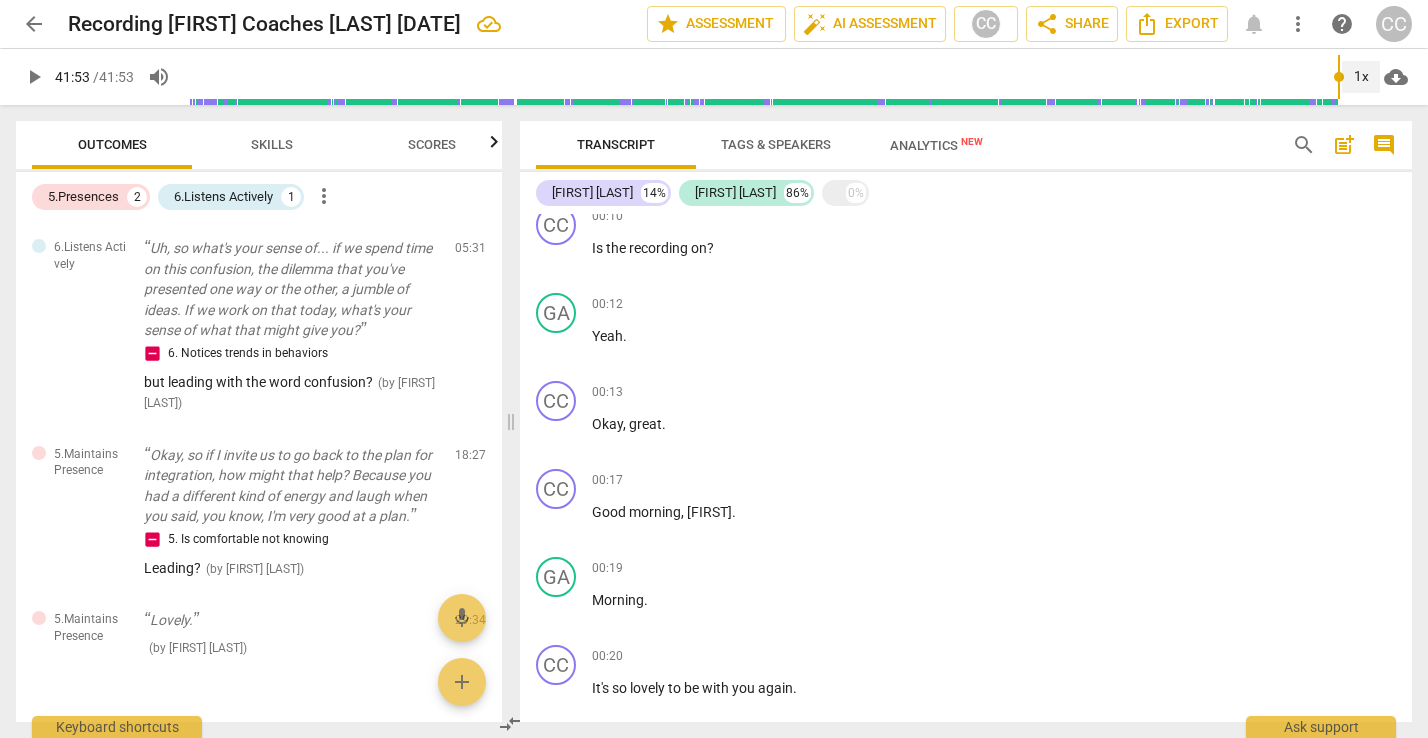 click on "1x" at bounding box center (1361, 77) 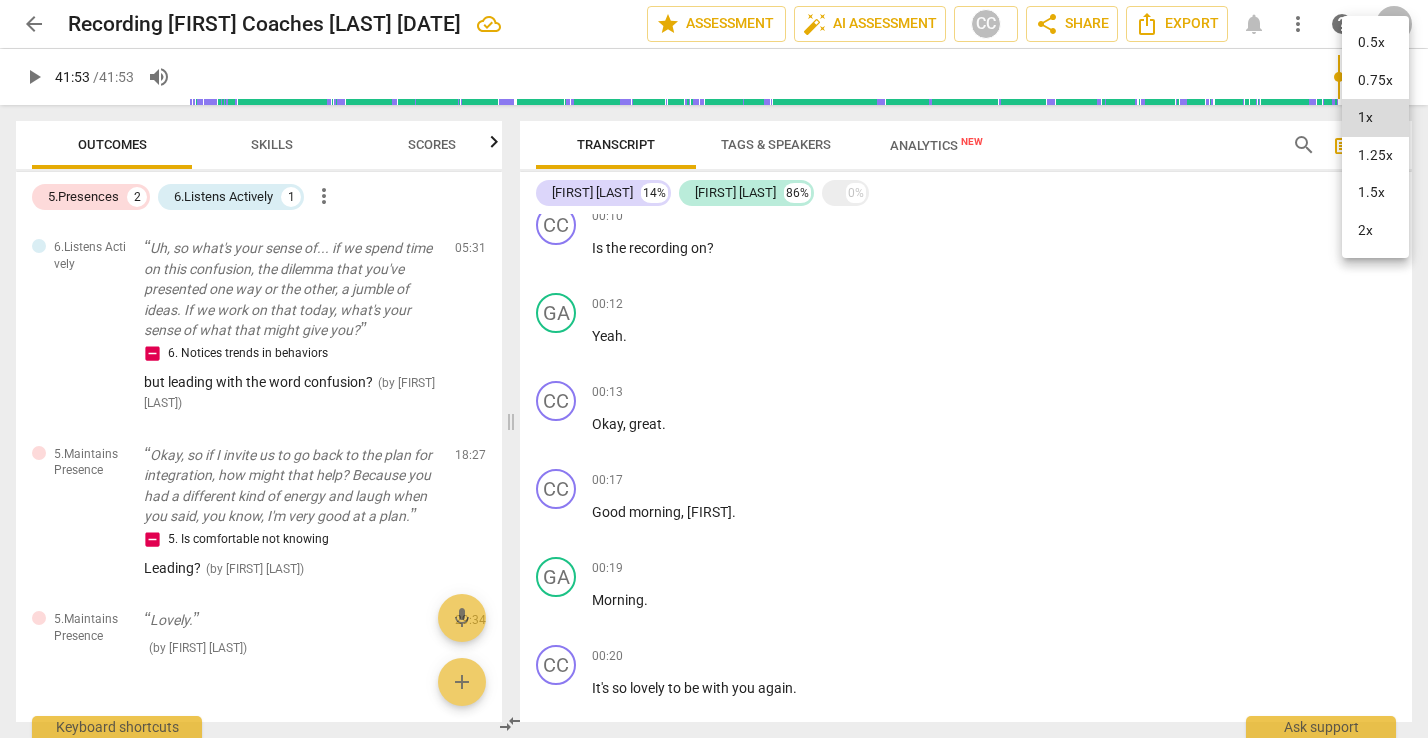 drag, startPoint x: 1418, startPoint y: 466, endPoint x: 1066, endPoint y: 157, distance: 468.38553 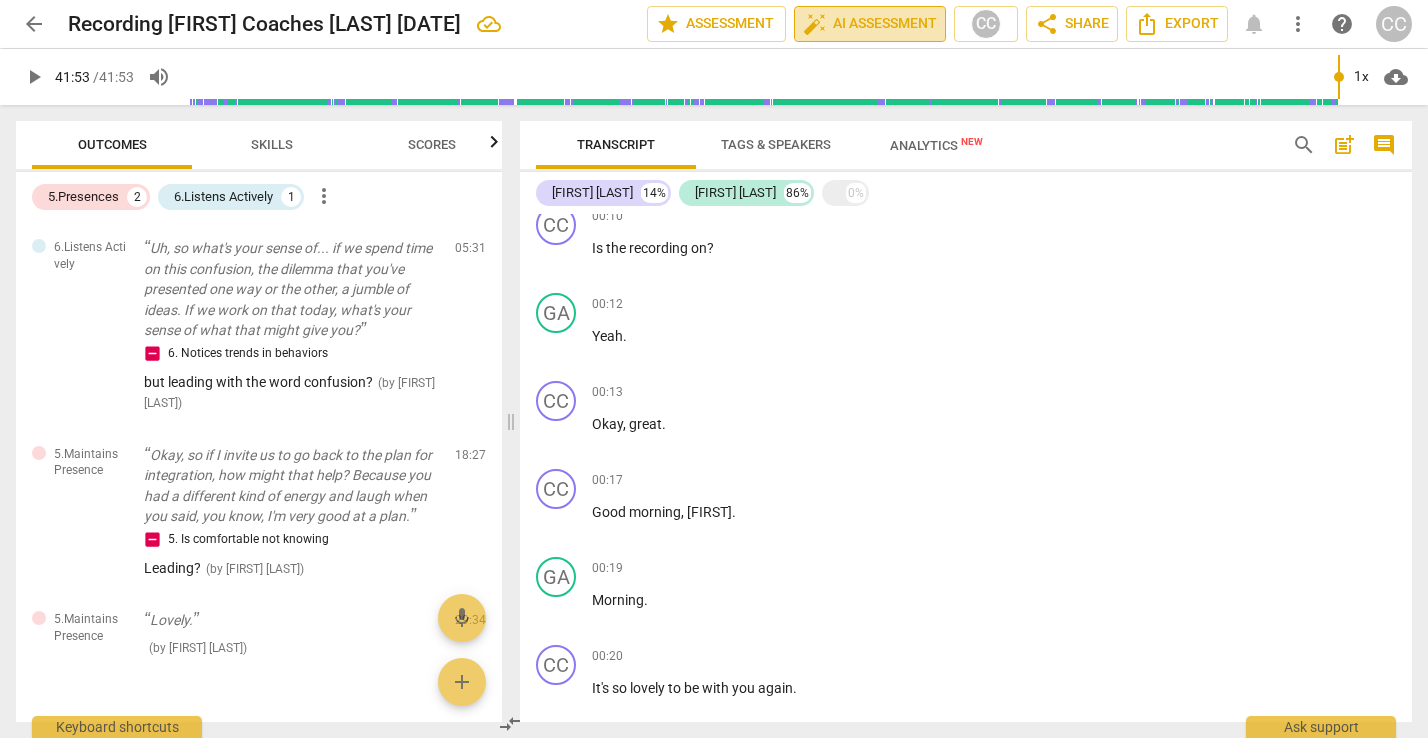 click on "auto_fix_high    AI Assessment" at bounding box center (870, 24) 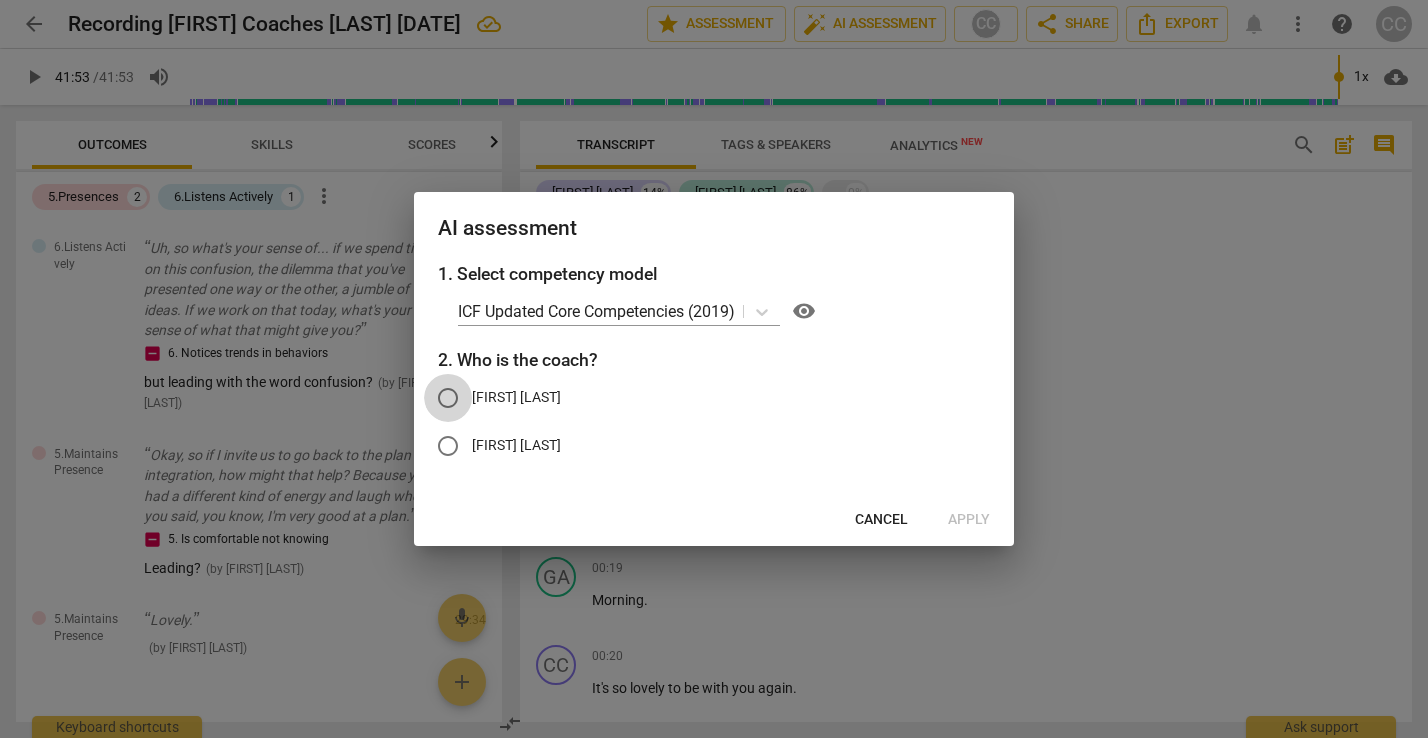 click on "[NAME] [LAST]" at bounding box center (448, 398) 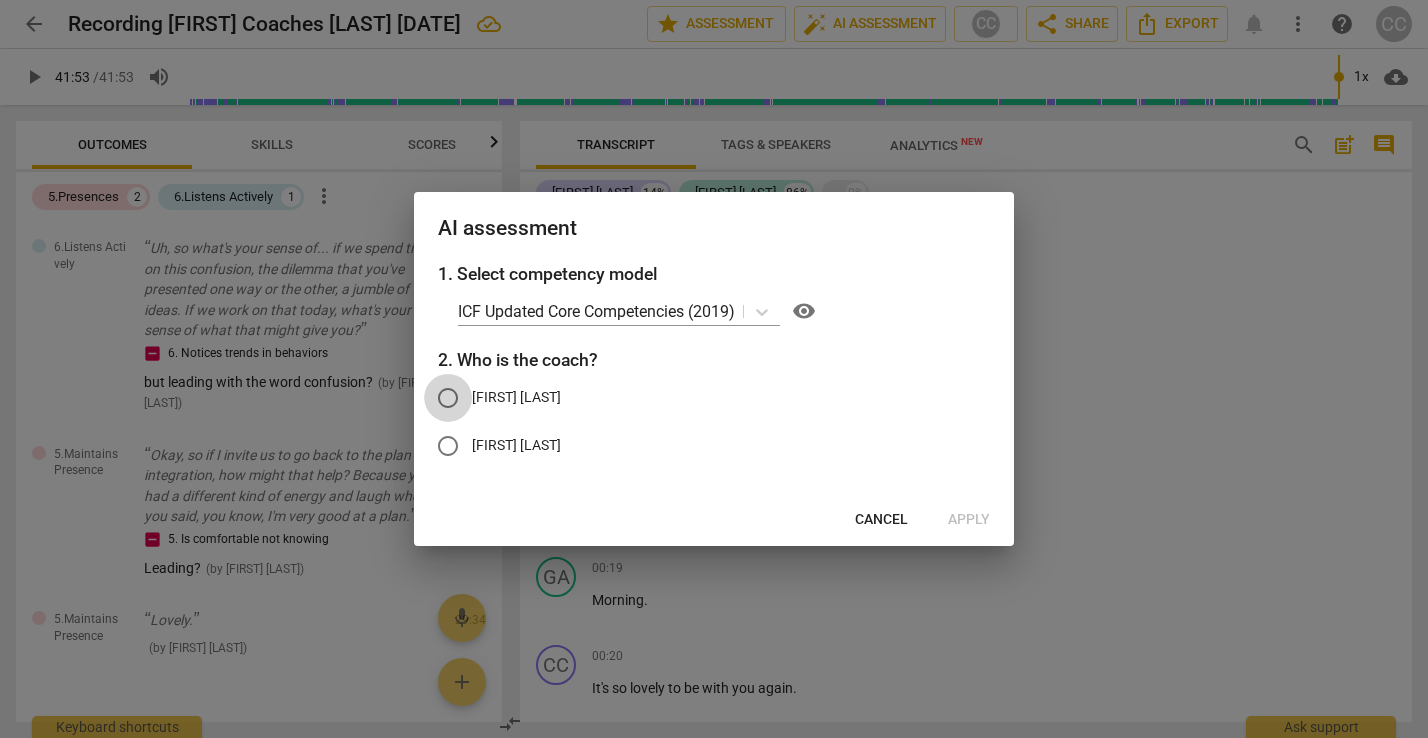 radio on "true" 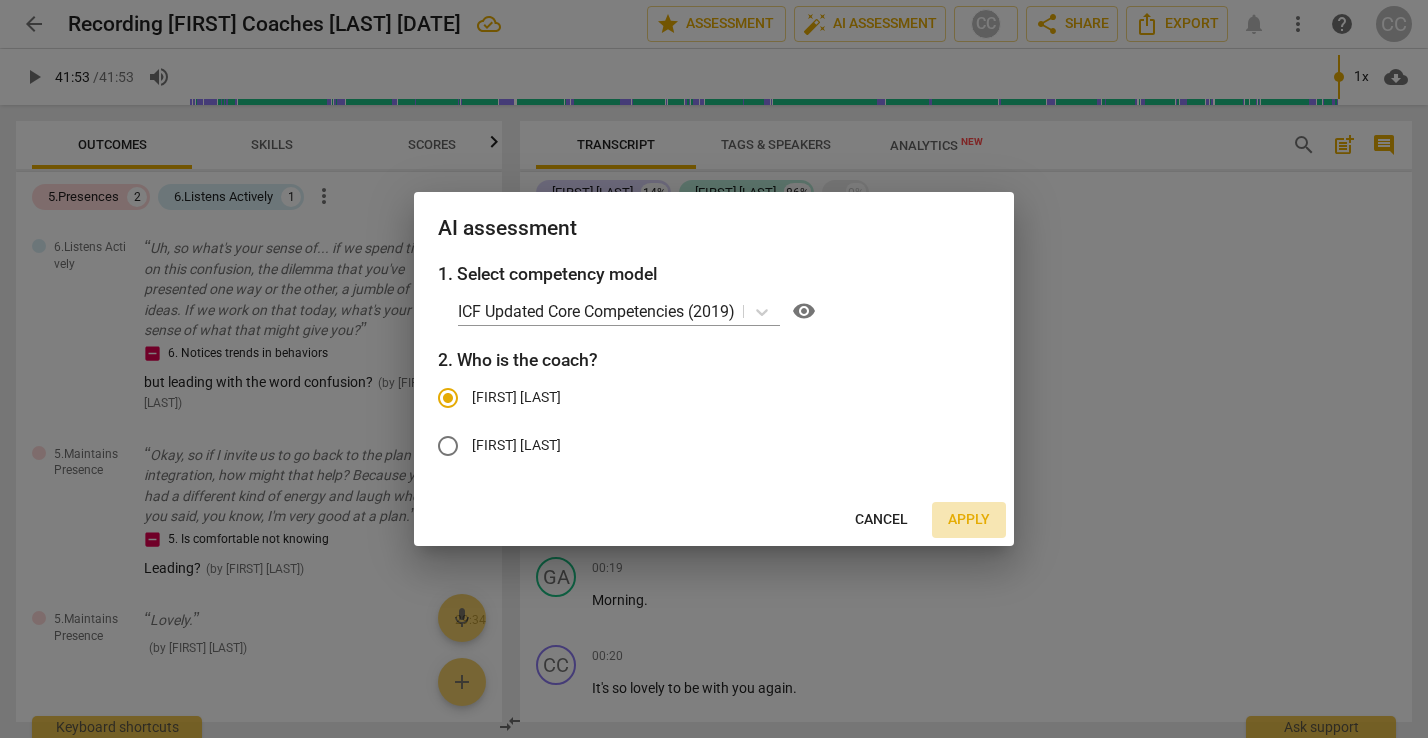click on "Apply" at bounding box center (969, 520) 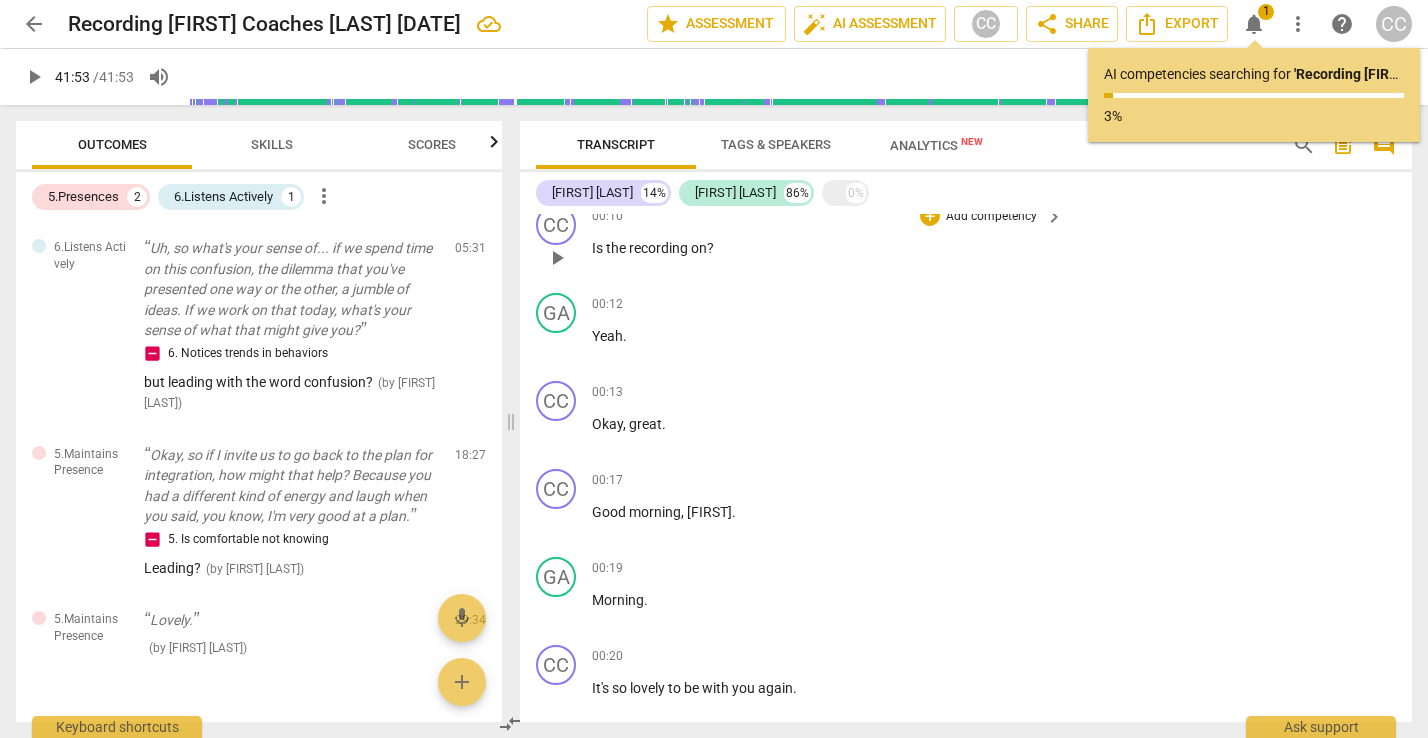click on "CC play_arrow pause 00:10 + Add competency keyboard_arrow_right Is   the   recording   on ?" at bounding box center (966, 241) 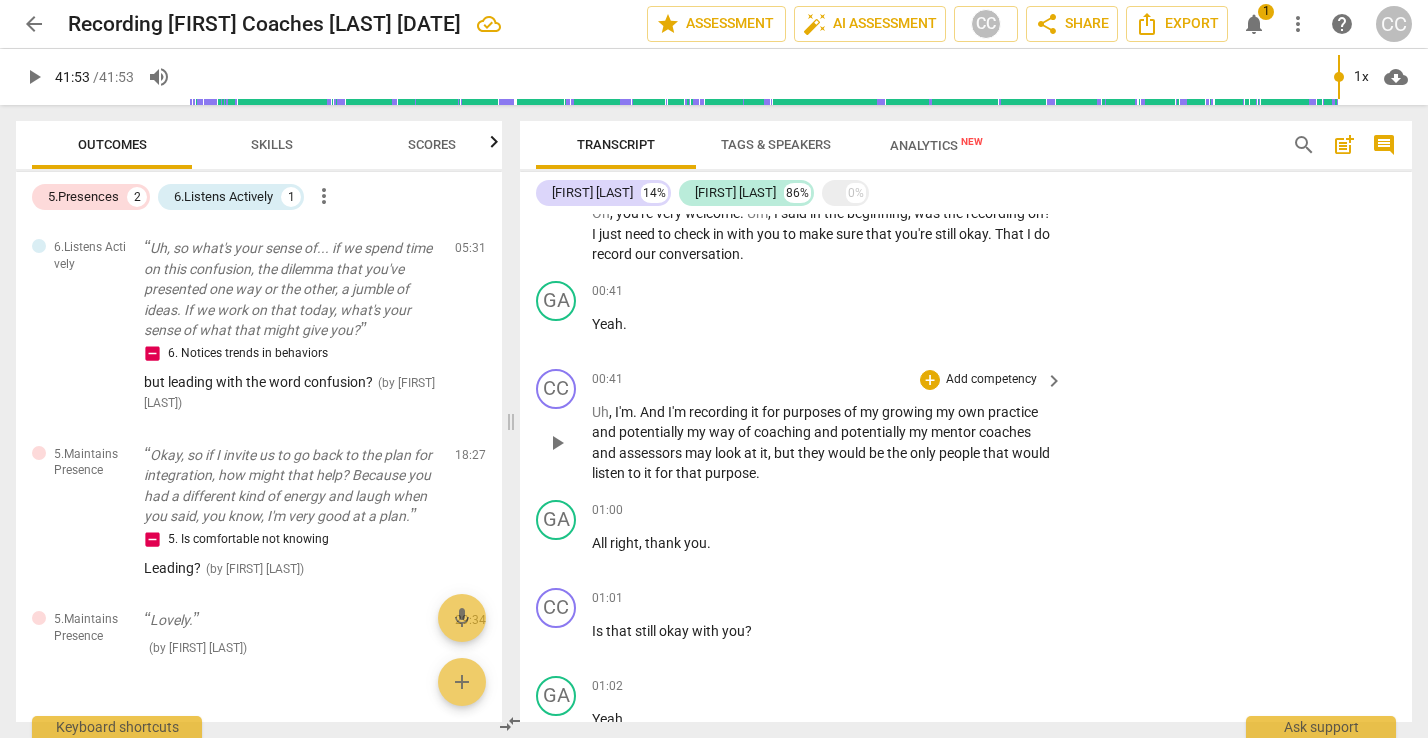 scroll, scrollTop: 671, scrollLeft: 0, axis: vertical 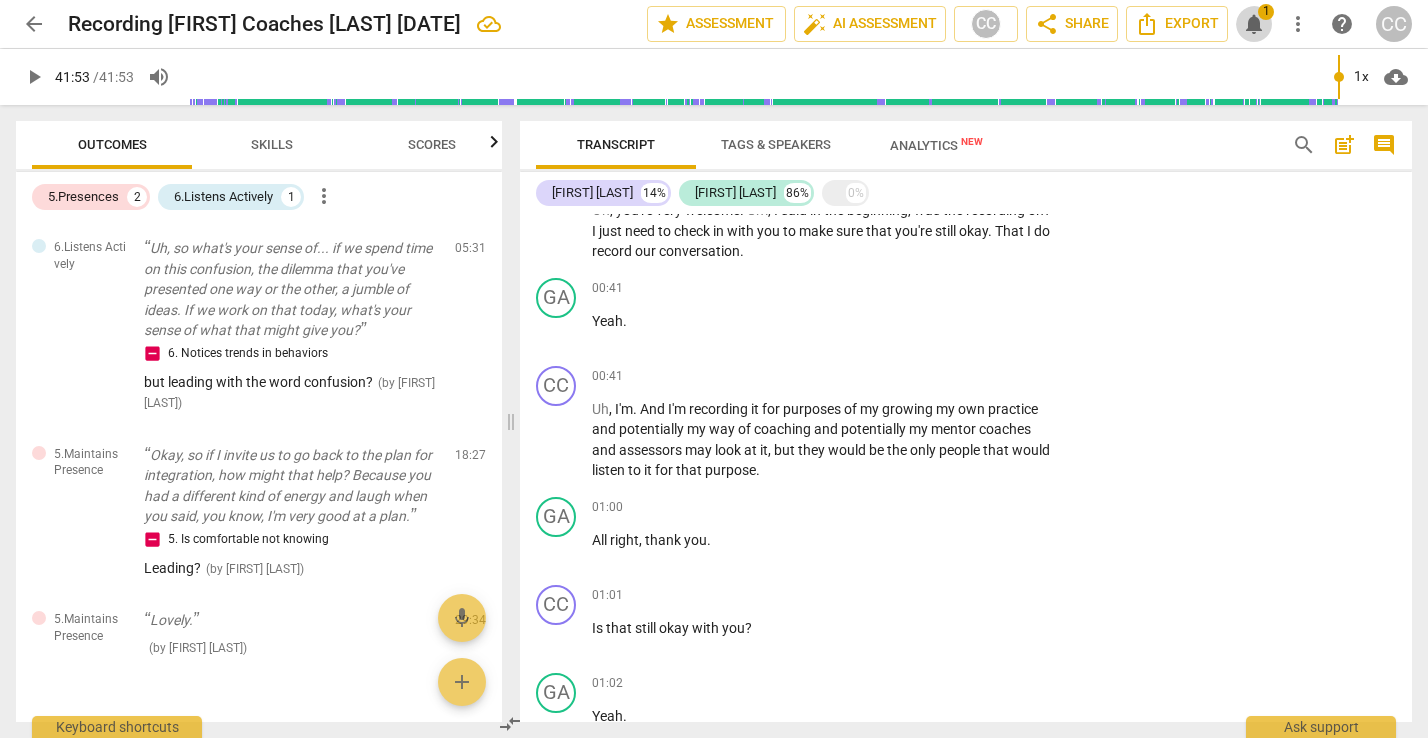click on "notifications" at bounding box center [1254, 24] 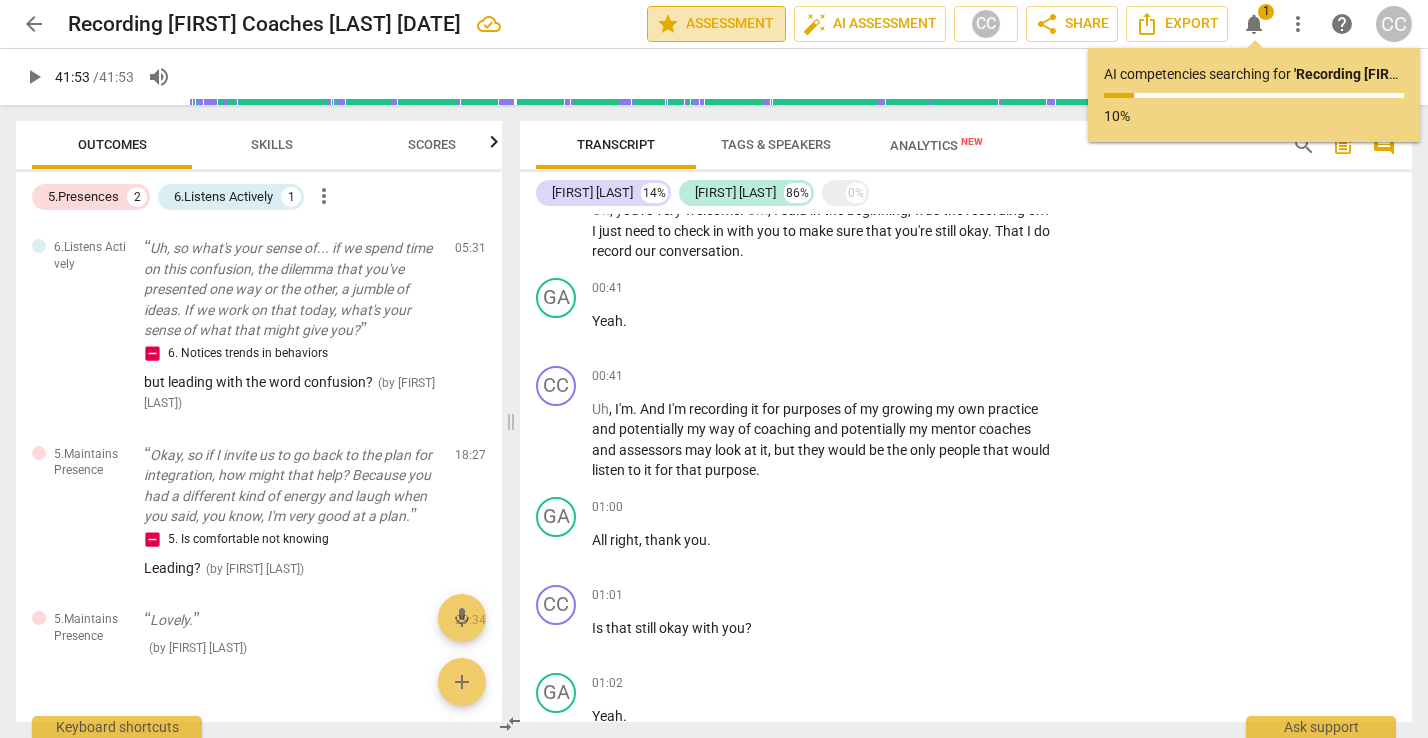 click on "star    Assessment" at bounding box center [716, 24] 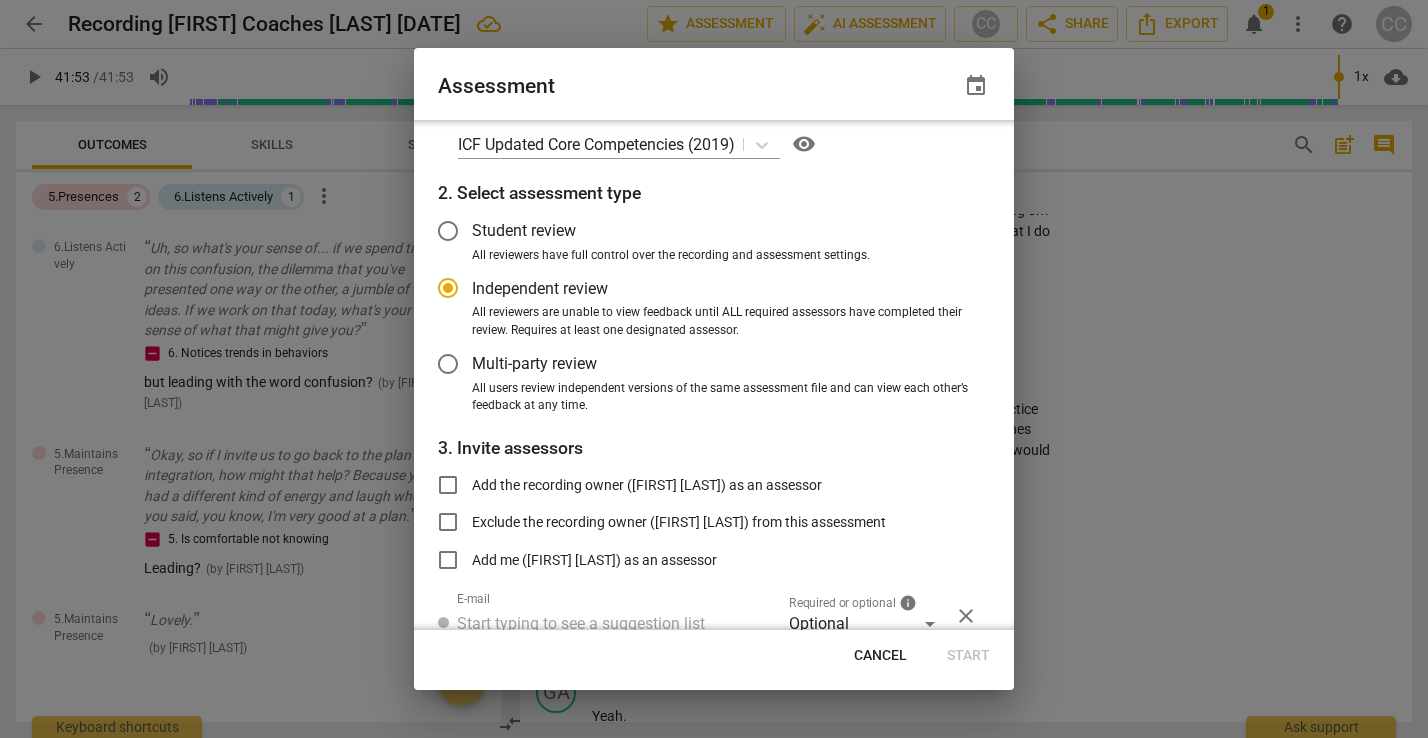 scroll, scrollTop: 33, scrollLeft: 0, axis: vertical 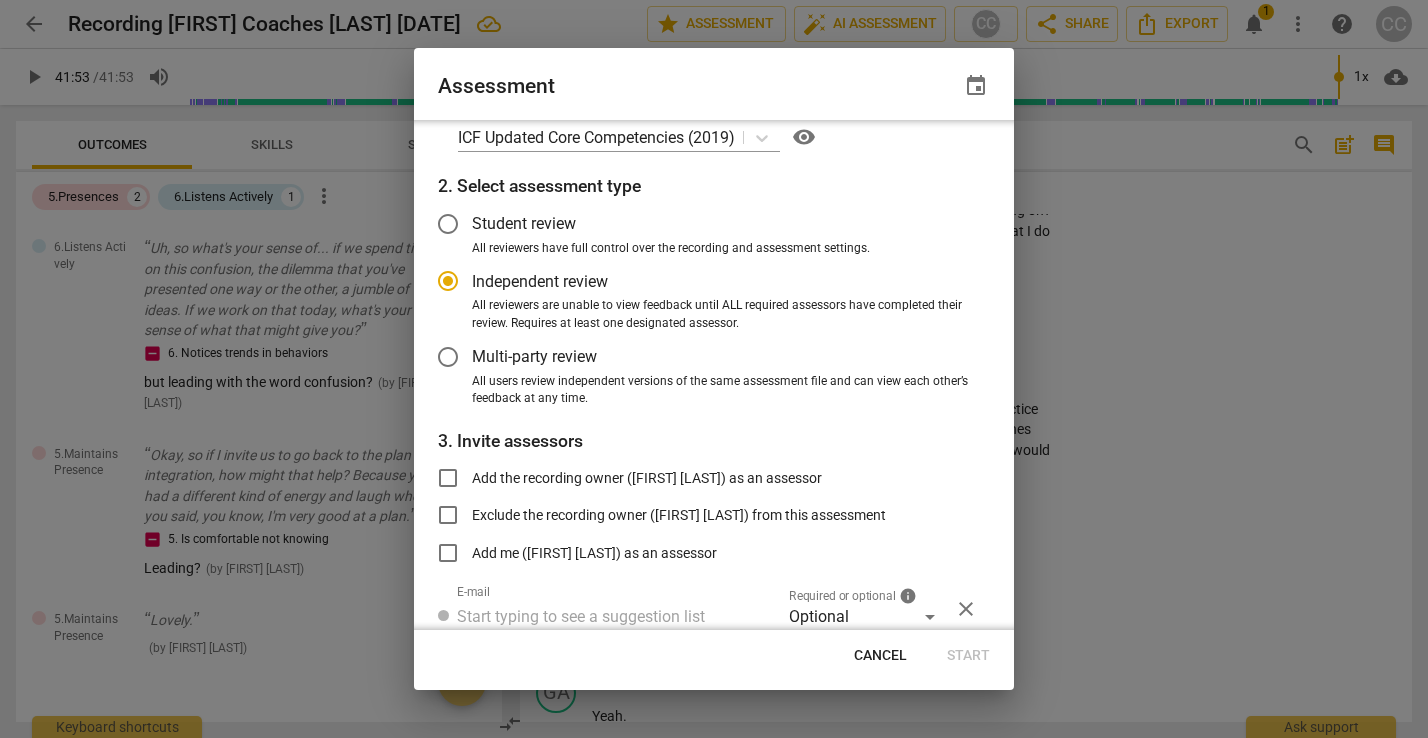 click on "Cancel" at bounding box center (880, 656) 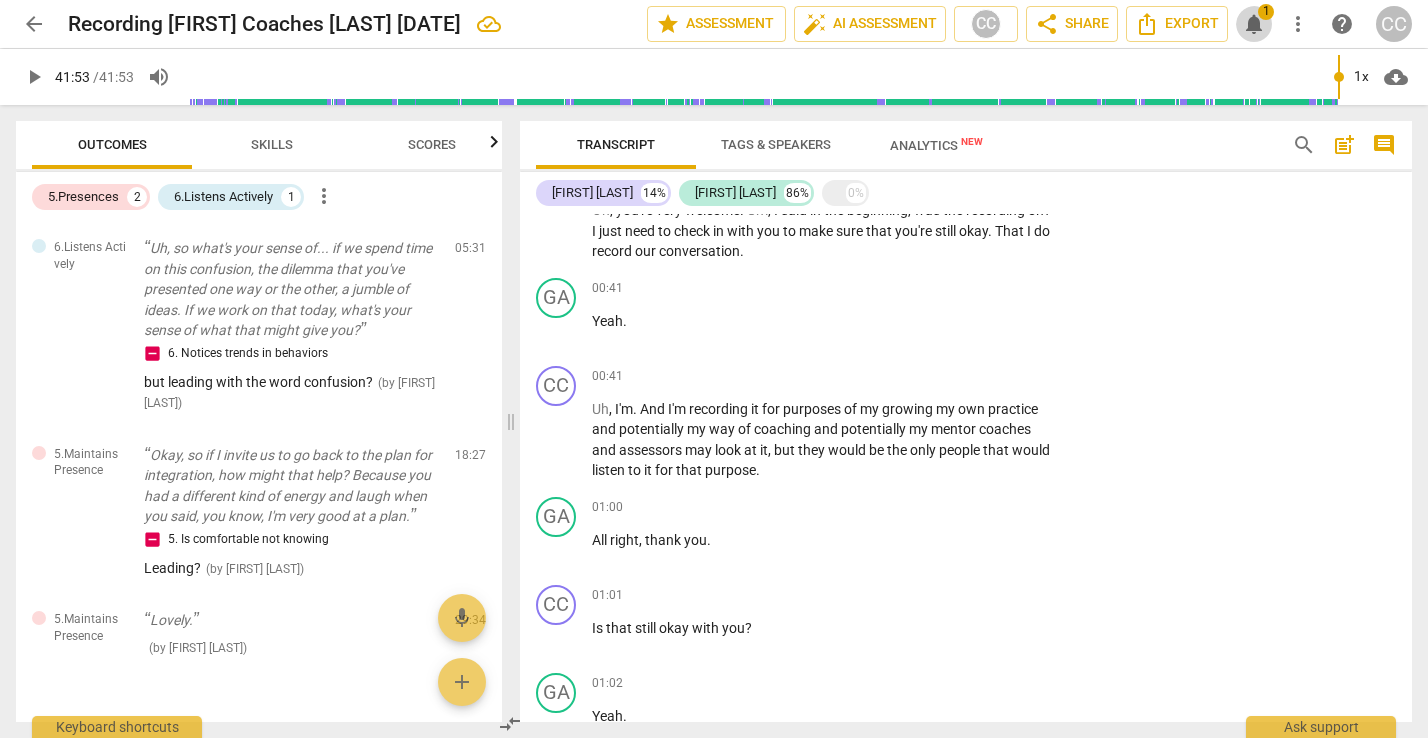 click on "notifications" at bounding box center [1254, 24] 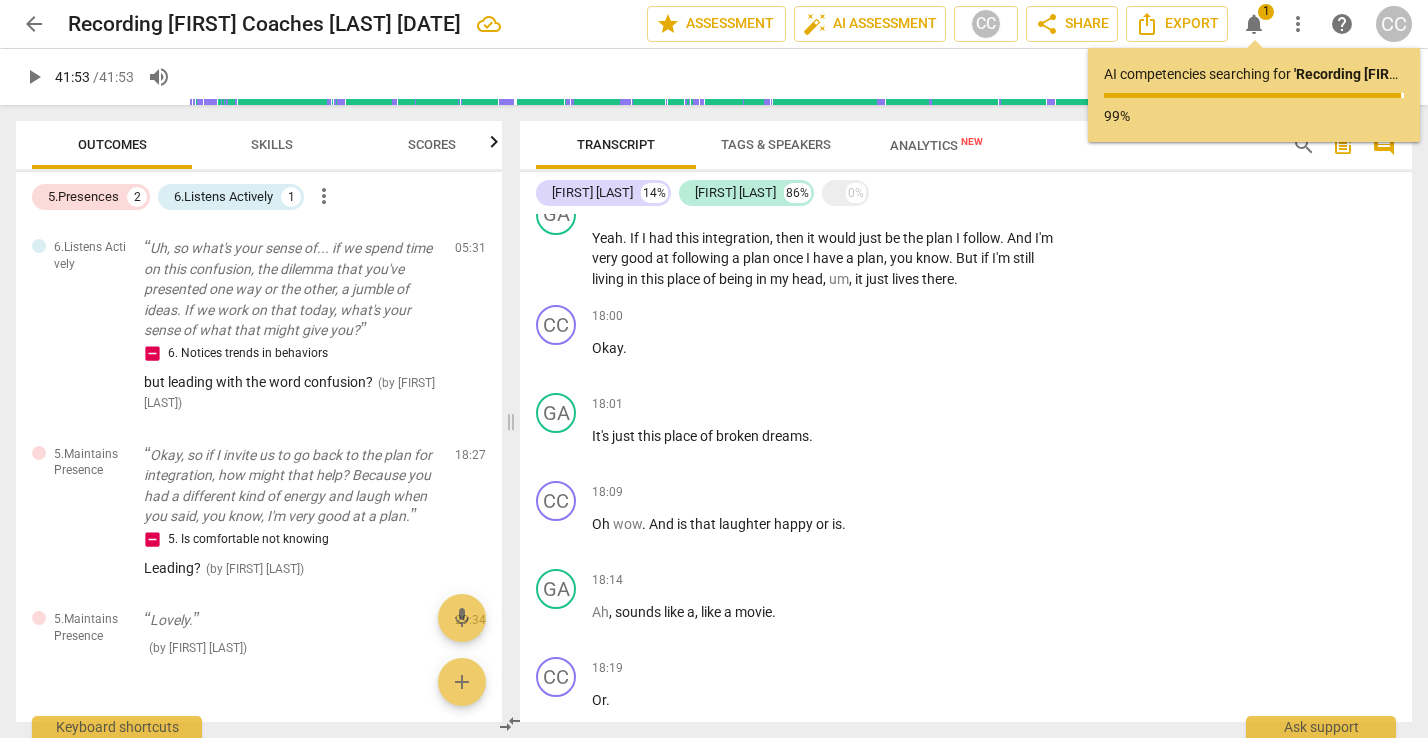 scroll, scrollTop: 6564, scrollLeft: 0, axis: vertical 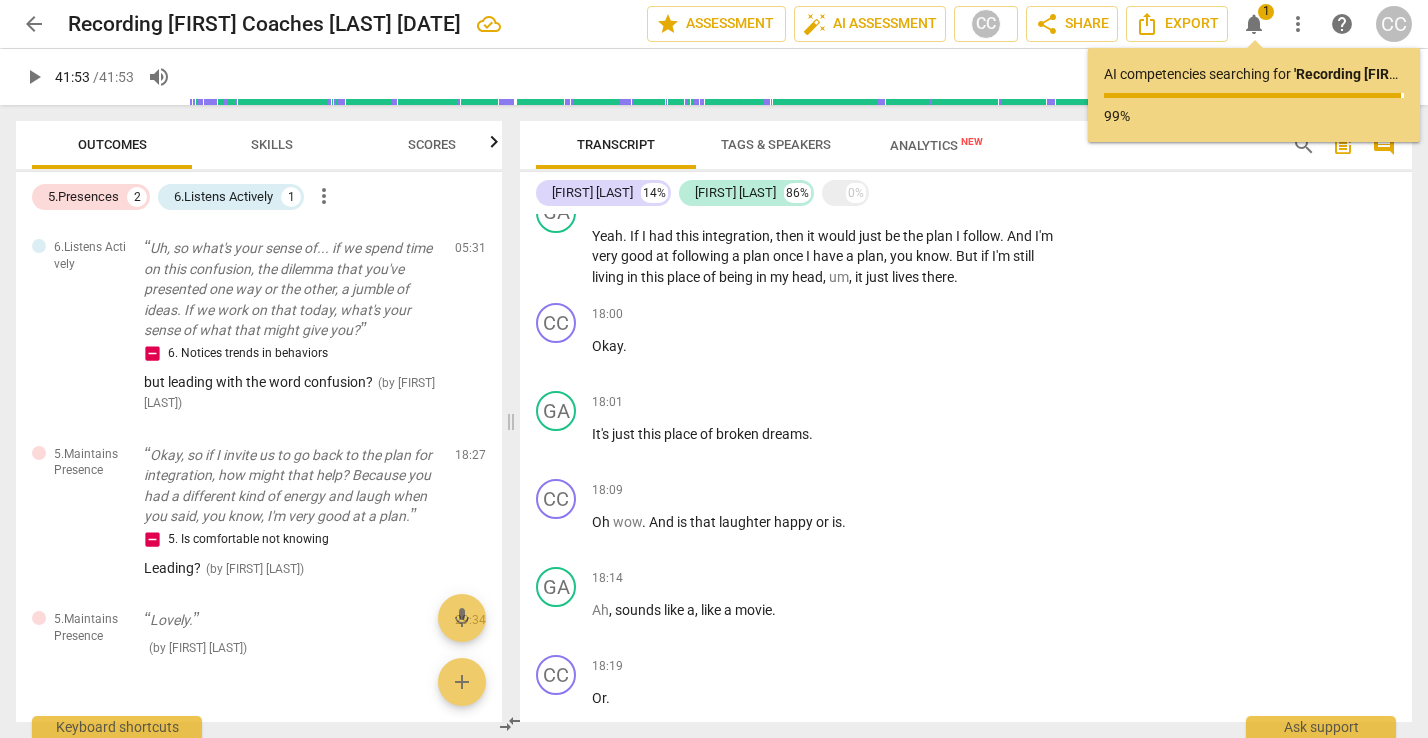 type on "2513" 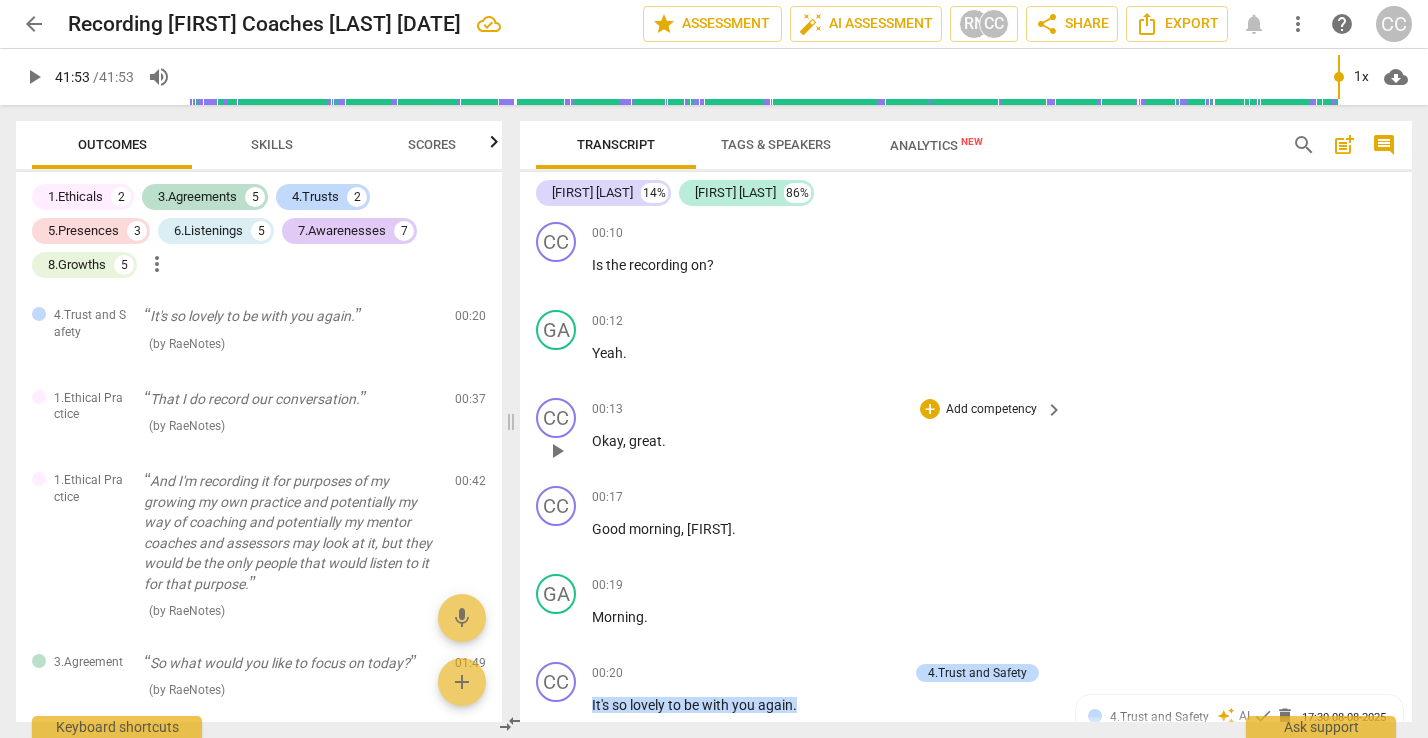 scroll, scrollTop: 0, scrollLeft: 0, axis: both 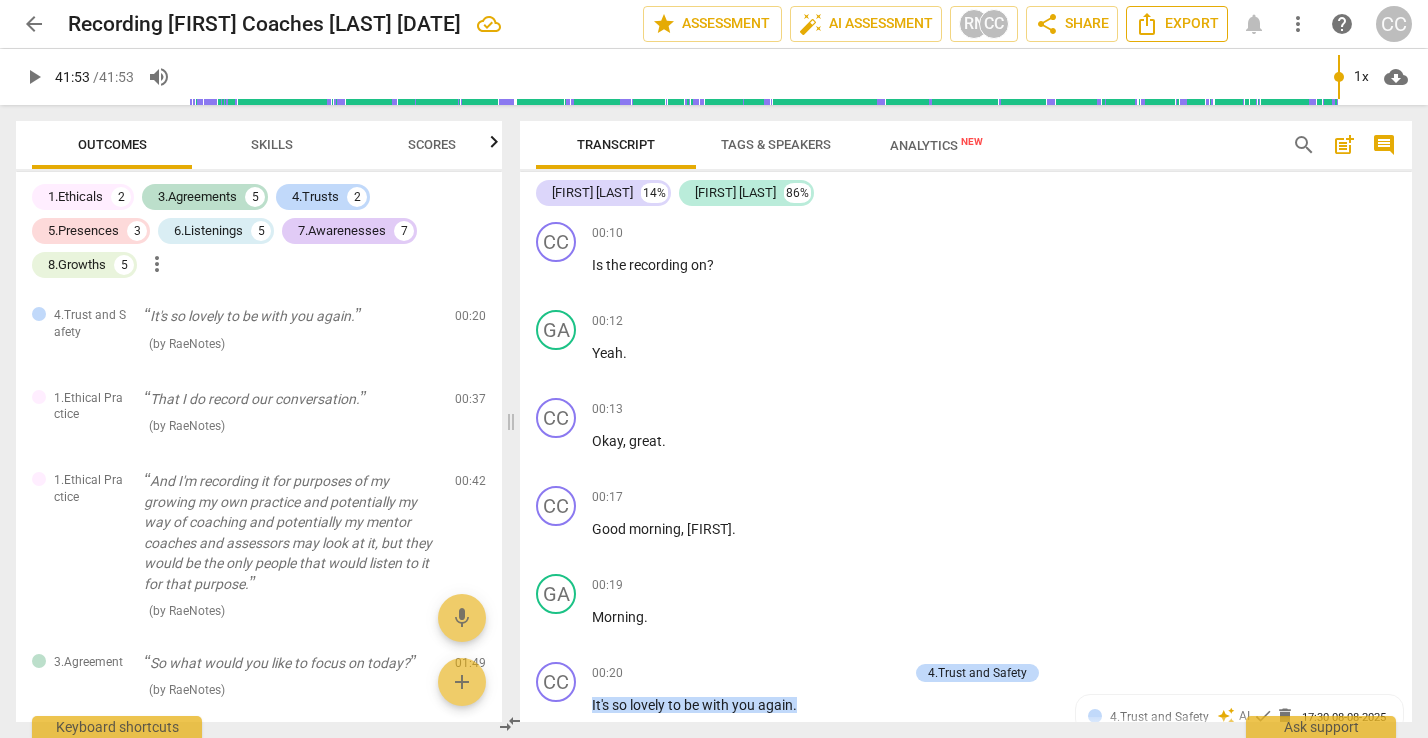 click 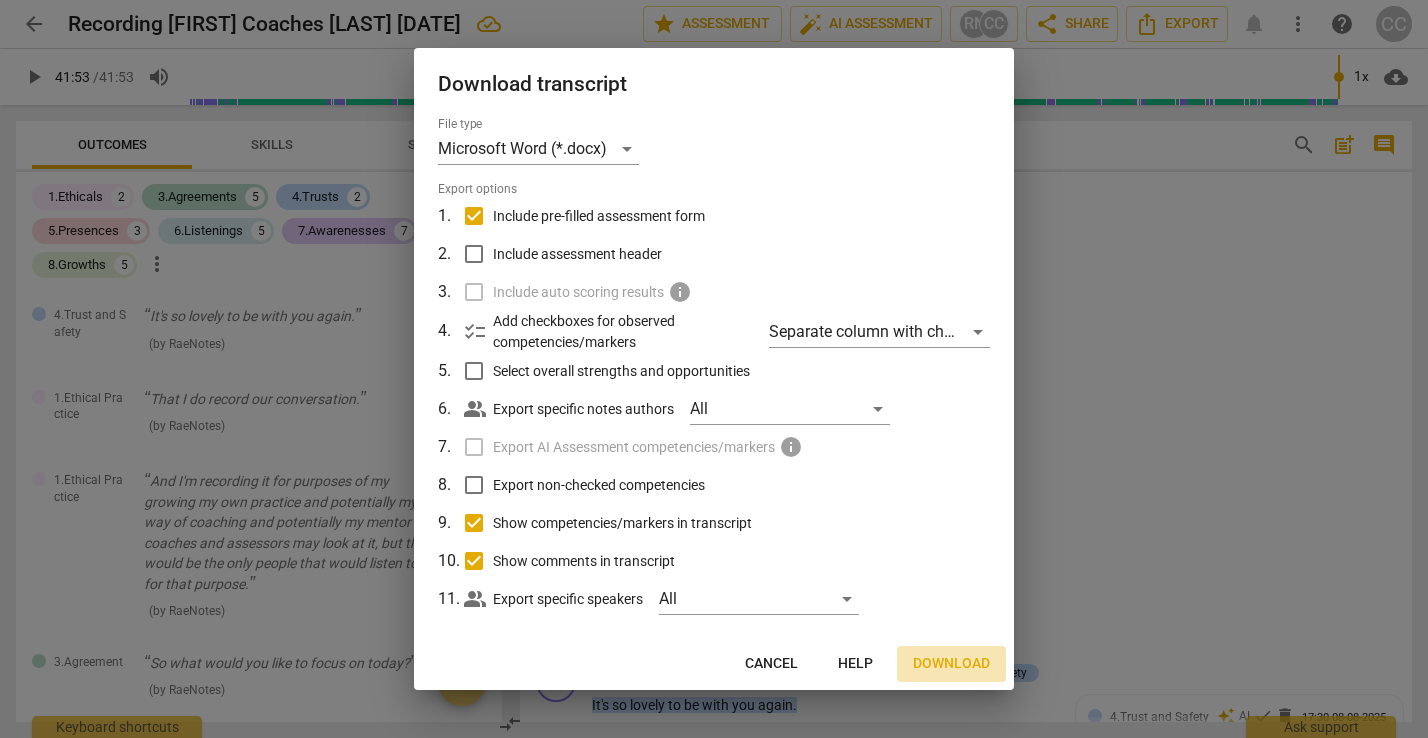 click on "Download" at bounding box center [951, 664] 